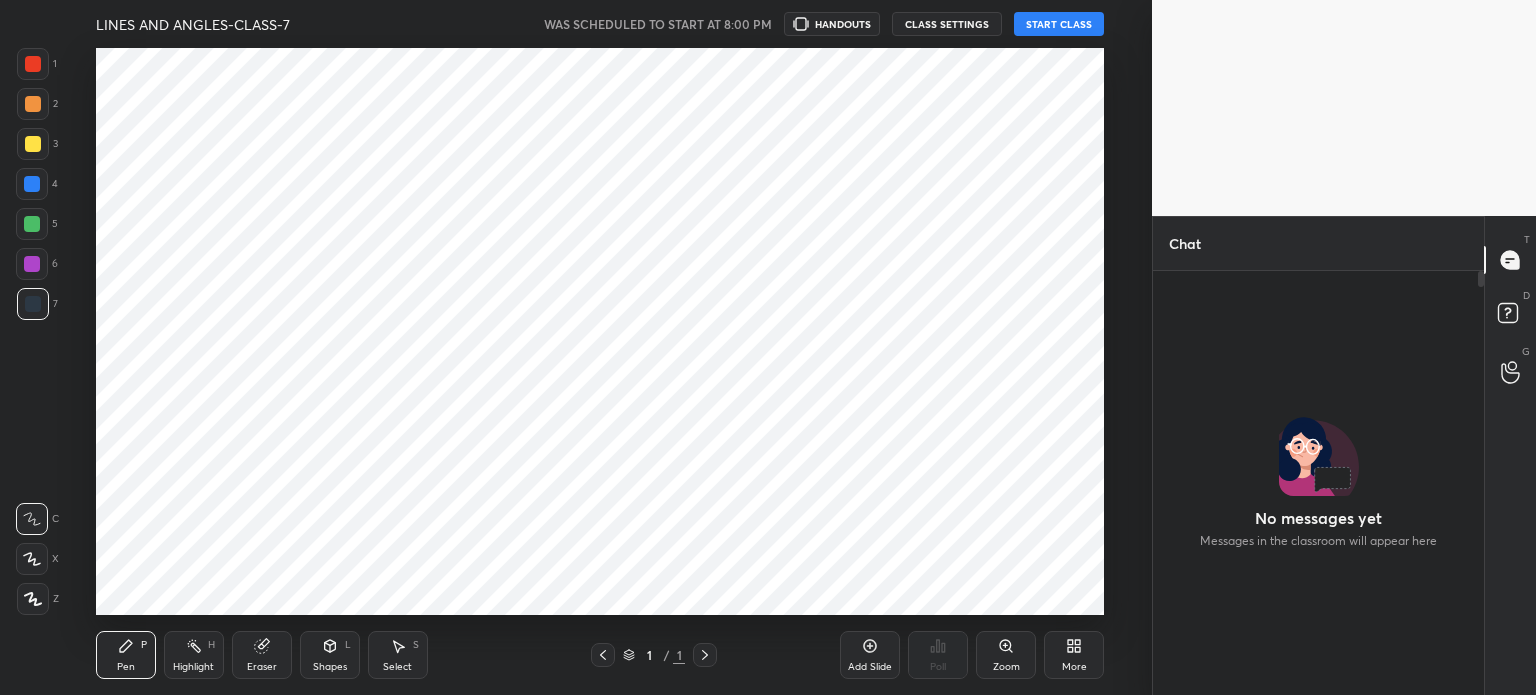 scroll, scrollTop: 0, scrollLeft: 0, axis: both 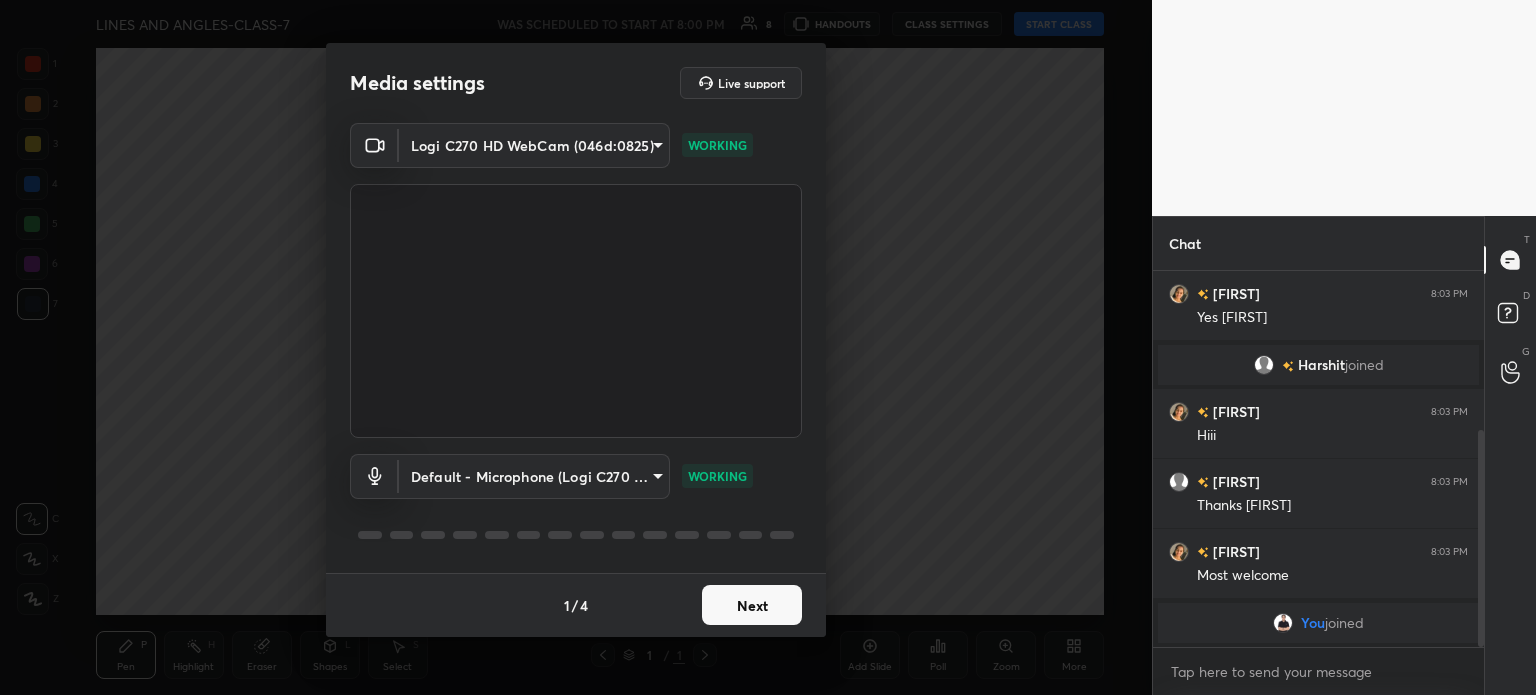 click on "Next" at bounding box center (752, 605) 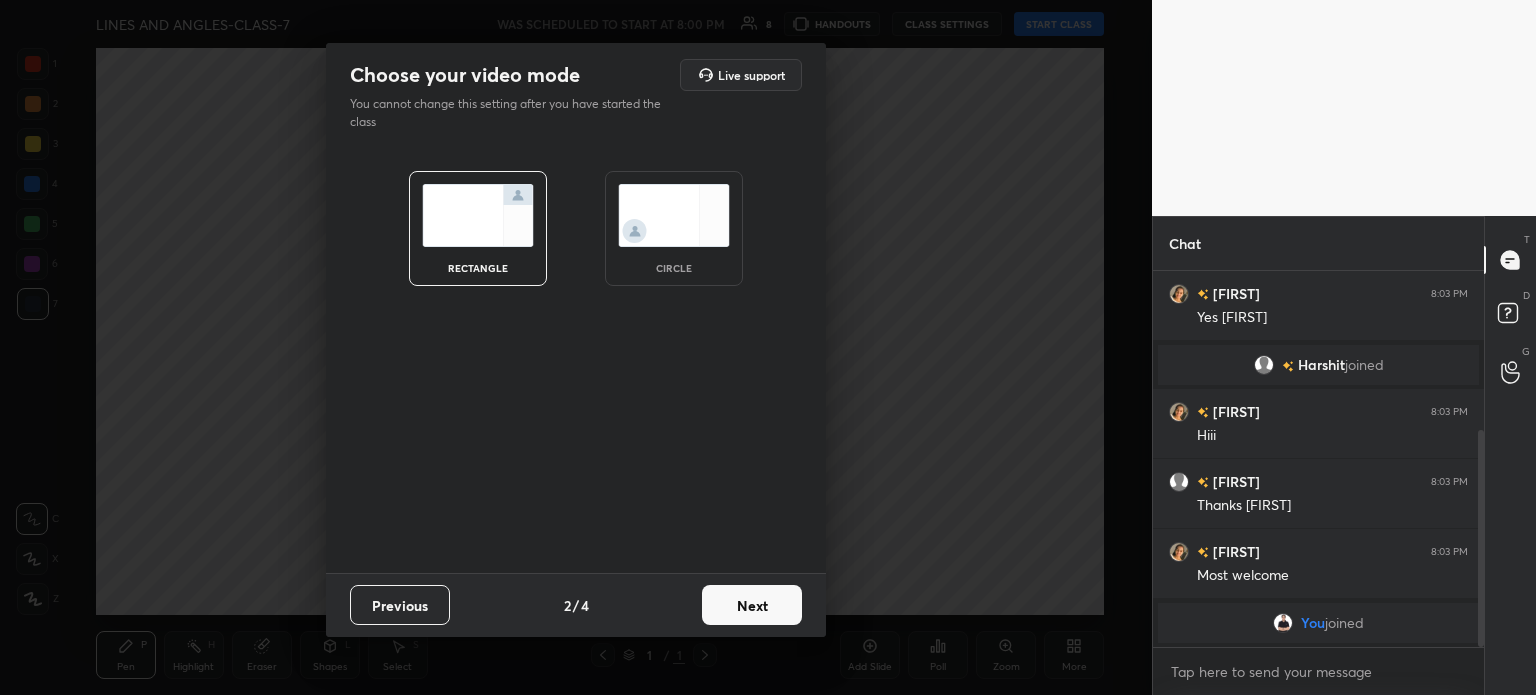 click on "Next" at bounding box center [752, 605] 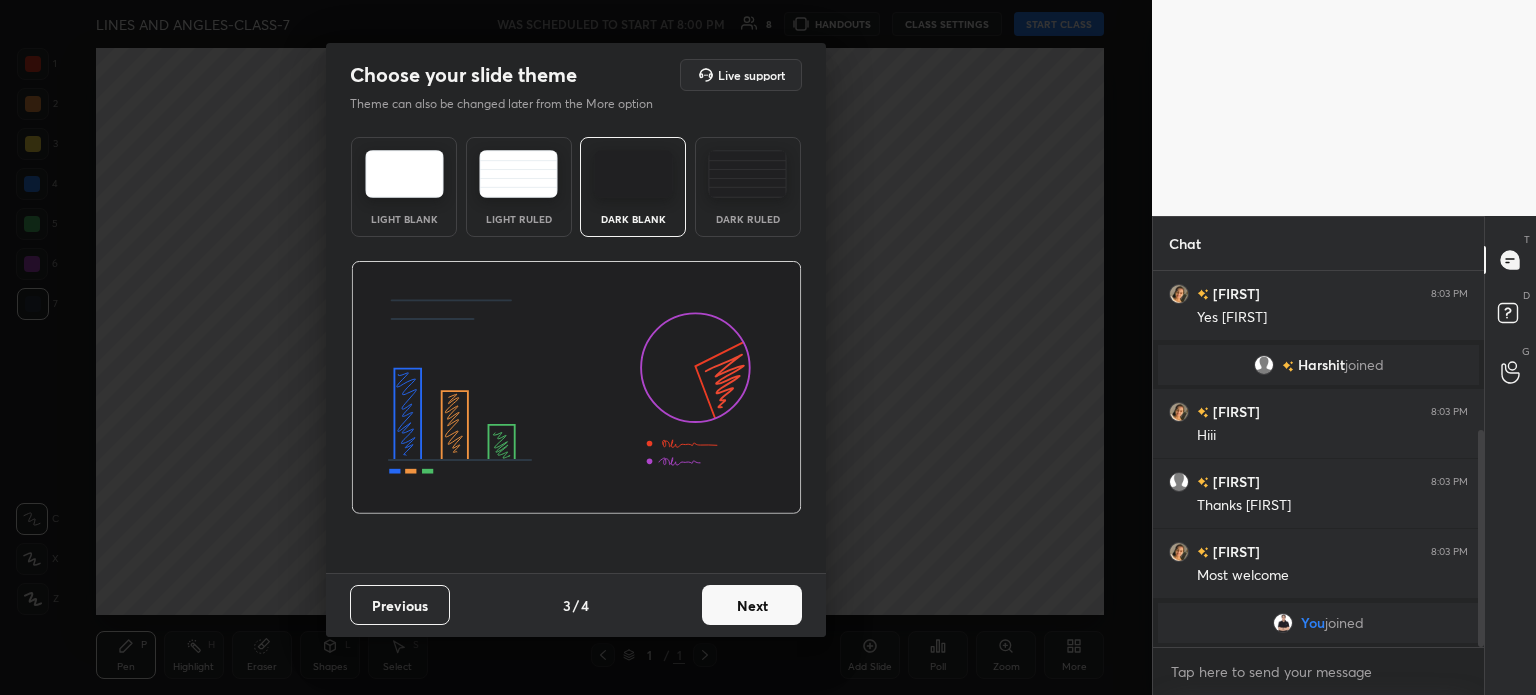 click on "Next" at bounding box center (752, 605) 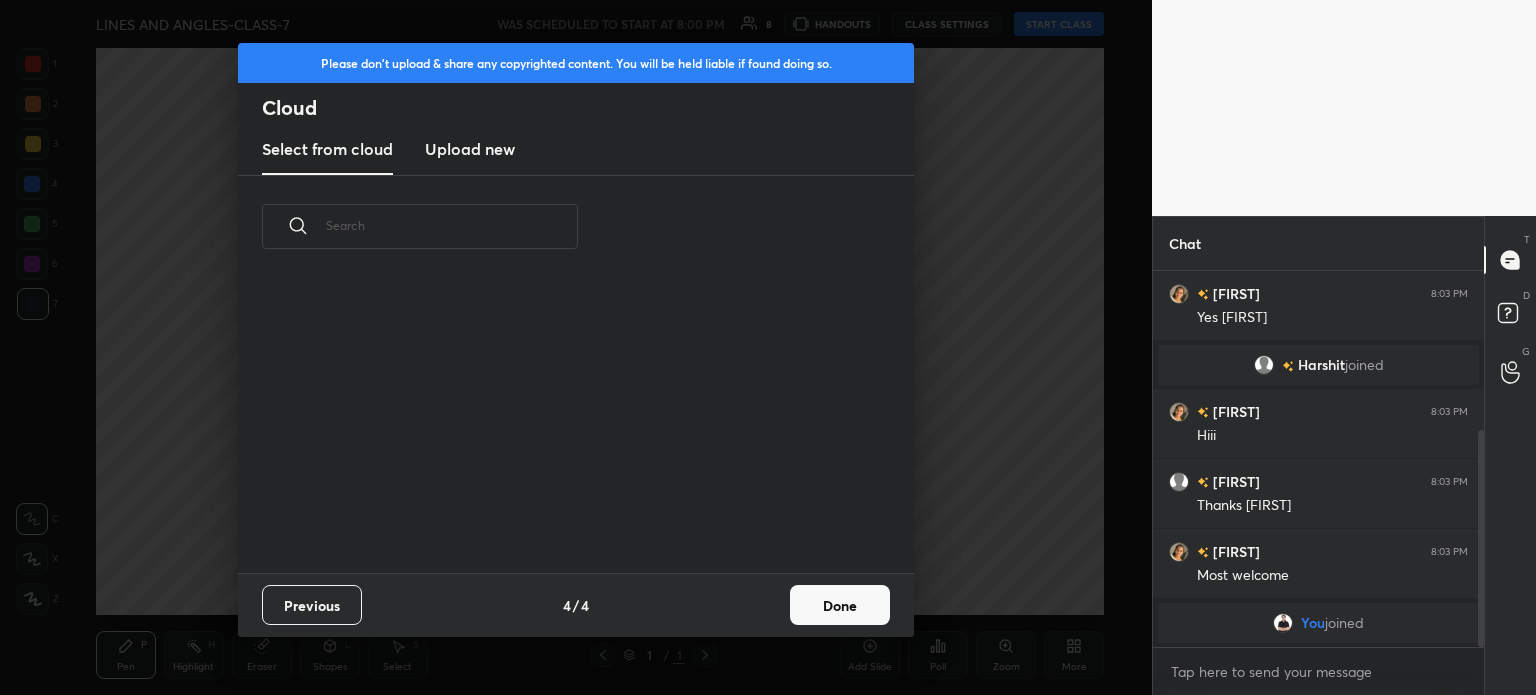 click on "Done" at bounding box center (840, 605) 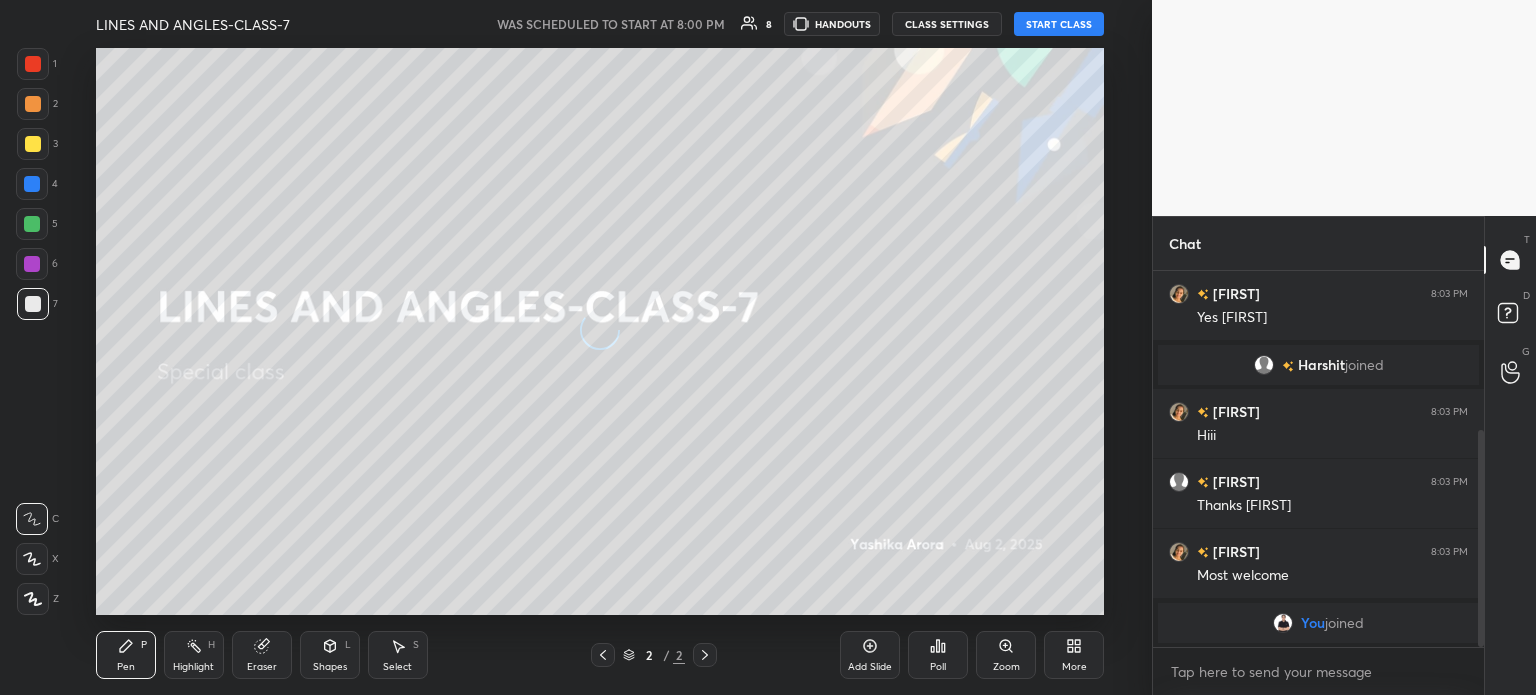 click on "START CLASS" at bounding box center [1059, 24] 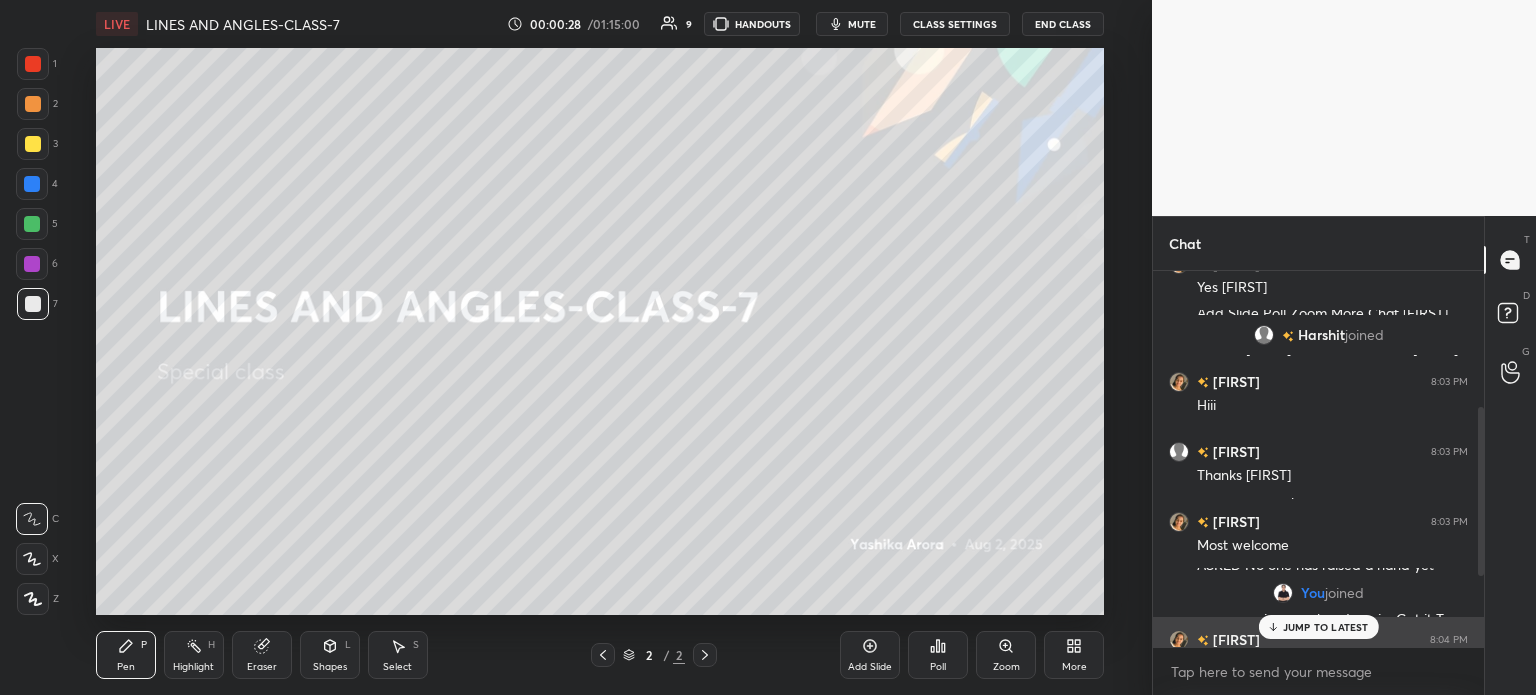 scroll, scrollTop: 304, scrollLeft: 0, axis: vertical 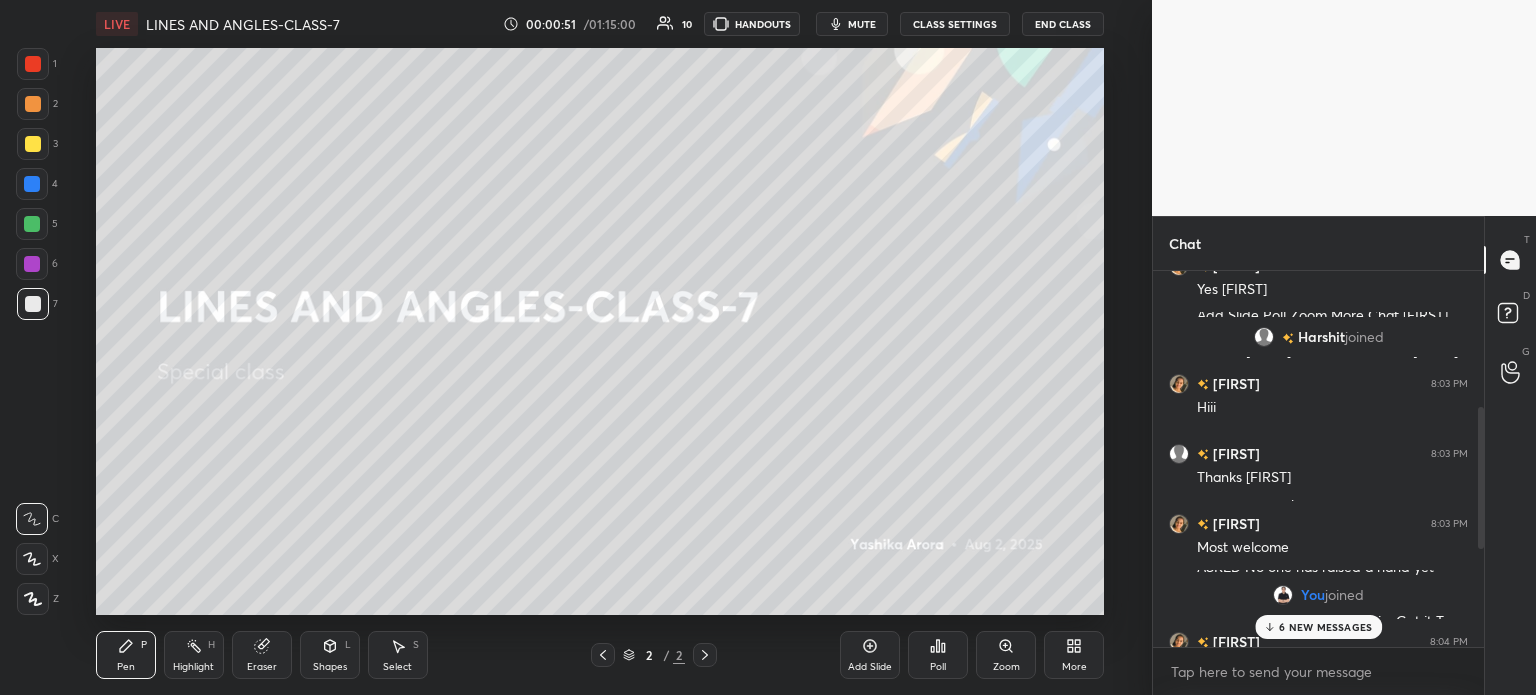 click on "6 NEW MESSAGES" at bounding box center (1325, 627) 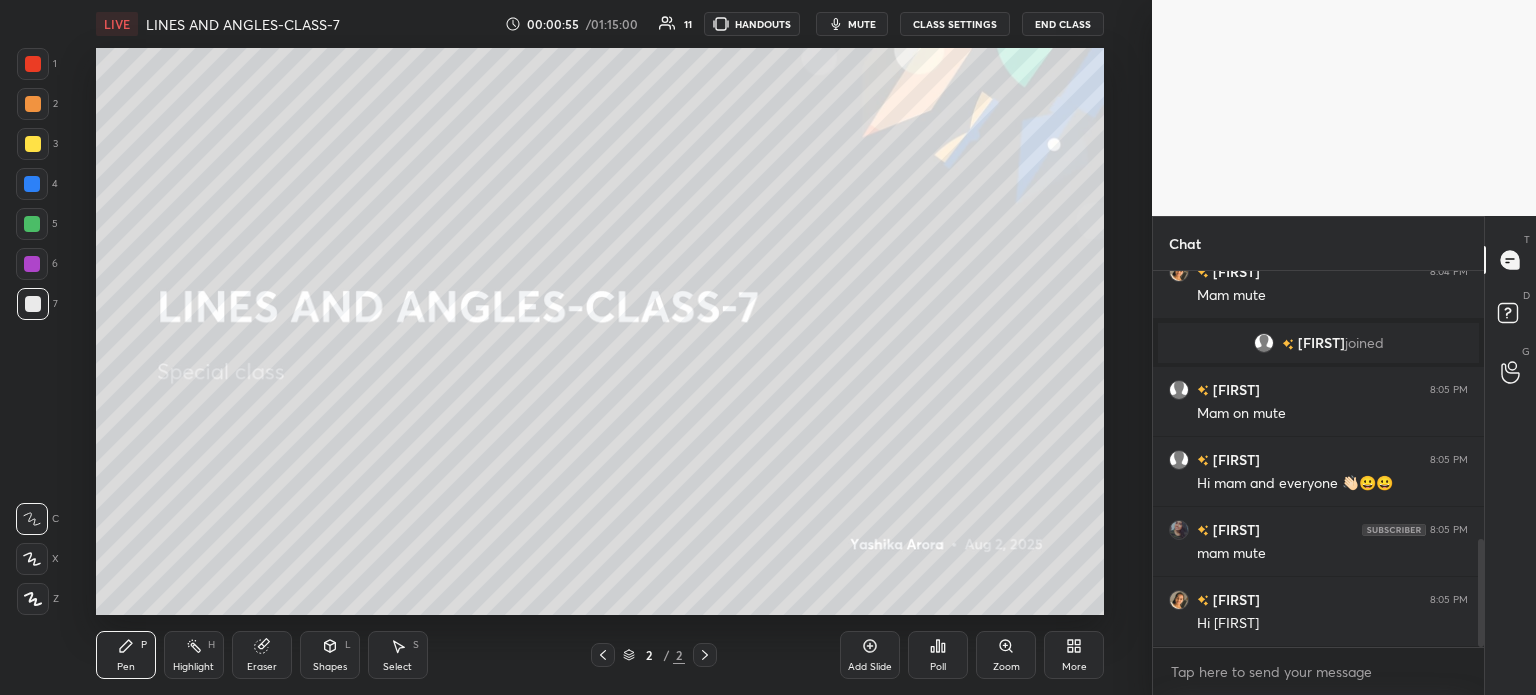 scroll, scrollTop: 980, scrollLeft: 0, axis: vertical 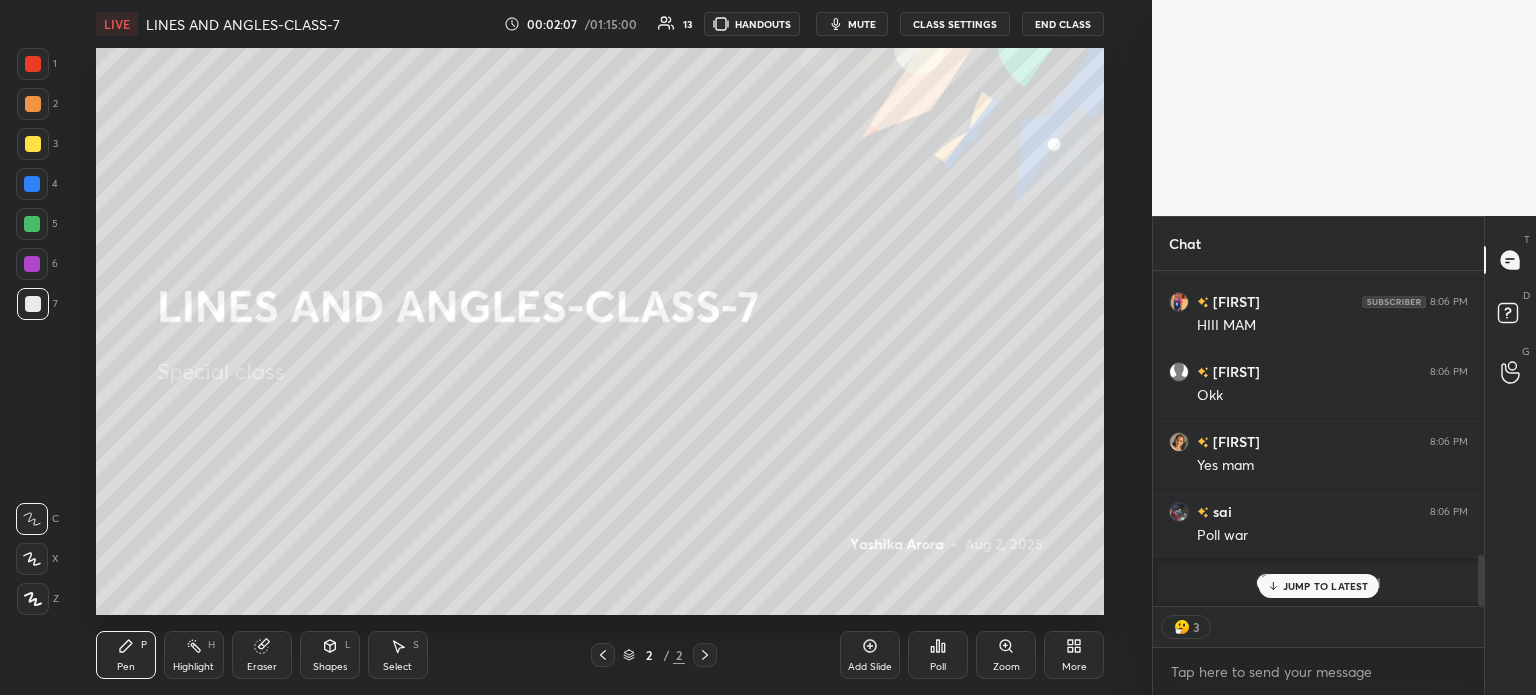 click on "JUMP TO LATEST" at bounding box center [1318, 586] 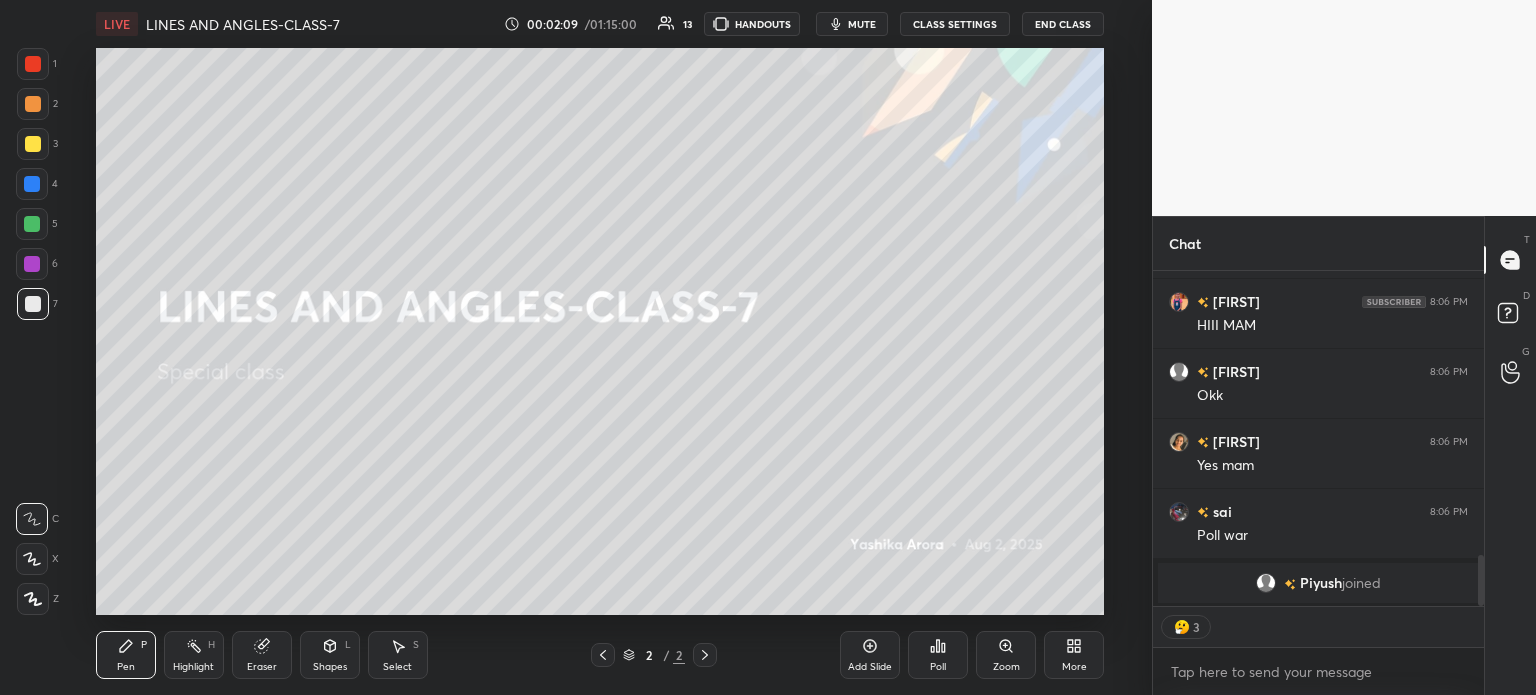 click 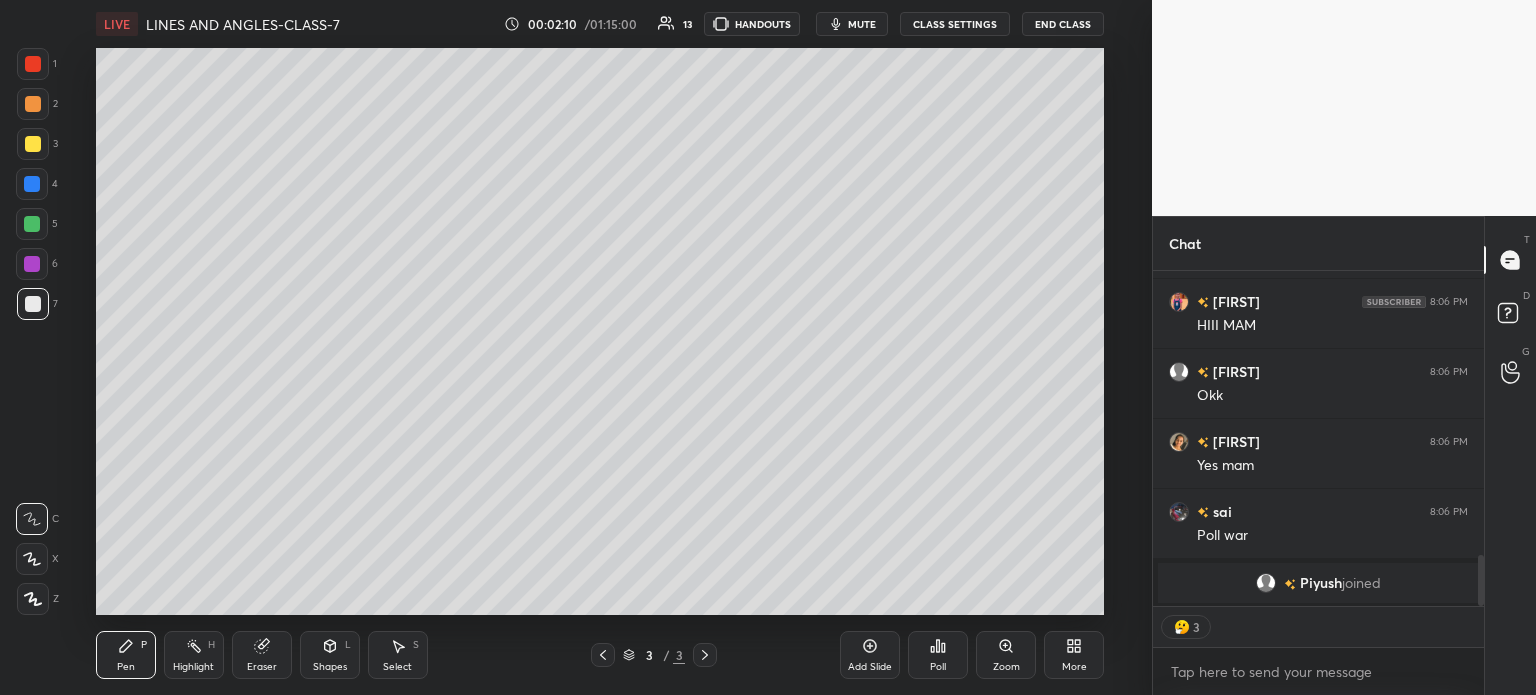 click at bounding box center (33, 144) 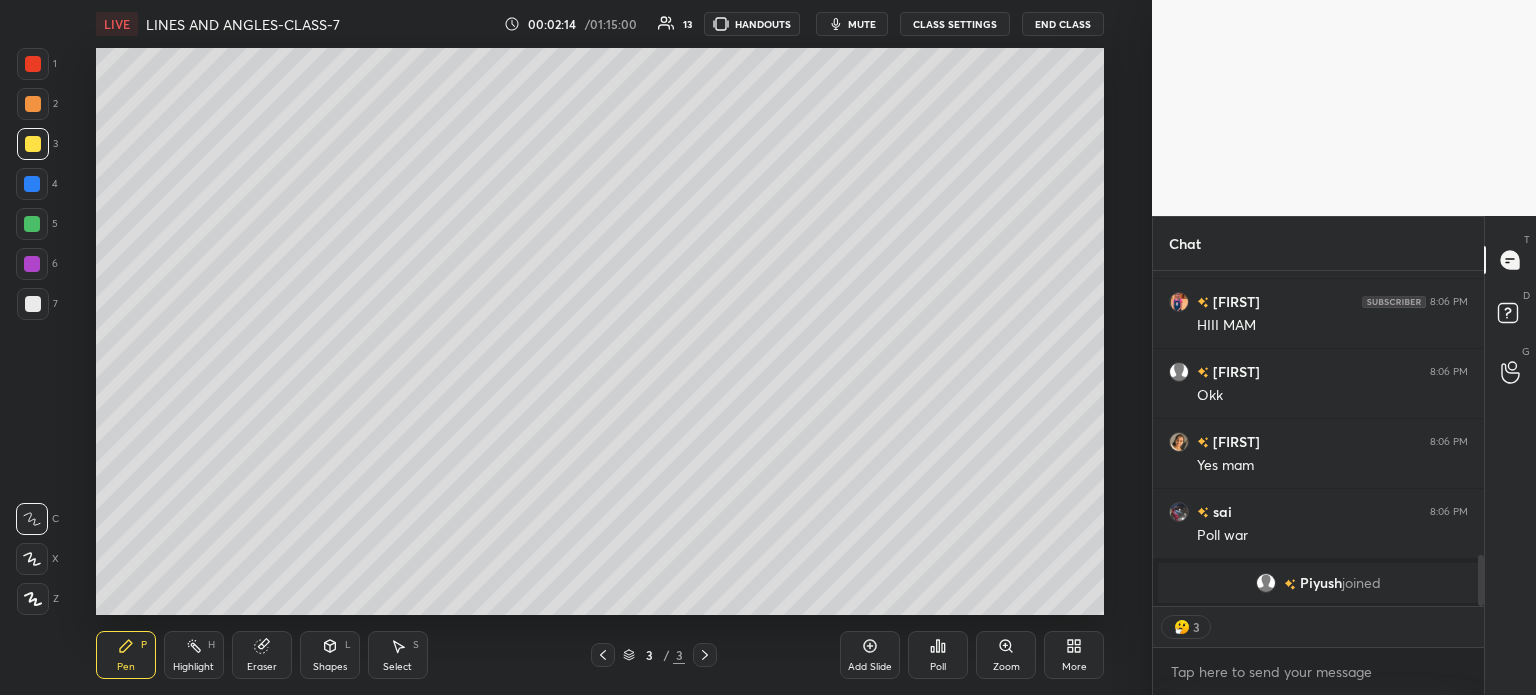 click on "Poll" at bounding box center (938, 667) 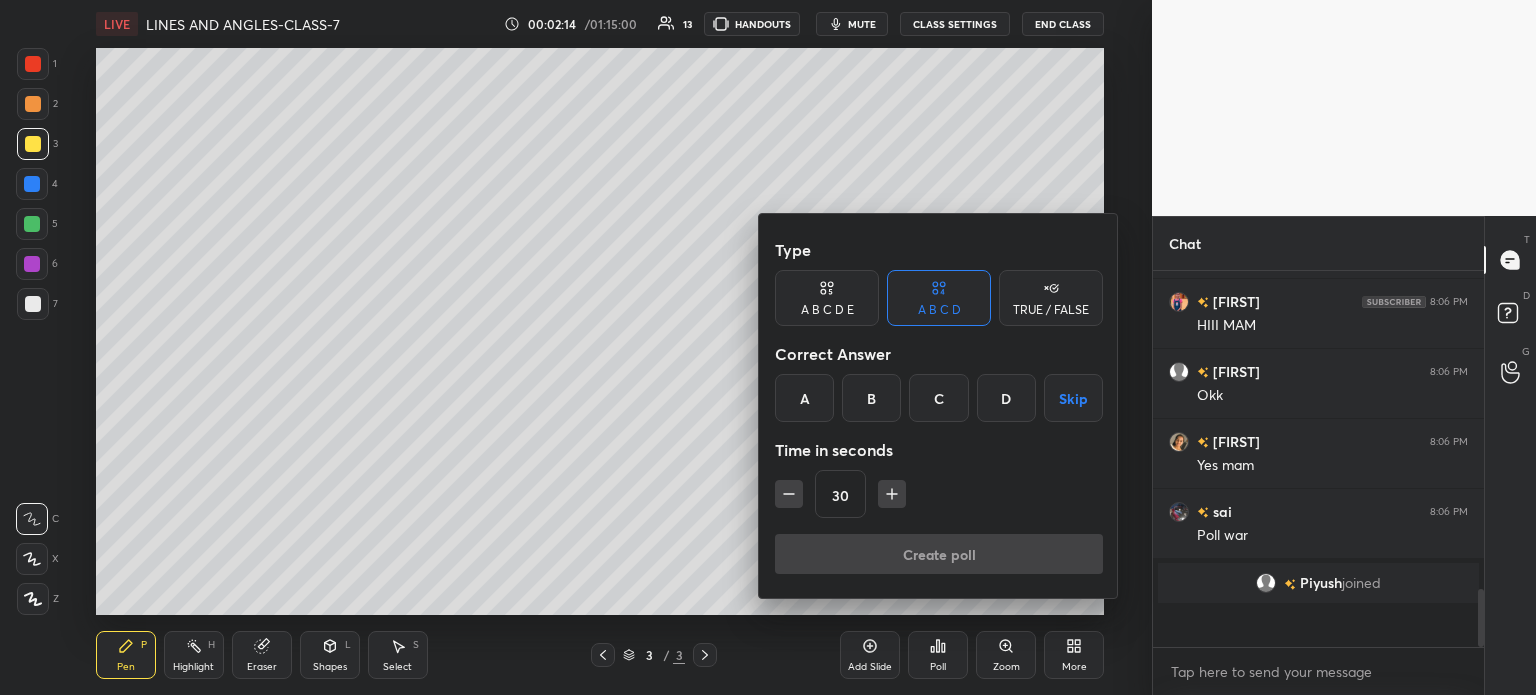 scroll, scrollTop: 5, scrollLeft: 6, axis: both 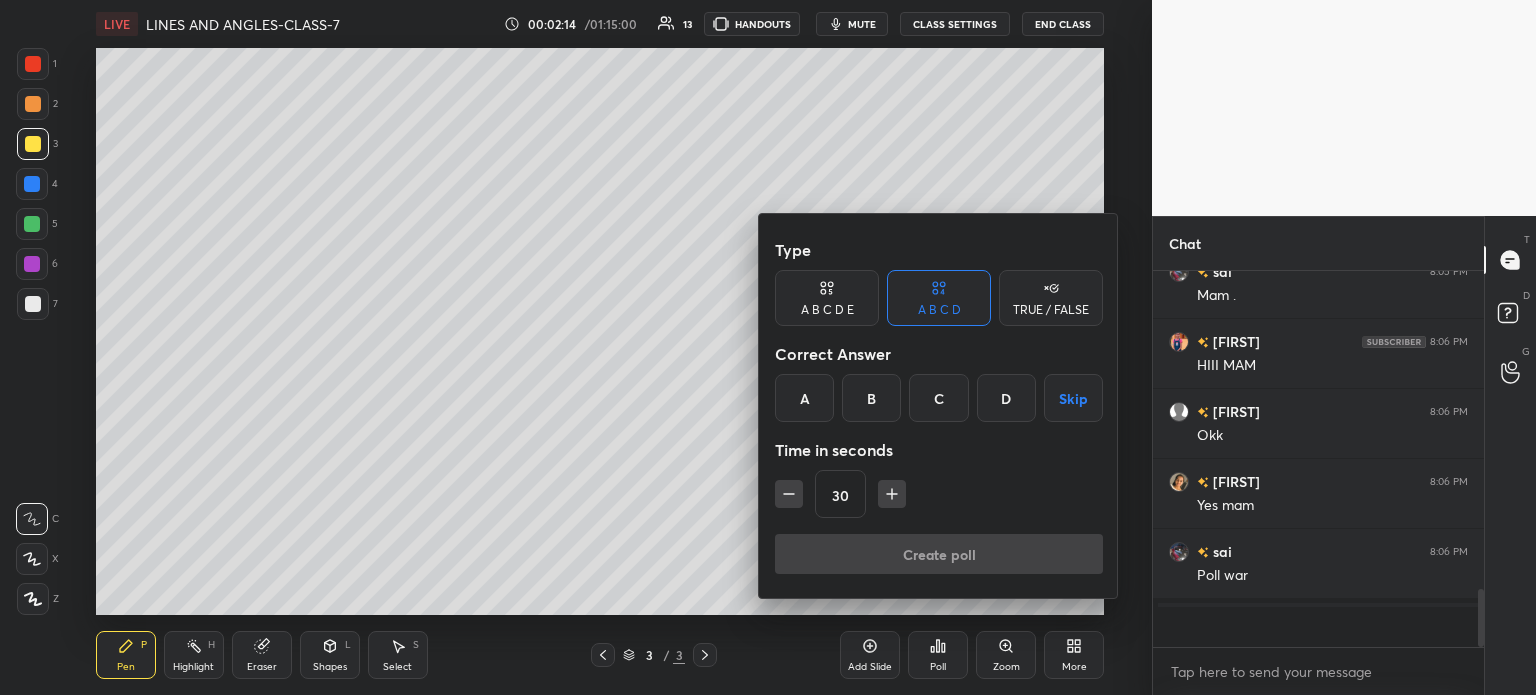 click on "TRUE / FALSE" at bounding box center [1051, 310] 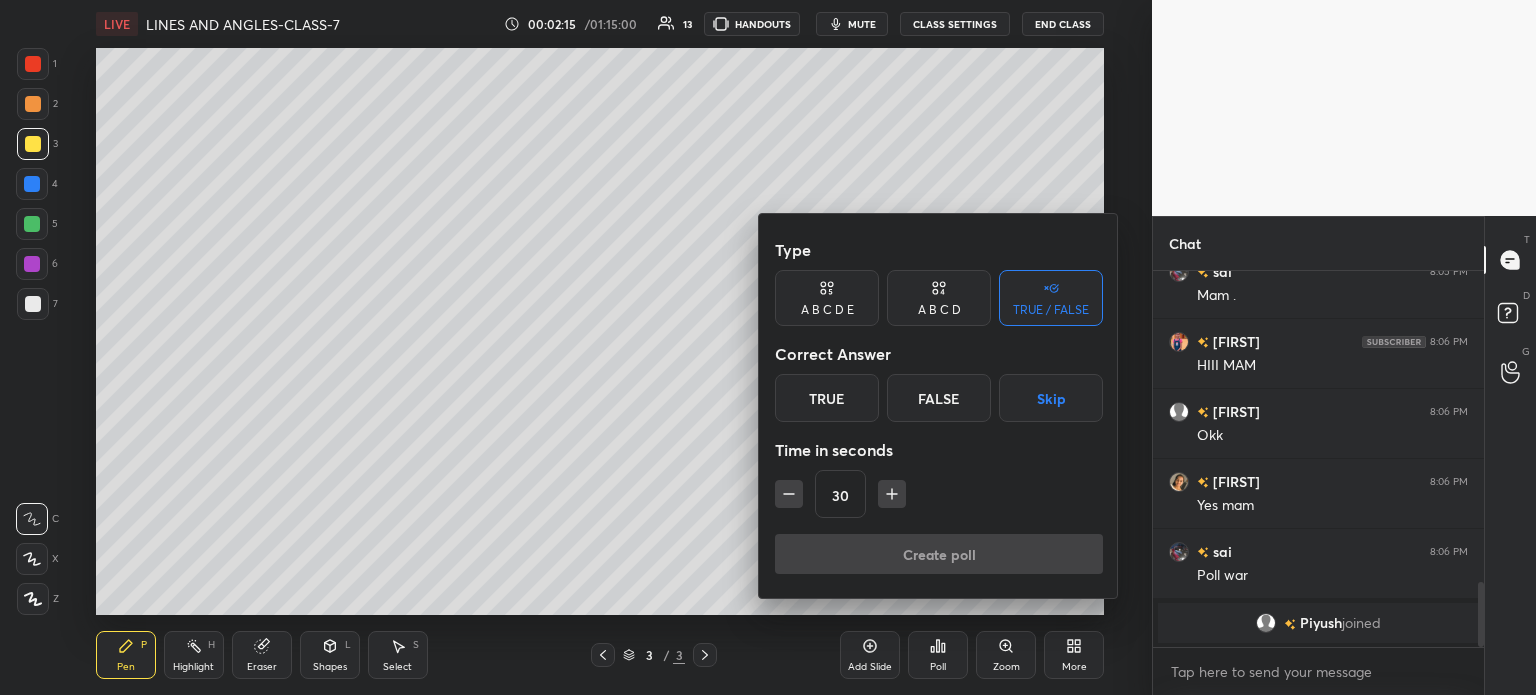 click on "True" at bounding box center [827, 398] 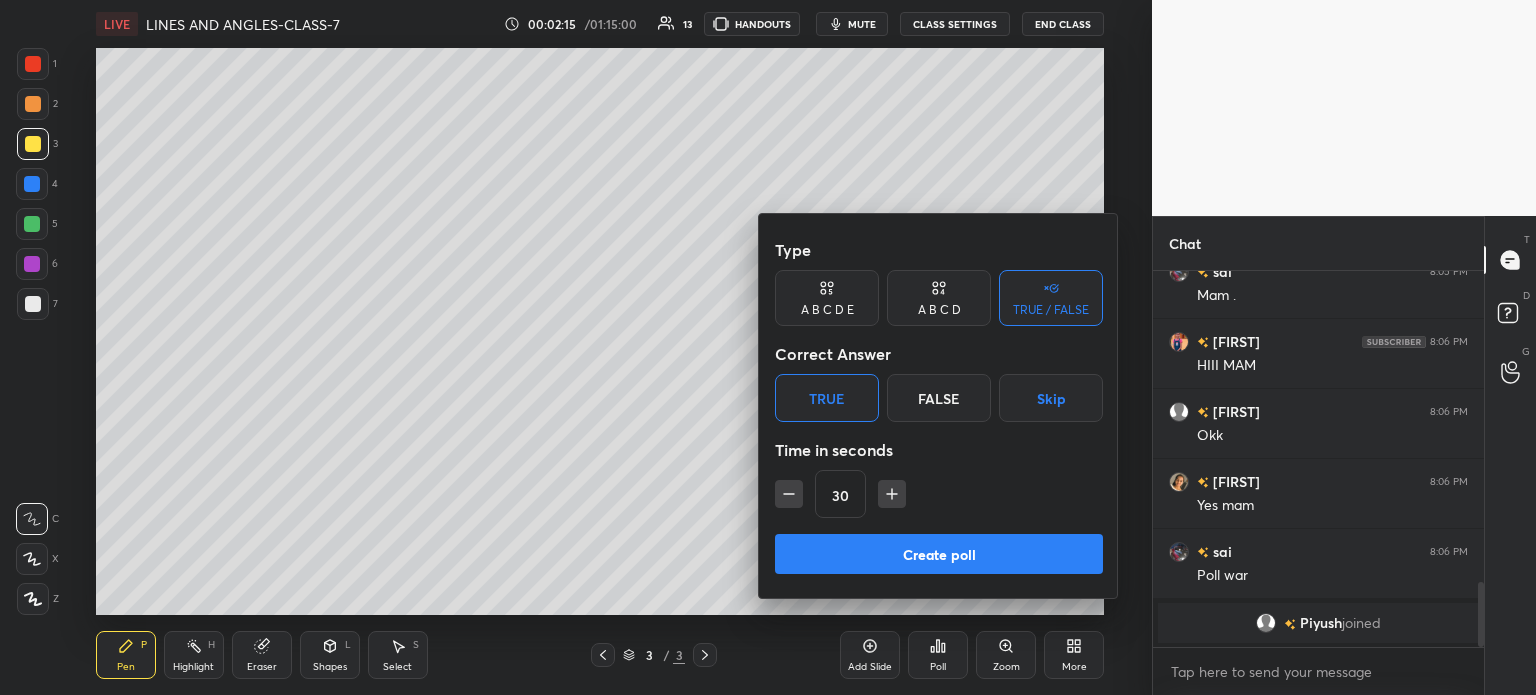 click on "Create poll" at bounding box center (939, 554) 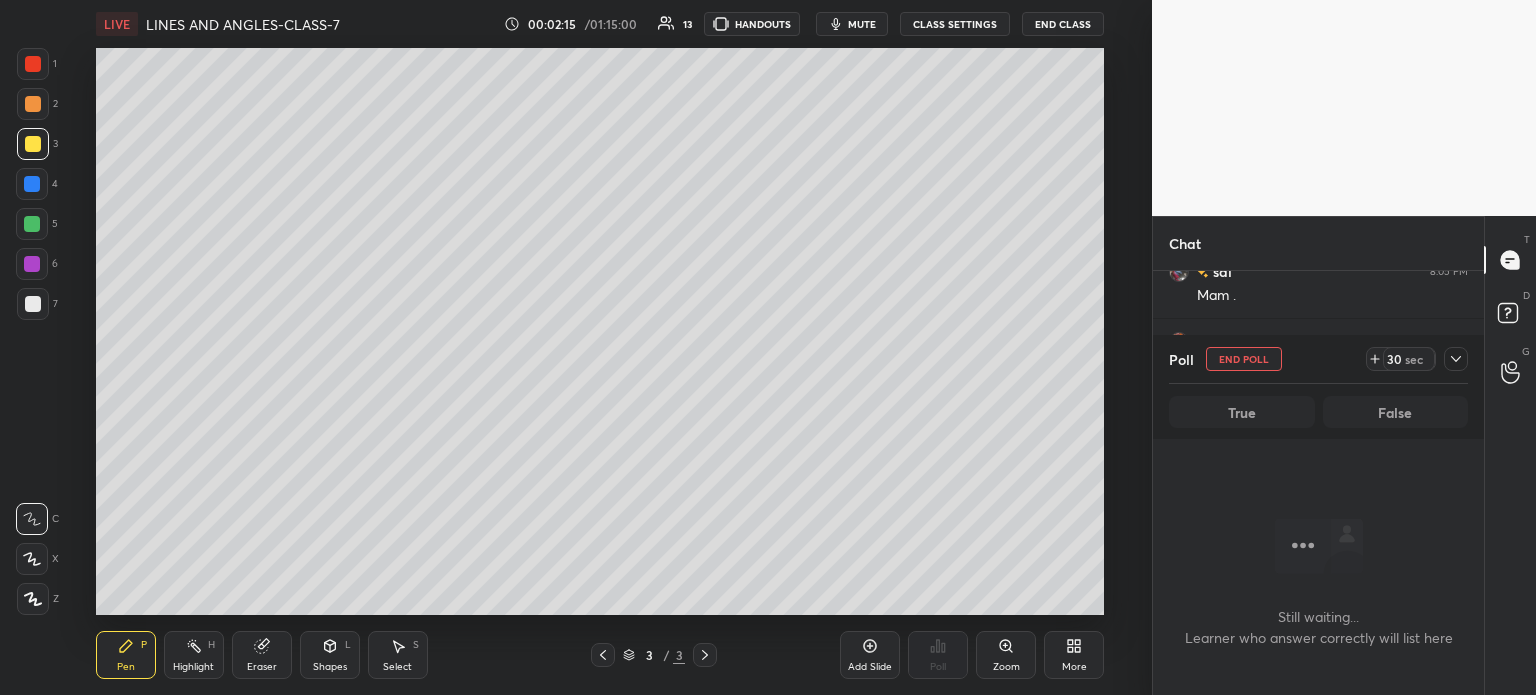 scroll, scrollTop: 290, scrollLeft: 325, axis: both 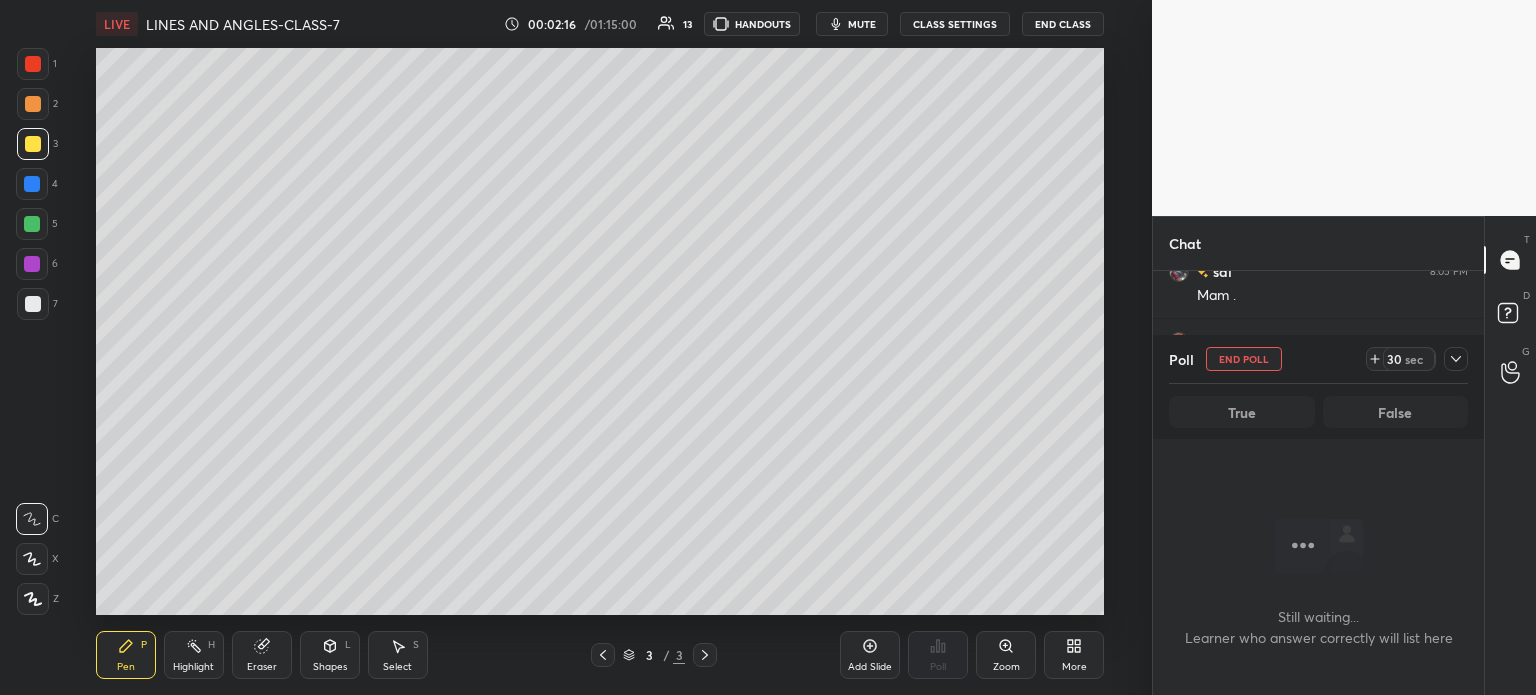 click 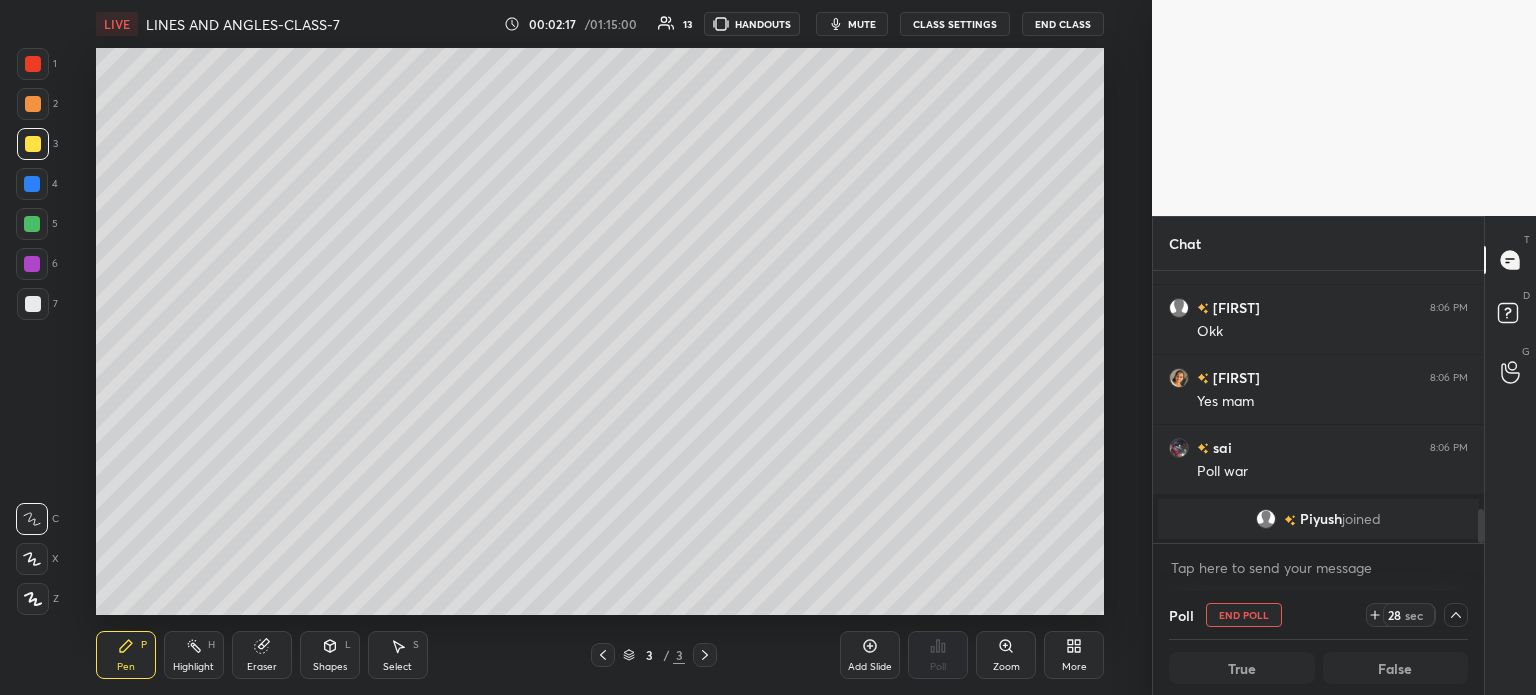 scroll, scrollTop: 1986, scrollLeft: 0, axis: vertical 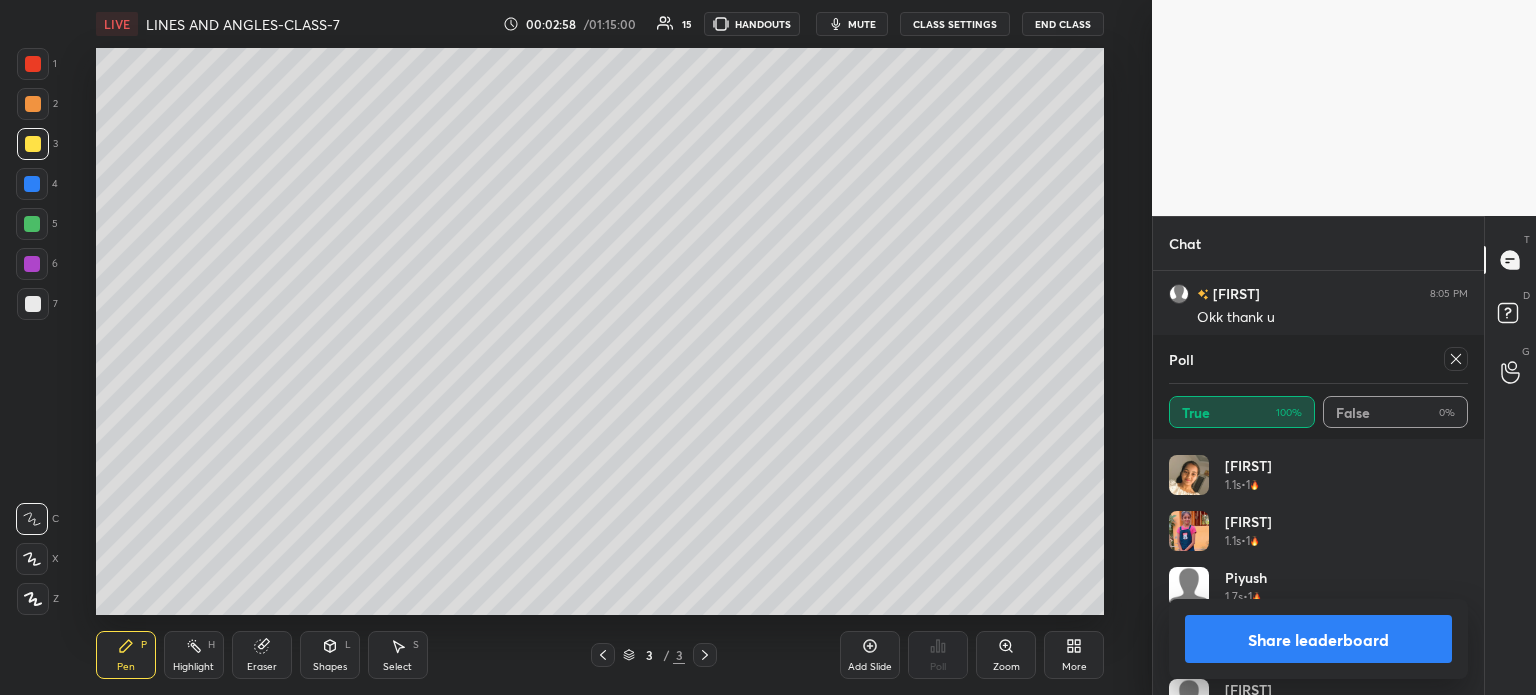 click on "Poll" at bounding box center [1318, 359] 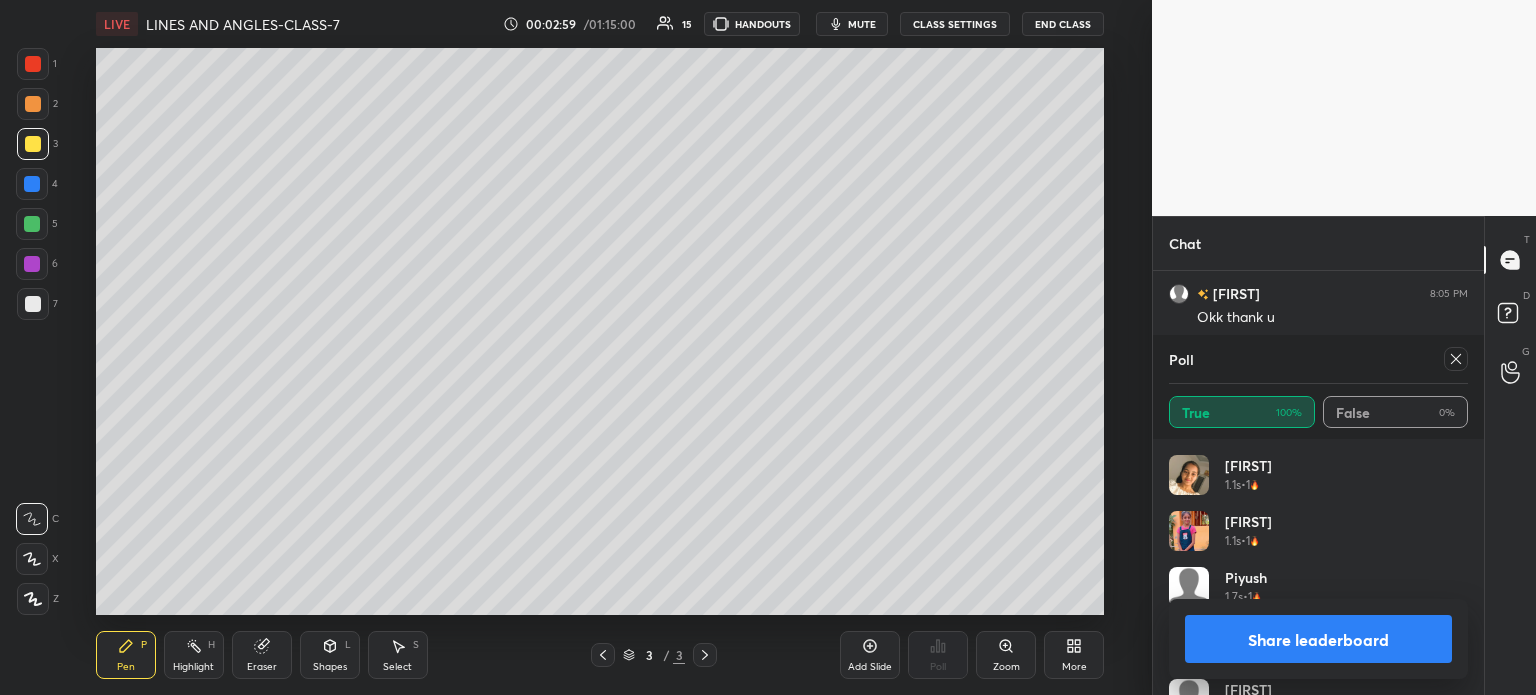 click on "Poll True 100% False 0%" at bounding box center [1318, 387] 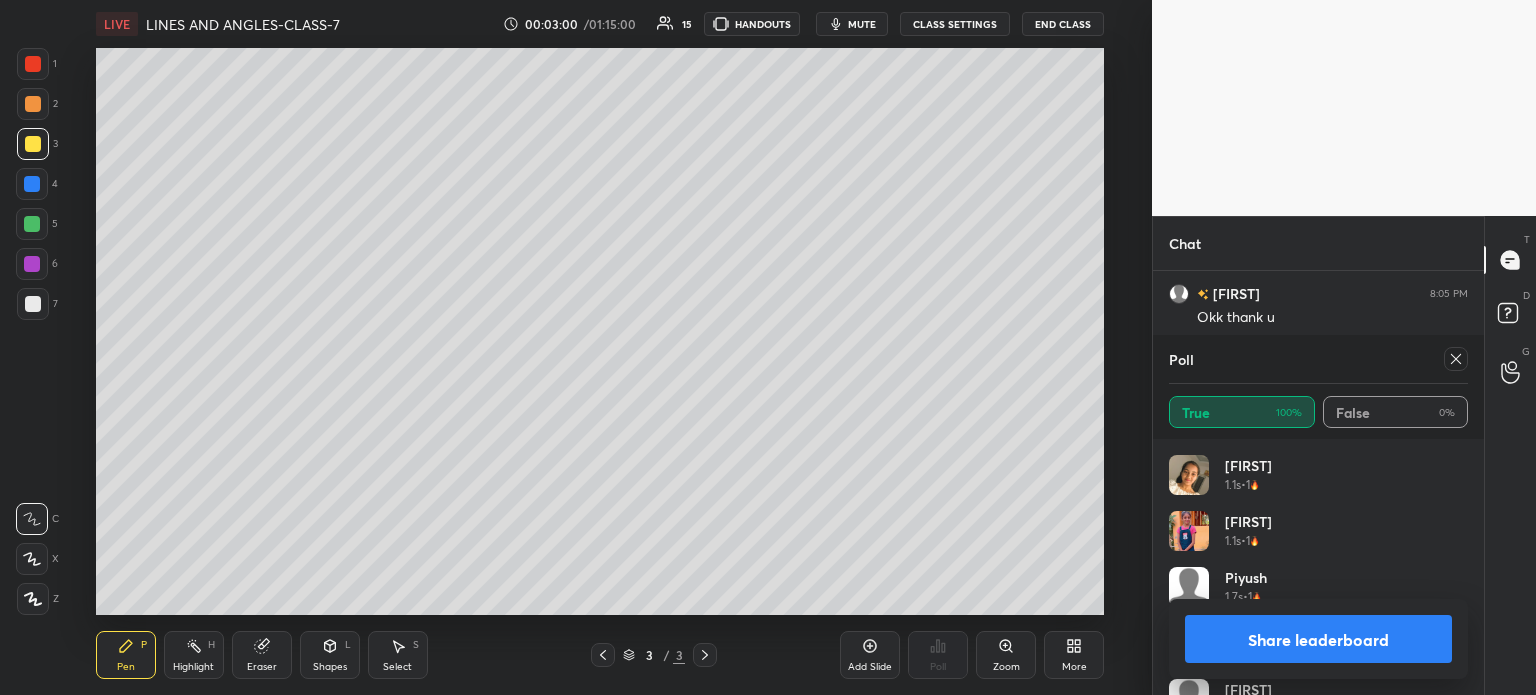 click at bounding box center [1452, 359] 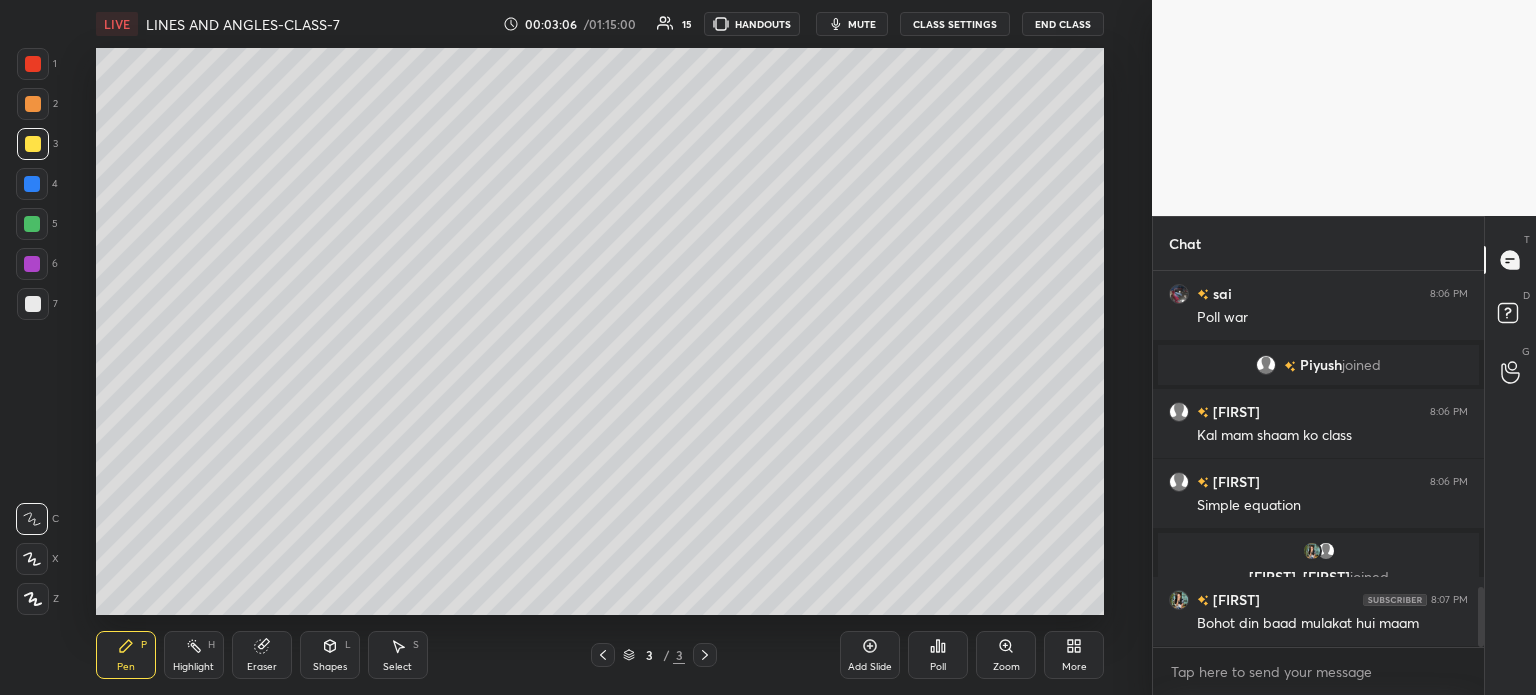 click on "Shapes L" at bounding box center (330, 655) 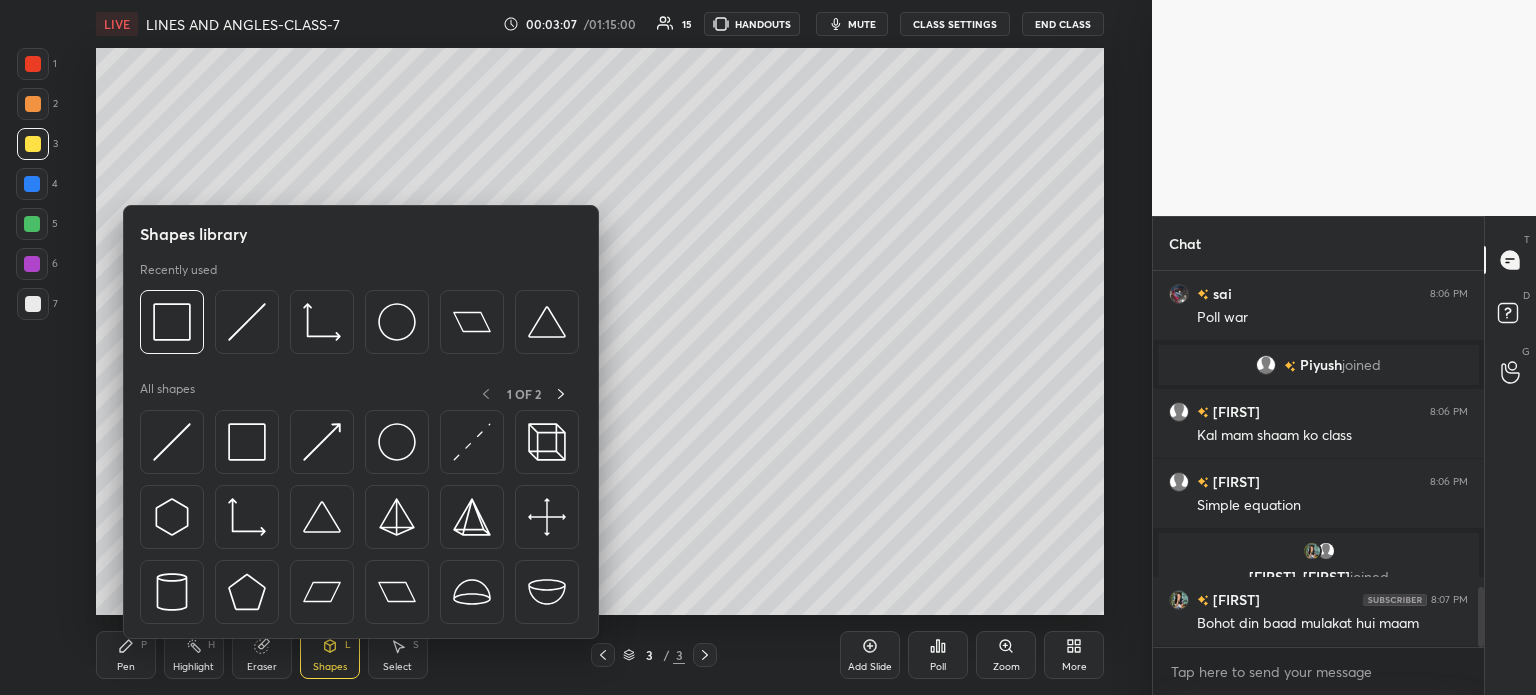 click on "Eraser" at bounding box center [262, 667] 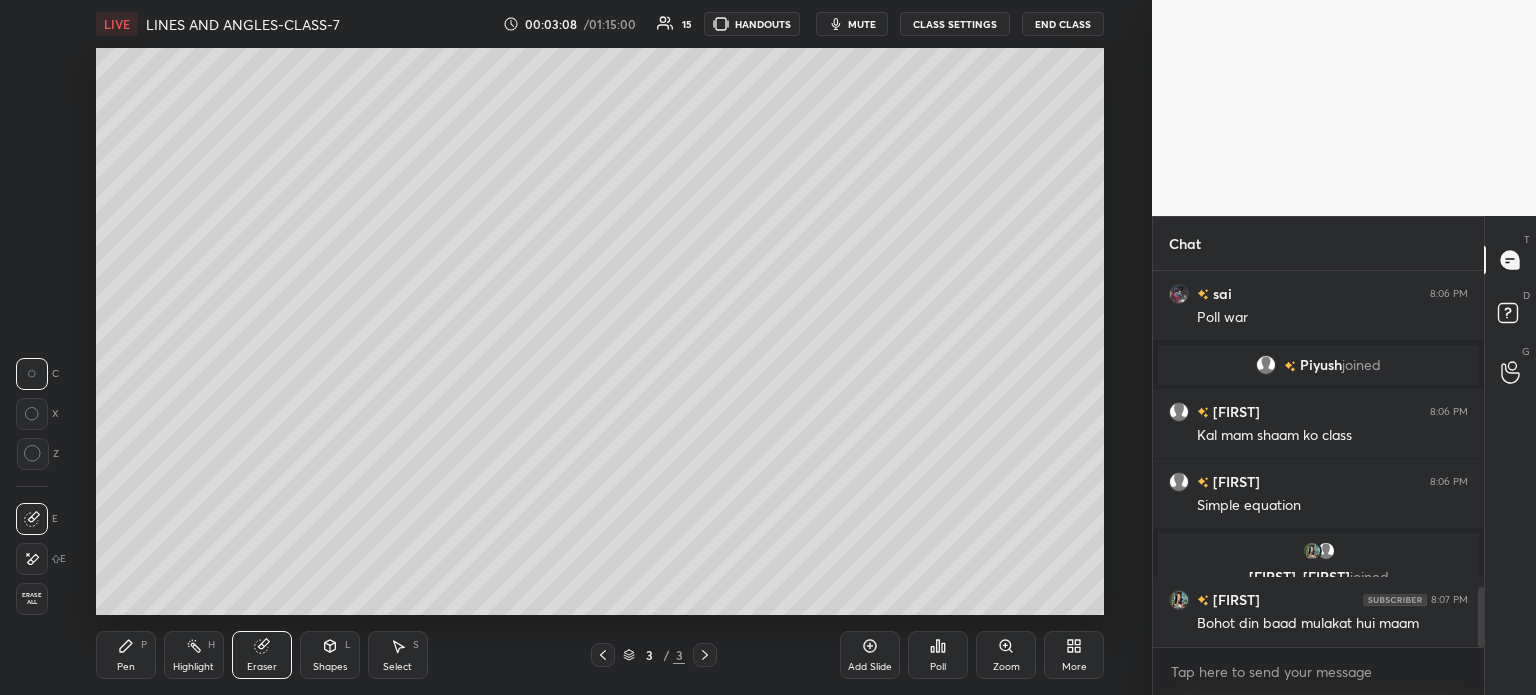 click on "Erase all" at bounding box center [32, 599] 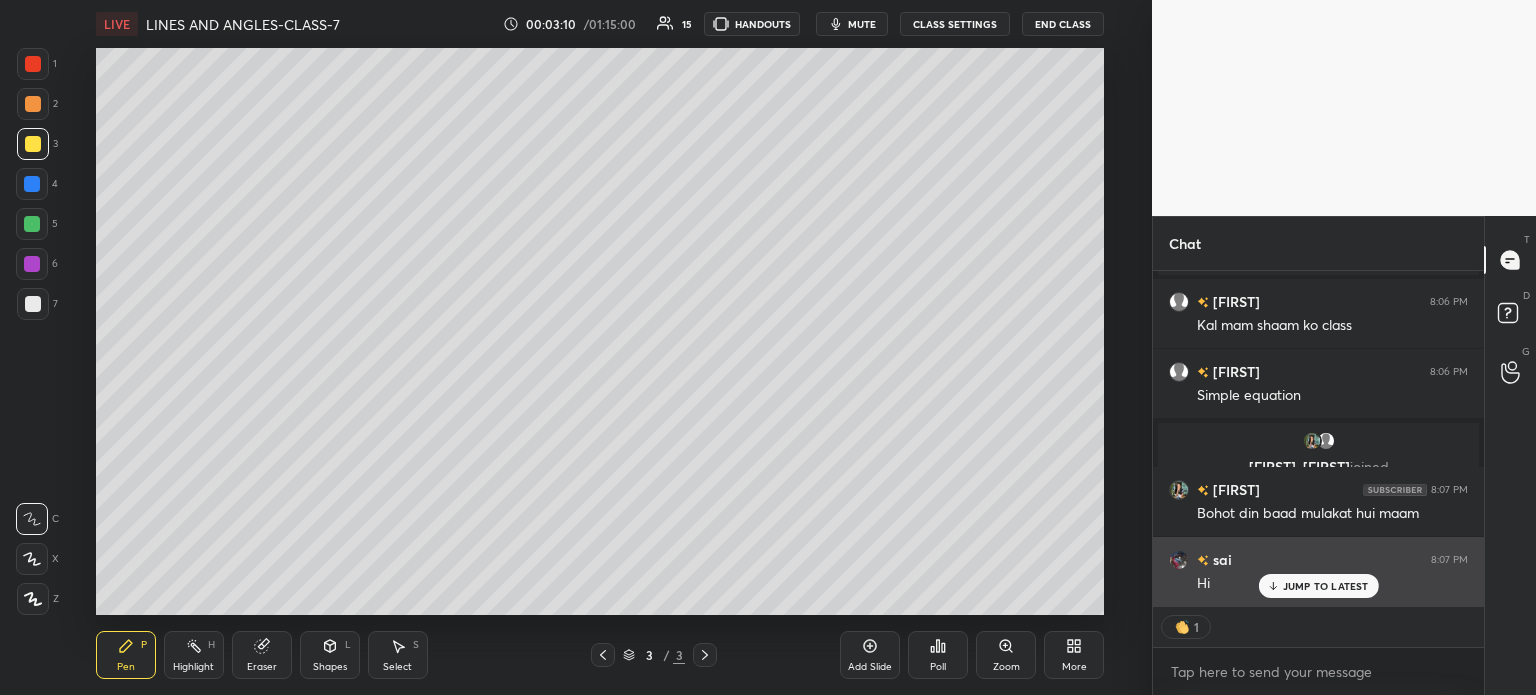 click on "JUMP TO LATEST" at bounding box center [1326, 586] 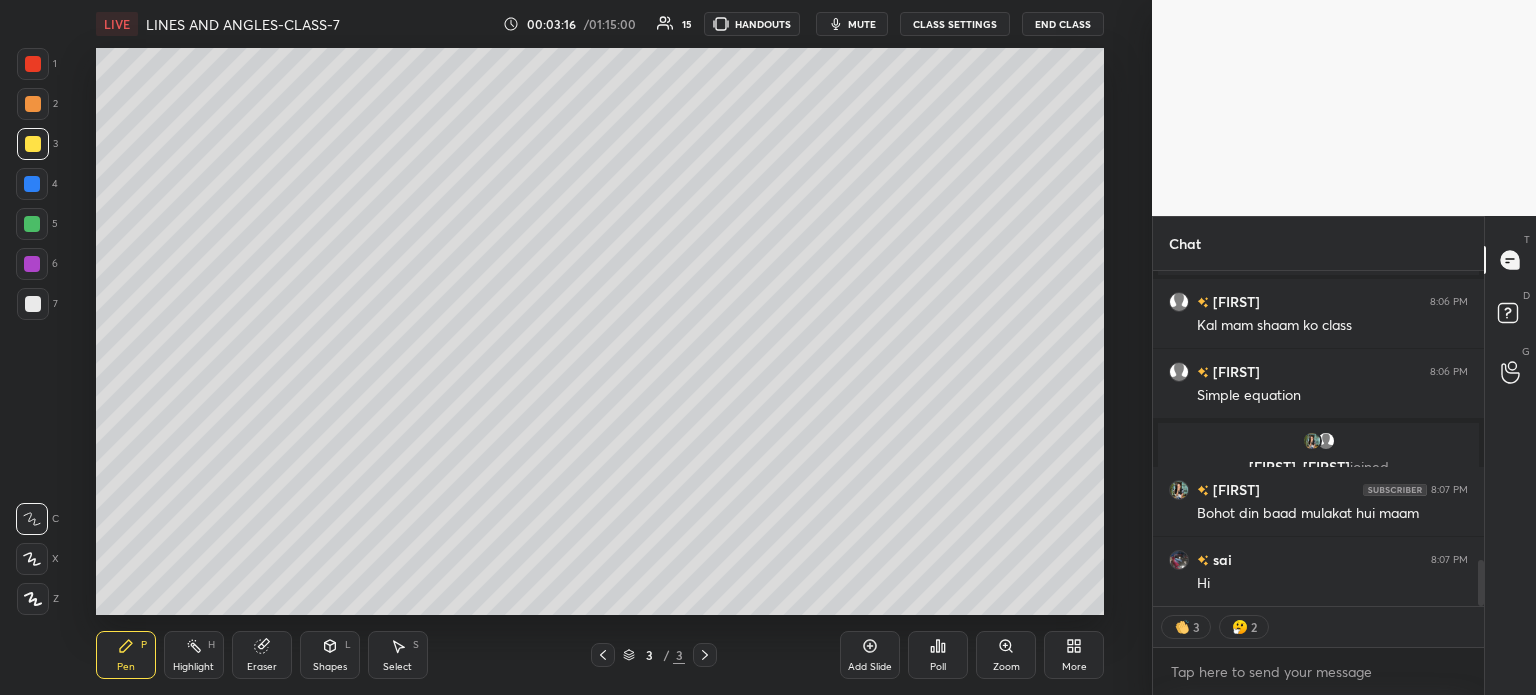 click at bounding box center [33, 104] 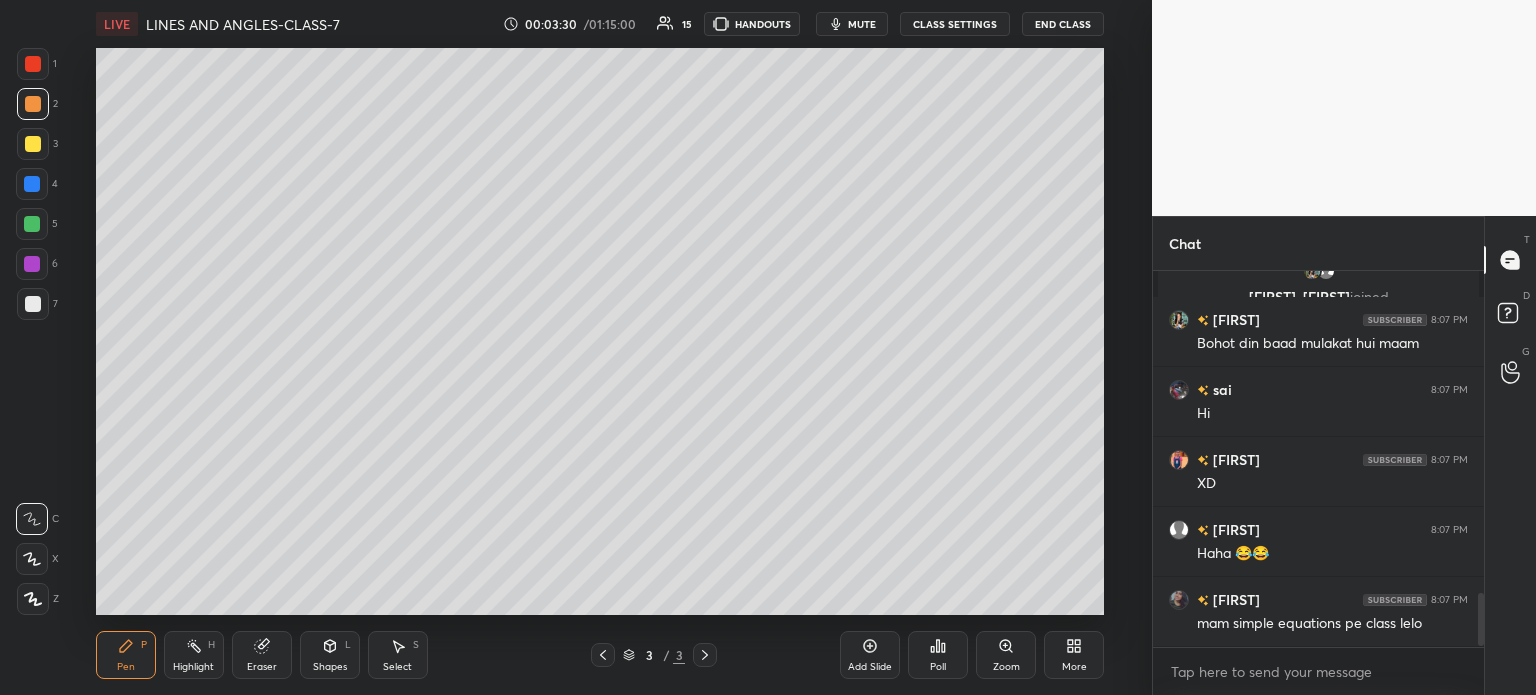 click 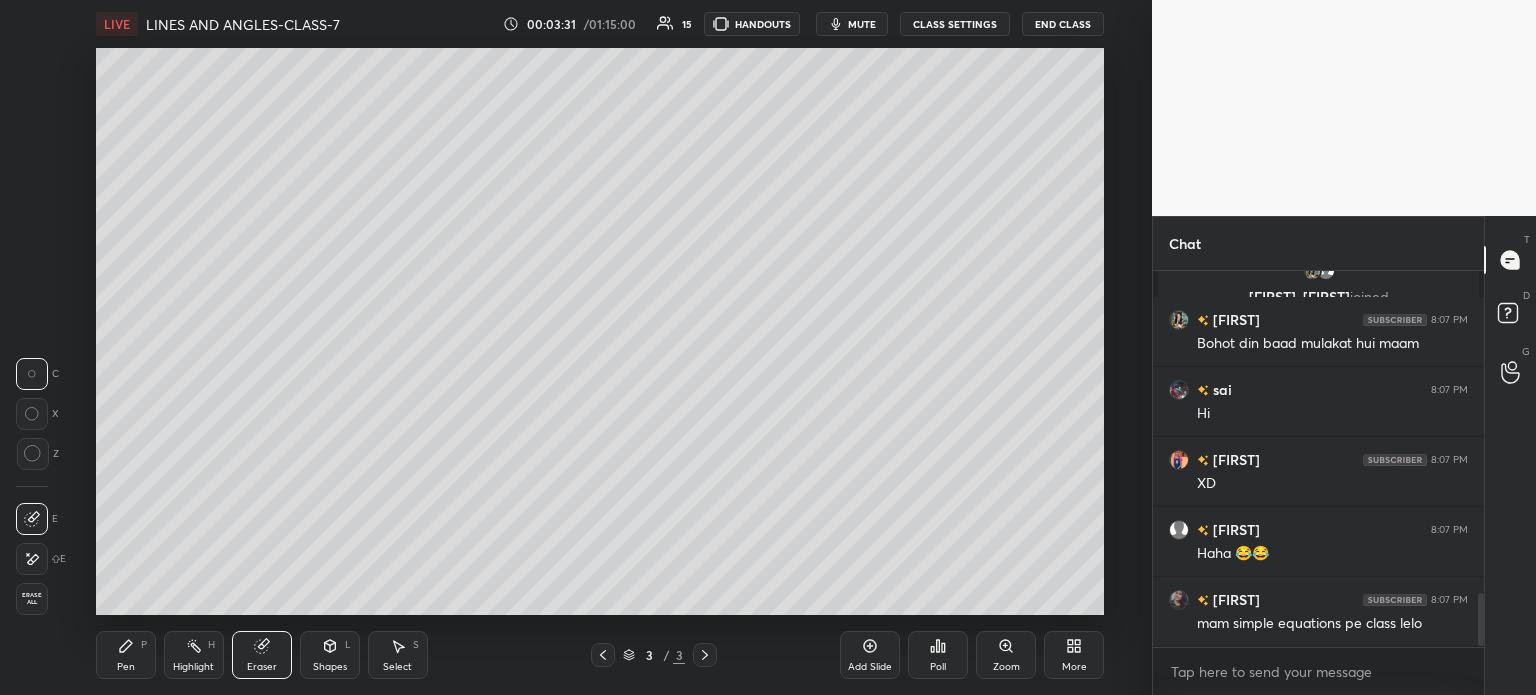 click on "Erase all" at bounding box center [32, 599] 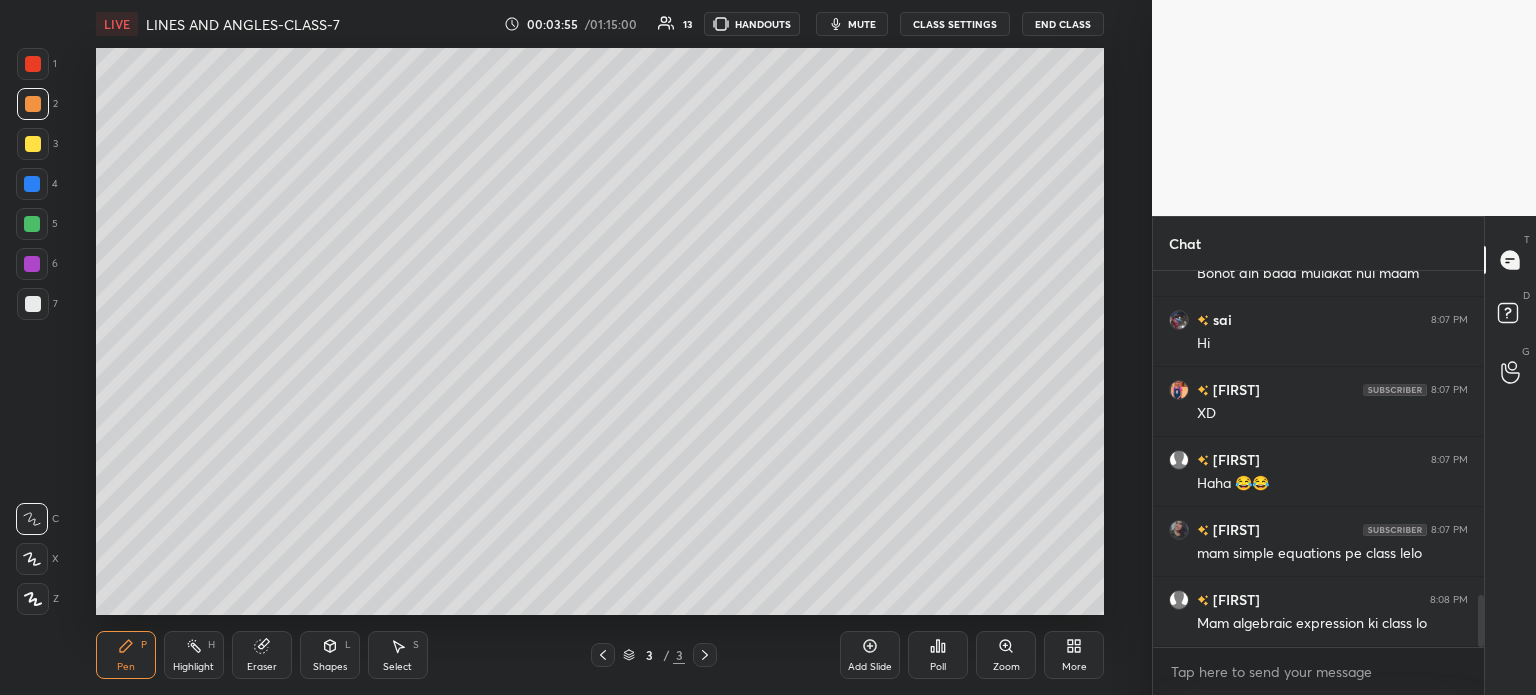 click at bounding box center [33, 144] 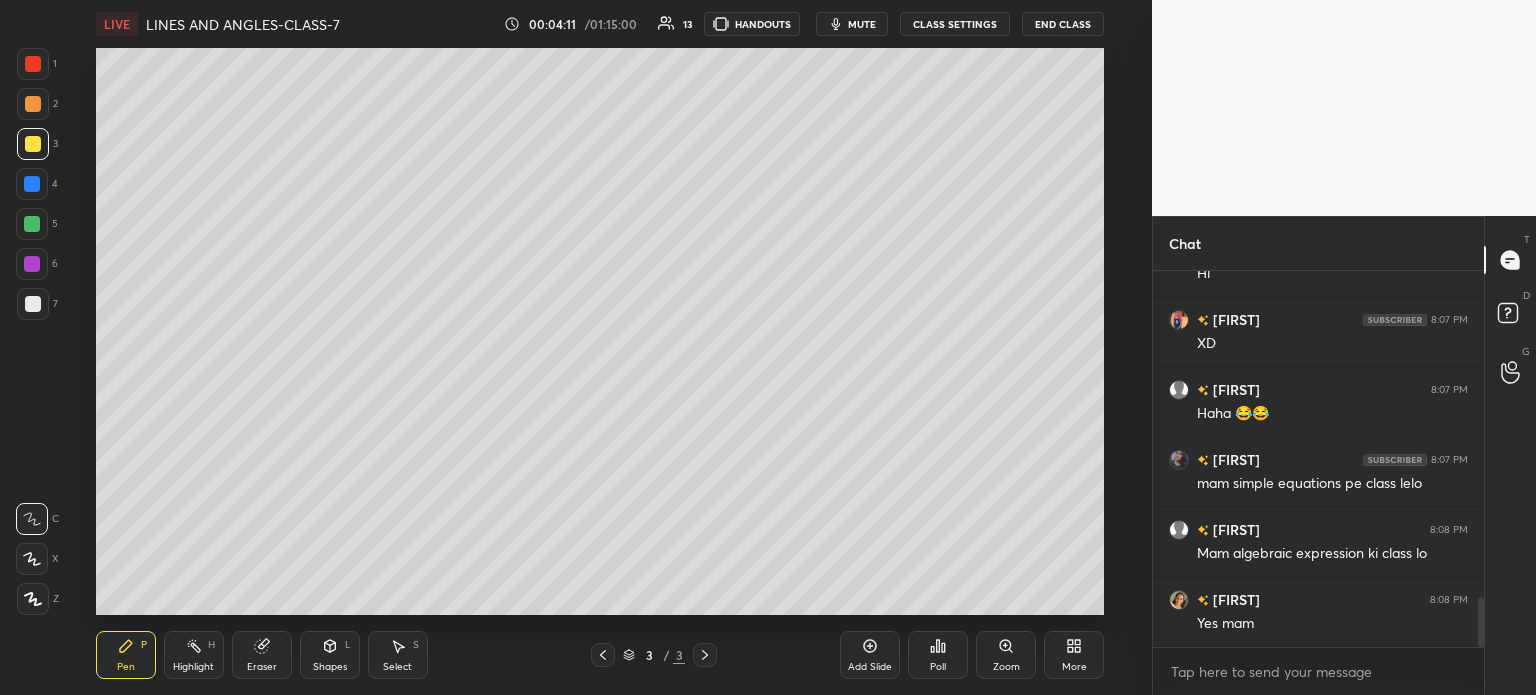 scroll, scrollTop: 2464, scrollLeft: 0, axis: vertical 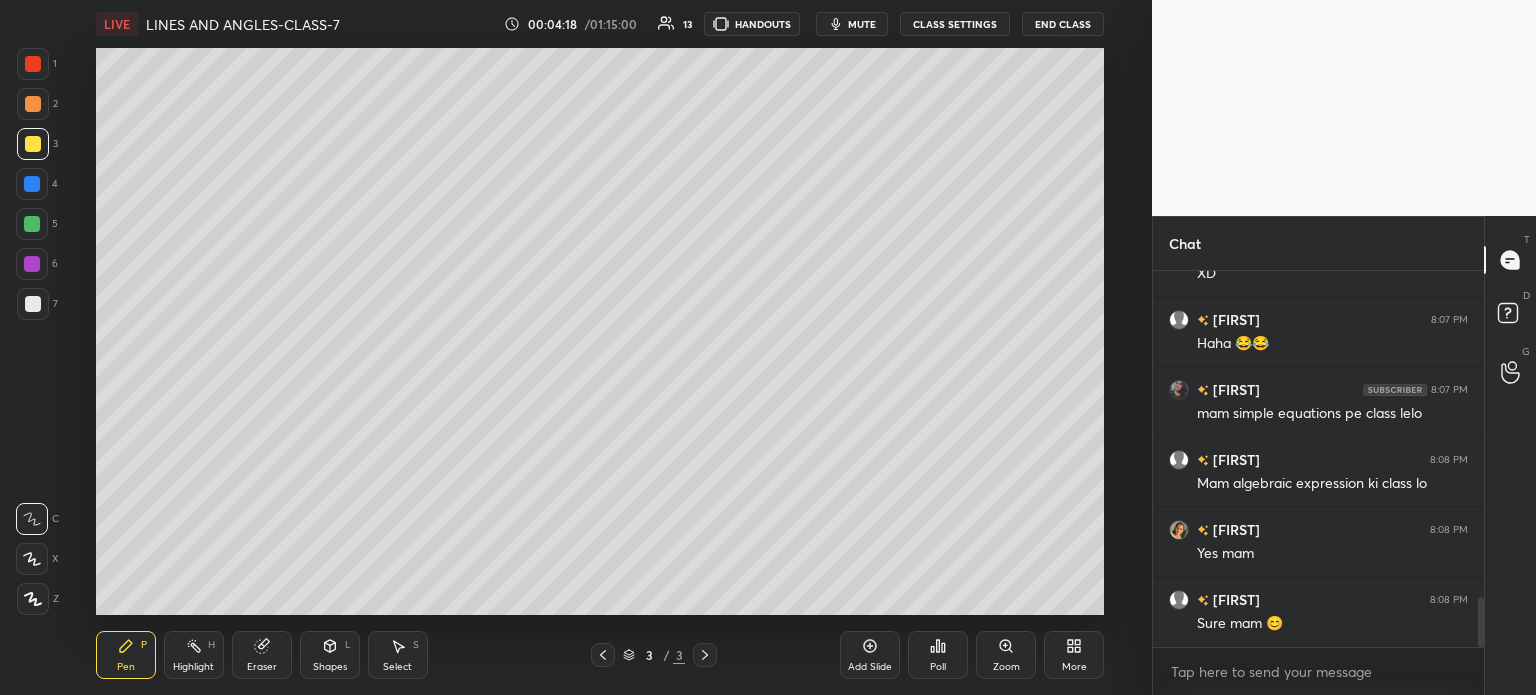click on "Add Slide" at bounding box center [870, 655] 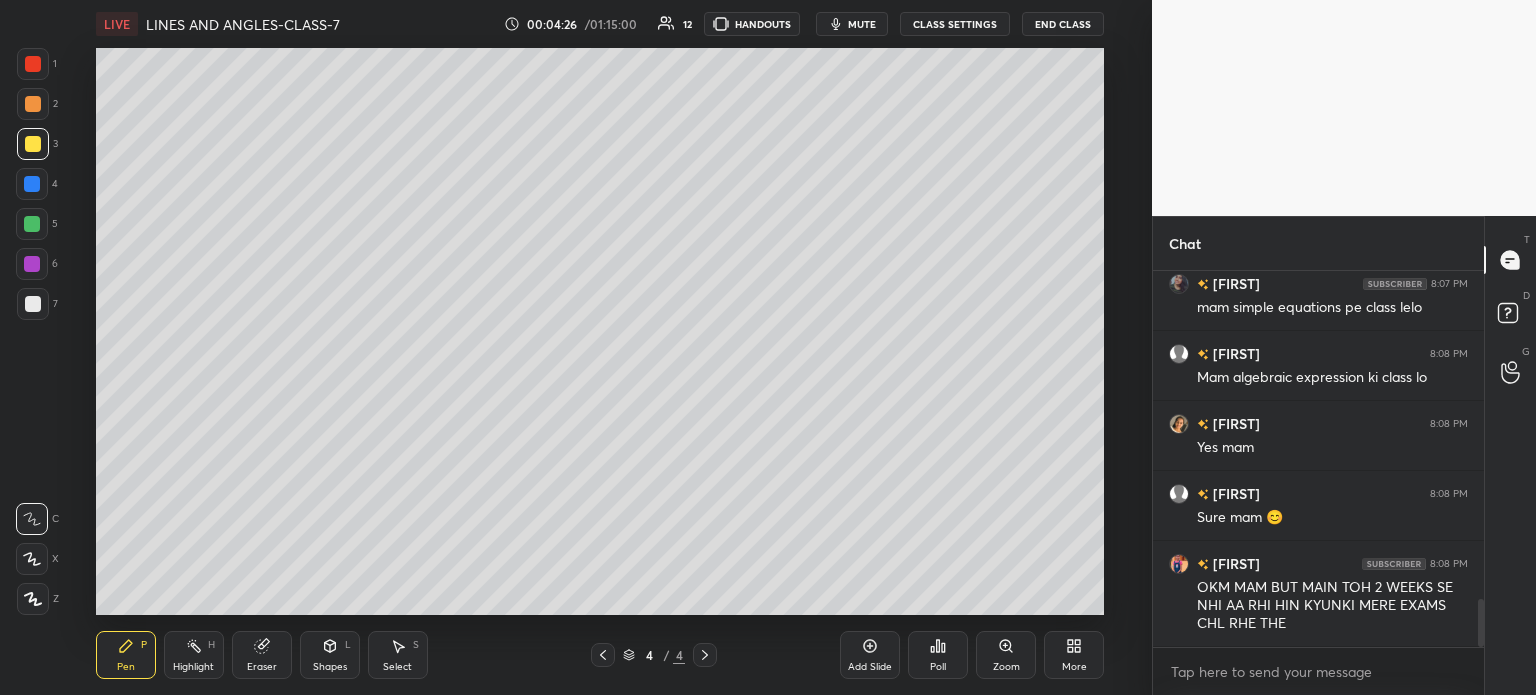 scroll, scrollTop: 2640, scrollLeft: 0, axis: vertical 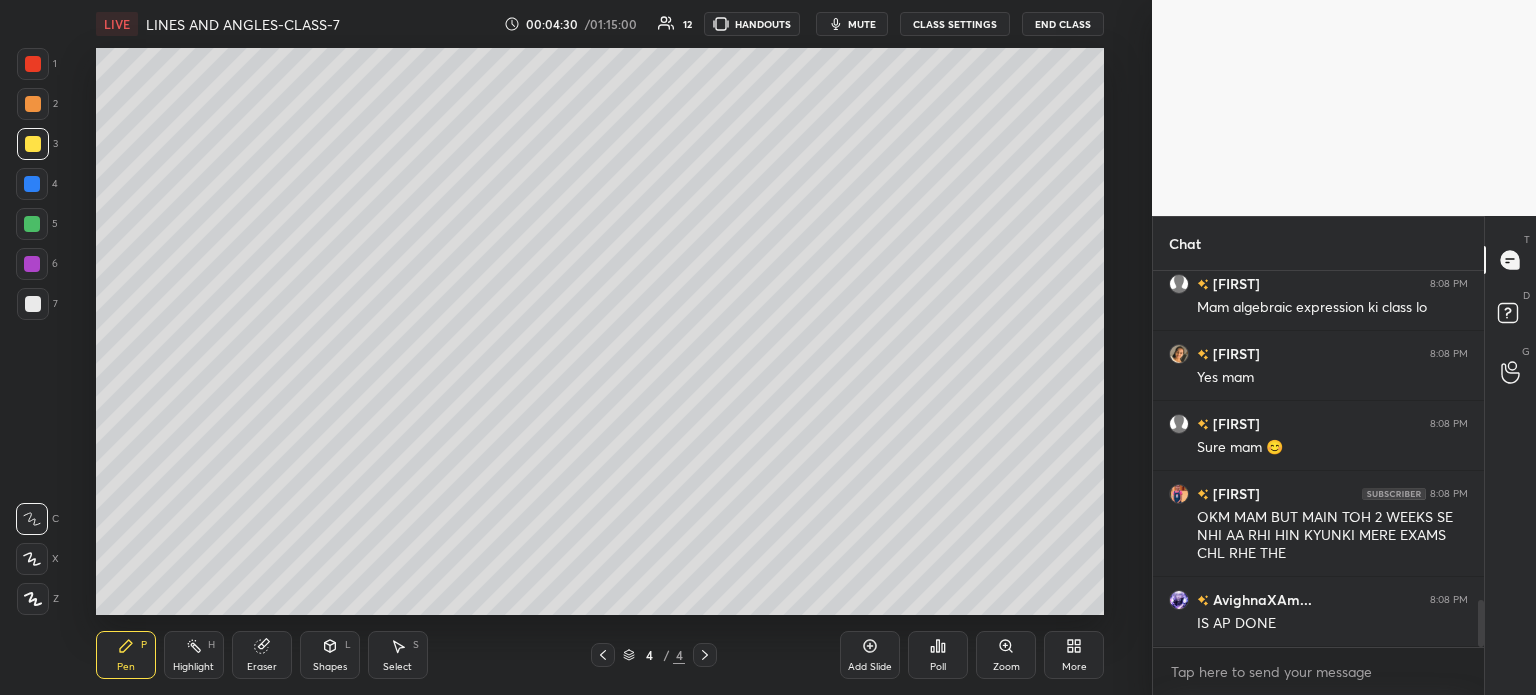click on "Eraser" at bounding box center [262, 655] 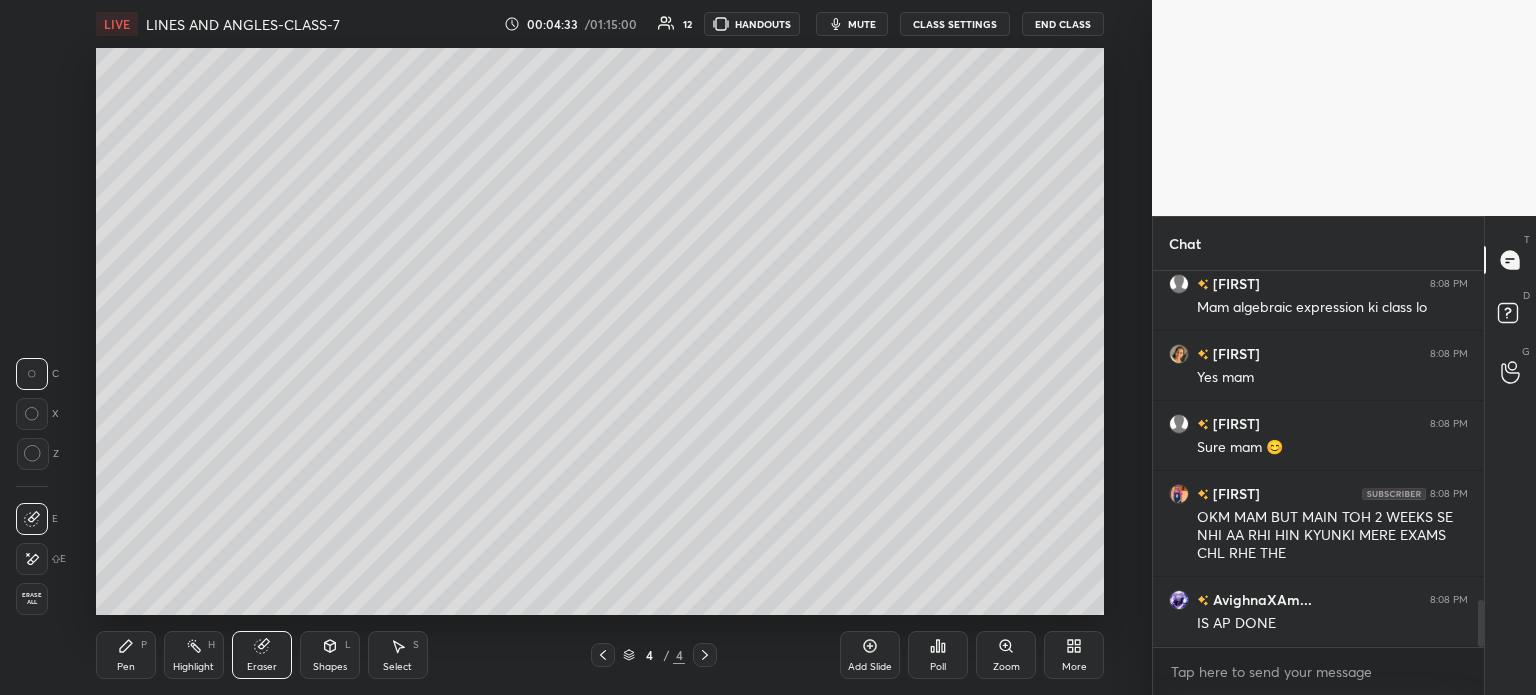 click on "Pen P" at bounding box center (126, 655) 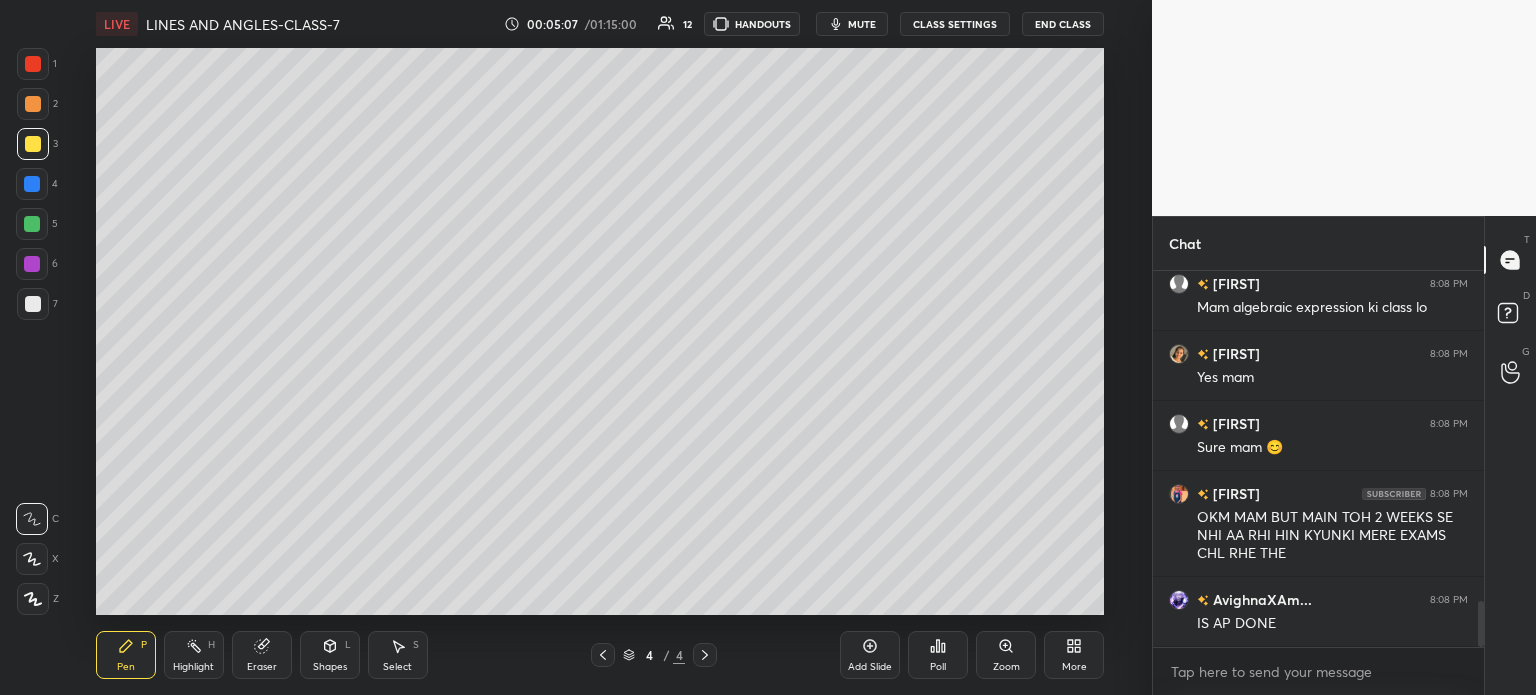 scroll, scrollTop: 2728, scrollLeft: 0, axis: vertical 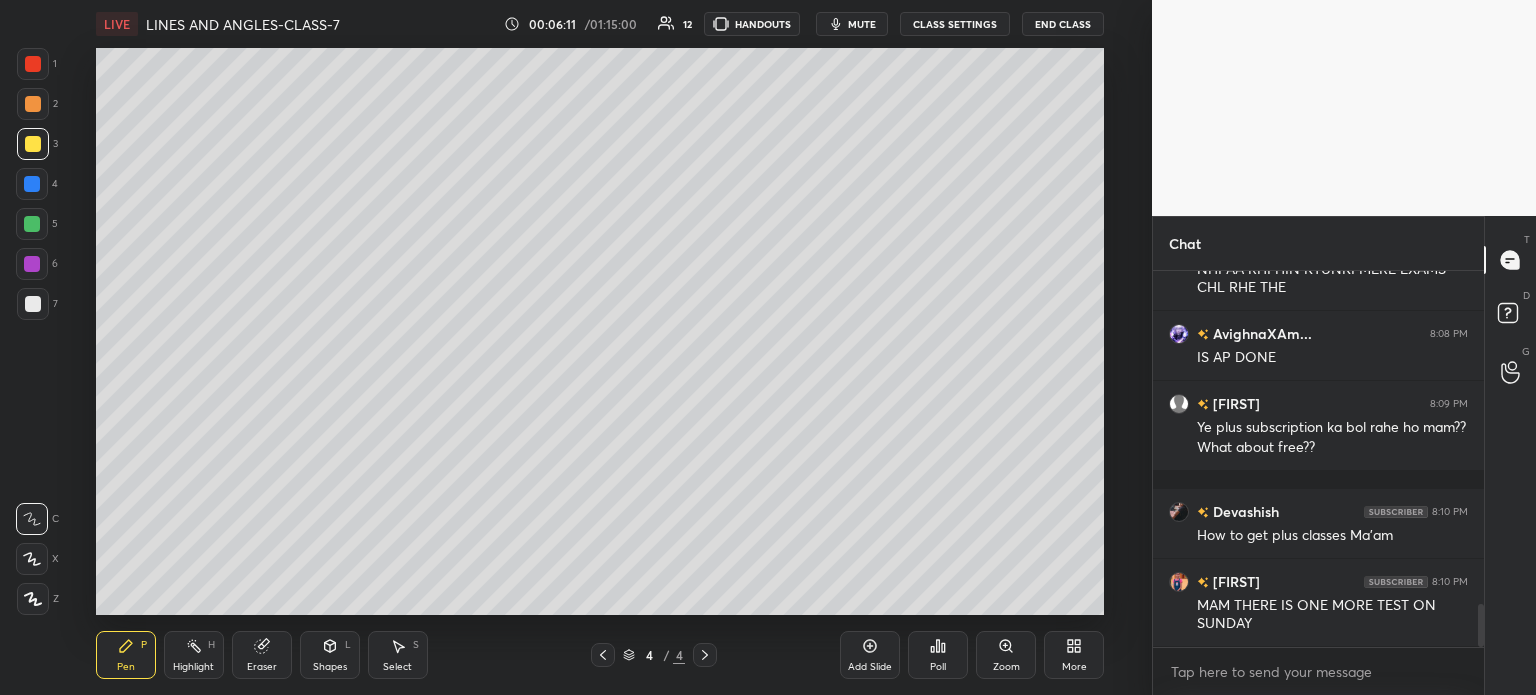 click on "Pen P Highlight H Eraser Shapes L Select S 4 / 4 Add Slide Poll Zoom More" at bounding box center (600, 655) 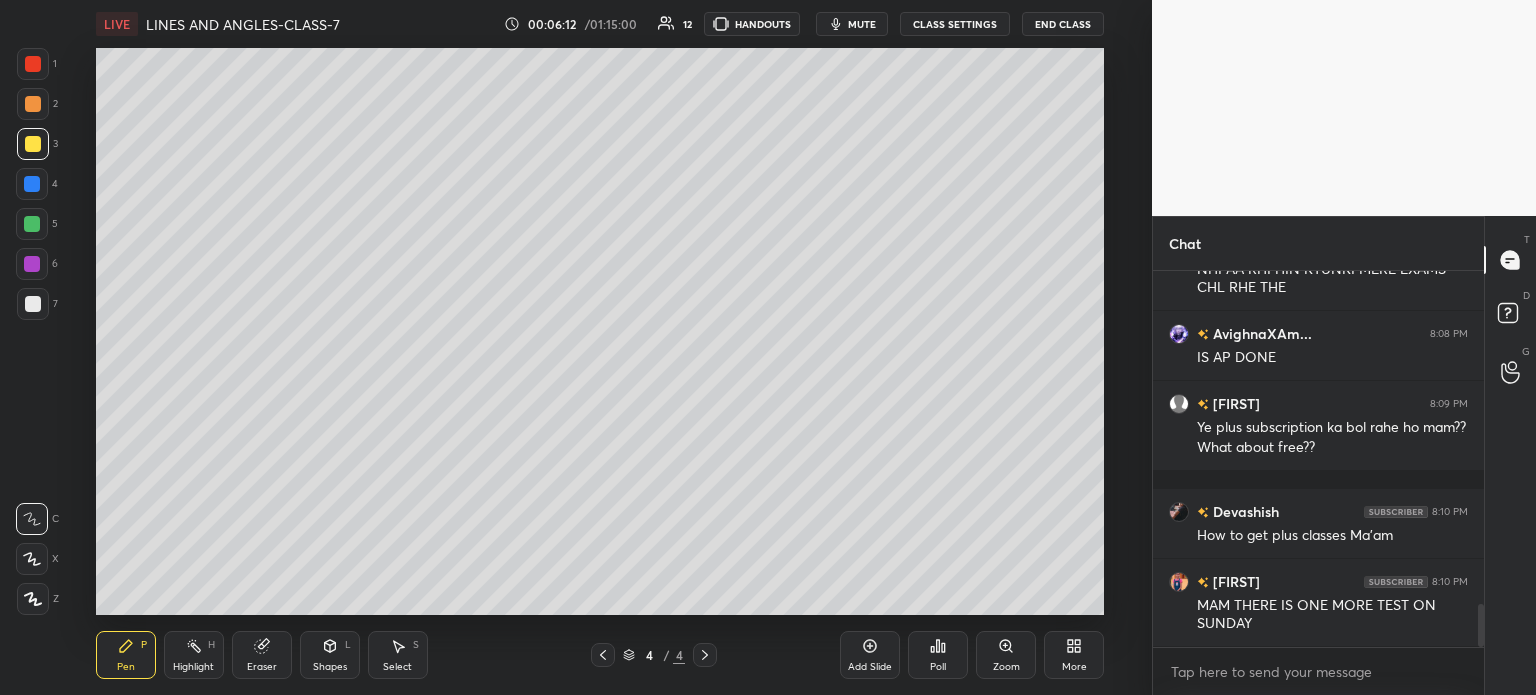 click on "Add Slide" at bounding box center [870, 655] 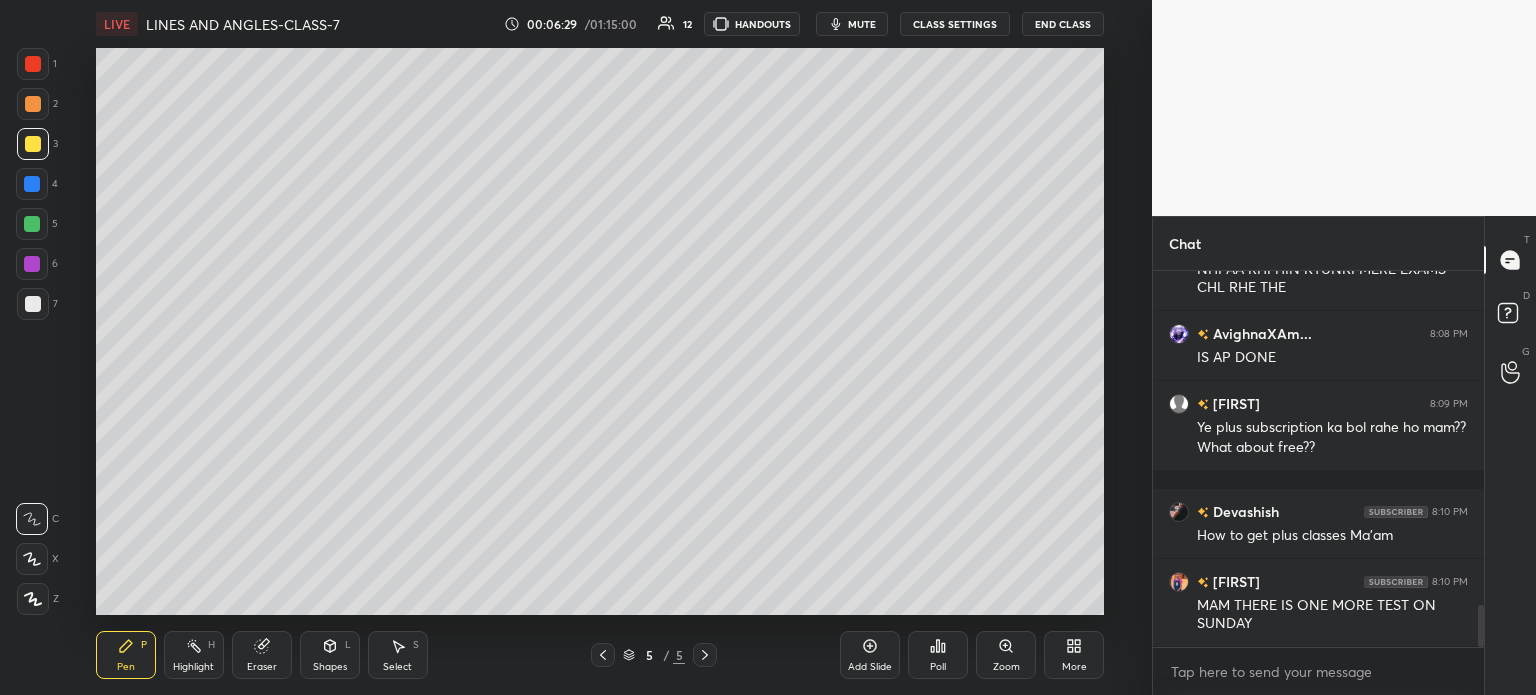 scroll, scrollTop: 2976, scrollLeft: 0, axis: vertical 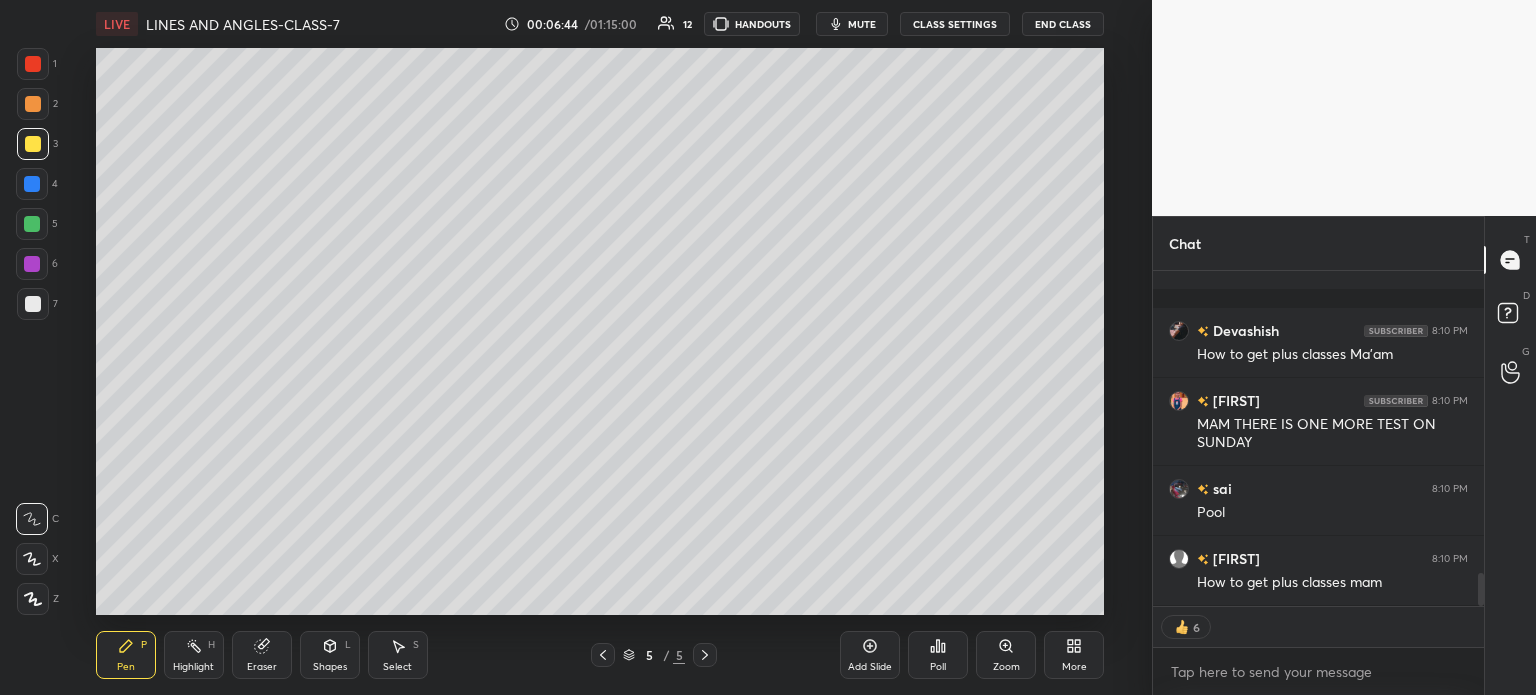 type on "x" 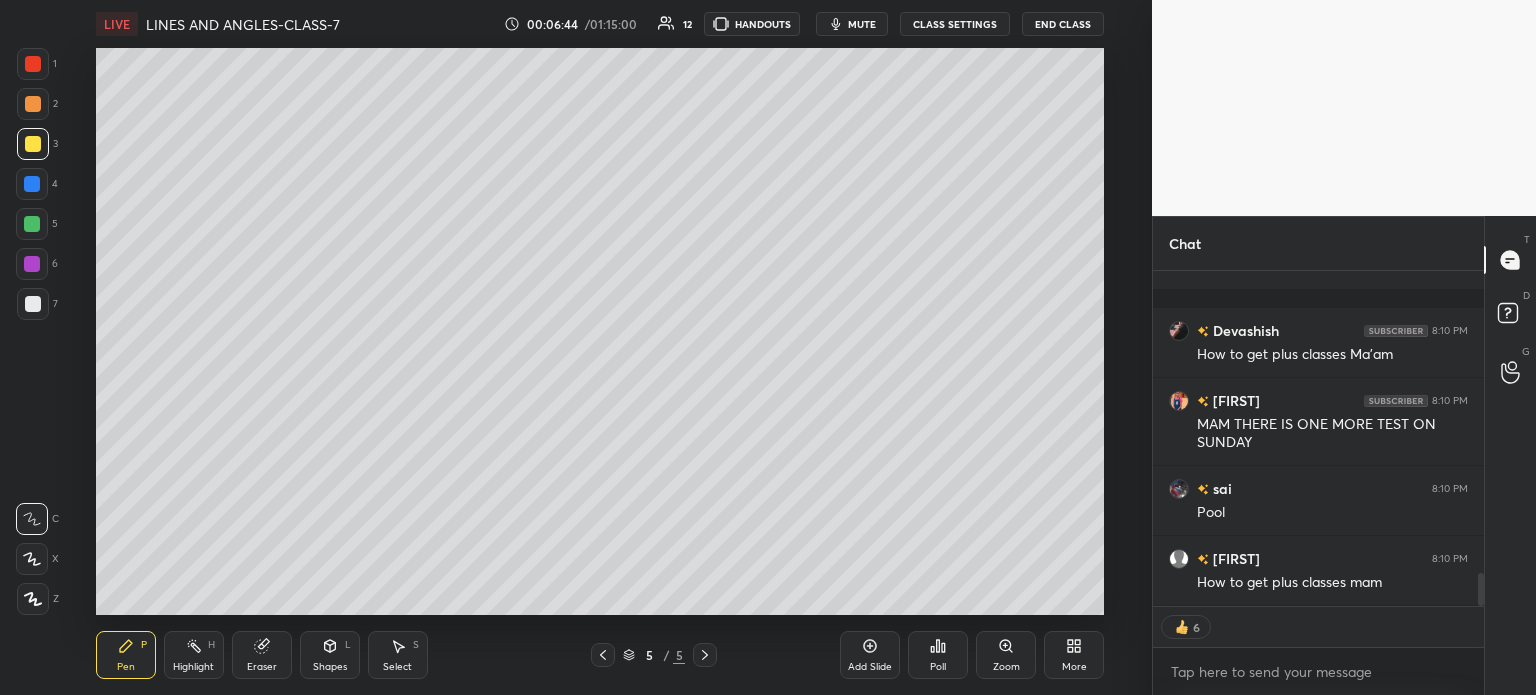 scroll, scrollTop: 7, scrollLeft: 6, axis: both 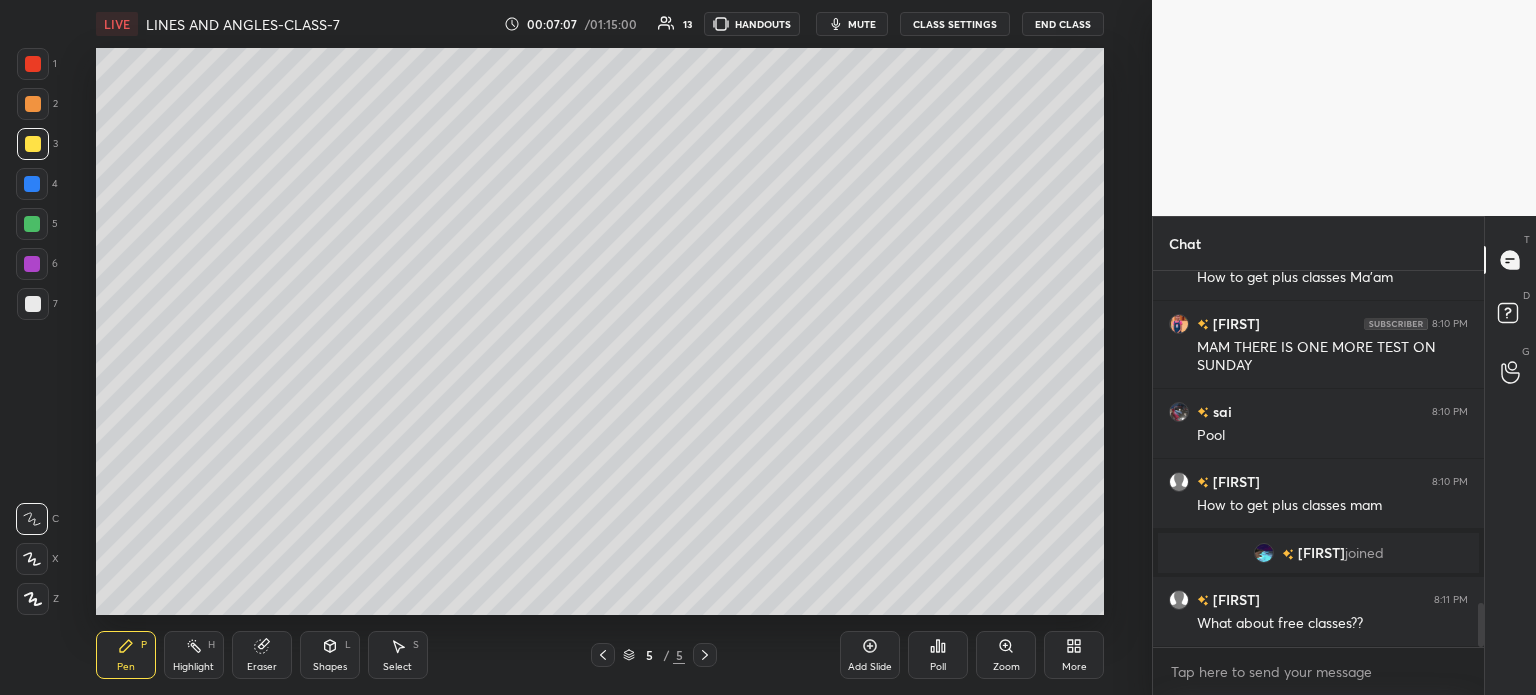click on "More" at bounding box center (1074, 667) 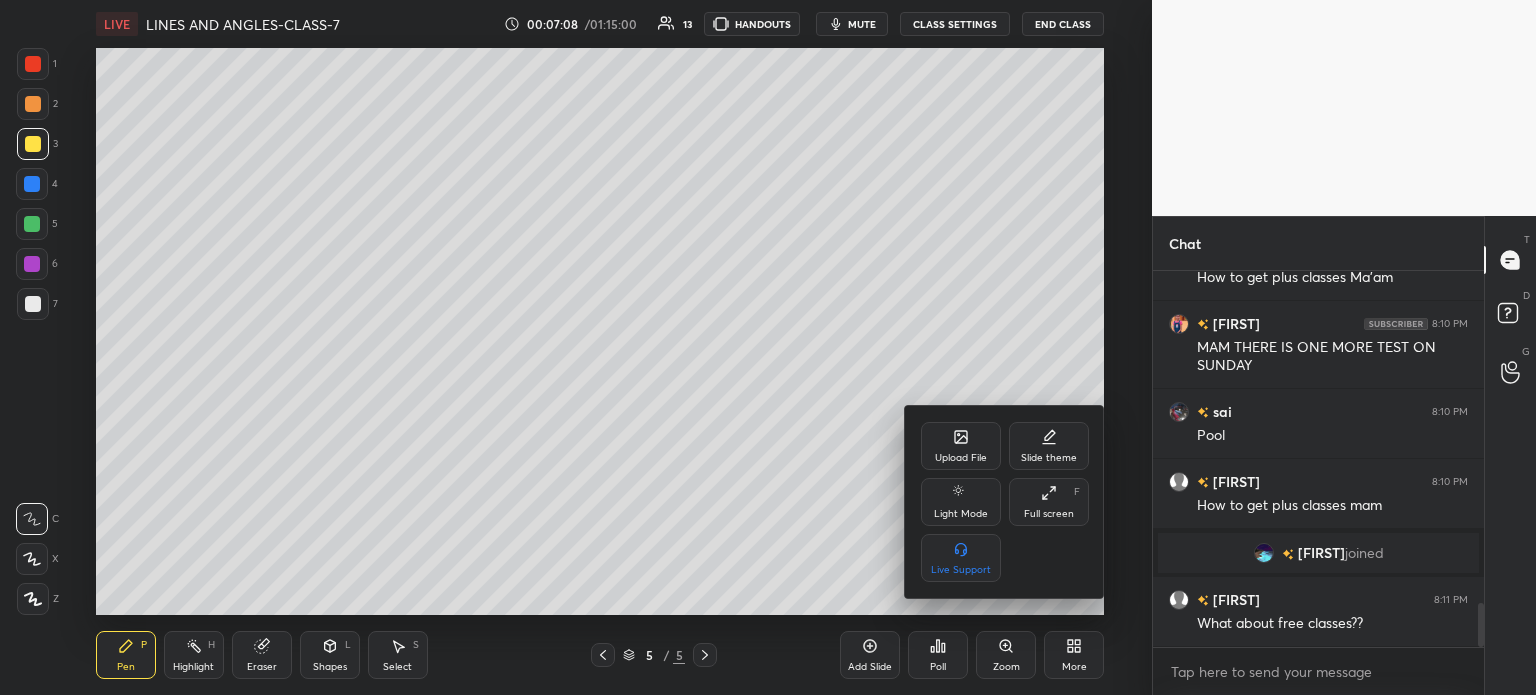click on "Upload File" at bounding box center [961, 458] 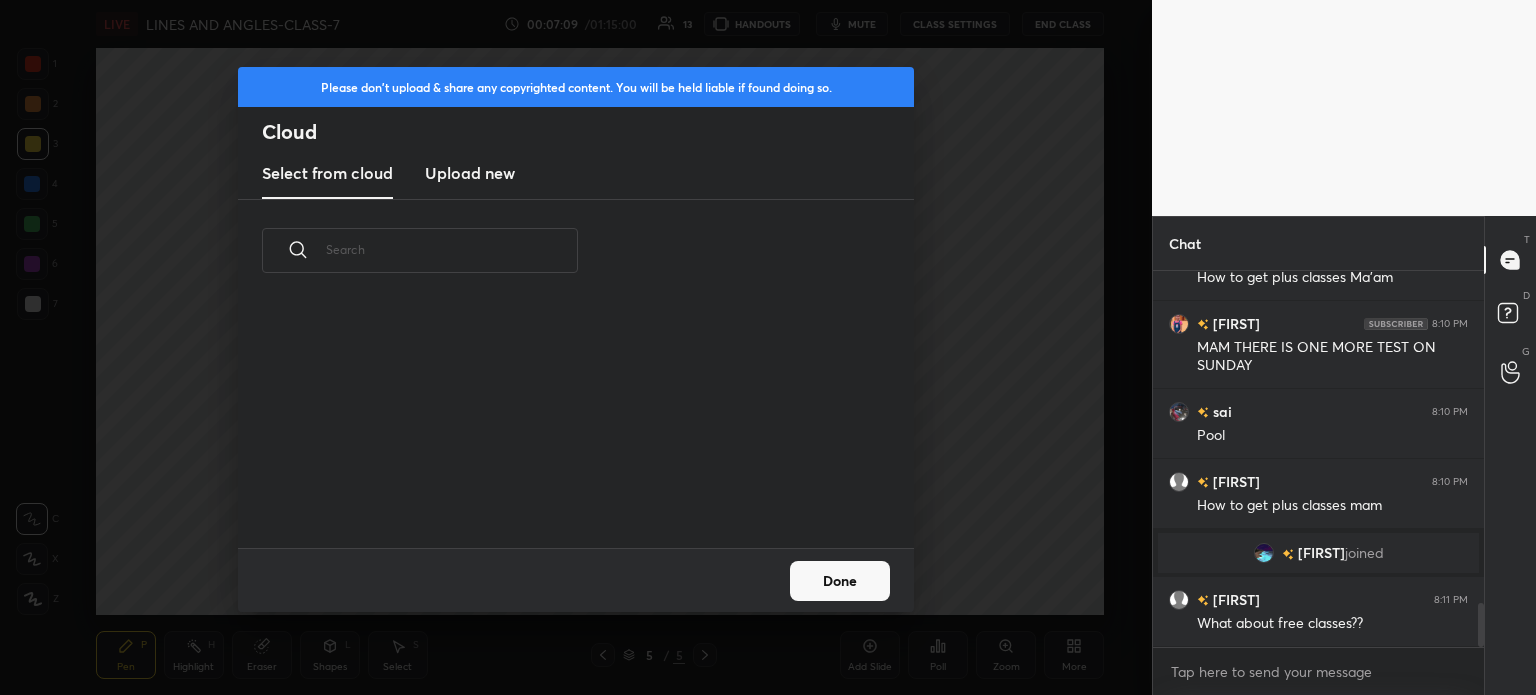 scroll, scrollTop: 5, scrollLeft: 10, axis: both 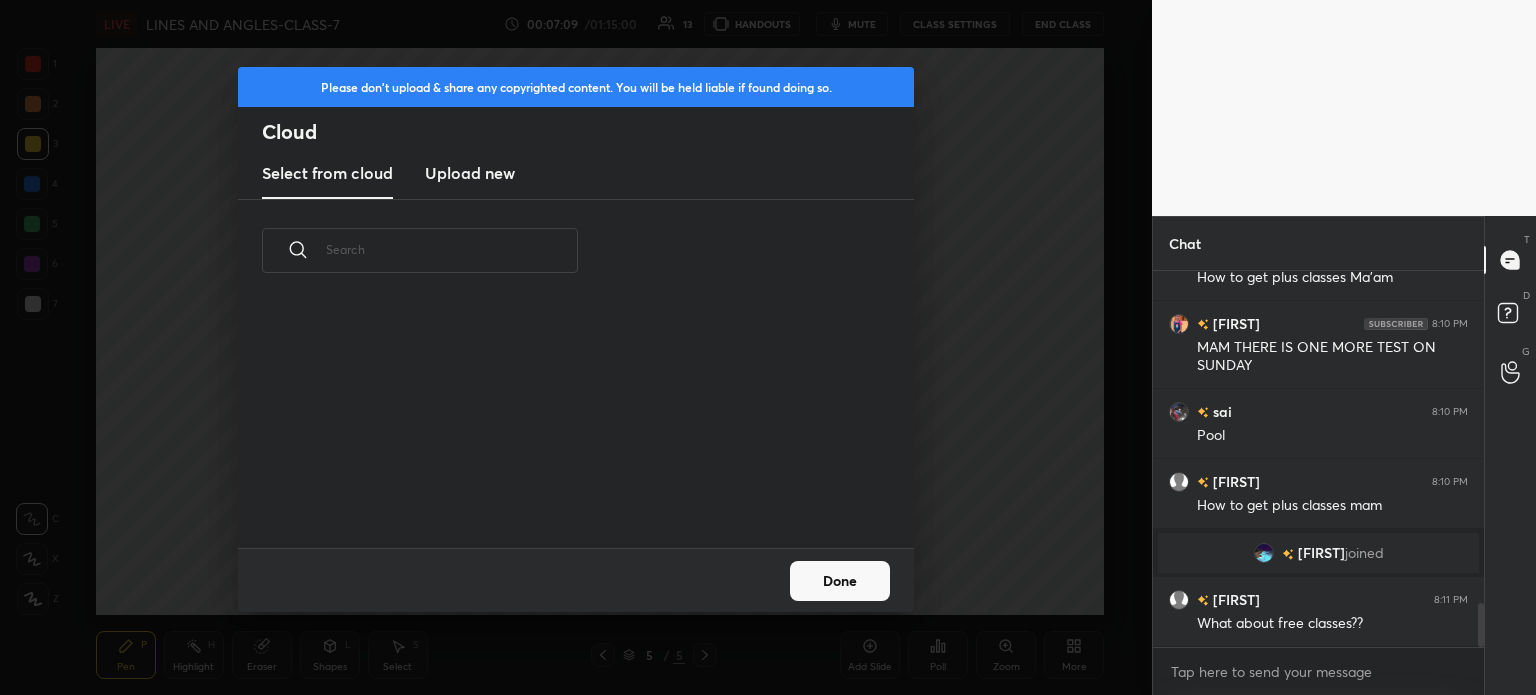 click on "Upload new" at bounding box center (470, 173) 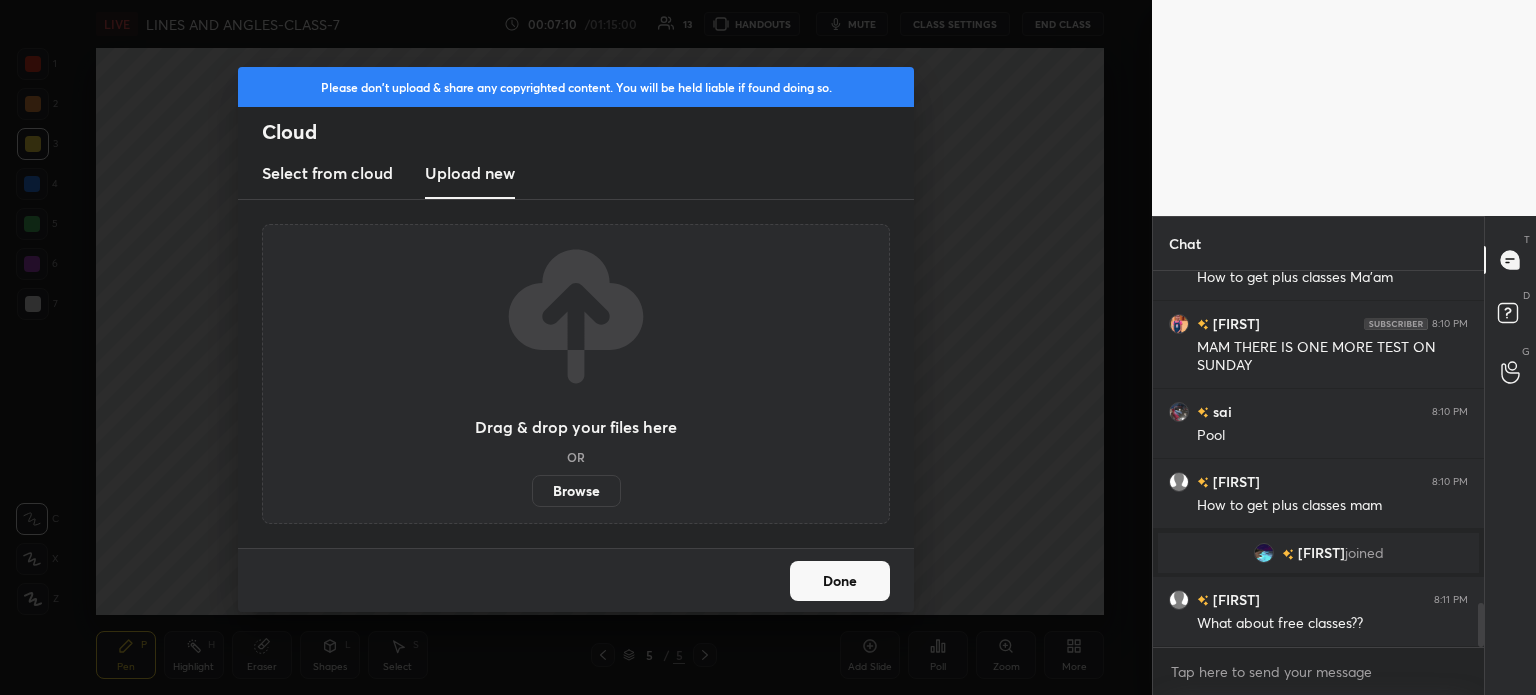 click on "Browse" at bounding box center (576, 491) 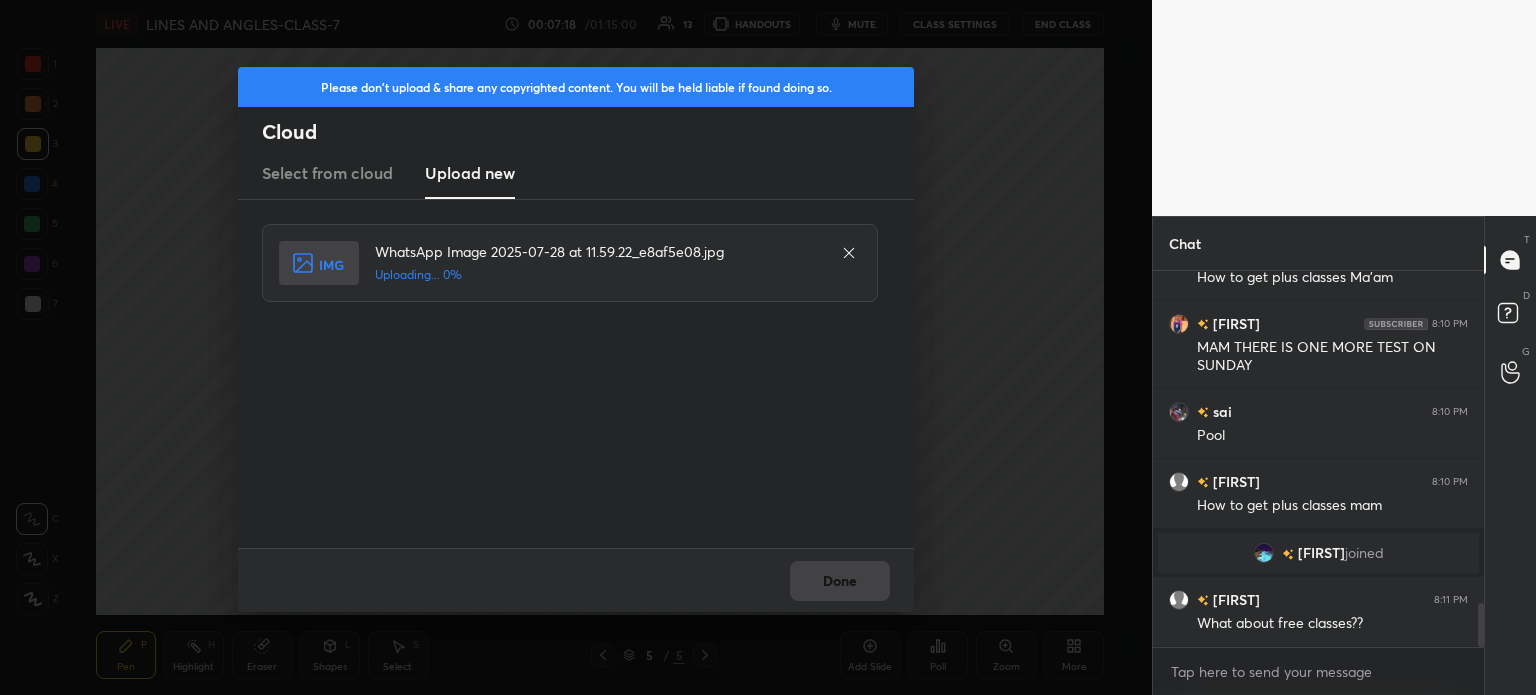 click on "Done" at bounding box center [576, 580] 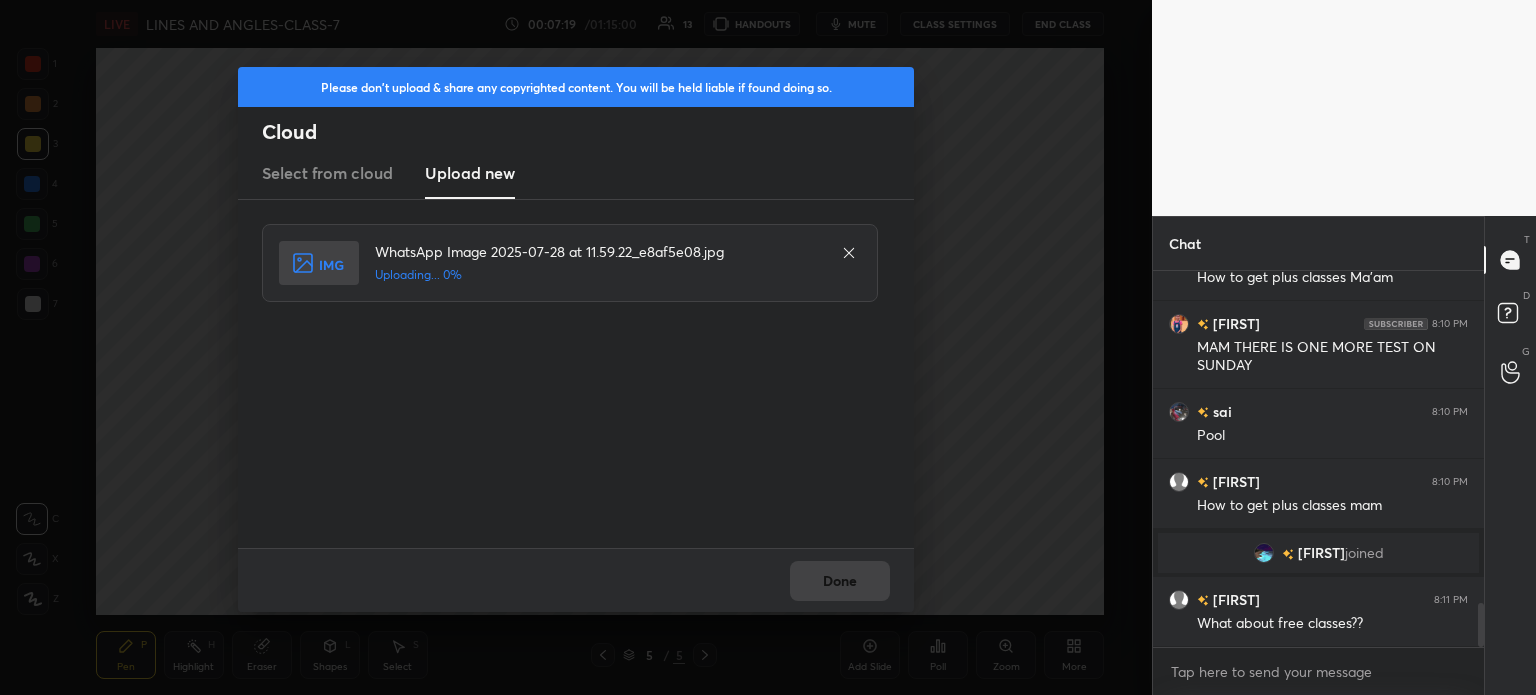 click on "Done" at bounding box center [576, 580] 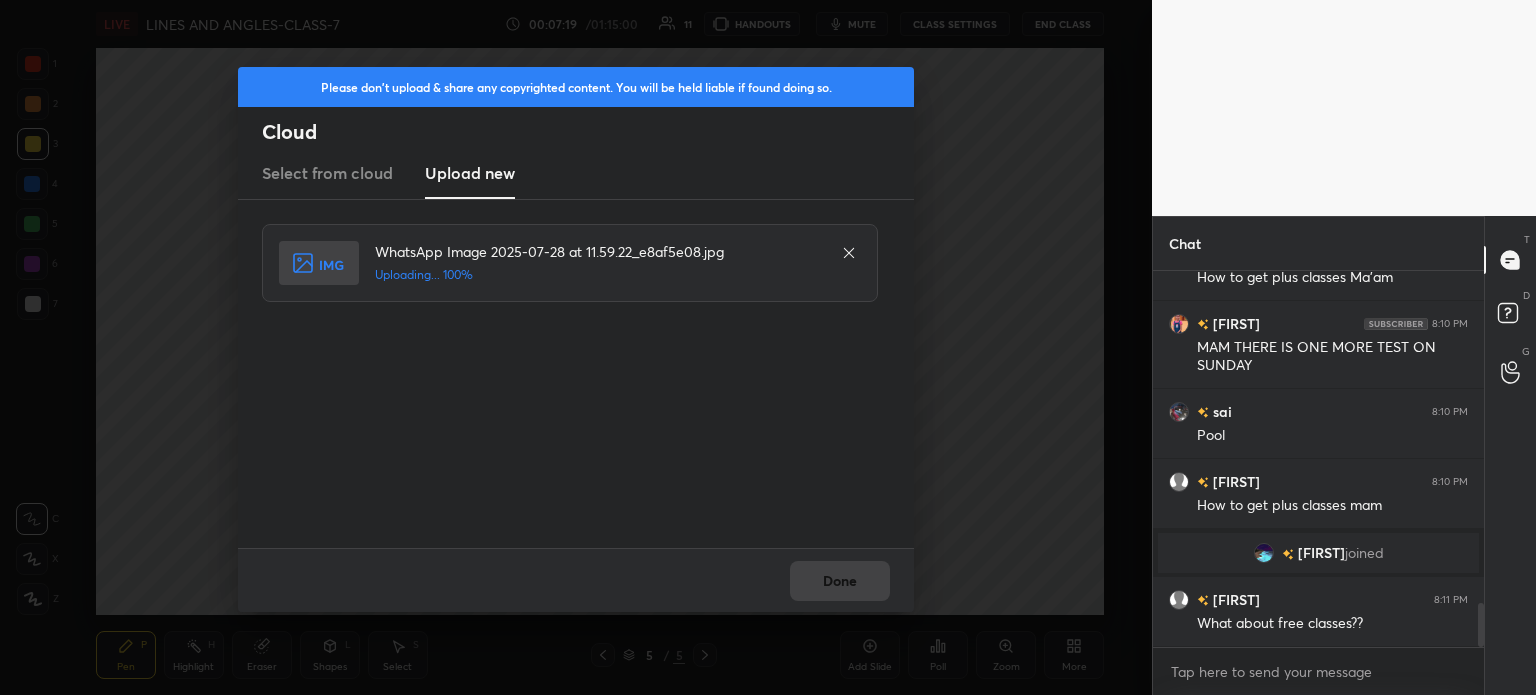 click on "Done" at bounding box center [576, 580] 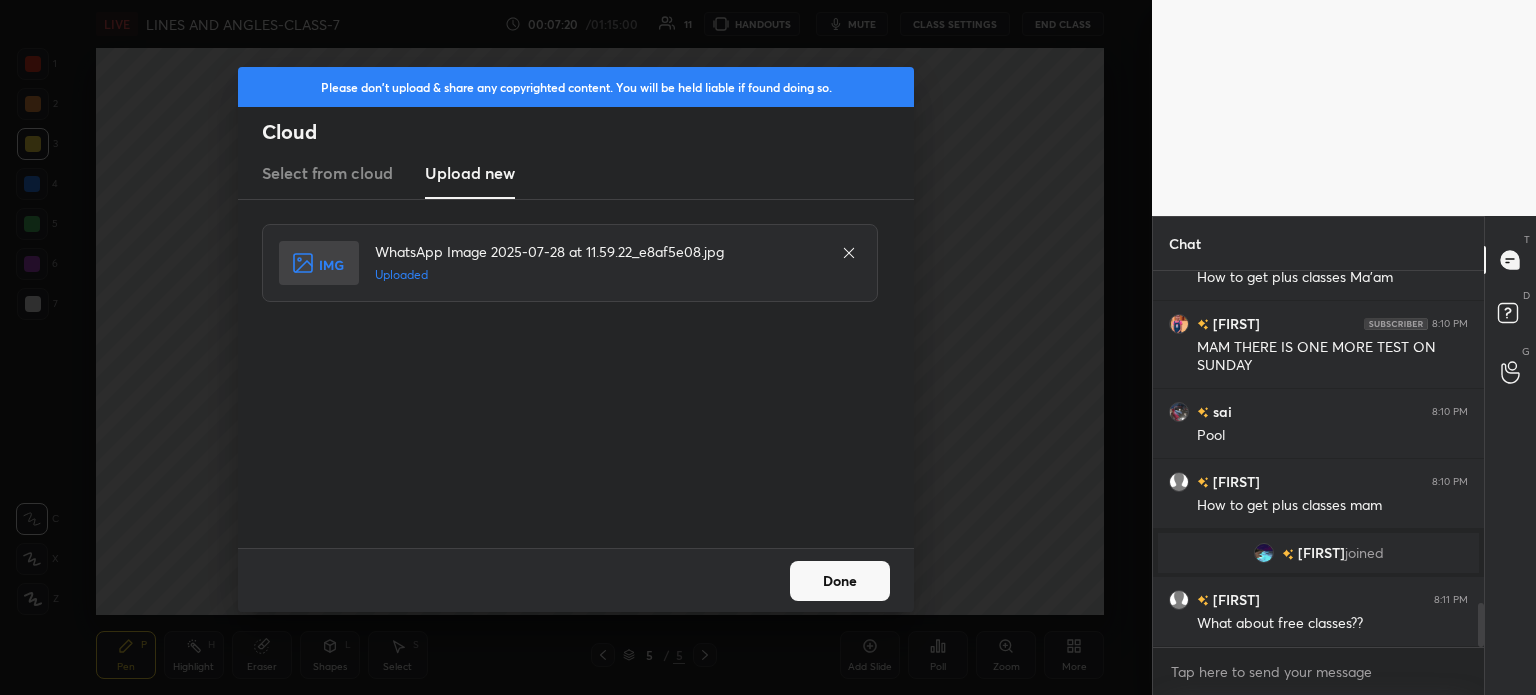 click on "Done" at bounding box center (840, 581) 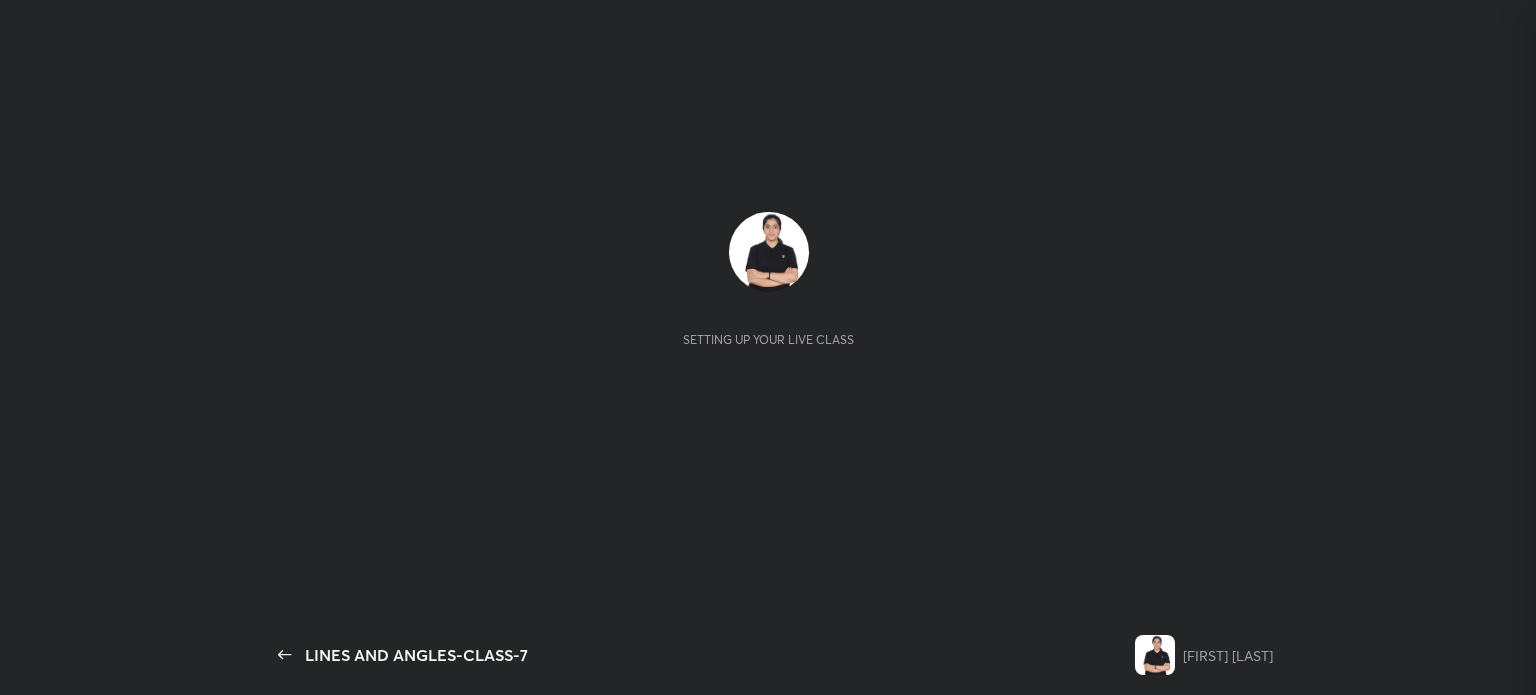 scroll, scrollTop: 0, scrollLeft: 0, axis: both 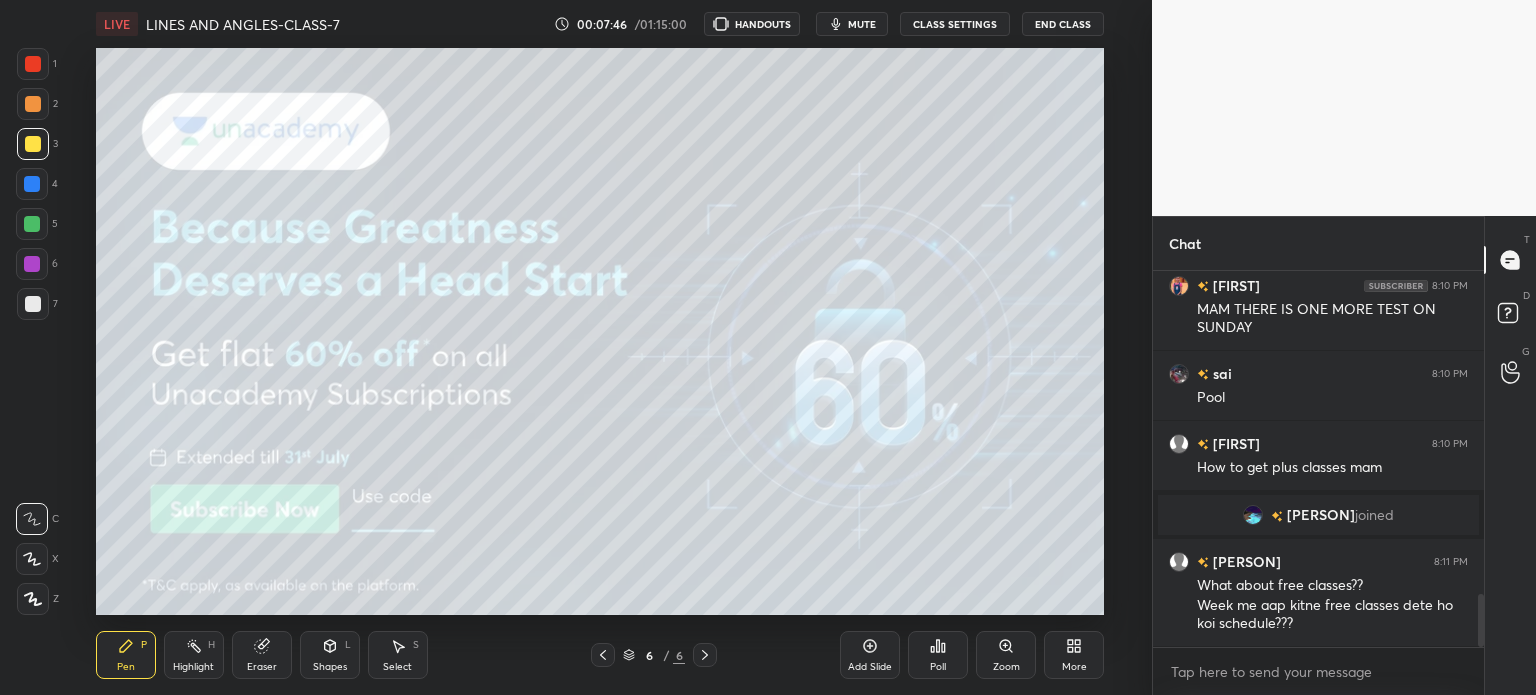 click on "Add Slide" at bounding box center [870, 655] 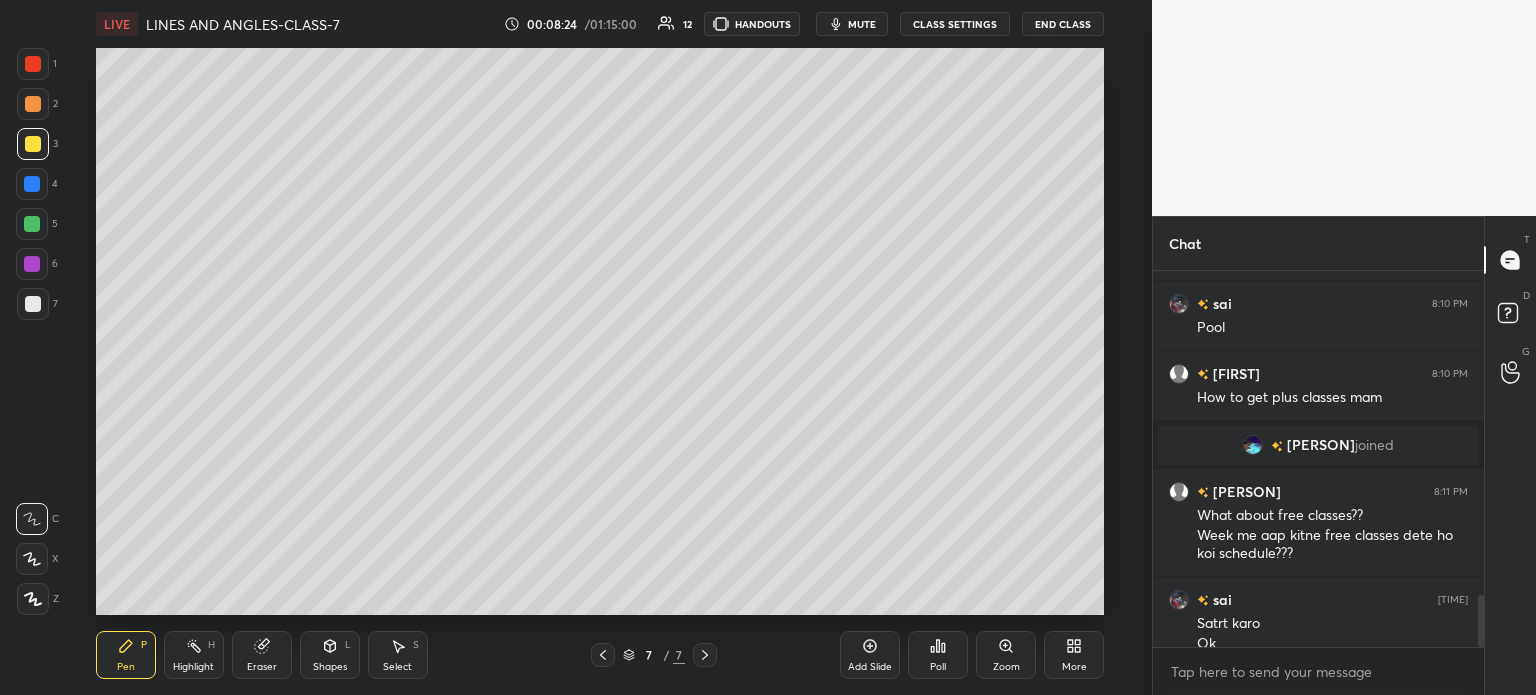 scroll, scrollTop: 2356, scrollLeft: 0, axis: vertical 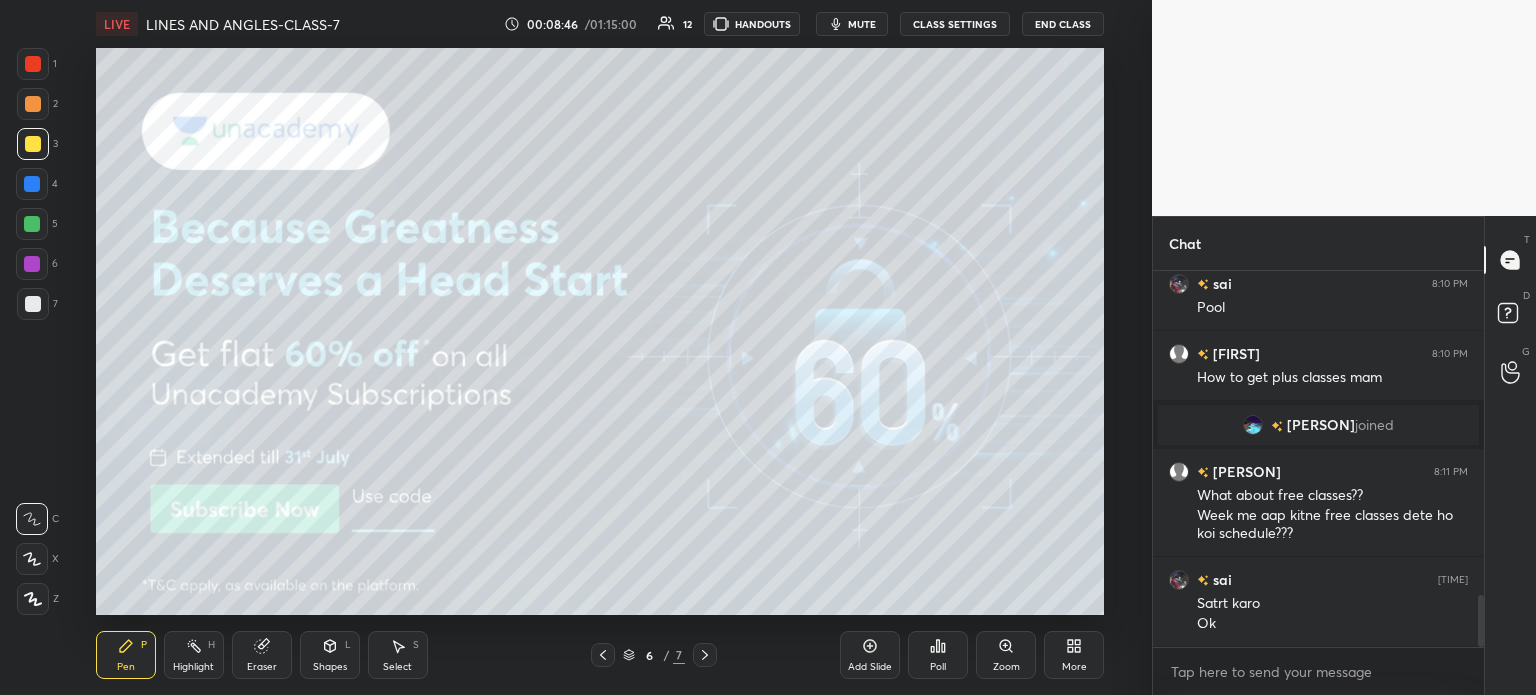 click on "Eraser" at bounding box center [262, 655] 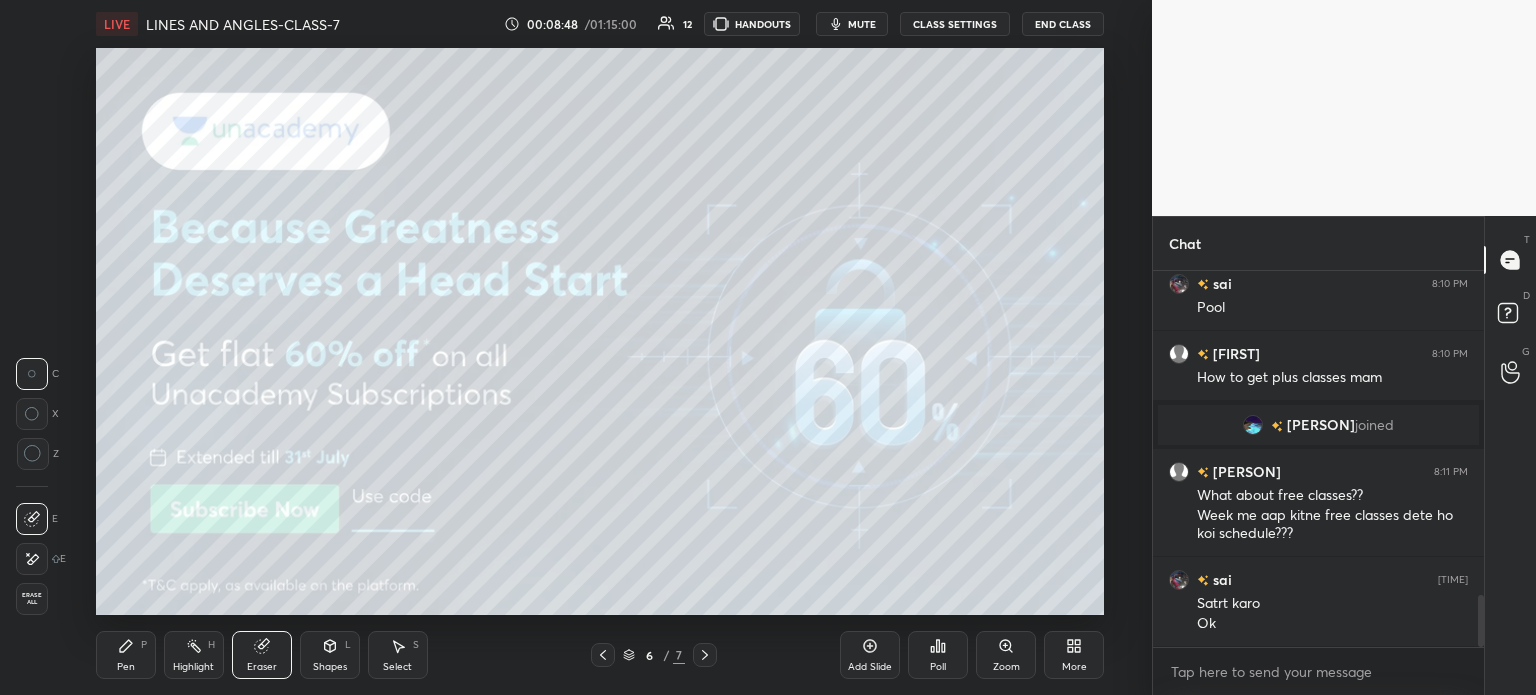 click on "Pen P" at bounding box center (126, 655) 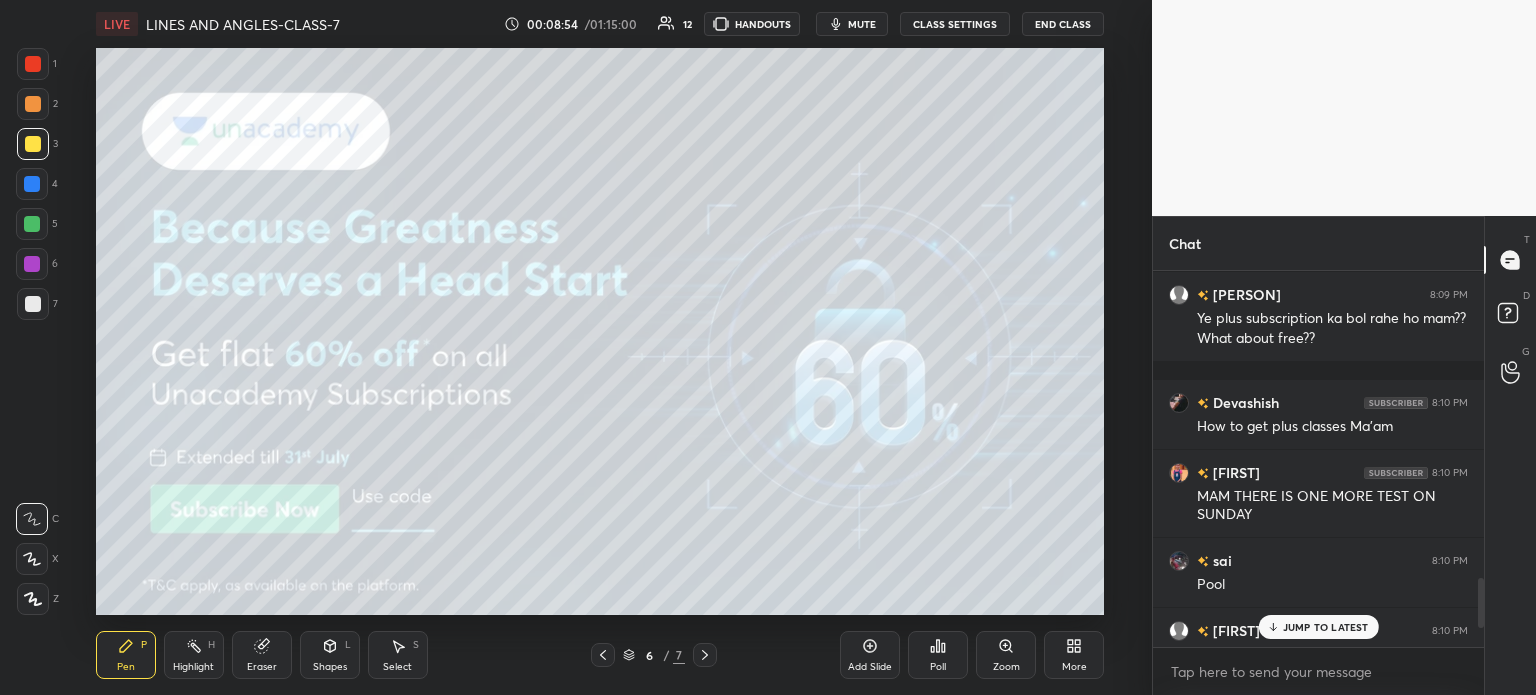scroll, scrollTop: 2518, scrollLeft: 0, axis: vertical 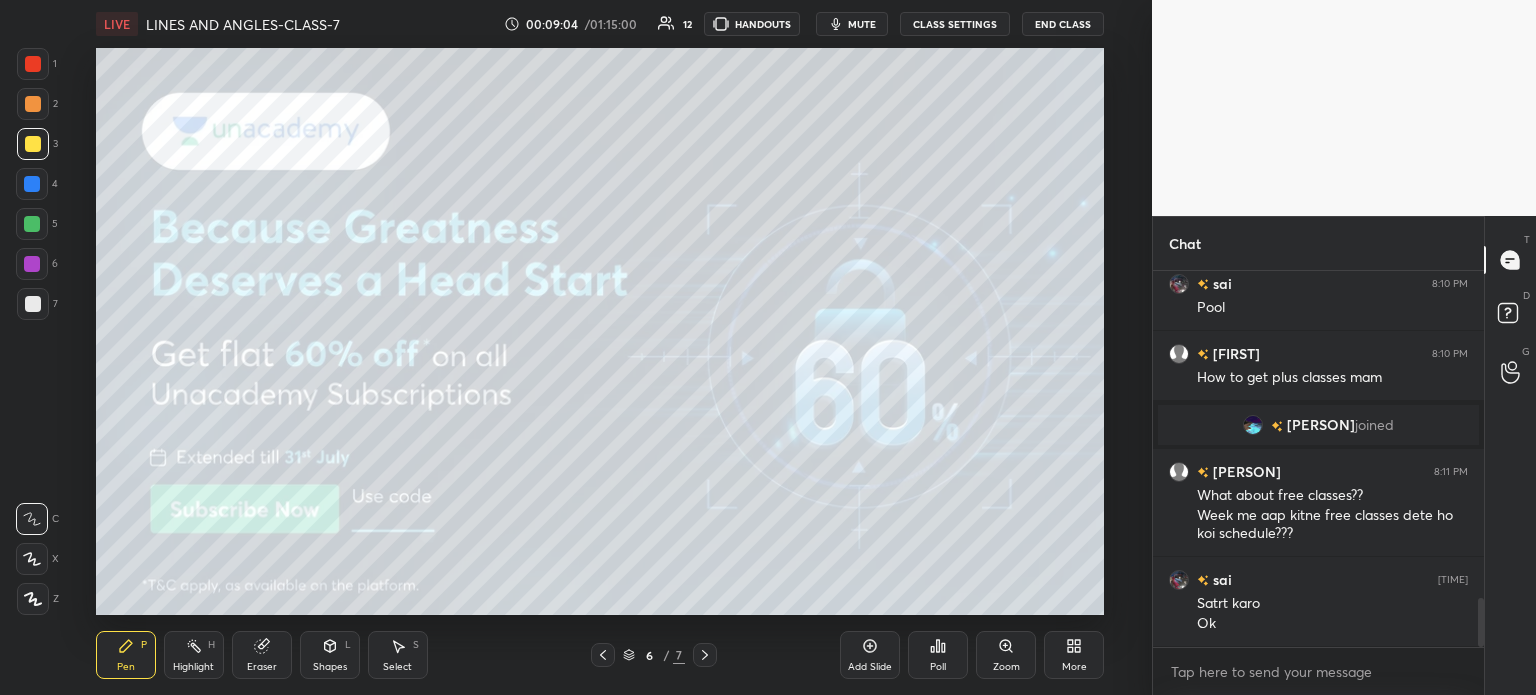 click 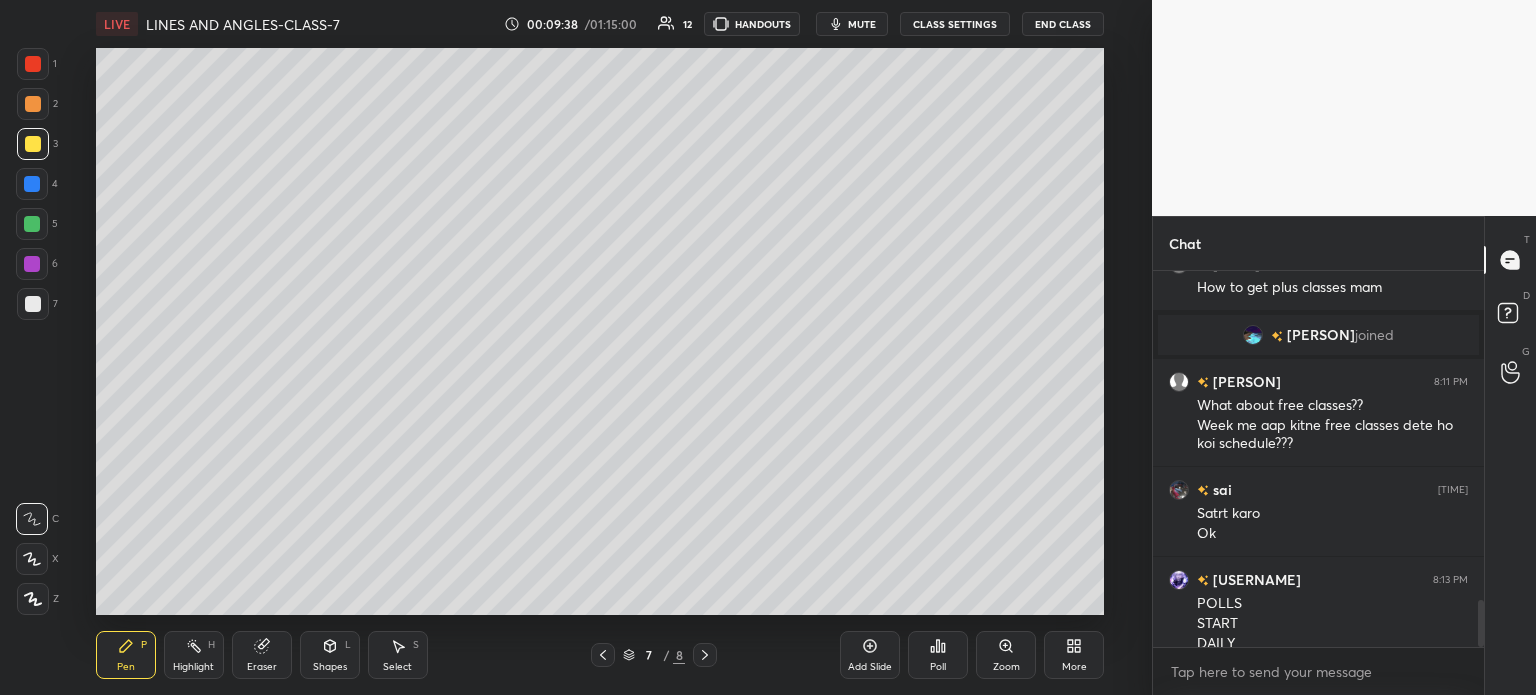 scroll, scrollTop: 2628, scrollLeft: 0, axis: vertical 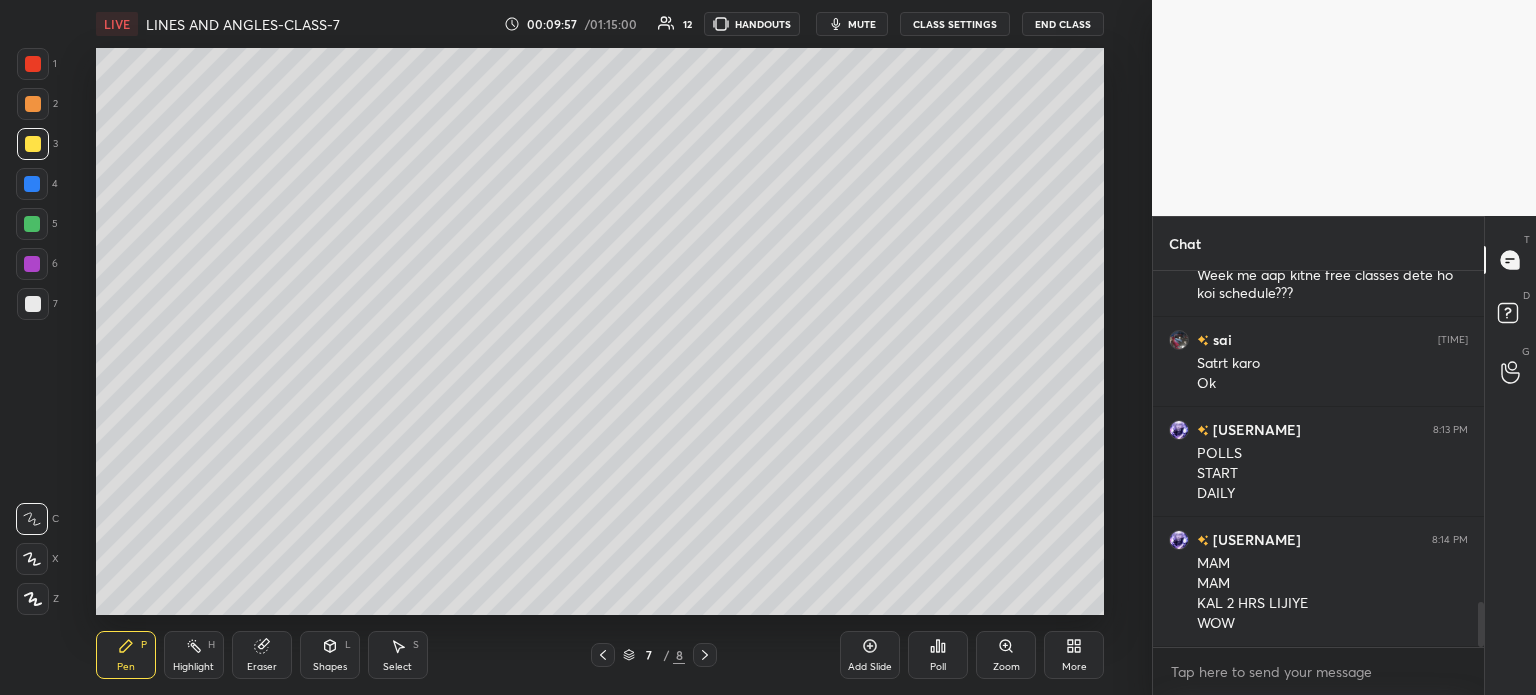 click on "More" at bounding box center (1074, 655) 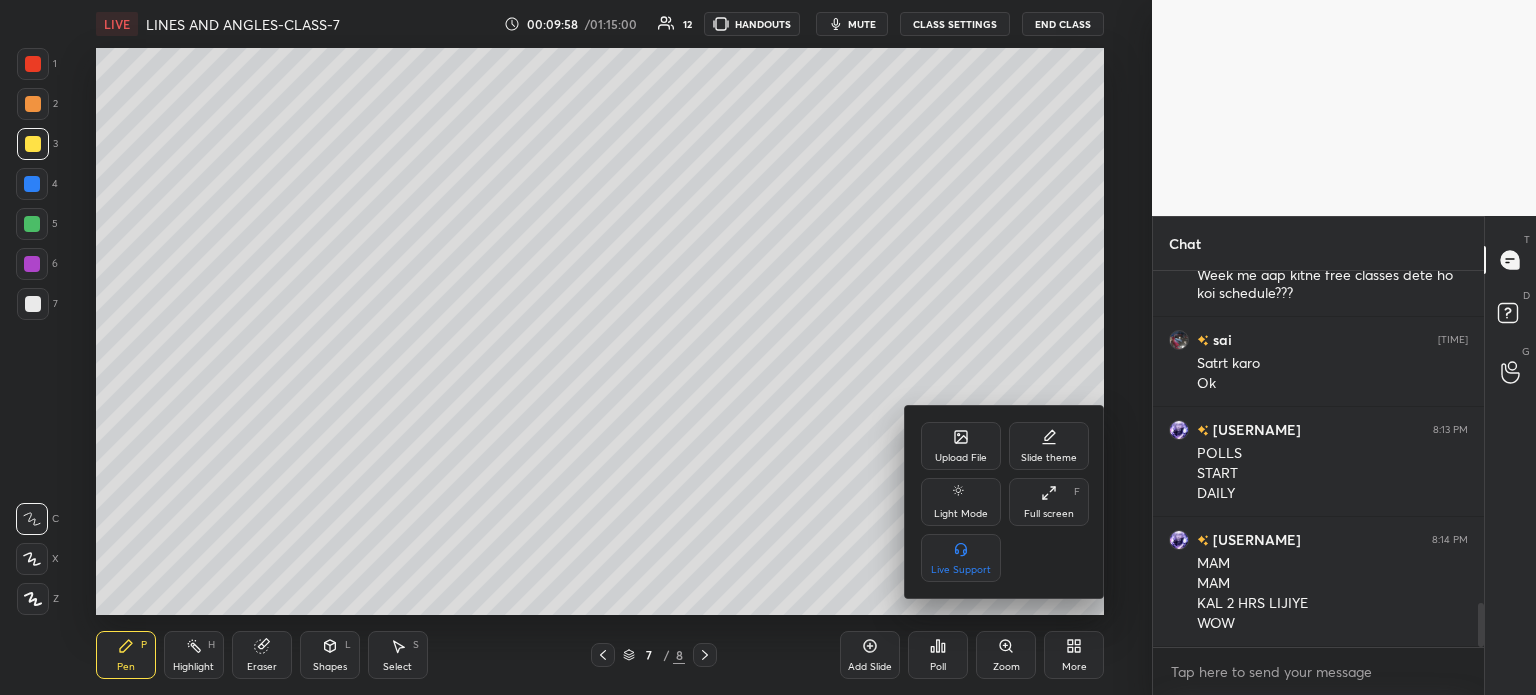 scroll, scrollTop: 2828, scrollLeft: 0, axis: vertical 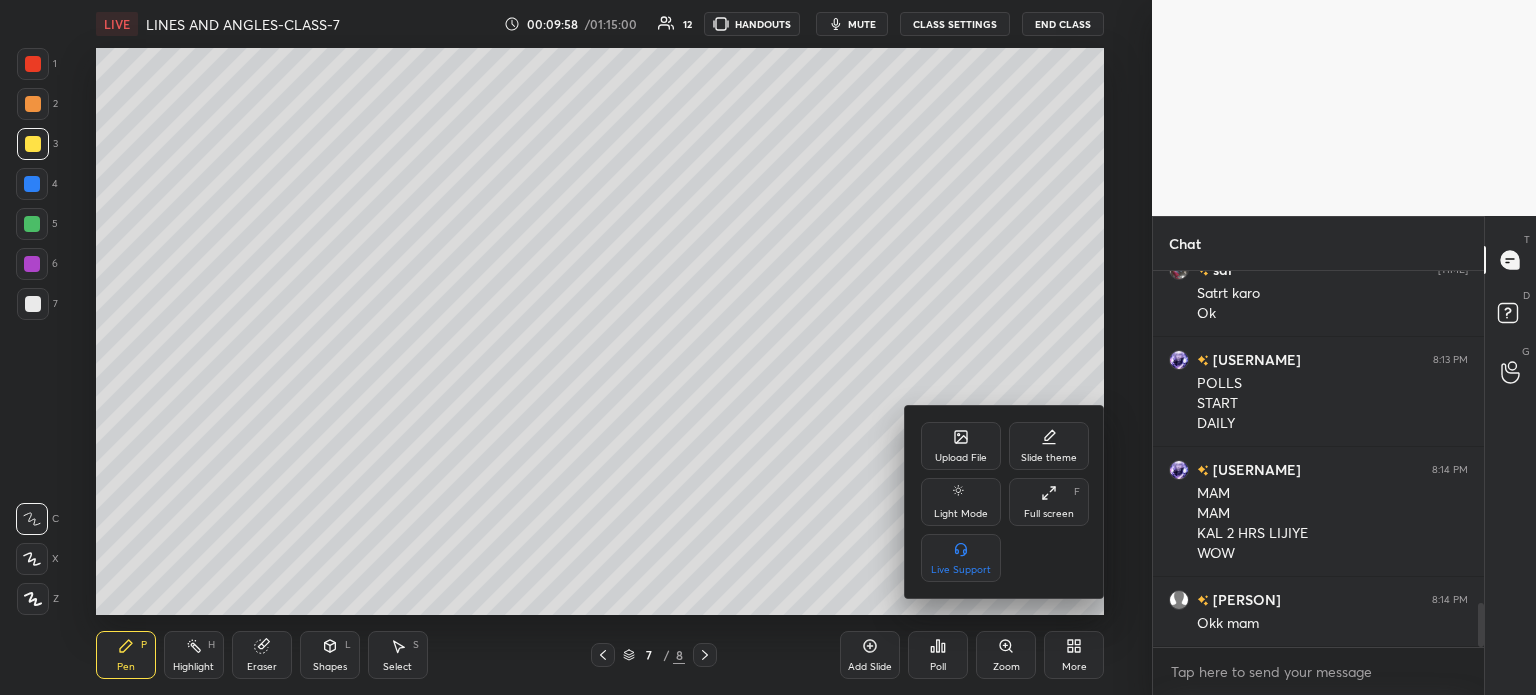 click at bounding box center [768, 347] 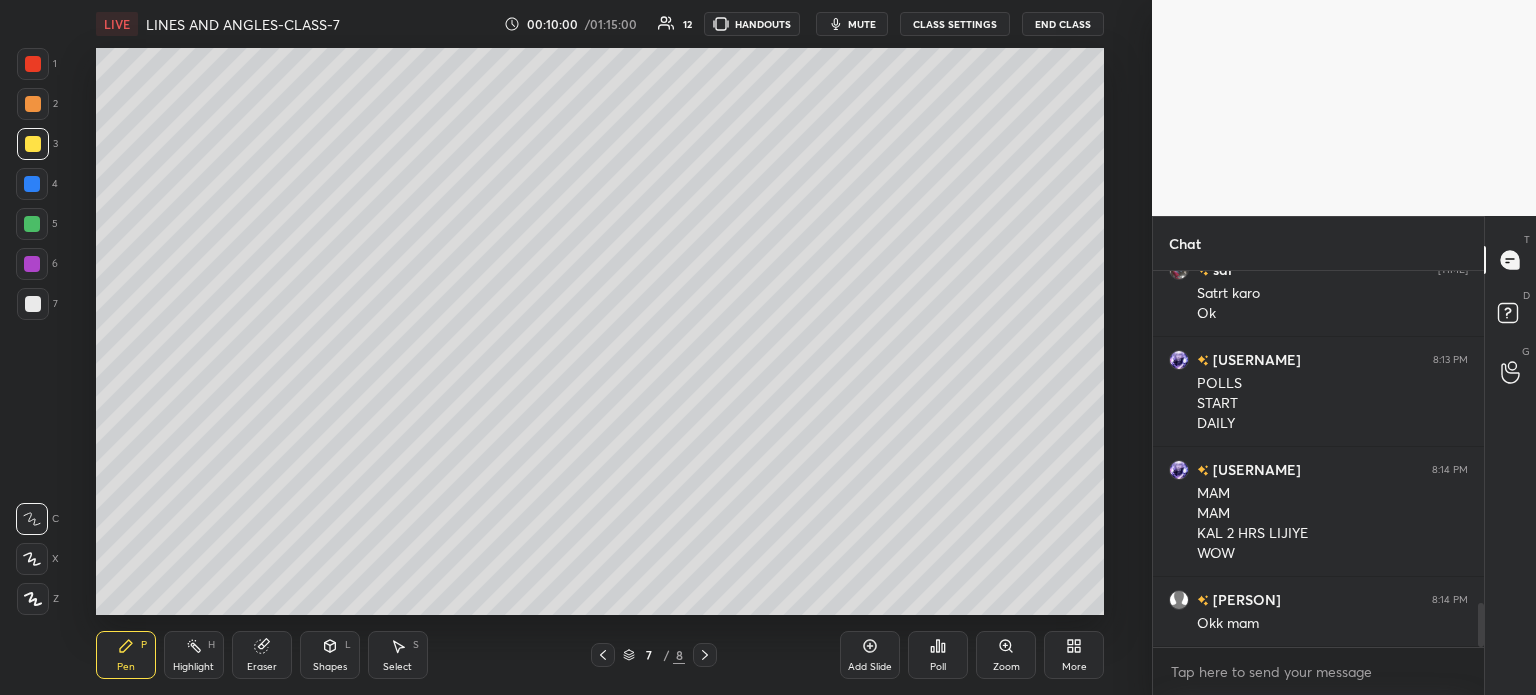 scroll, scrollTop: 2898, scrollLeft: 0, axis: vertical 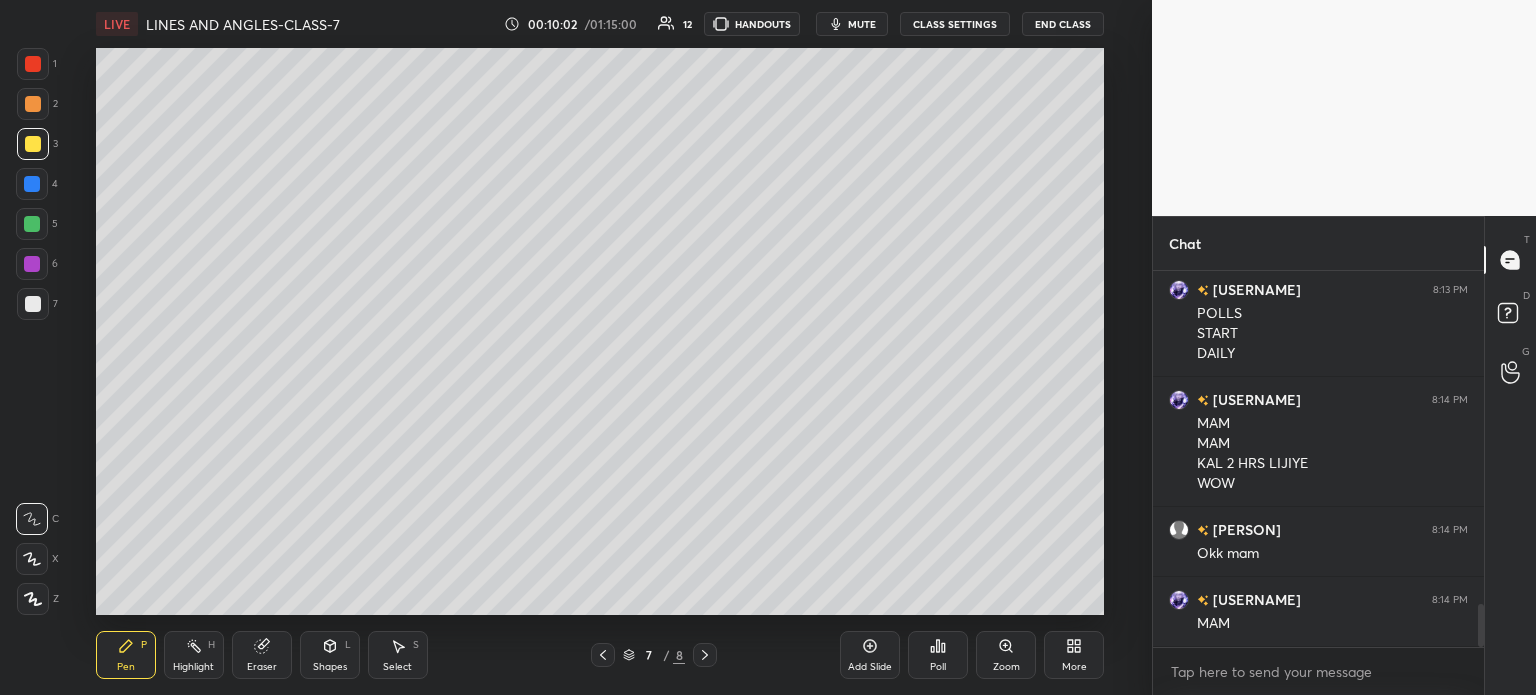 click on "Add Slide Poll Zoom More" at bounding box center (972, 655) 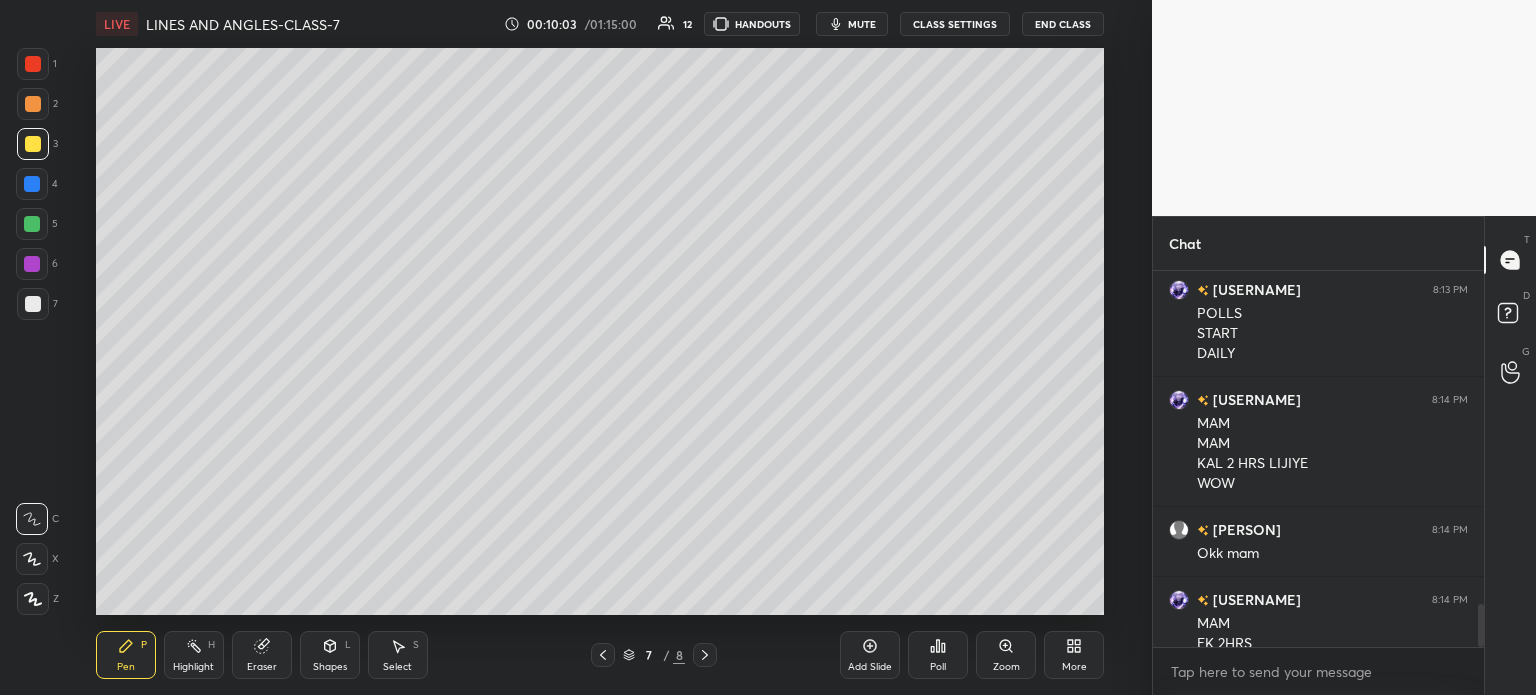 scroll, scrollTop: 2918, scrollLeft: 0, axis: vertical 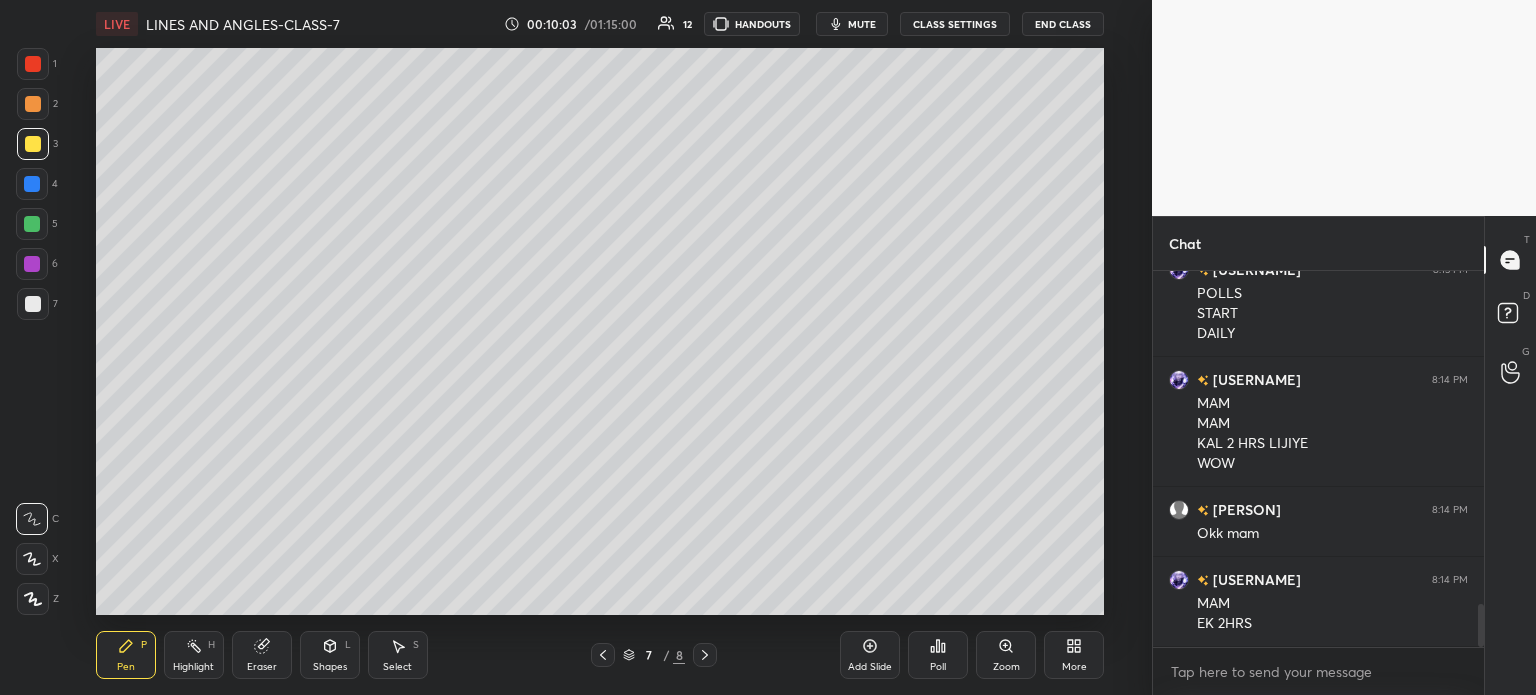 click on "Add Slide" at bounding box center (870, 667) 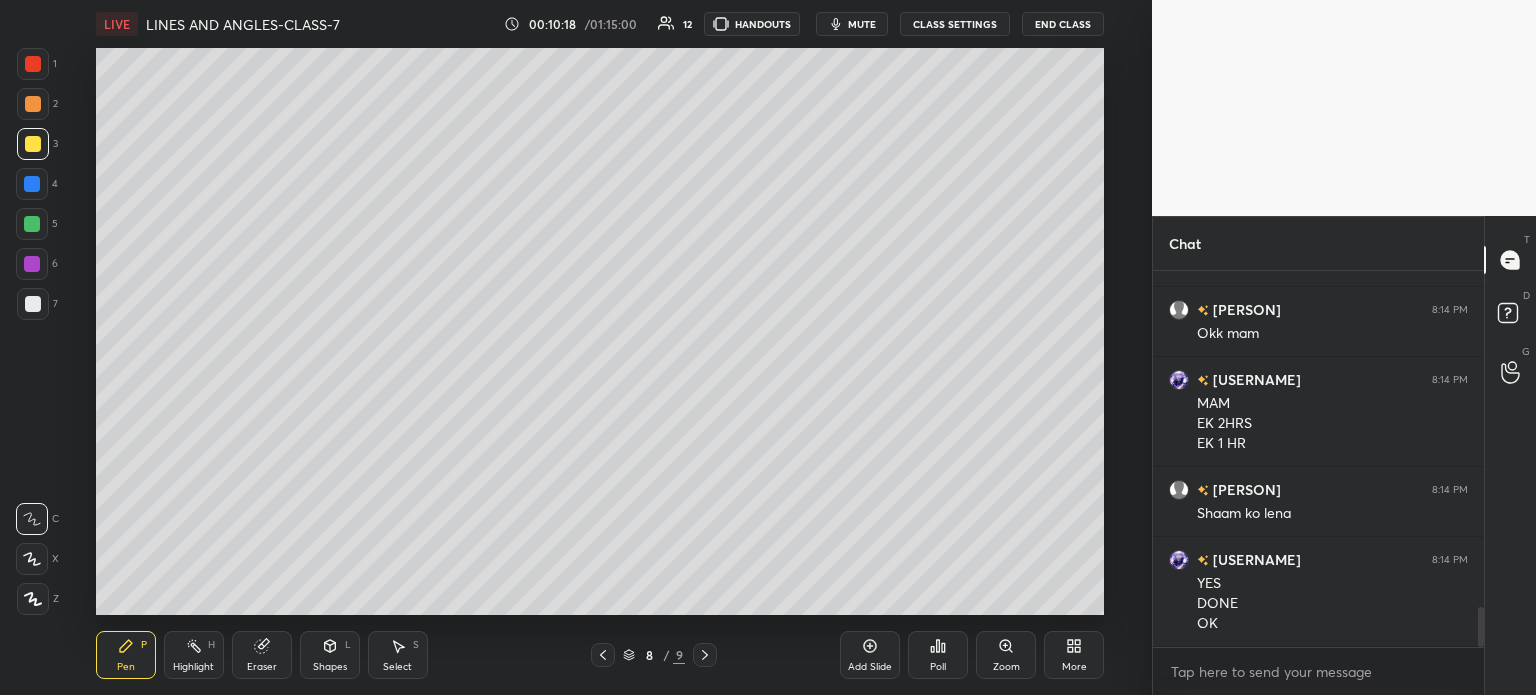 scroll, scrollTop: 3188, scrollLeft: 0, axis: vertical 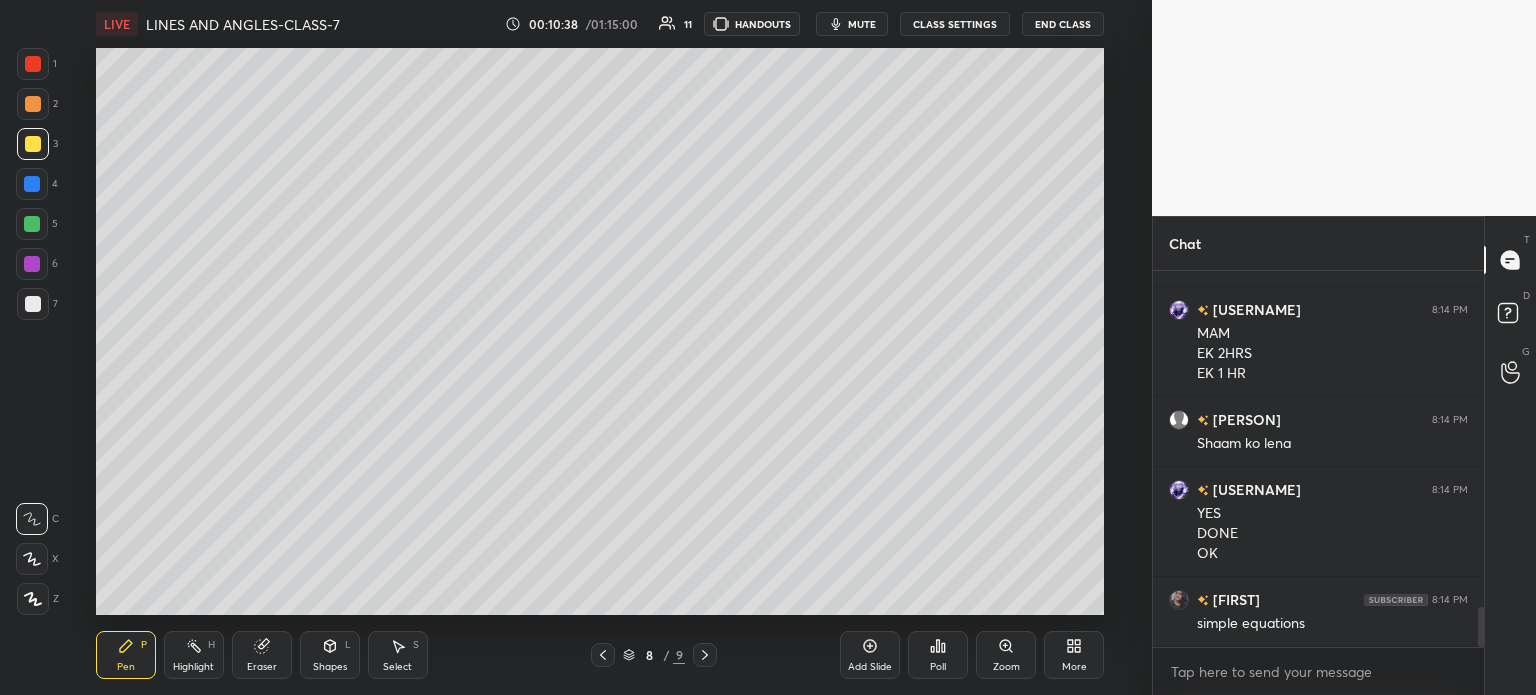 click on "Eraser" at bounding box center [262, 655] 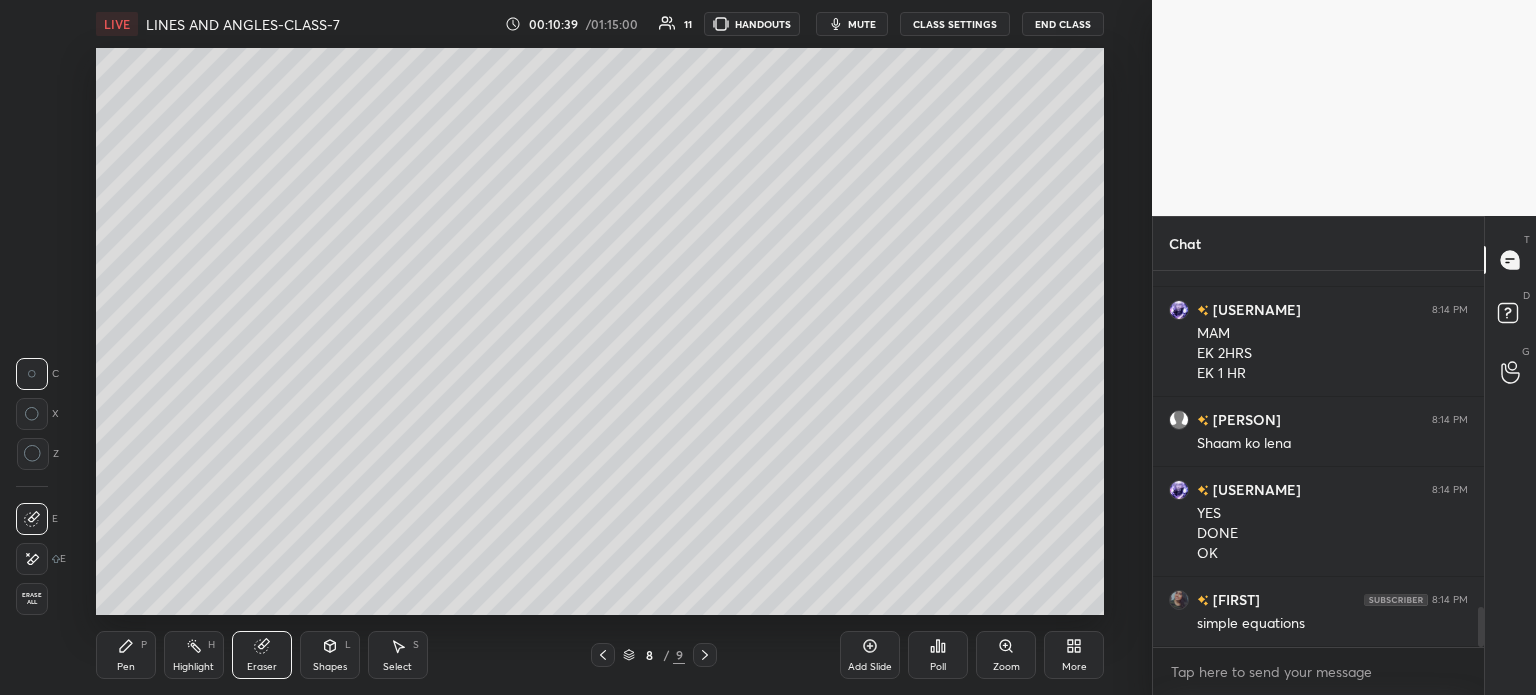 click on "Erase all" at bounding box center [34, 595] 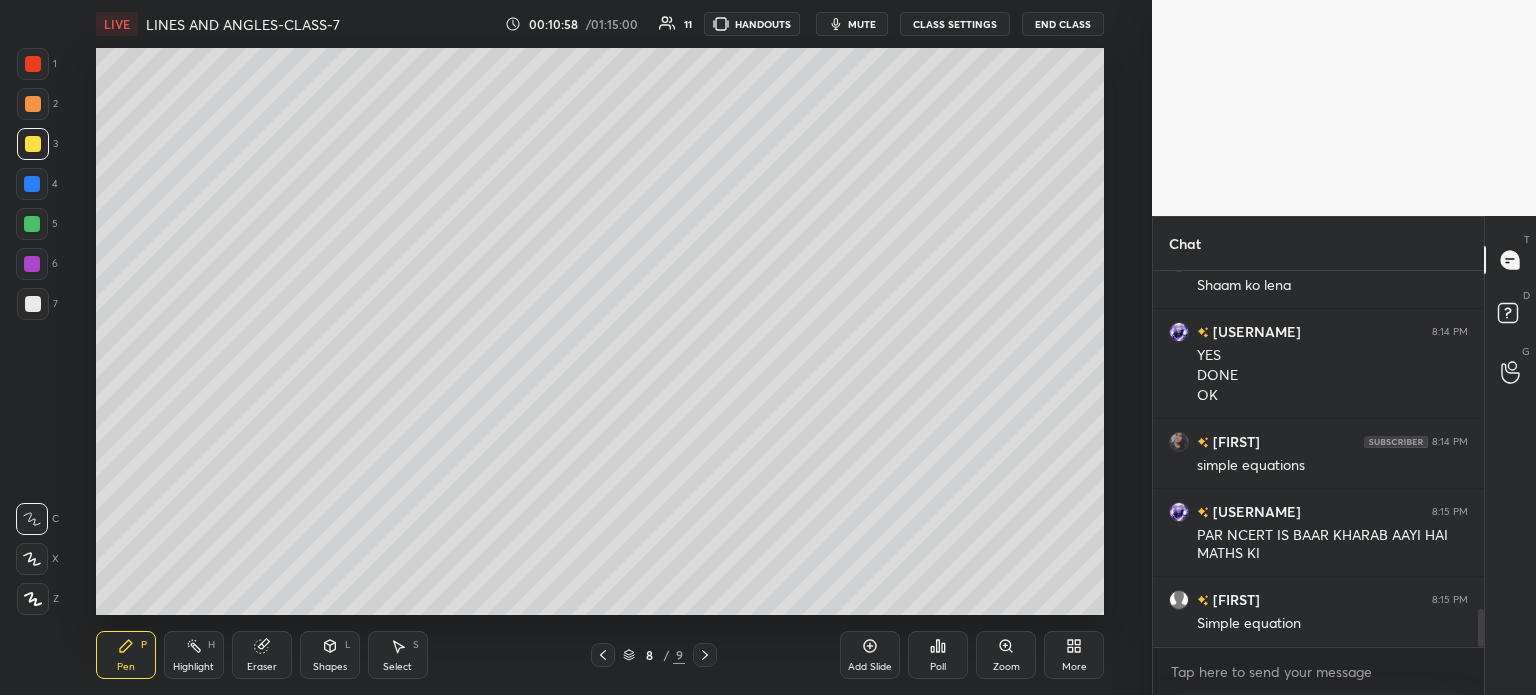 scroll, scrollTop: 3416, scrollLeft: 0, axis: vertical 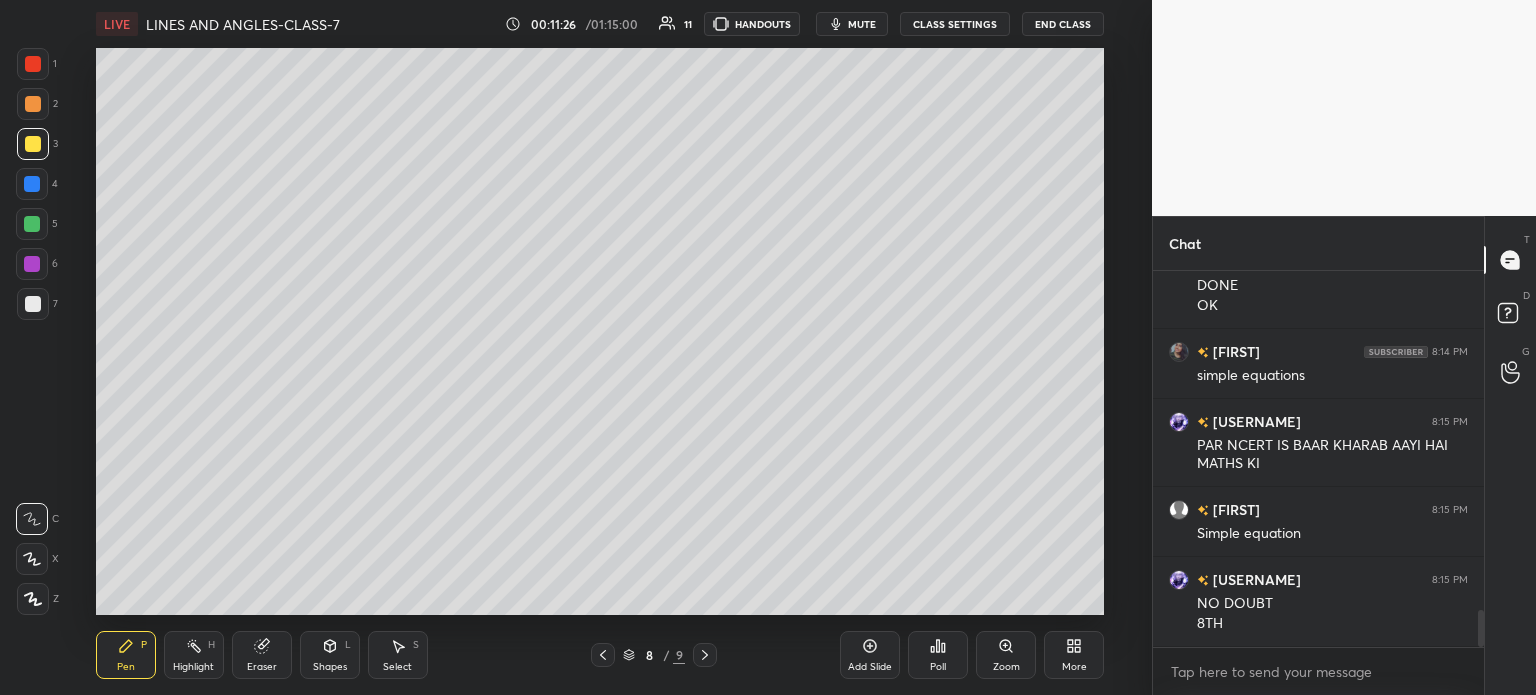 click on "Eraser" at bounding box center (262, 655) 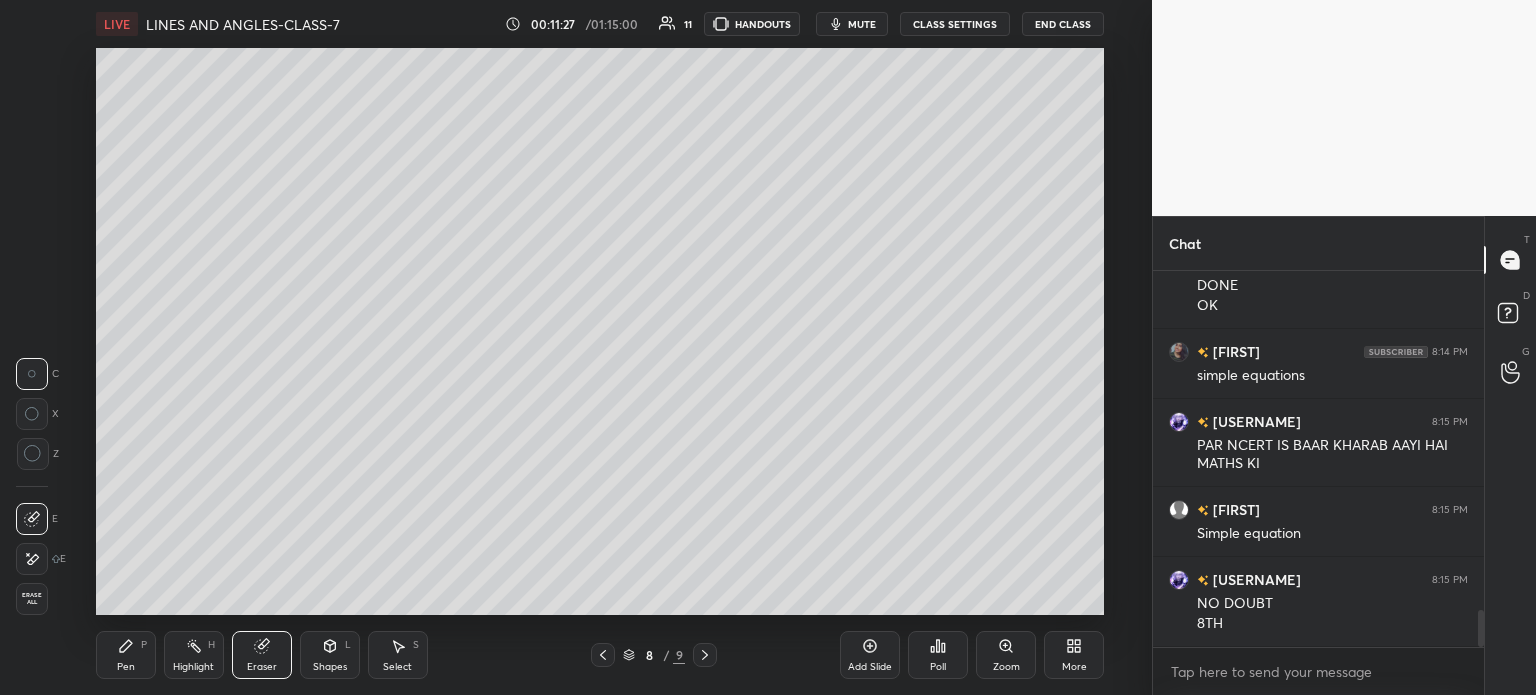 click on "Erase all" at bounding box center (32, 599) 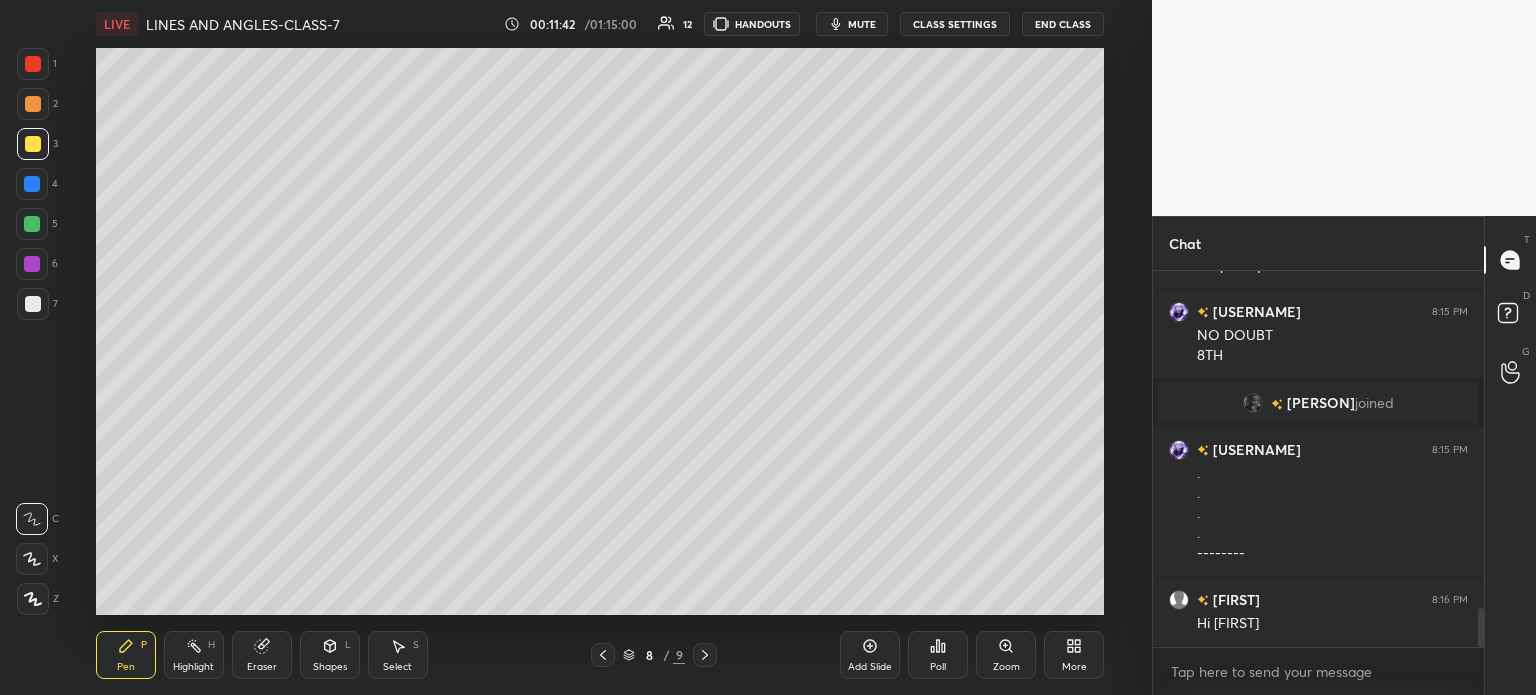 scroll, scrollTop: 3202, scrollLeft: 0, axis: vertical 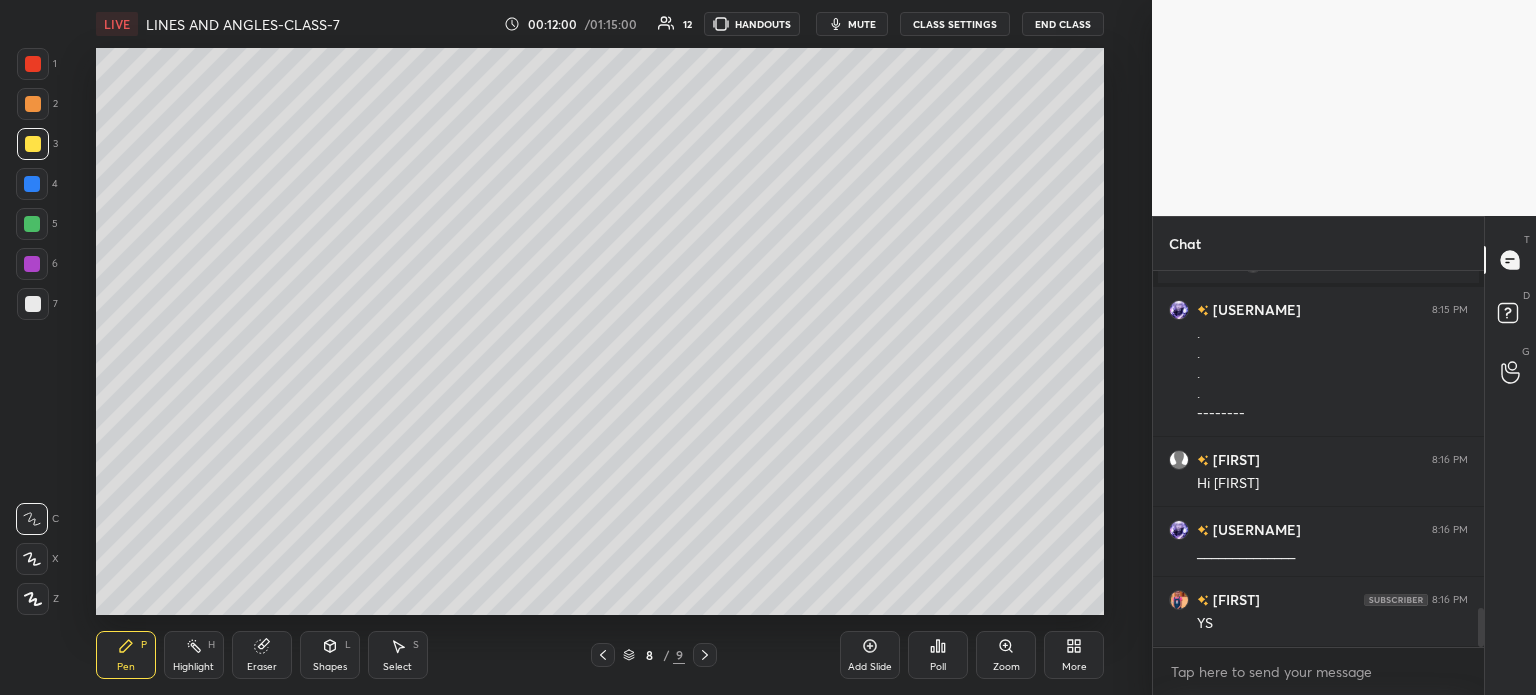 click at bounding box center [33, 104] 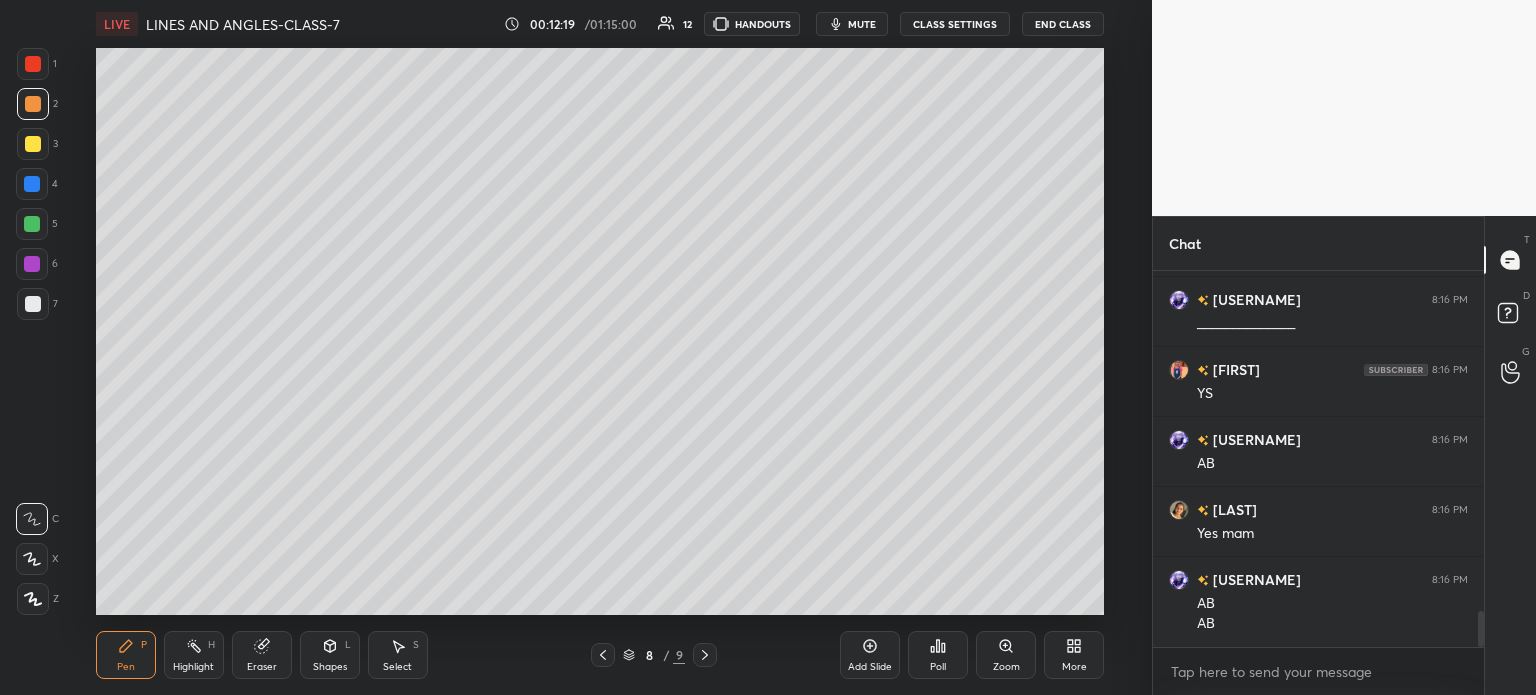 scroll, scrollTop: 3540, scrollLeft: 0, axis: vertical 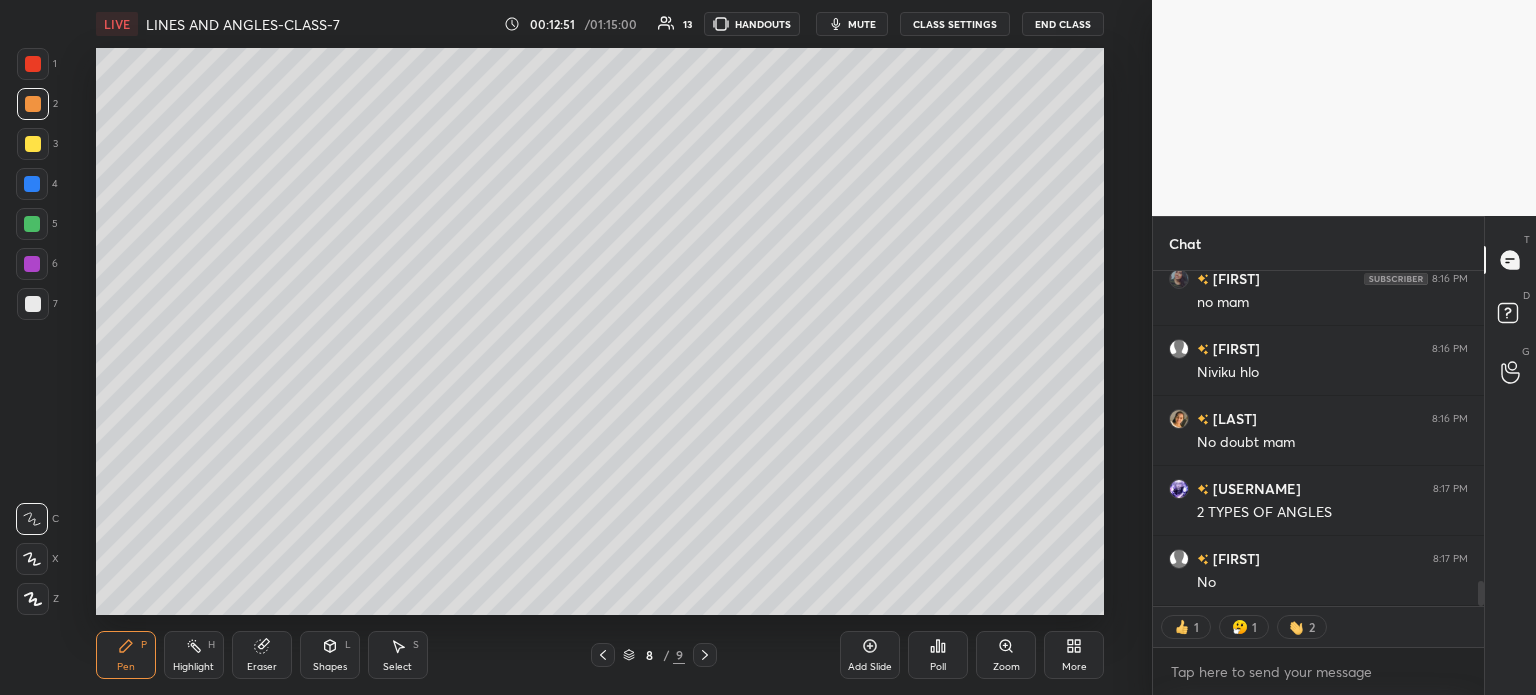 click 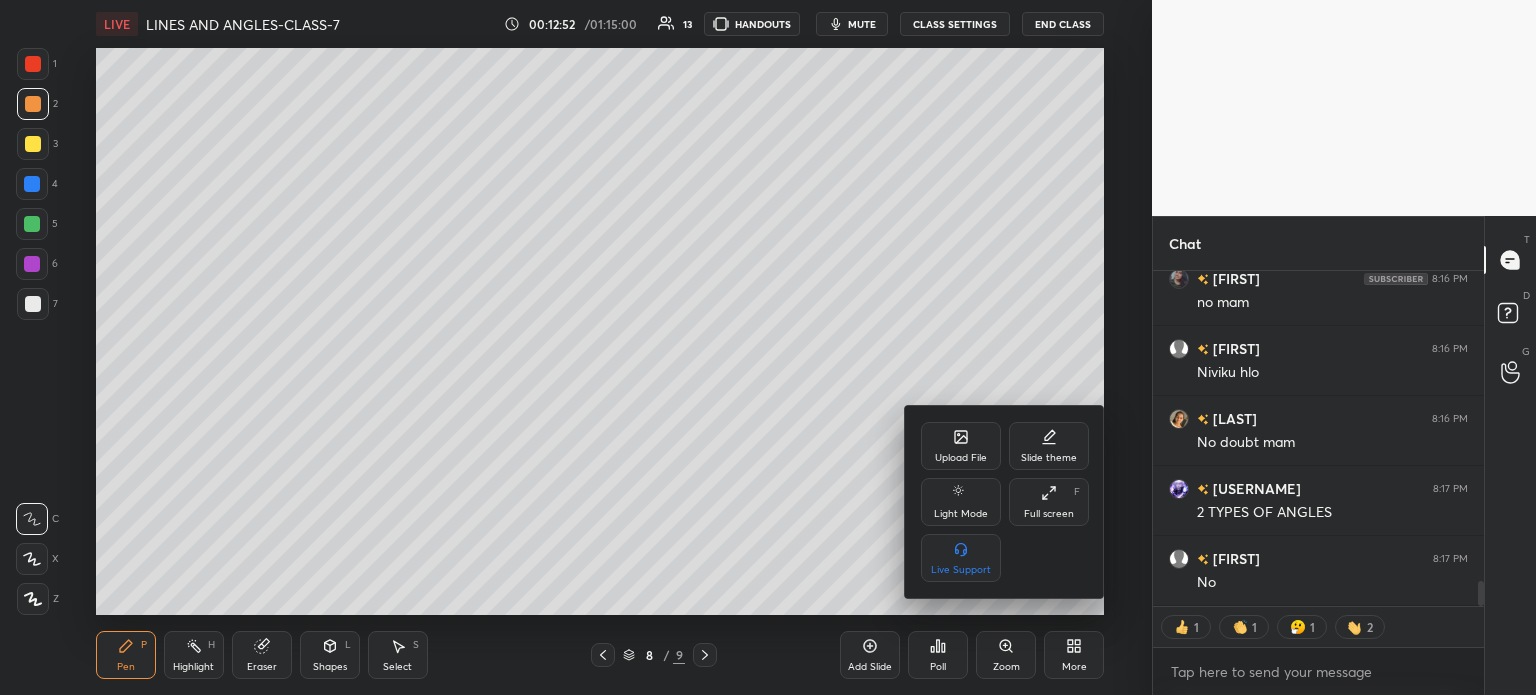 click on "Upload File Slide theme Light Mode Full screen F Live Support" at bounding box center [1005, 502] 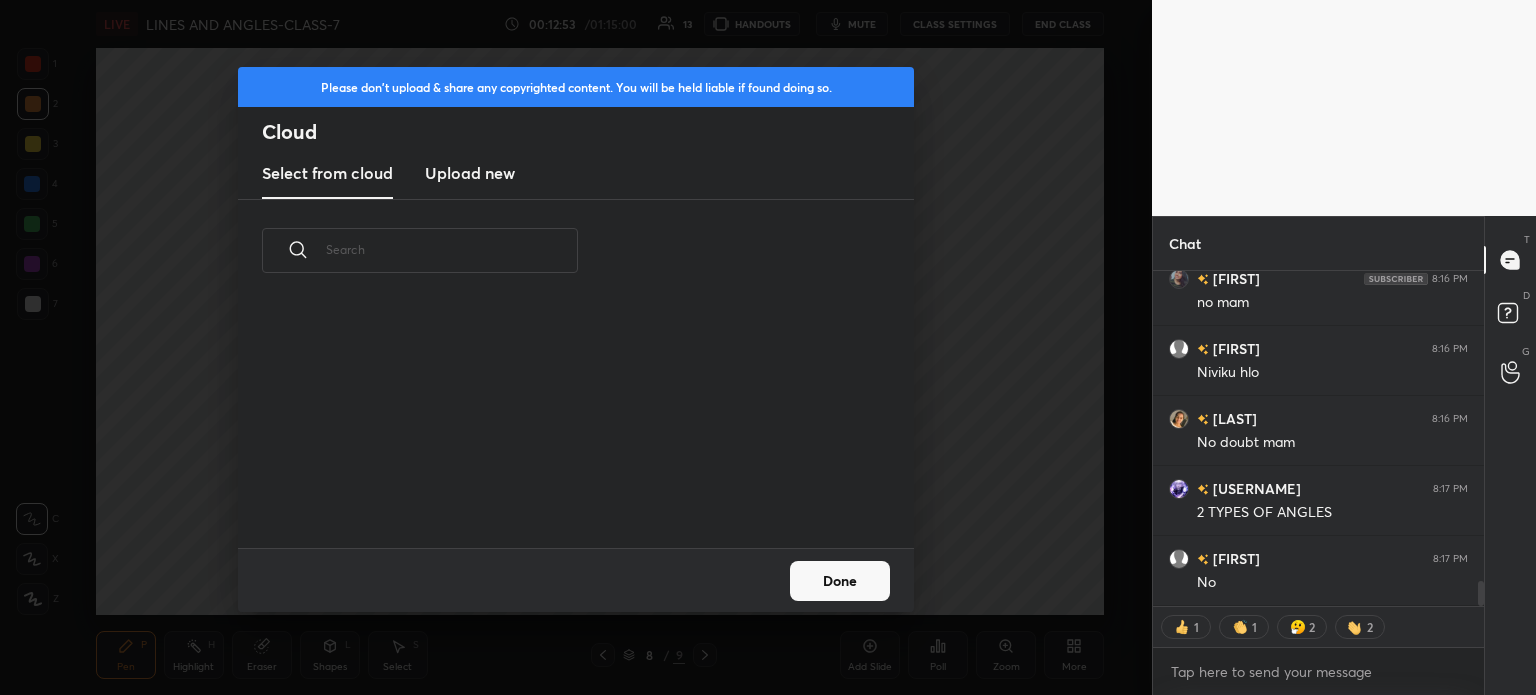 scroll, scrollTop: 5, scrollLeft: 10, axis: both 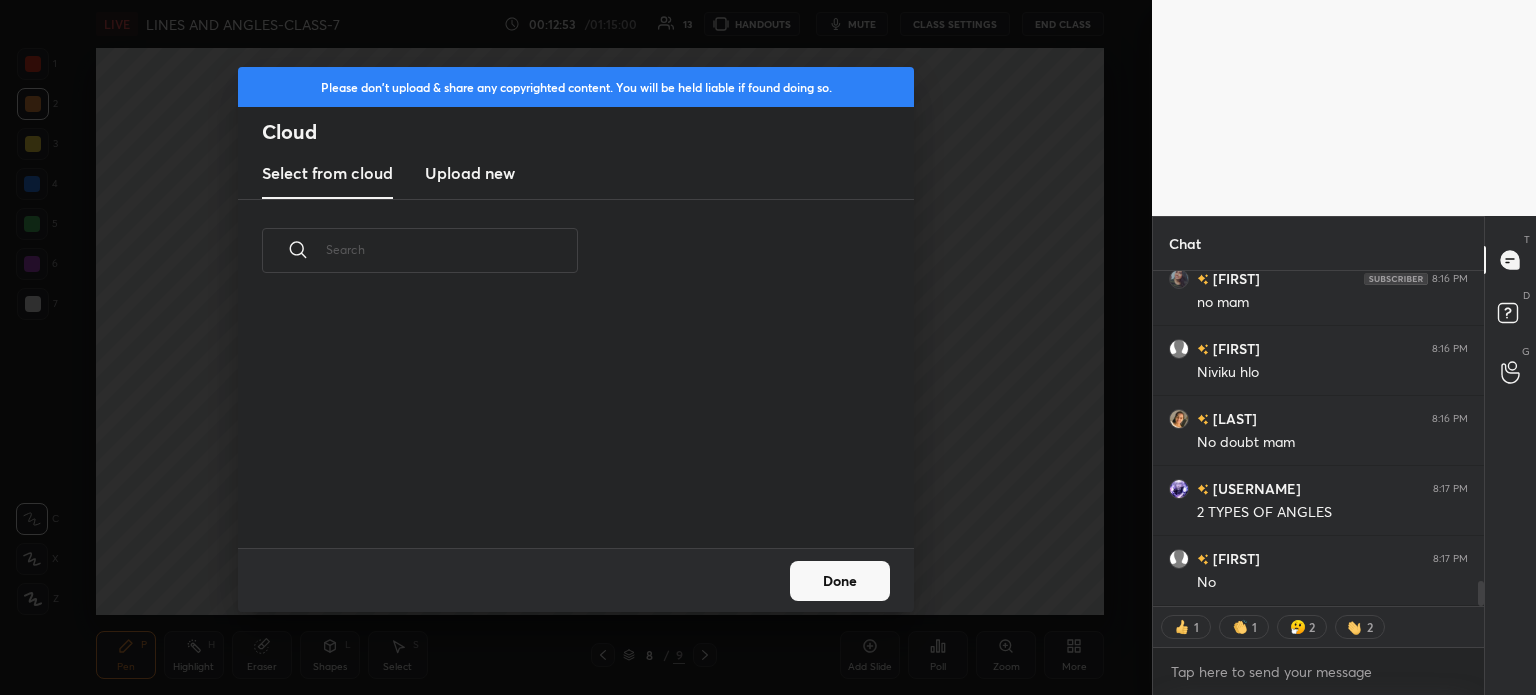 click on "Upload new" at bounding box center [470, 173] 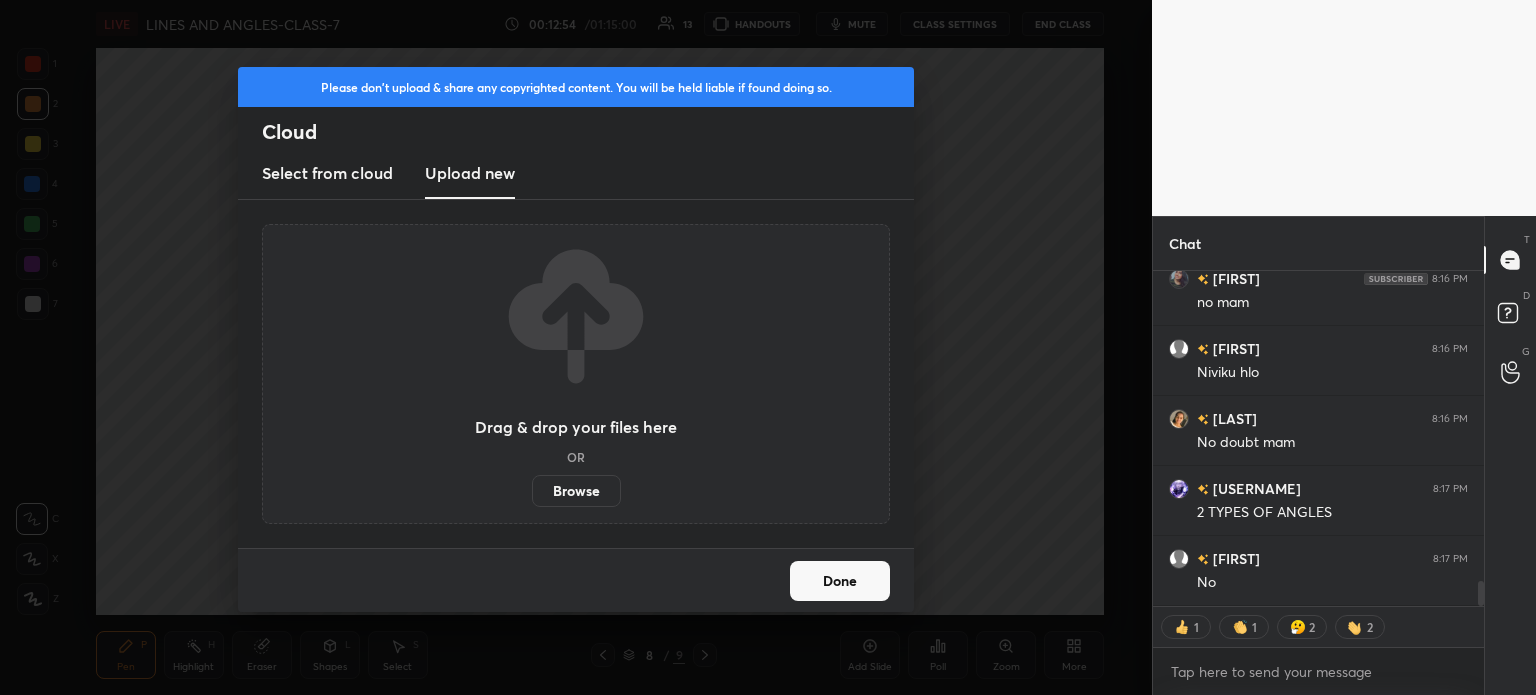 click on "Browse" at bounding box center (576, 491) 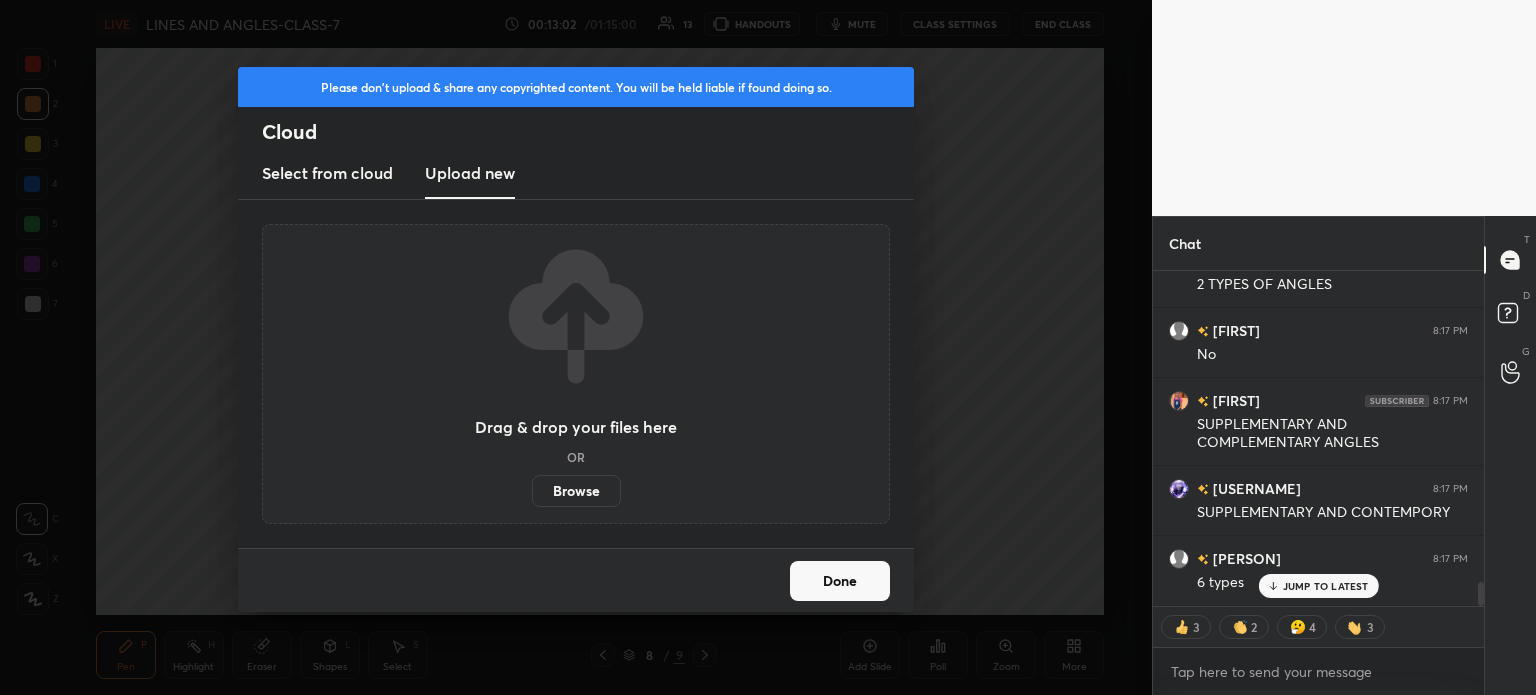 scroll, scrollTop: 4388, scrollLeft: 0, axis: vertical 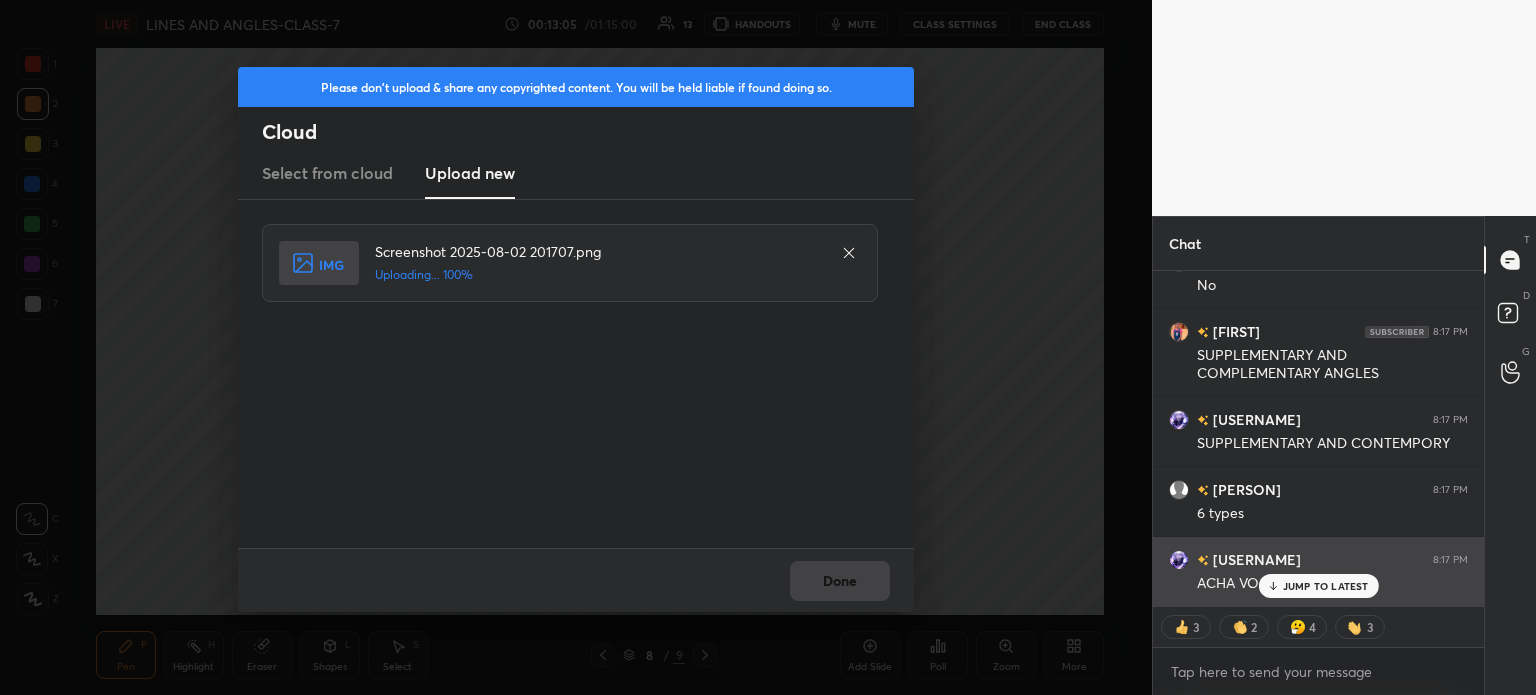 click on "JUMP TO LATEST" at bounding box center (1318, 586) 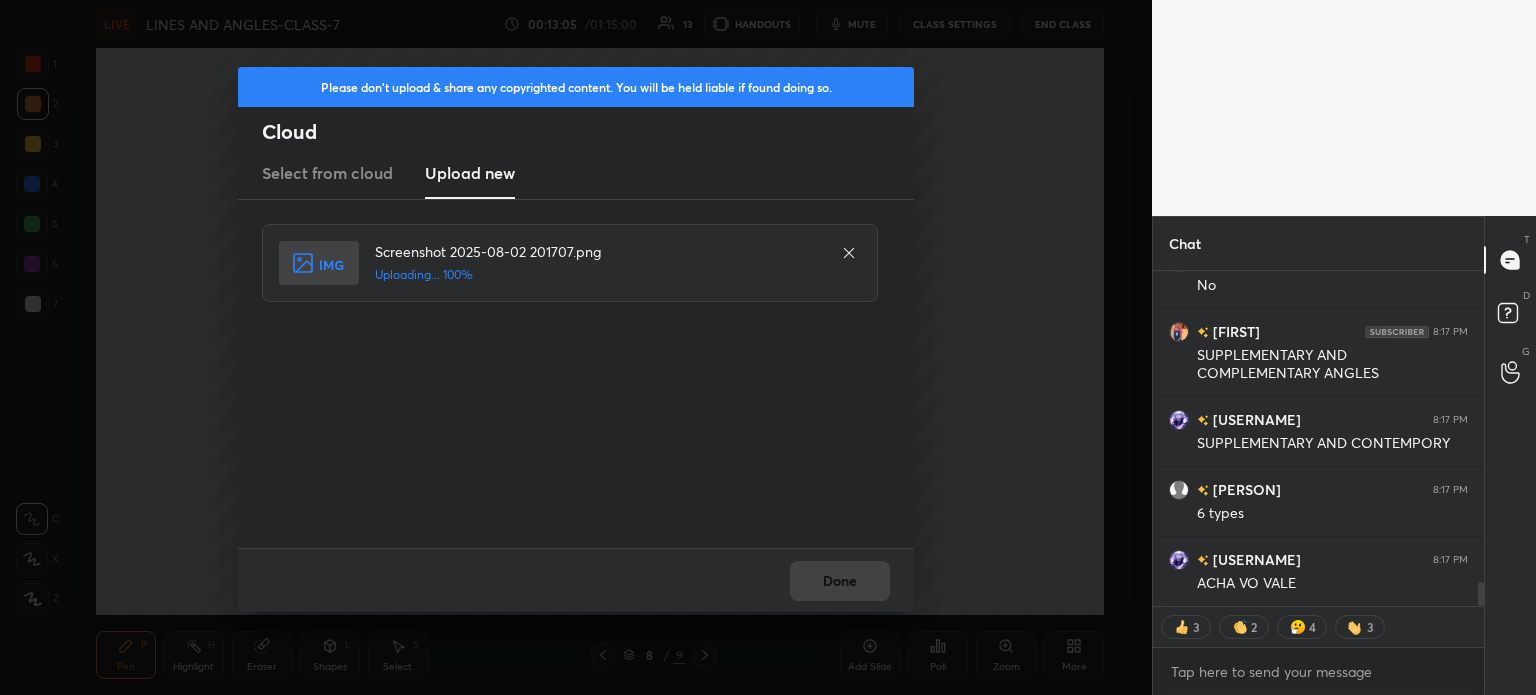 scroll, scrollTop: 4459, scrollLeft: 0, axis: vertical 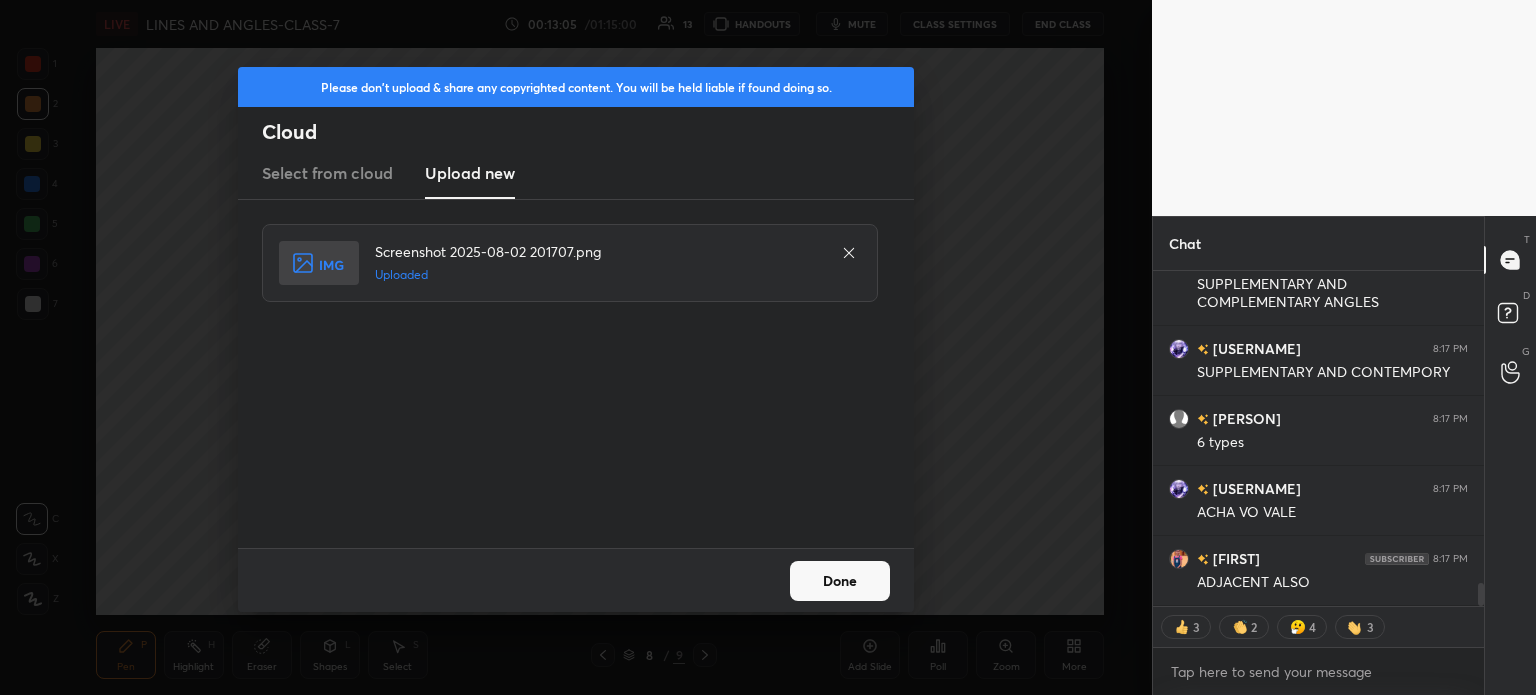 click on "Done" at bounding box center (576, 580) 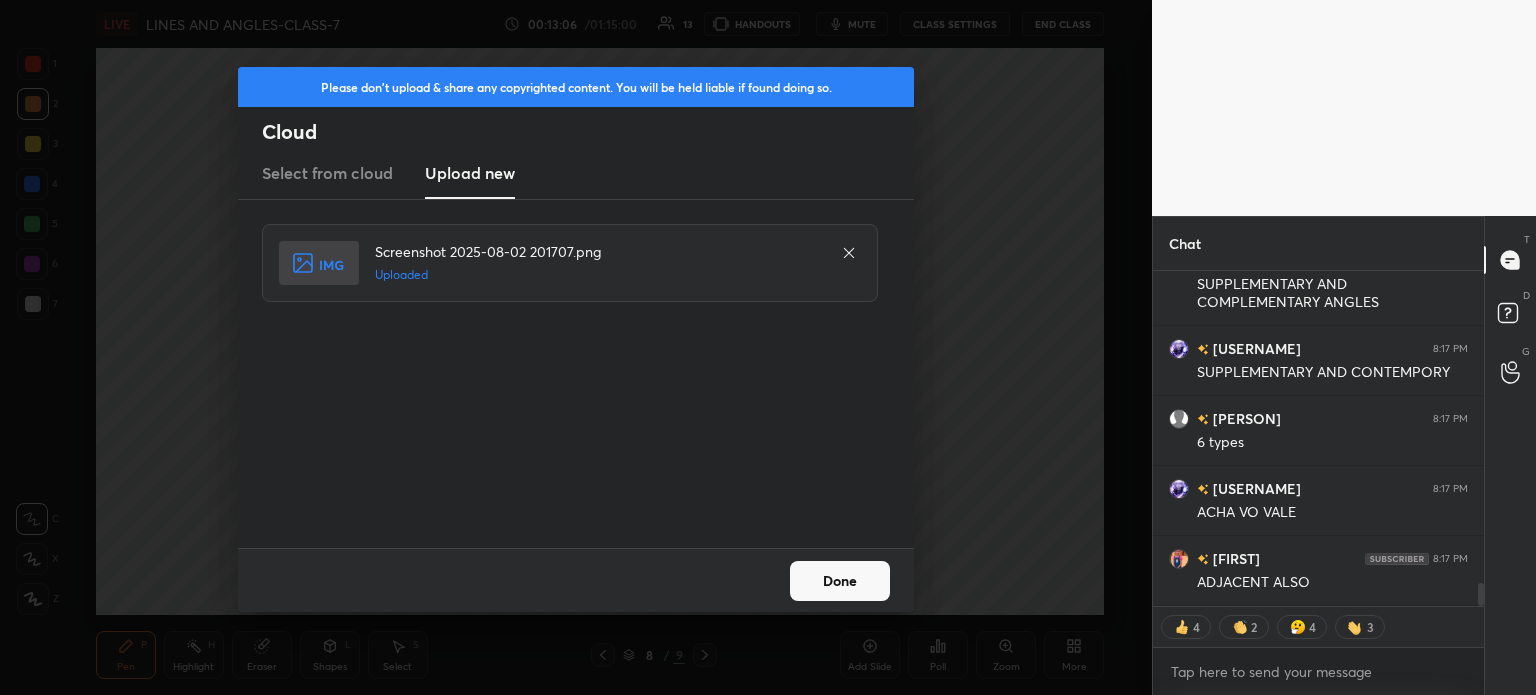 click on "Done" at bounding box center [576, 580] 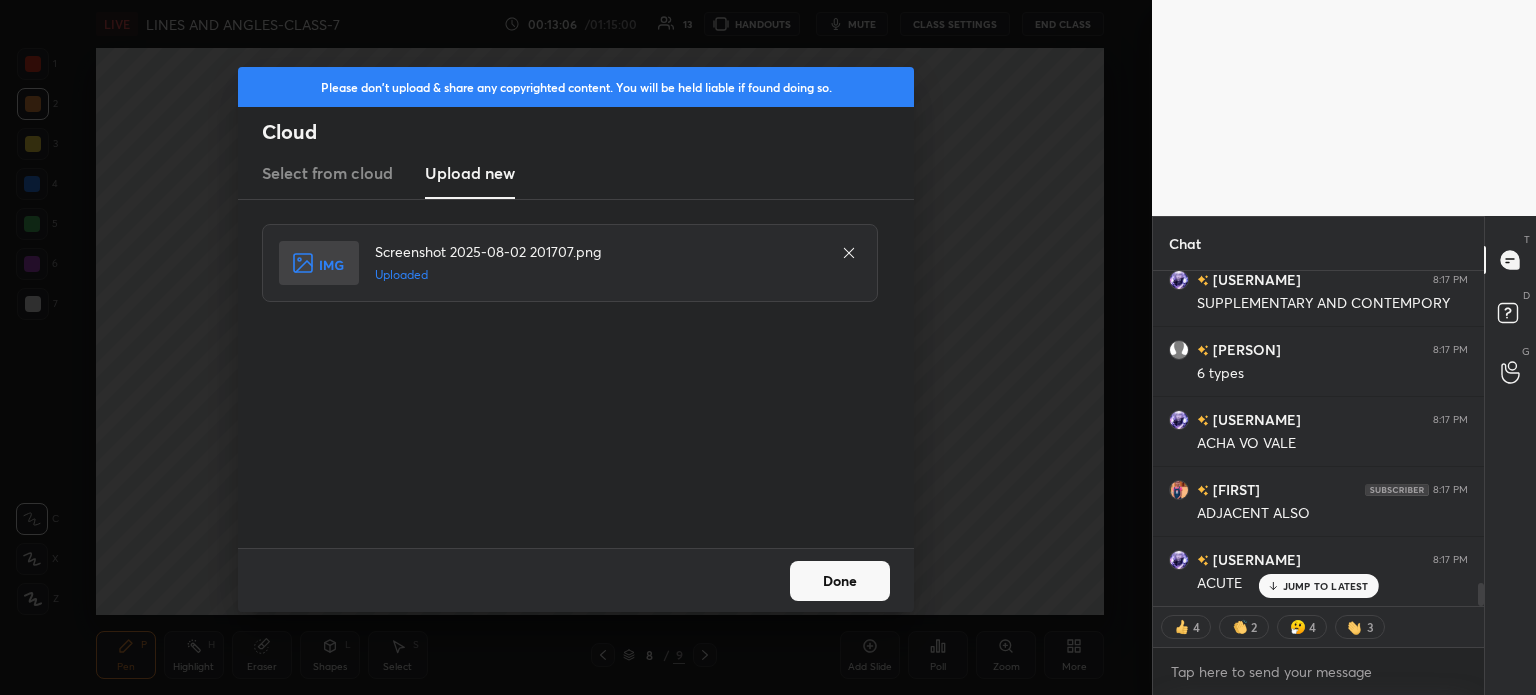 click on "Done" at bounding box center (840, 581) 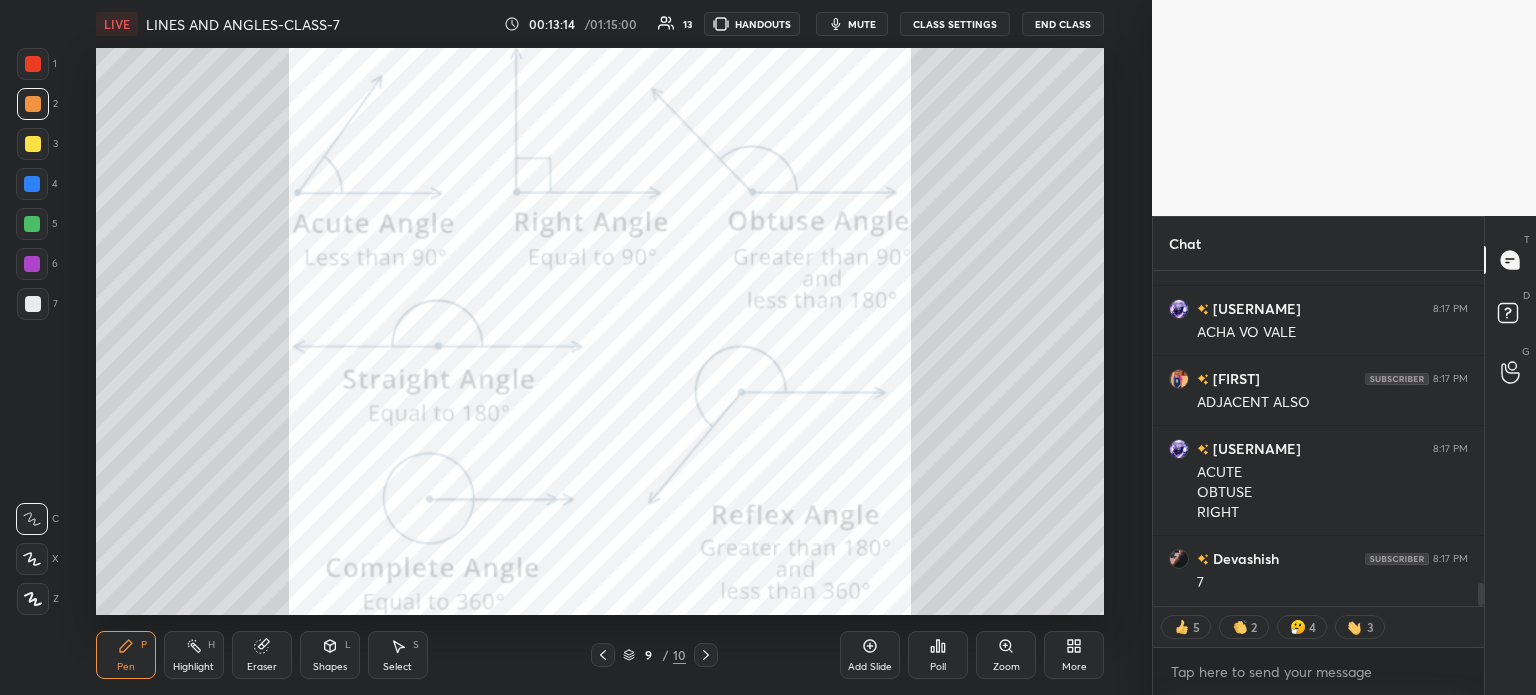 scroll, scrollTop: 4708, scrollLeft: 0, axis: vertical 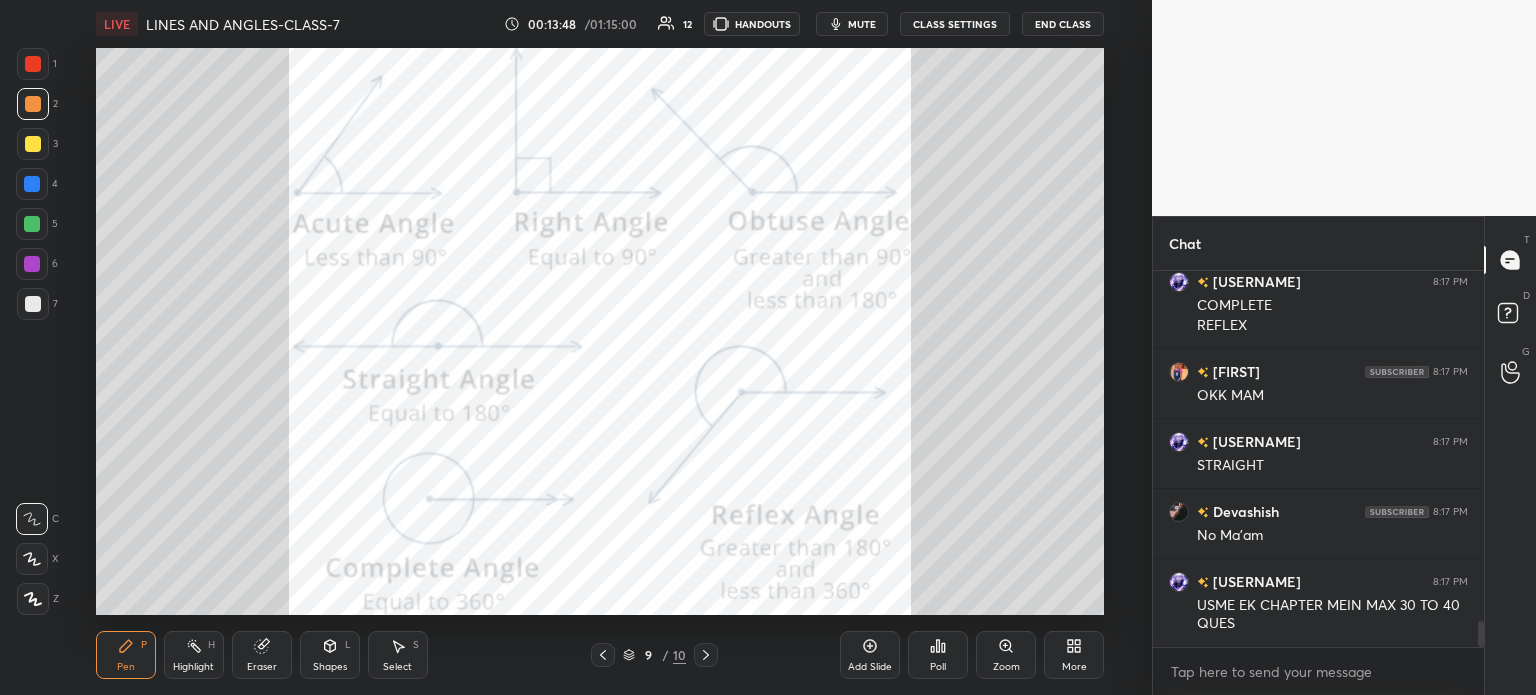 click at bounding box center [33, 64] 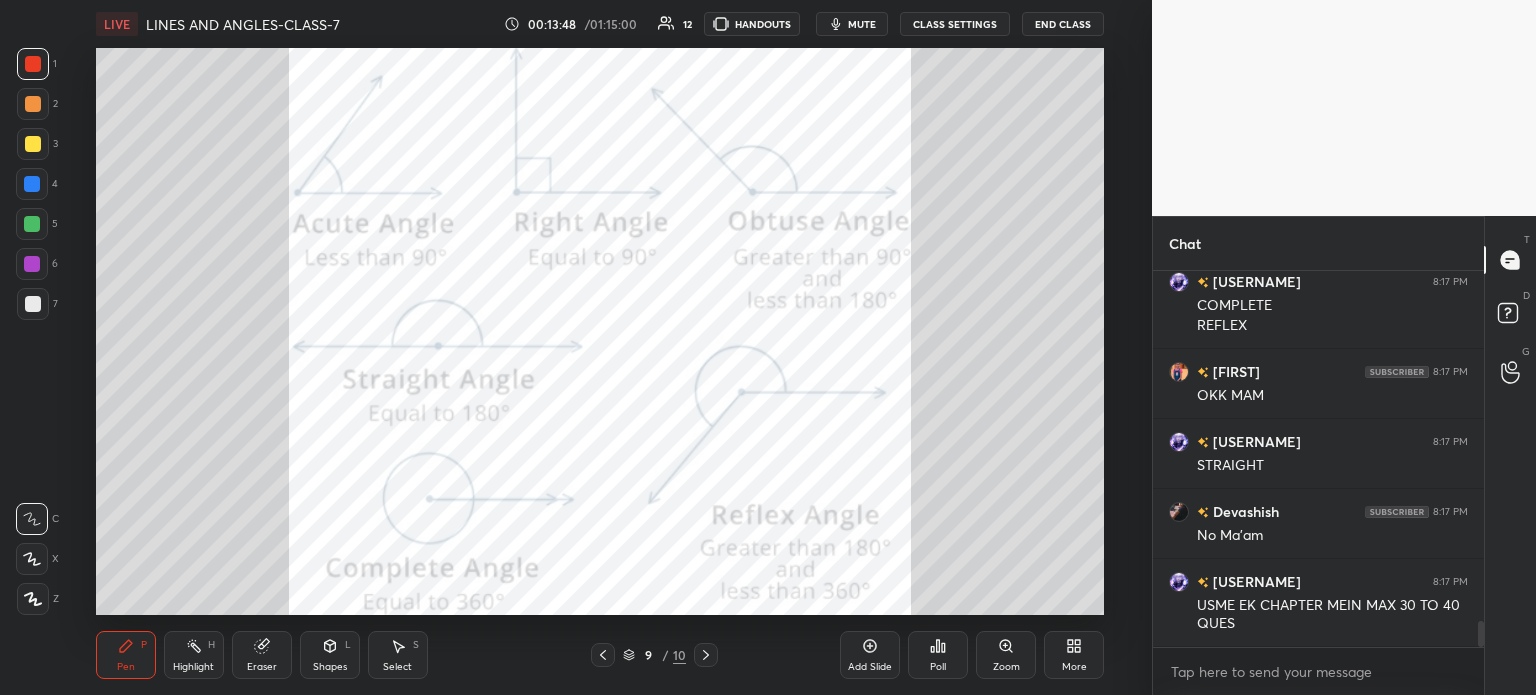 scroll, scrollTop: 5056, scrollLeft: 0, axis: vertical 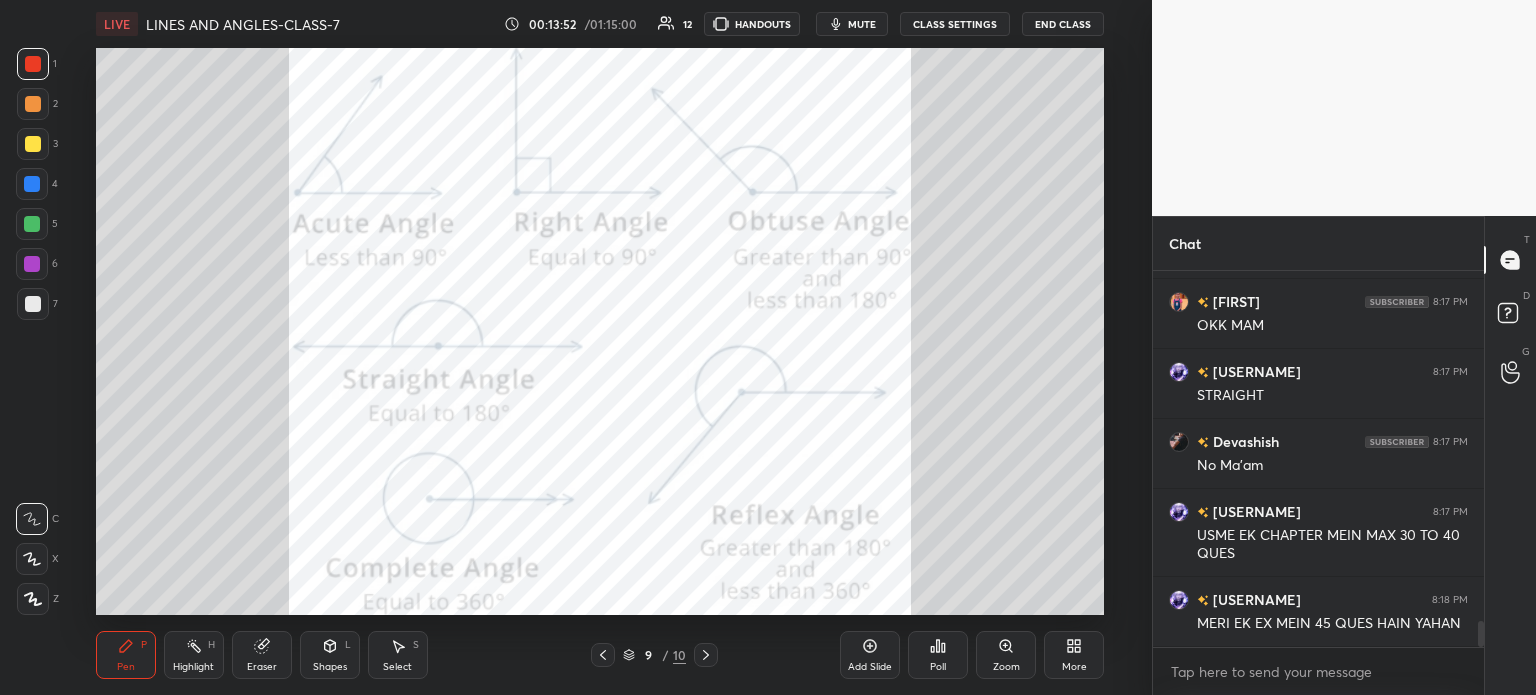 click 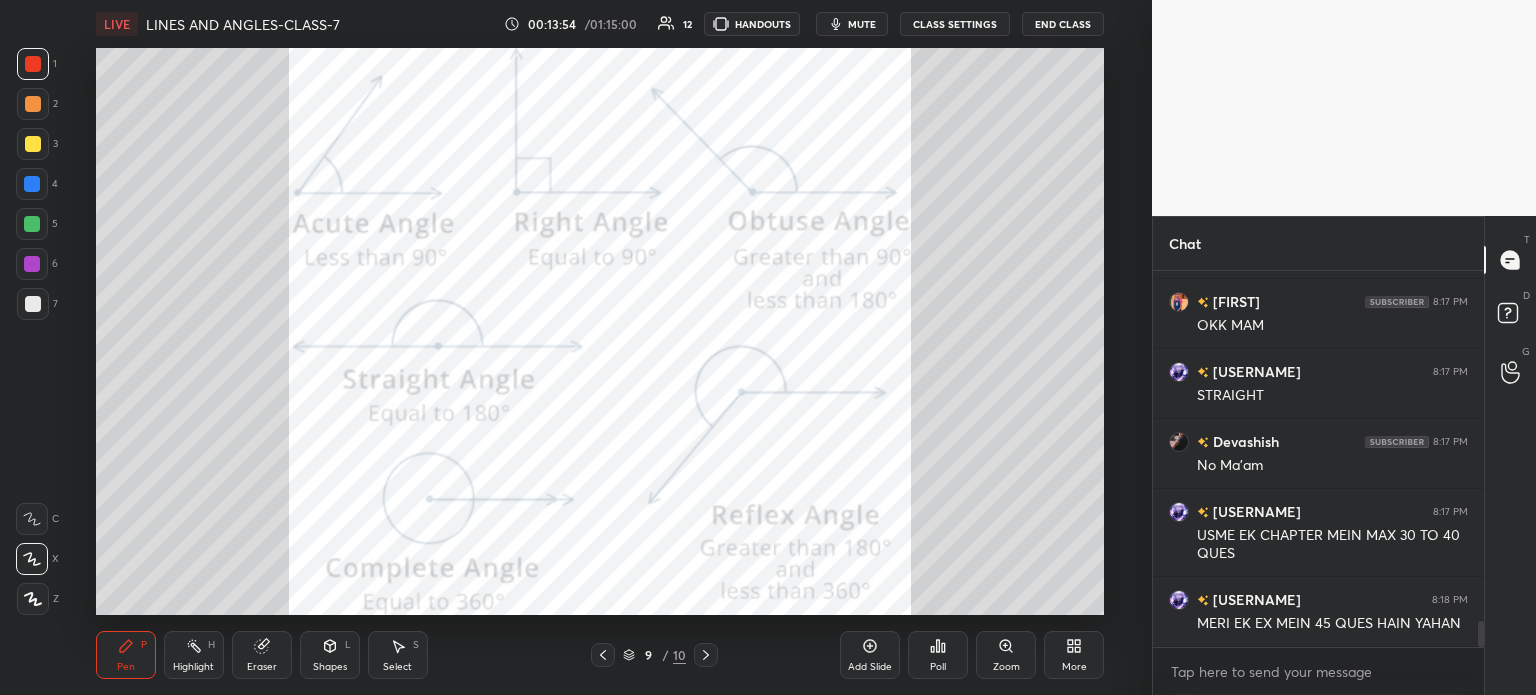 scroll, scrollTop: 5126, scrollLeft: 0, axis: vertical 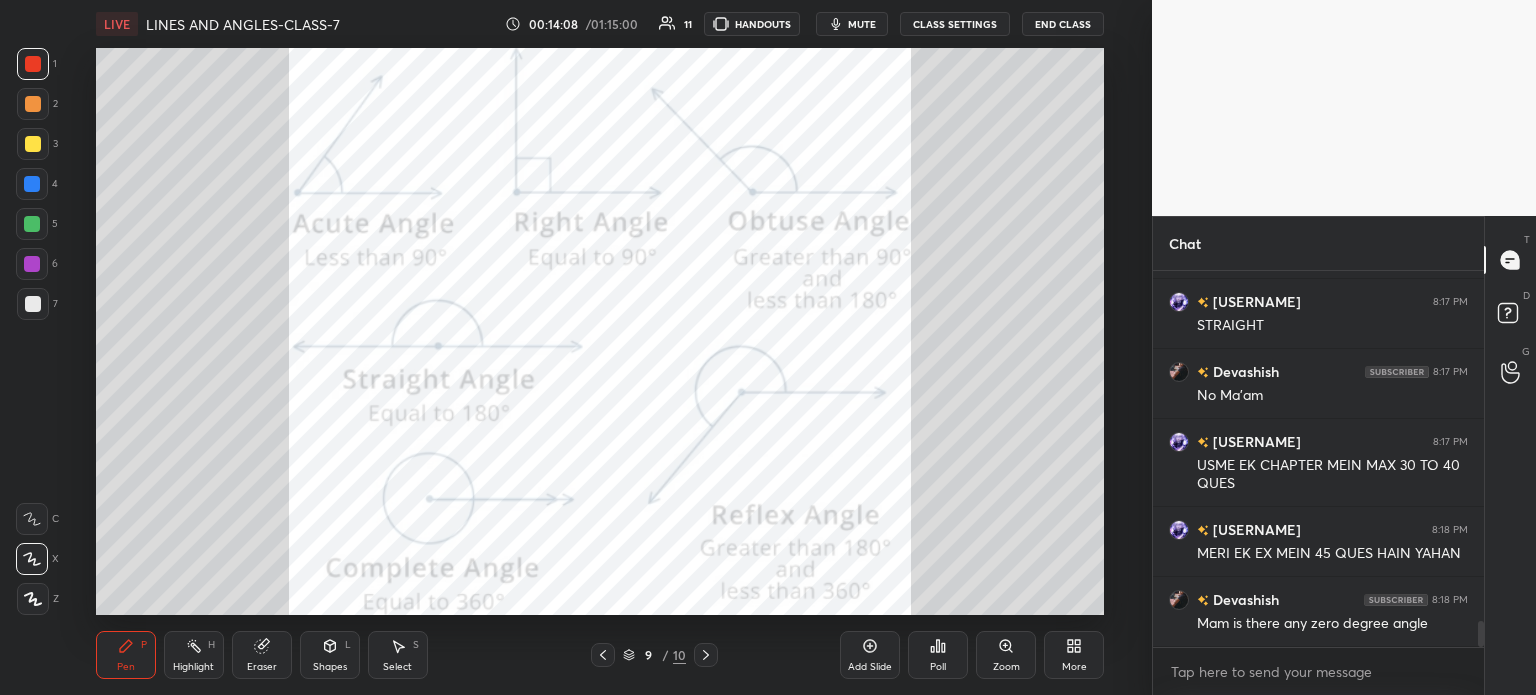 click 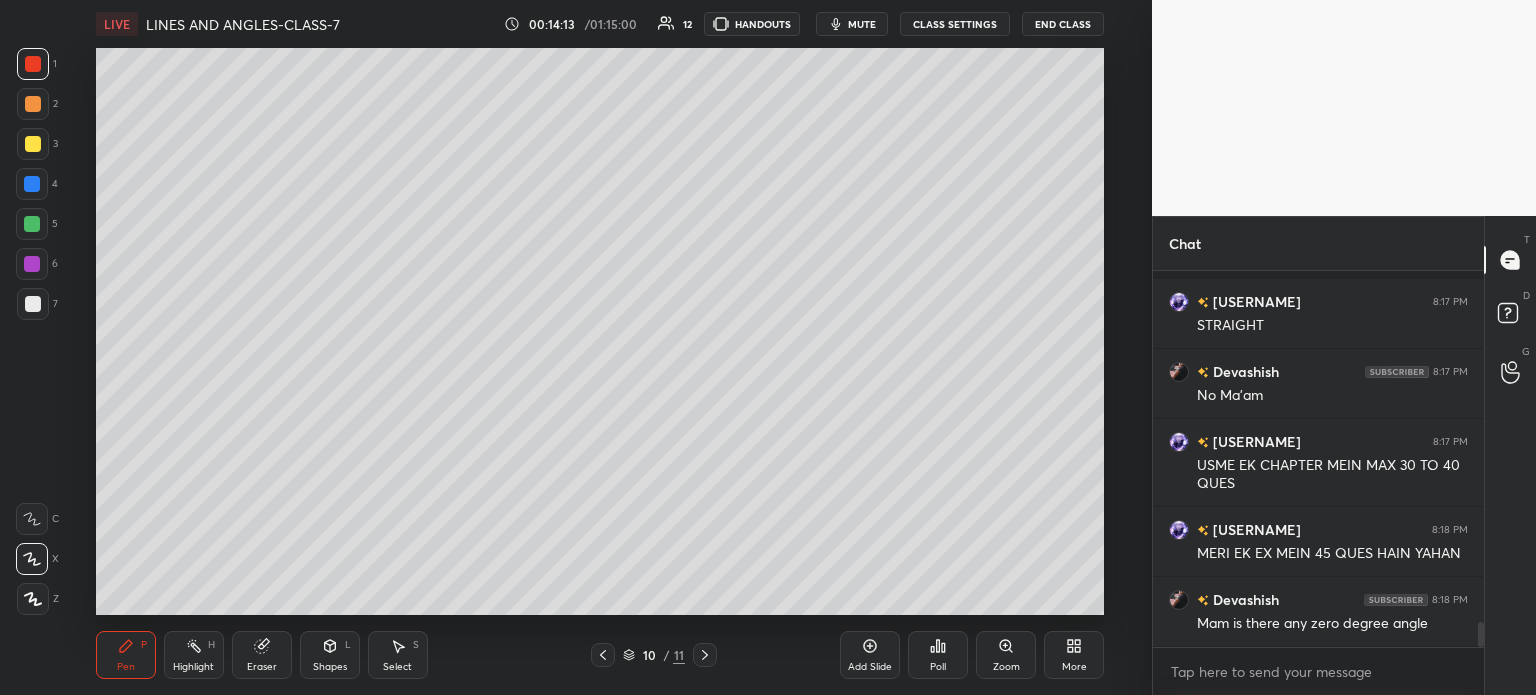 scroll, scrollTop: 5214, scrollLeft: 0, axis: vertical 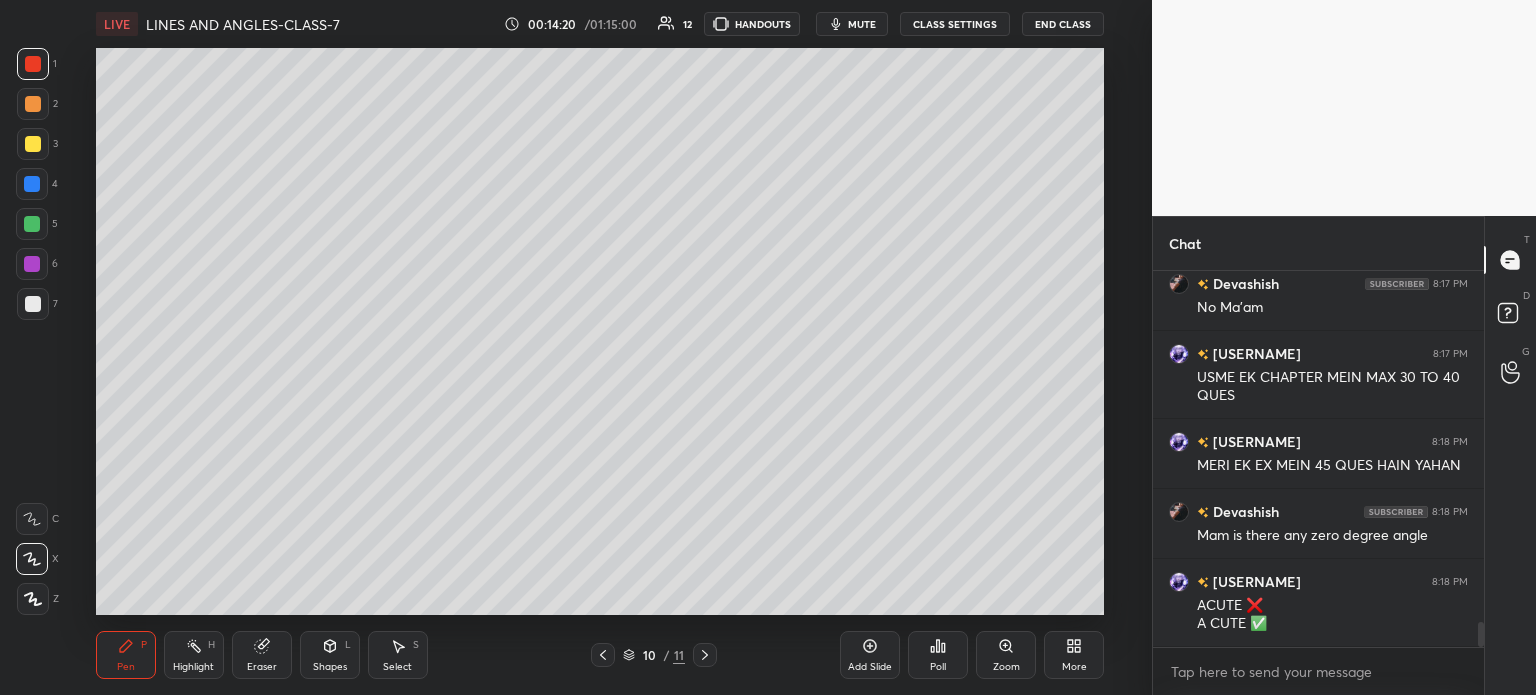 click 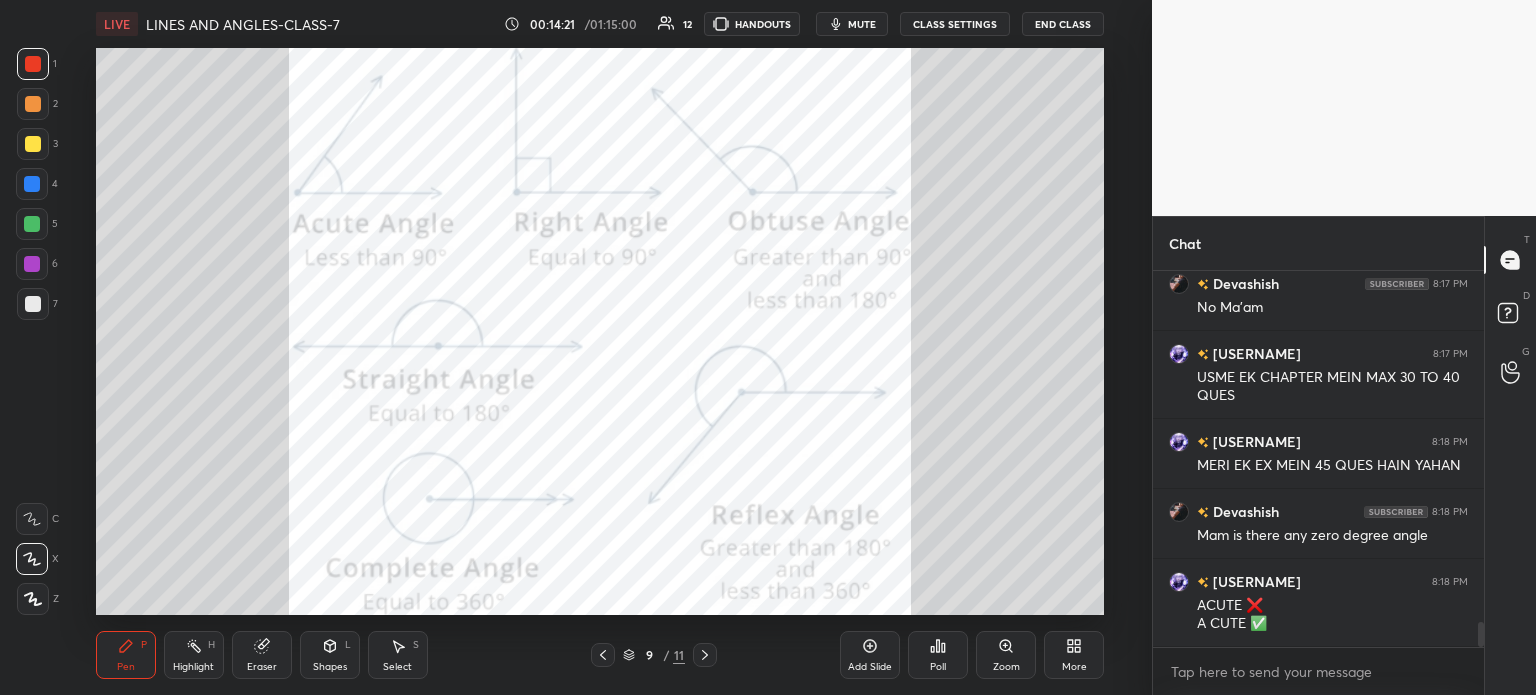 click on "Pen P Highlight H Eraser Shapes L Select S" at bounding box center [282, 655] 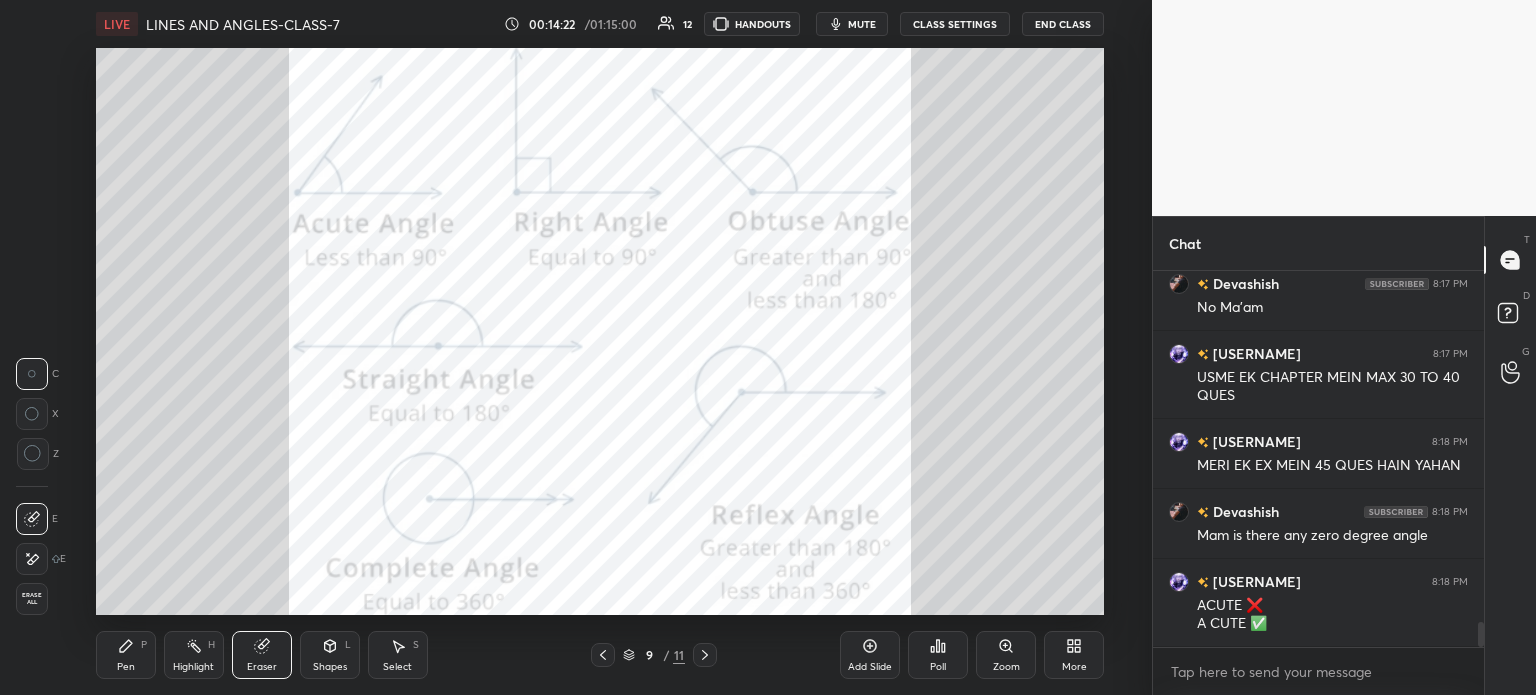 click on "Erase all" at bounding box center (34, 599) 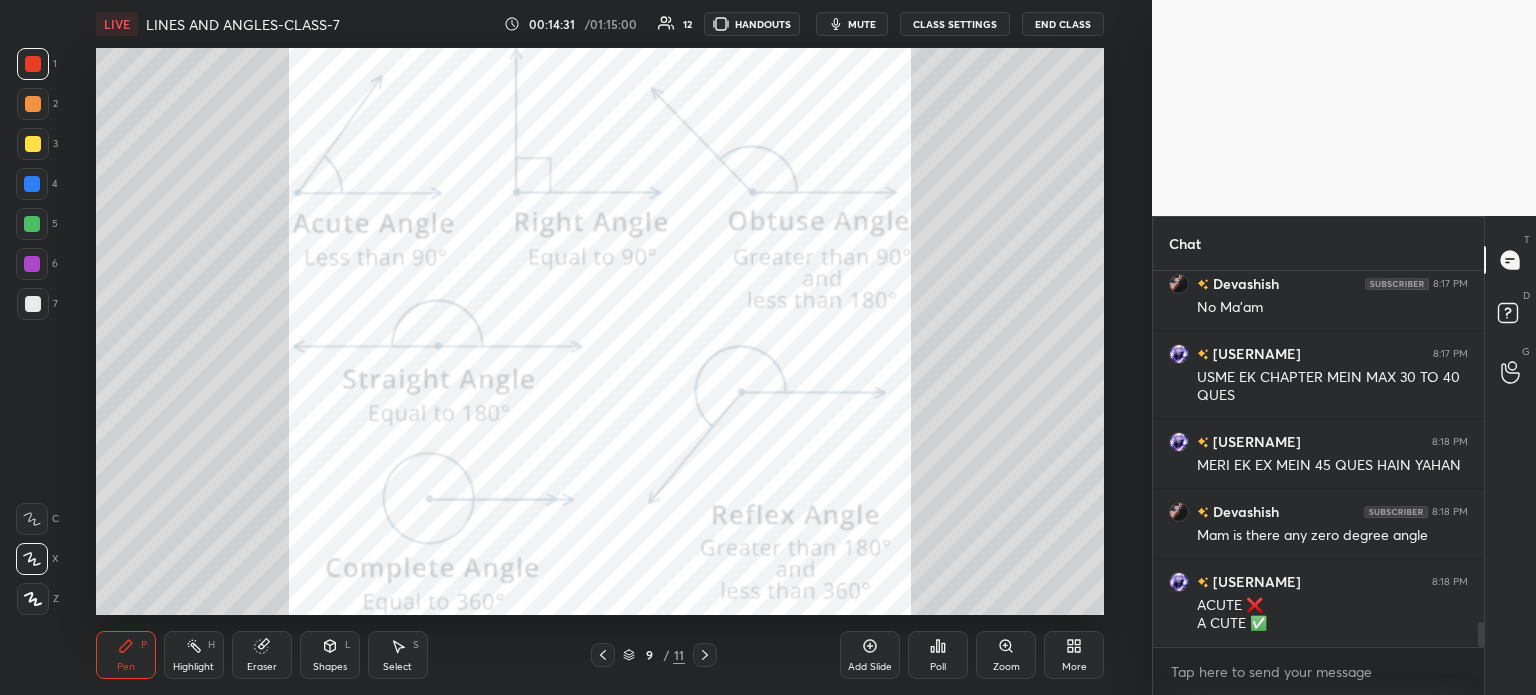 click on "Eraser" at bounding box center (262, 655) 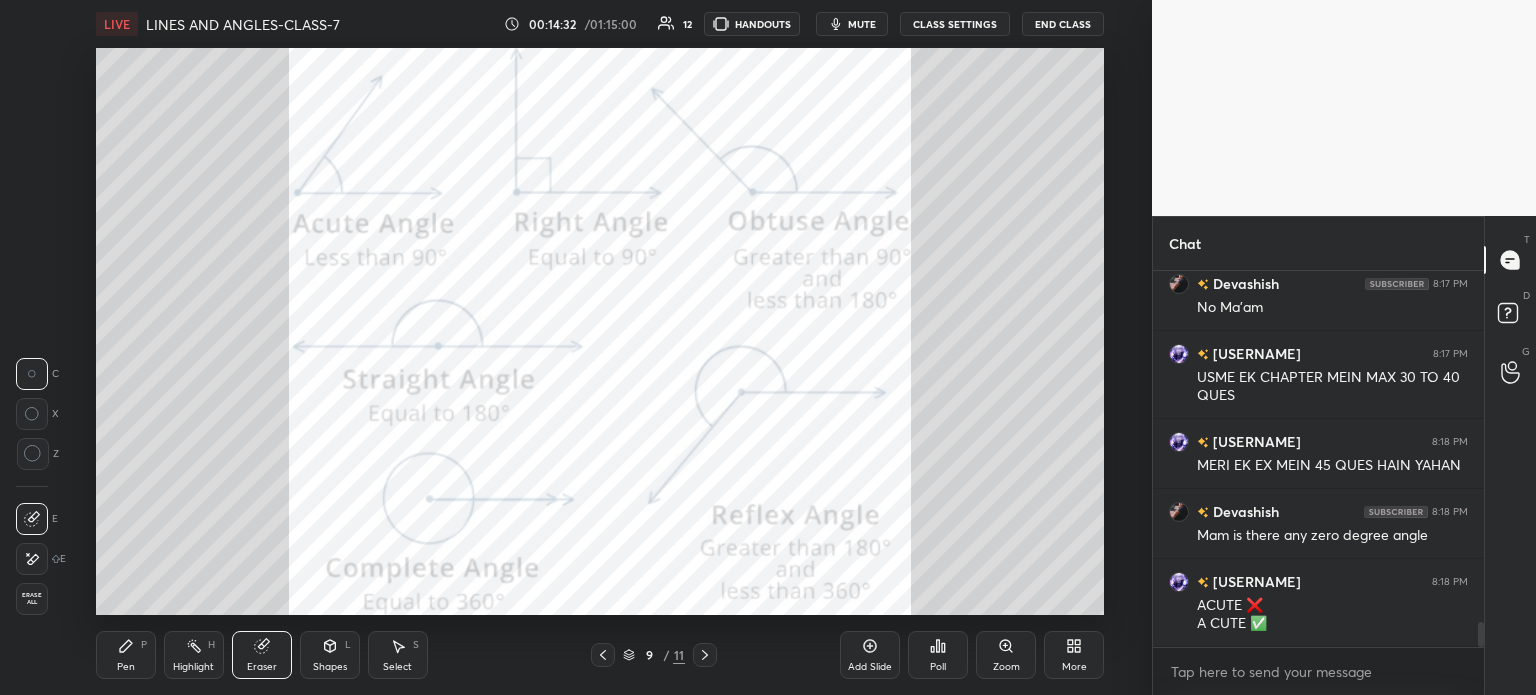 click 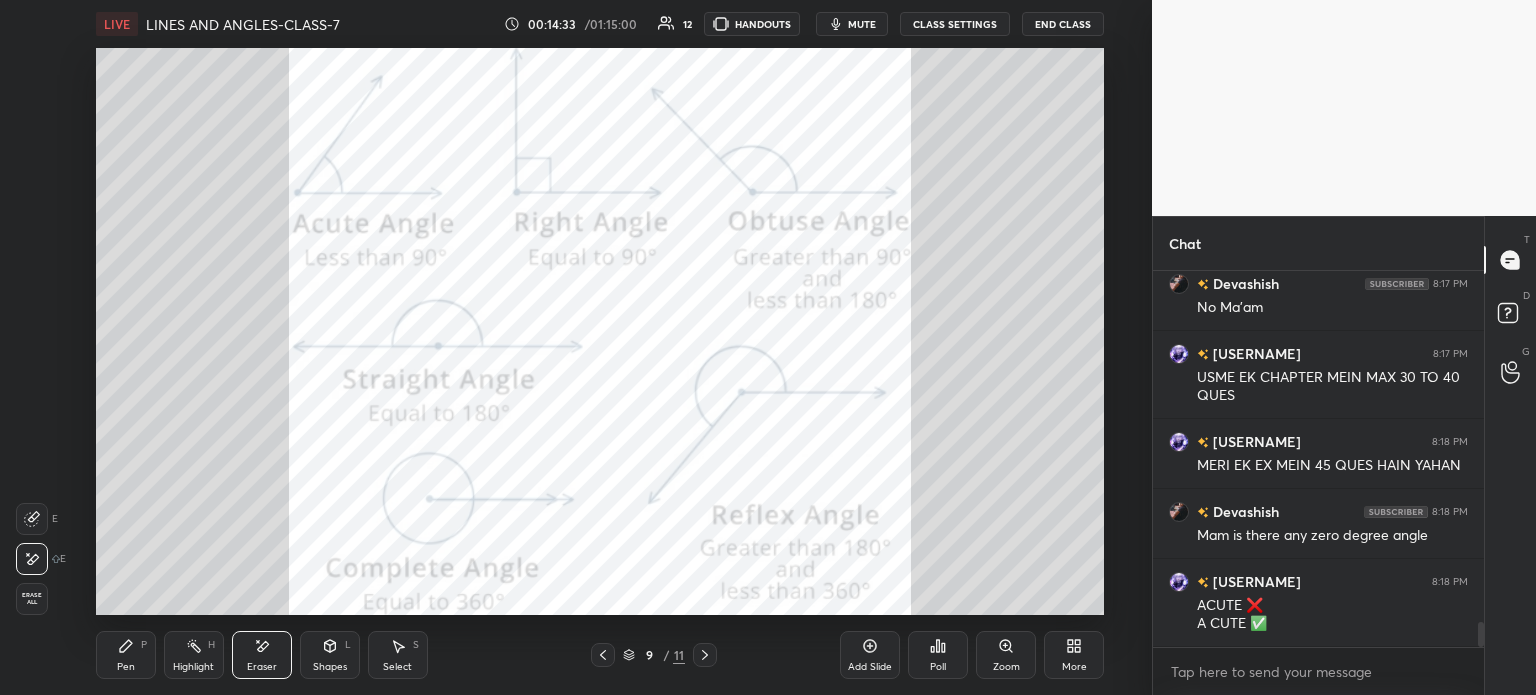 click on "Erase all" at bounding box center [32, 599] 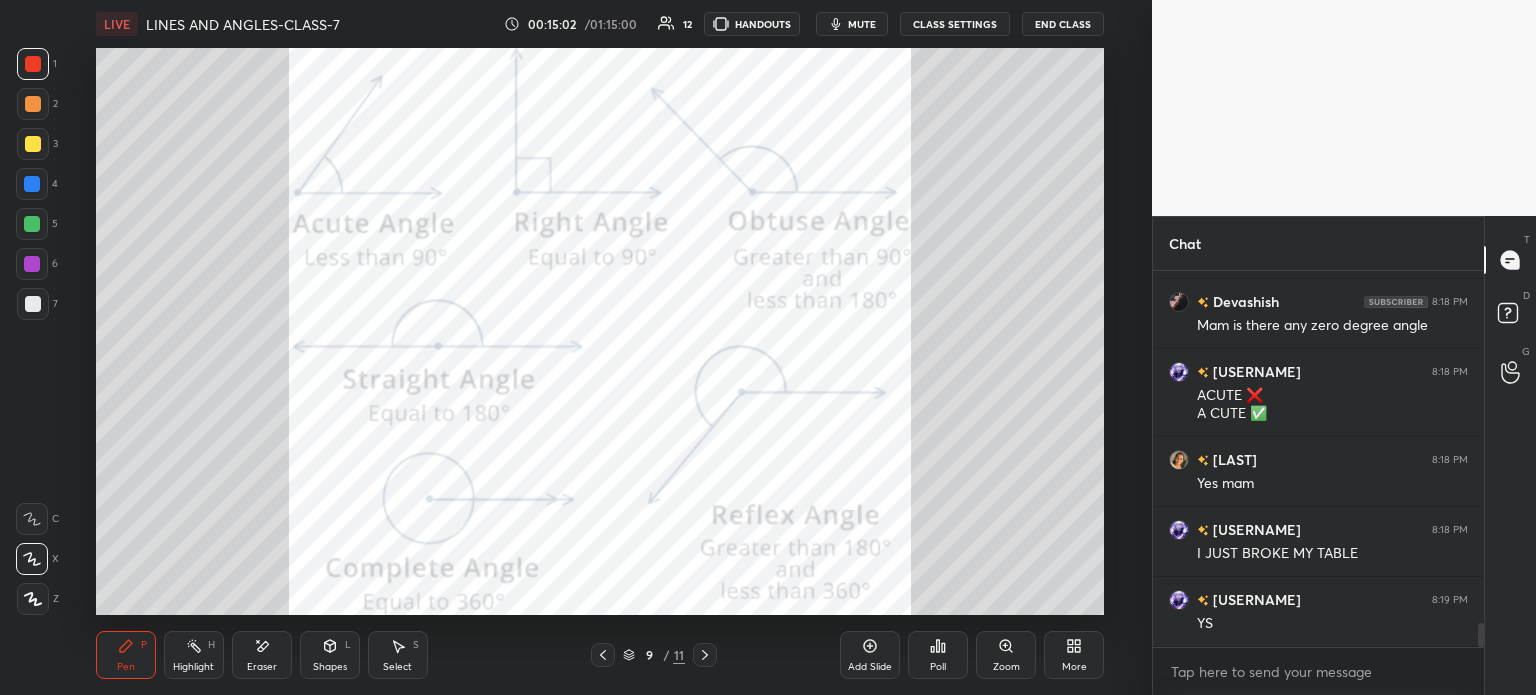 scroll, scrollTop: 5472, scrollLeft: 0, axis: vertical 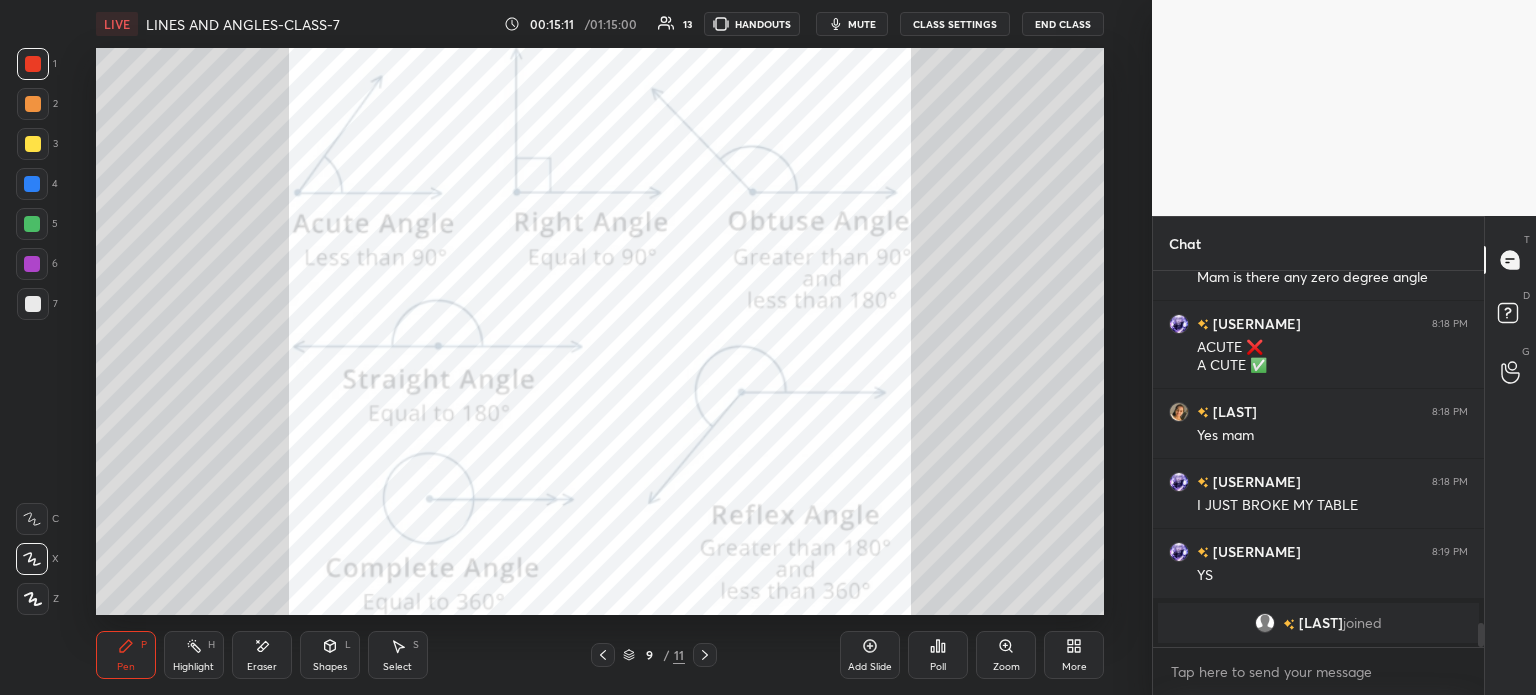 click 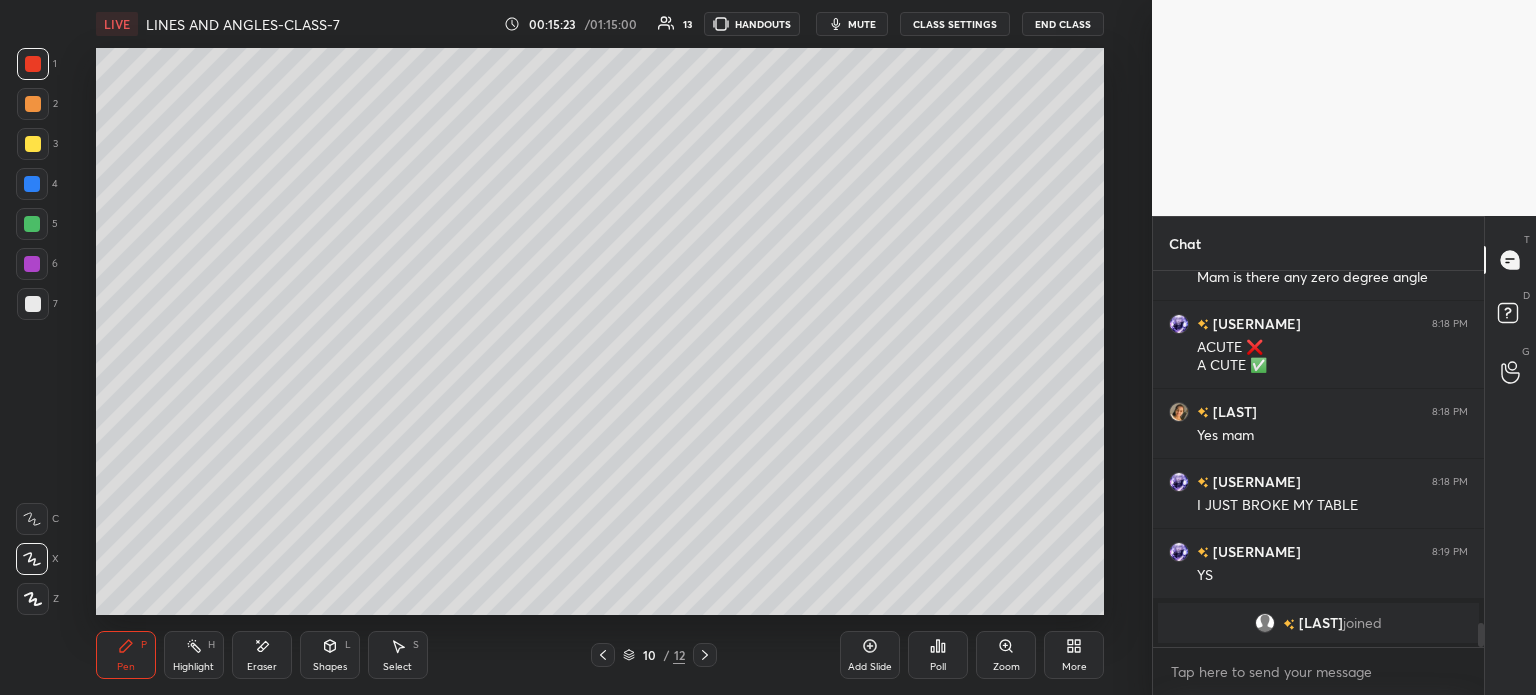 click 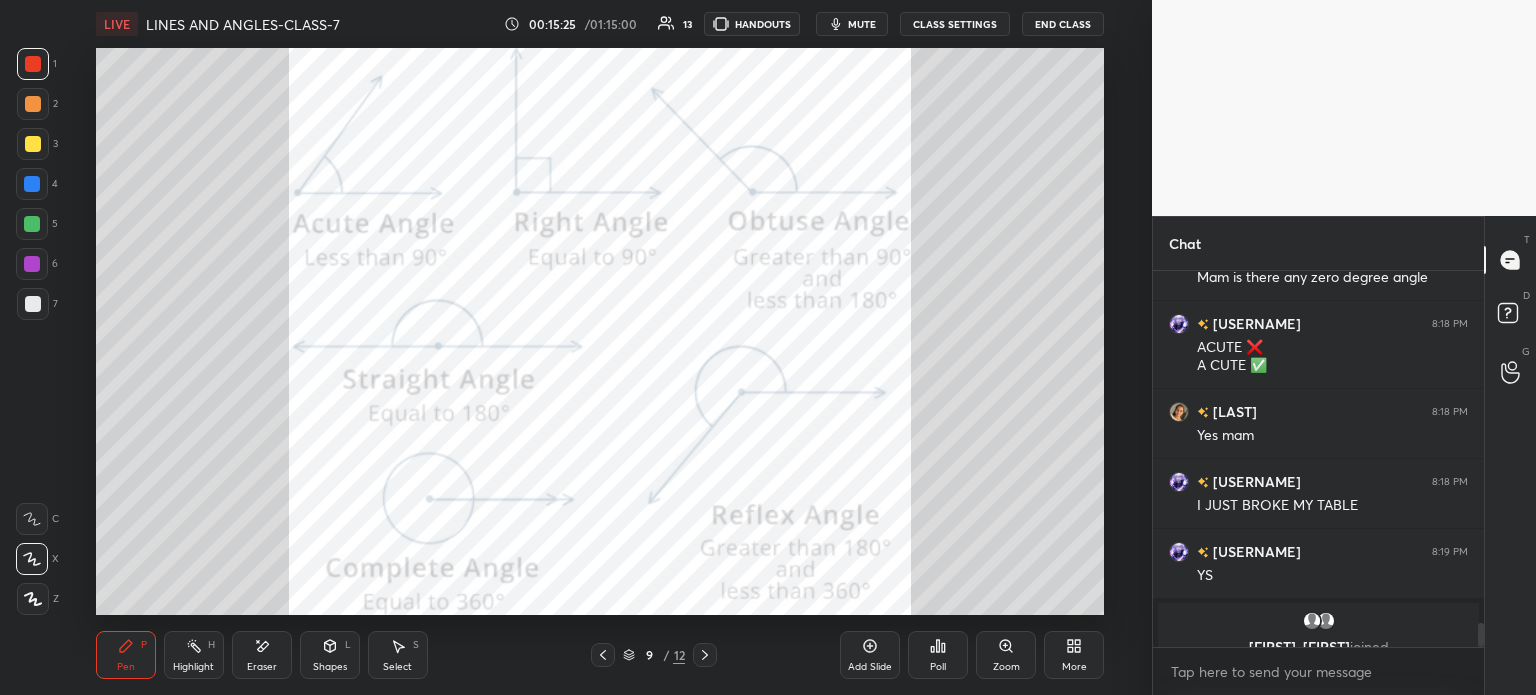 scroll, scrollTop: 5496, scrollLeft: 0, axis: vertical 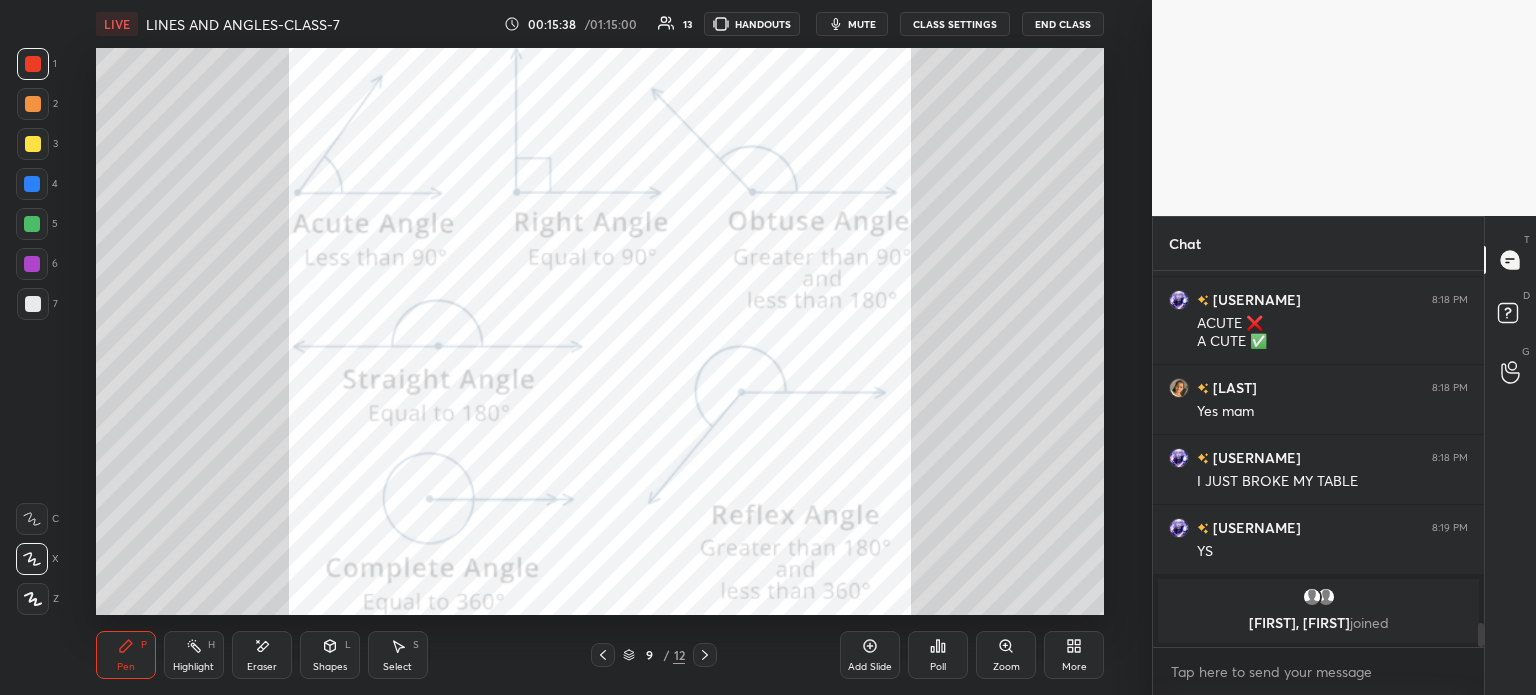 click on "Add Slide" at bounding box center [870, 667] 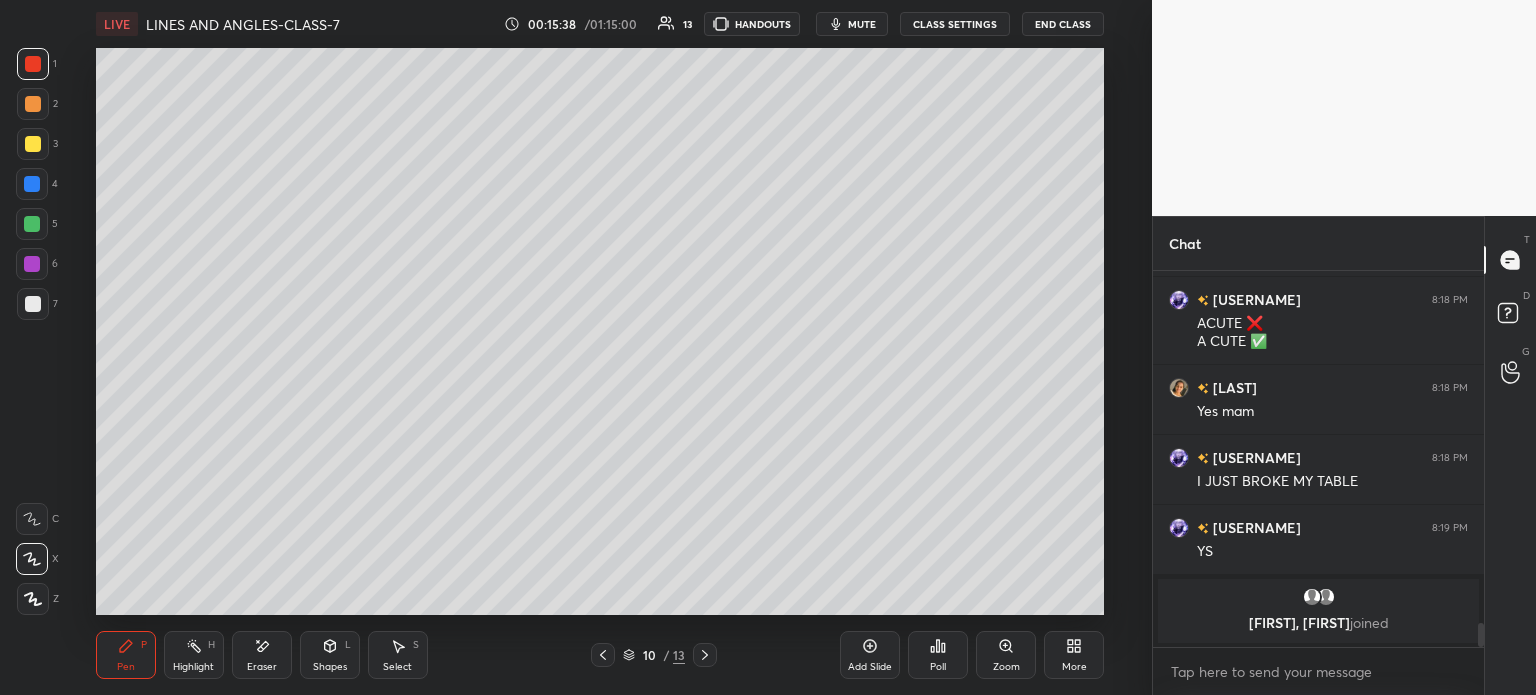 click at bounding box center (33, 144) 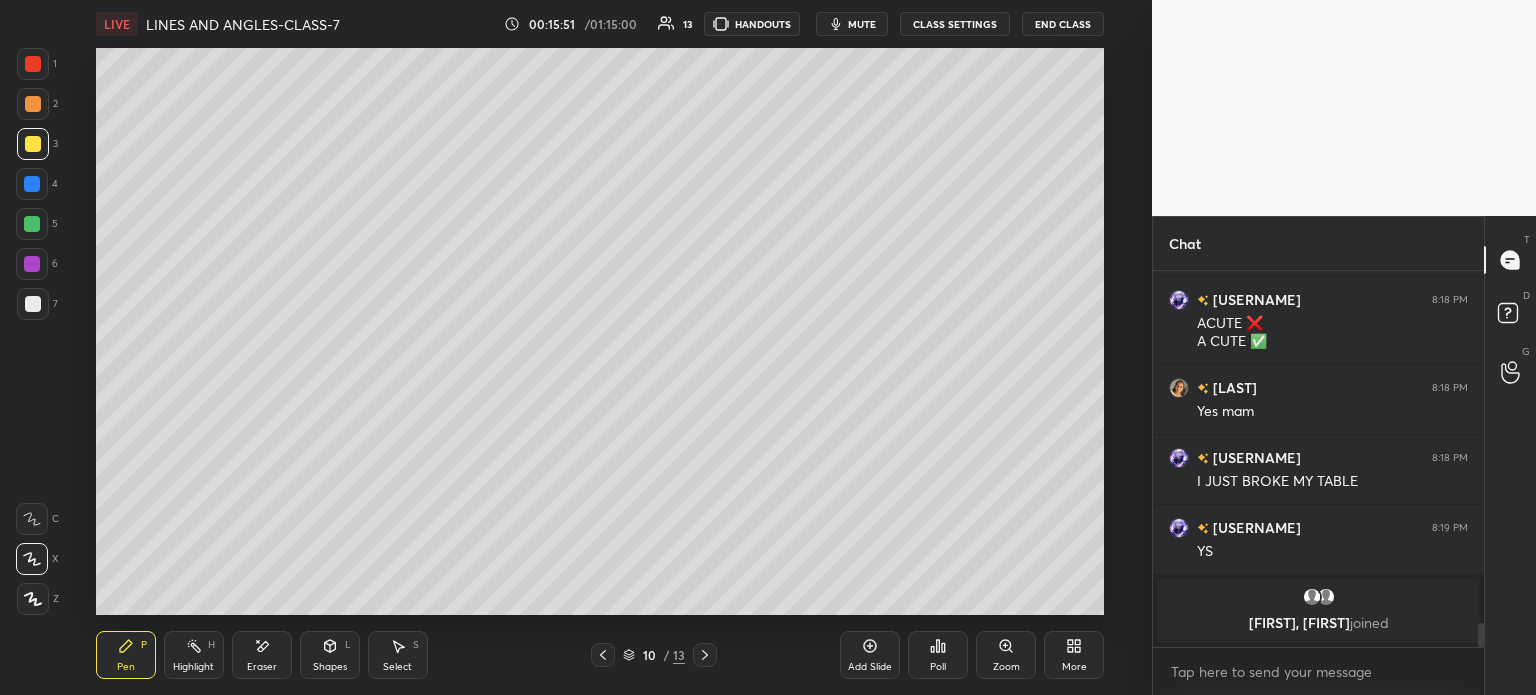 click at bounding box center (33, 304) 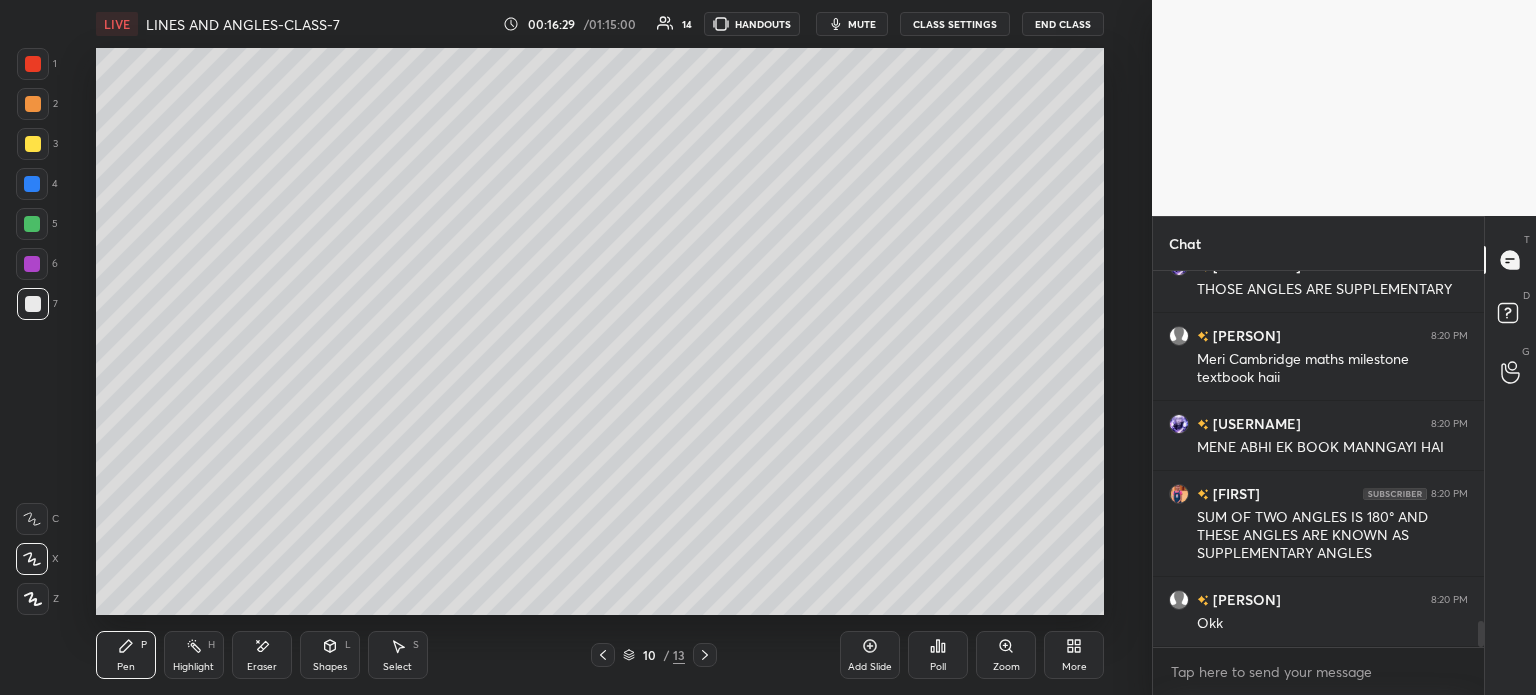 scroll, scrollTop: 5074, scrollLeft: 0, axis: vertical 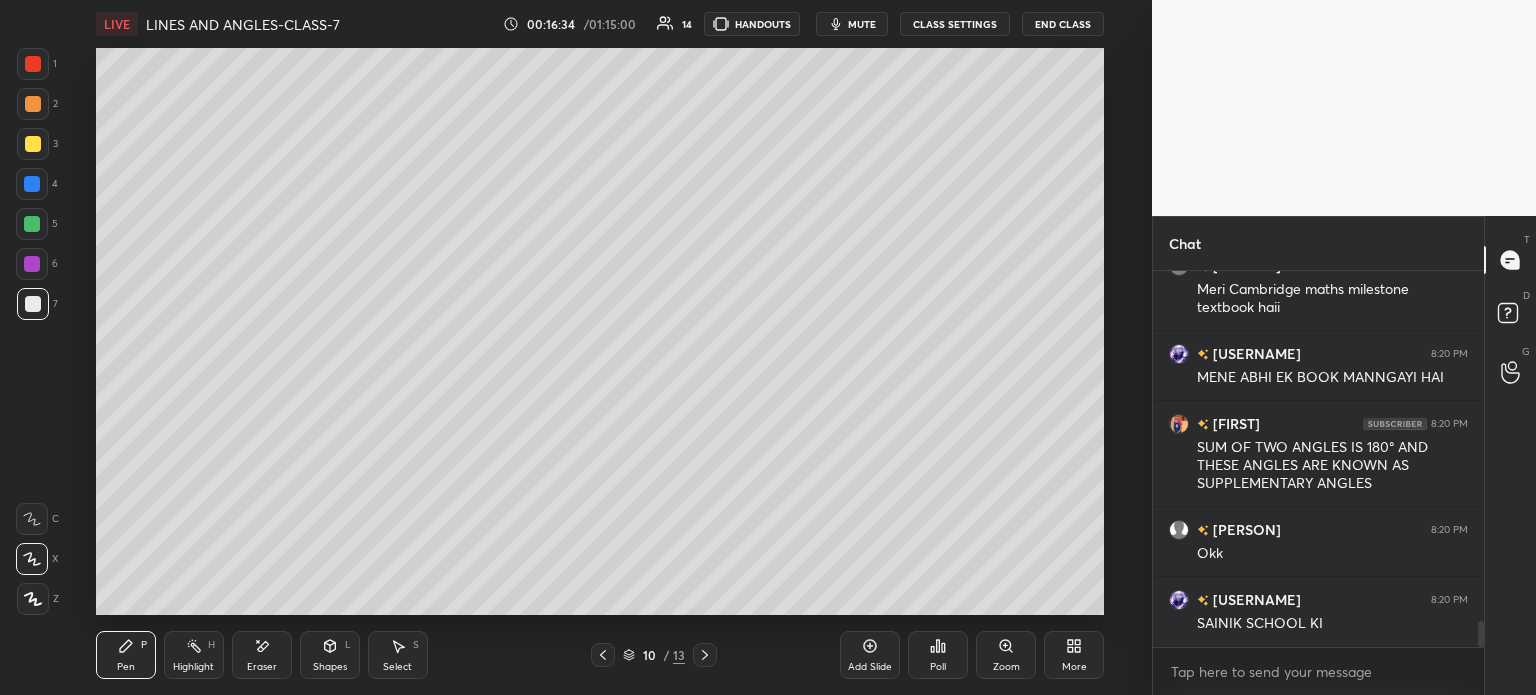 click at bounding box center [32, 184] 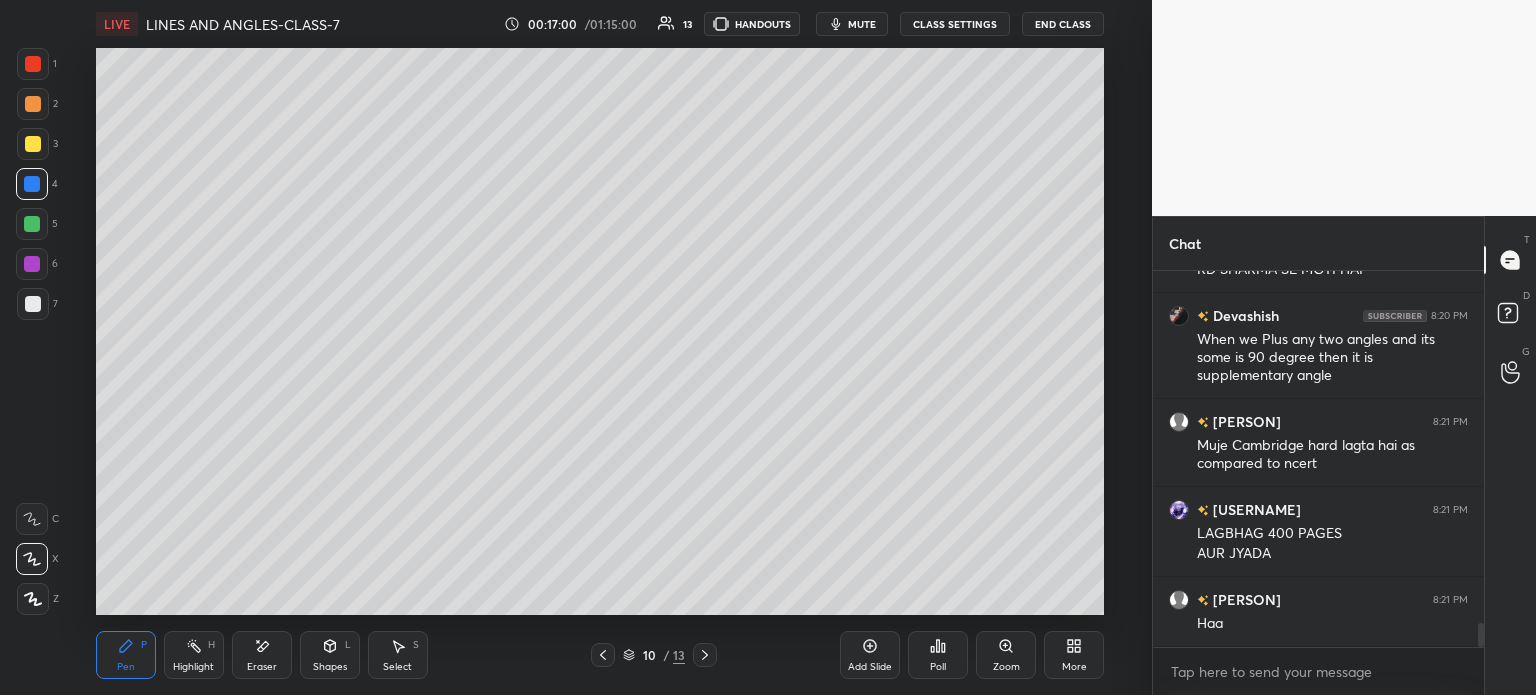 scroll, scrollTop: 5496, scrollLeft: 0, axis: vertical 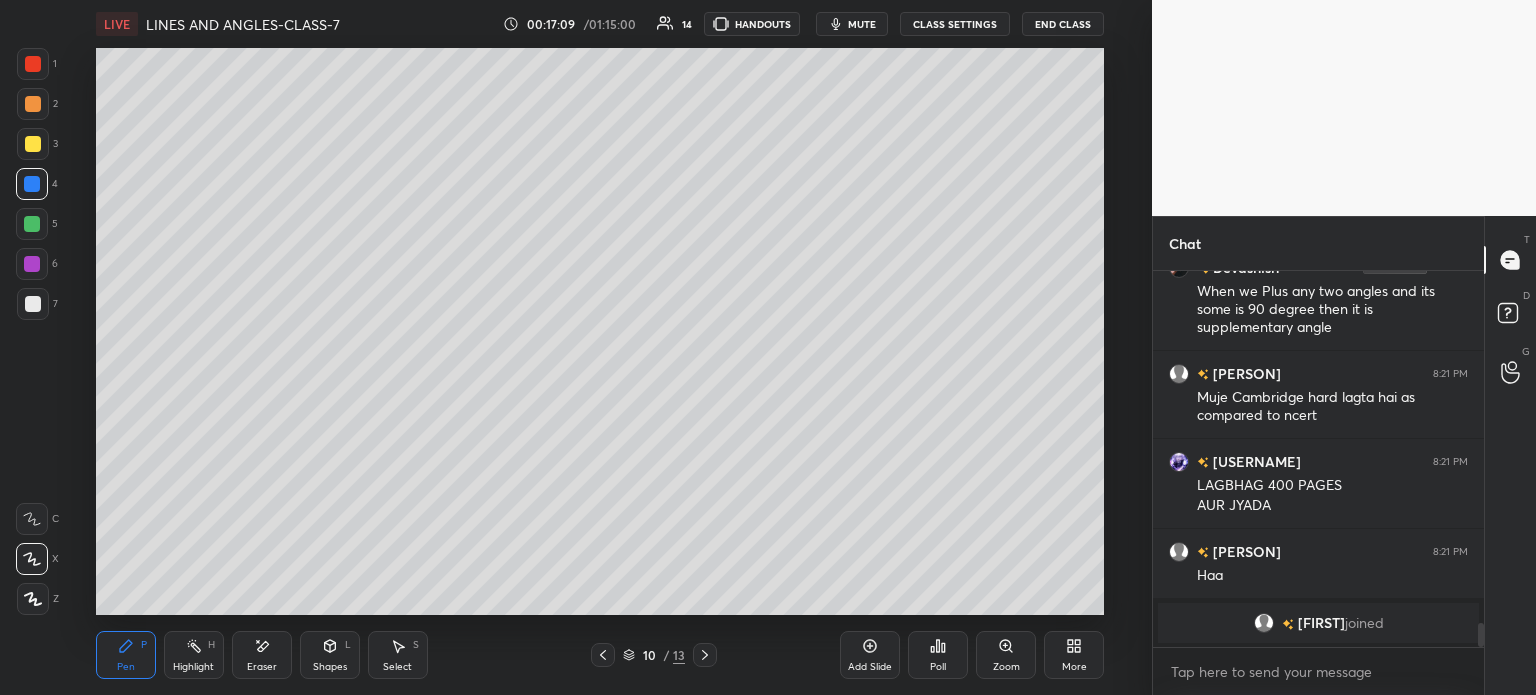 click on "Eraser" at bounding box center [262, 667] 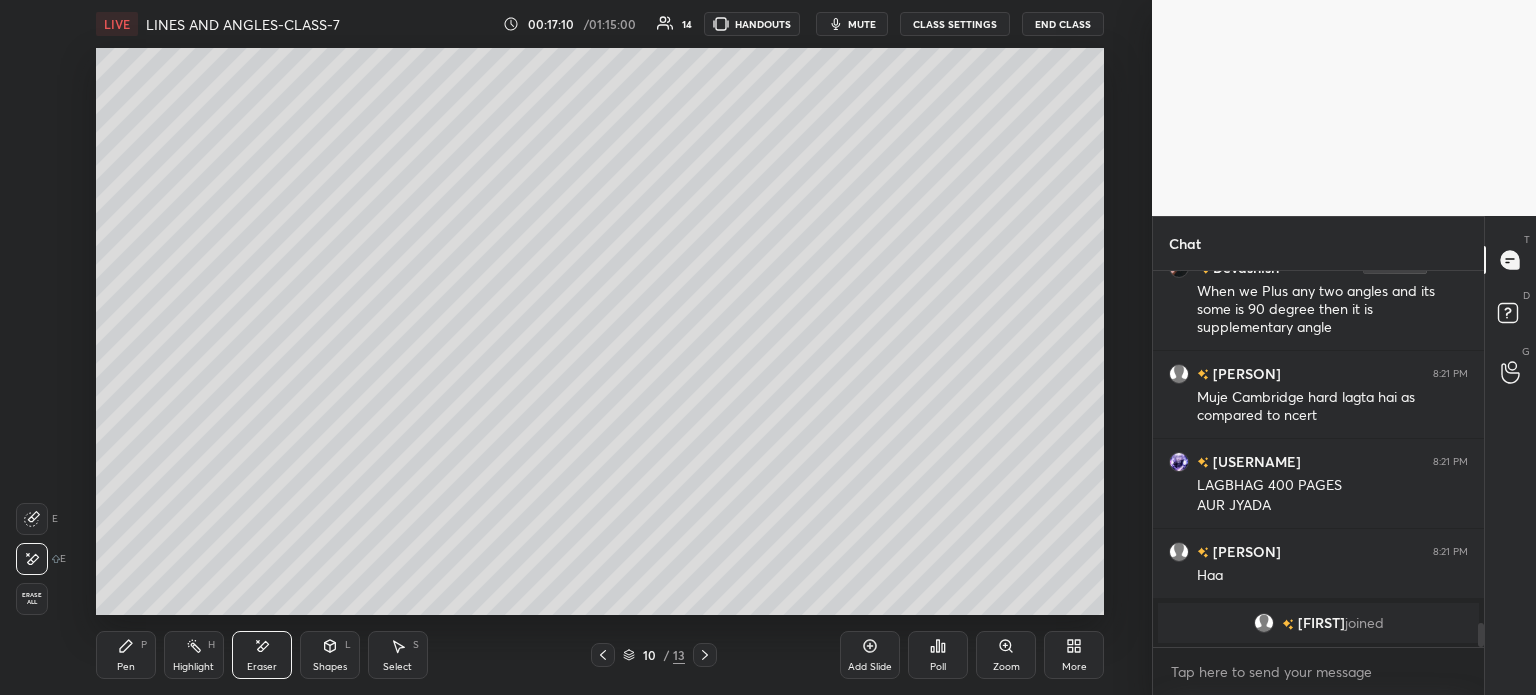 click 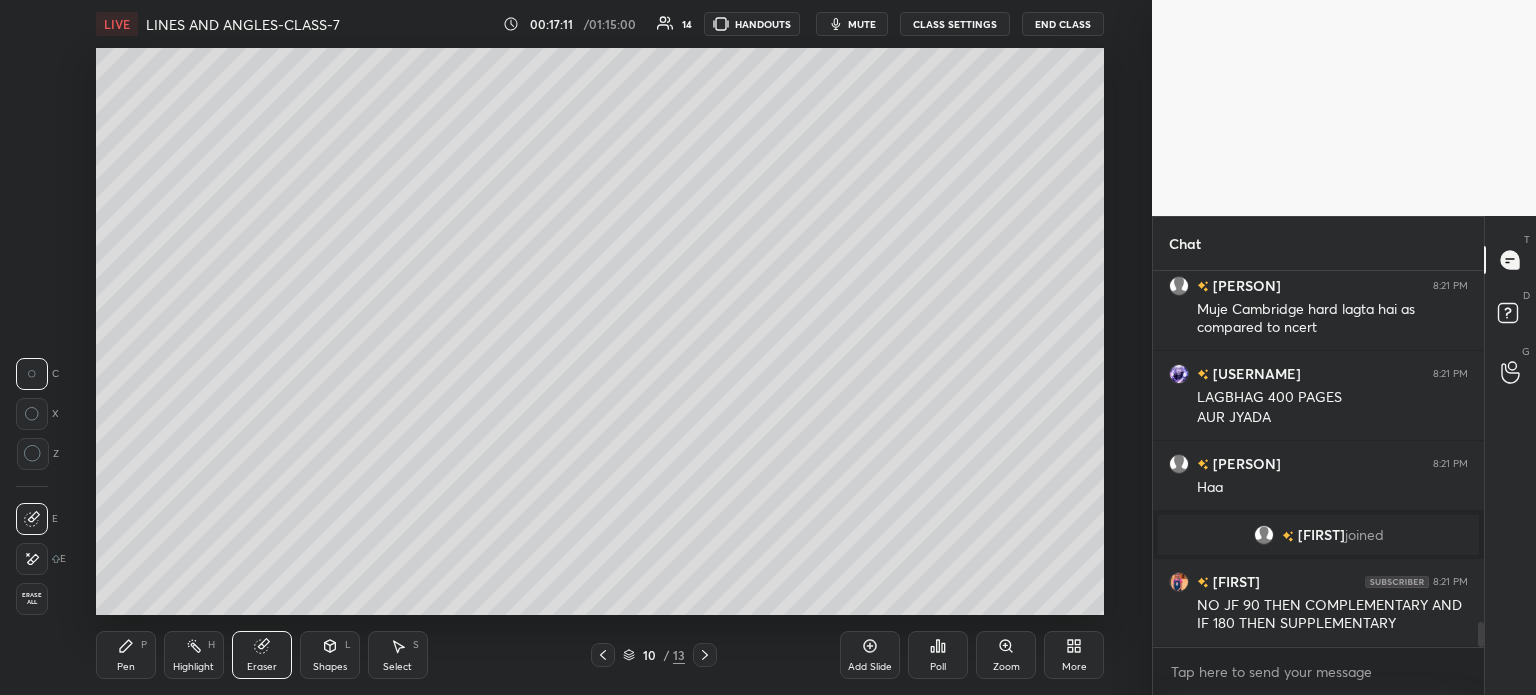 scroll, scrollTop: 5170, scrollLeft: 0, axis: vertical 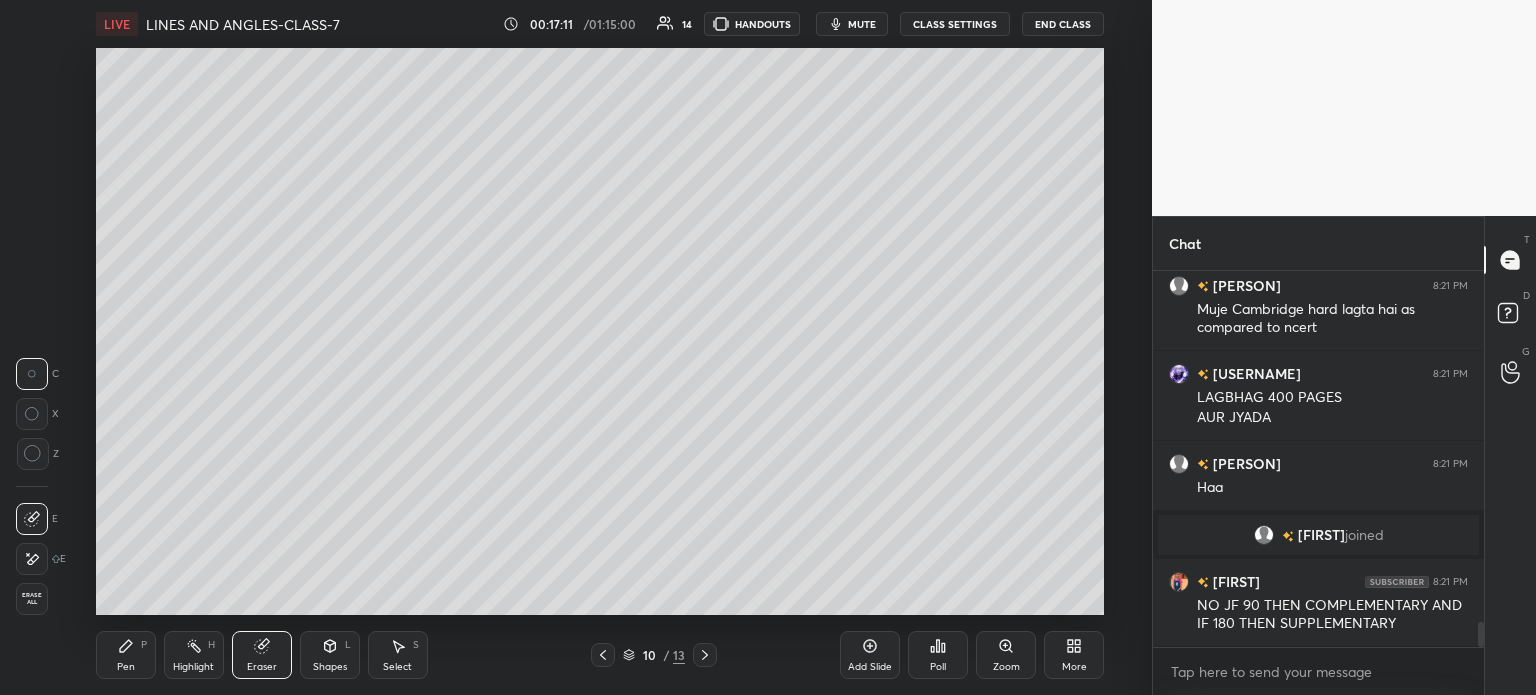 click on "Pen P" at bounding box center [126, 655] 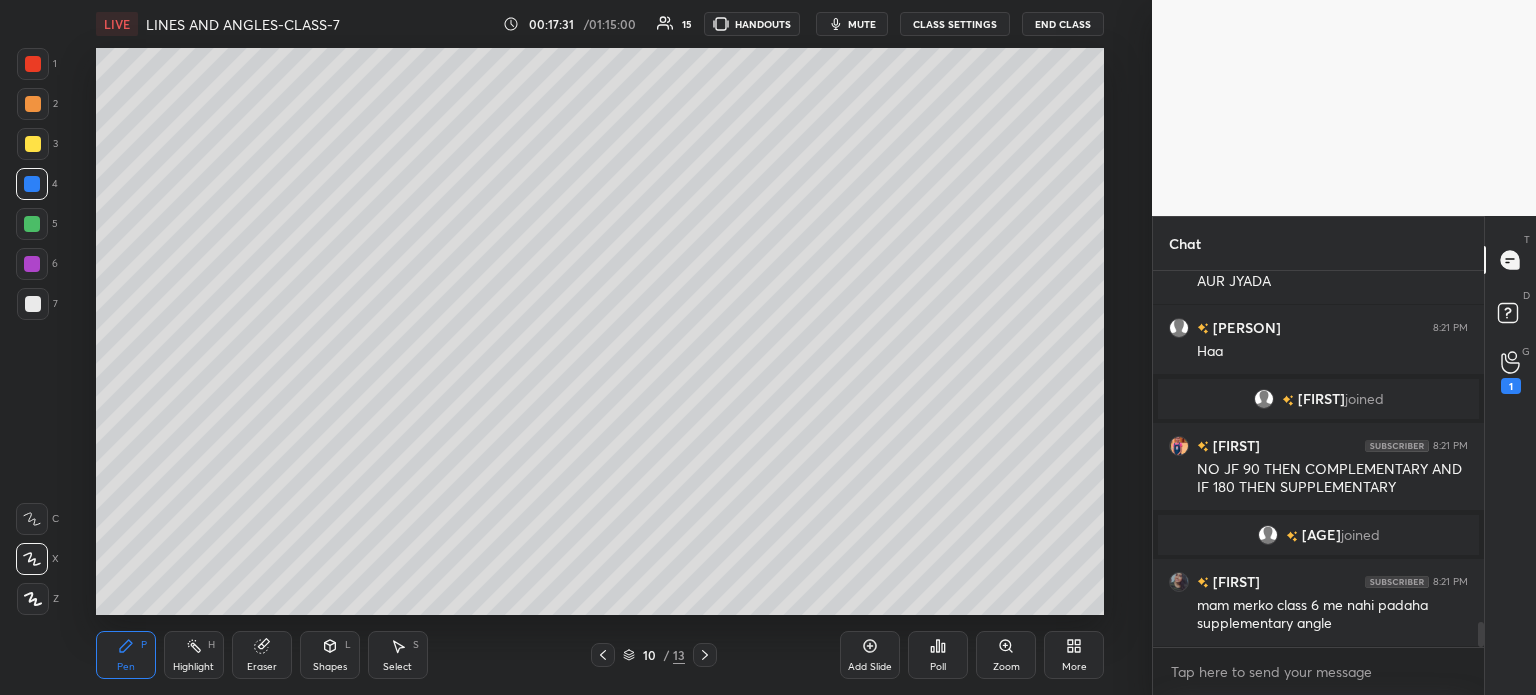 scroll, scrollTop: 5294, scrollLeft: 0, axis: vertical 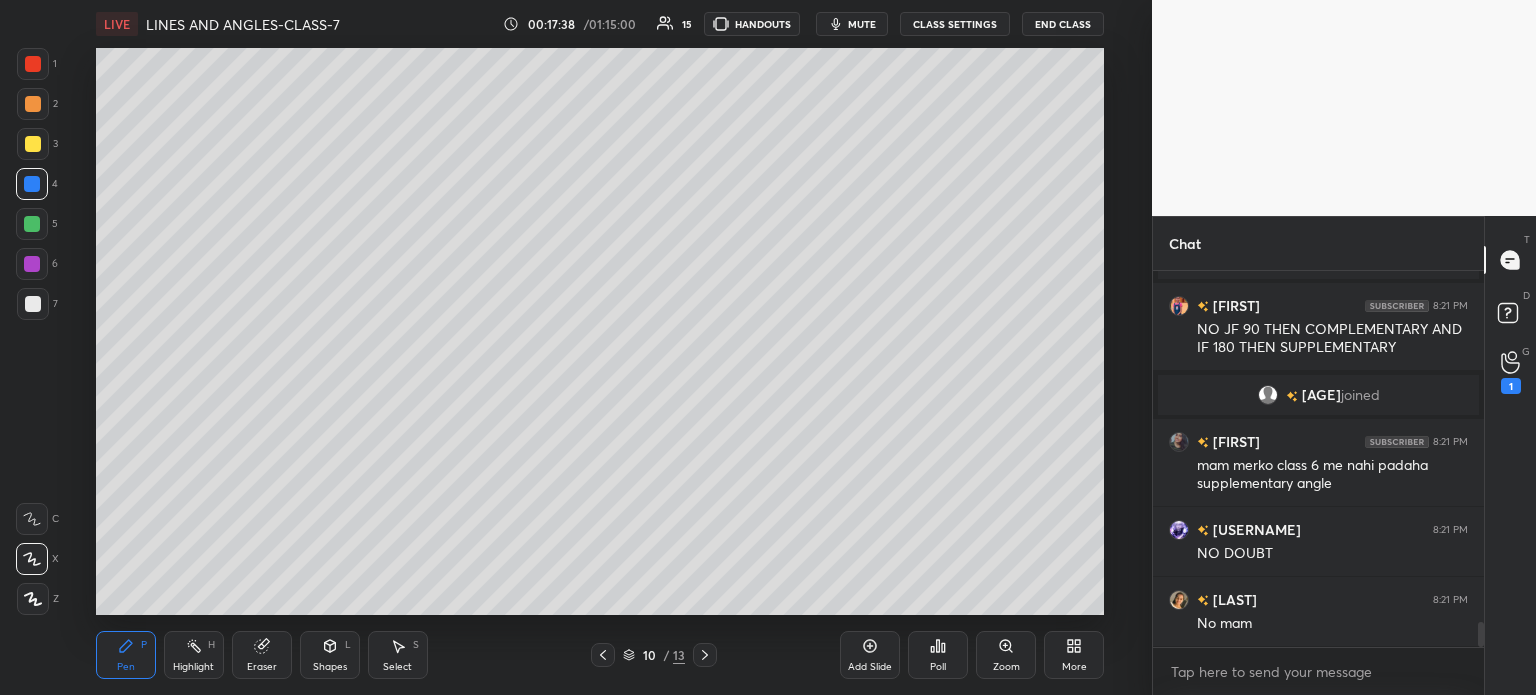 click on "Select S" at bounding box center [398, 655] 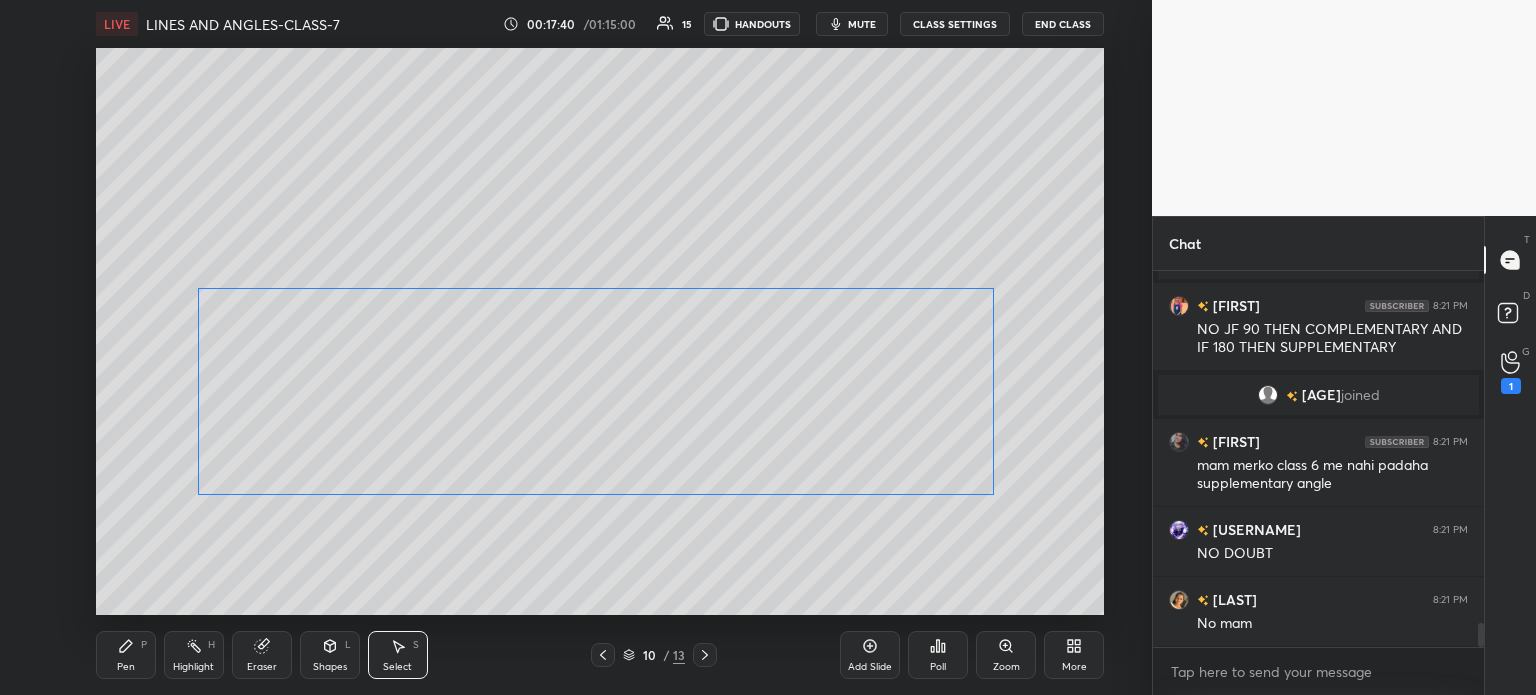 scroll, scrollTop: 5434, scrollLeft: 0, axis: vertical 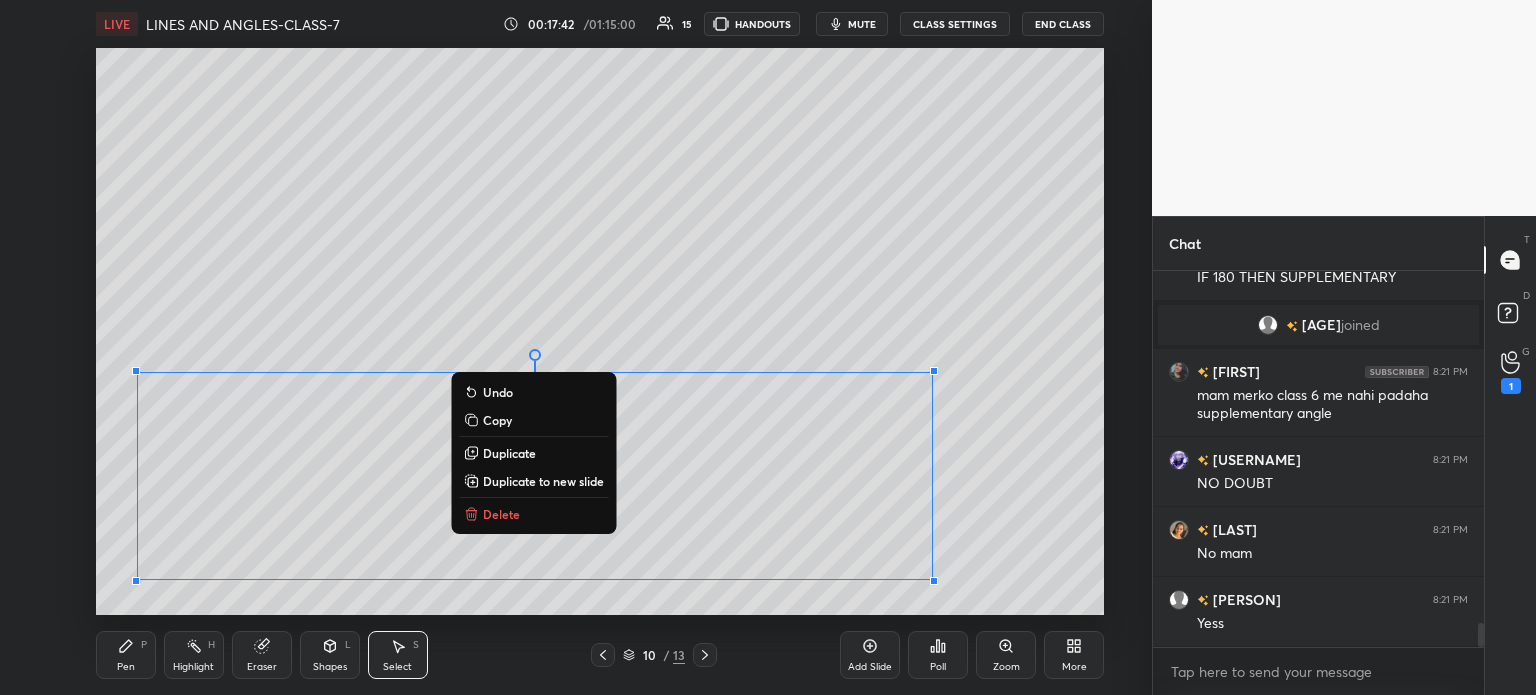 click on "Pen" at bounding box center [126, 667] 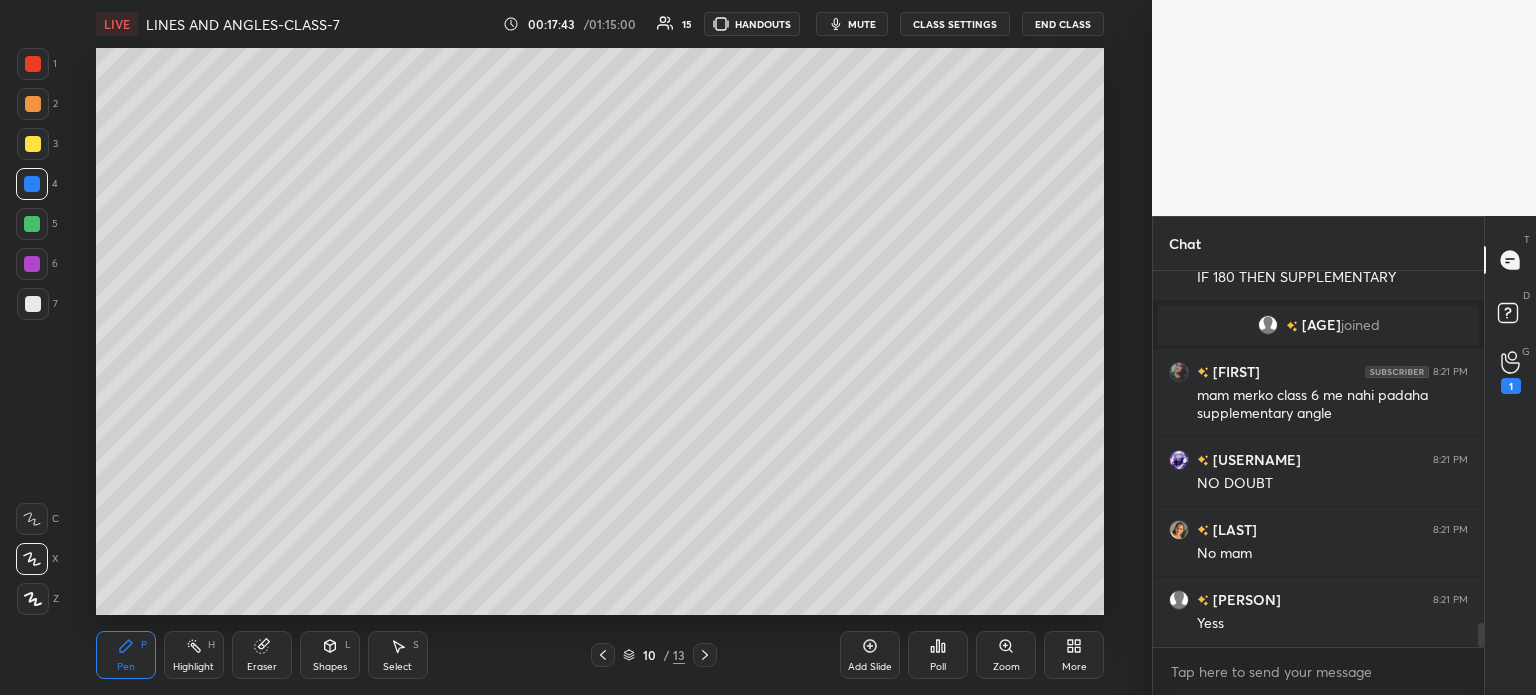 scroll, scrollTop: 5504, scrollLeft: 0, axis: vertical 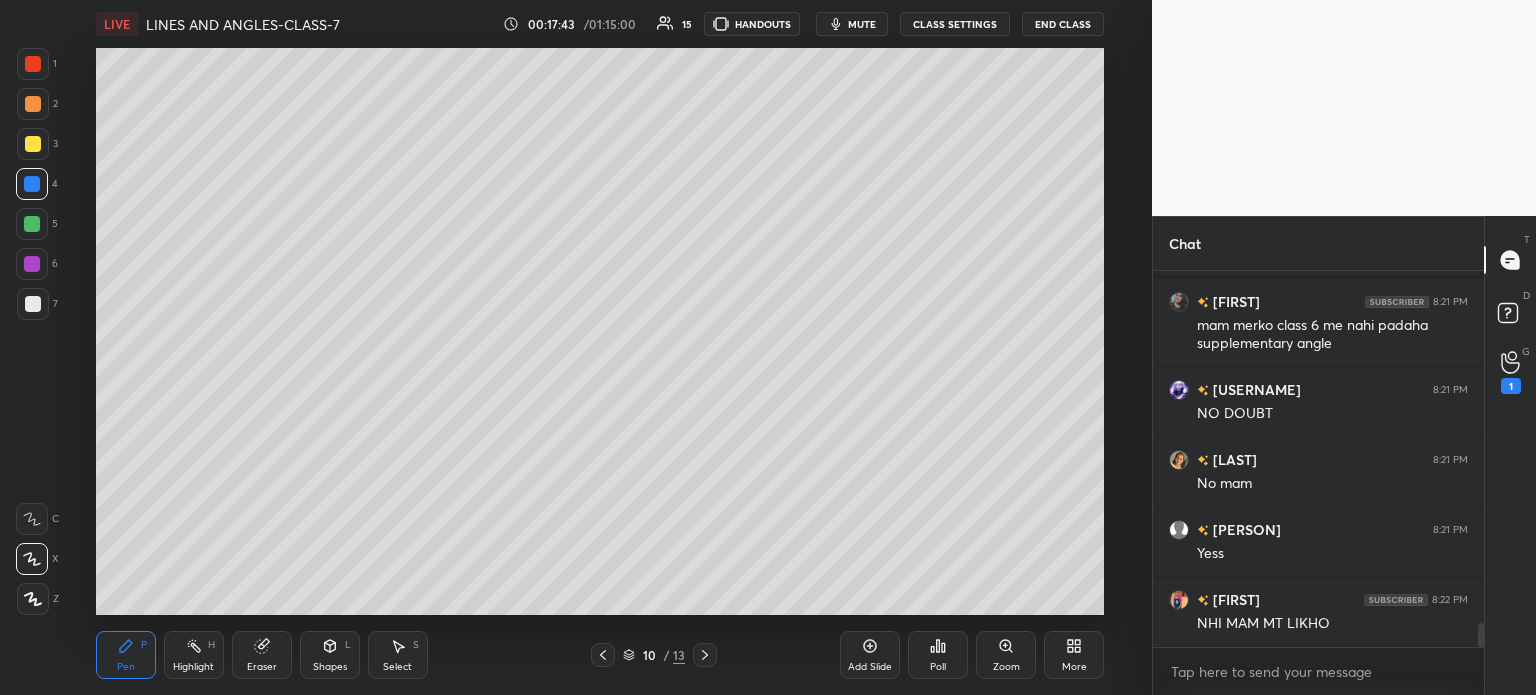 click at bounding box center (33, 304) 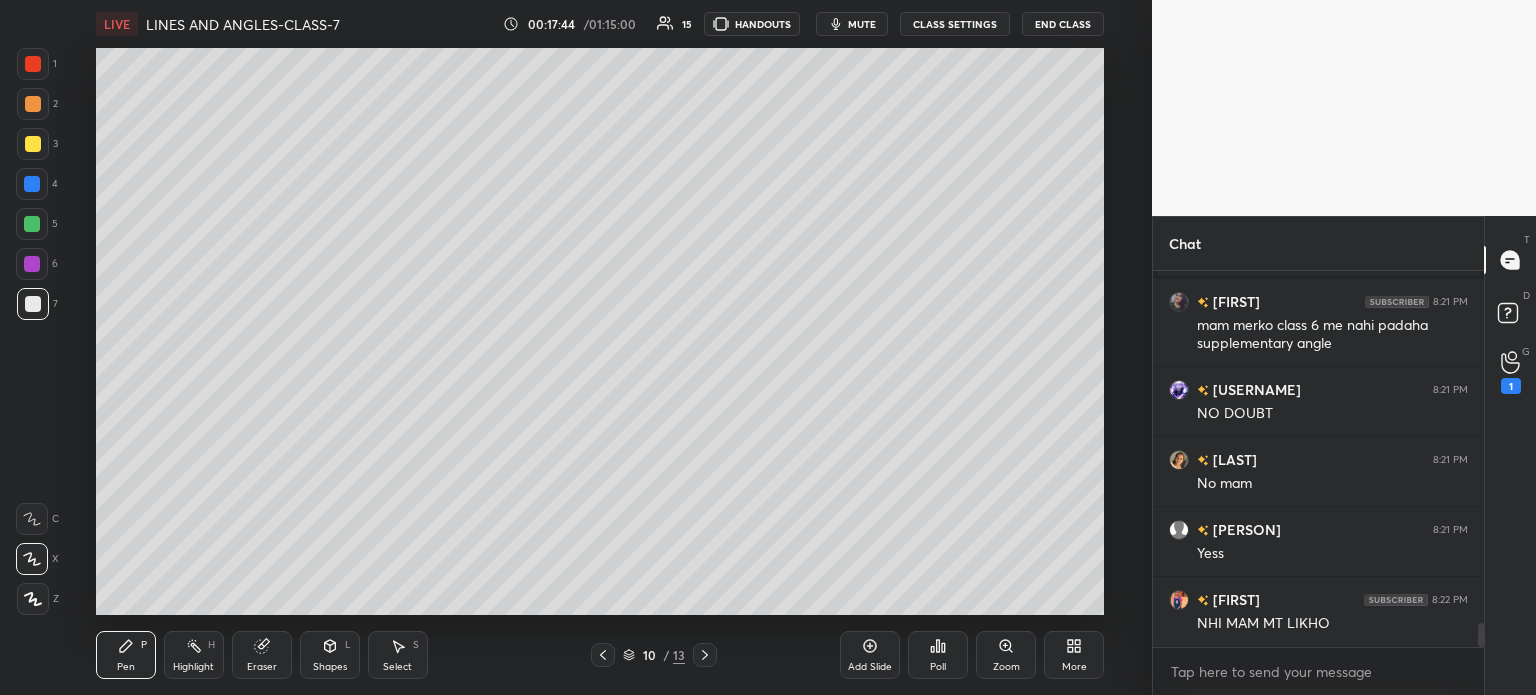 click at bounding box center (32, 519) 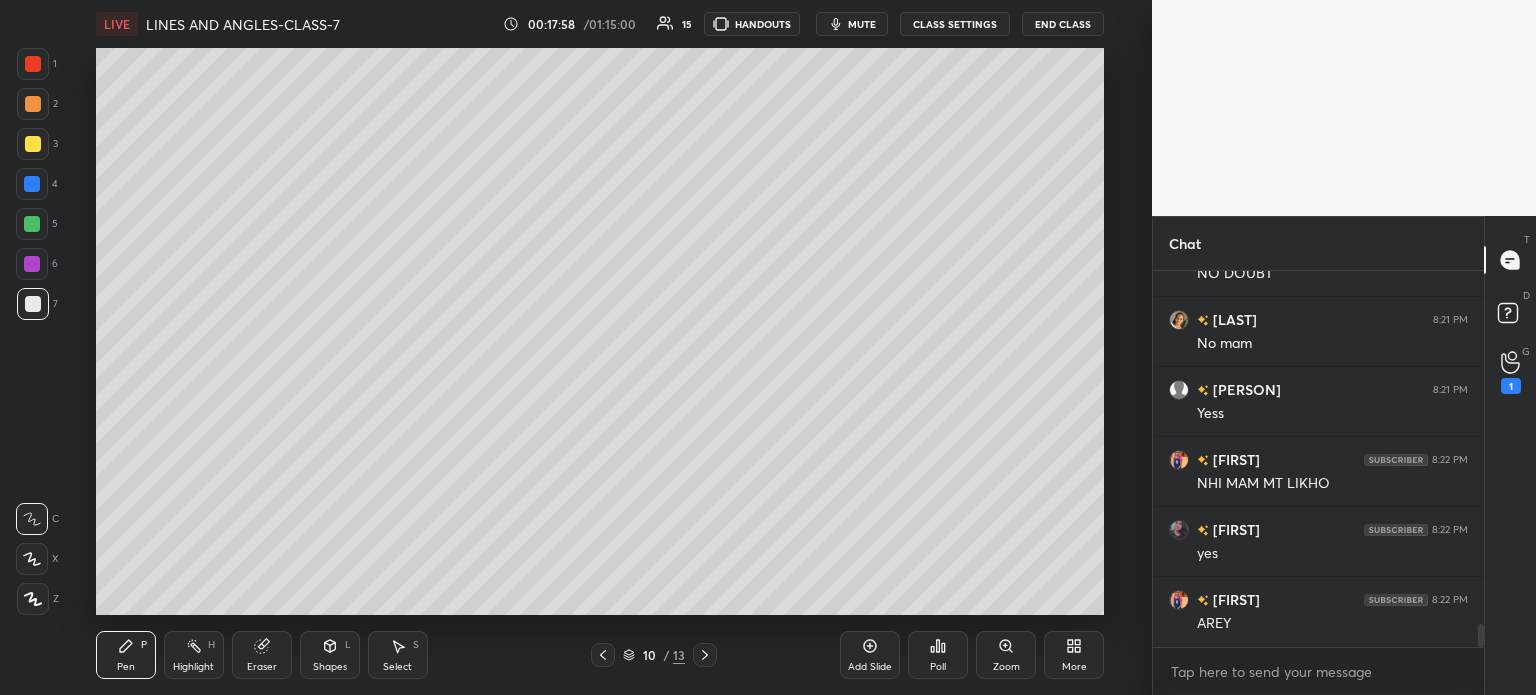 scroll, scrollTop: 5714, scrollLeft: 0, axis: vertical 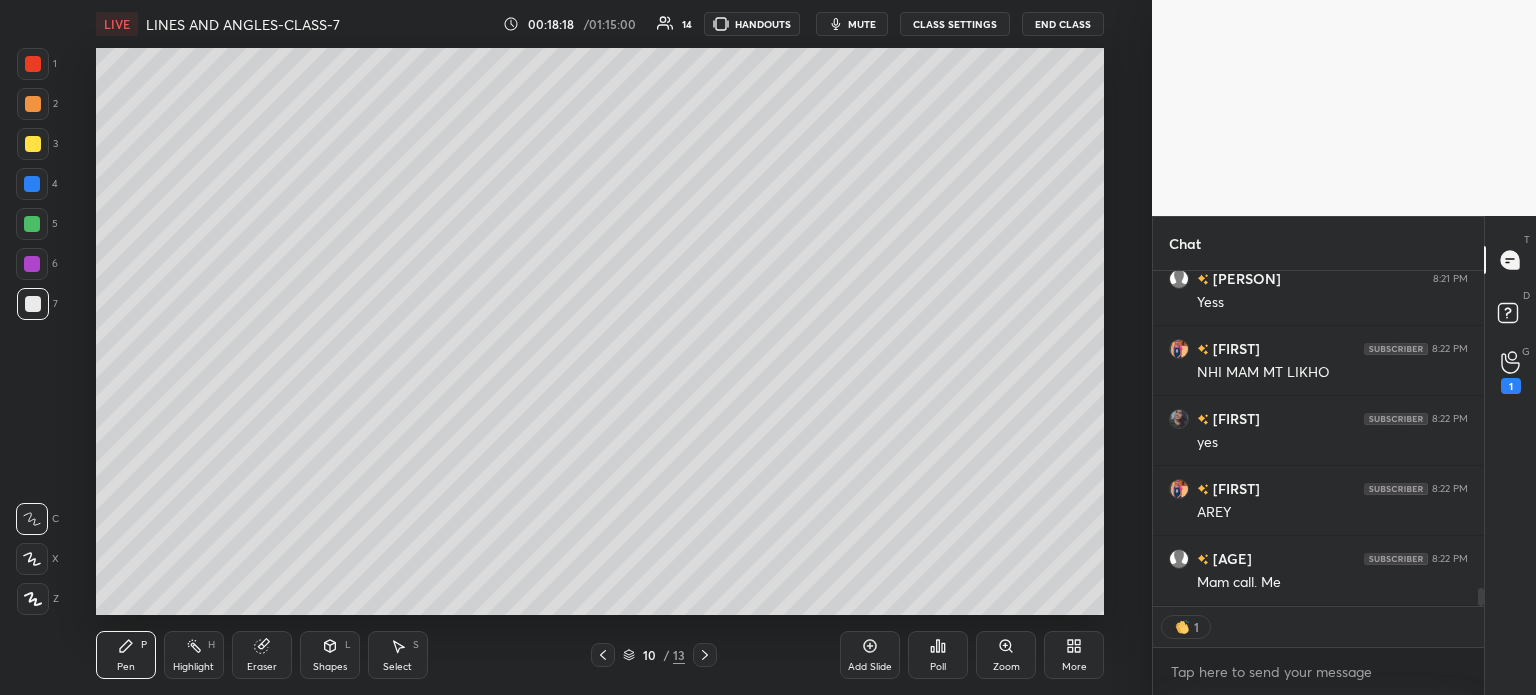 click on "1" at bounding box center [1511, 386] 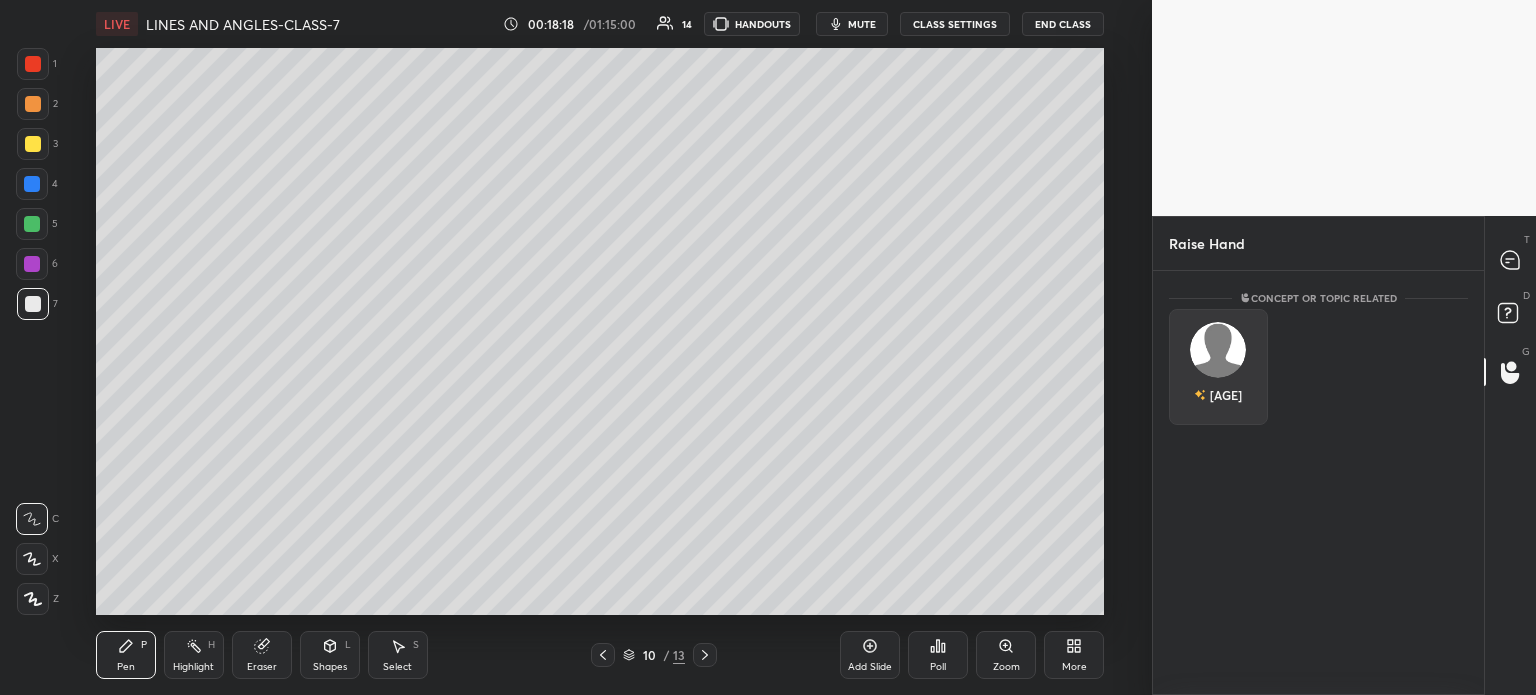 click on "[AGE]" at bounding box center [1218, 367] 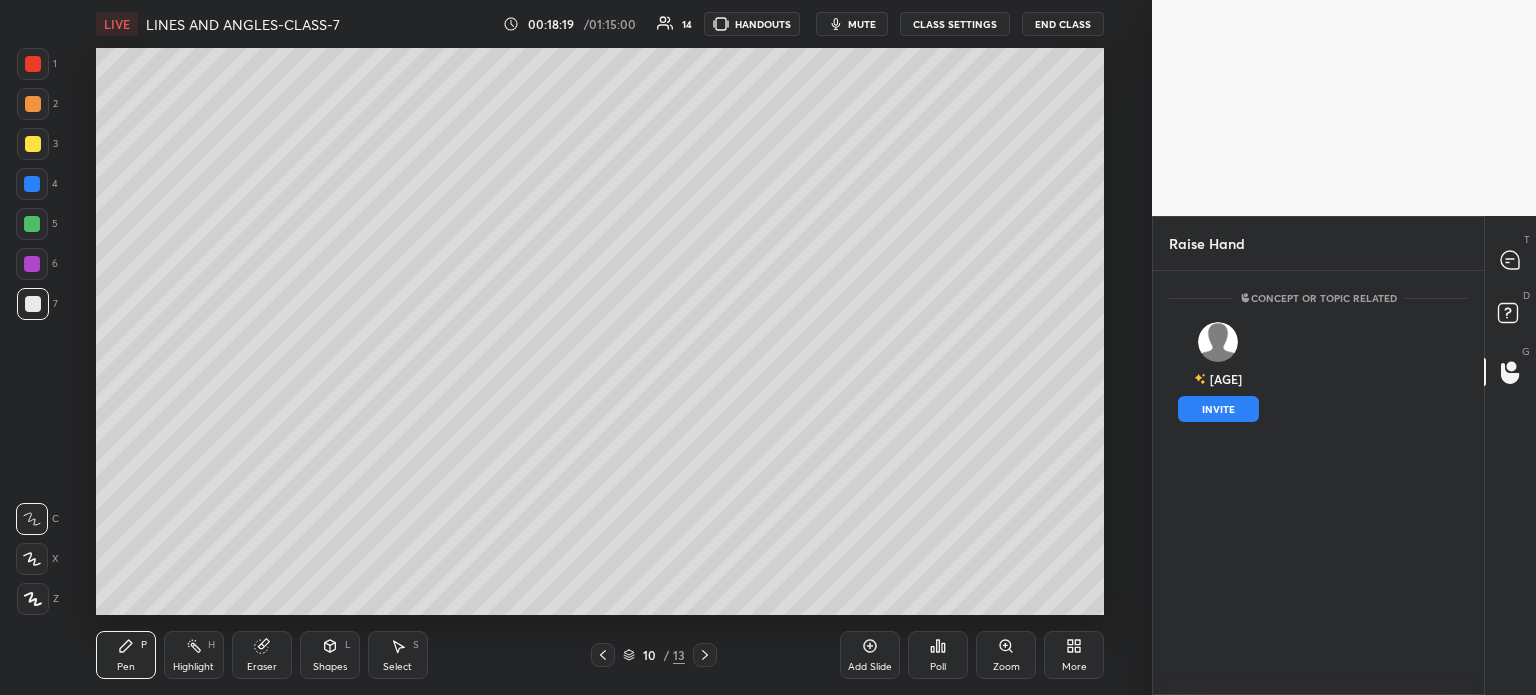 click on "INVITE" at bounding box center (1218, 409) 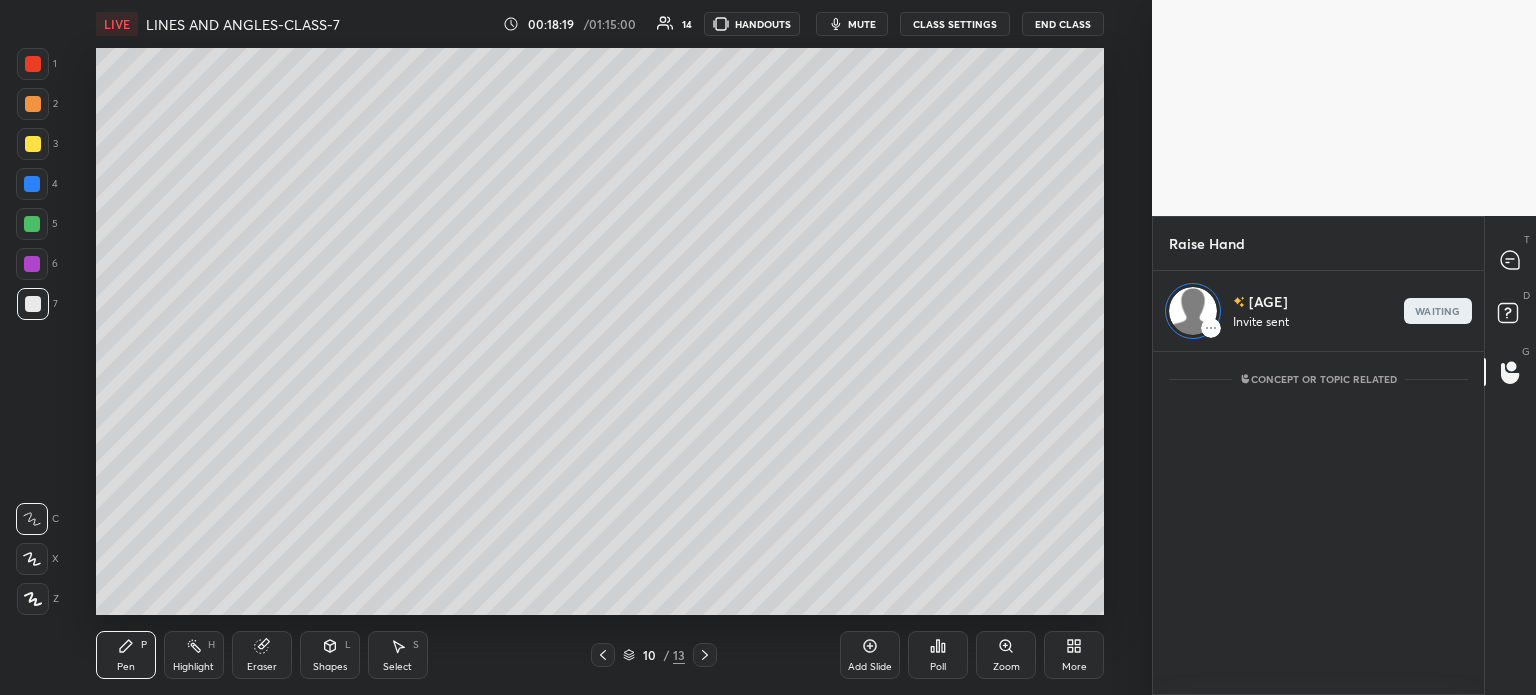 scroll, scrollTop: 338, scrollLeft: 325, axis: both 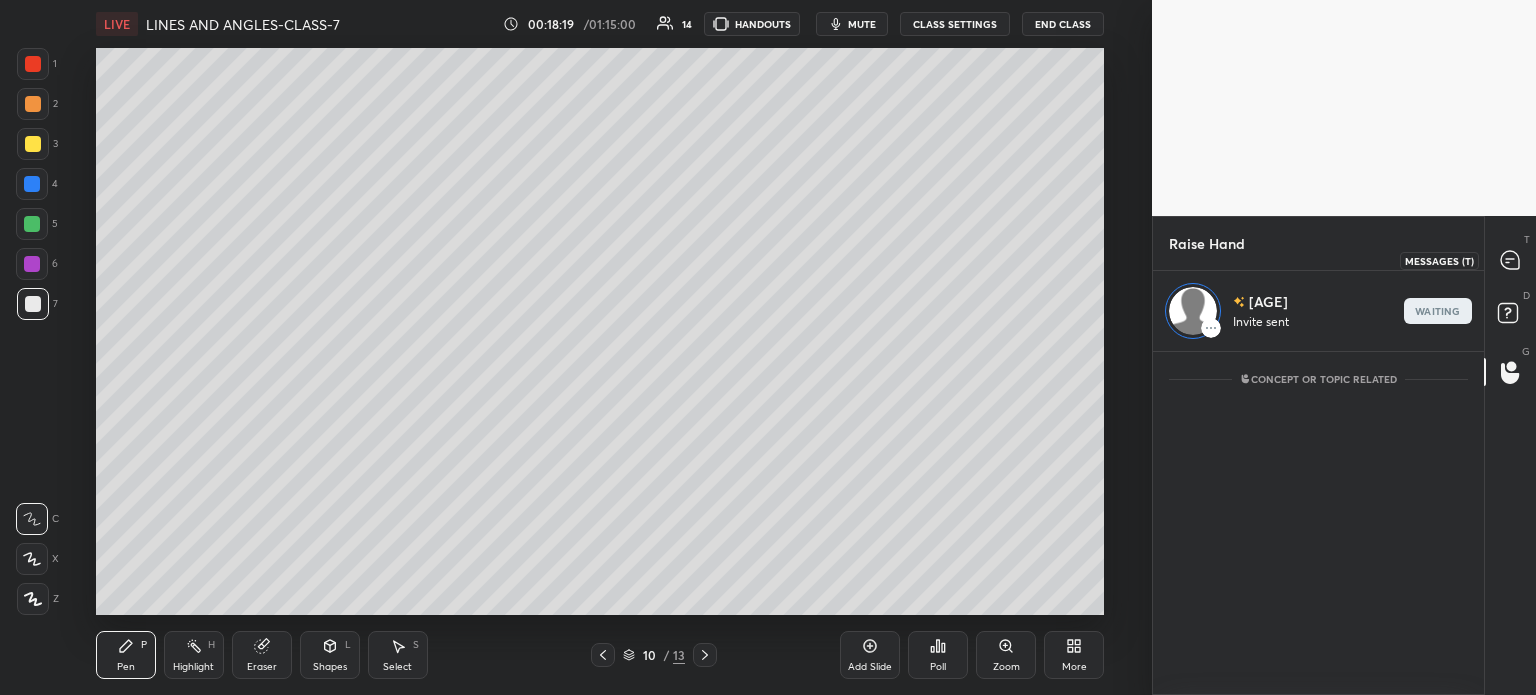 click at bounding box center [1511, 260] 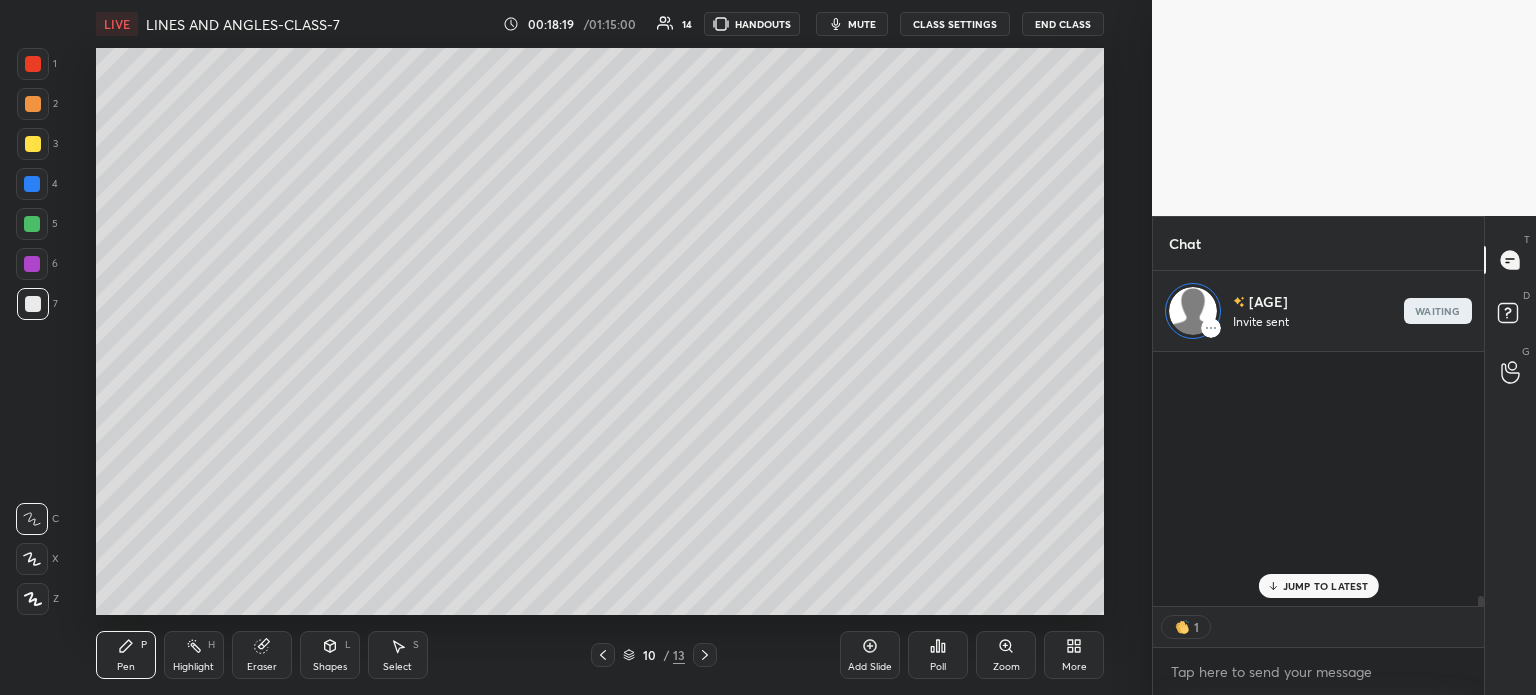 scroll, scrollTop: 6128, scrollLeft: 0, axis: vertical 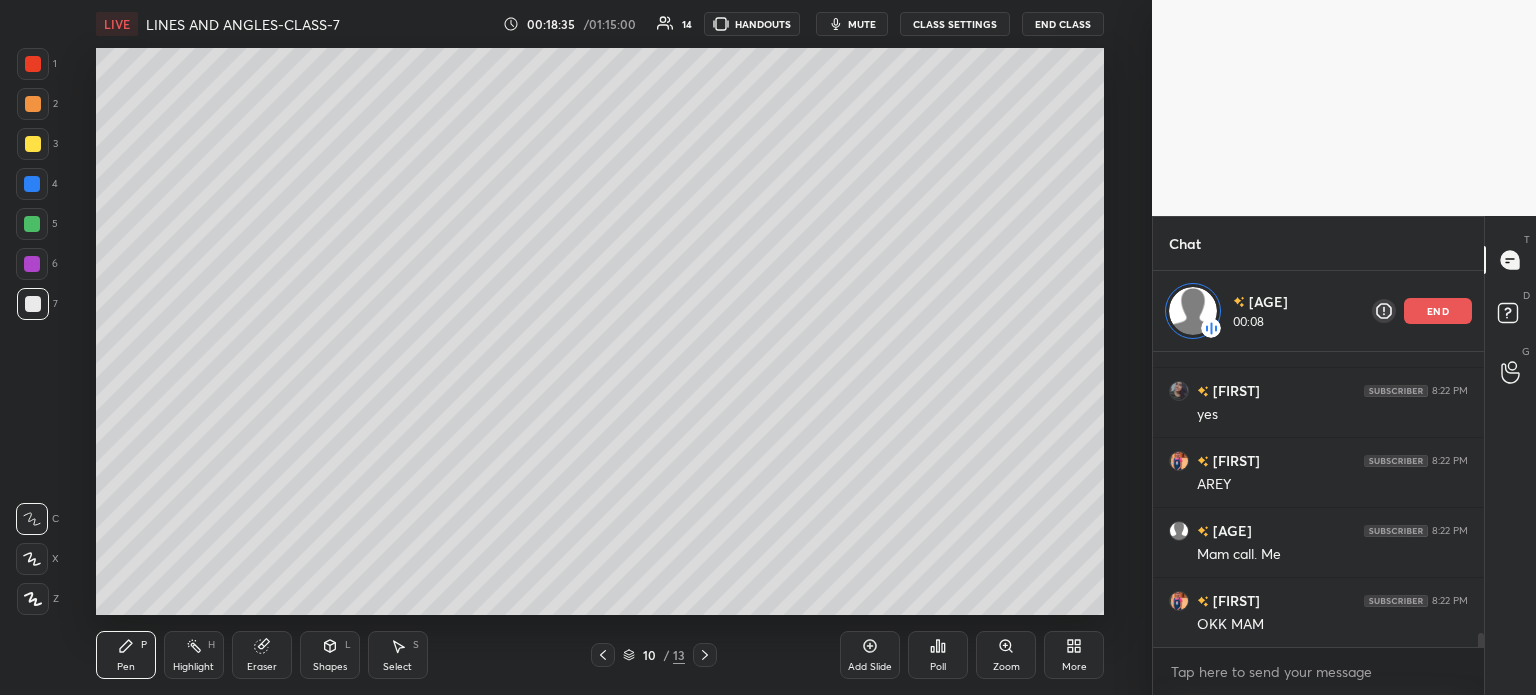 click on "Select S" at bounding box center [398, 655] 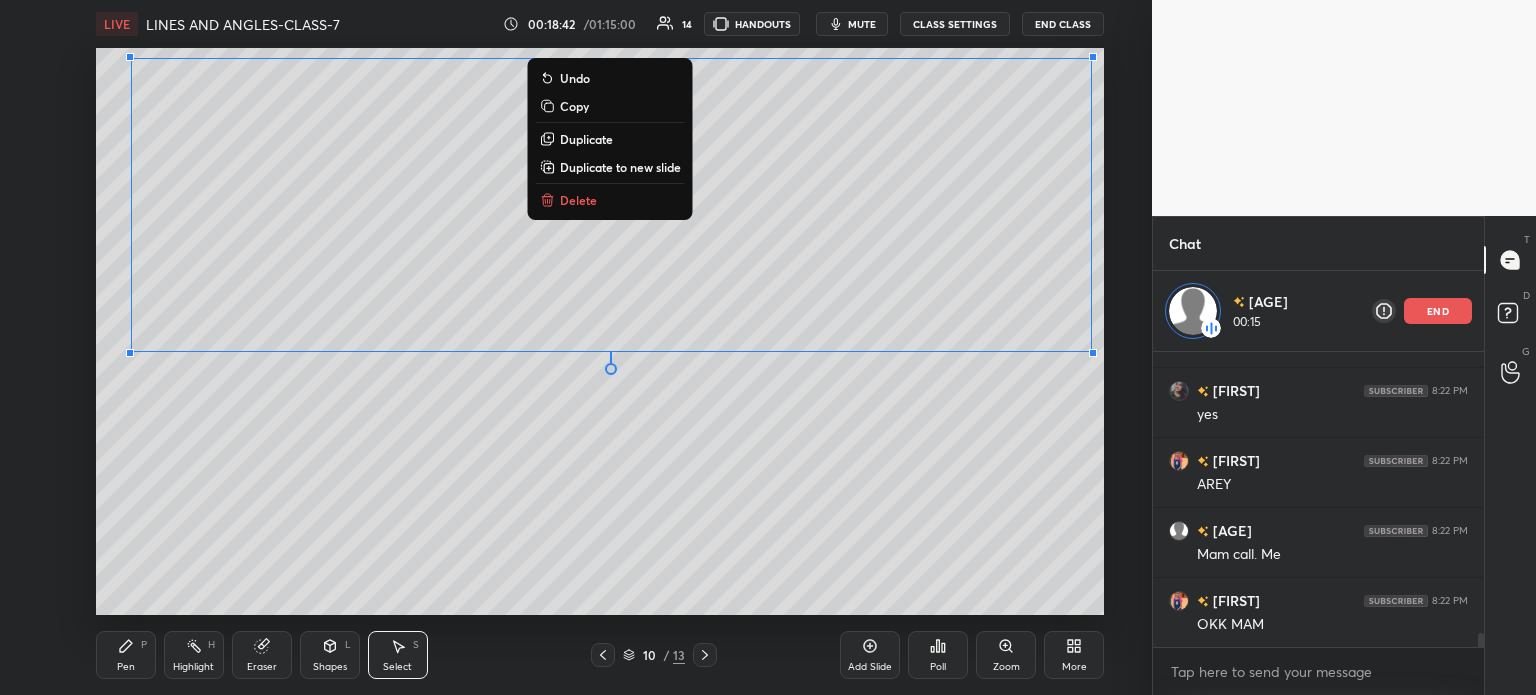 click on "Duplicate to new slide" at bounding box center [620, 167] 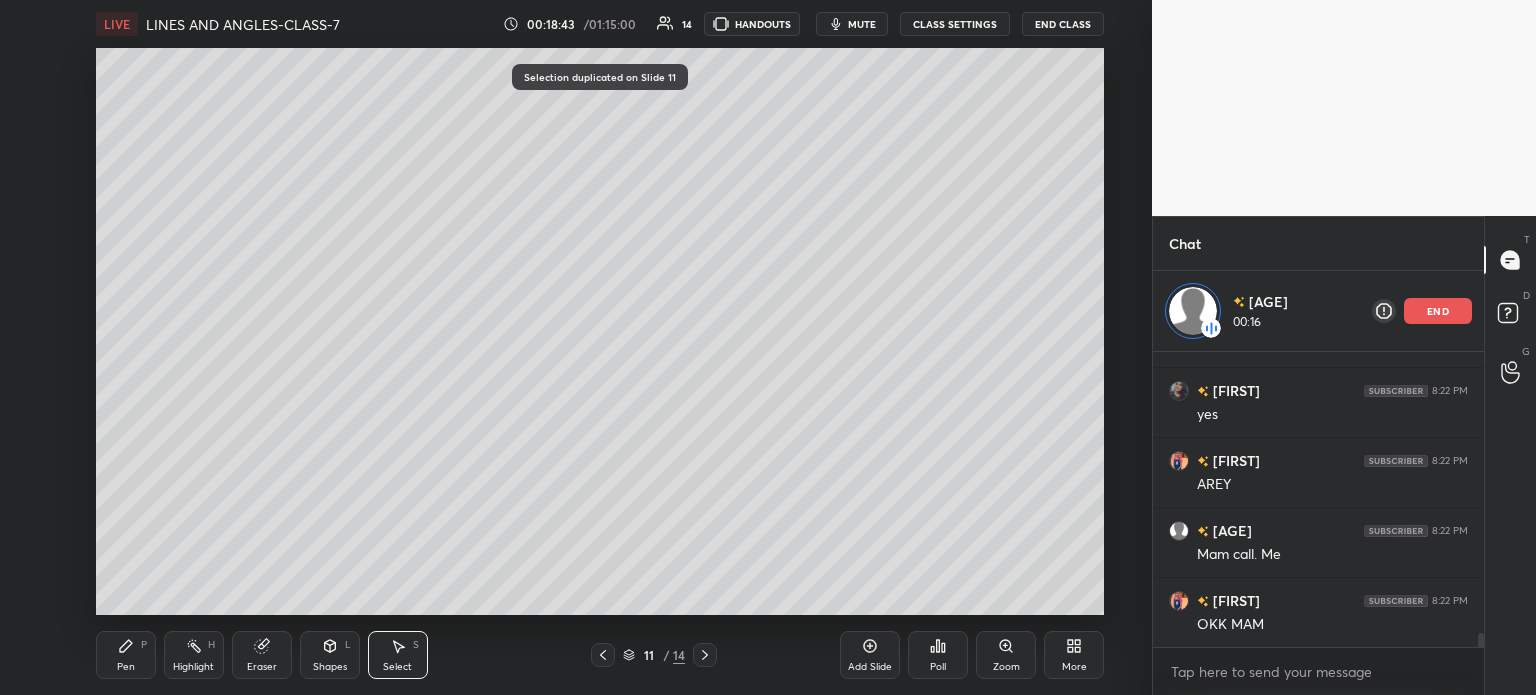 click on "Eraser" at bounding box center (262, 655) 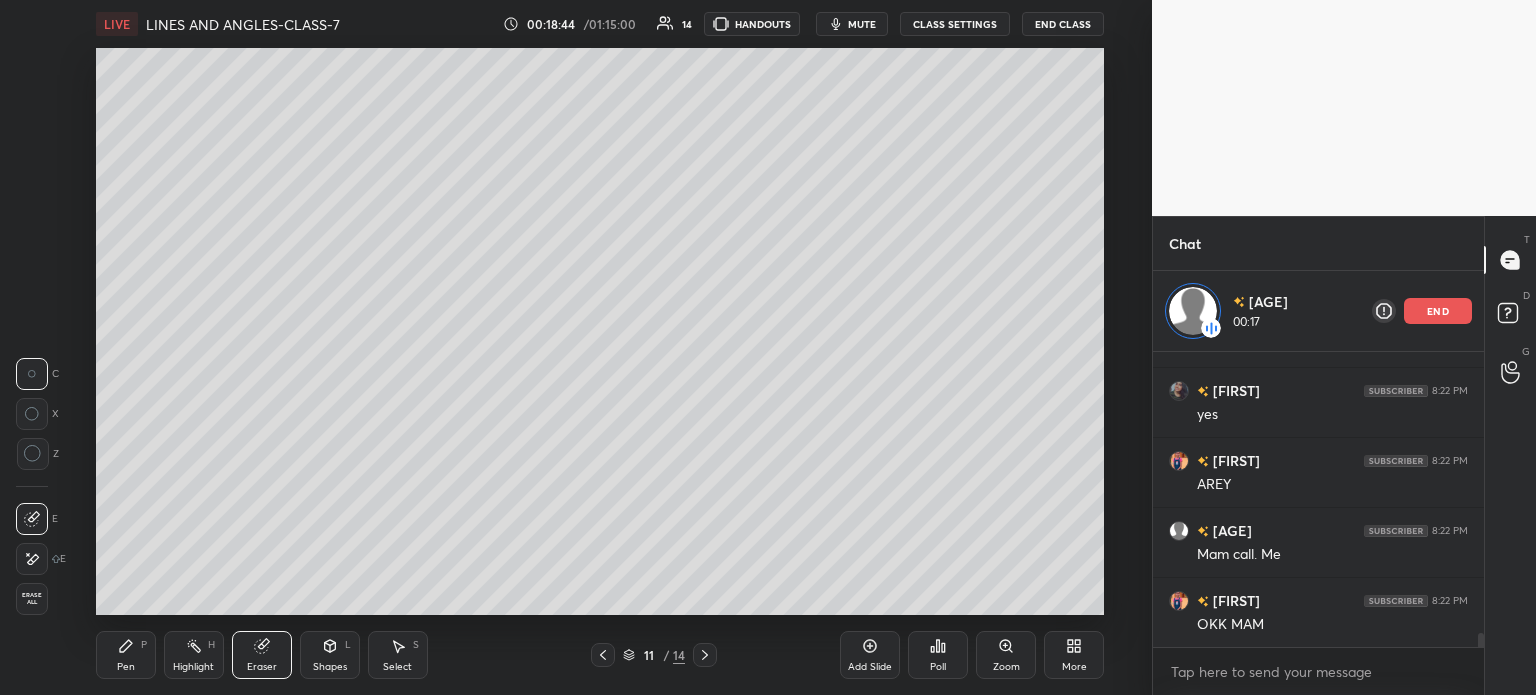 click at bounding box center (32, 559) 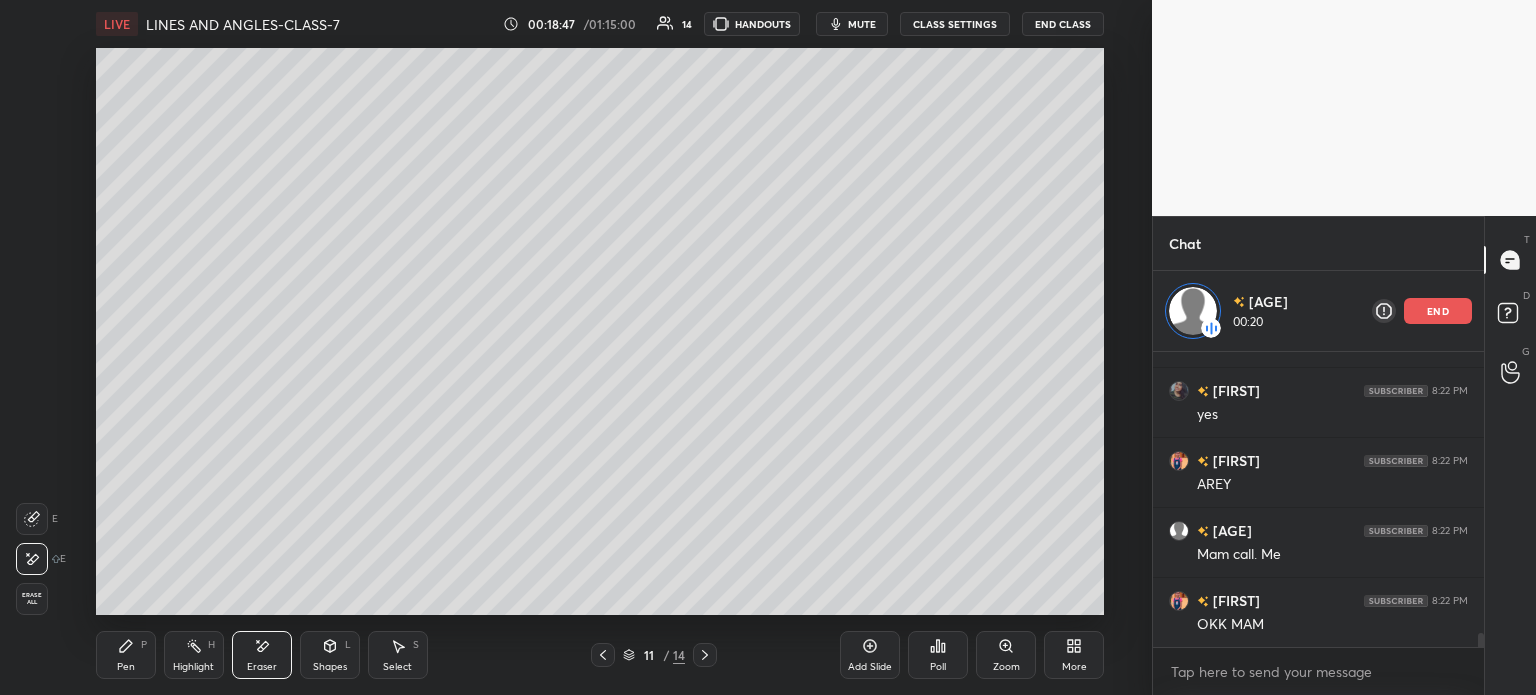 click on "Pen P" at bounding box center [126, 655] 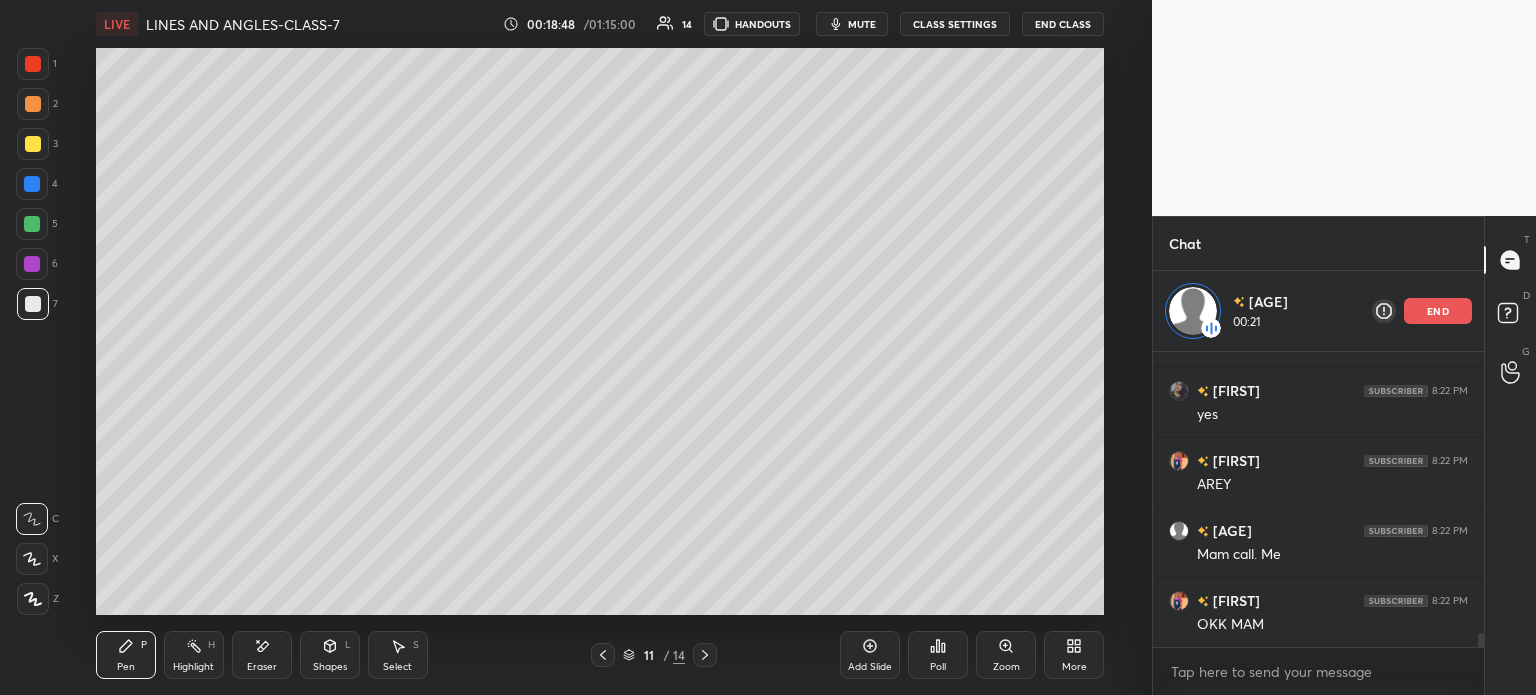 click at bounding box center [33, 144] 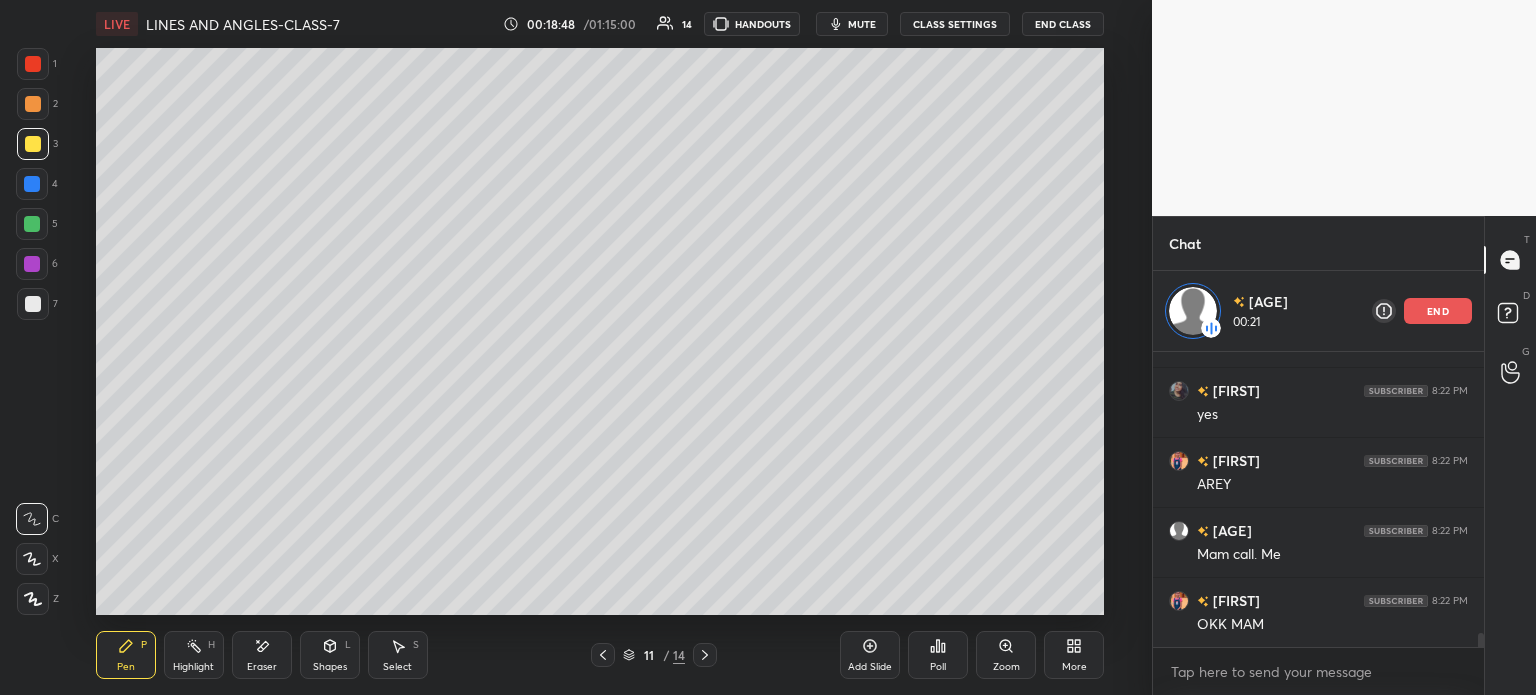 click at bounding box center [32, 559] 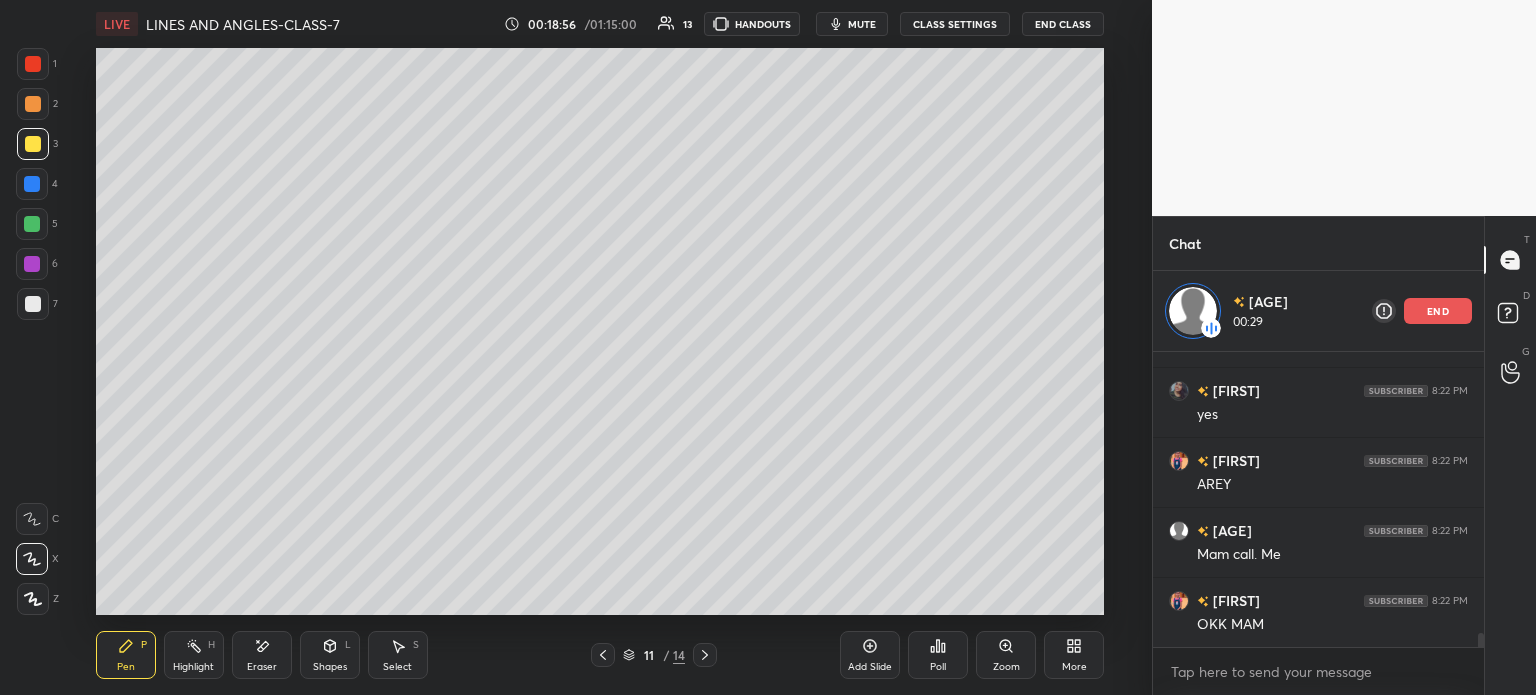 click on "Eraser" at bounding box center (262, 655) 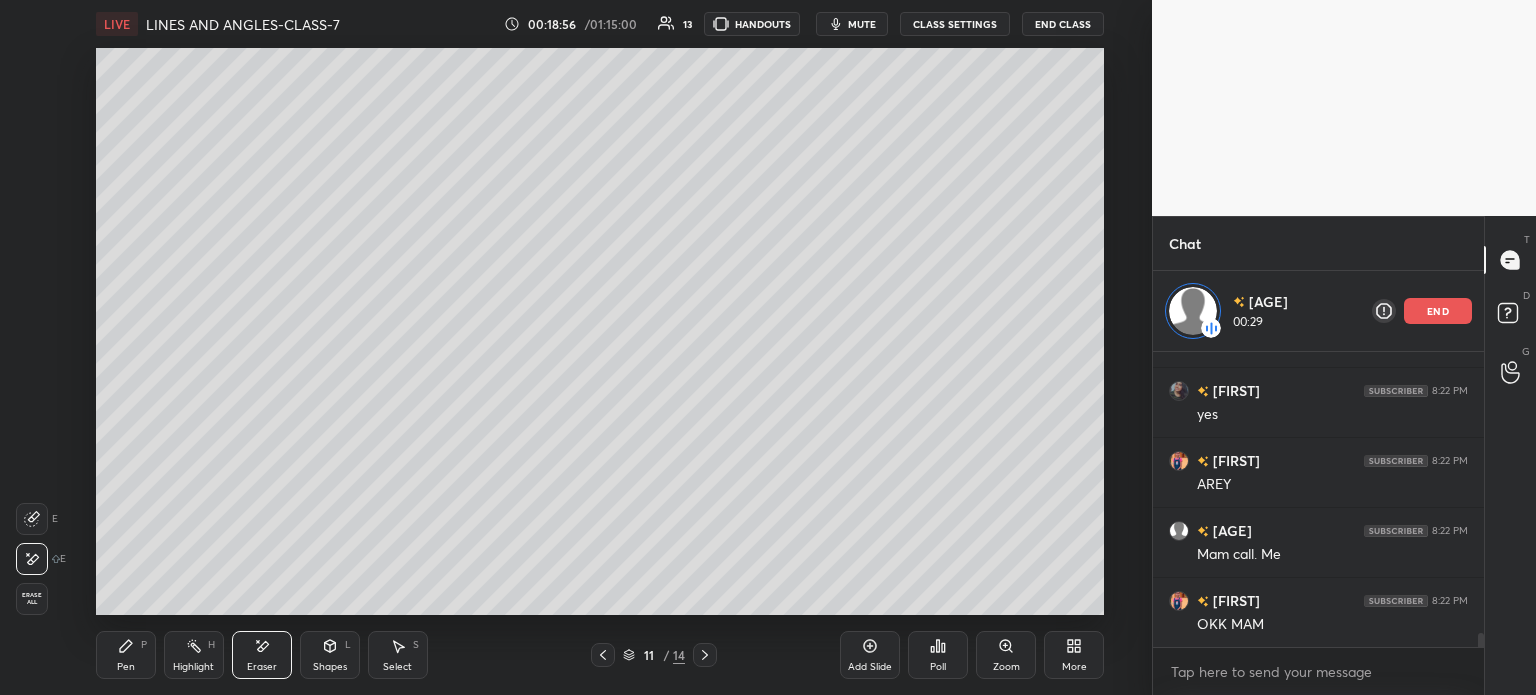 click at bounding box center (32, 519) 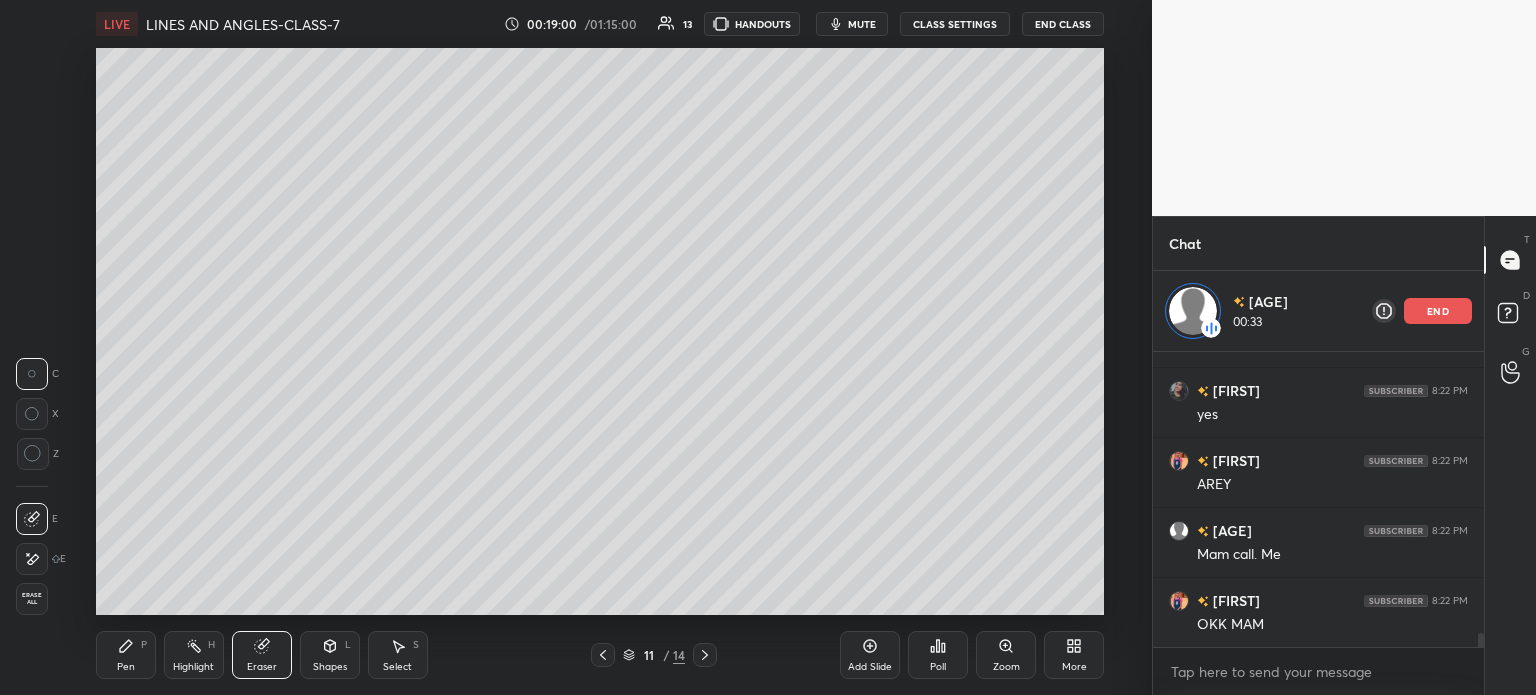 click on "Pen" at bounding box center (126, 667) 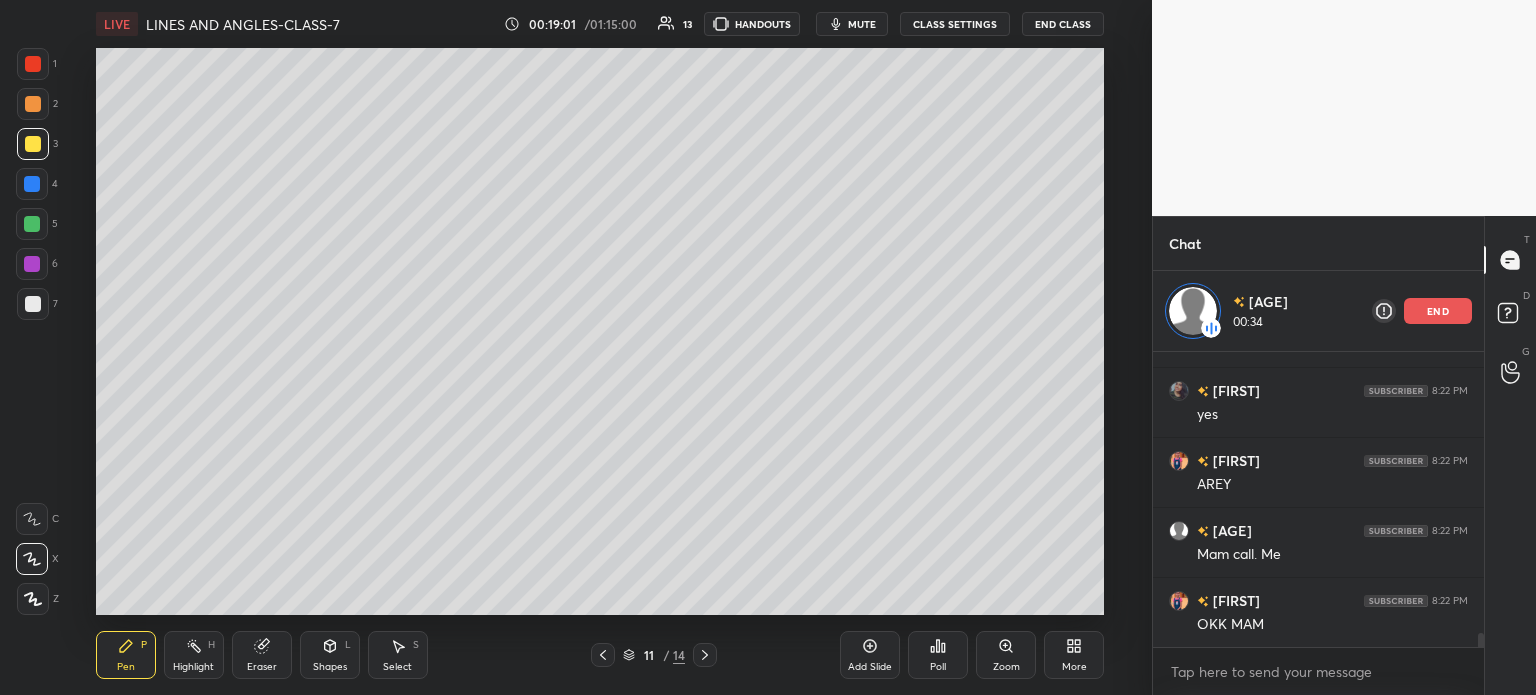 click at bounding box center [33, 304] 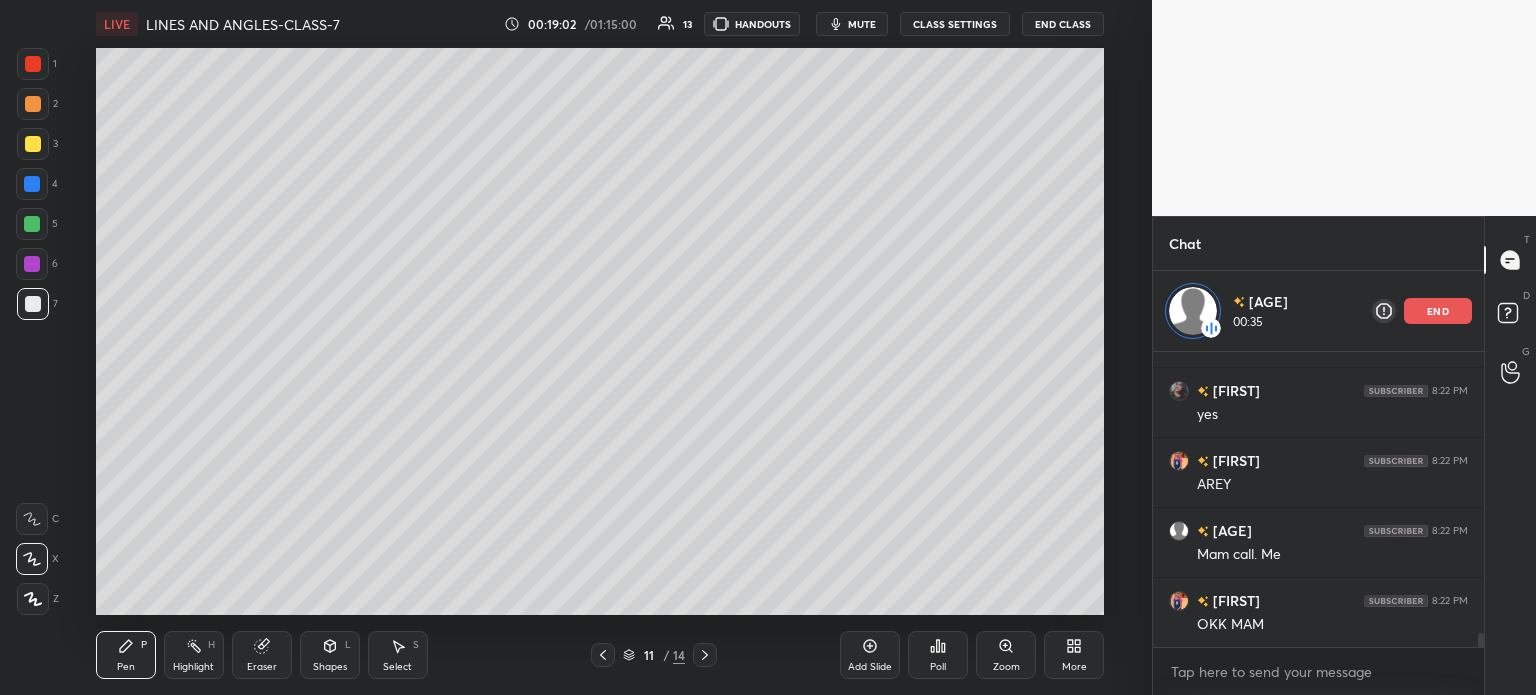 click 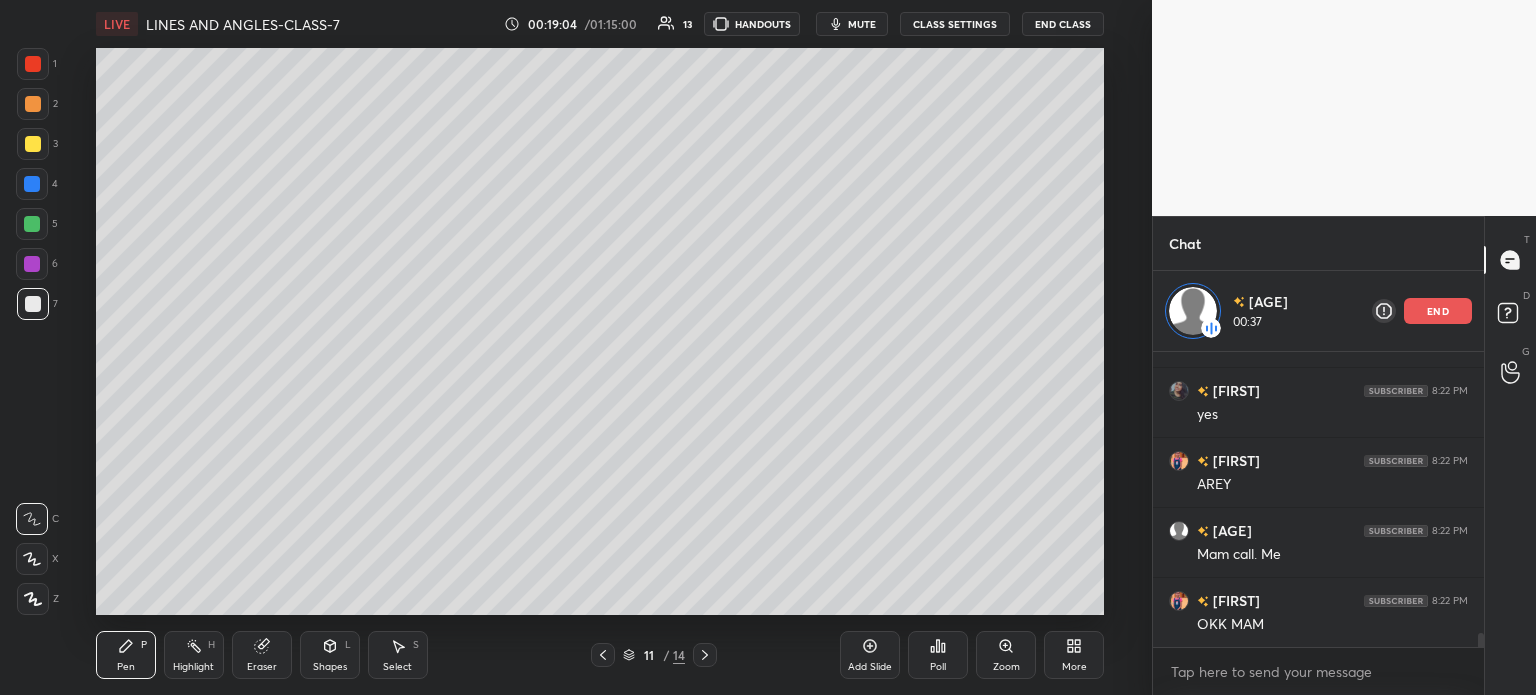click on "Eraser" at bounding box center [262, 655] 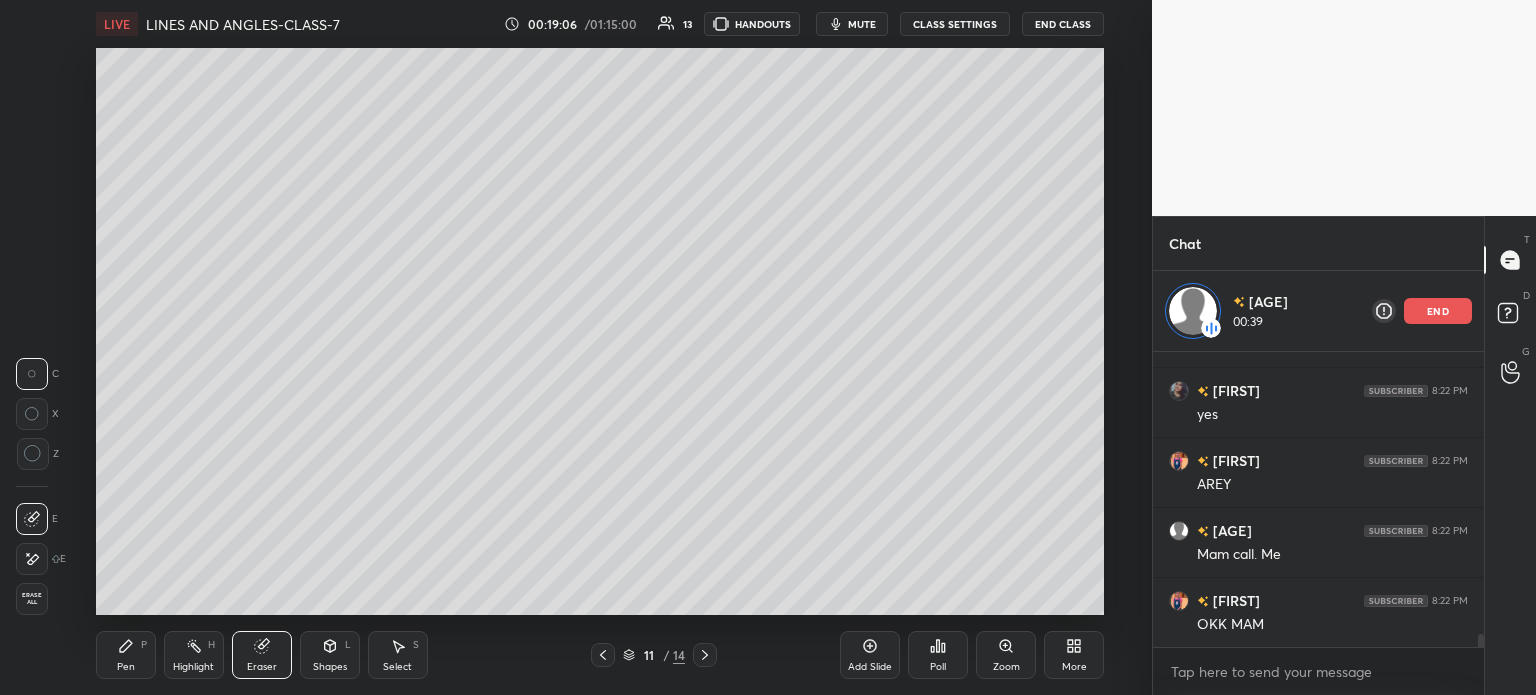 scroll, scrollTop: 6228, scrollLeft: 0, axis: vertical 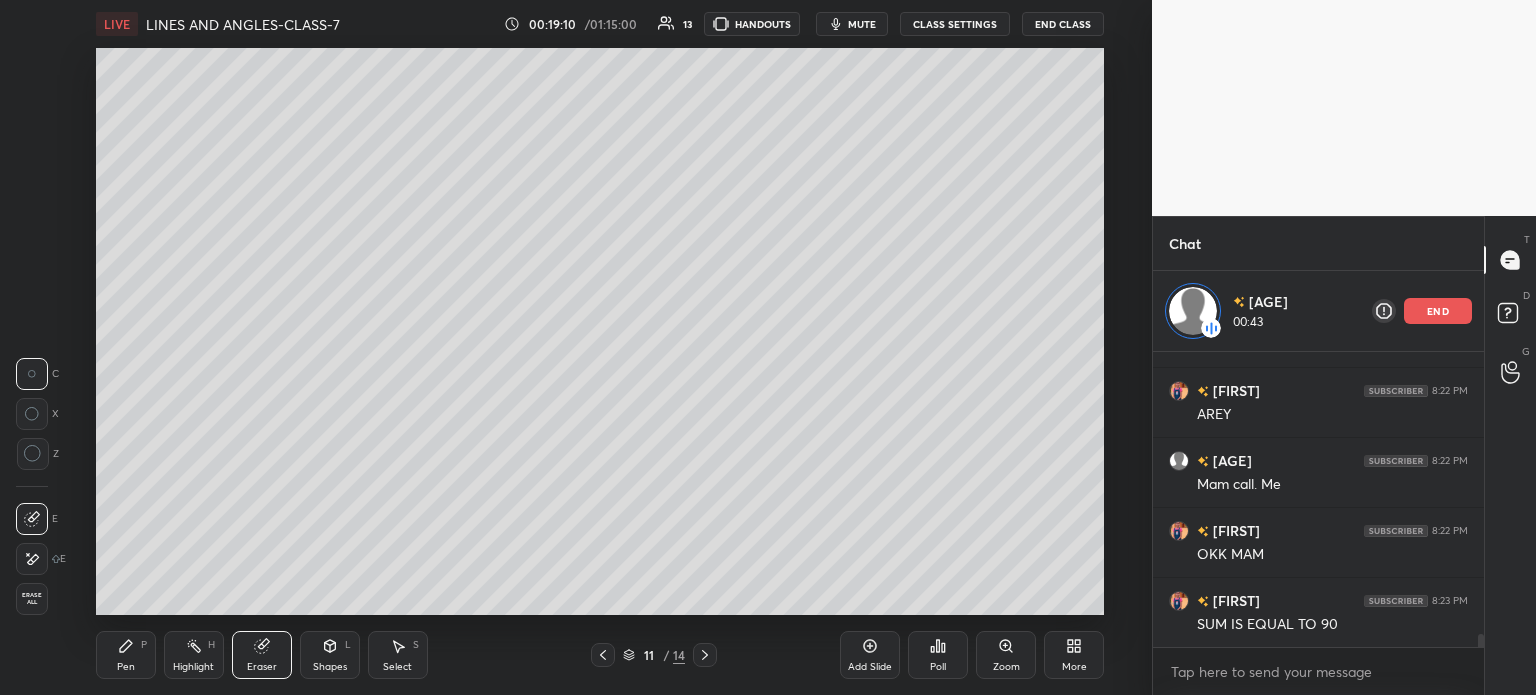 click on "Pen P" at bounding box center [126, 655] 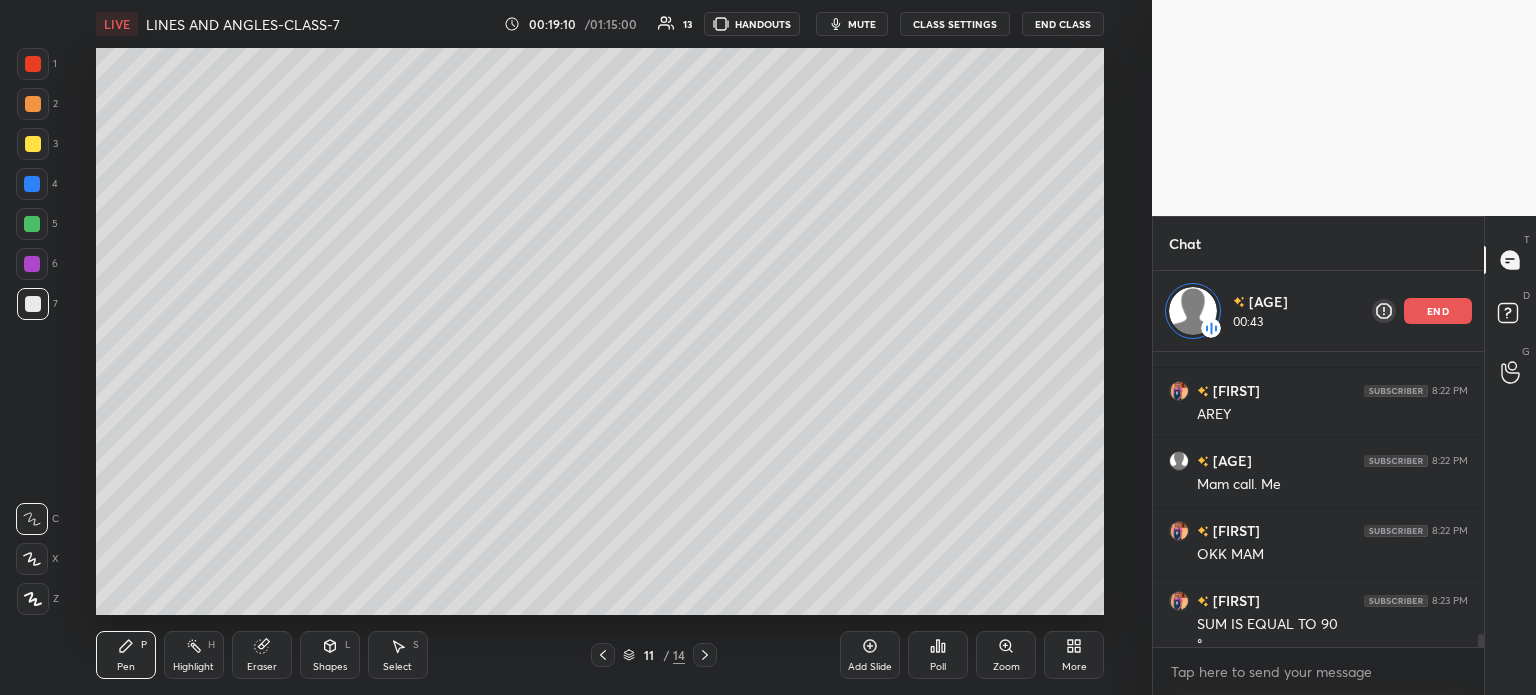 scroll, scrollTop: 6248, scrollLeft: 0, axis: vertical 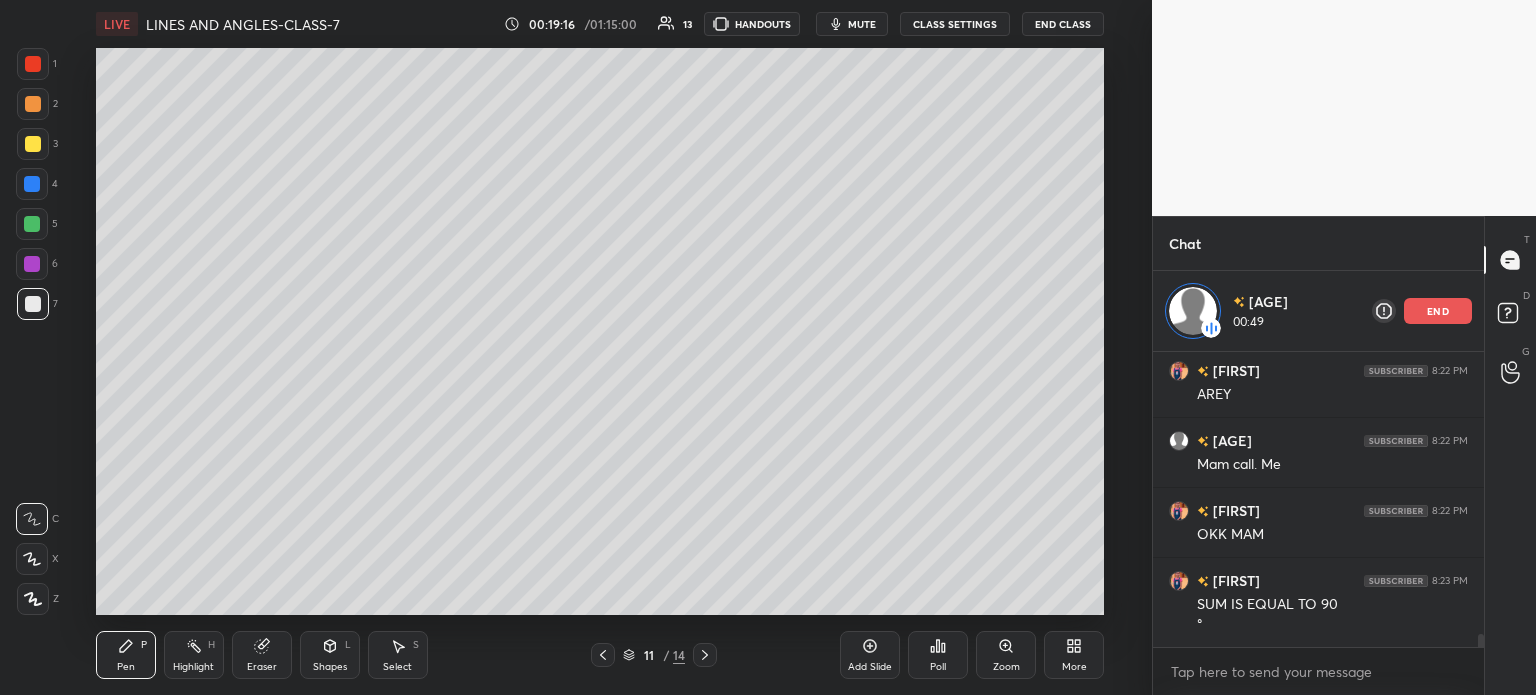 click on "Add Slide" at bounding box center [870, 667] 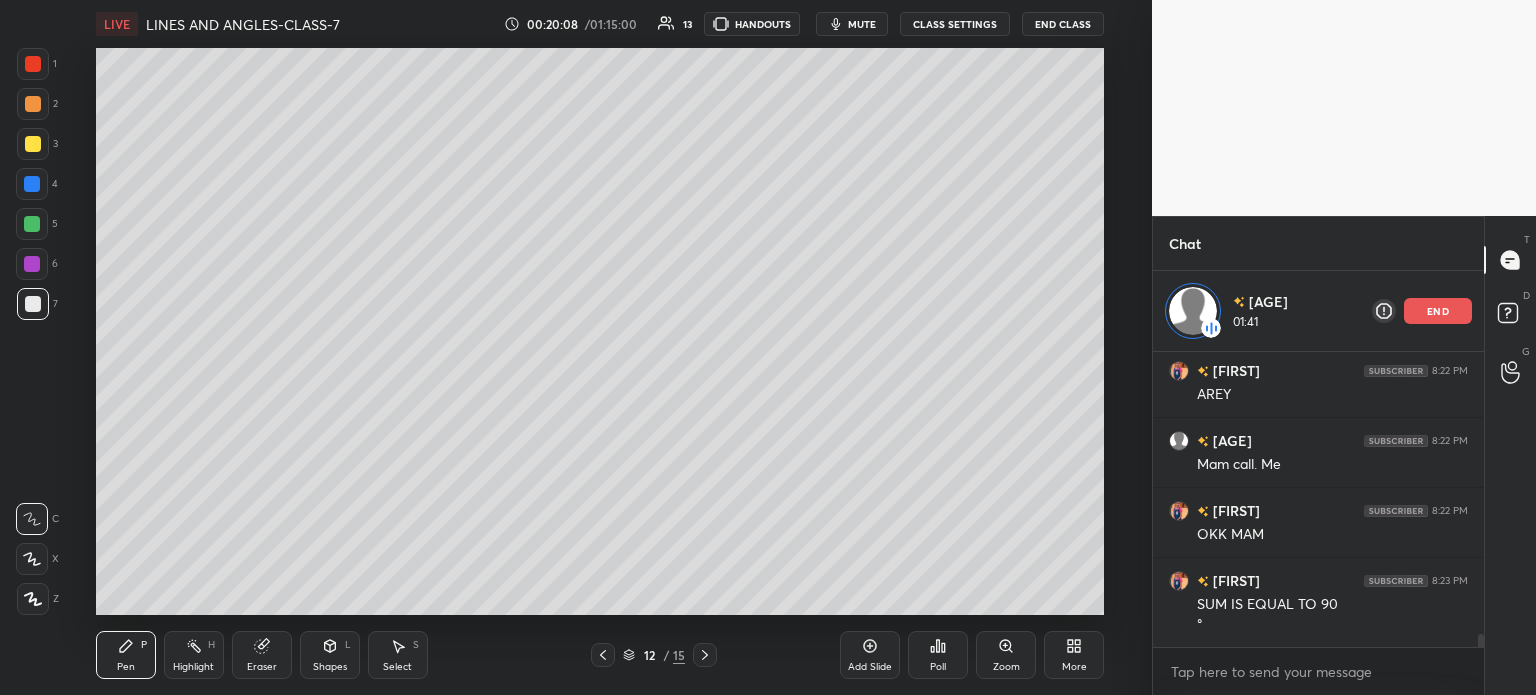scroll, scrollTop: 6296, scrollLeft: 0, axis: vertical 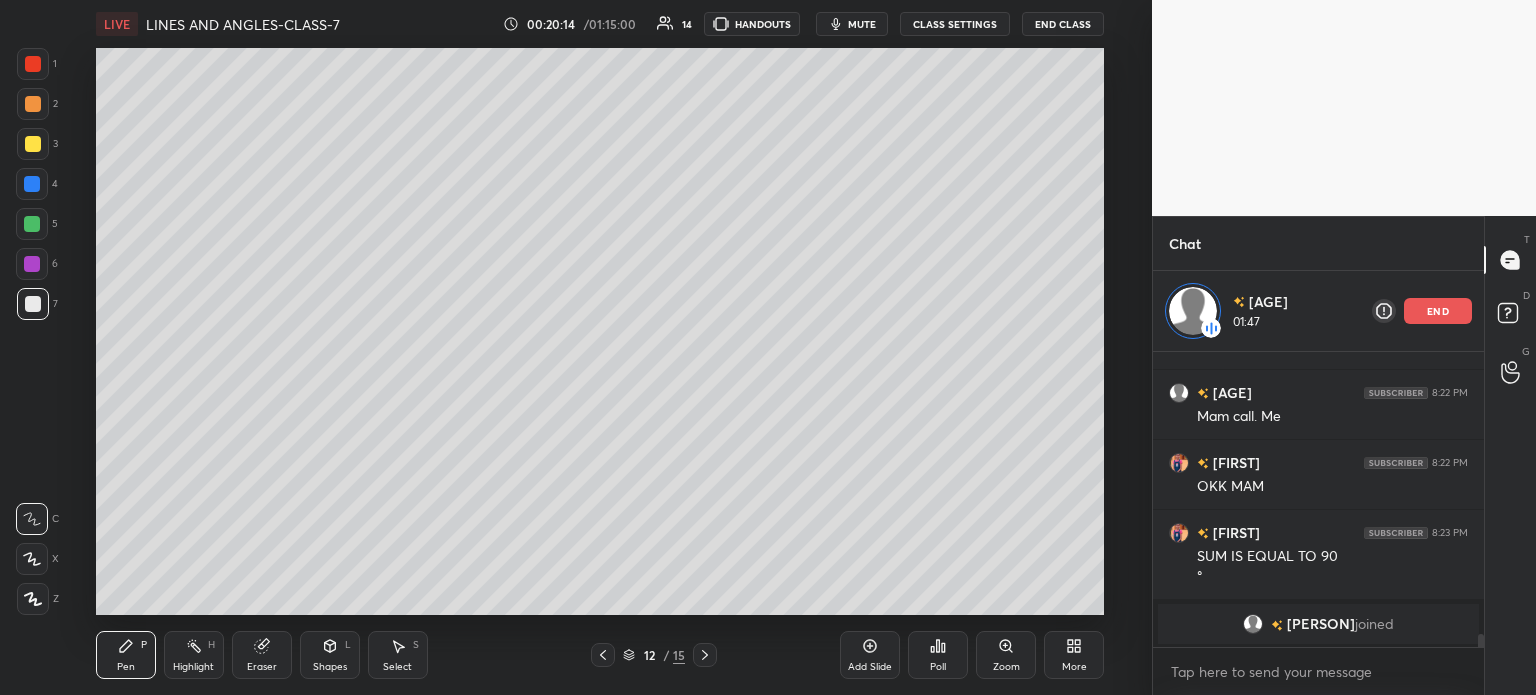 click on "end" at bounding box center (1438, 311) 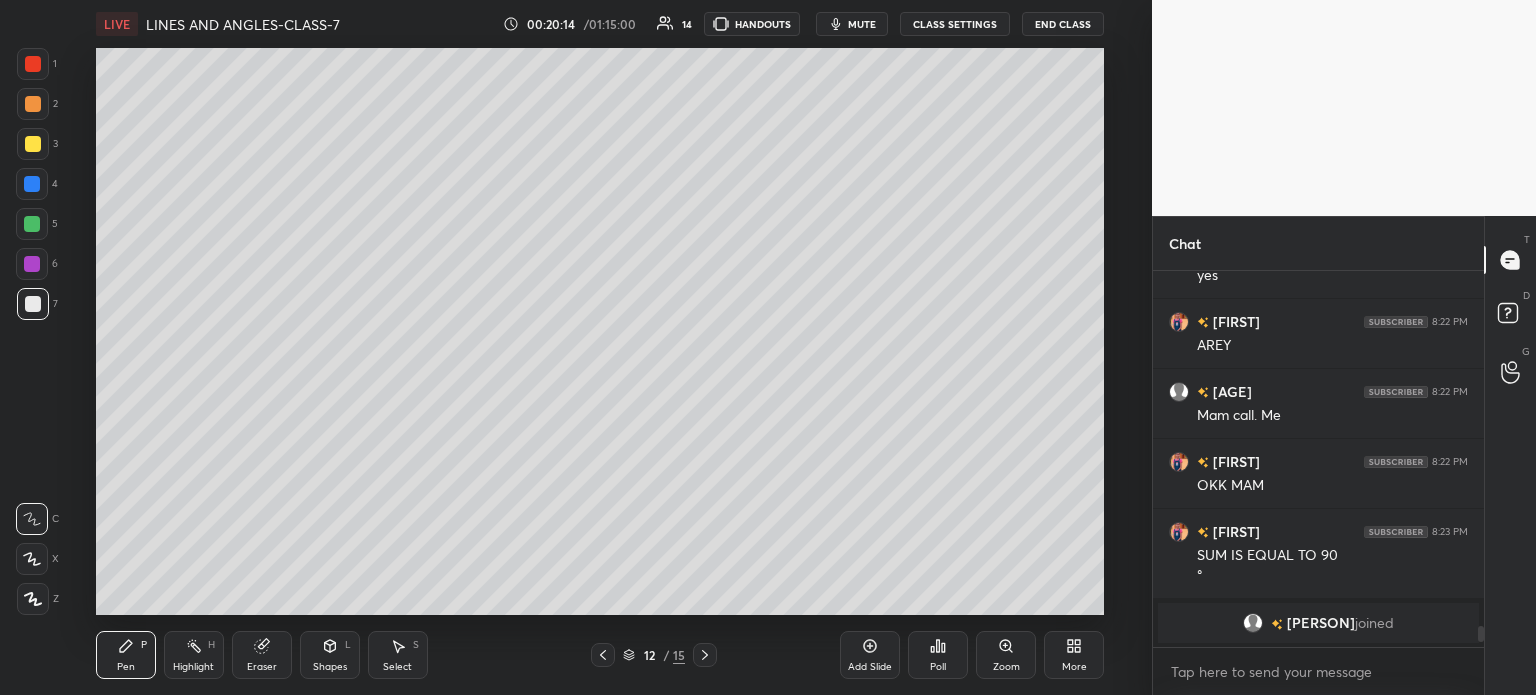 scroll, scrollTop: 5, scrollLeft: 6, axis: both 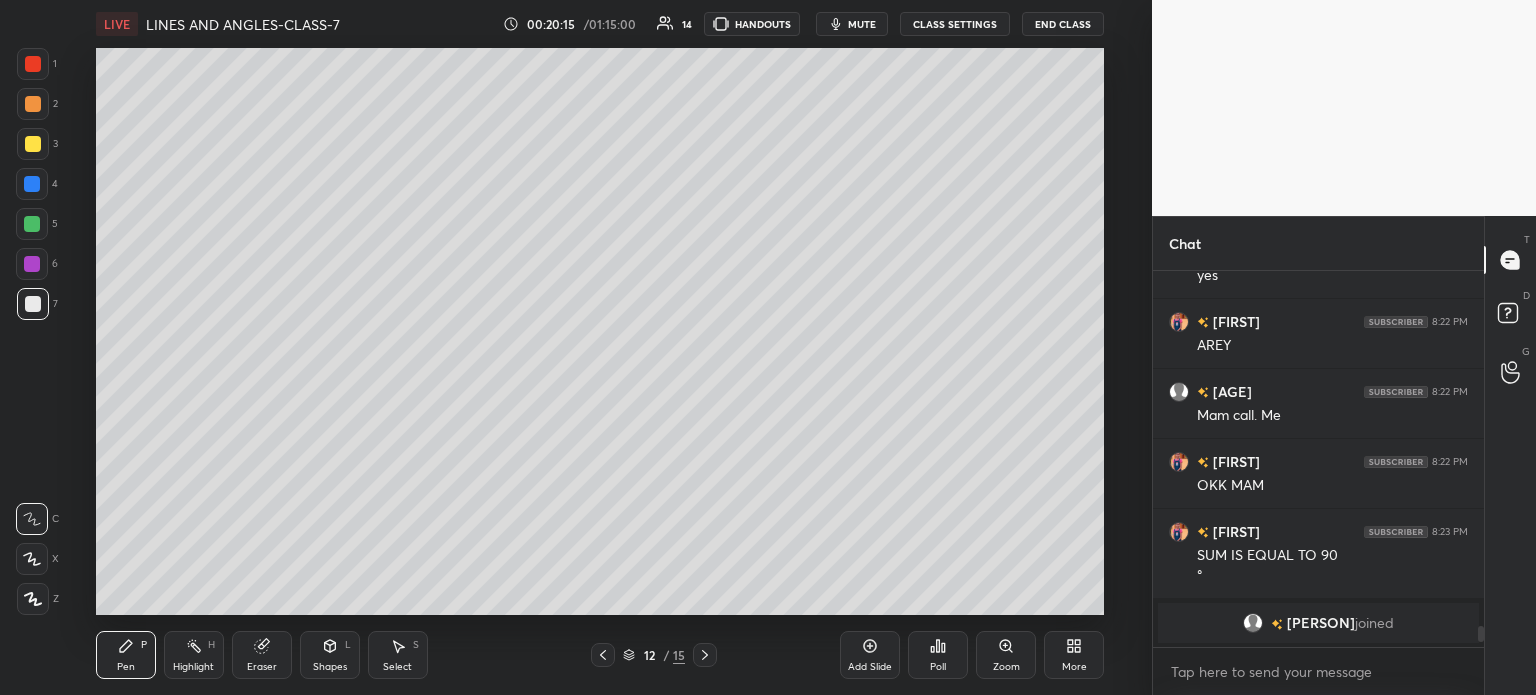 click 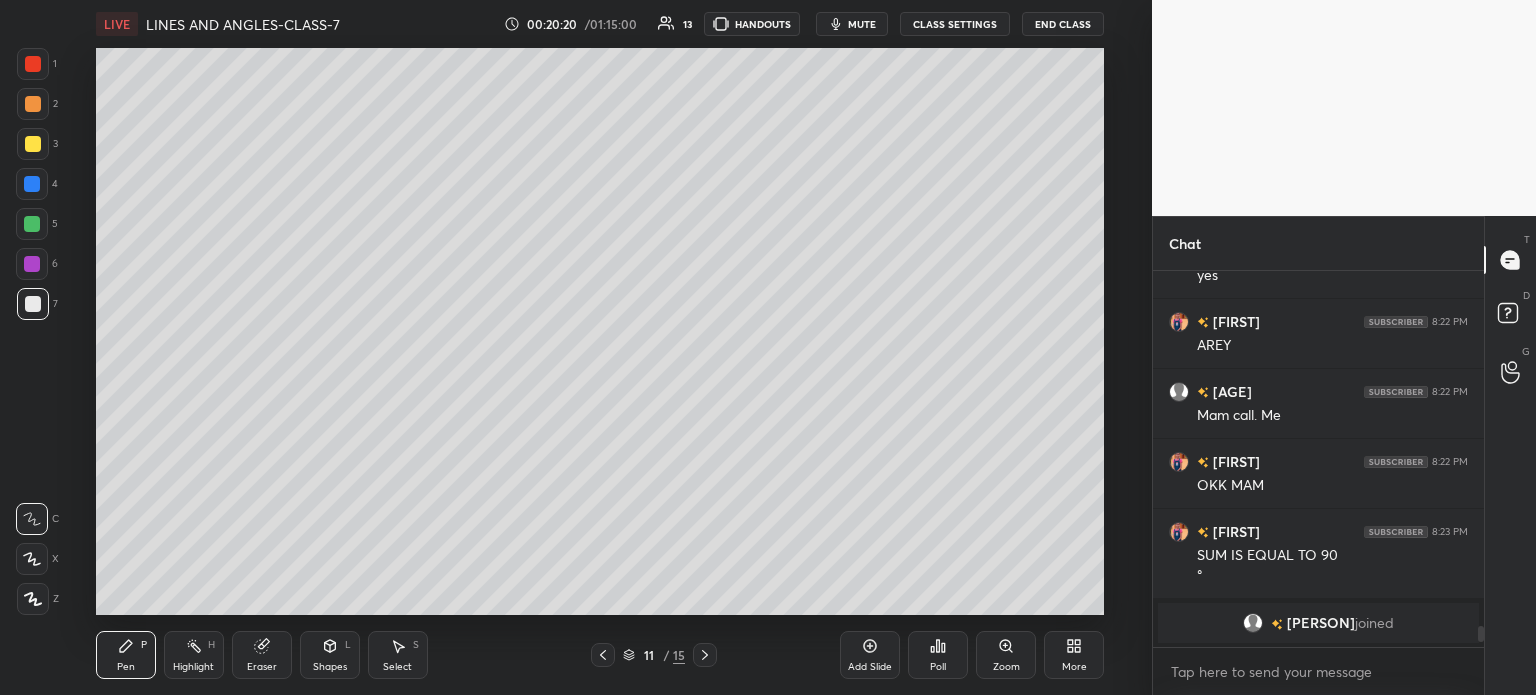 click at bounding box center (32, 184) 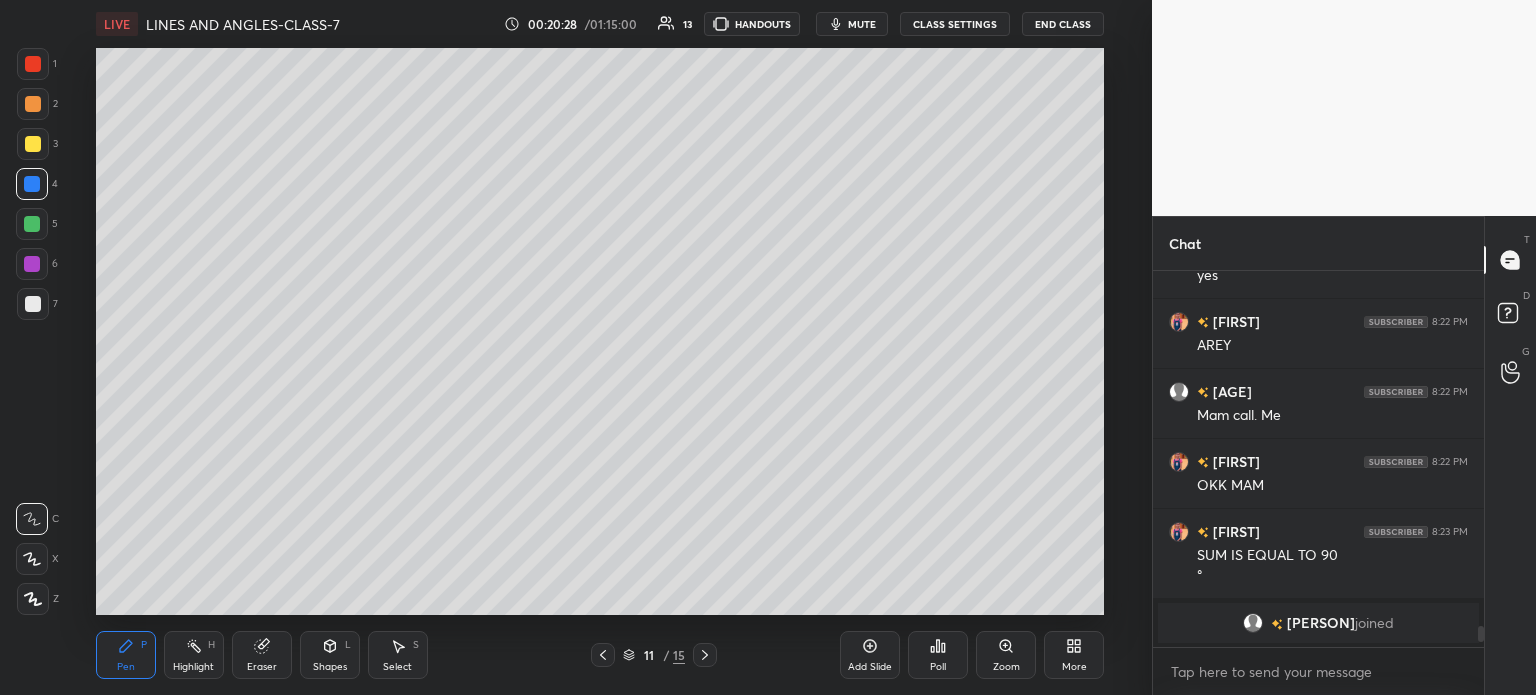 click on "Select S" at bounding box center [398, 655] 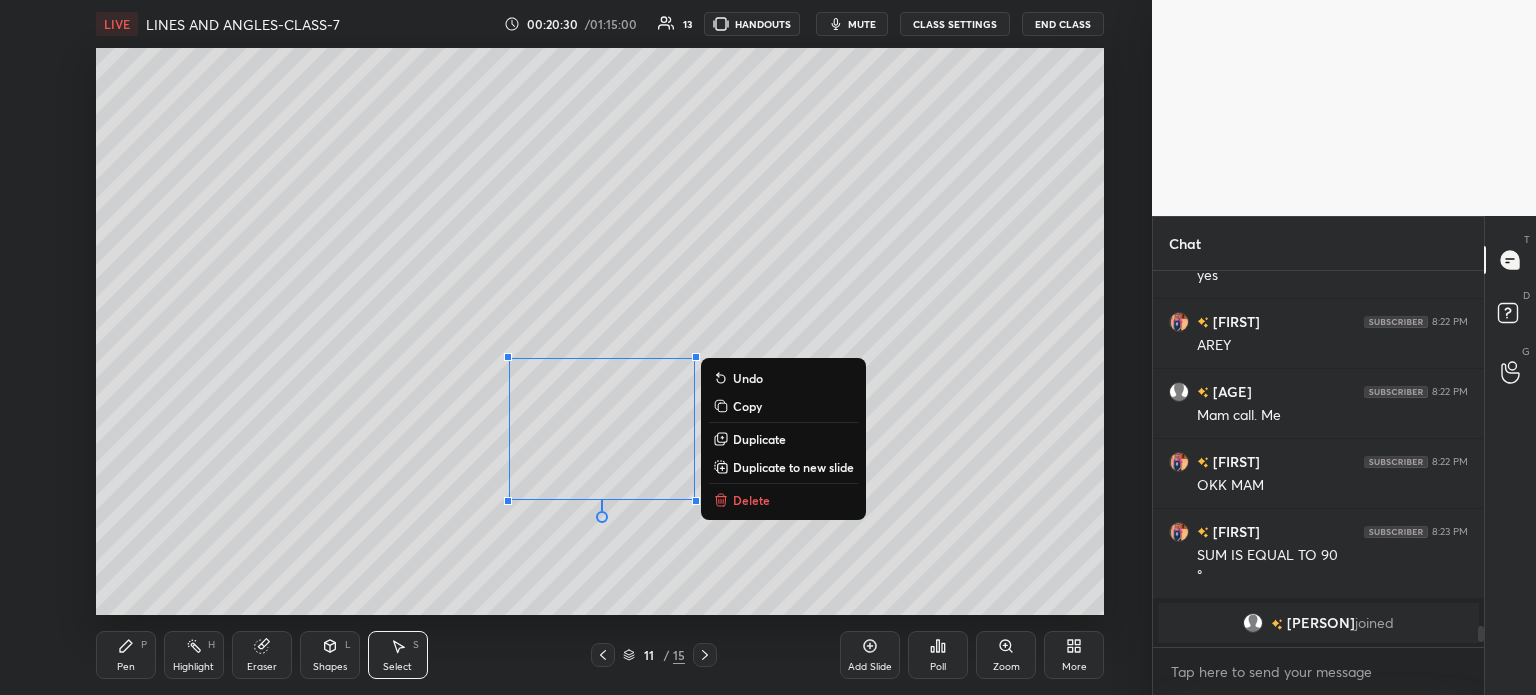 click on "Duplicate" at bounding box center (759, 439) 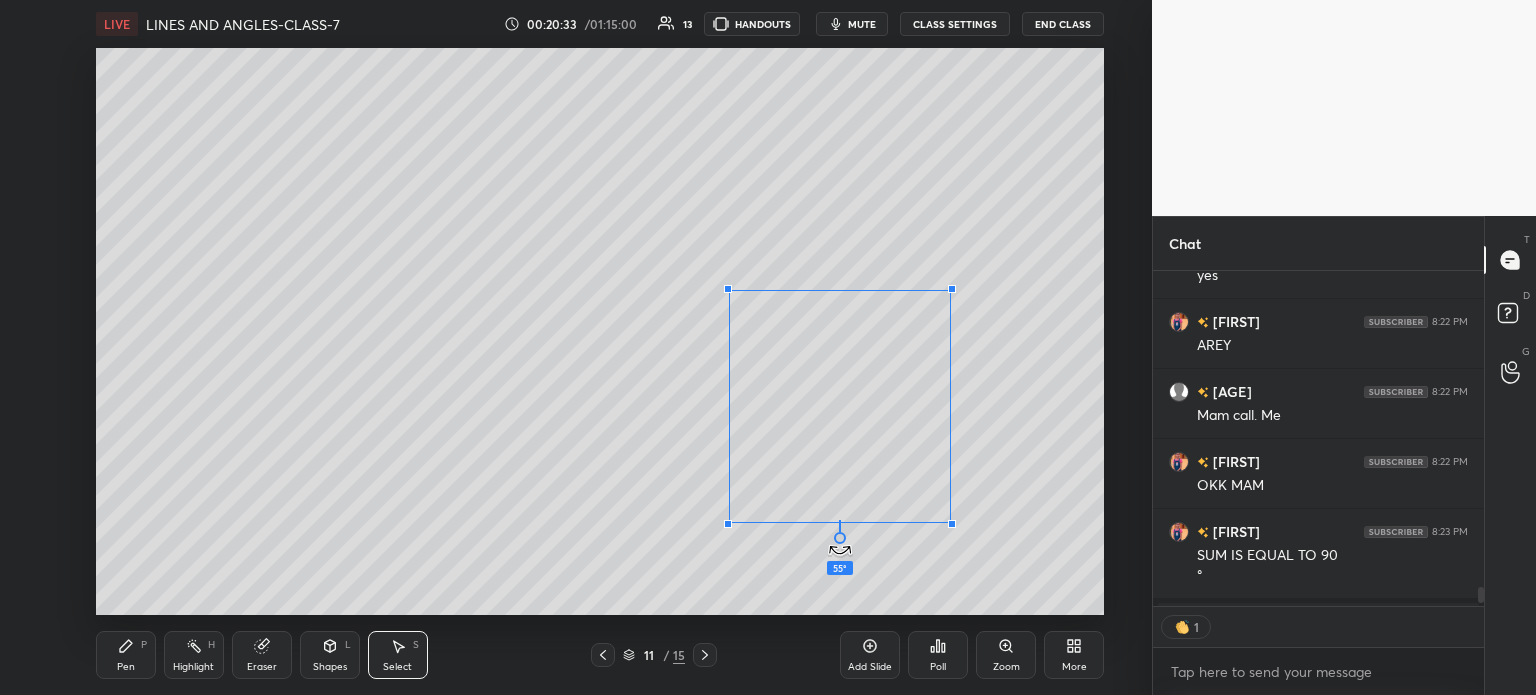 scroll, scrollTop: 330, scrollLeft: 325, axis: both 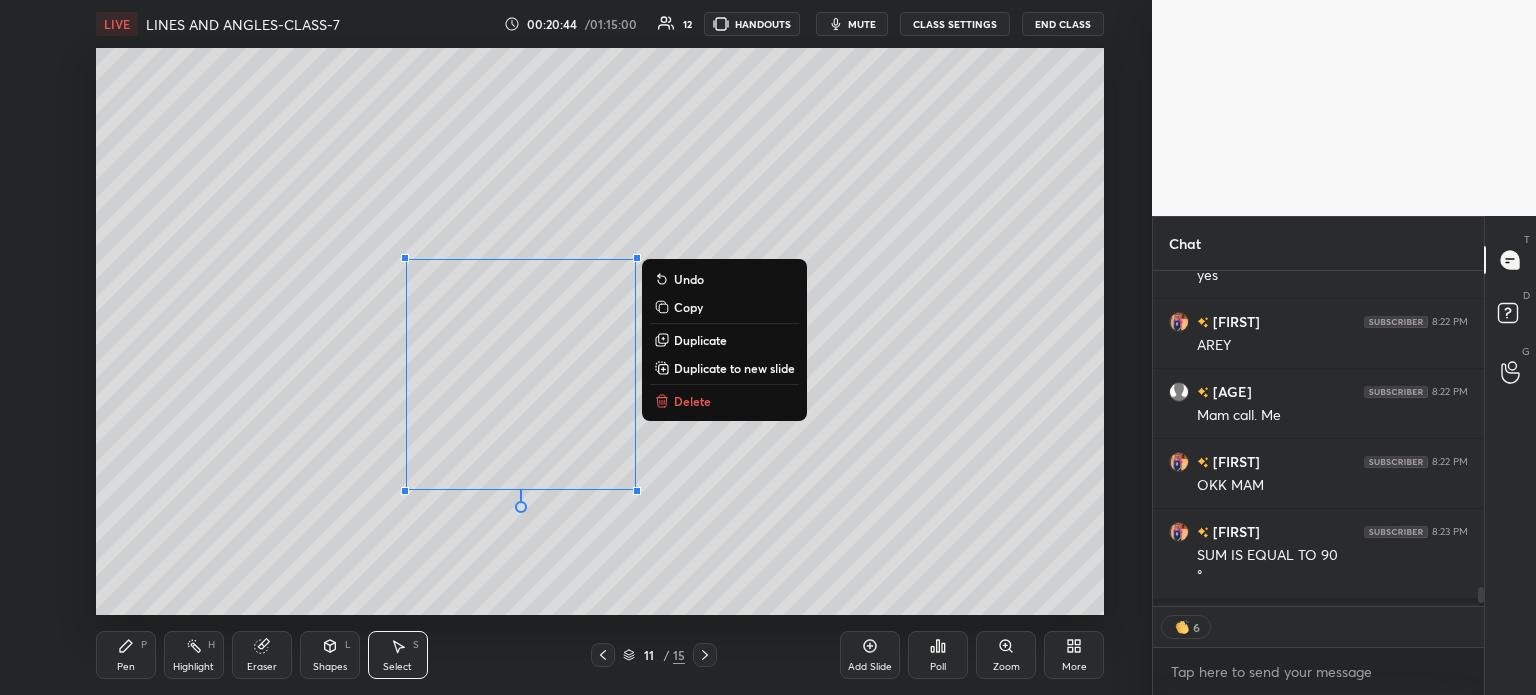 click 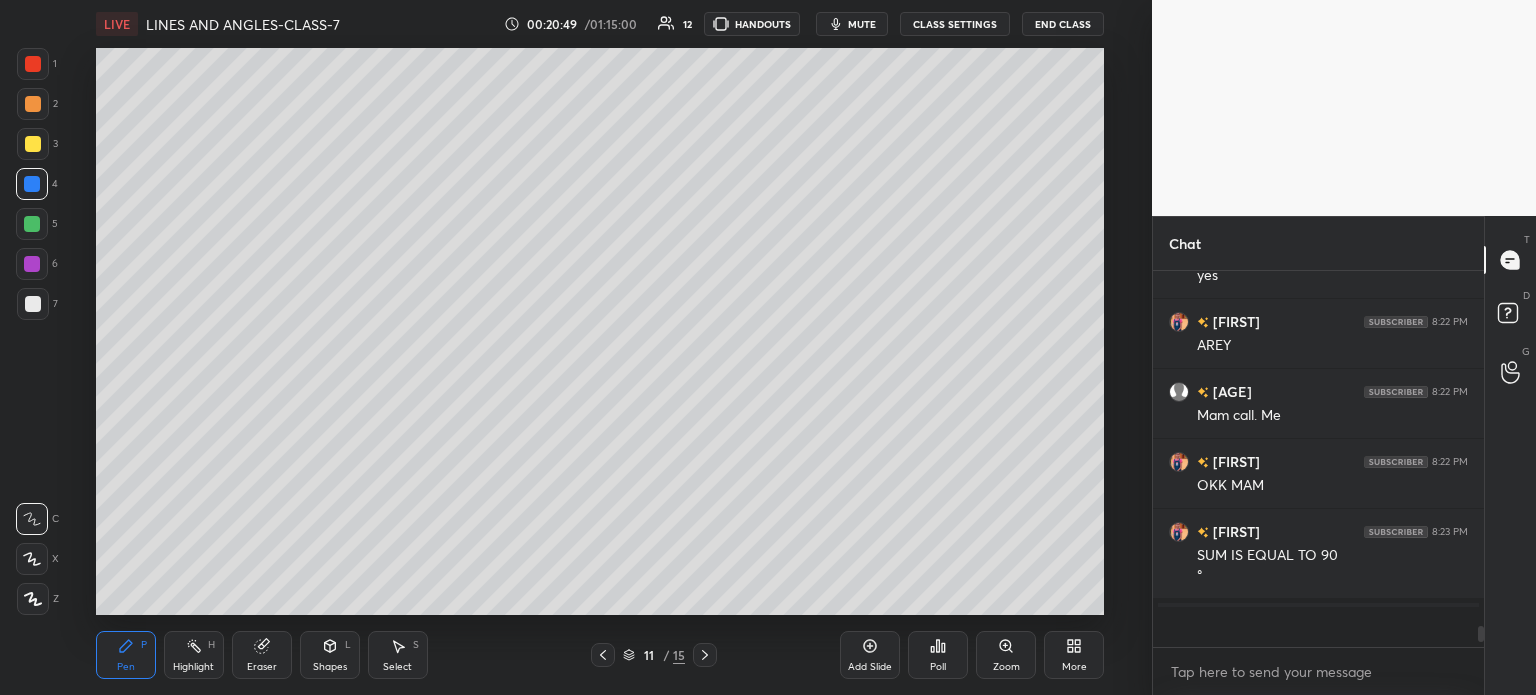 scroll, scrollTop: 5, scrollLeft: 6, axis: both 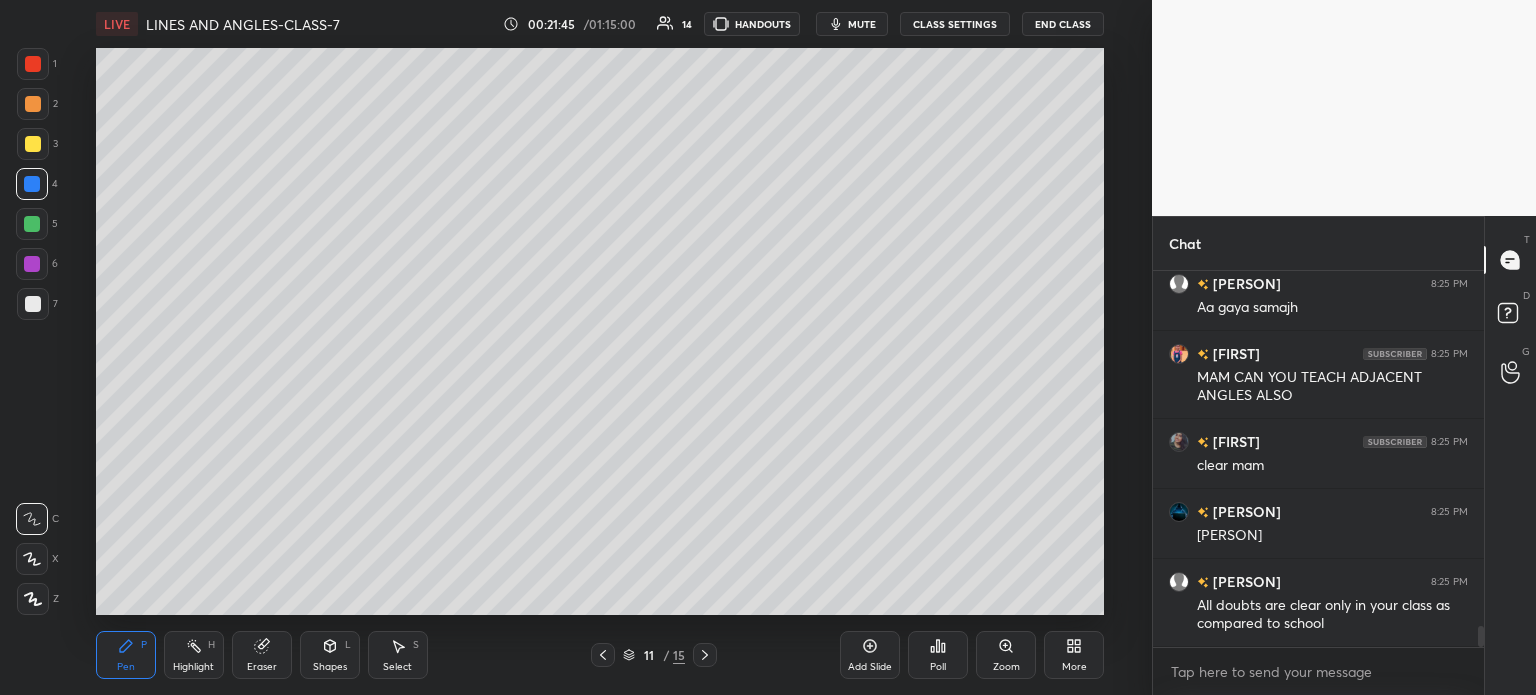 click 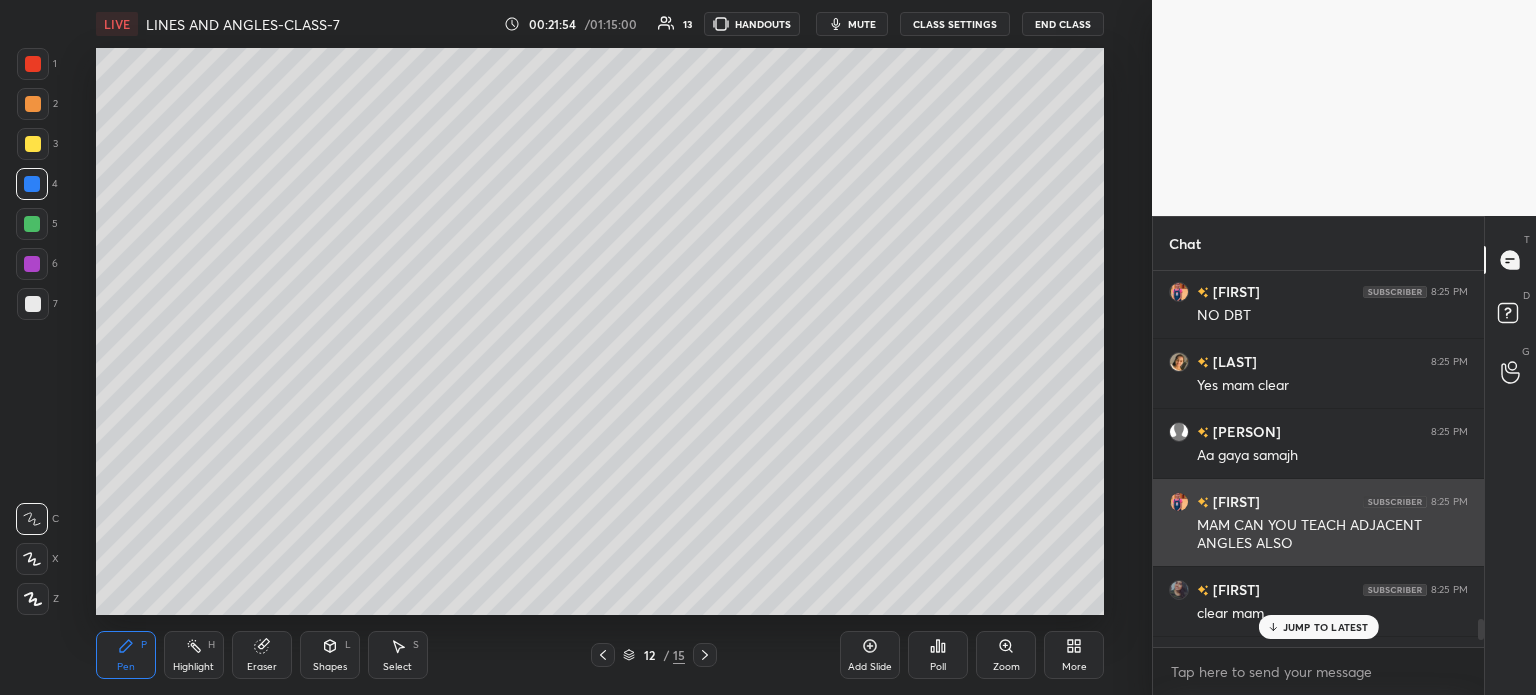 scroll, scrollTop: 6244, scrollLeft: 0, axis: vertical 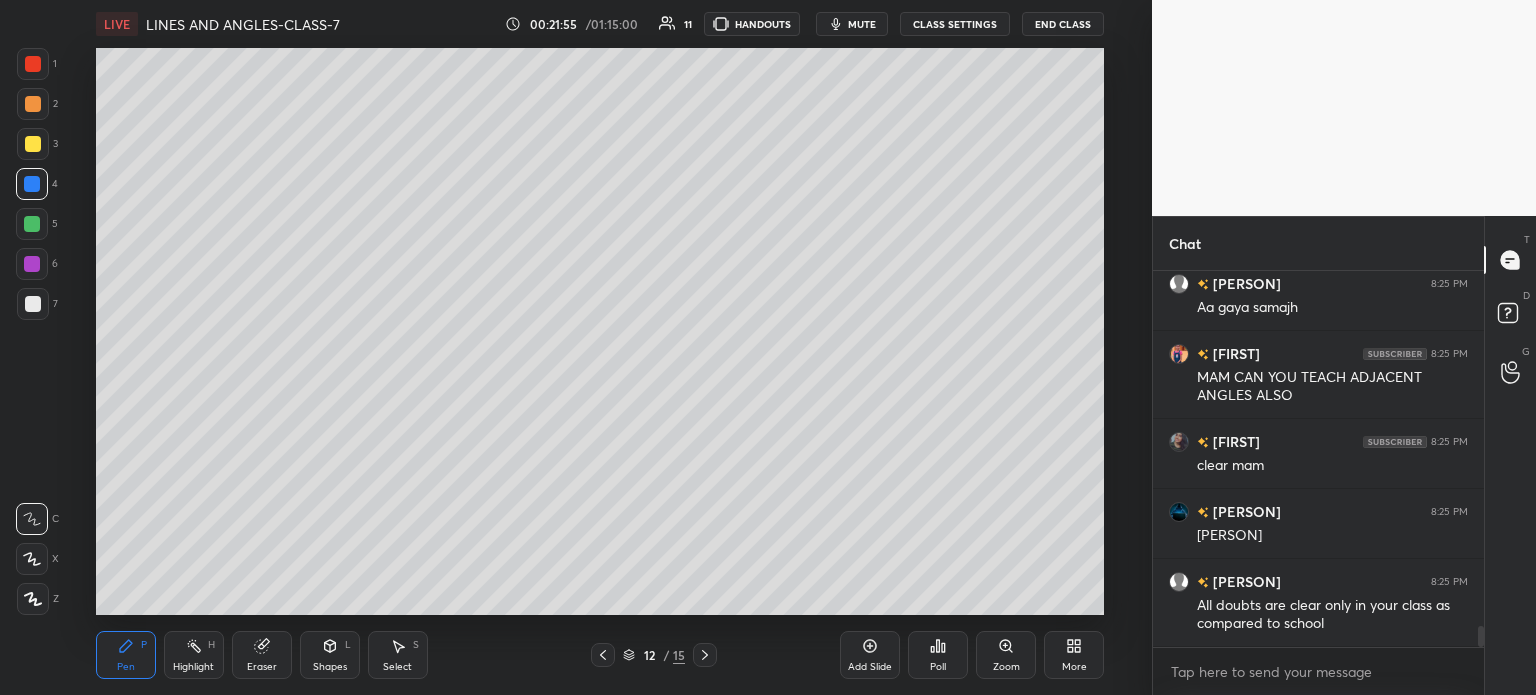click on "Eraser" at bounding box center (262, 655) 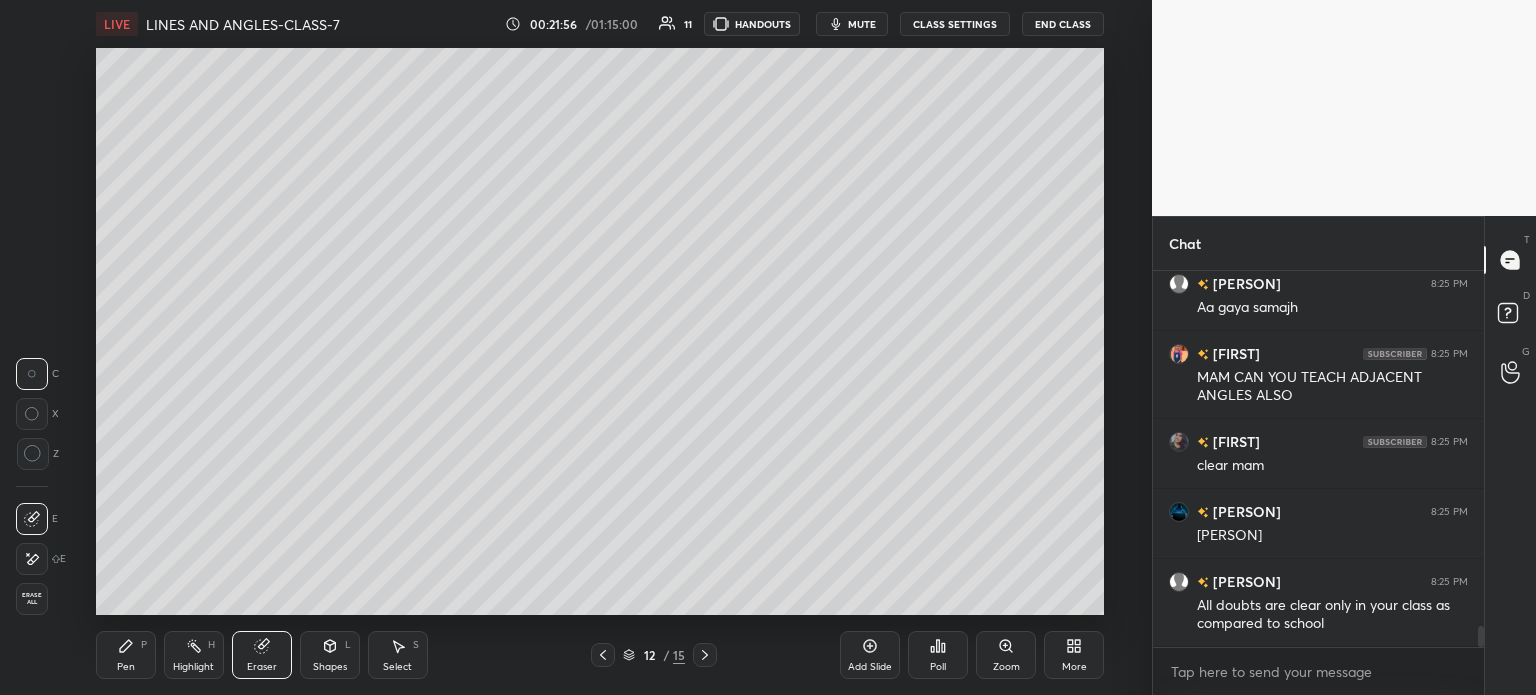 click on "Erase all" at bounding box center (32, 599) 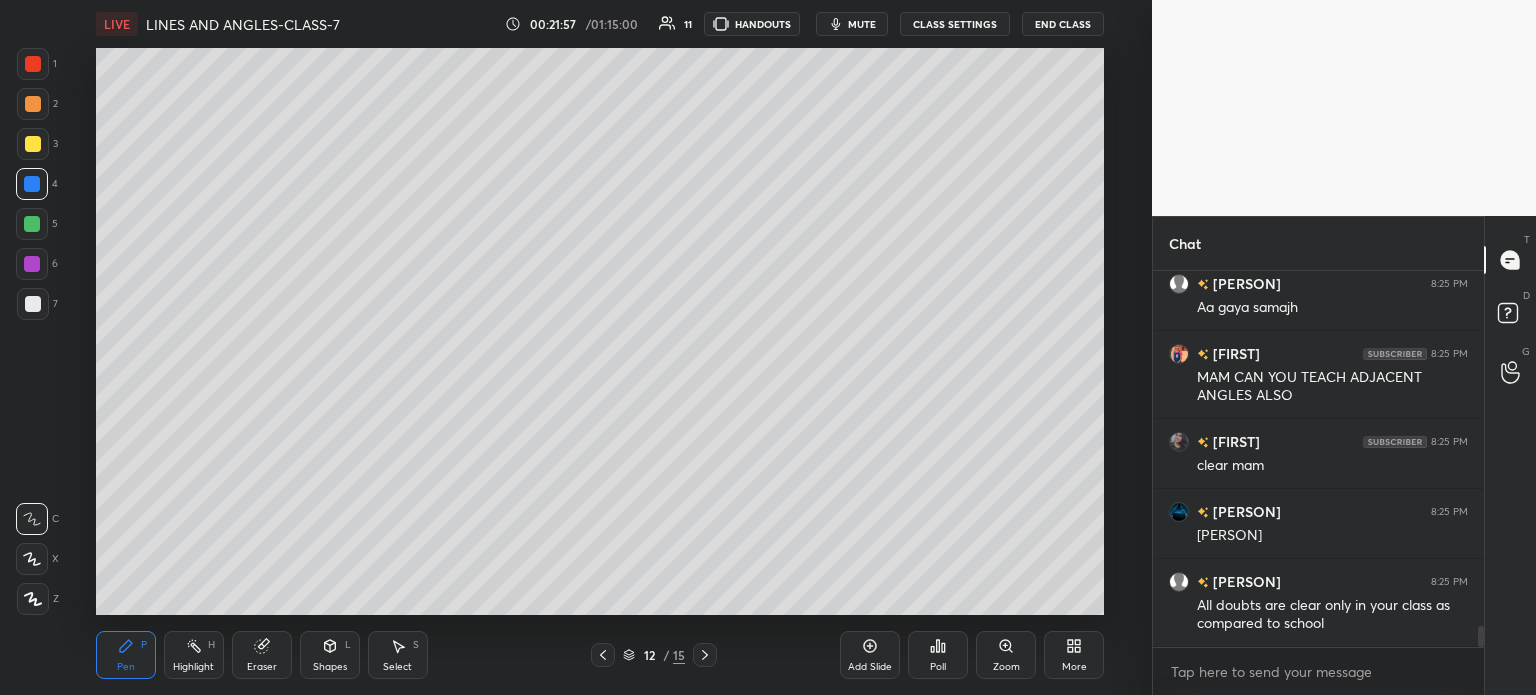 click 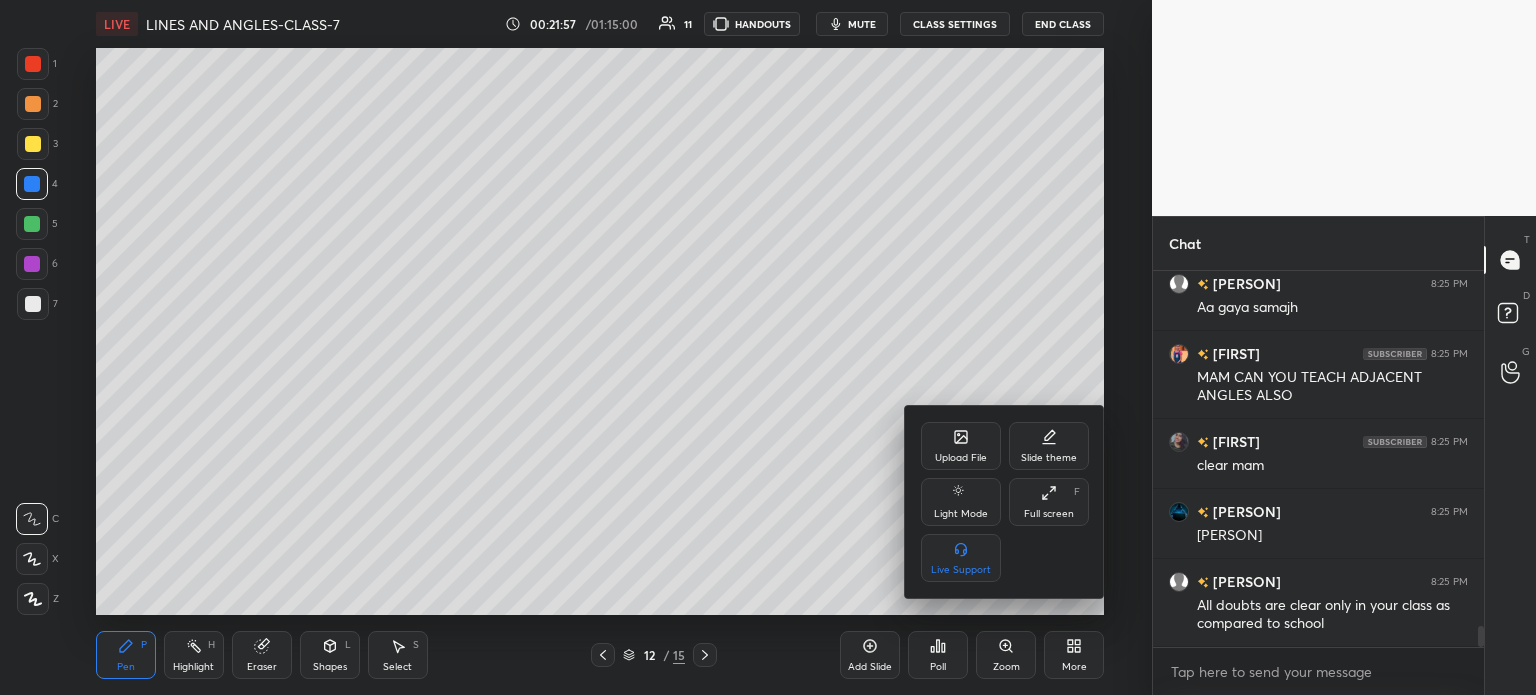 click on "Light Mode" at bounding box center [961, 502] 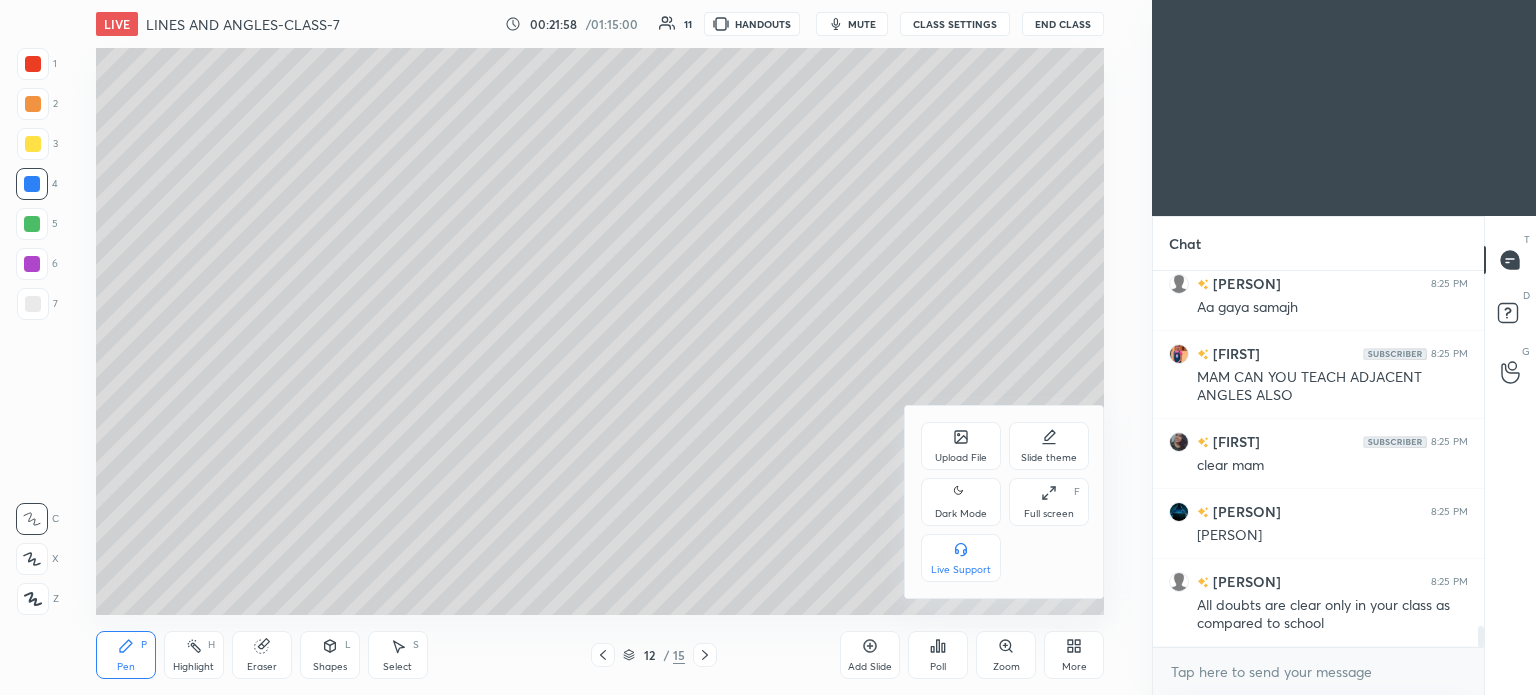 click 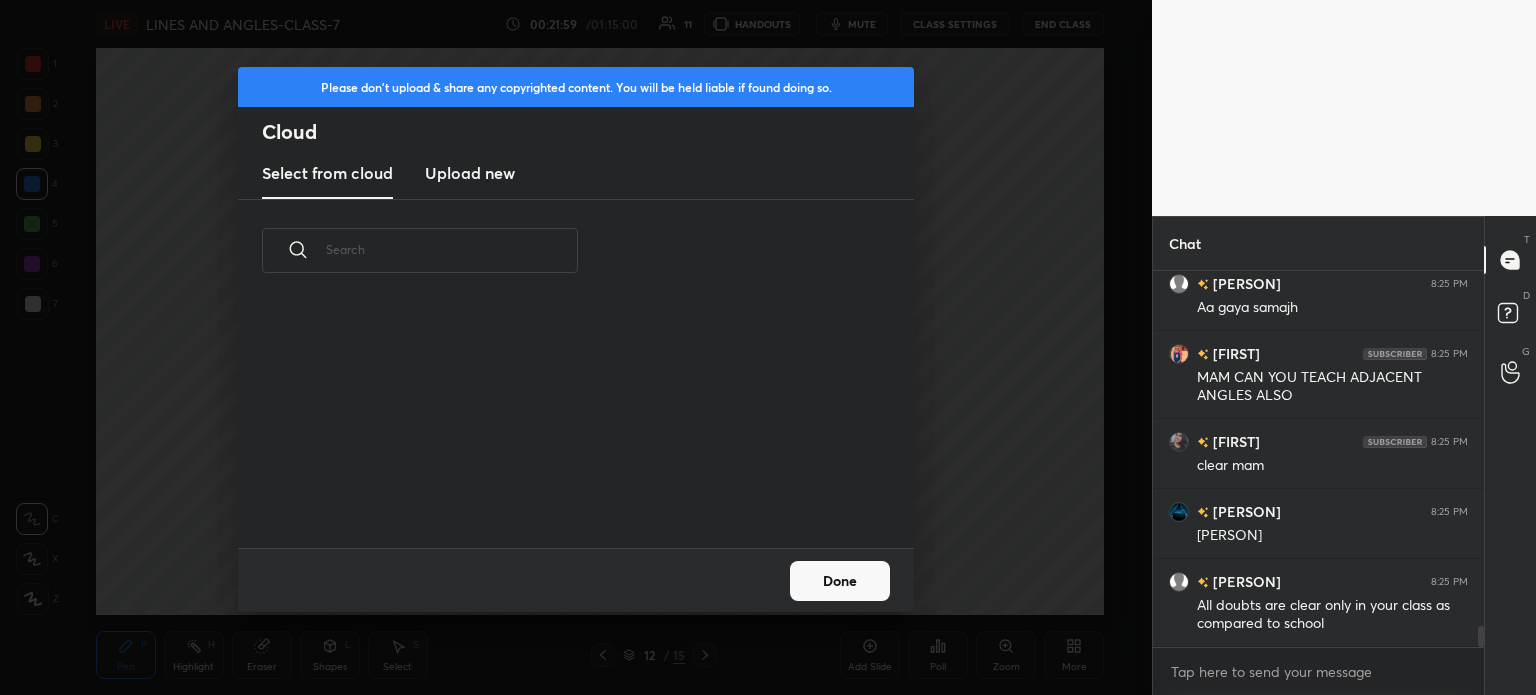 scroll, scrollTop: 5, scrollLeft: 10, axis: both 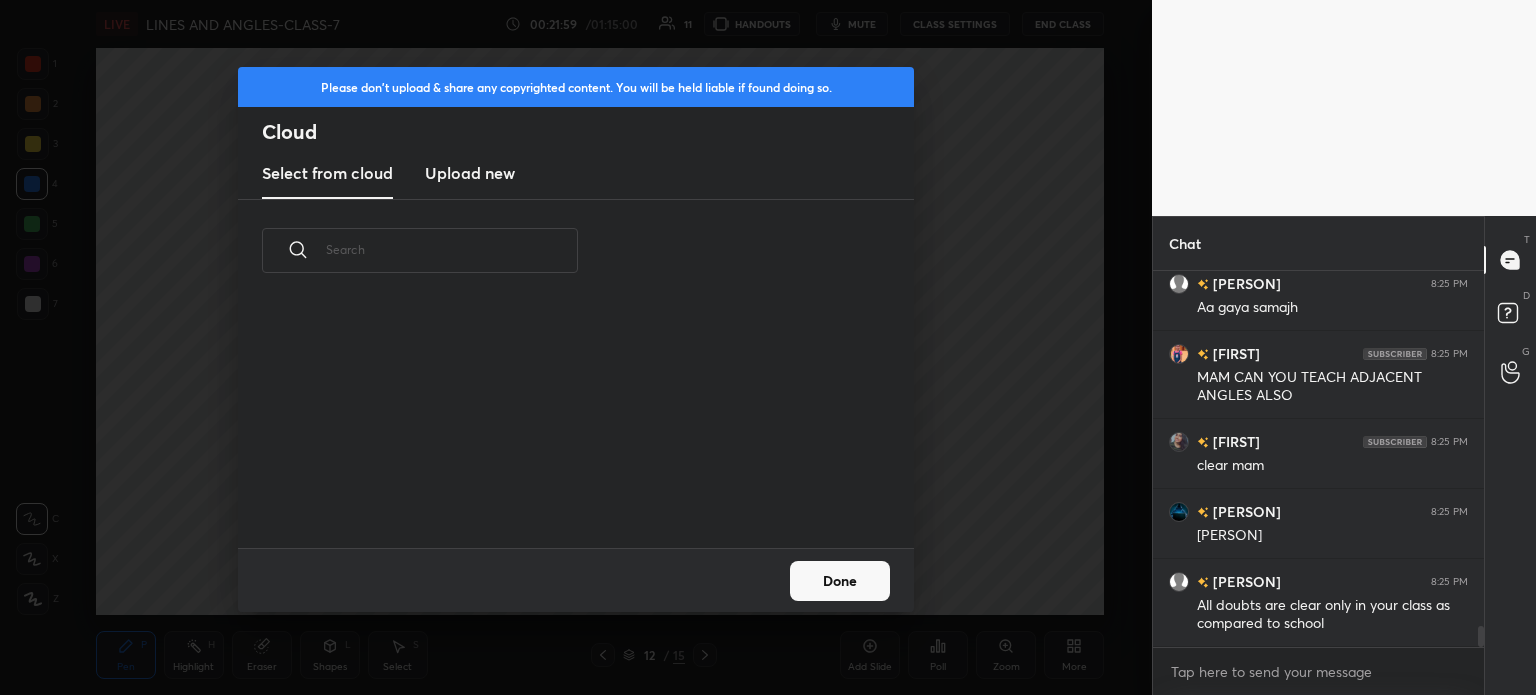 click on "Upload new" at bounding box center [470, 173] 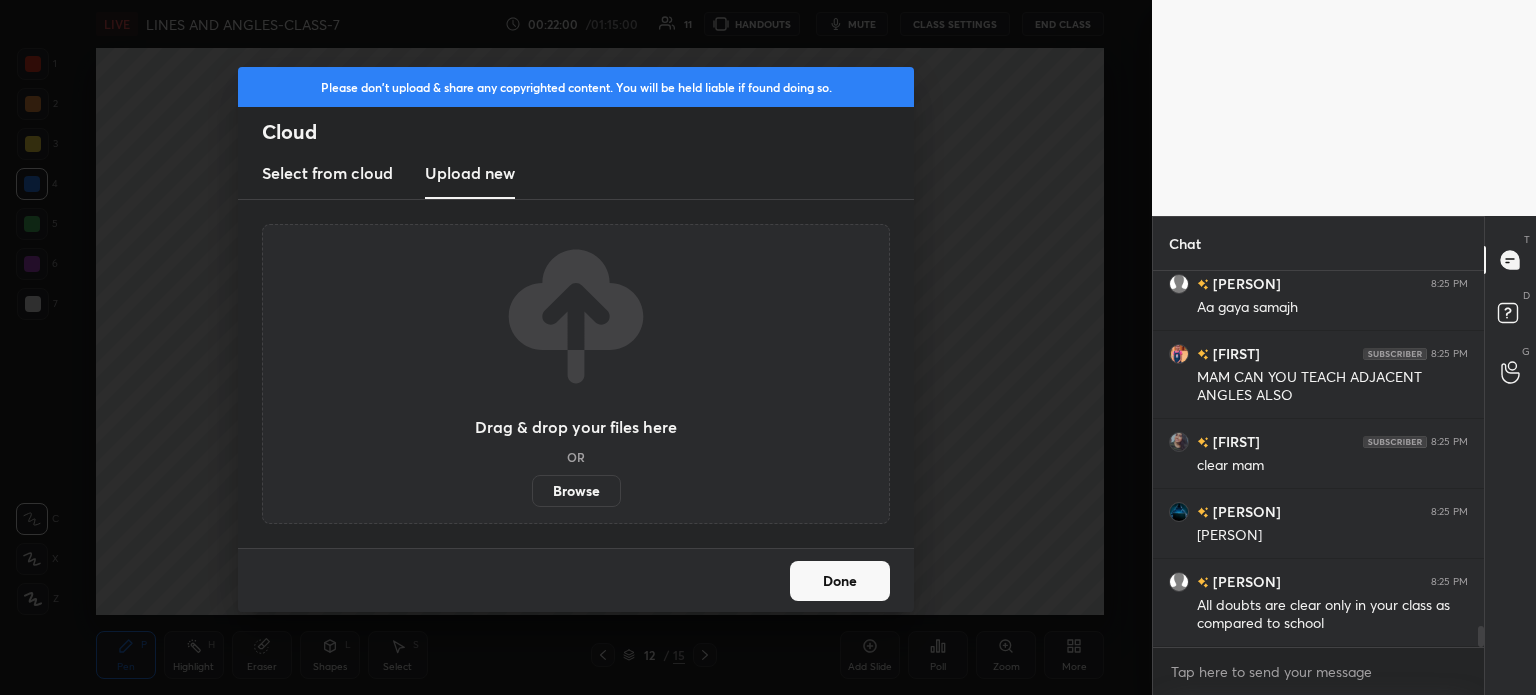 click on "Browse" at bounding box center [576, 491] 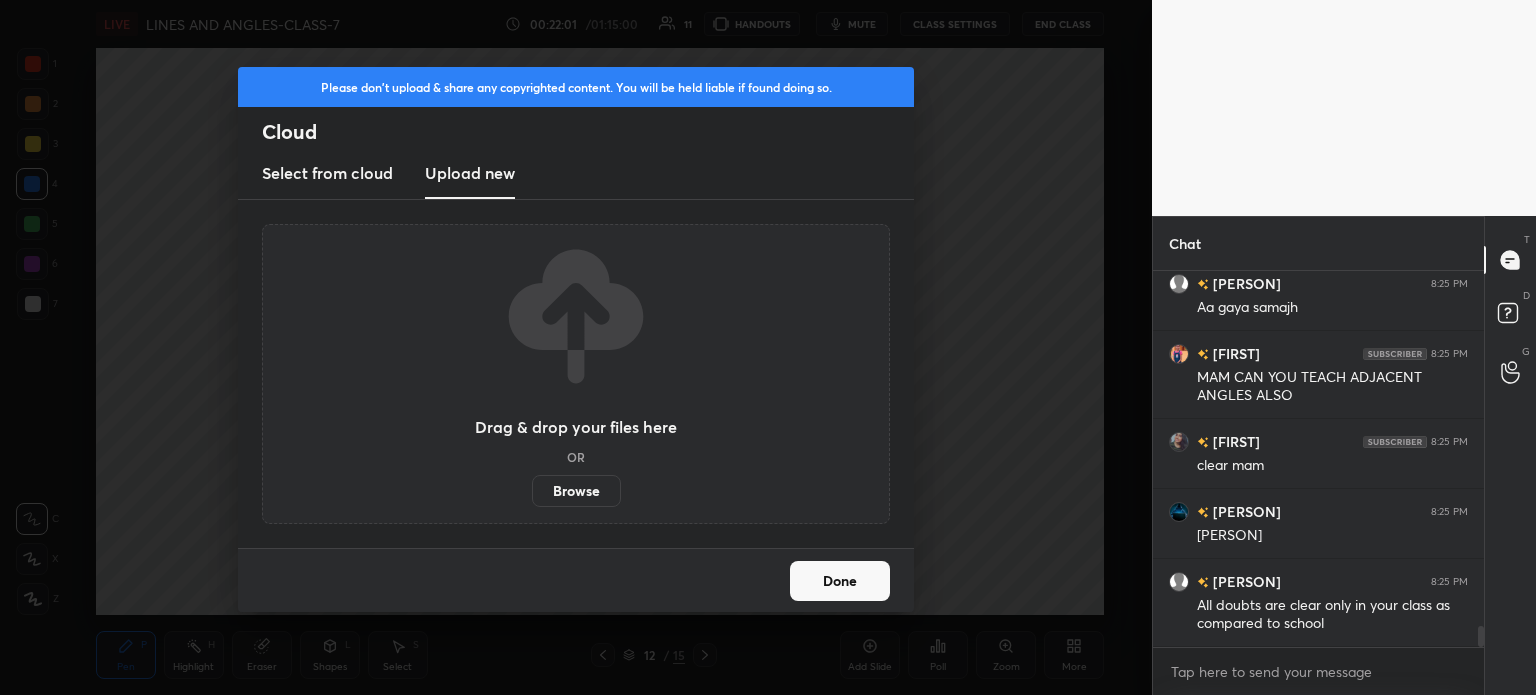 scroll, scrollTop: 6314, scrollLeft: 0, axis: vertical 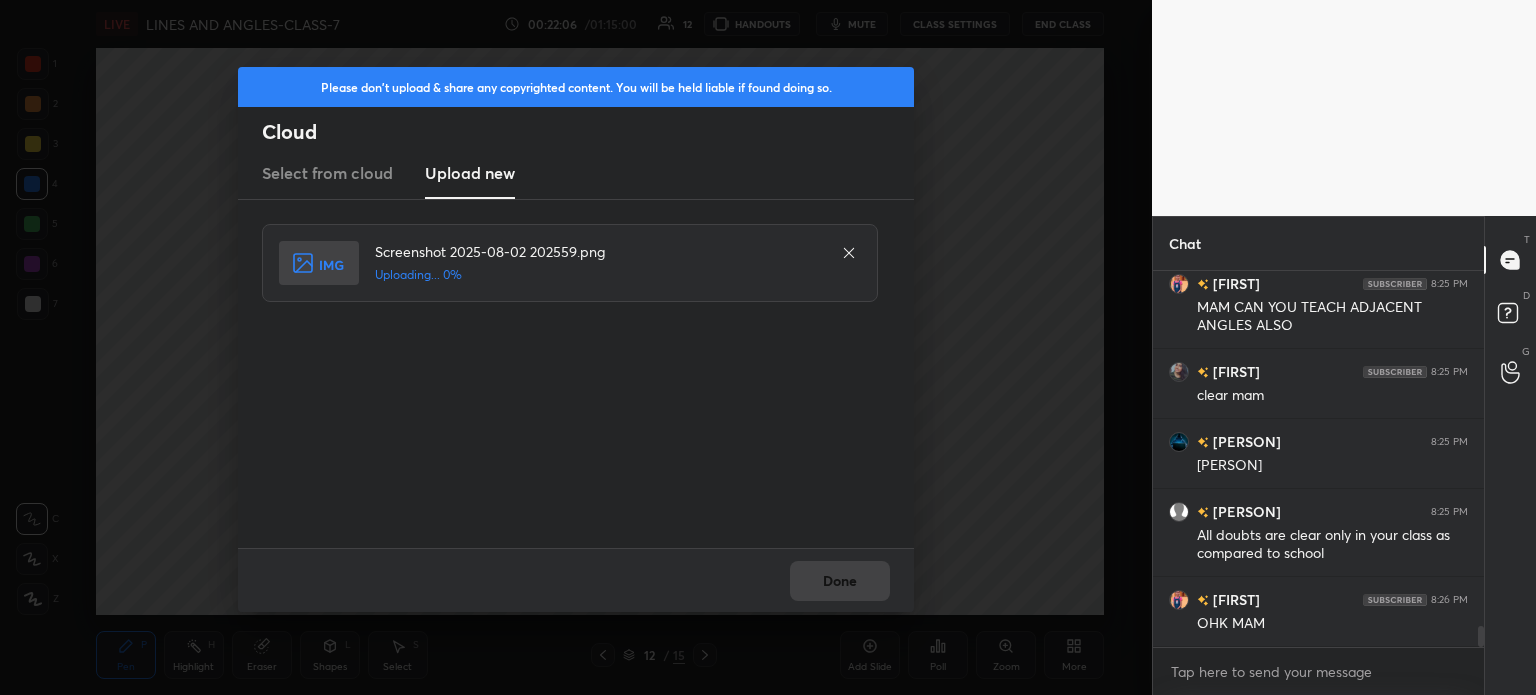 click on "Done" at bounding box center [576, 580] 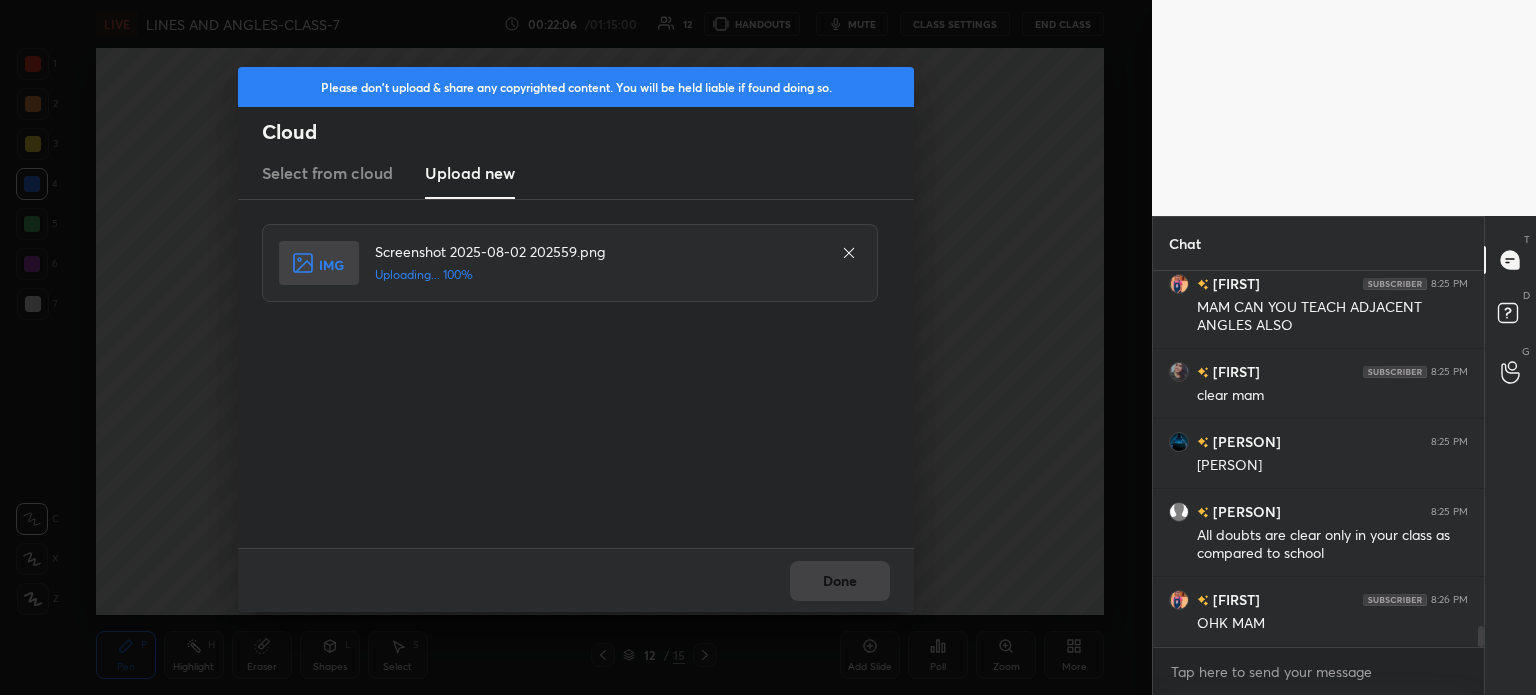 click on "Done" at bounding box center (576, 580) 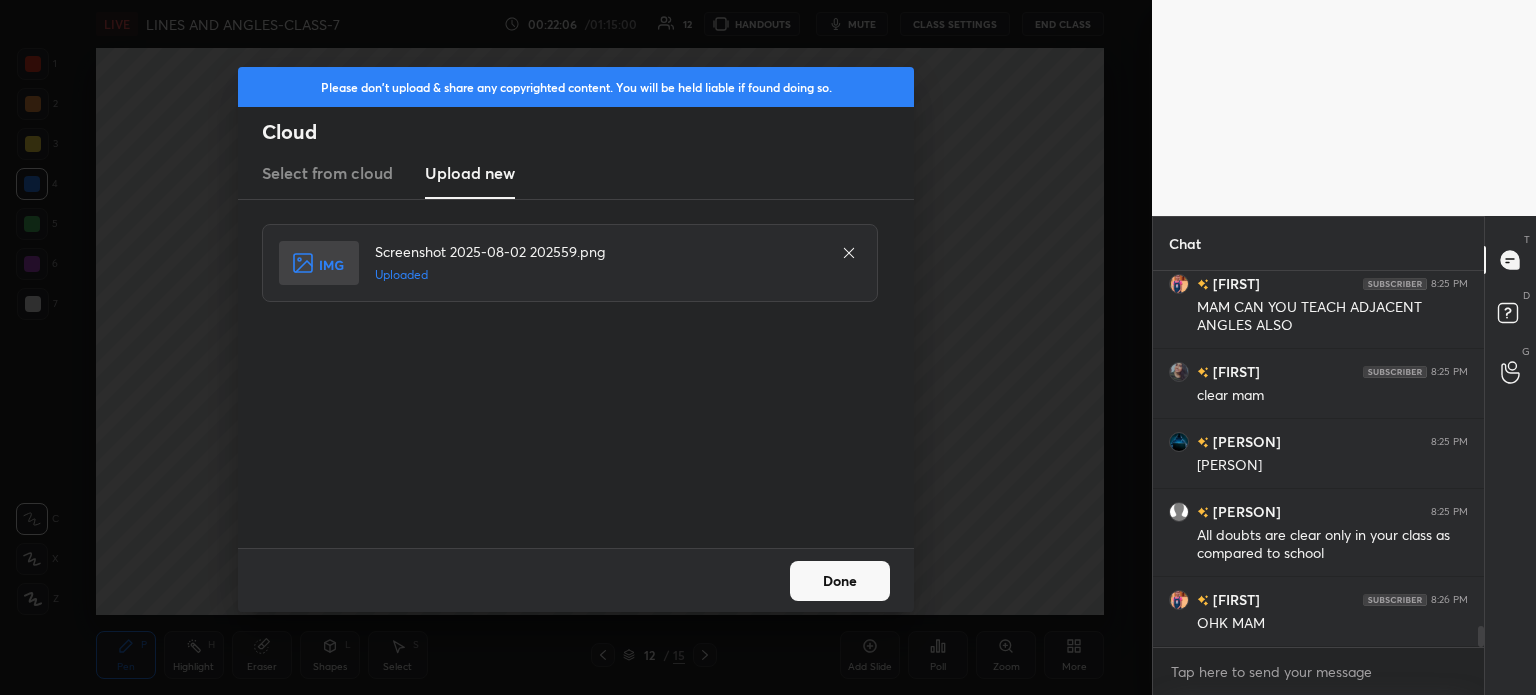 click on "Done" at bounding box center (840, 581) 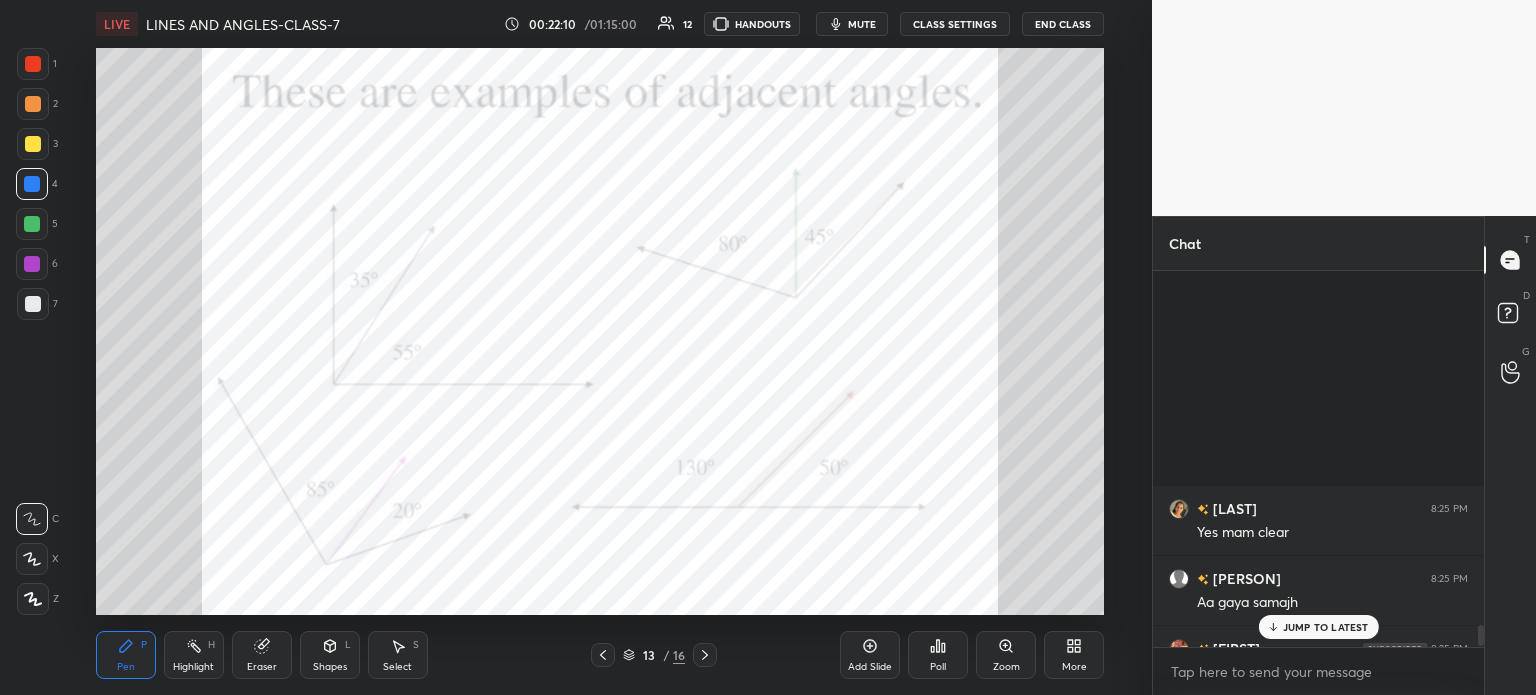 scroll, scrollTop: 6314, scrollLeft: 0, axis: vertical 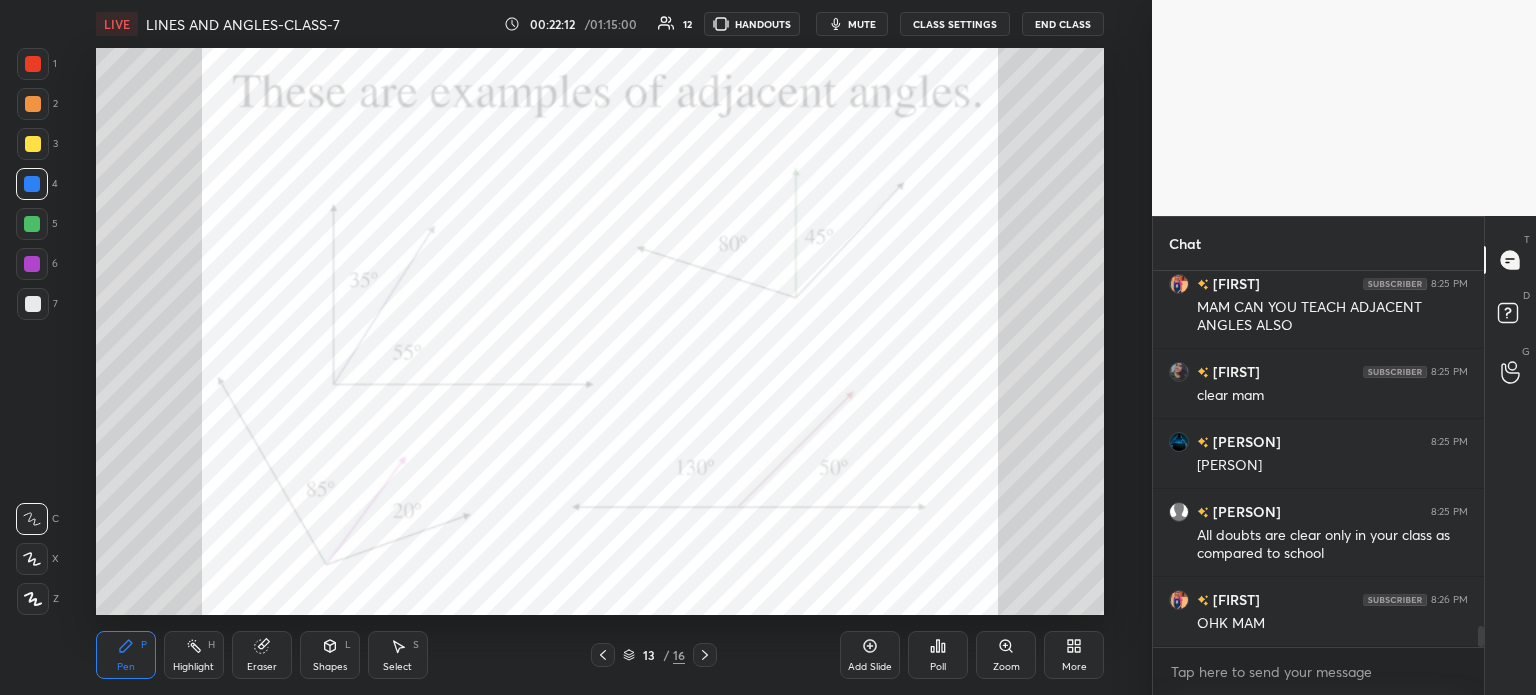 click at bounding box center (33, 64) 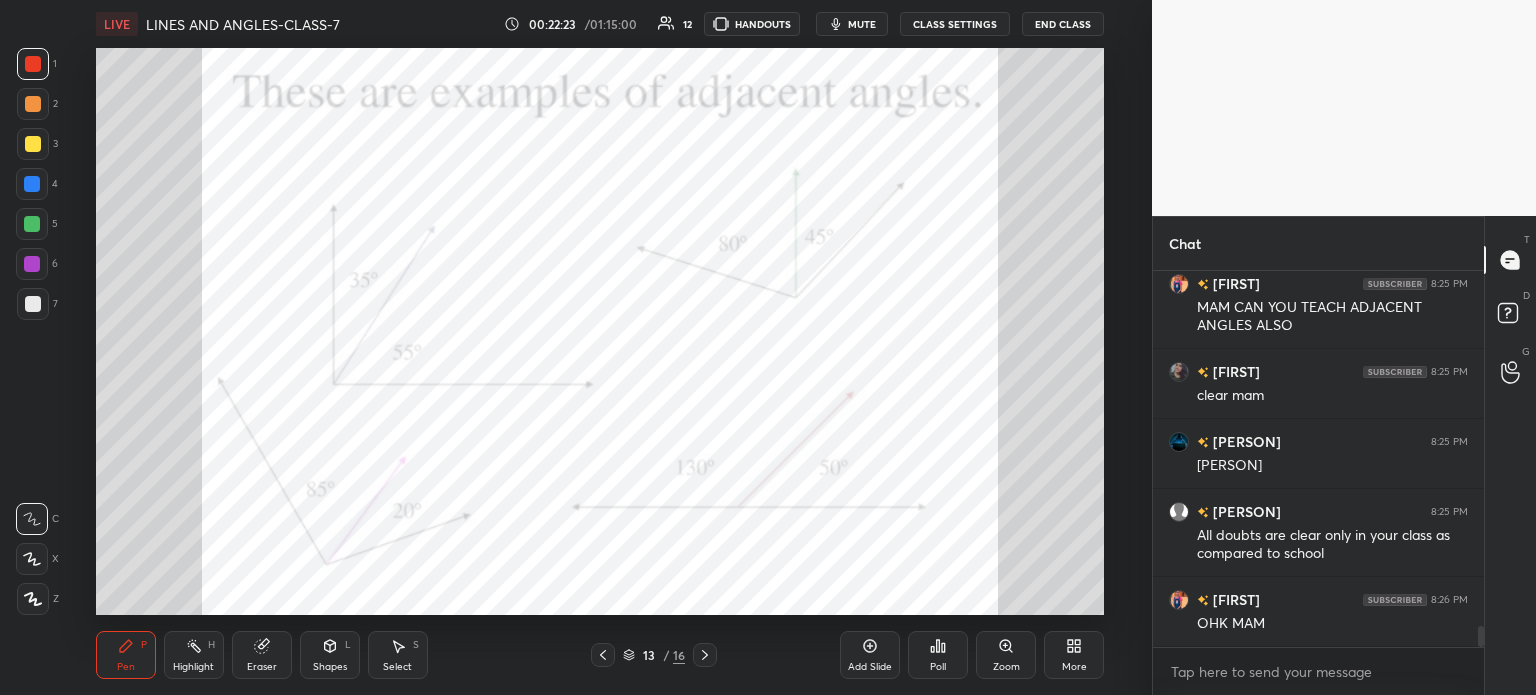 scroll, scrollTop: 6384, scrollLeft: 0, axis: vertical 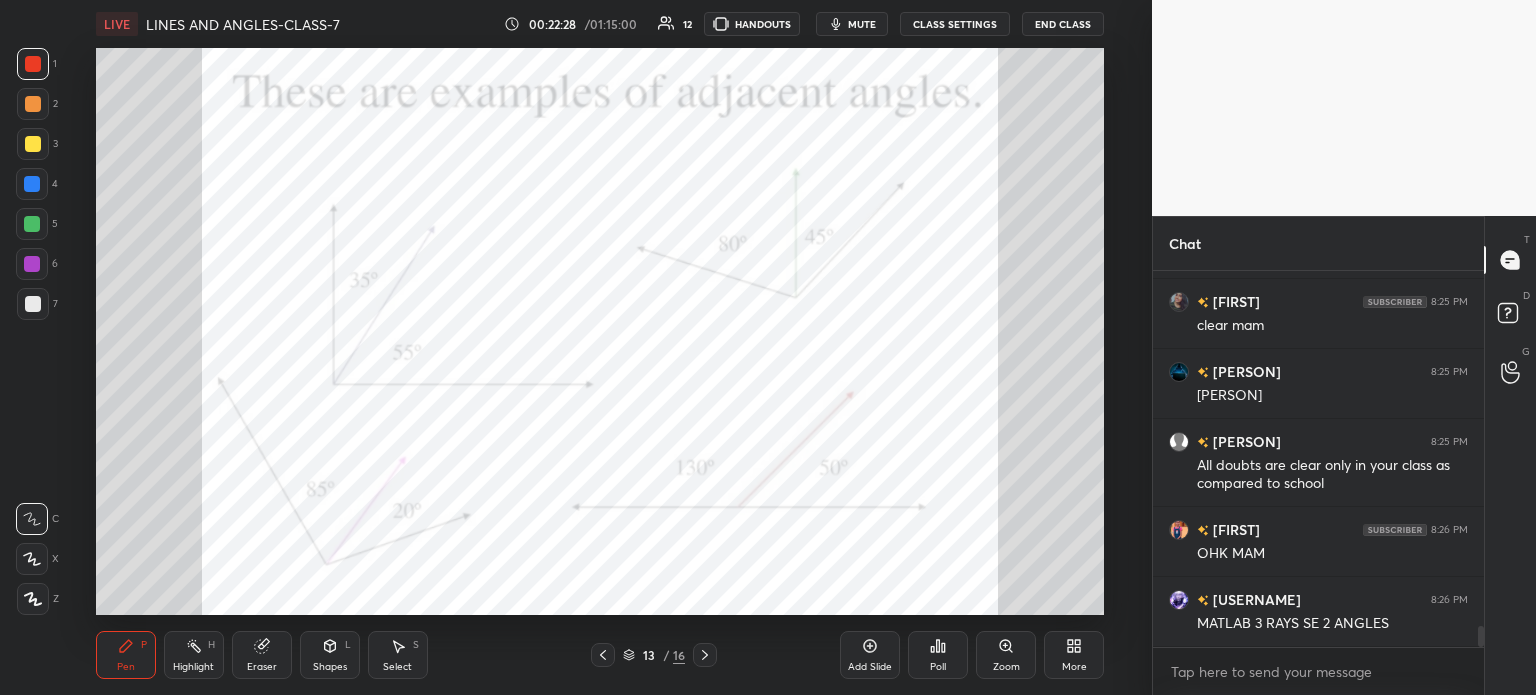 click on "Eraser" at bounding box center (262, 655) 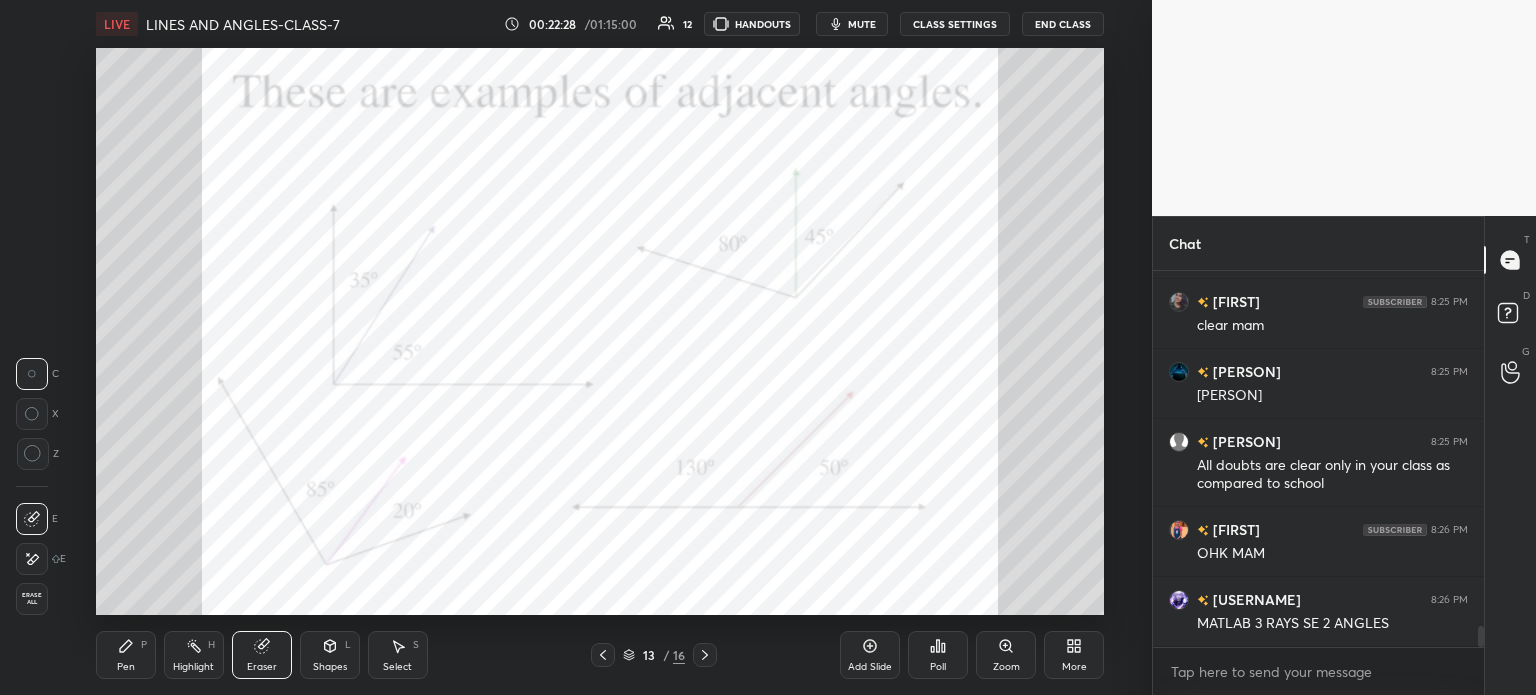 click on "Erase all" at bounding box center (32, 599) 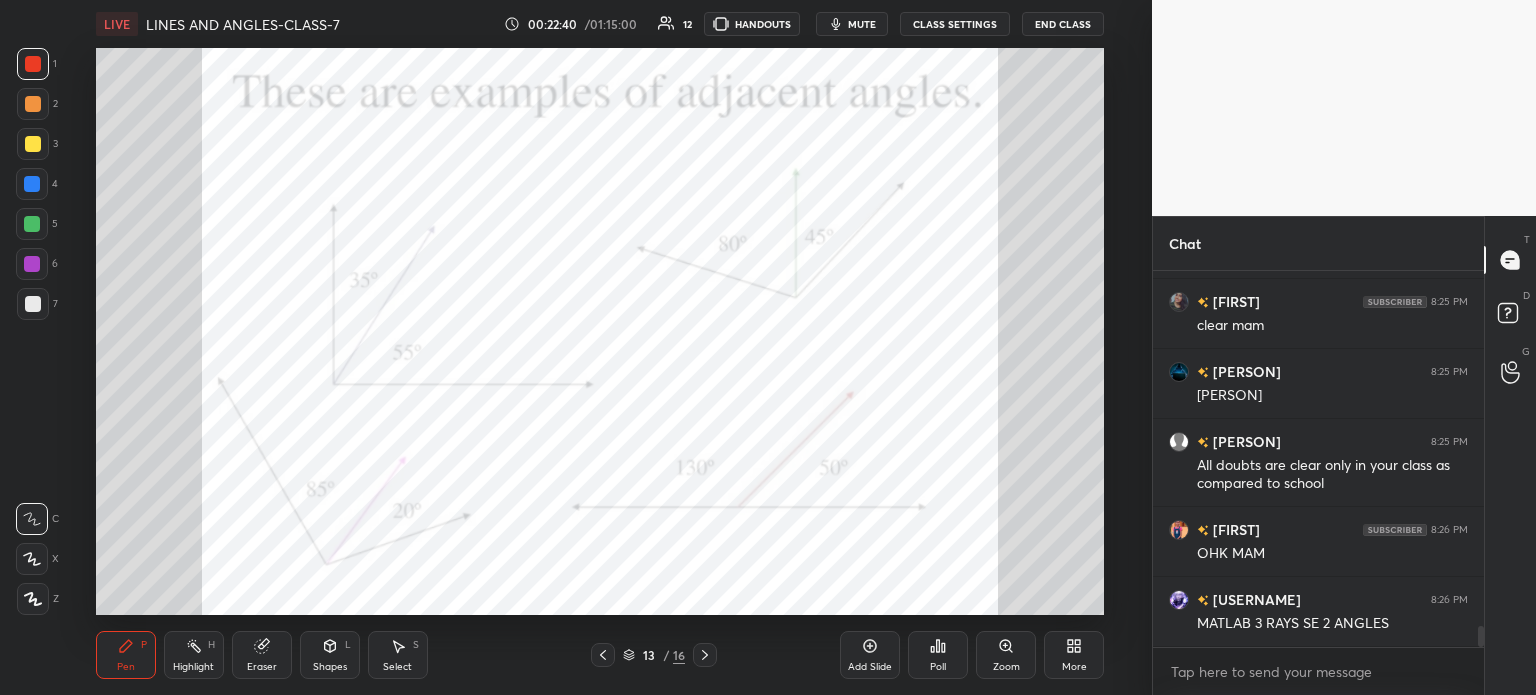 click on "Eraser" at bounding box center (262, 655) 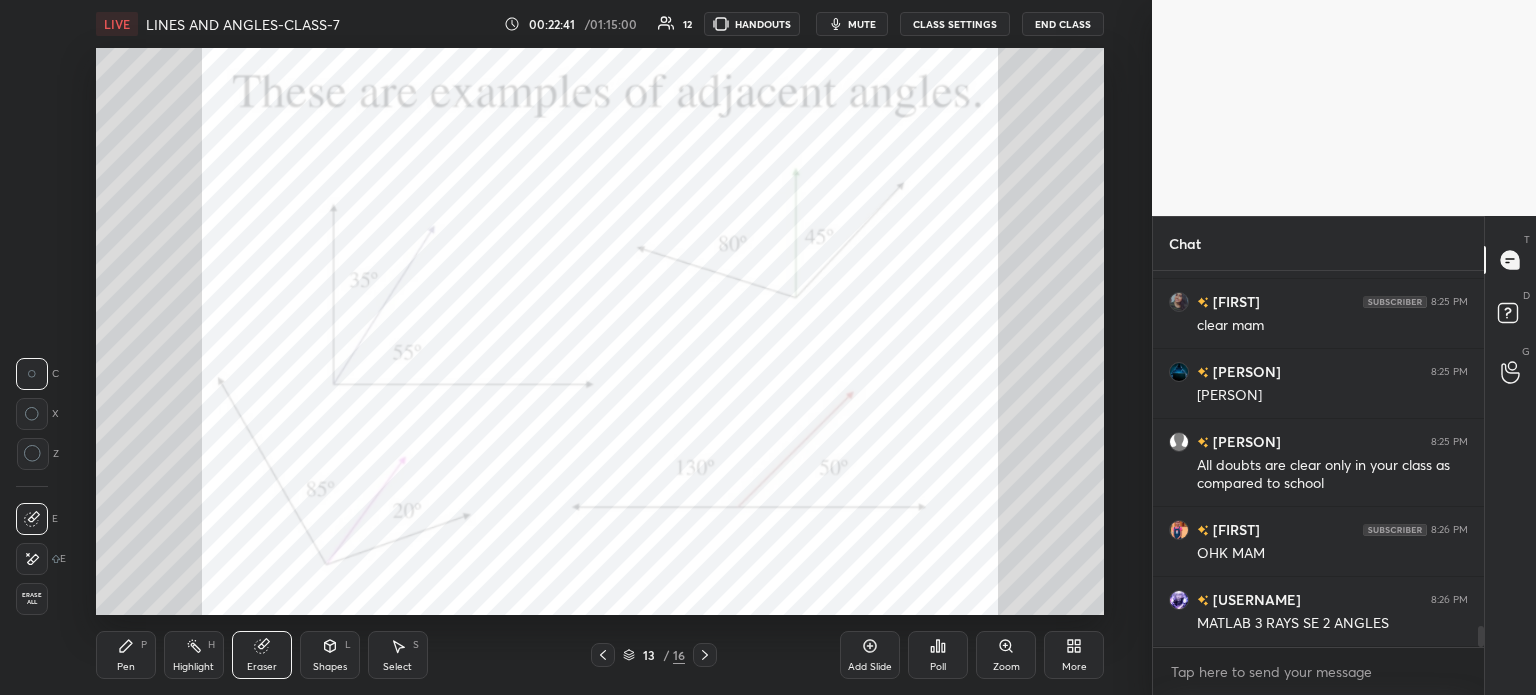 click on "Erase all" at bounding box center (34, 599) 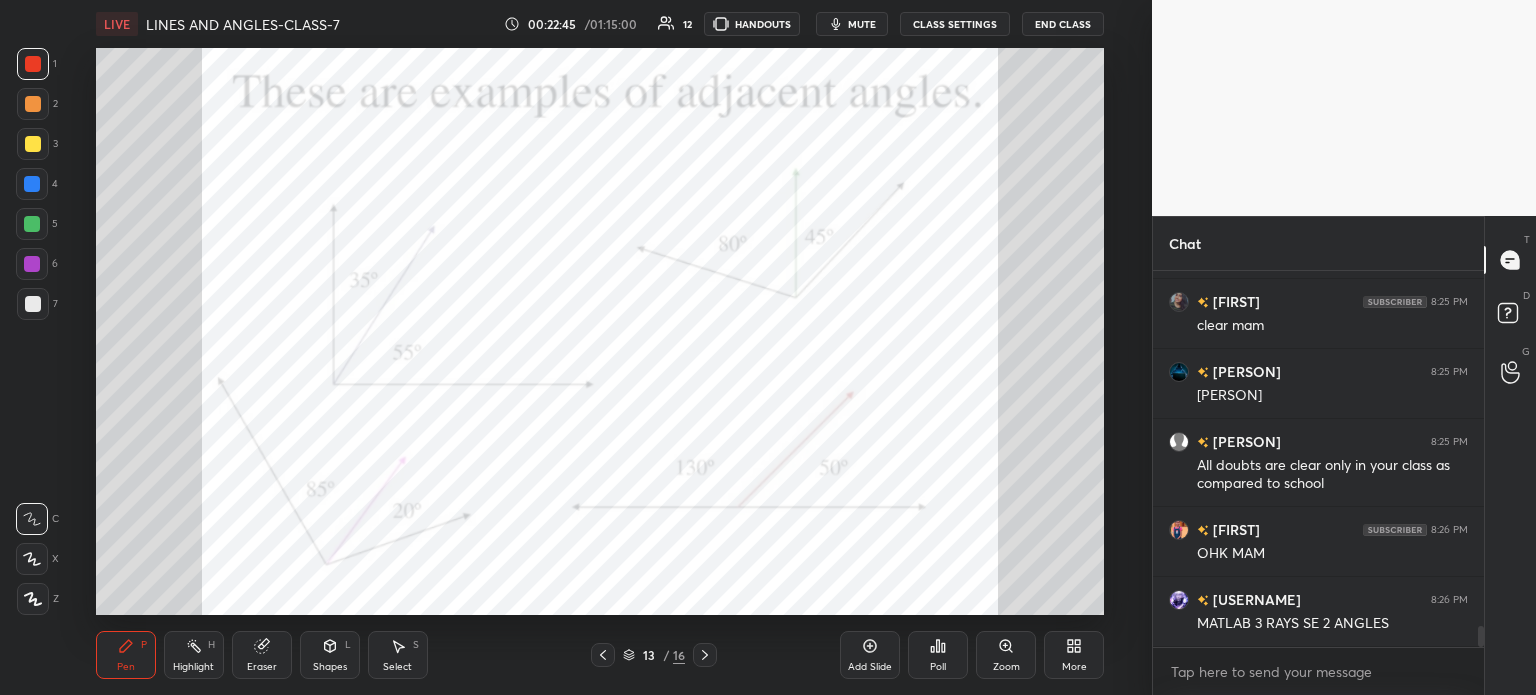 scroll, scrollTop: 6454, scrollLeft: 0, axis: vertical 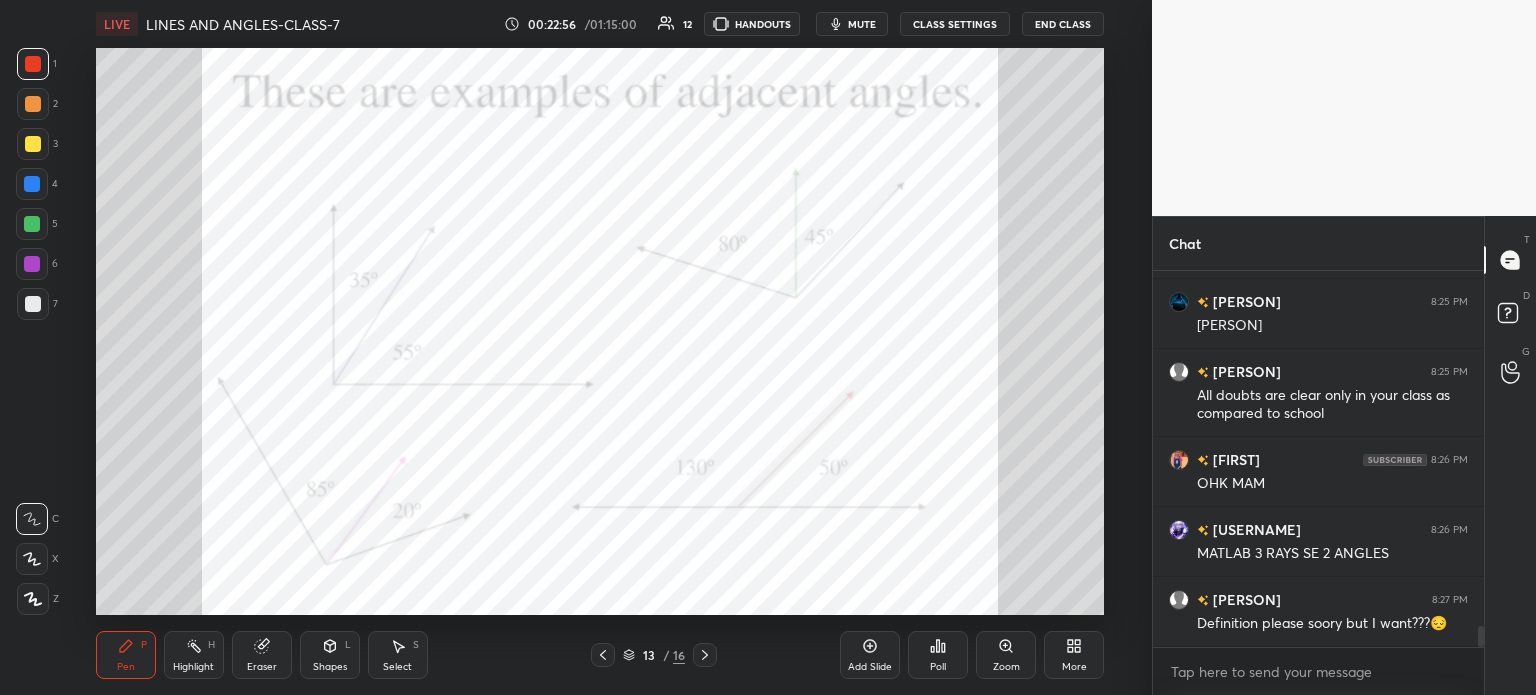 click 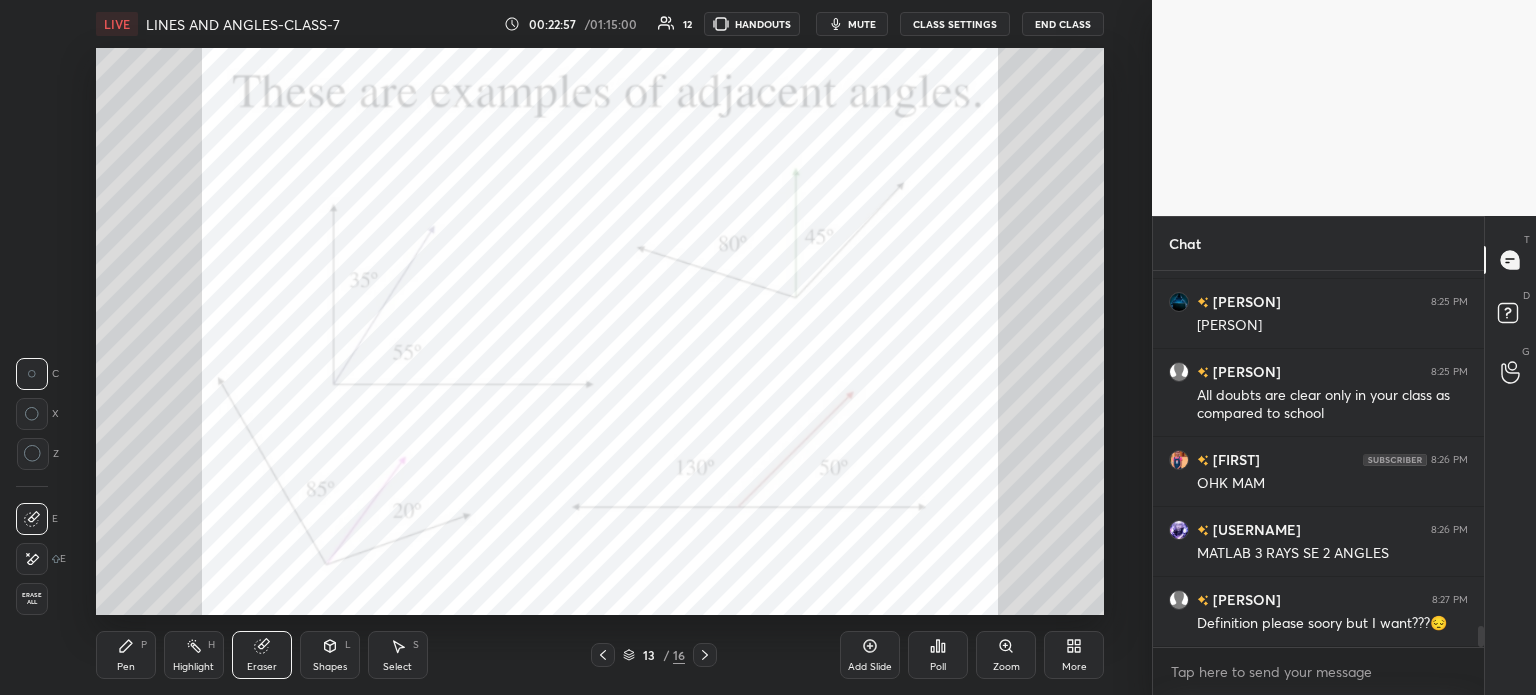 click on "Erase all" at bounding box center (32, 599) 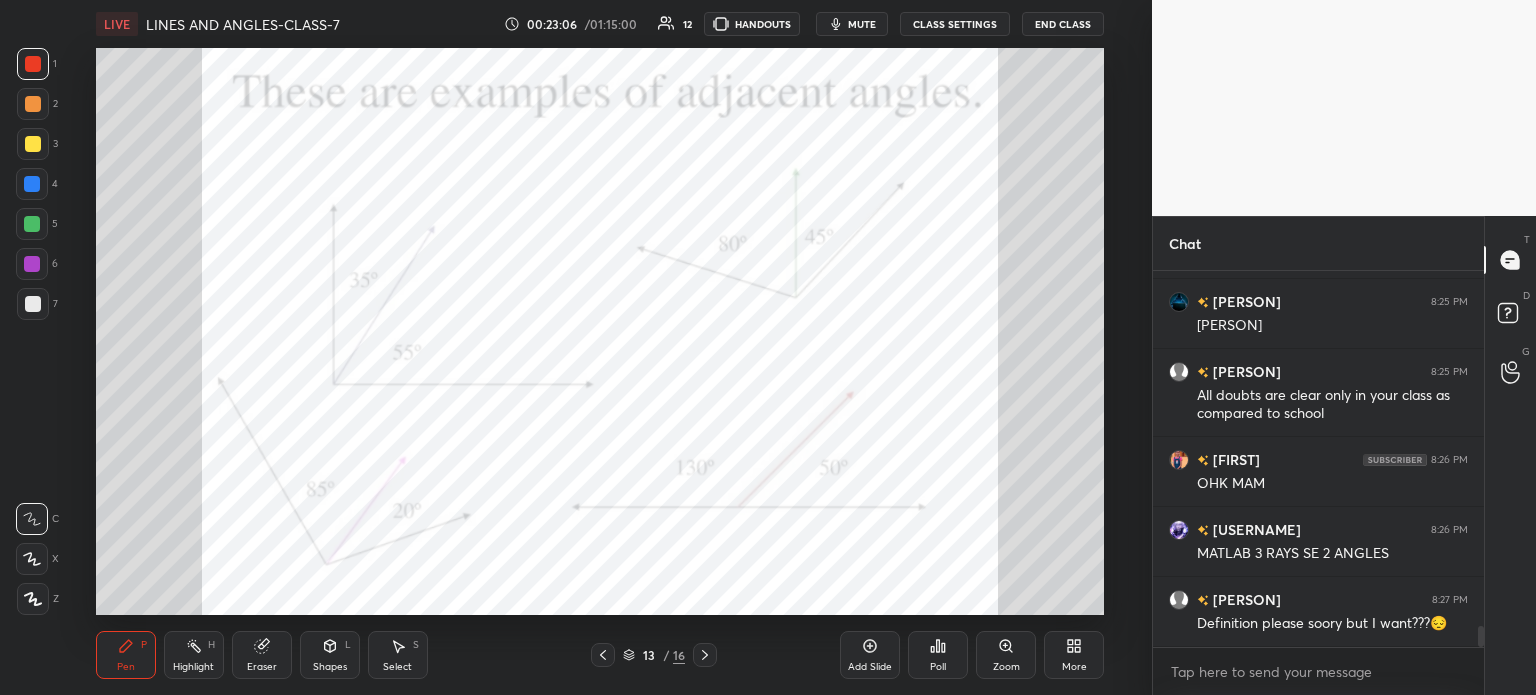 scroll, scrollTop: 6474, scrollLeft: 0, axis: vertical 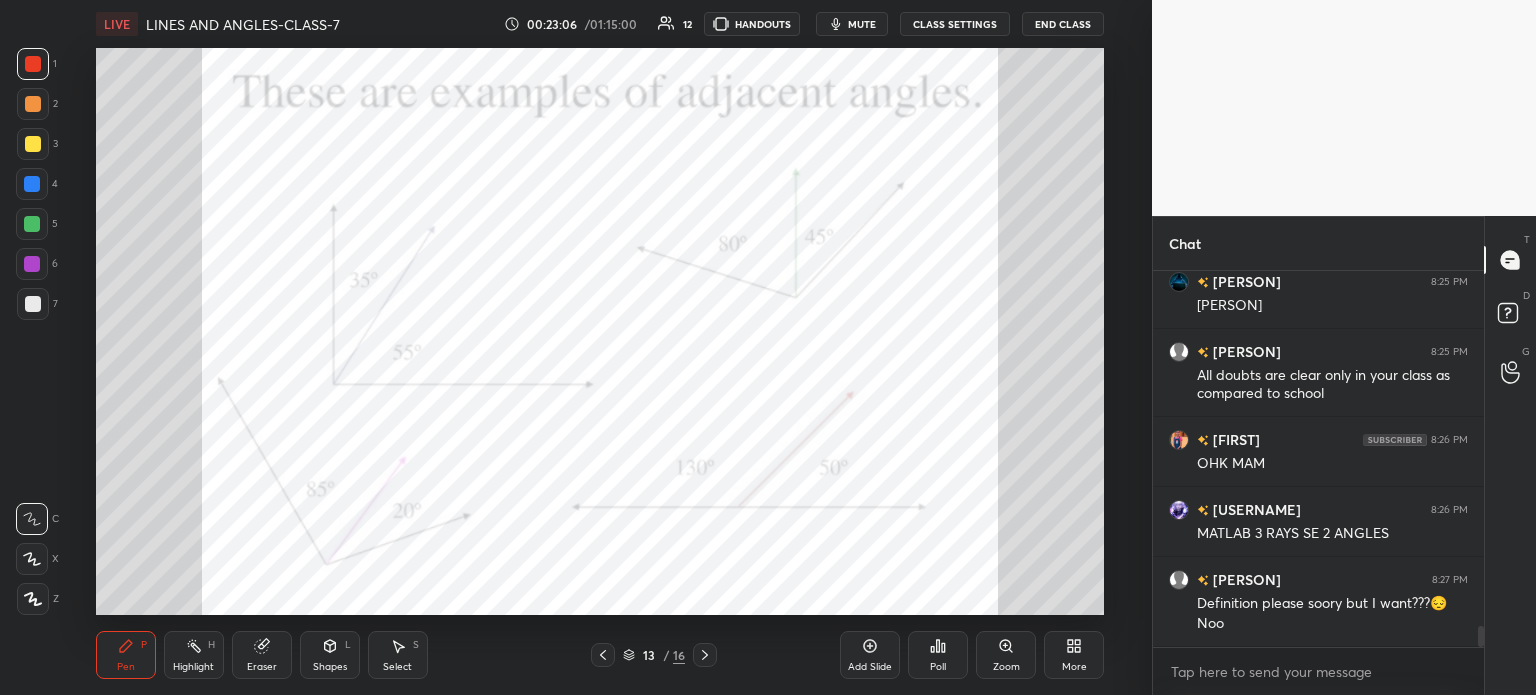 click at bounding box center (32, 559) 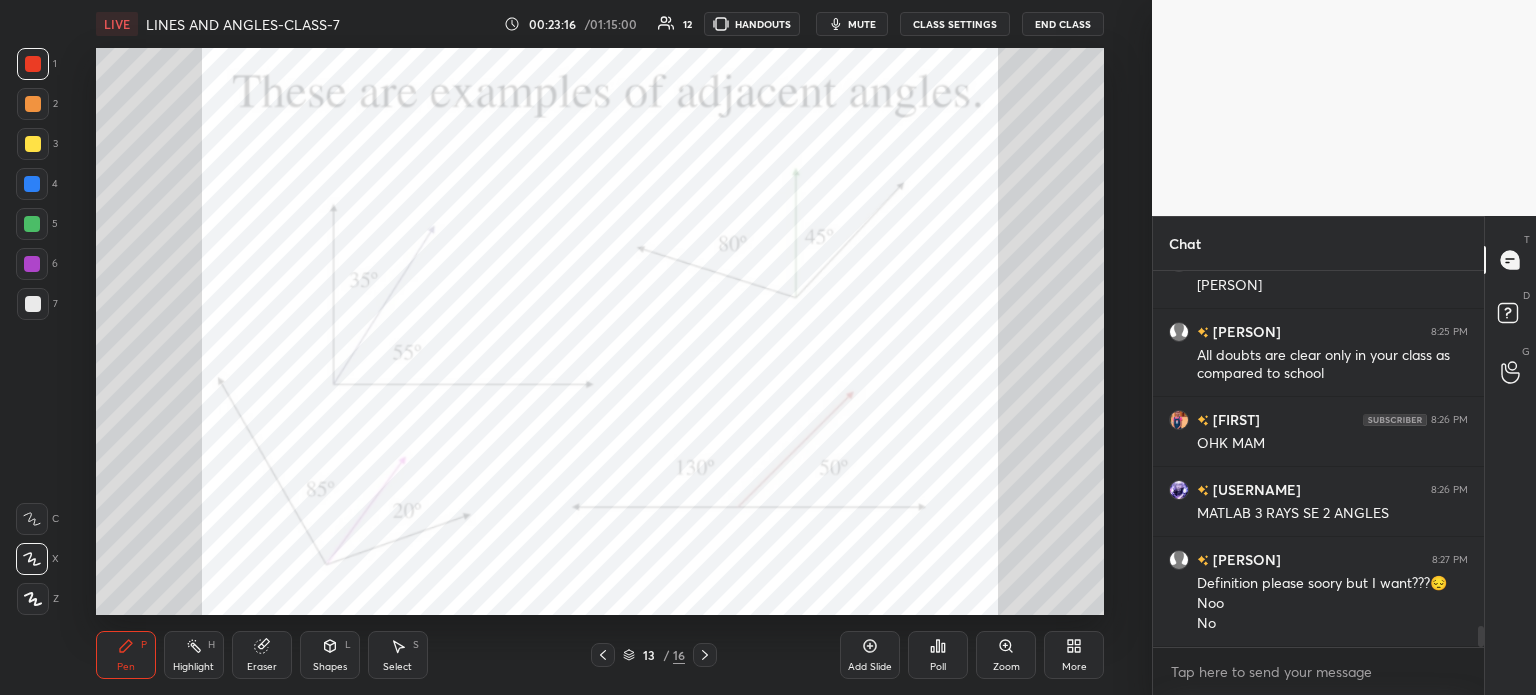 scroll, scrollTop: 6564, scrollLeft: 0, axis: vertical 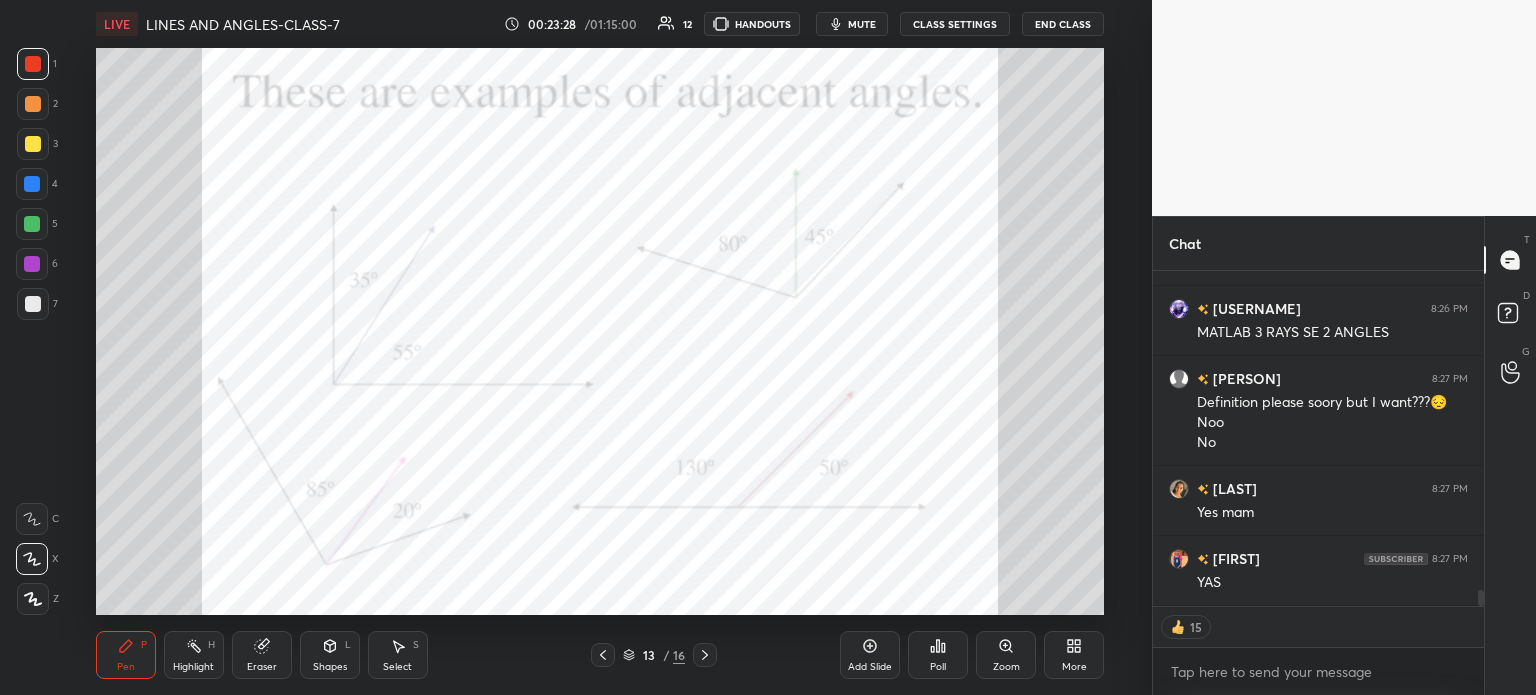 click on "Eraser" at bounding box center [262, 655] 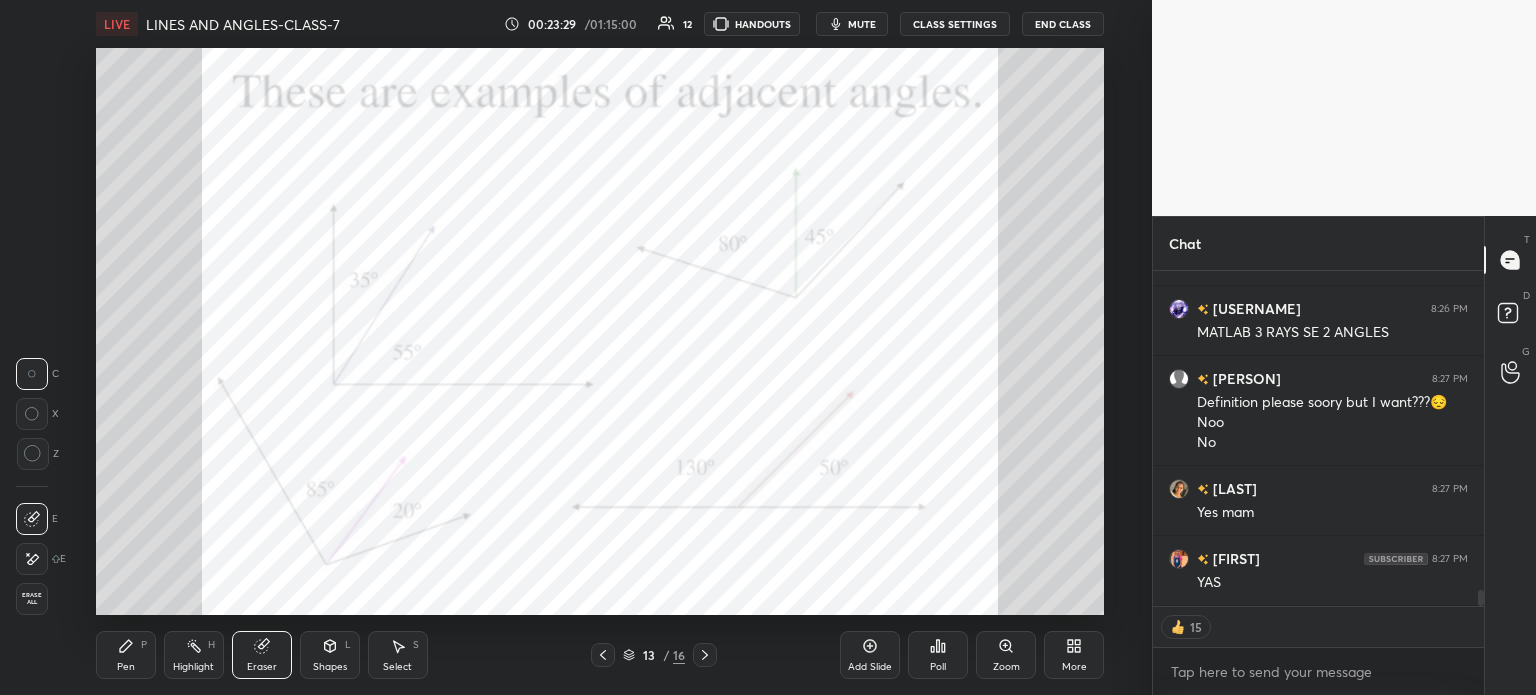 click on "Erase all" at bounding box center [32, 599] 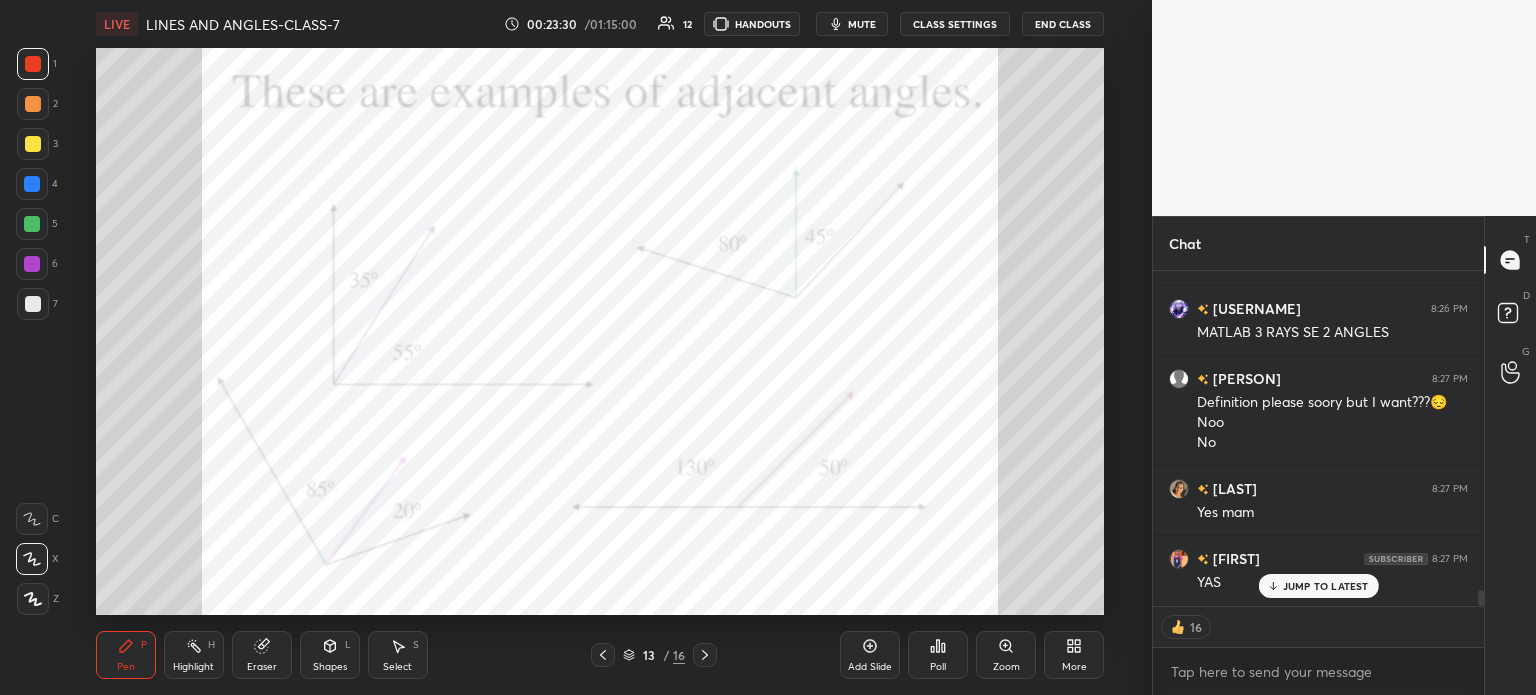 scroll, scrollTop: 6744, scrollLeft: 0, axis: vertical 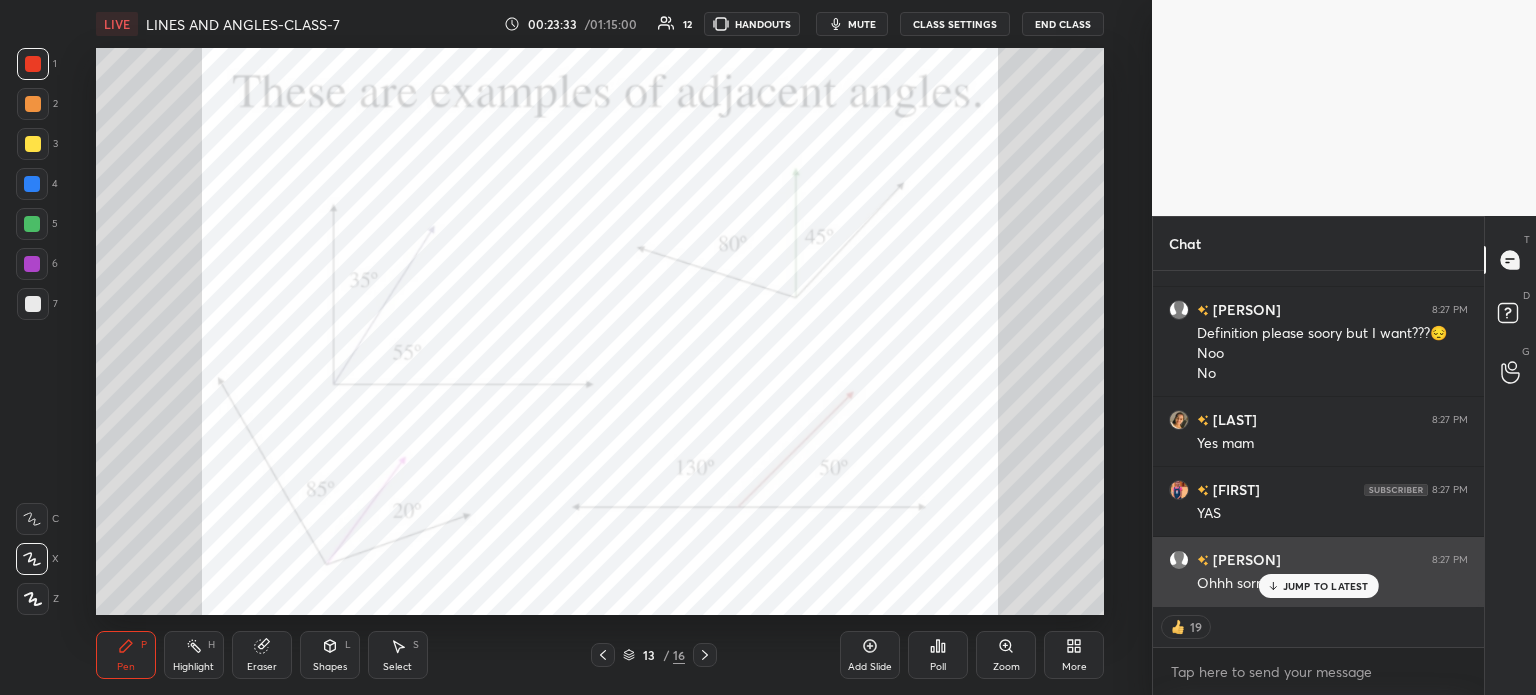 click on "JUMP TO LATEST" at bounding box center [1326, 586] 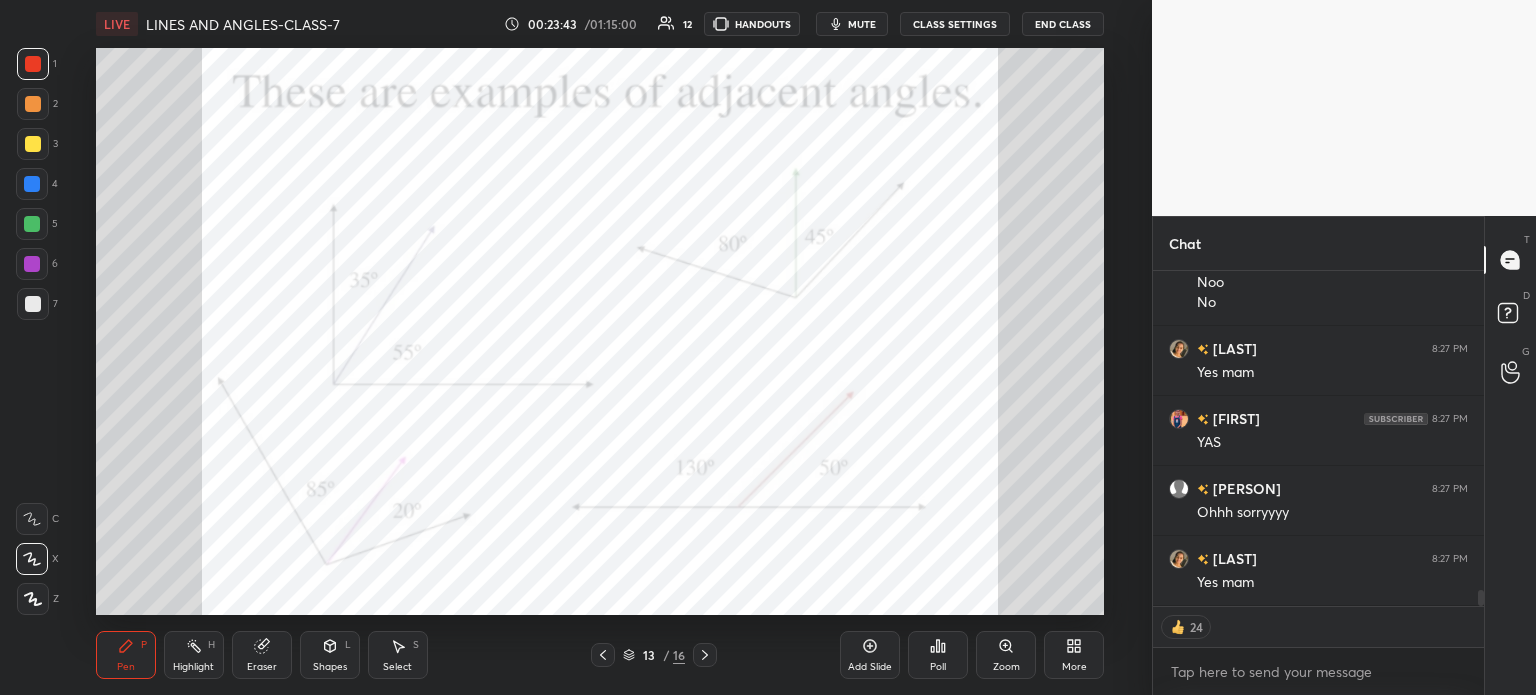 scroll, scrollTop: 6884, scrollLeft: 0, axis: vertical 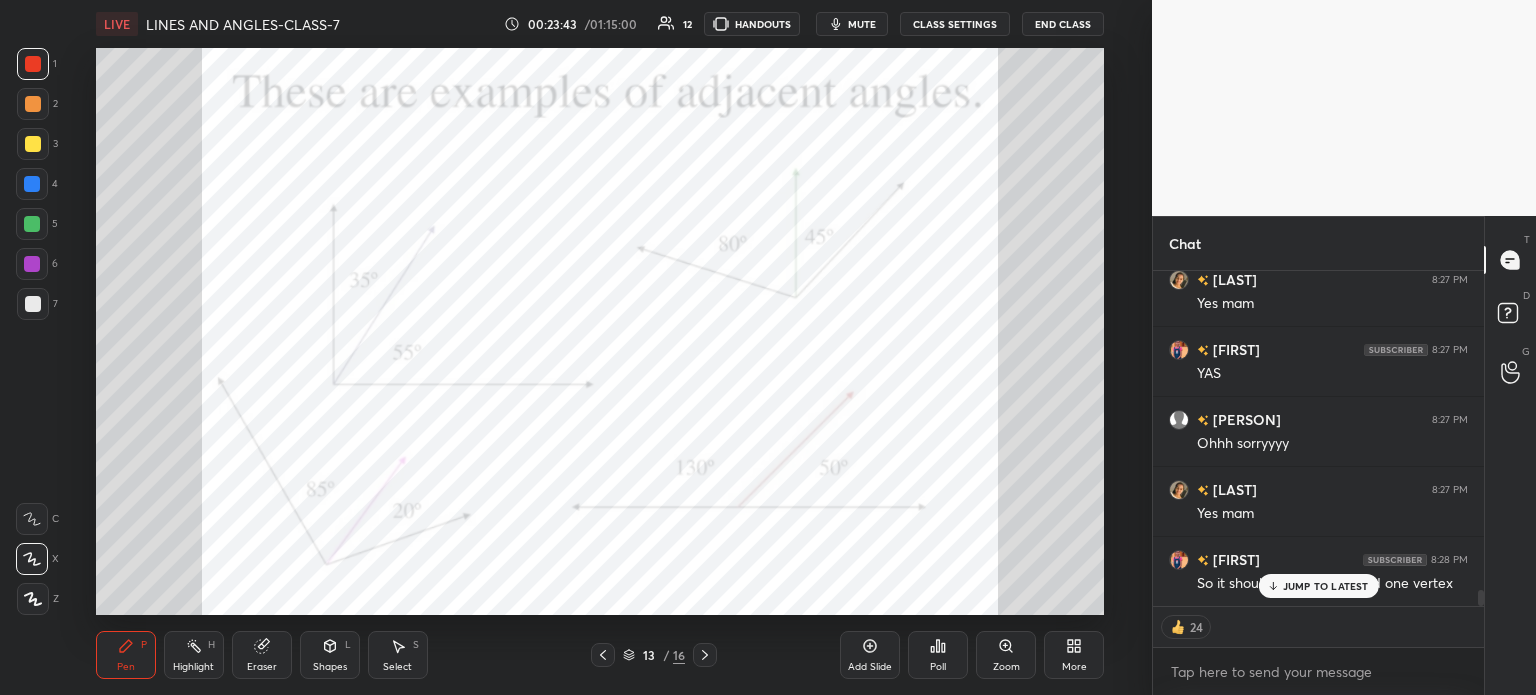 click on "Add Slide" at bounding box center (870, 667) 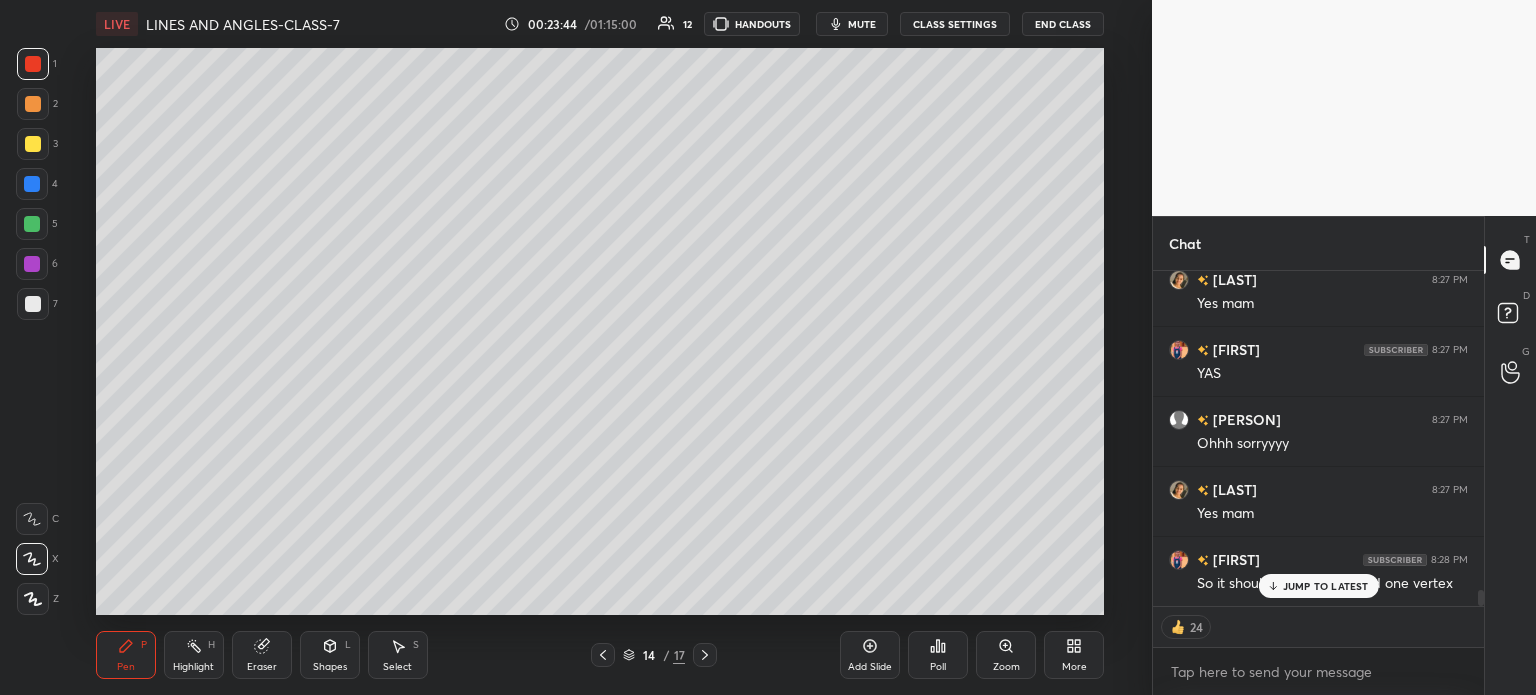 click at bounding box center [33, 144] 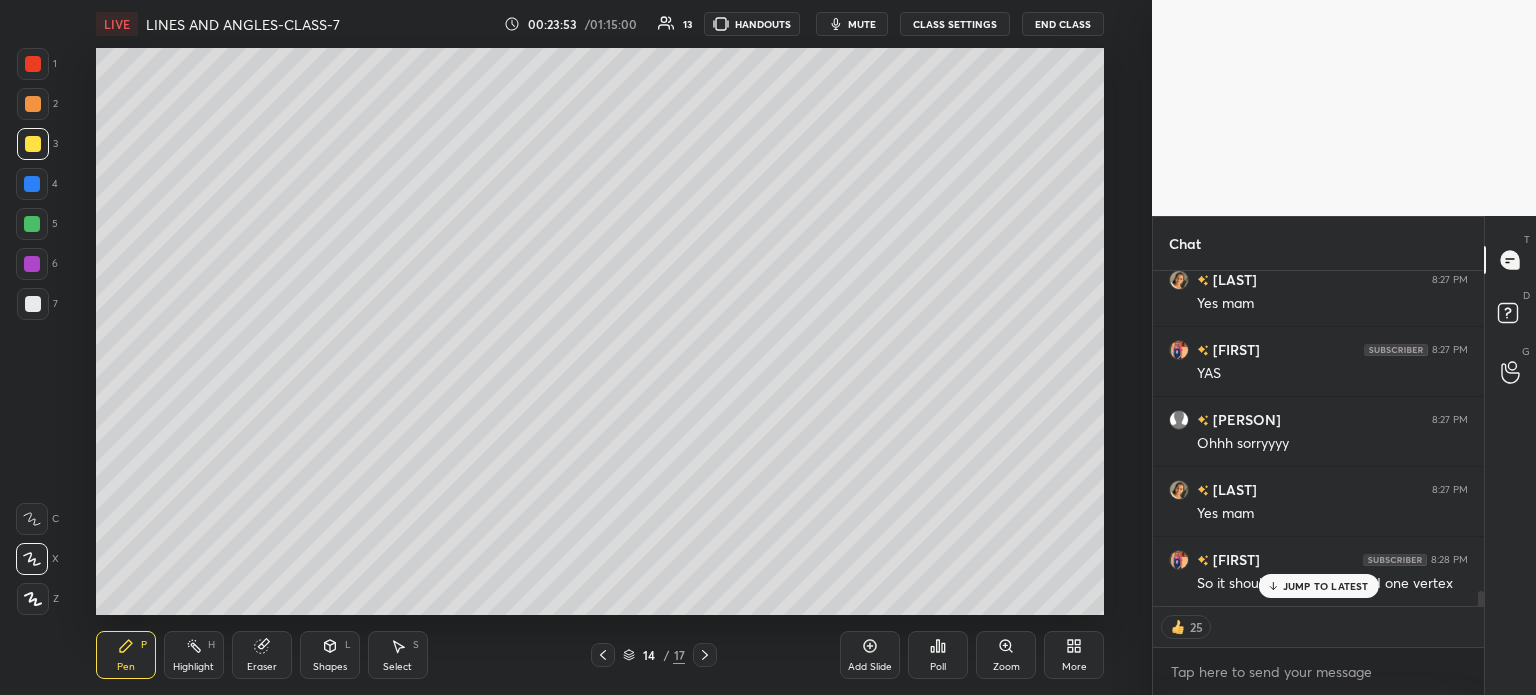 scroll, scrollTop: 6972, scrollLeft: 0, axis: vertical 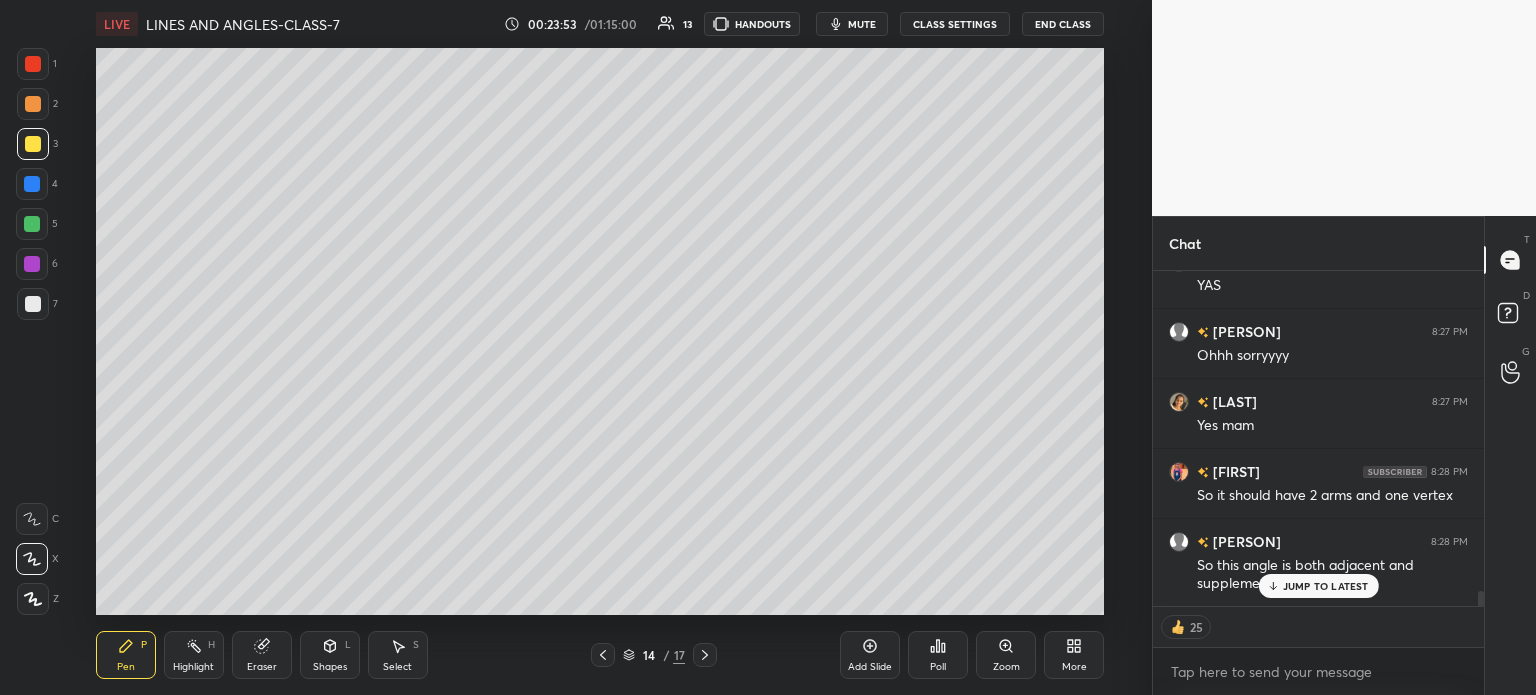 click at bounding box center [33, 304] 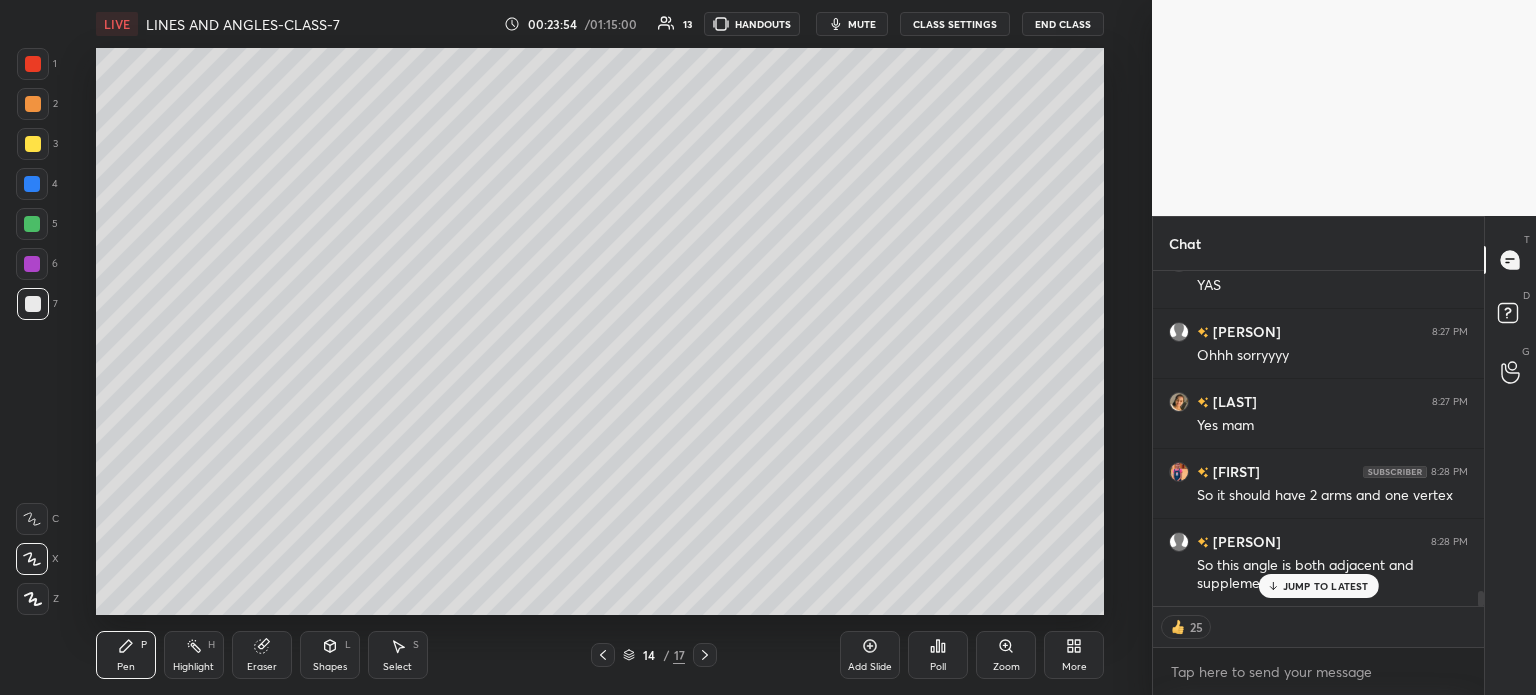 click 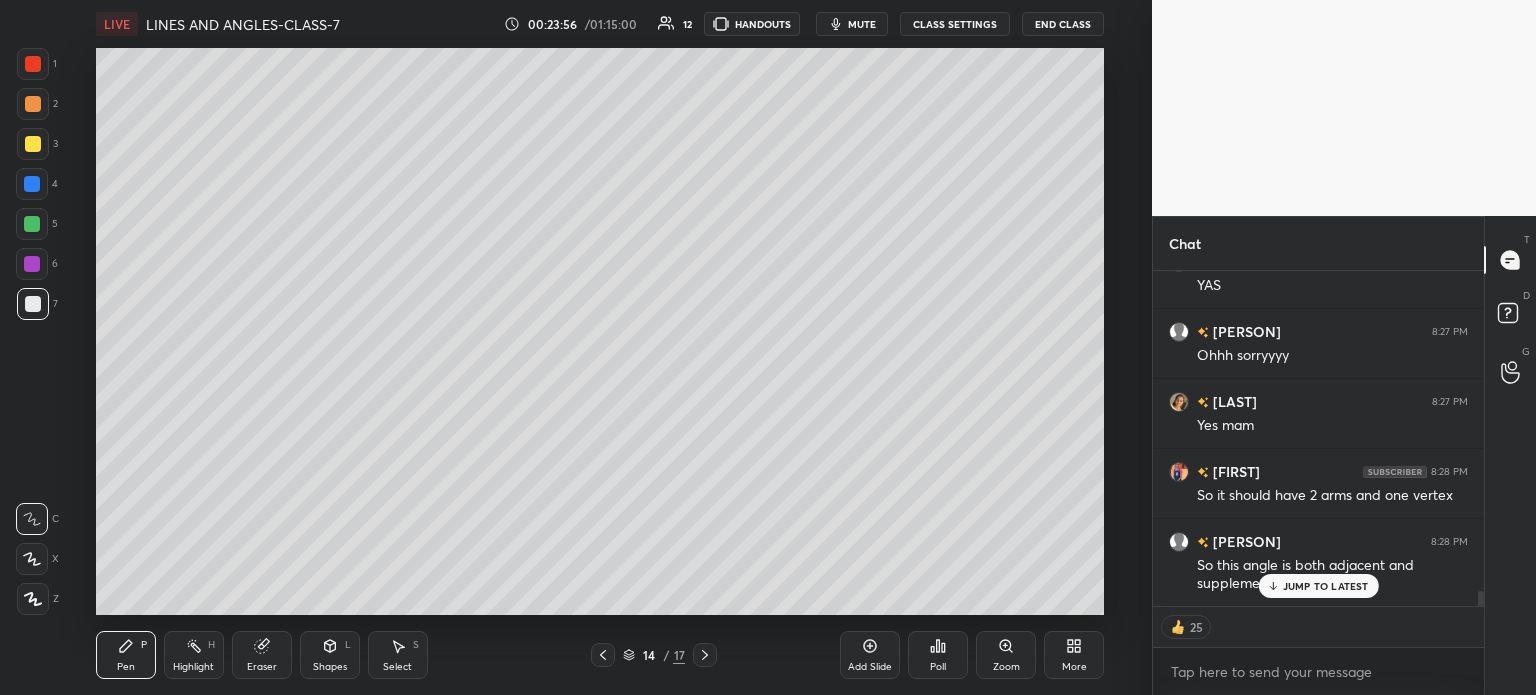 scroll, scrollTop: 5, scrollLeft: 6, axis: both 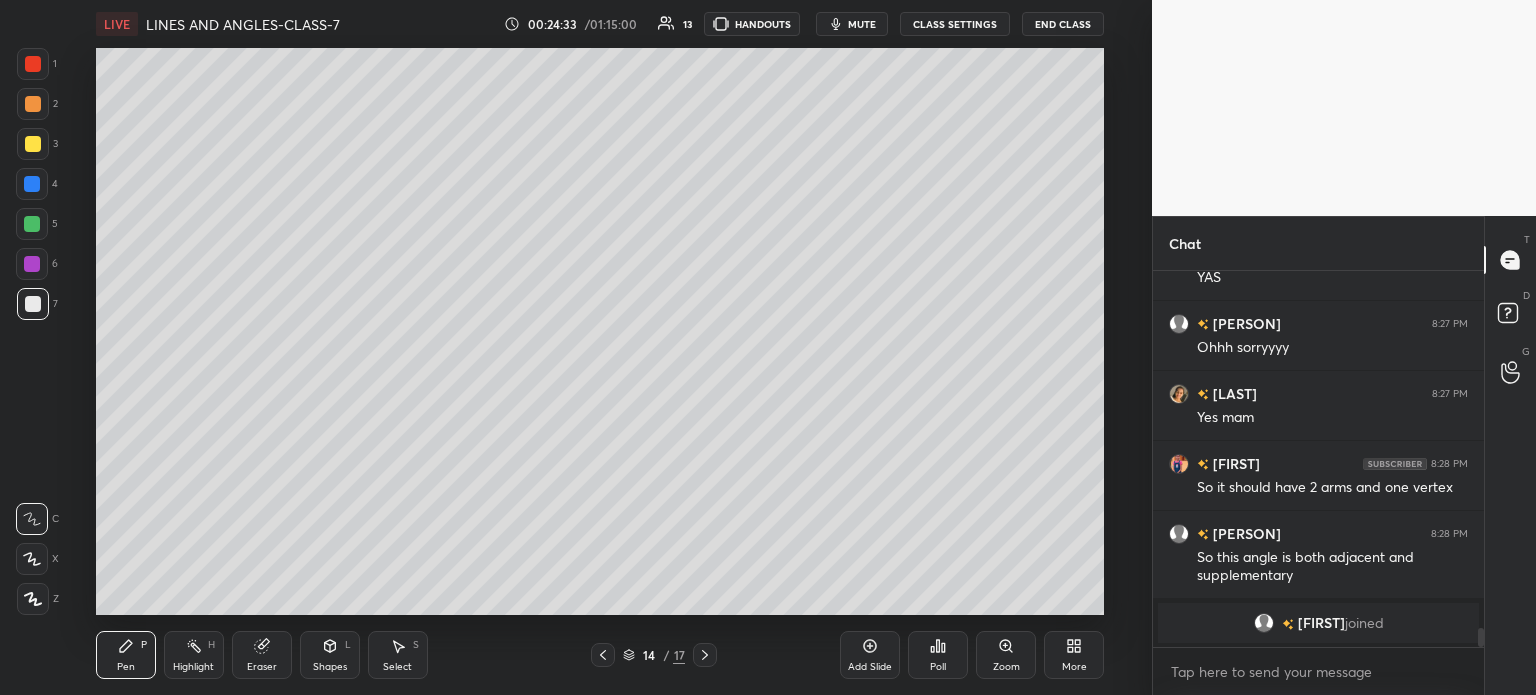 click on "4" at bounding box center (37, 188) 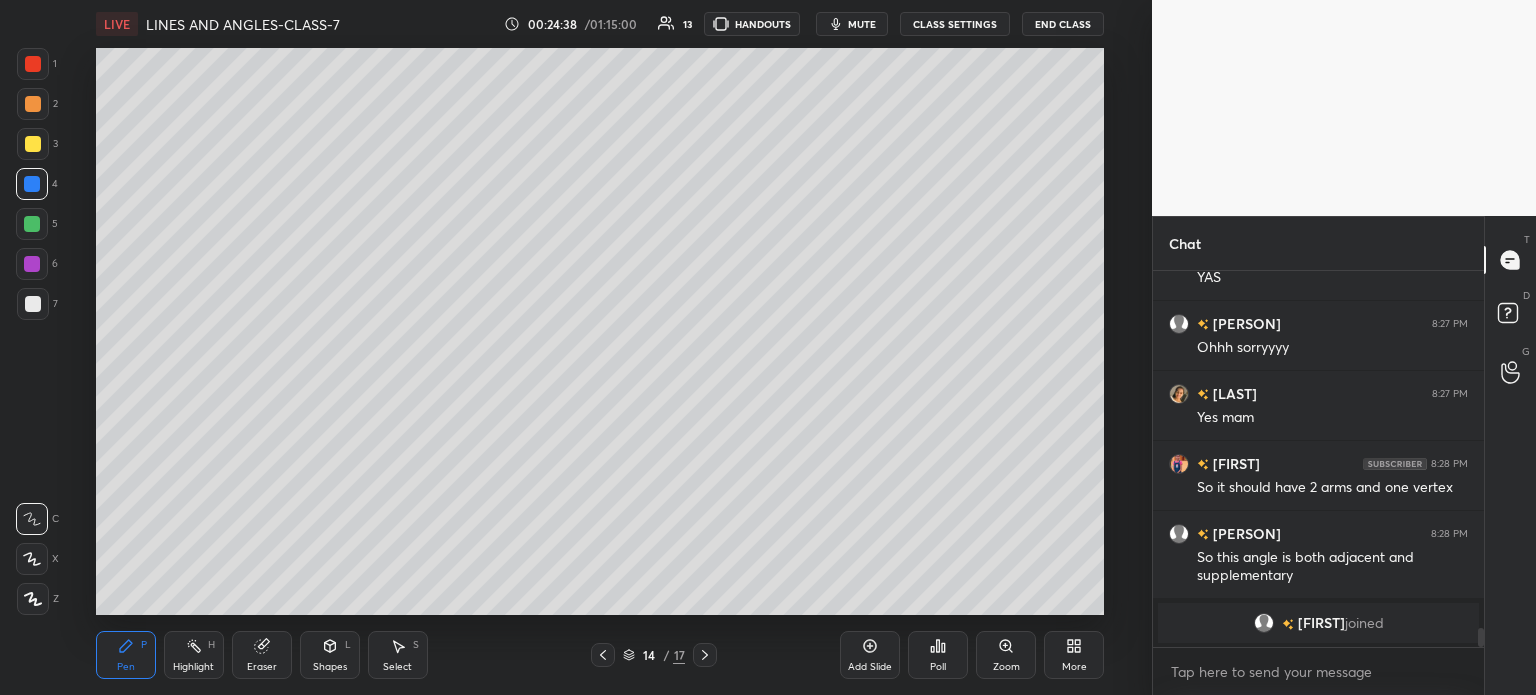 click on "Shapes" at bounding box center [330, 667] 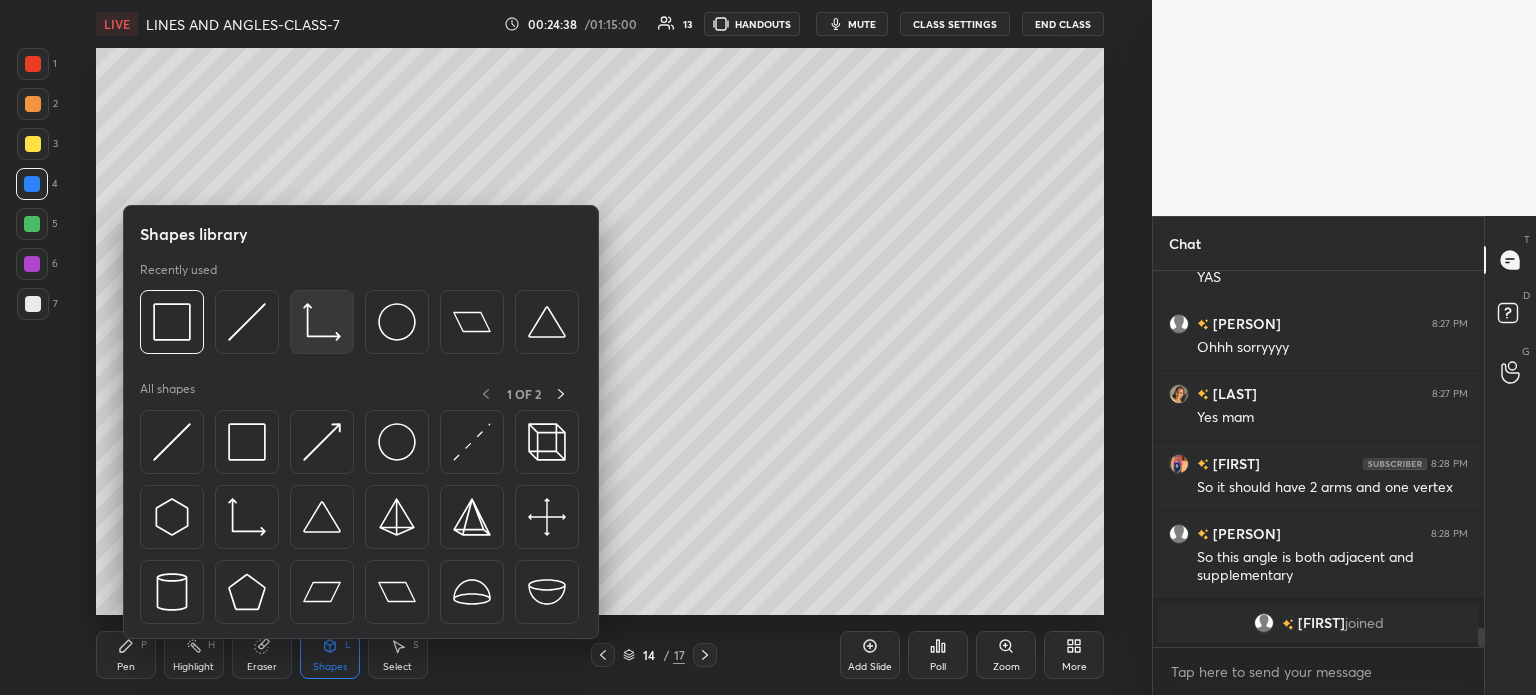 click at bounding box center [322, 322] 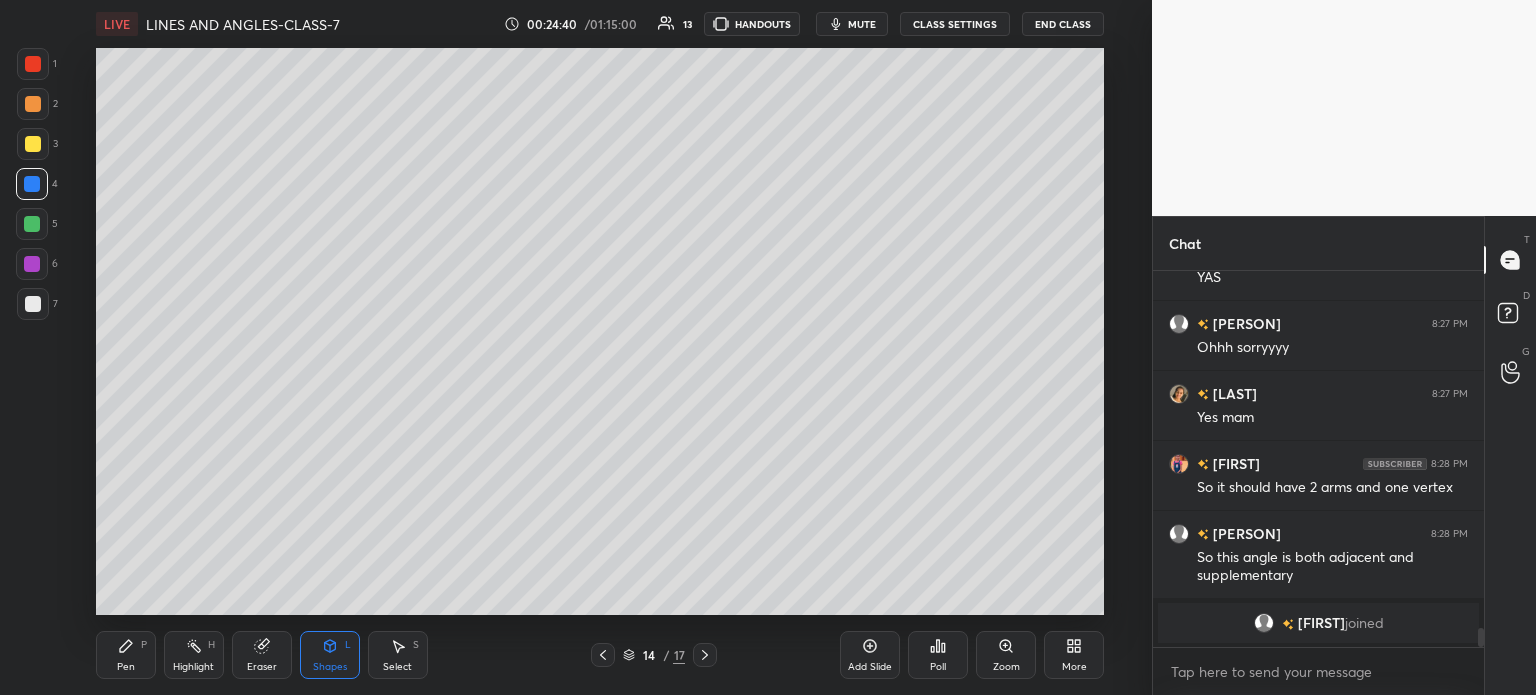 click 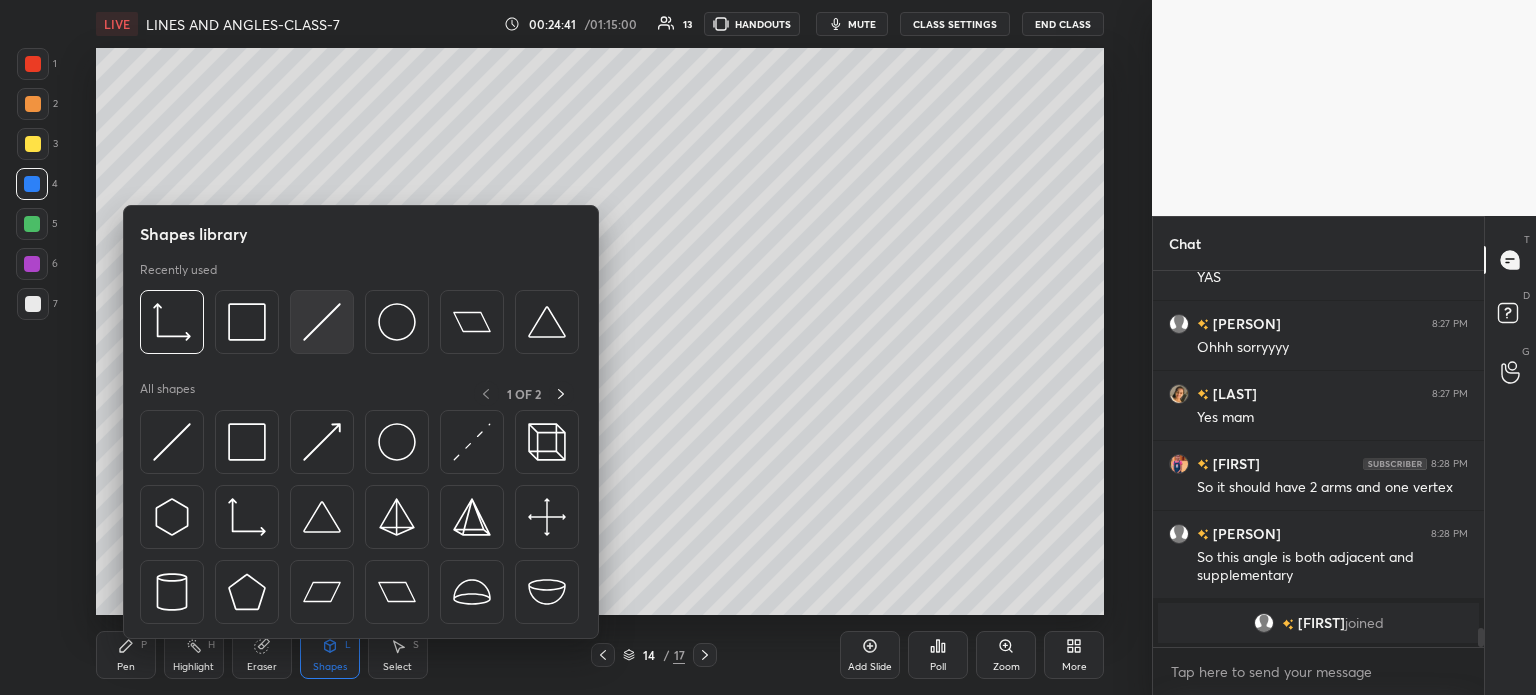 click at bounding box center (322, 322) 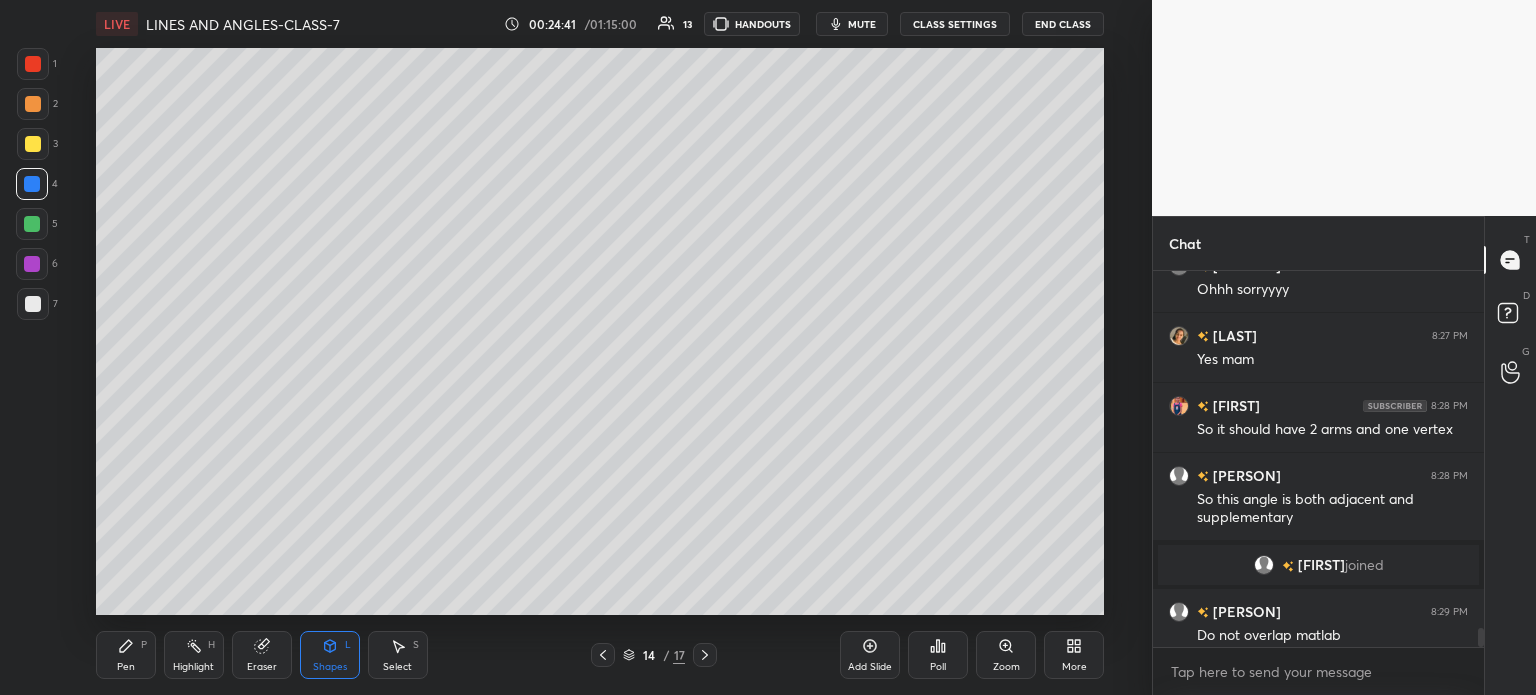 scroll, scrollTop: 6992, scrollLeft: 0, axis: vertical 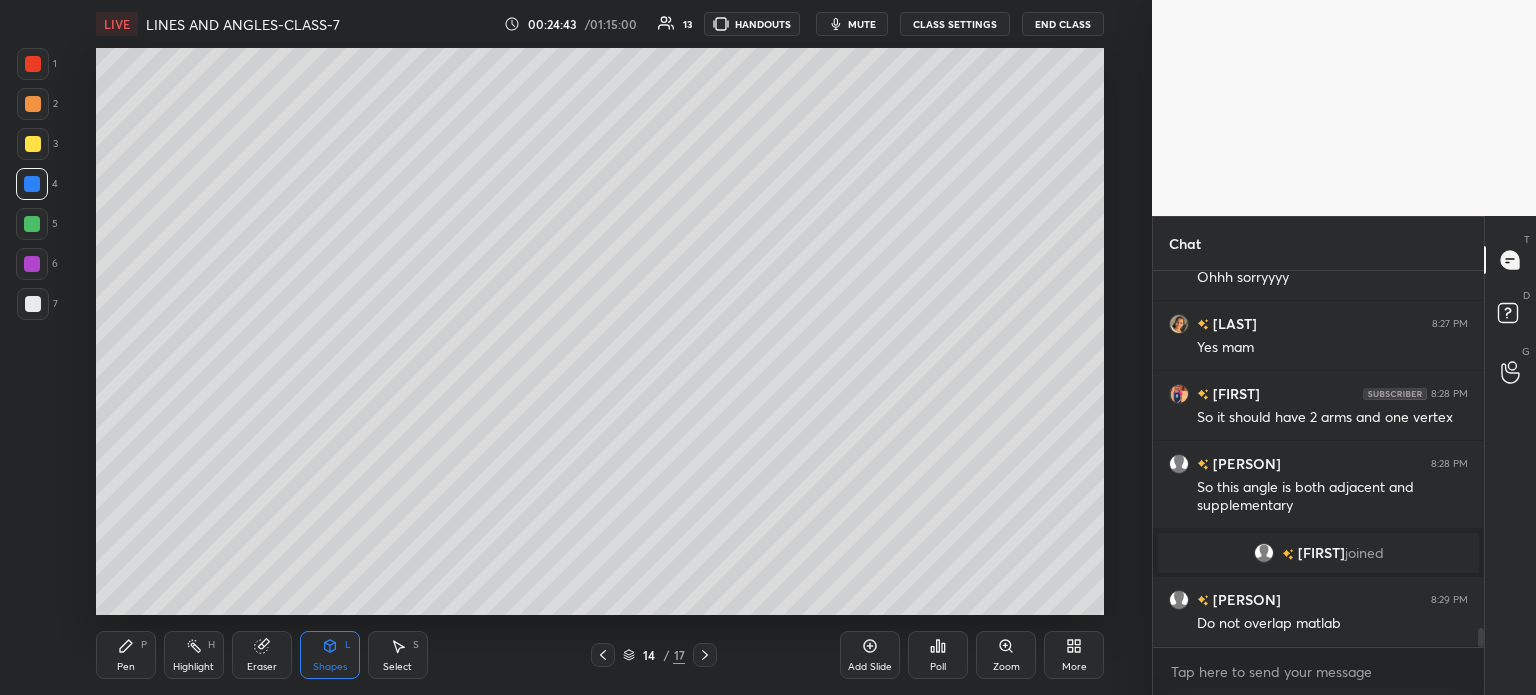 click on "Pen P" at bounding box center (126, 655) 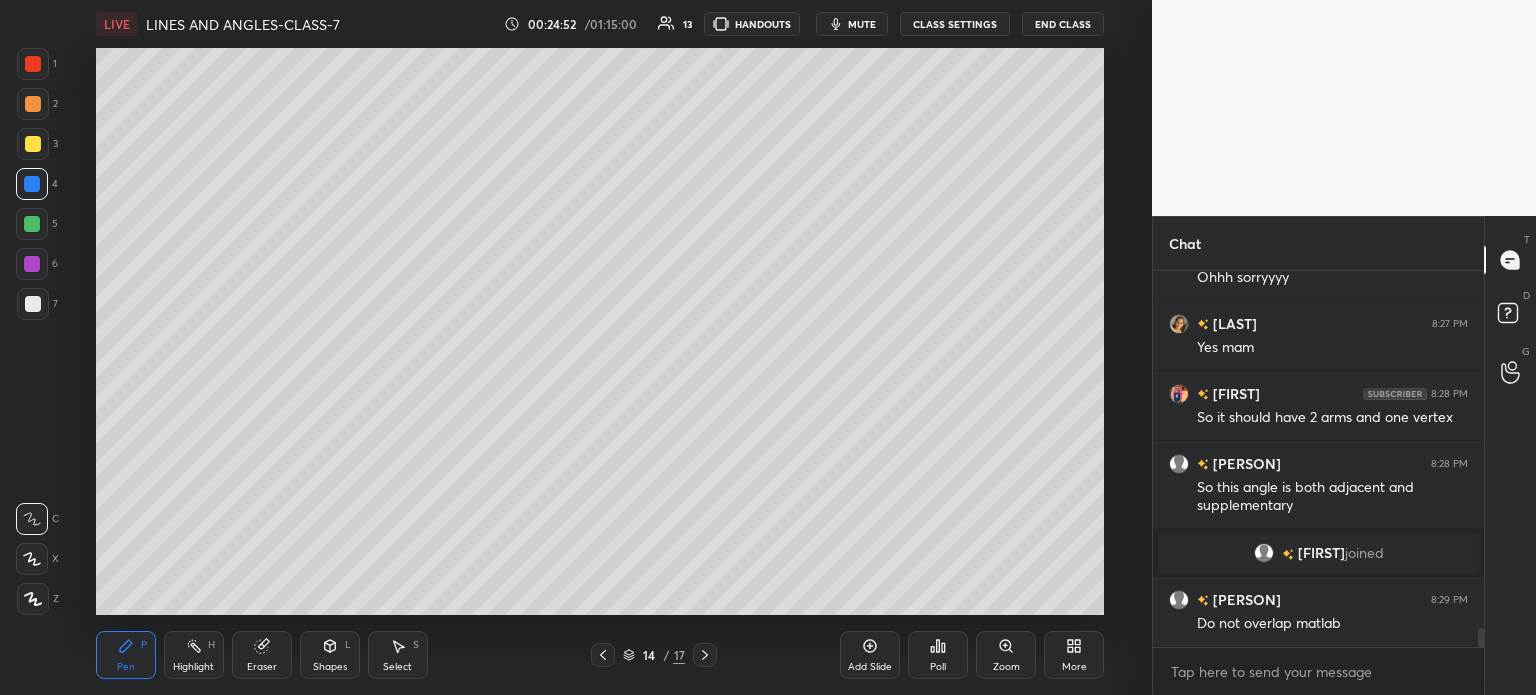 click on "7" at bounding box center (37, 304) 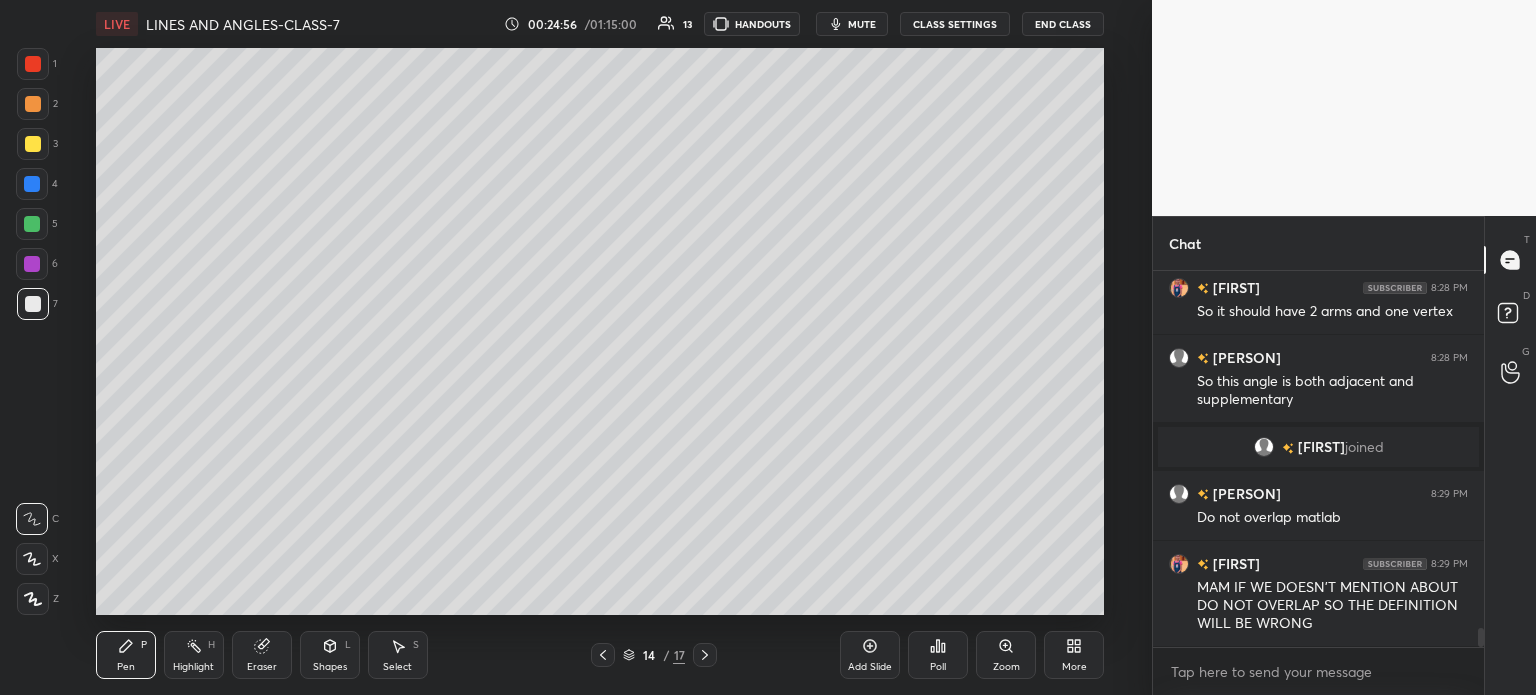scroll, scrollTop: 7118, scrollLeft: 0, axis: vertical 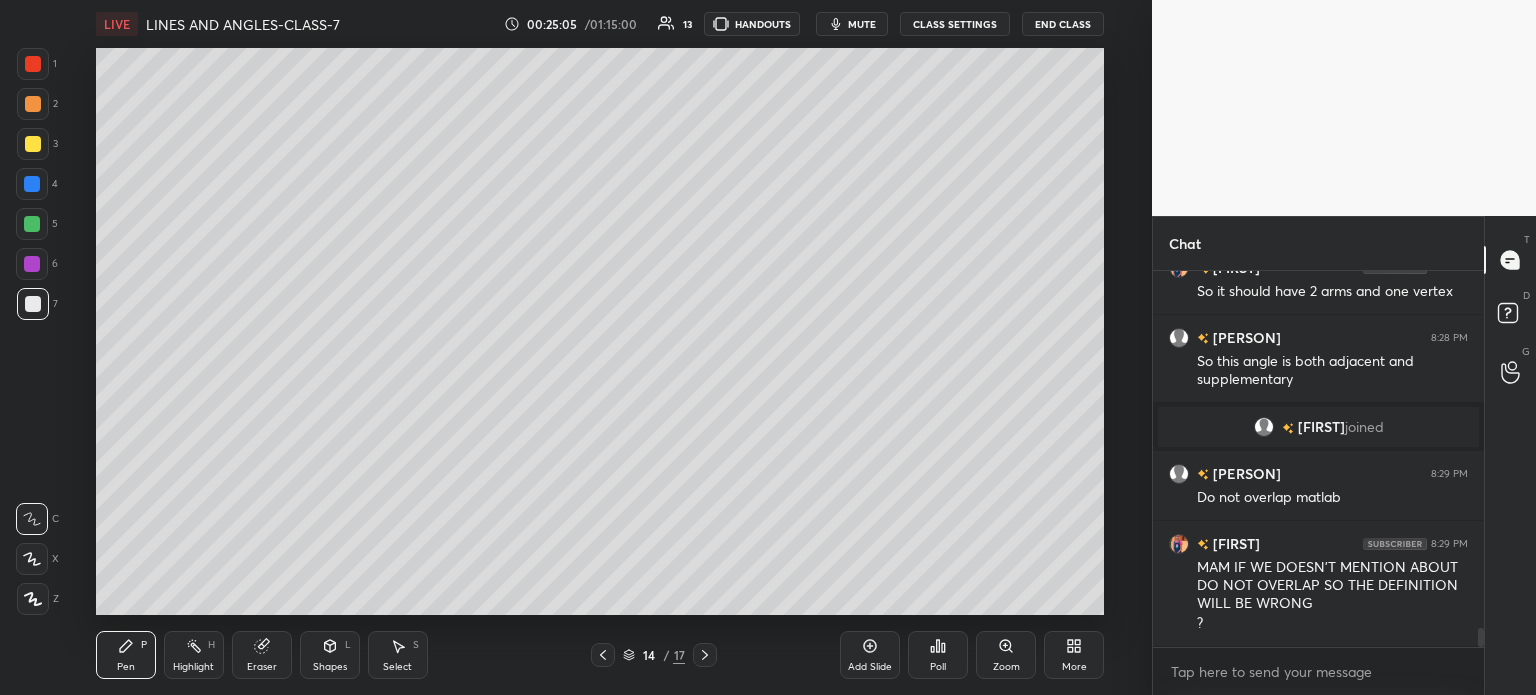 click at bounding box center (32, 264) 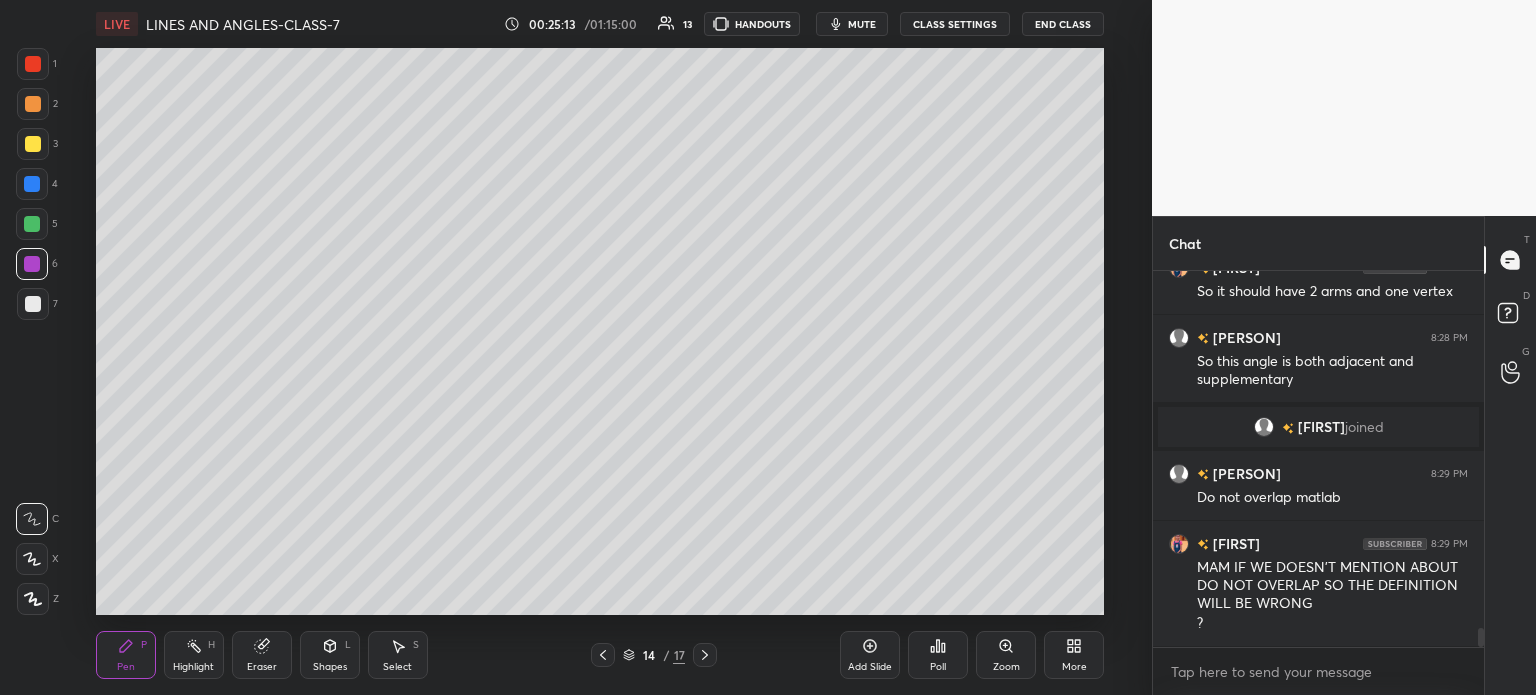 scroll, scrollTop: 7166, scrollLeft: 0, axis: vertical 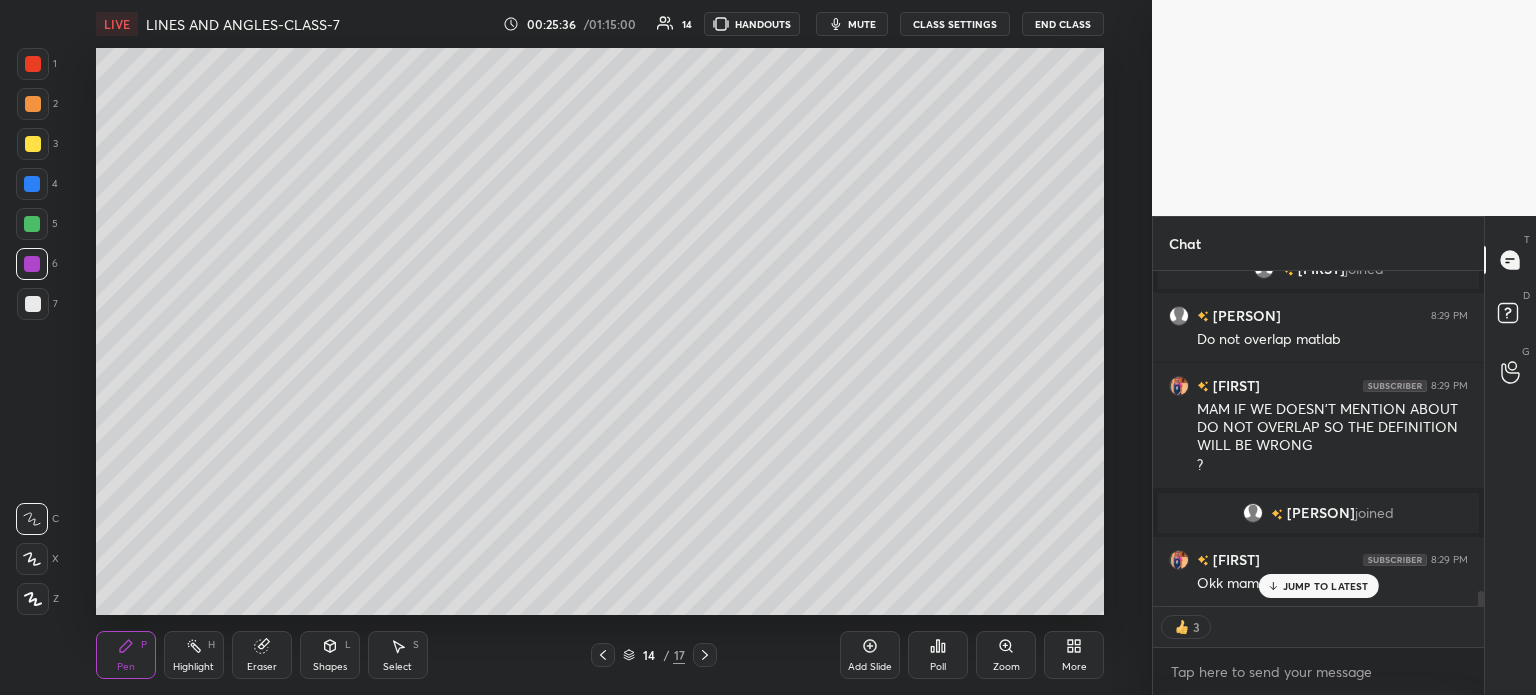 click 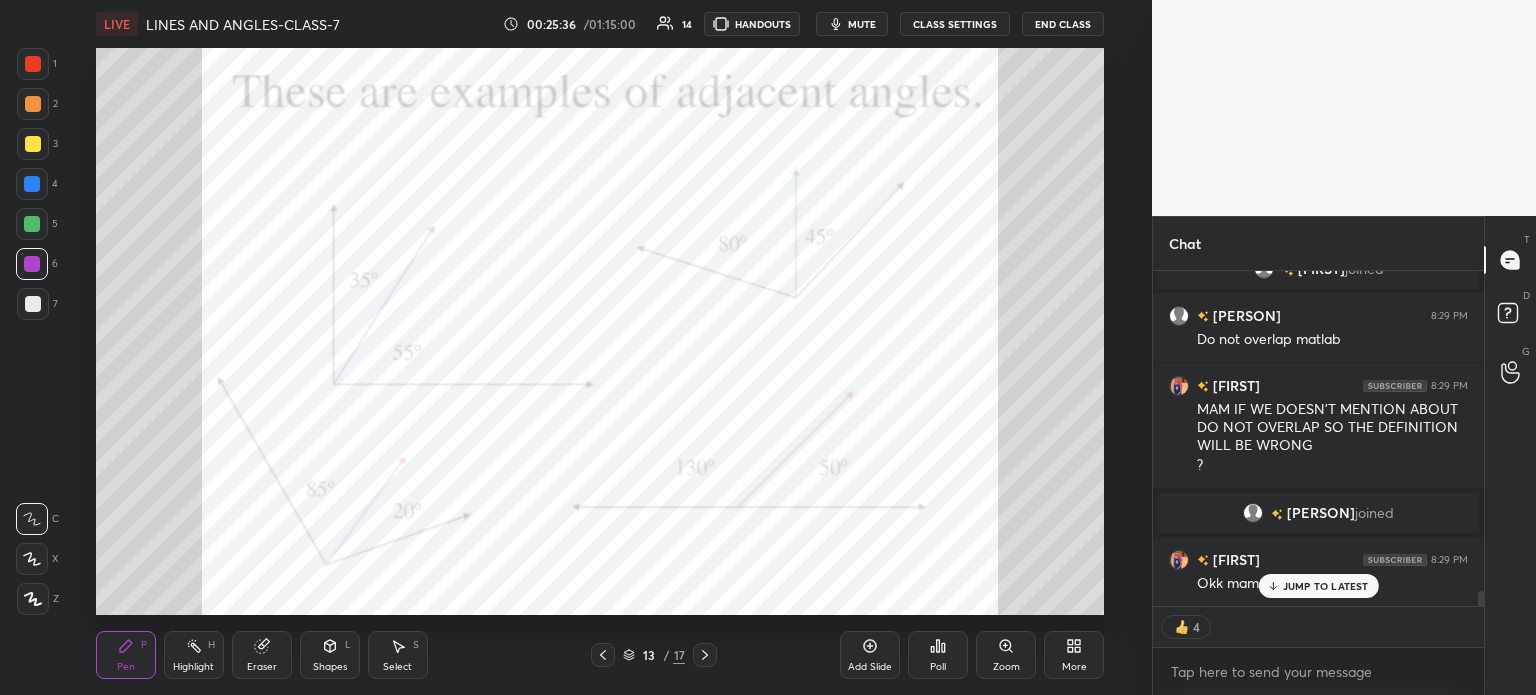 click 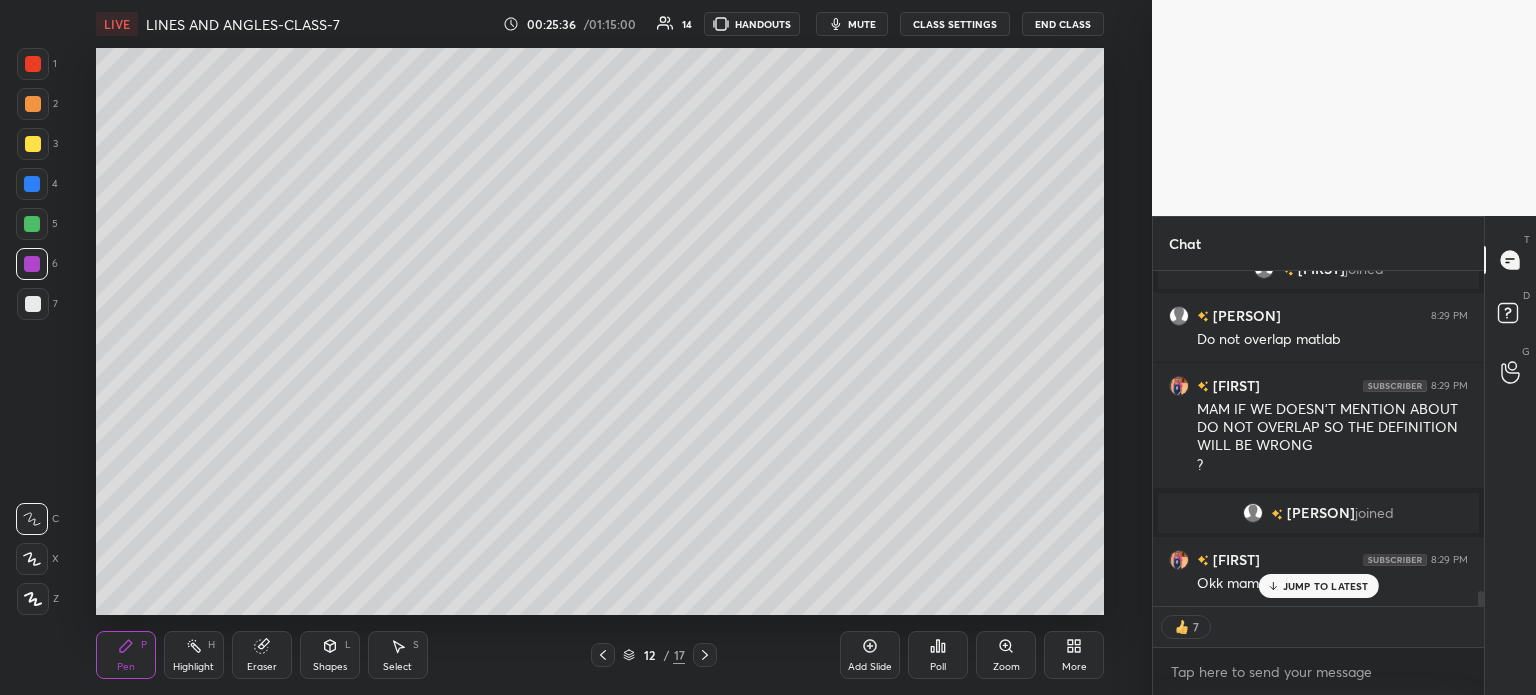 click at bounding box center [603, 655] 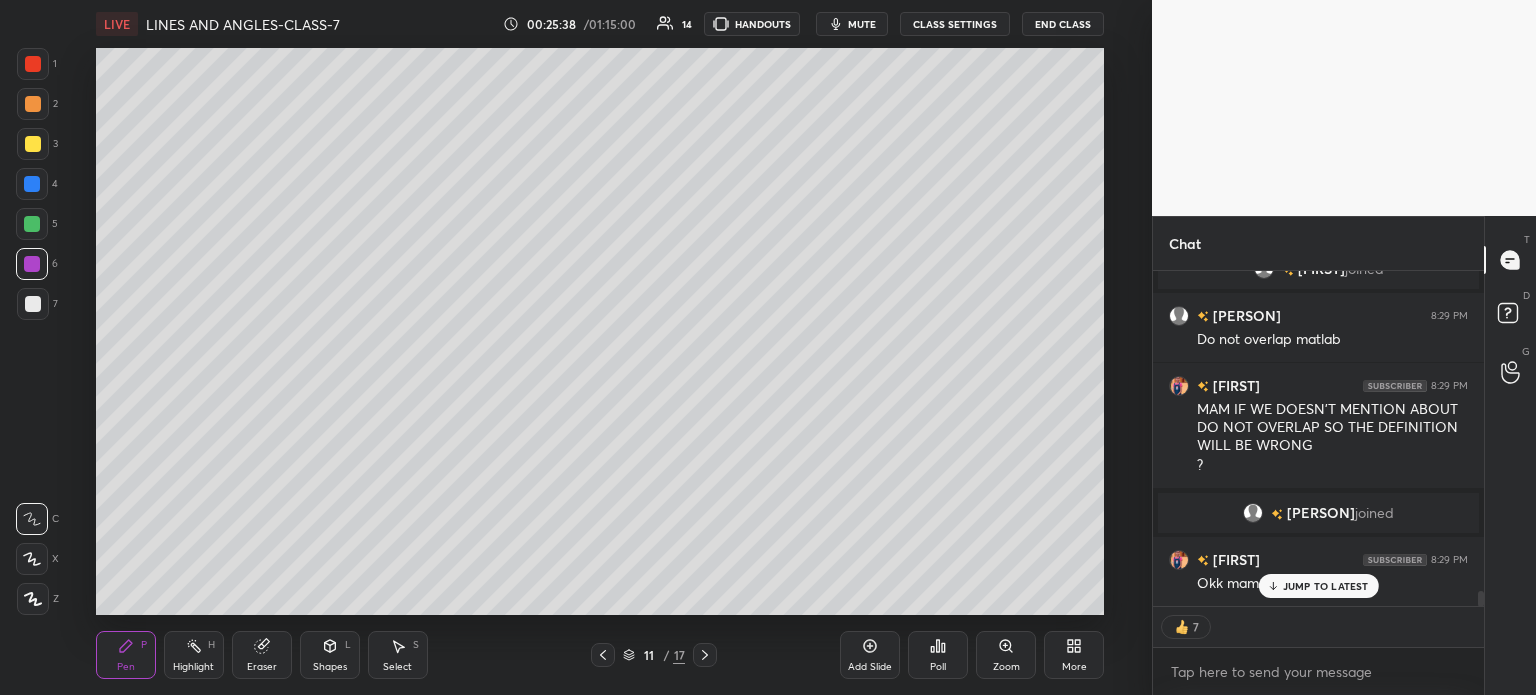 click 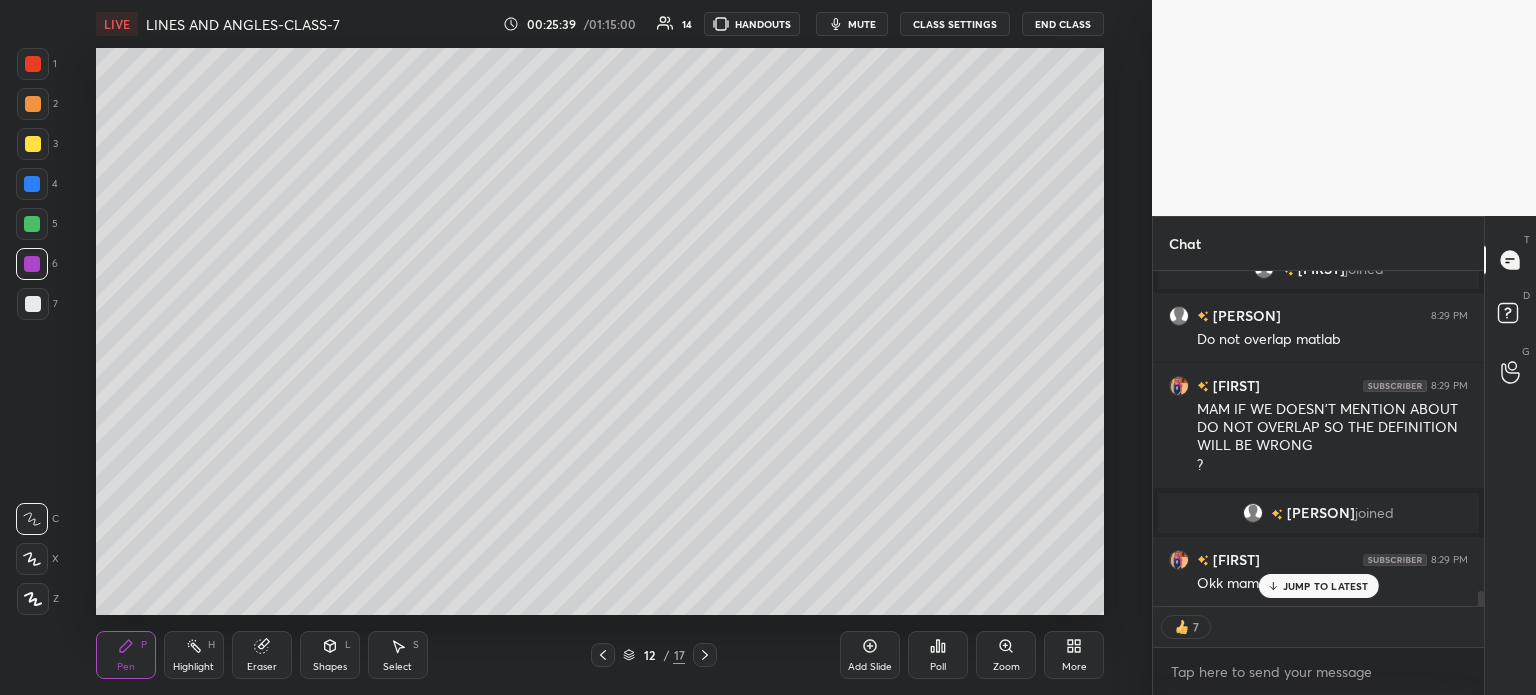 click at bounding box center (33, 144) 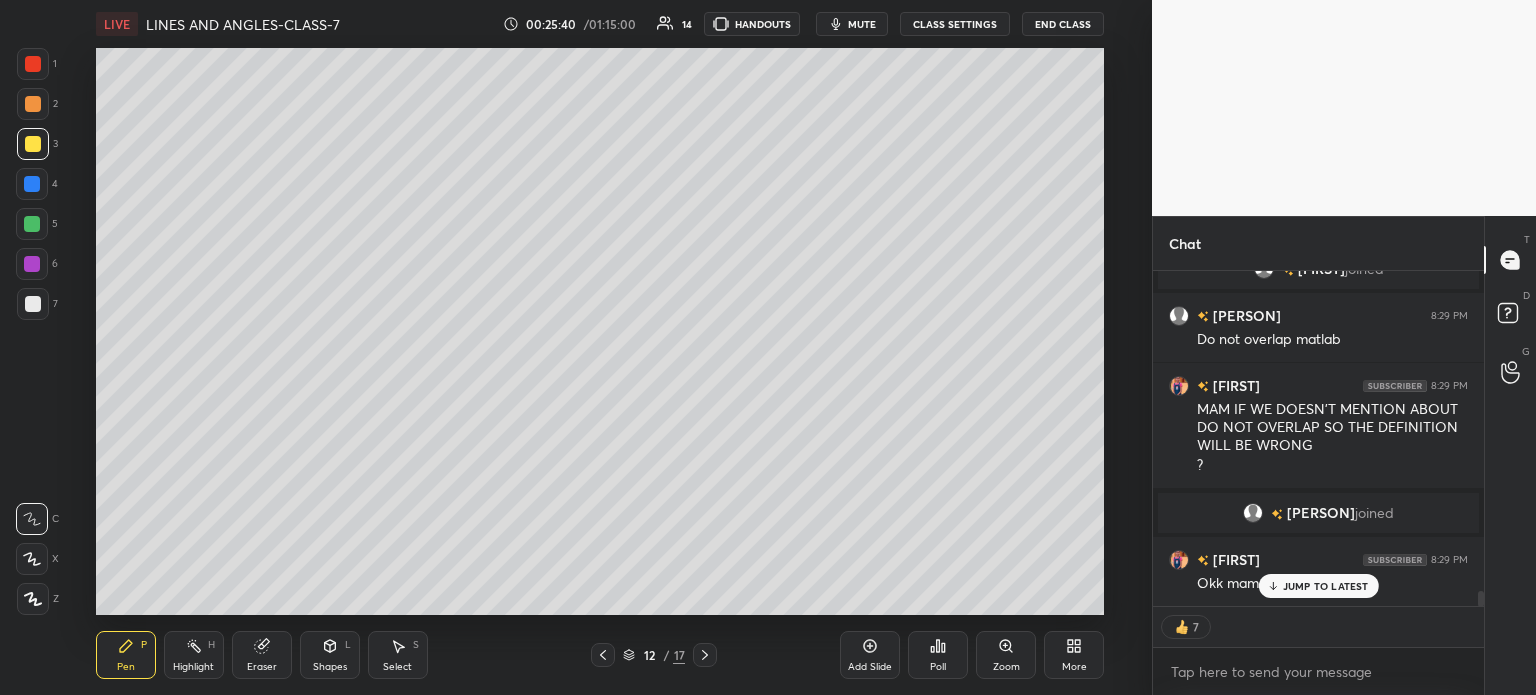 click 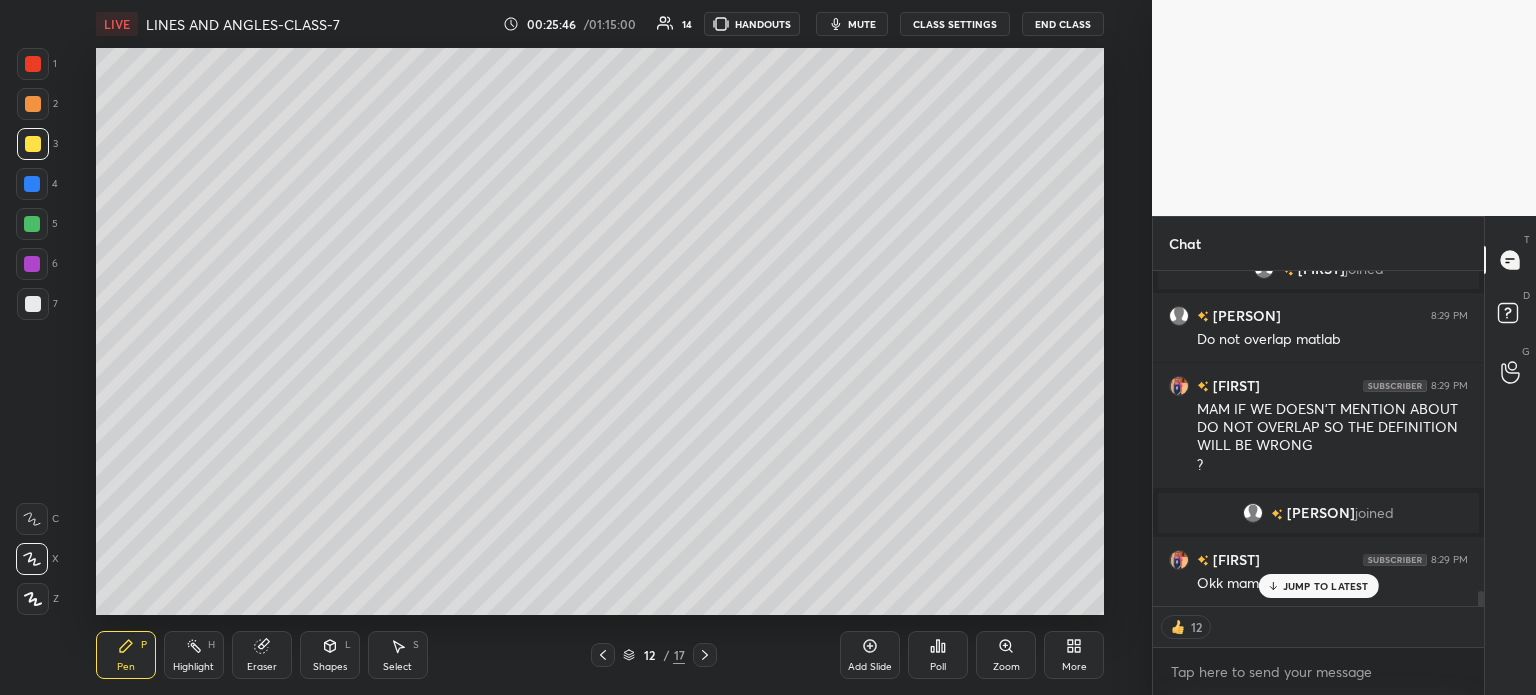 click on "7" at bounding box center (37, 308) 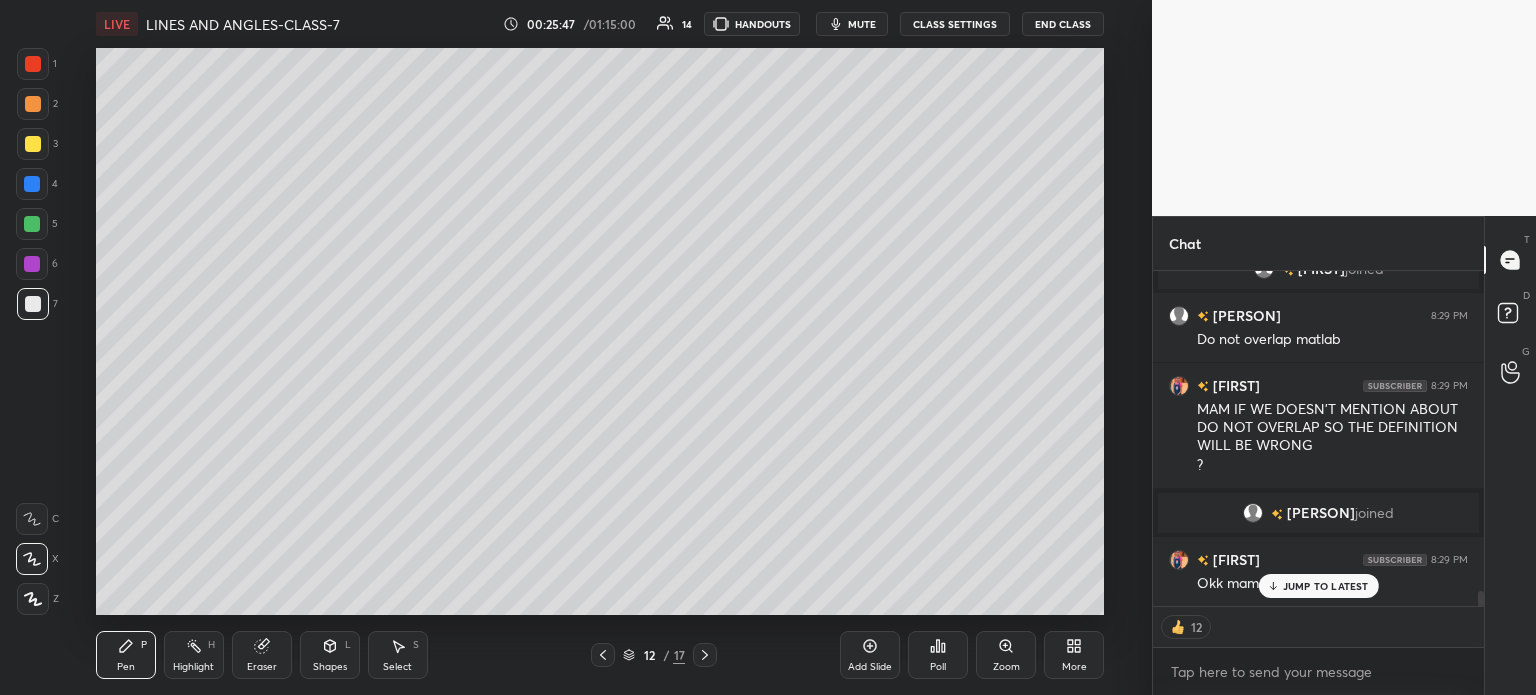 click 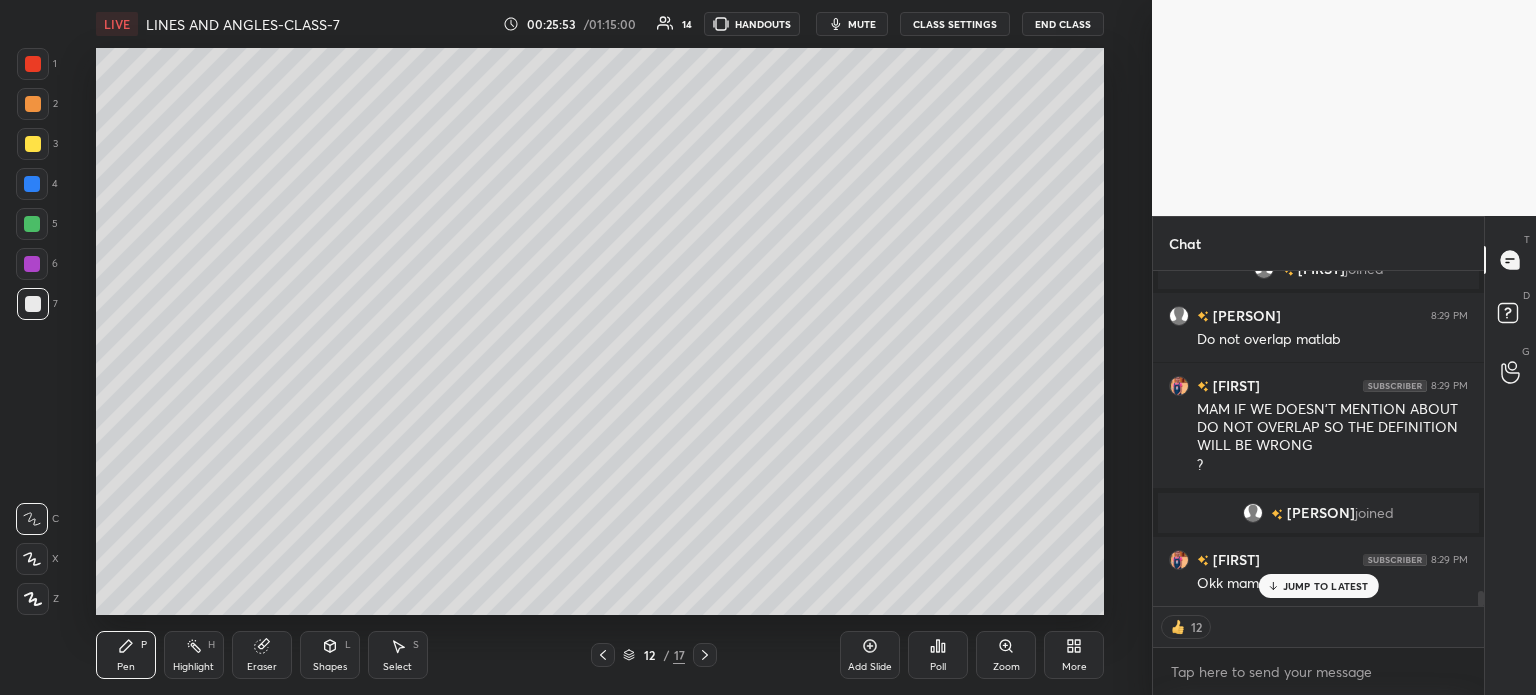 scroll, scrollTop: 6968, scrollLeft: 0, axis: vertical 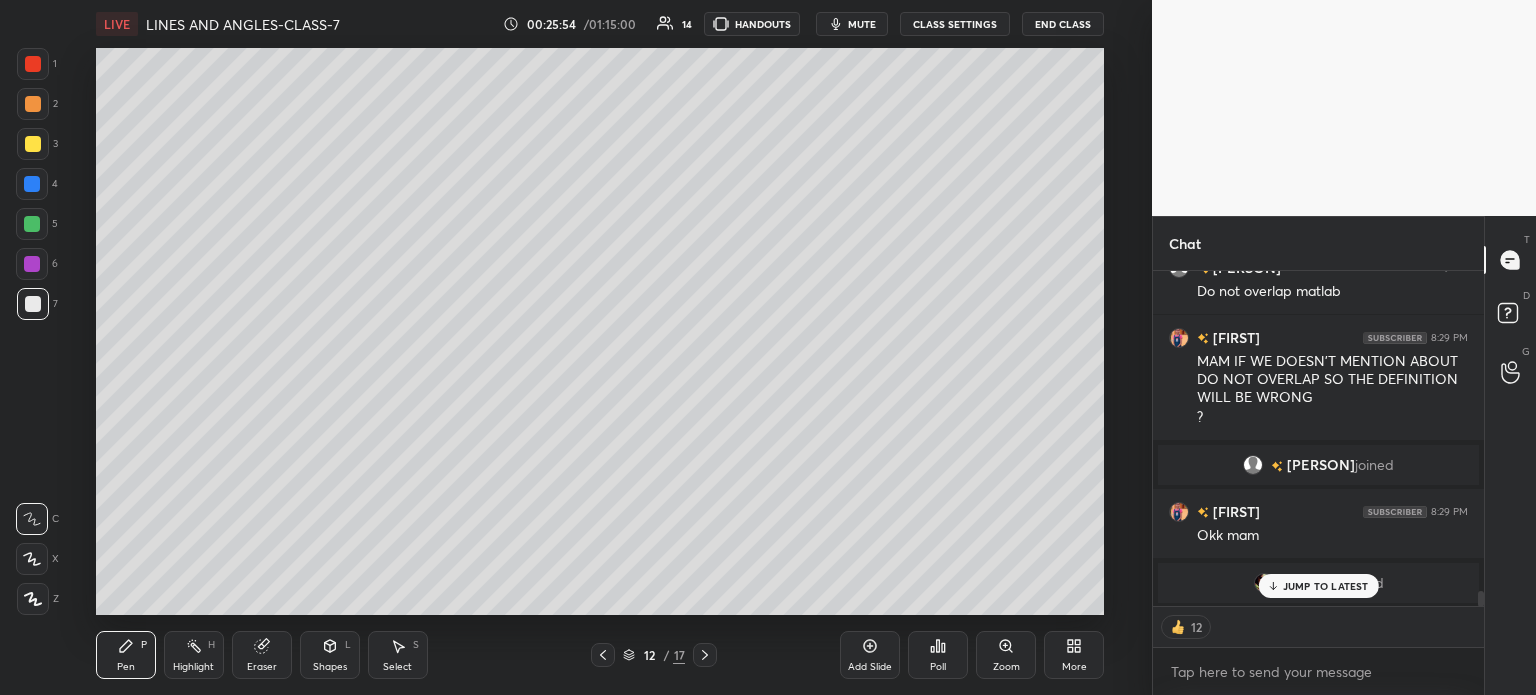click on "JUMP TO LATEST" at bounding box center (1326, 586) 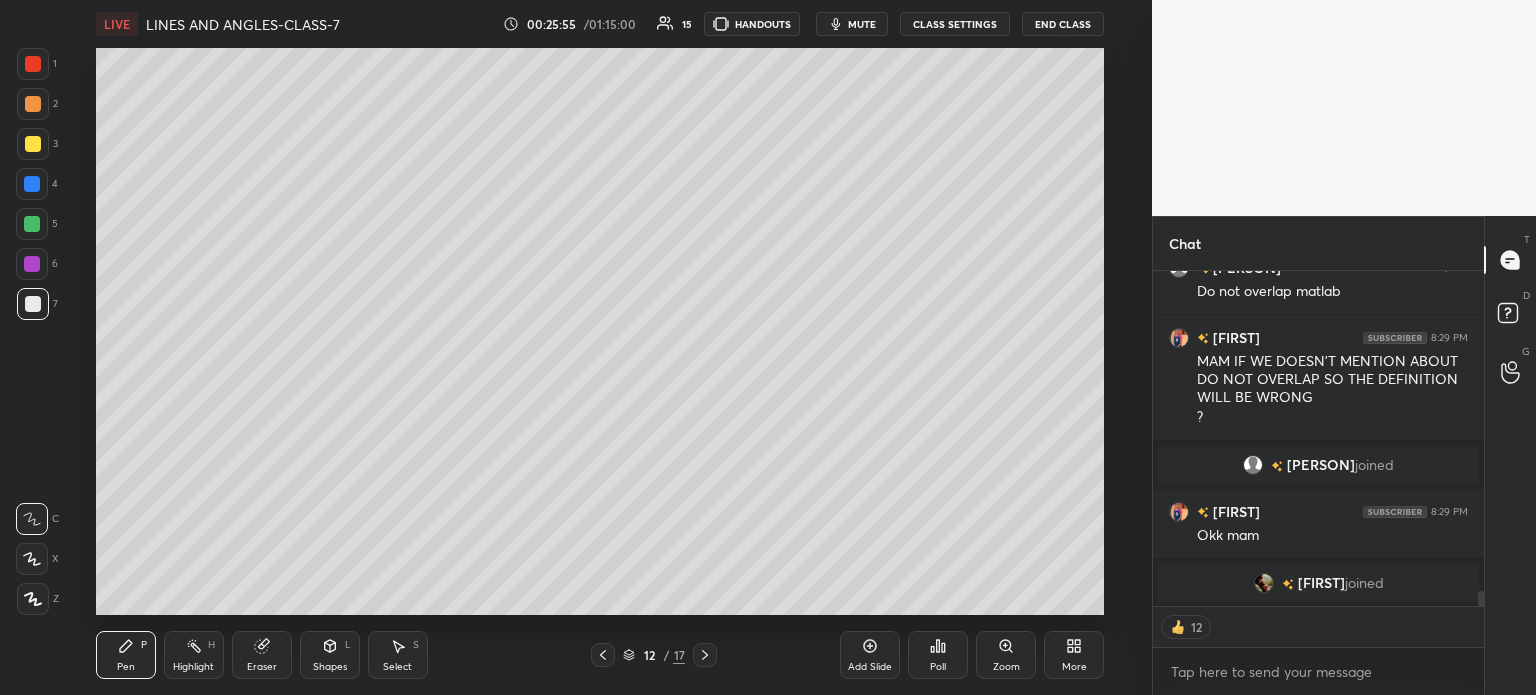 scroll, scrollTop: 5, scrollLeft: 6, axis: both 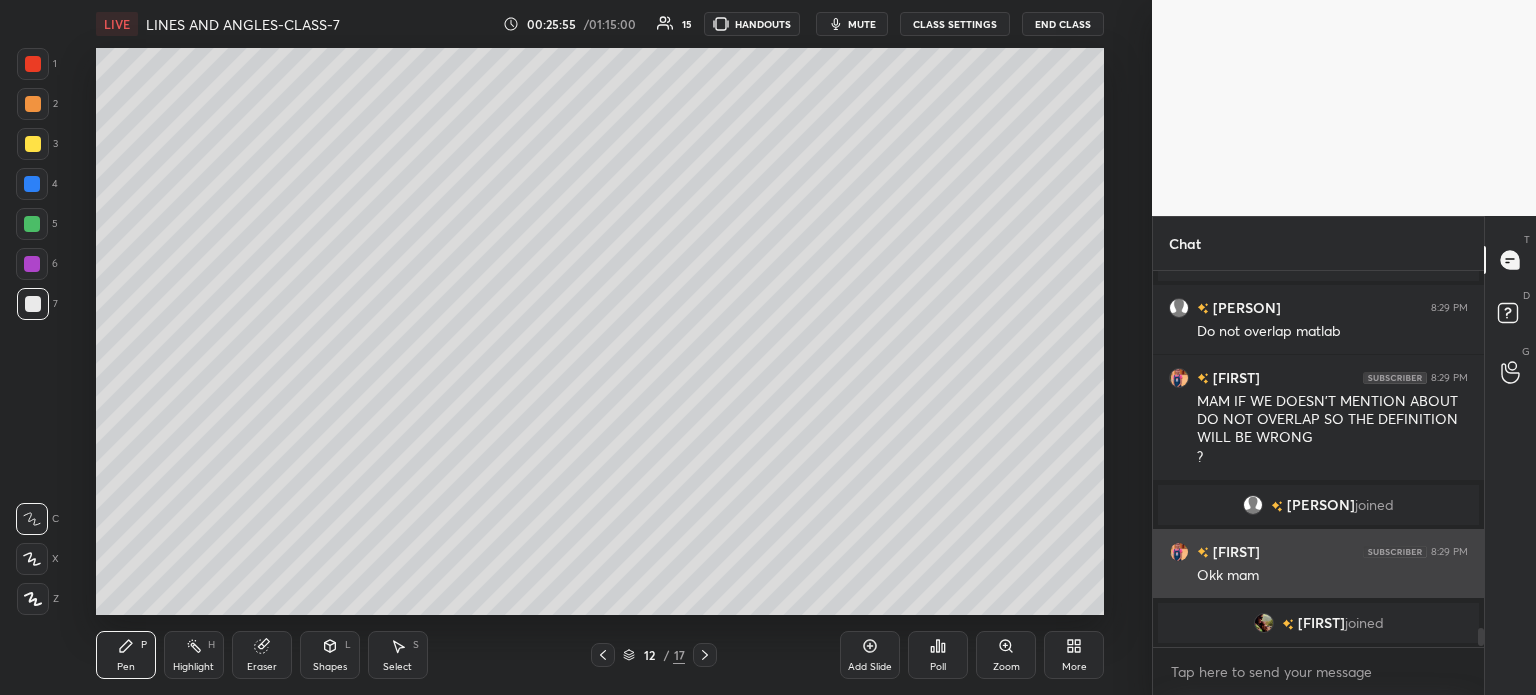 click on "[PERSON] 8:25 PM All doubts are clear only in your class as compared to school [PERSON] 8:26 PM OHK MAM [PERSON] 8:26 PM MATLAB 3 RAYS SE 2 ANGLES [PERSON] 8:27 PM Definition please soory but I want???😔 Noo No [PERSON] 8:27 PM Yes mam [PERSON] 8:27 PM YAS [PERSON] 8:28 PM Ohhh sorryyyy [PERSON] 8:27 PM Yes mam [PERSON] 8:28 PM So it should have 2 arms and one vertex [PERSON] 8:29 PM Do not overlap matlab [PERSON] 8:29 PM MAM IF WE DOESN'T MENTION ABOUT DO NOT OVERLAP SO THE DEFINITION WILL BE WRONG ? [PERSON]  joined [PERSON] 8:29 PM Okk mam [PERSON]  joined" at bounding box center (1318, 459) 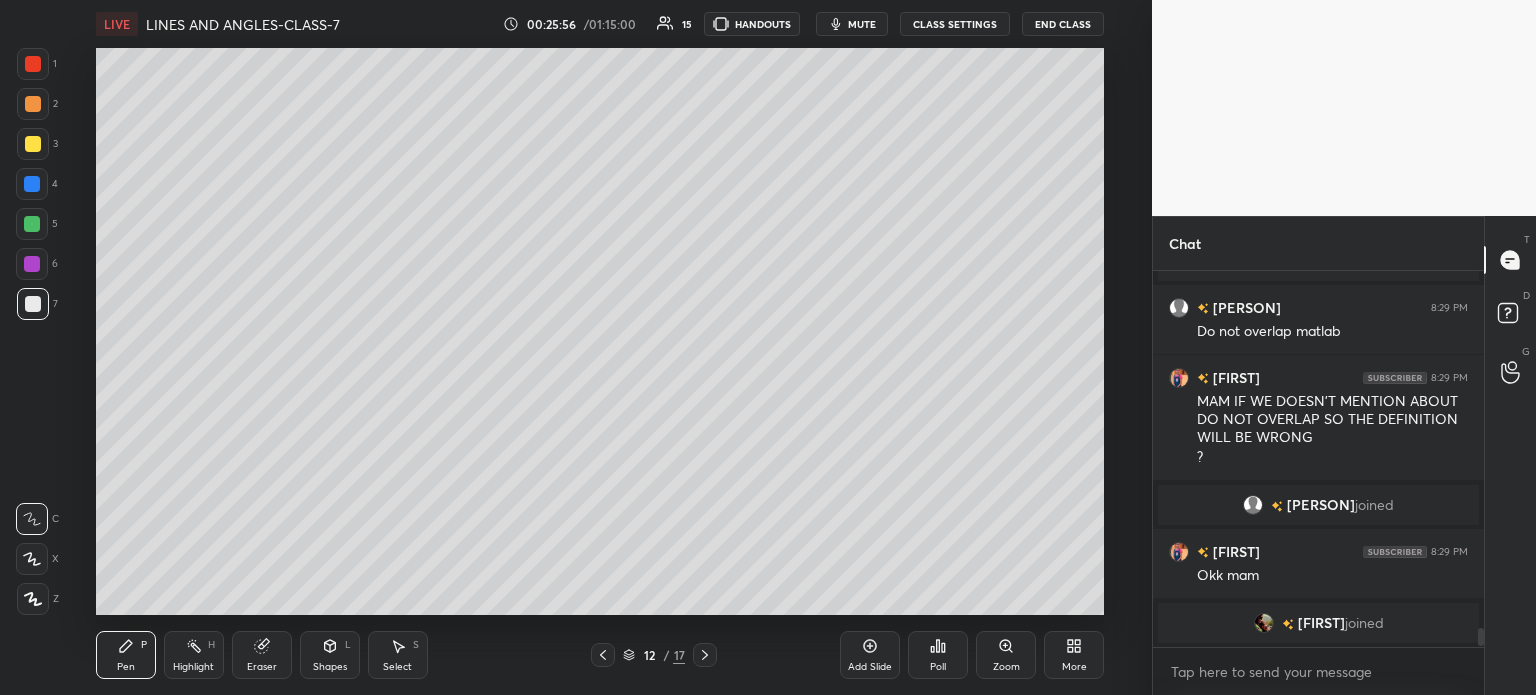 click on "[FIRST]" at bounding box center [1321, 623] 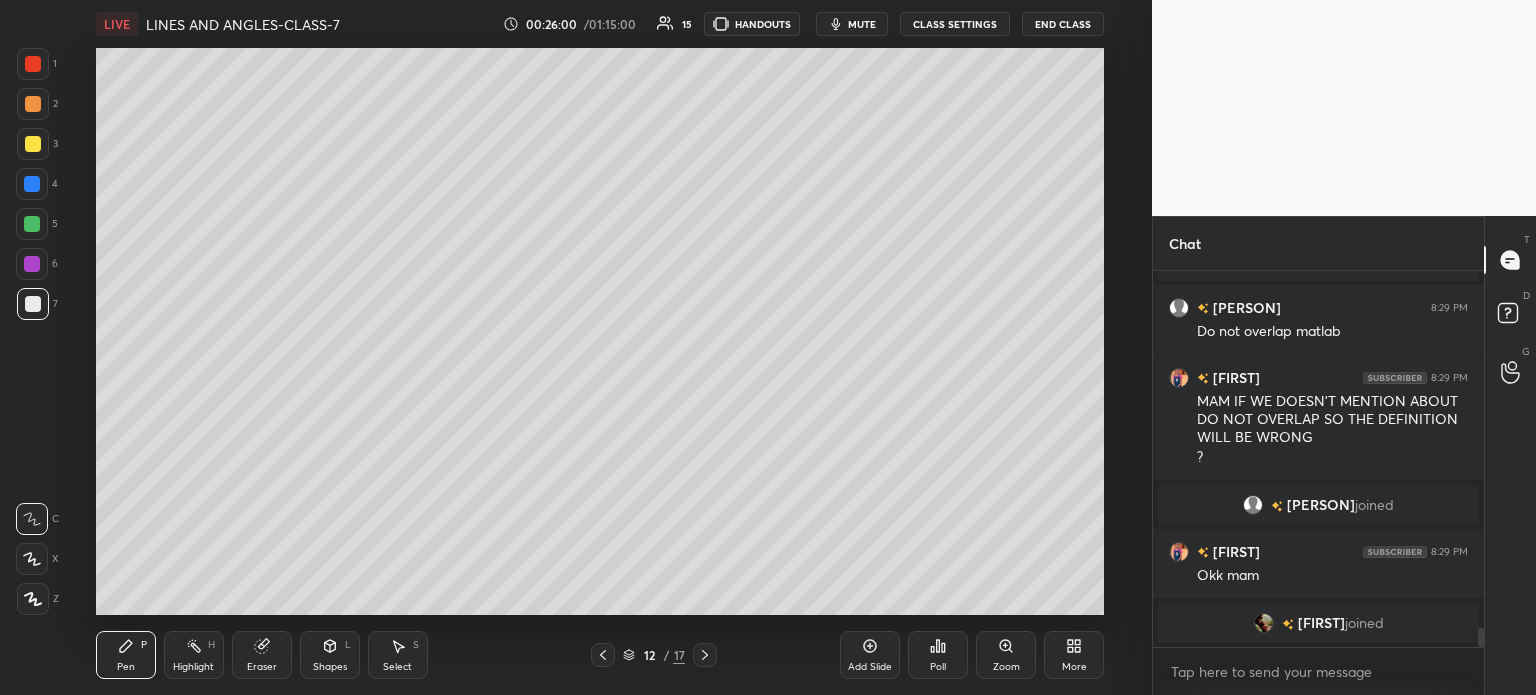 scroll, scrollTop: 6998, scrollLeft: 0, axis: vertical 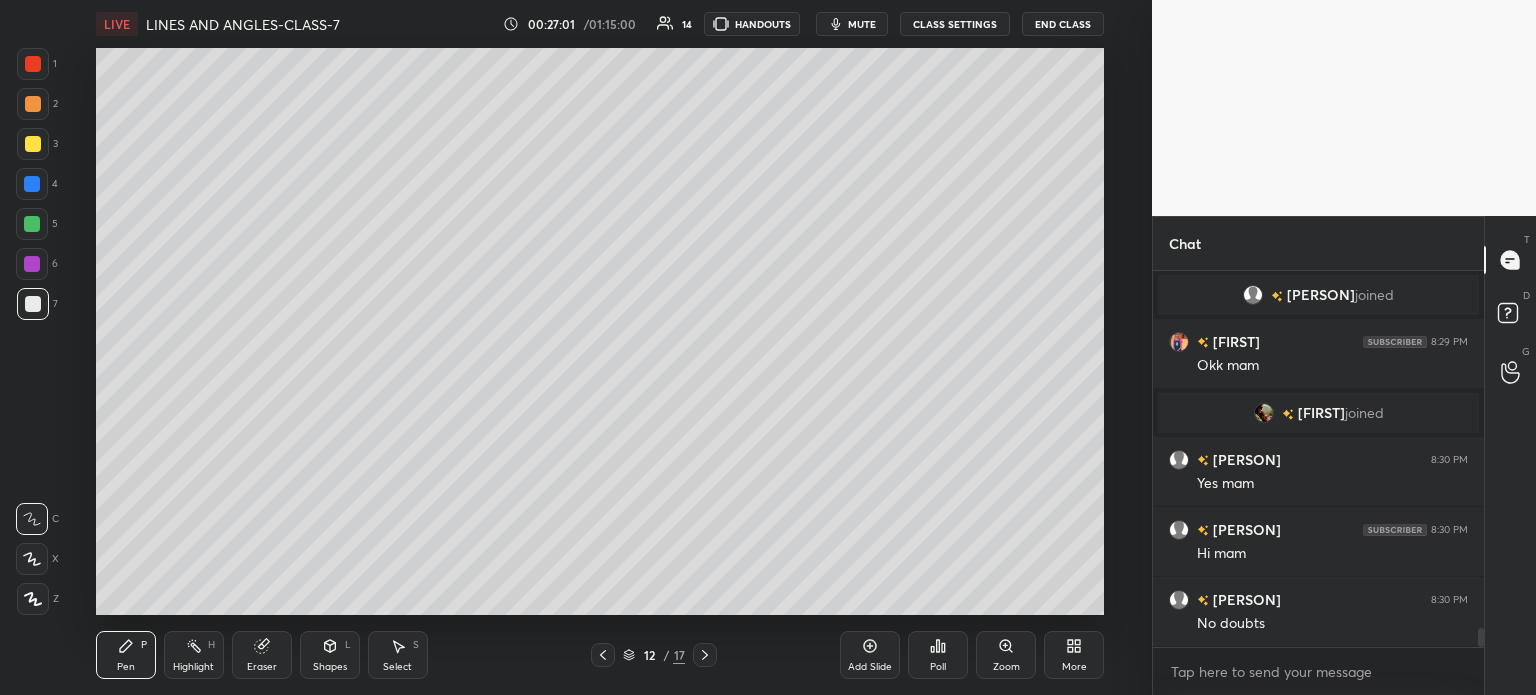click on "Add Slide" at bounding box center (870, 655) 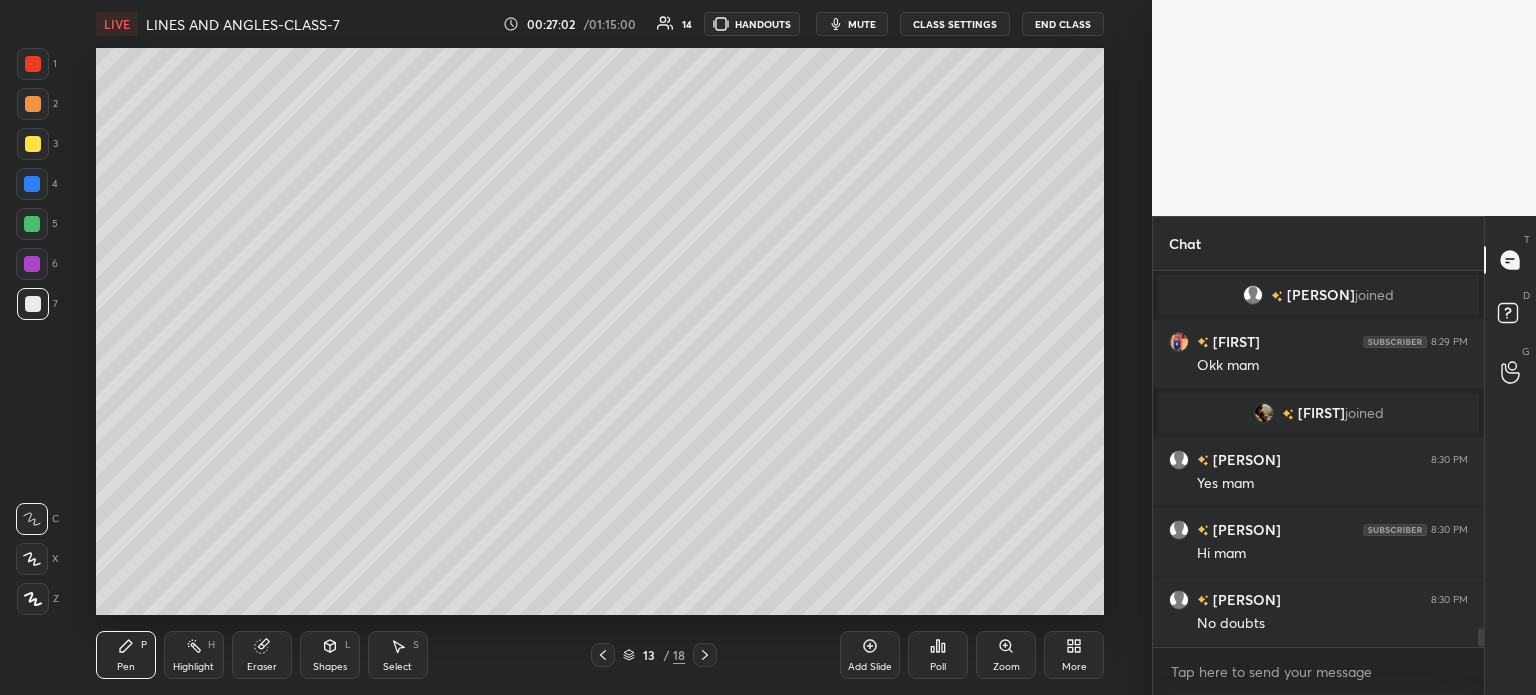click on "Shapes L" at bounding box center [330, 655] 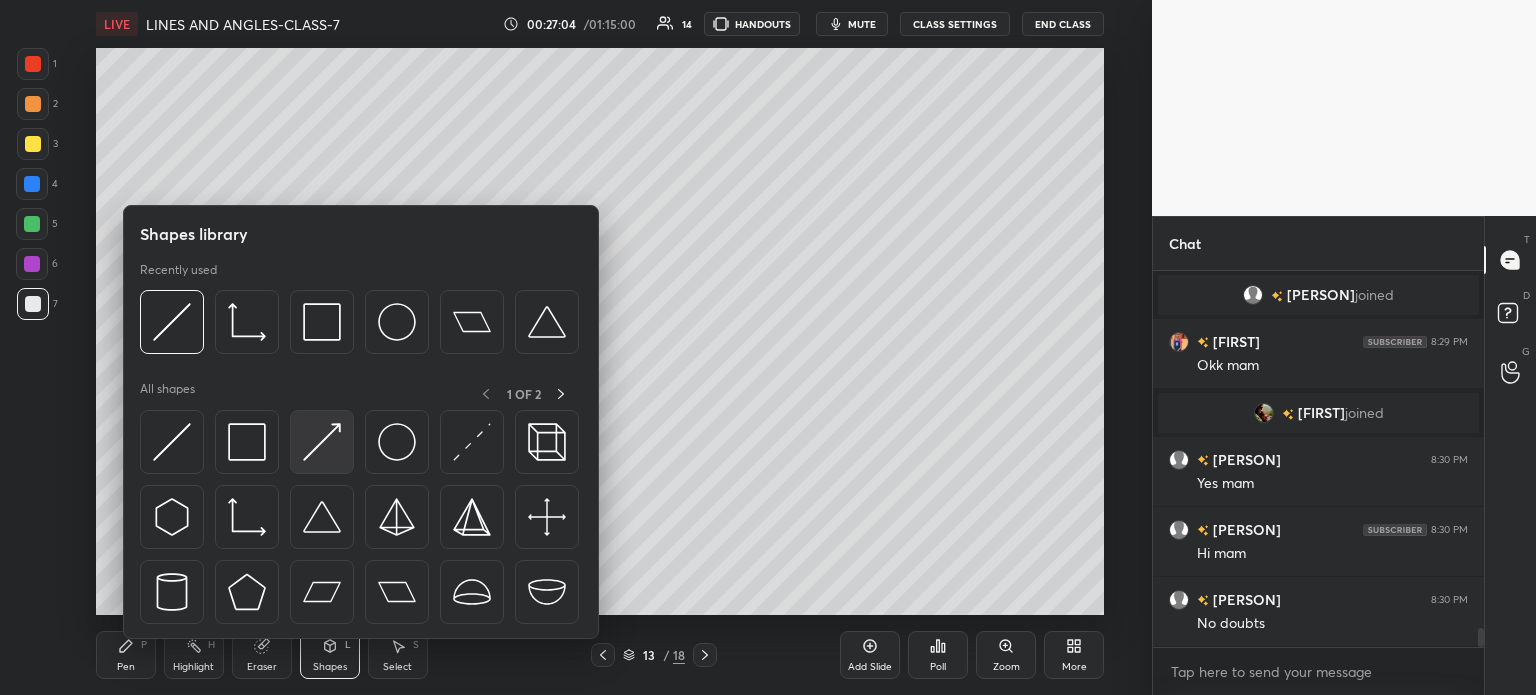 click at bounding box center (322, 442) 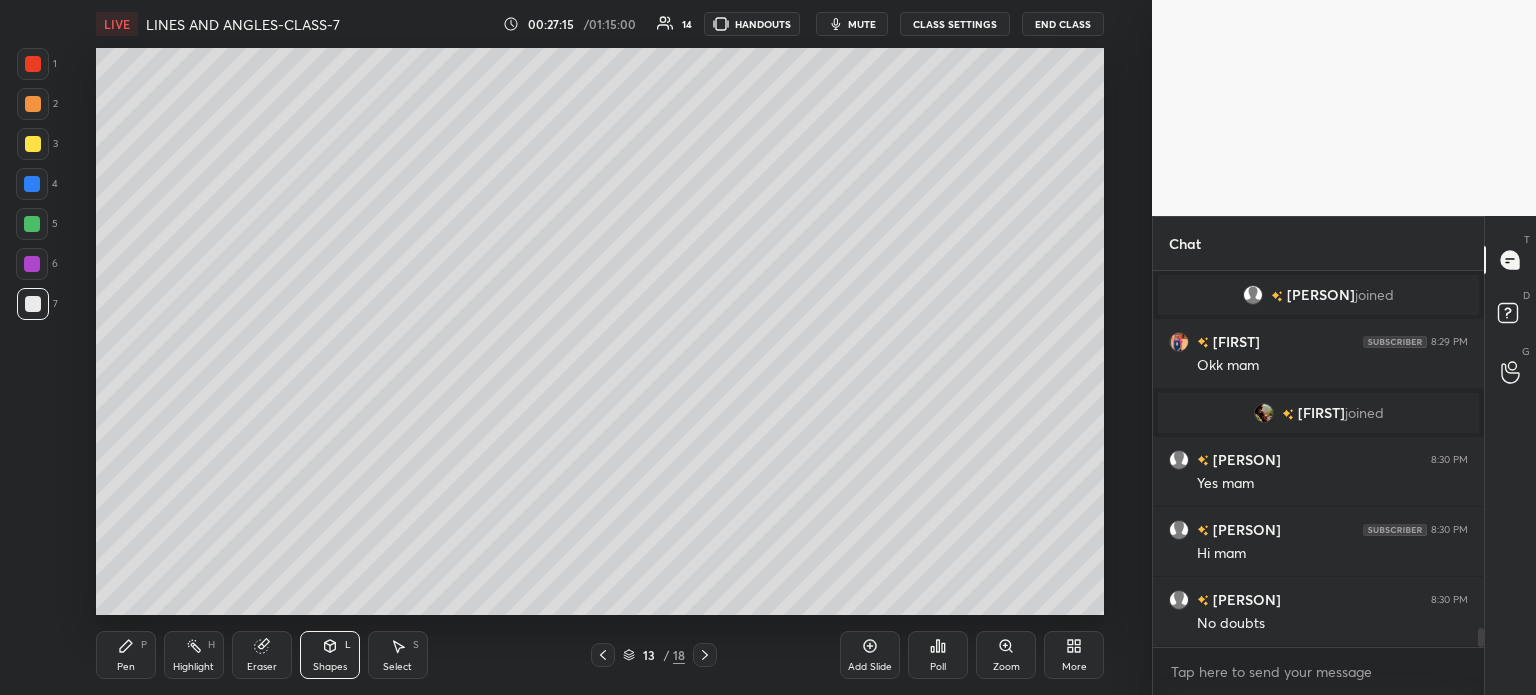 click on "Pen P" at bounding box center (126, 655) 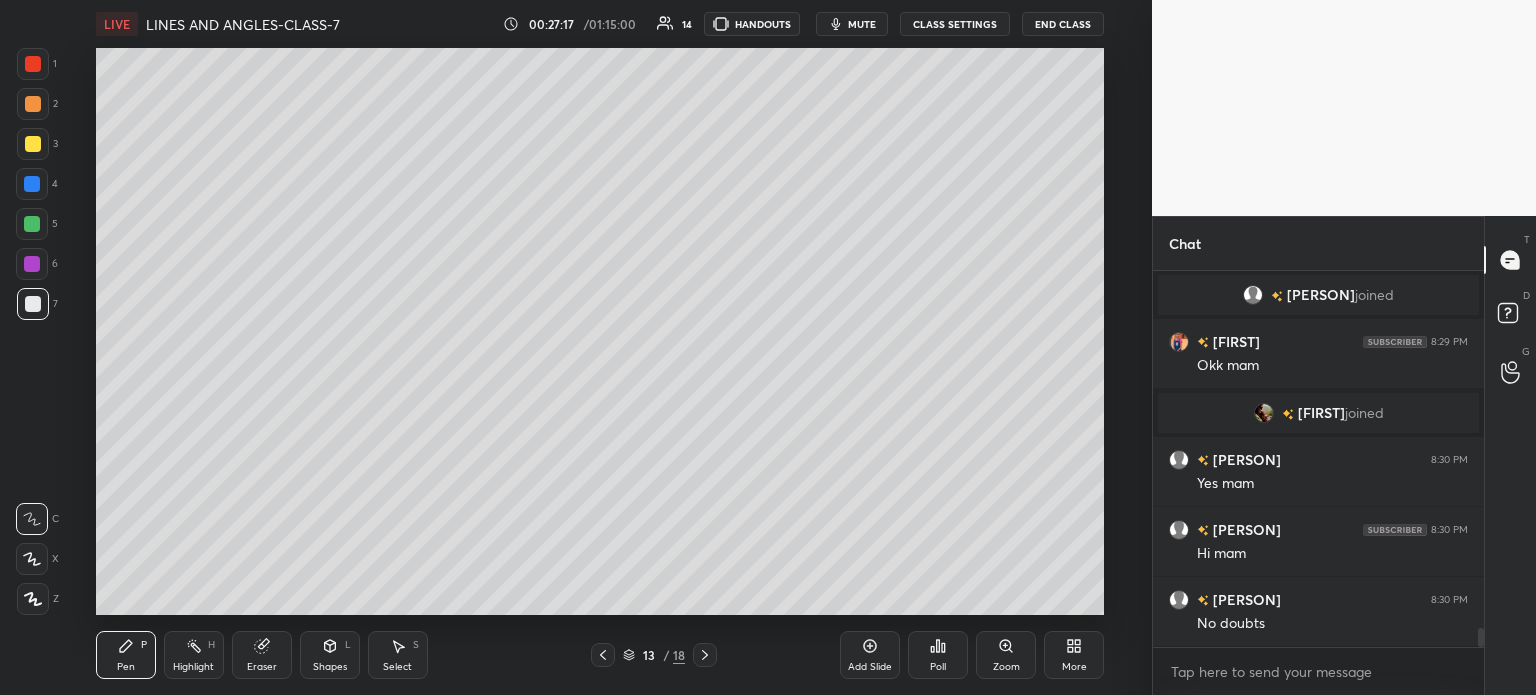 scroll, scrollTop: 7208, scrollLeft: 0, axis: vertical 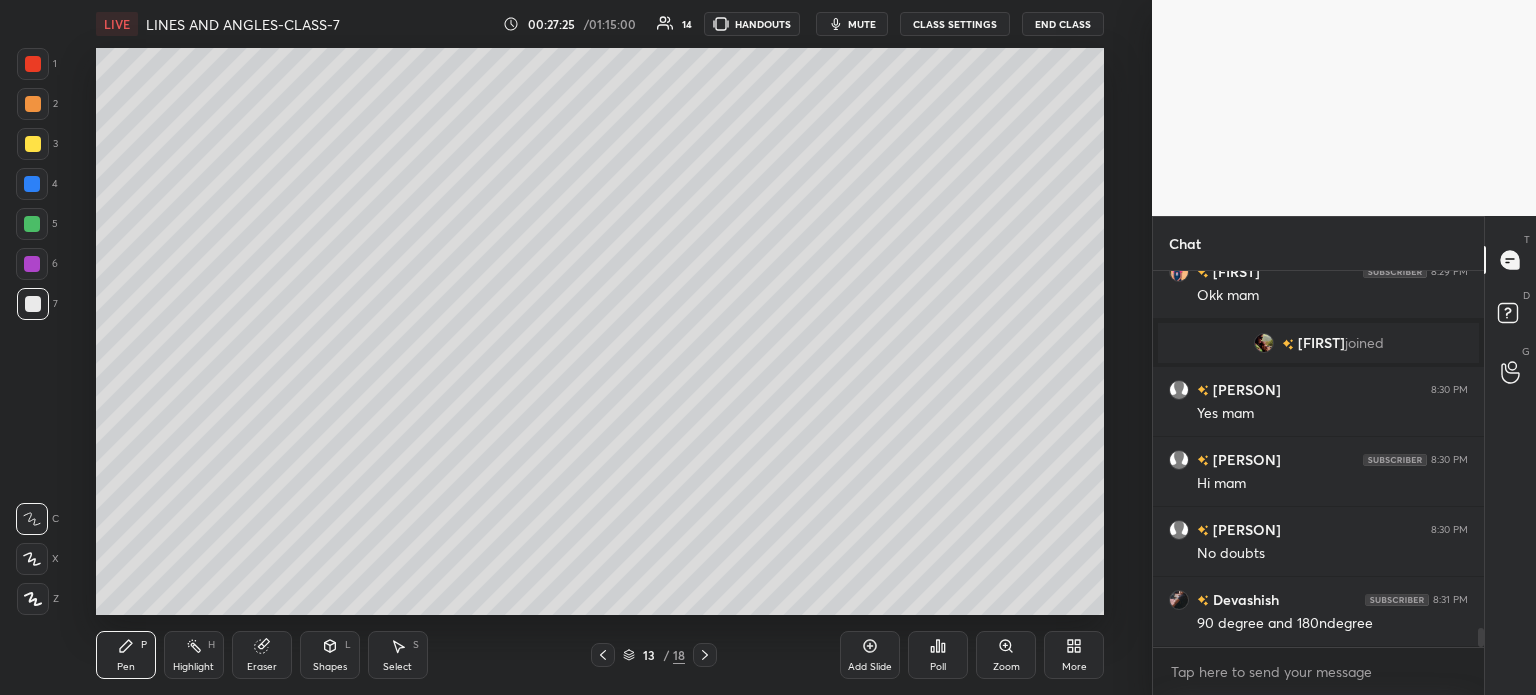 click 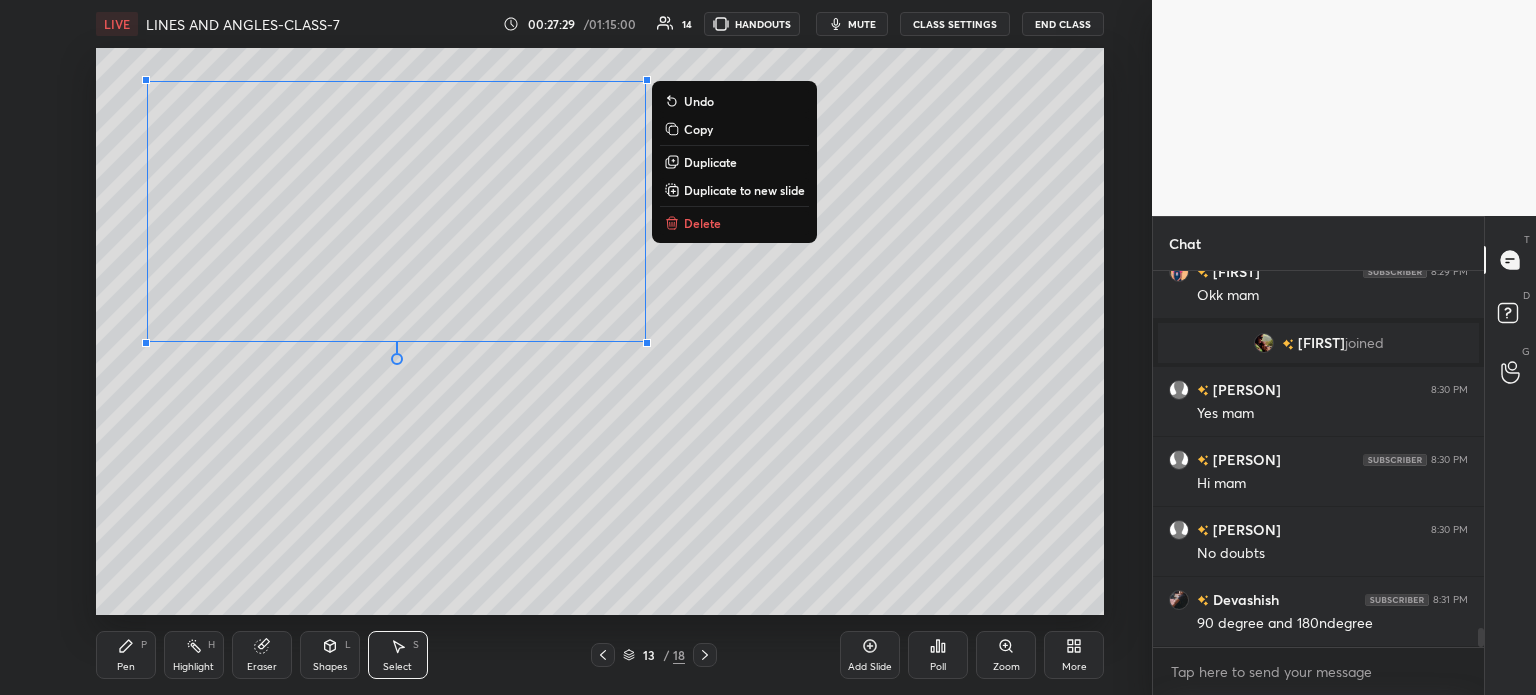 click on "Pen P" at bounding box center [126, 655] 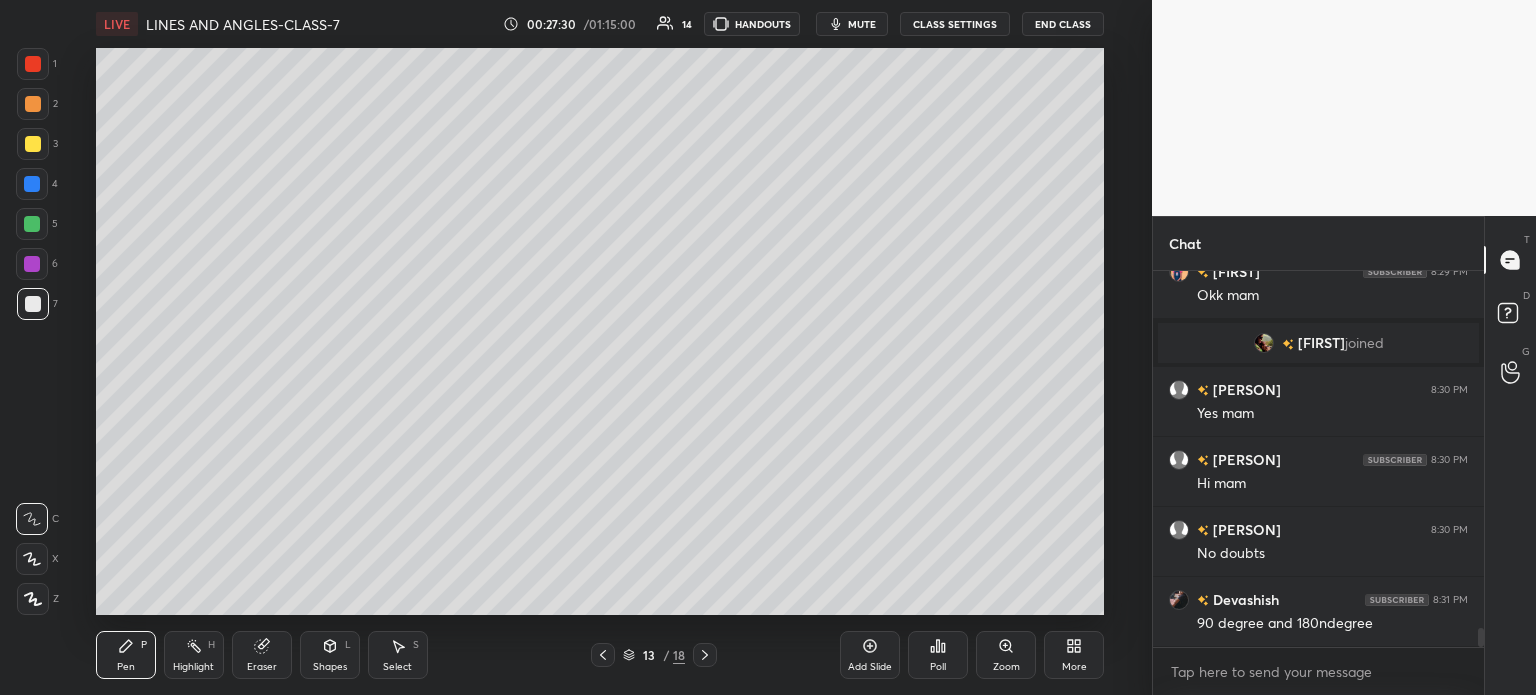 click at bounding box center (33, 144) 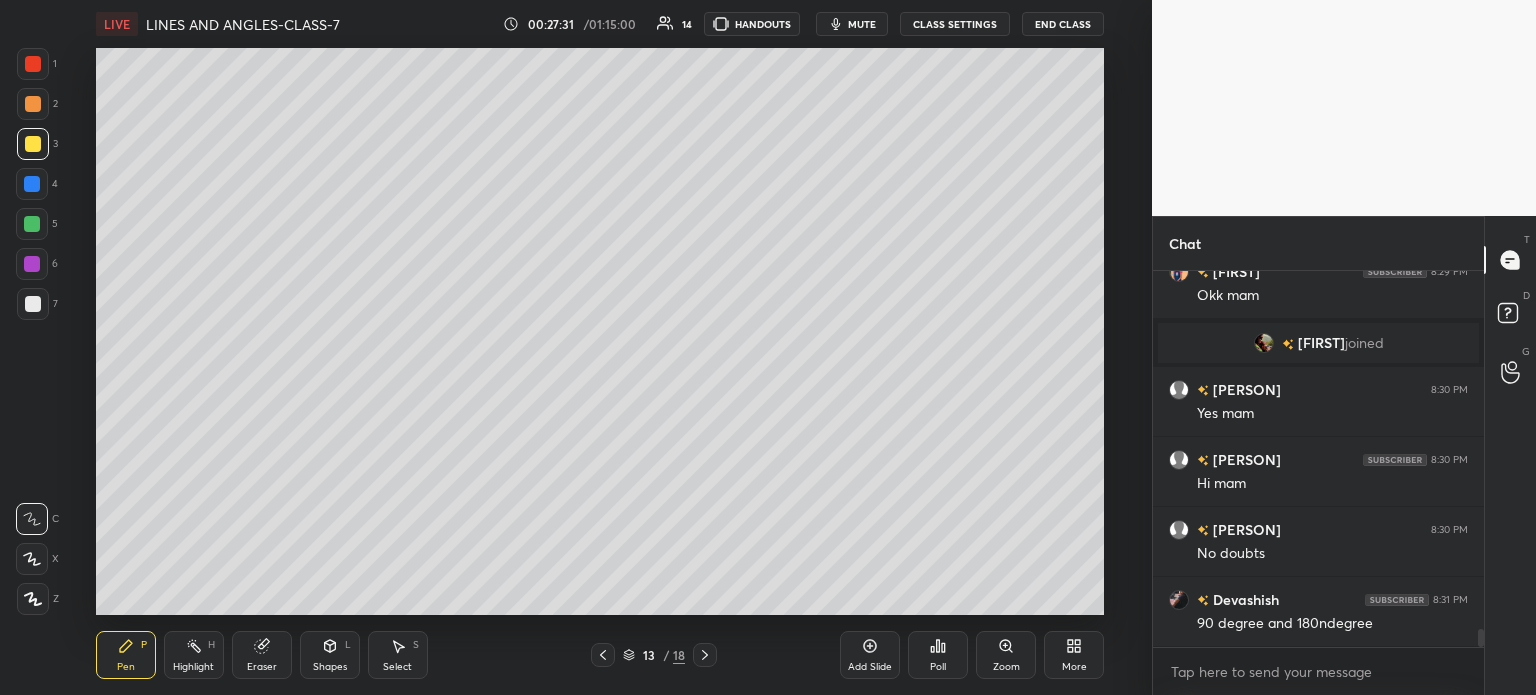 scroll, scrollTop: 7296, scrollLeft: 0, axis: vertical 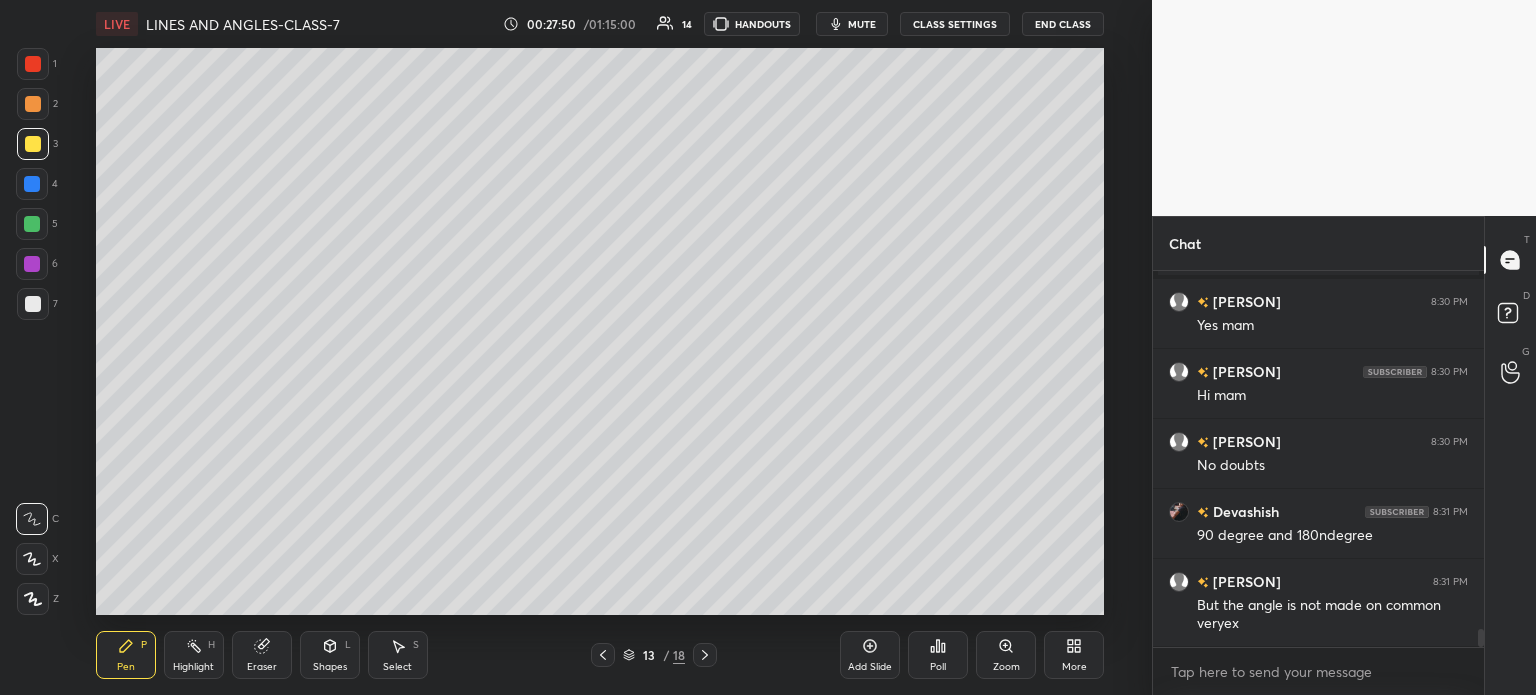 click 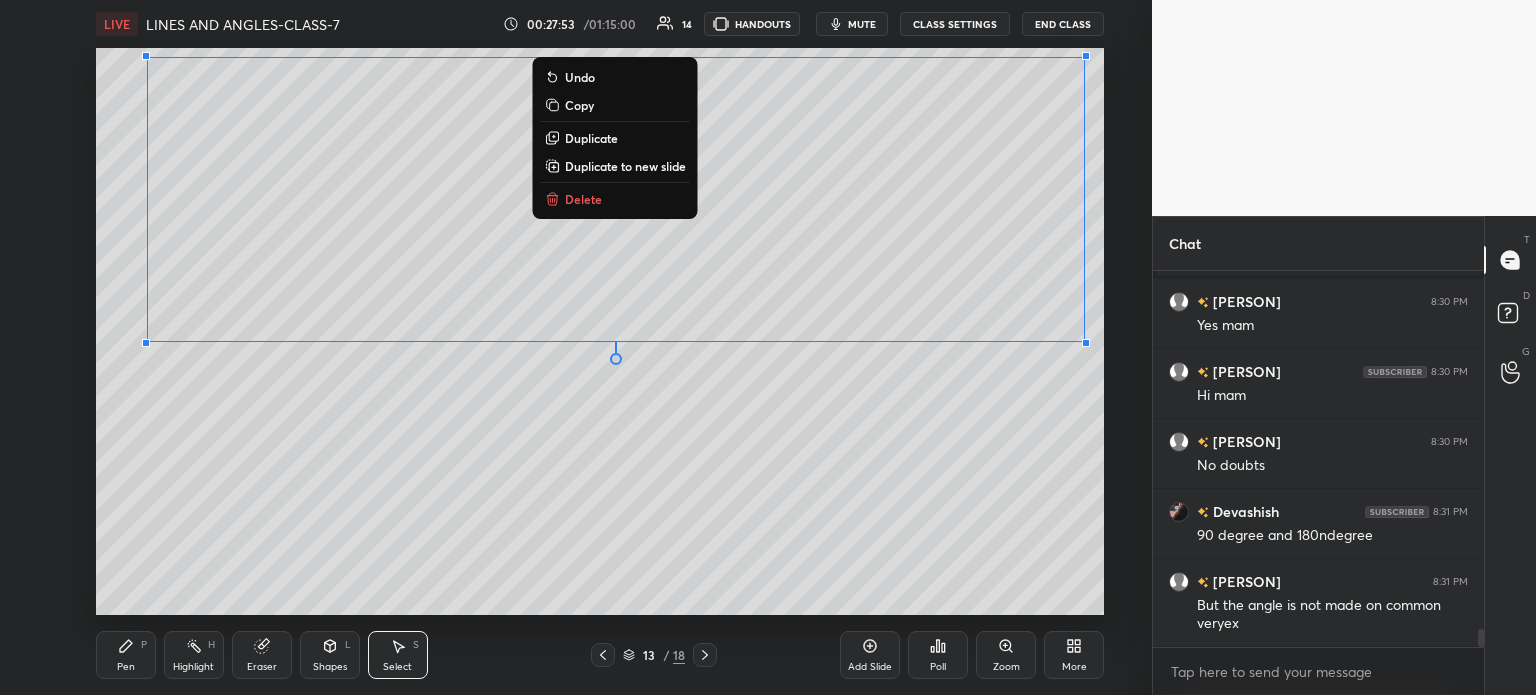 click on "Pen P" at bounding box center [126, 655] 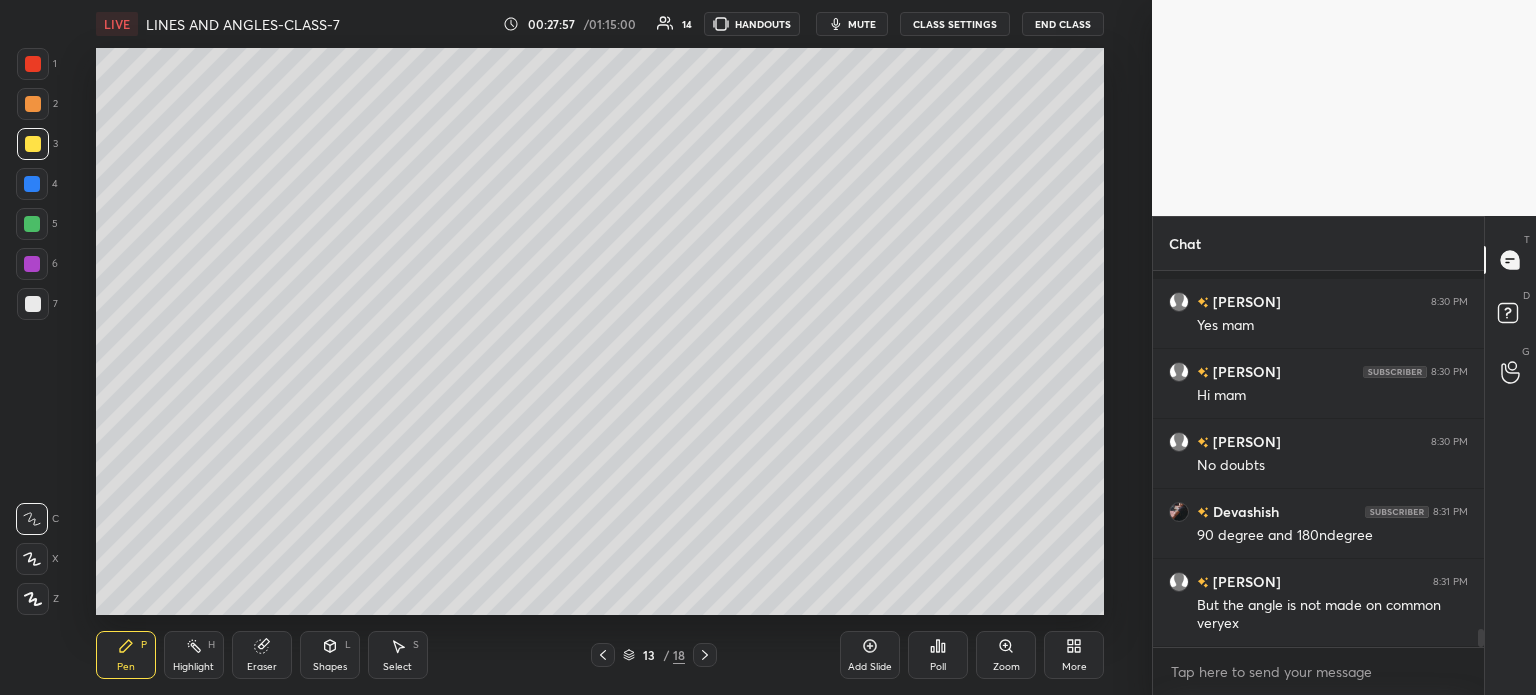 scroll, scrollTop: 7402, scrollLeft: 0, axis: vertical 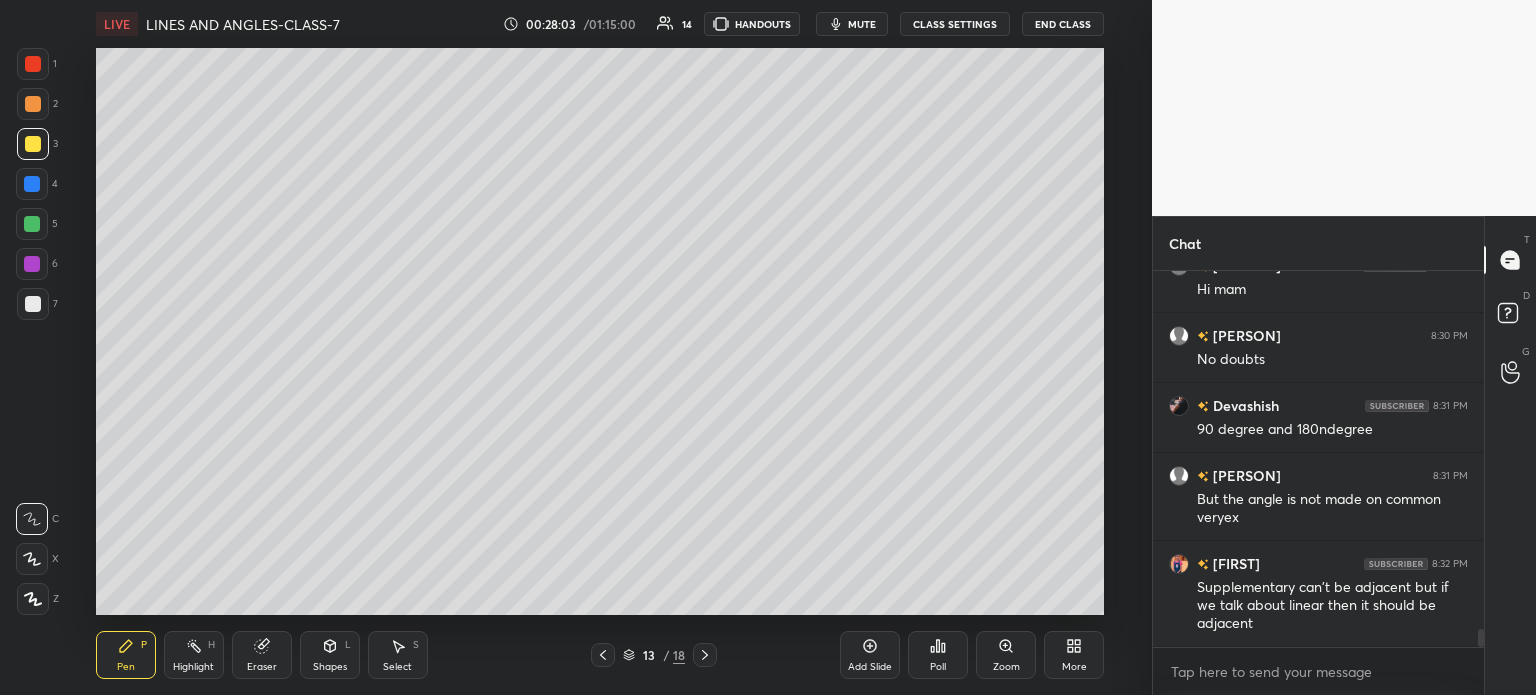 click on "Shapes L" at bounding box center (330, 655) 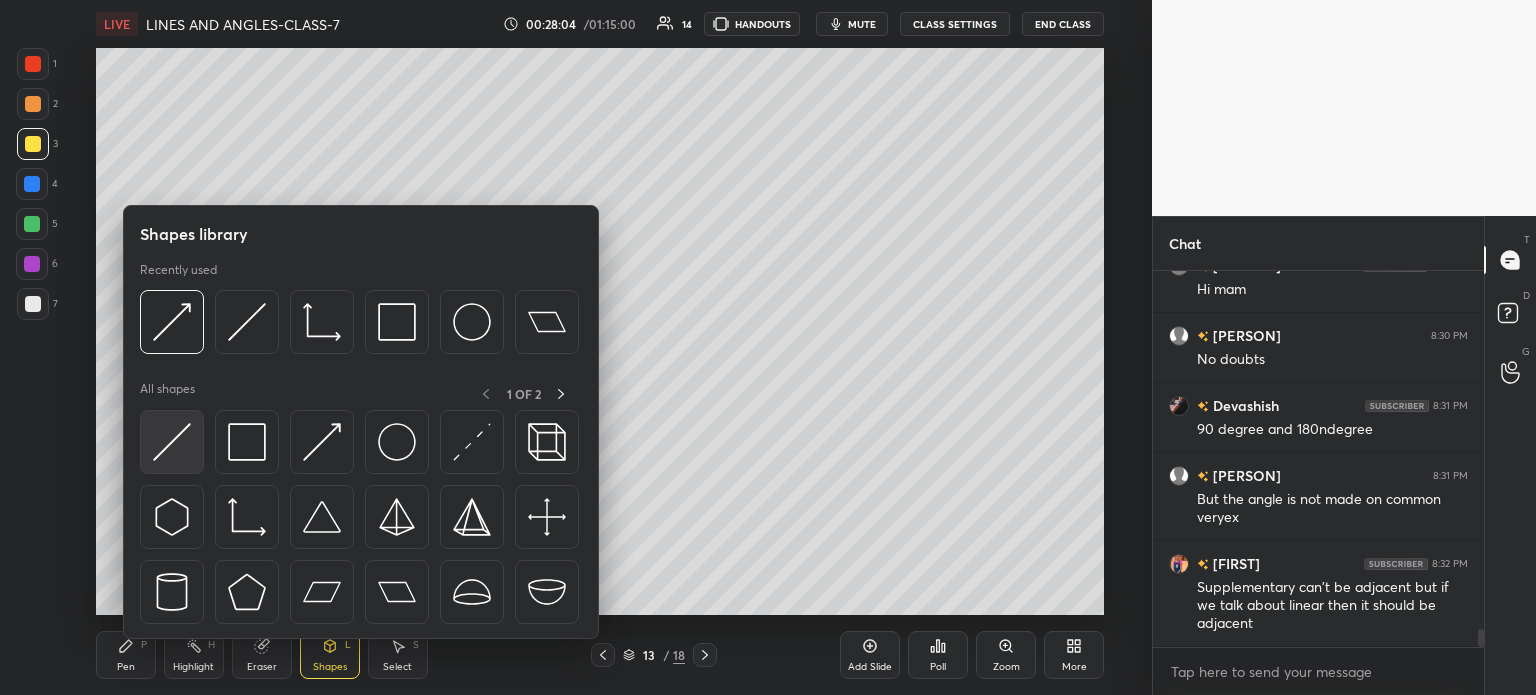 click at bounding box center (172, 442) 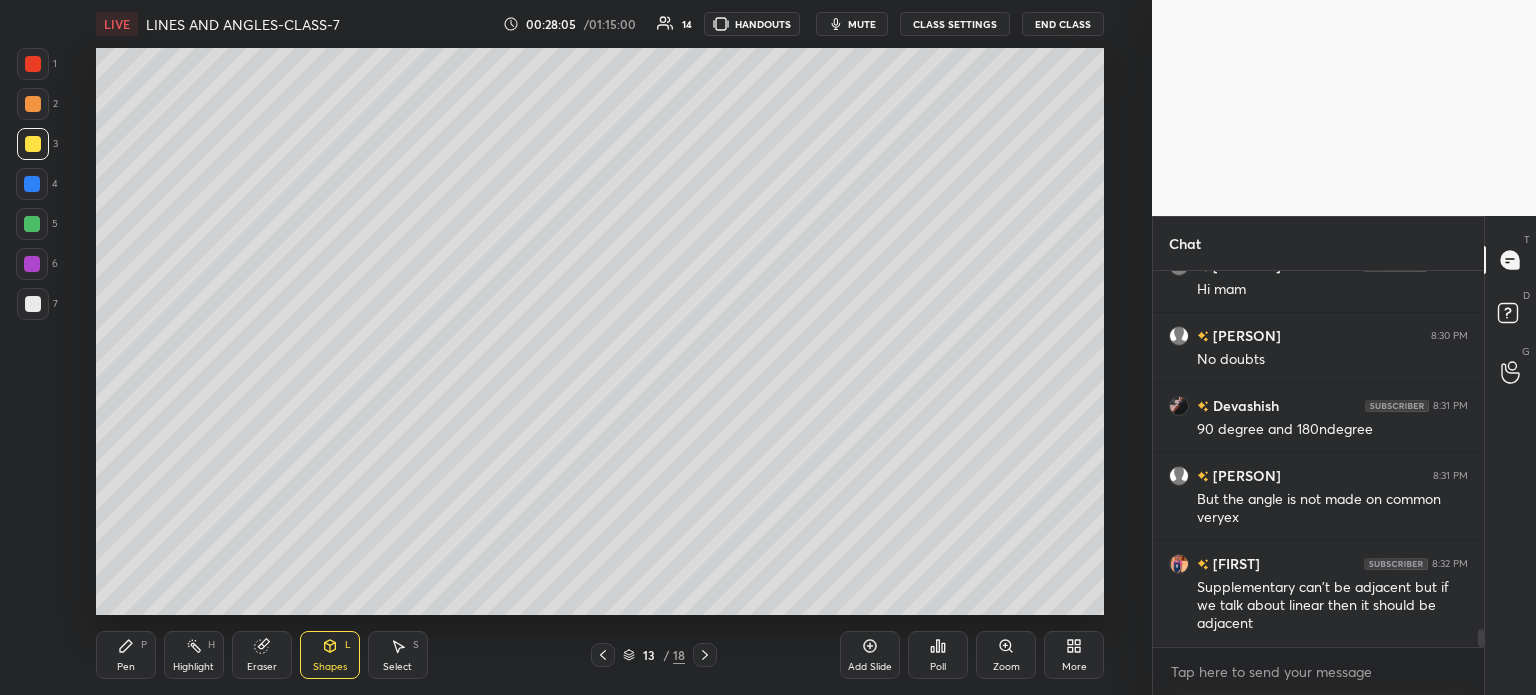 click at bounding box center [33, 304] 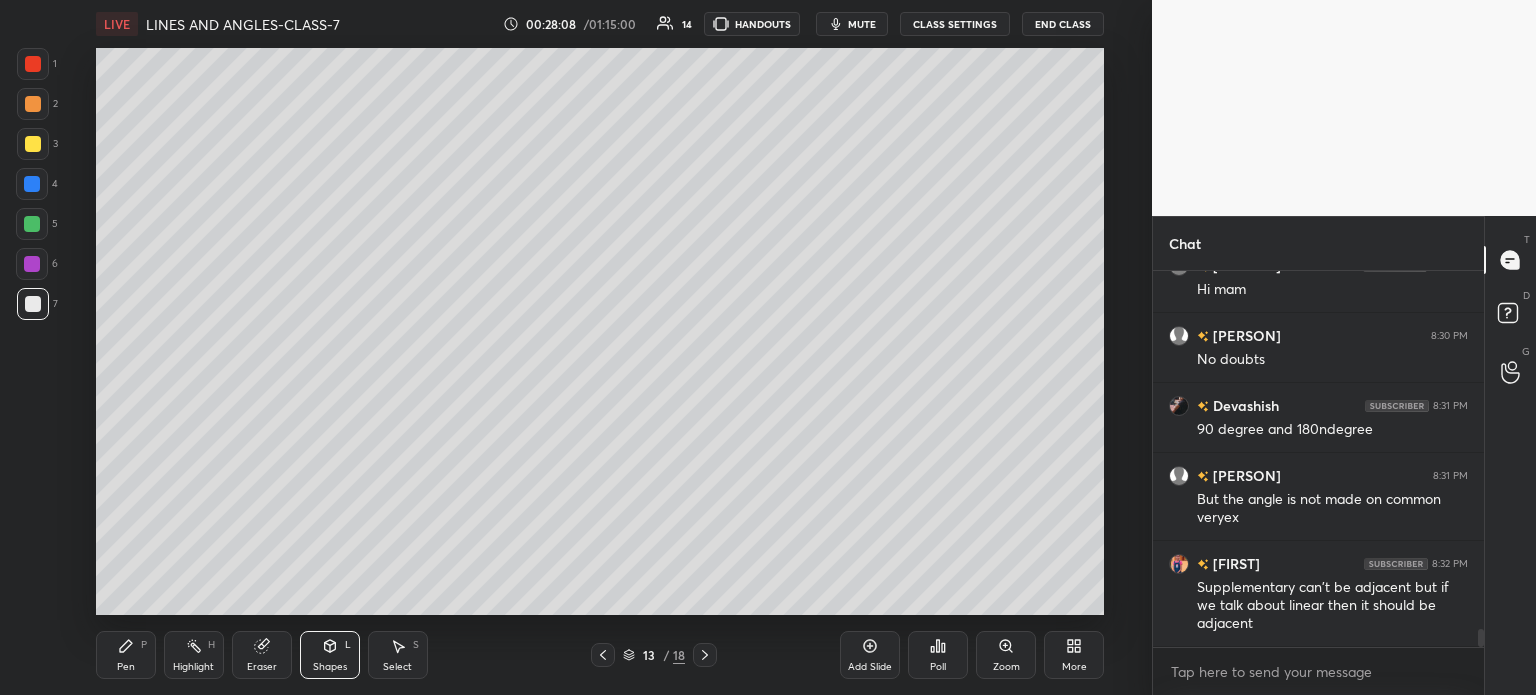 click on "Pen P" at bounding box center [126, 655] 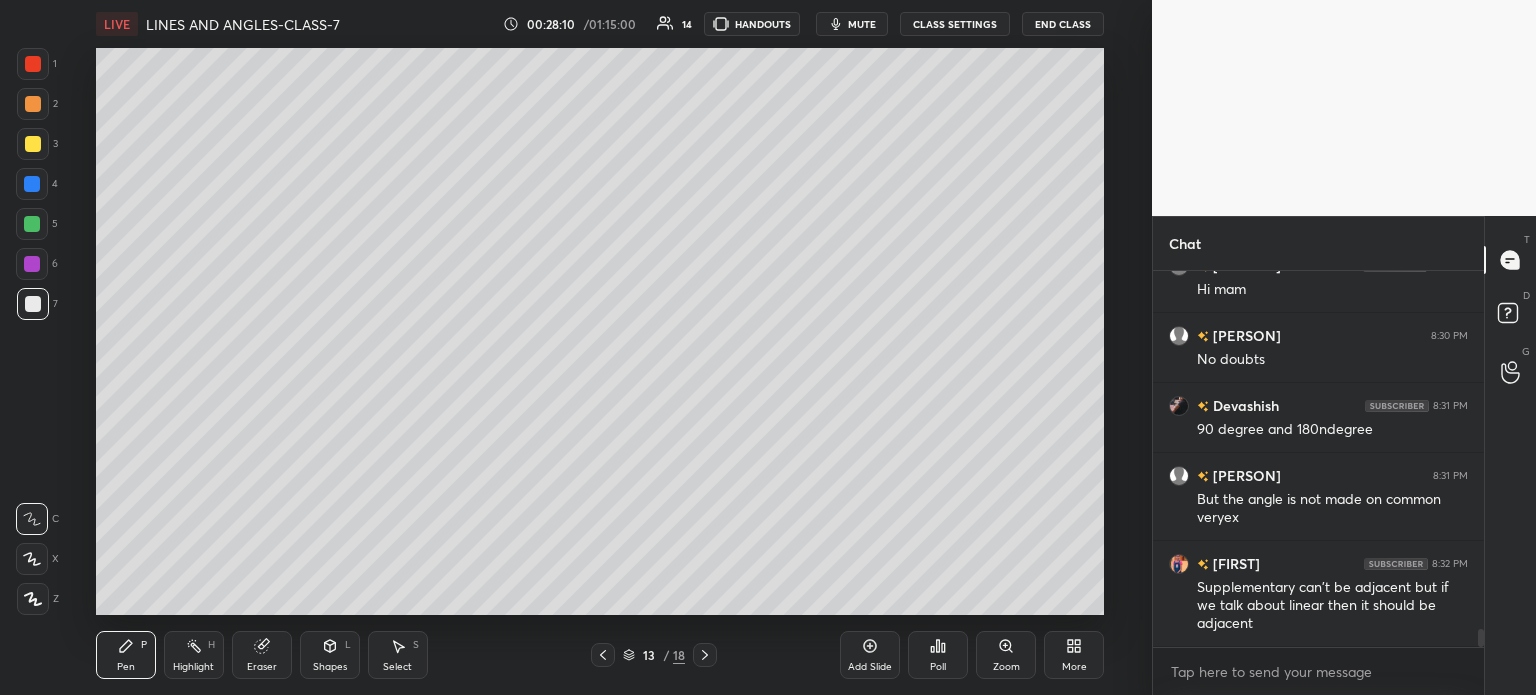 click on "Shapes L" at bounding box center (330, 655) 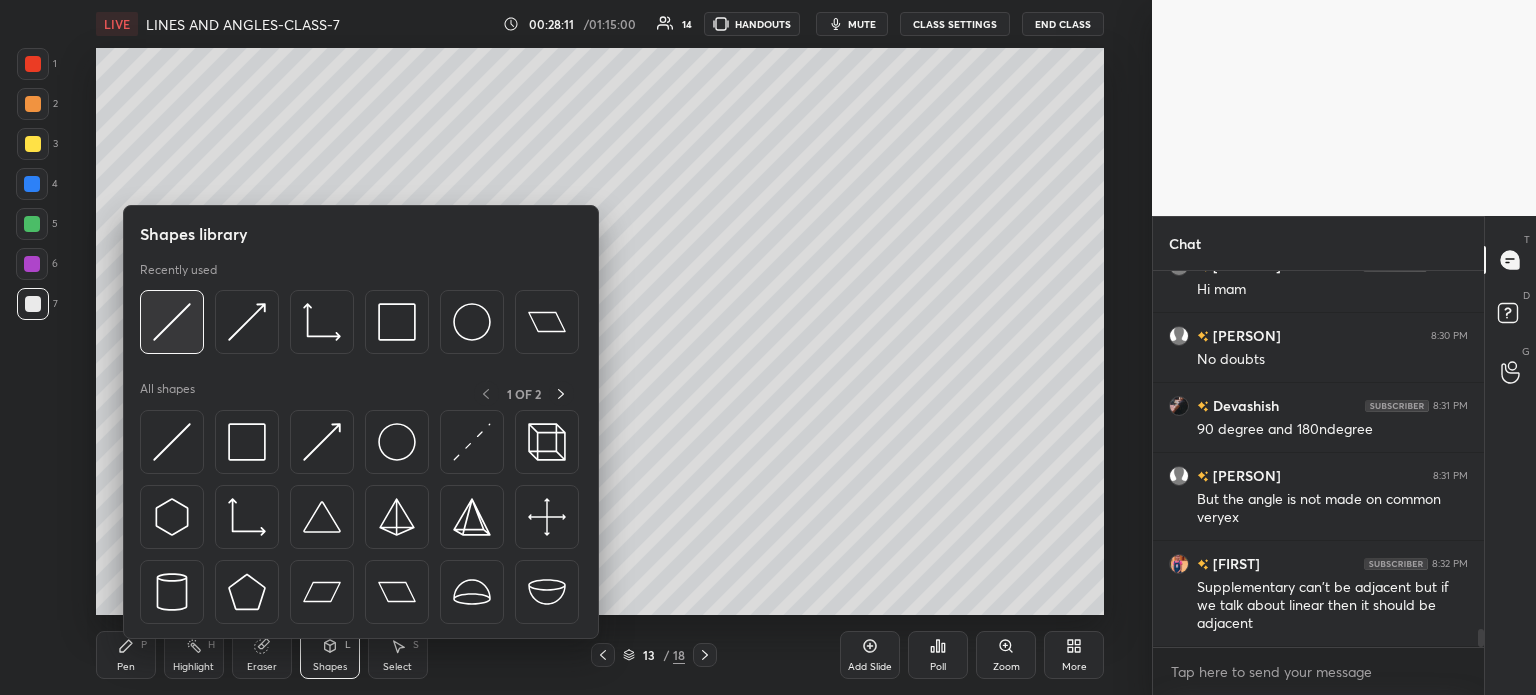 click at bounding box center (172, 322) 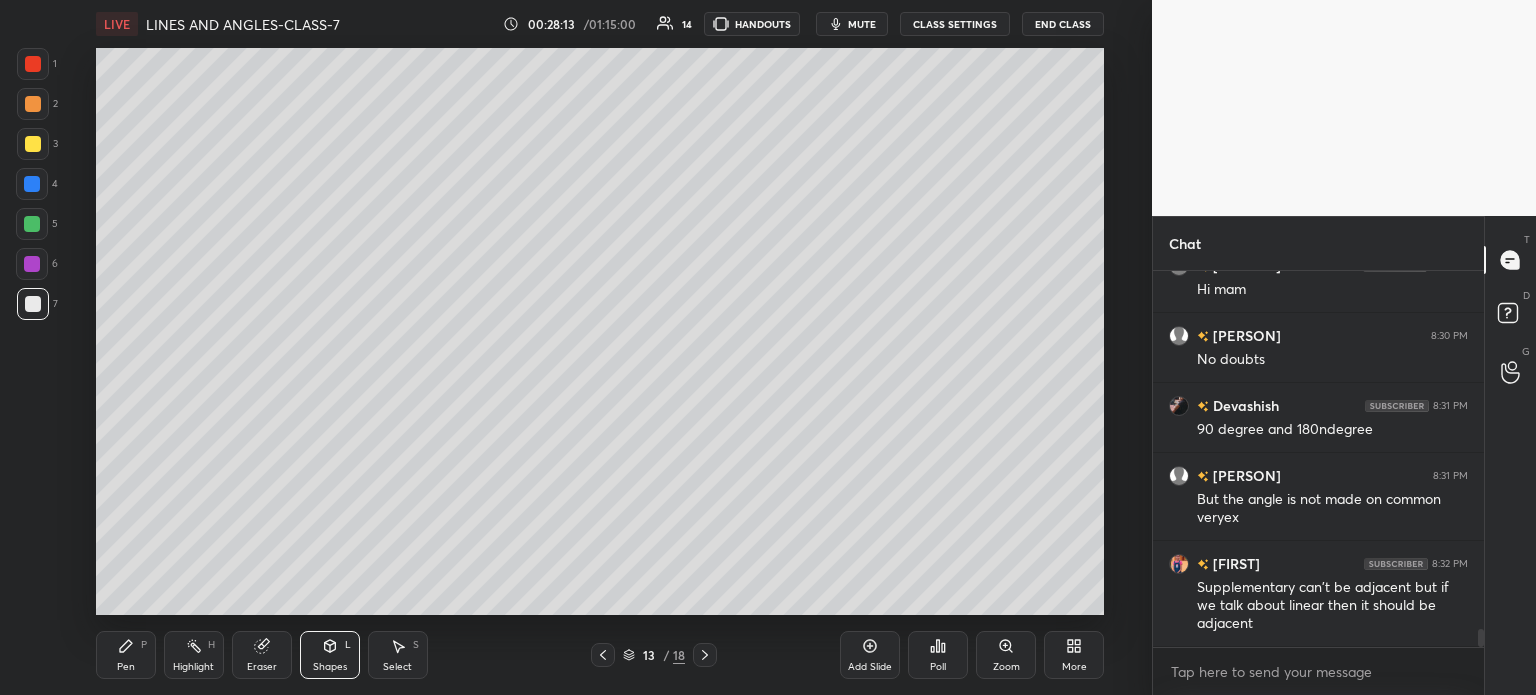 click on "LIVE LINES AND ANGLES-CLASS-7 00:28:13 /  01:15:00 14 HANDOUTS mute CLASS SETTINGS End Class Setting up your live class Poll for   secs No correct answer Start poll Back LINES AND ANGLES-CLASS-7 [FIRST] [LAST] Pen P Highlight H Eraser Shapes L Select S 13 / 18 Add Slide Poll Zoom More" at bounding box center (600, 347) 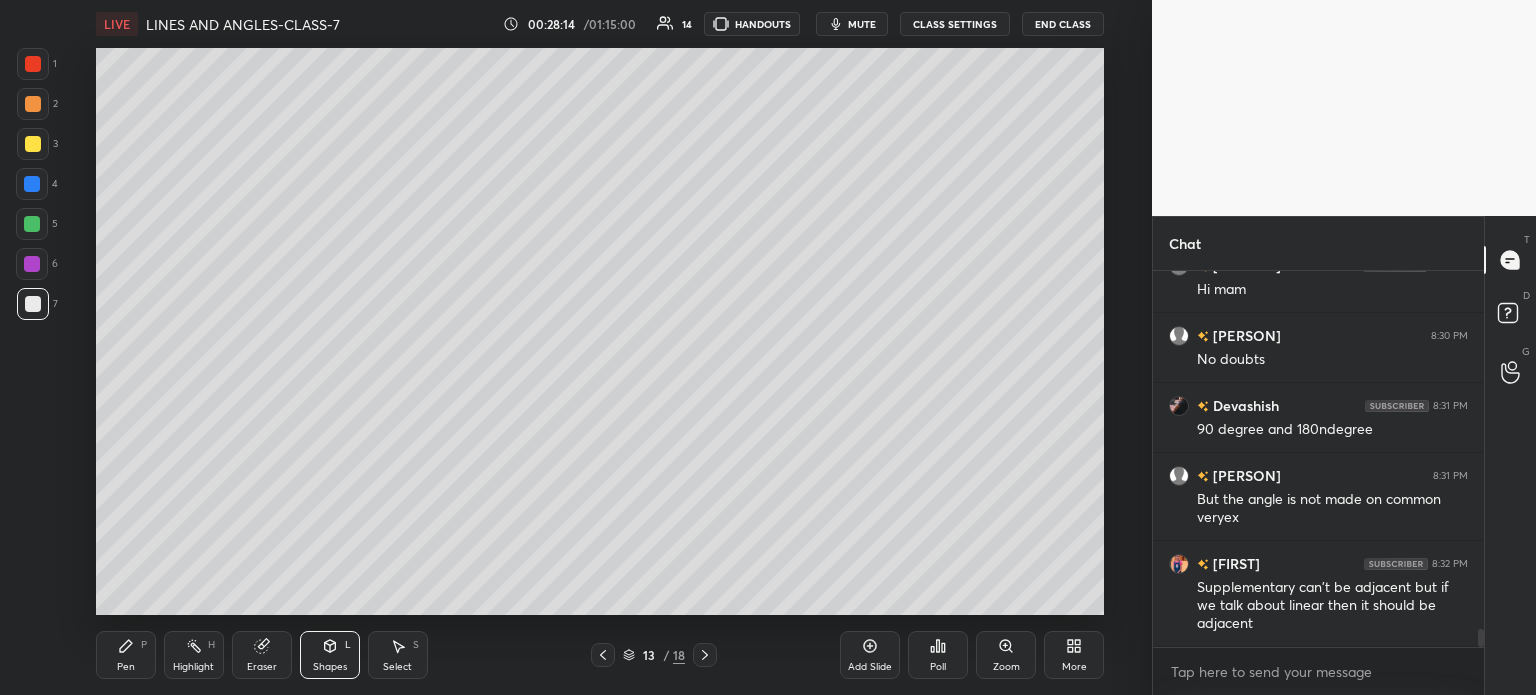 click on "Pen P" at bounding box center [126, 655] 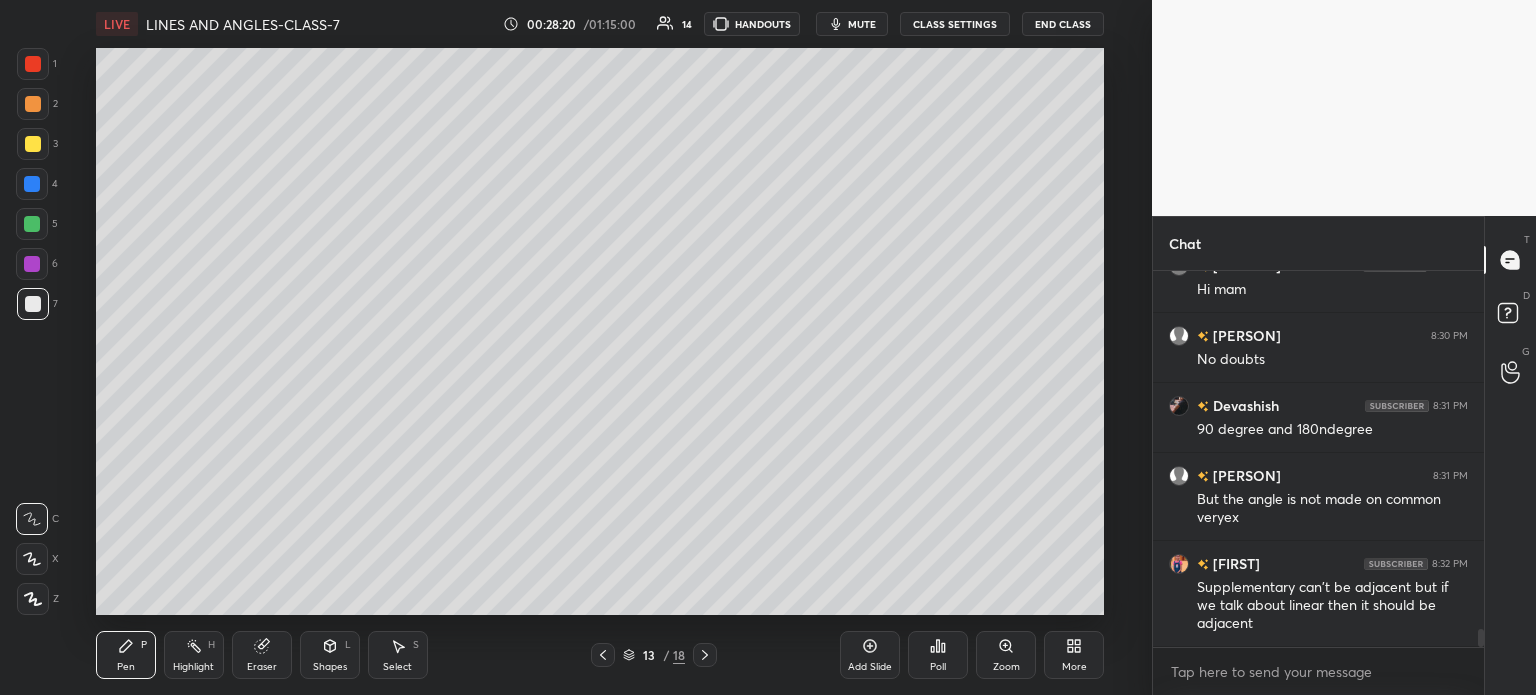 click at bounding box center [33, 144] 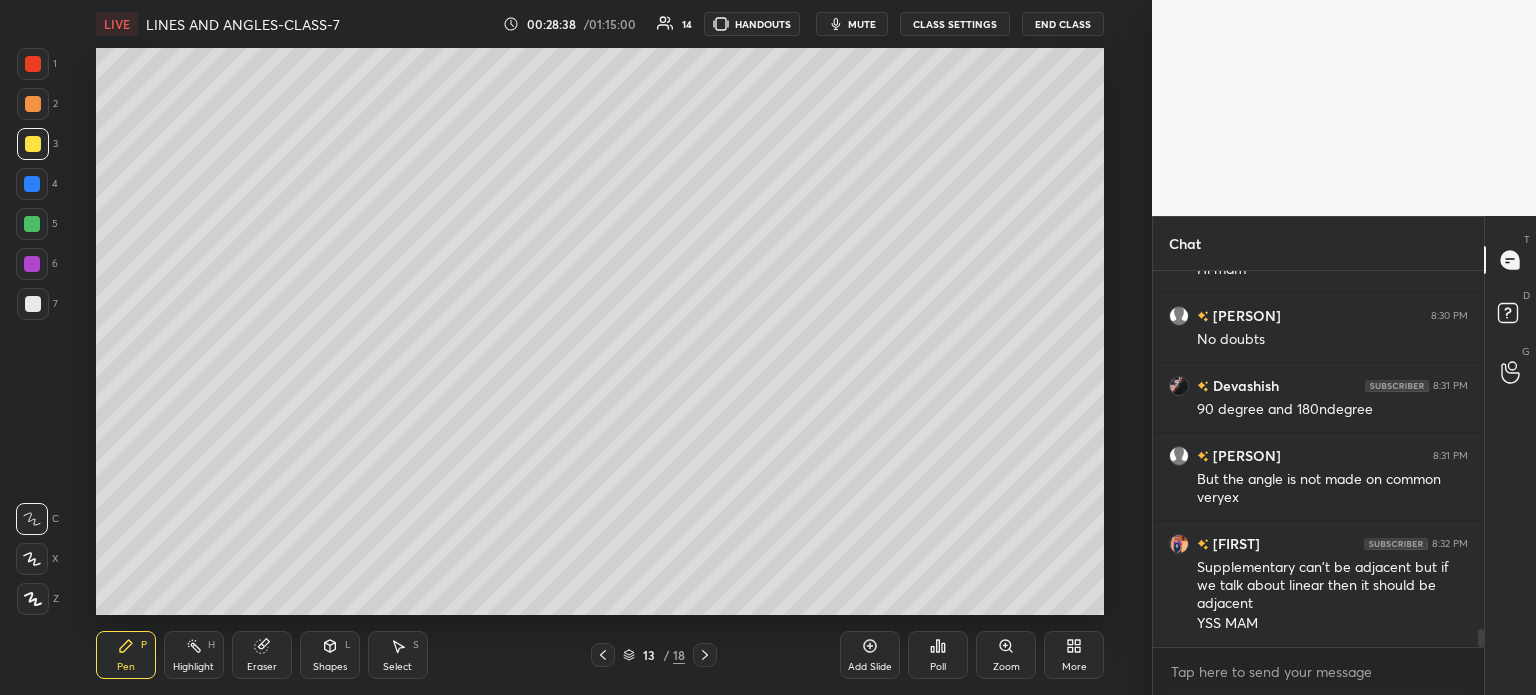 scroll, scrollTop: 7492, scrollLeft: 0, axis: vertical 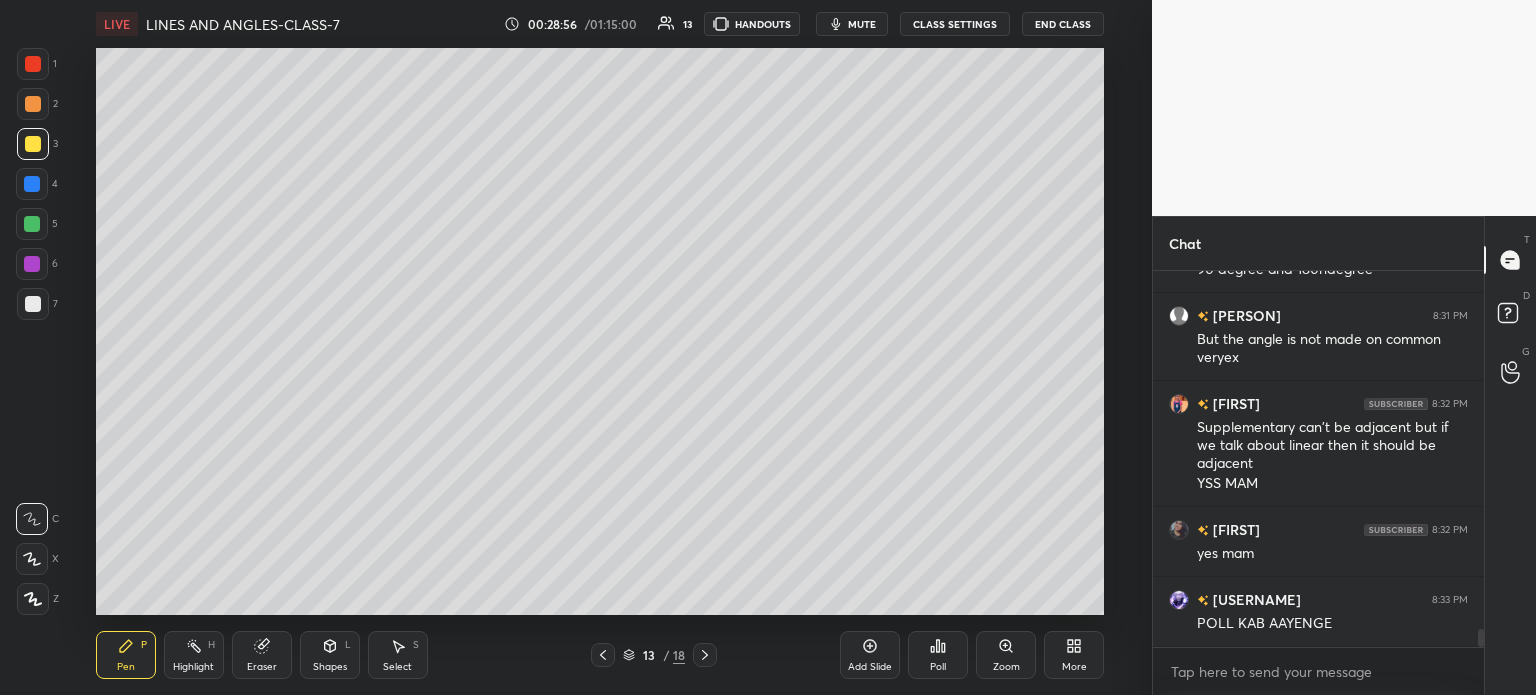 click 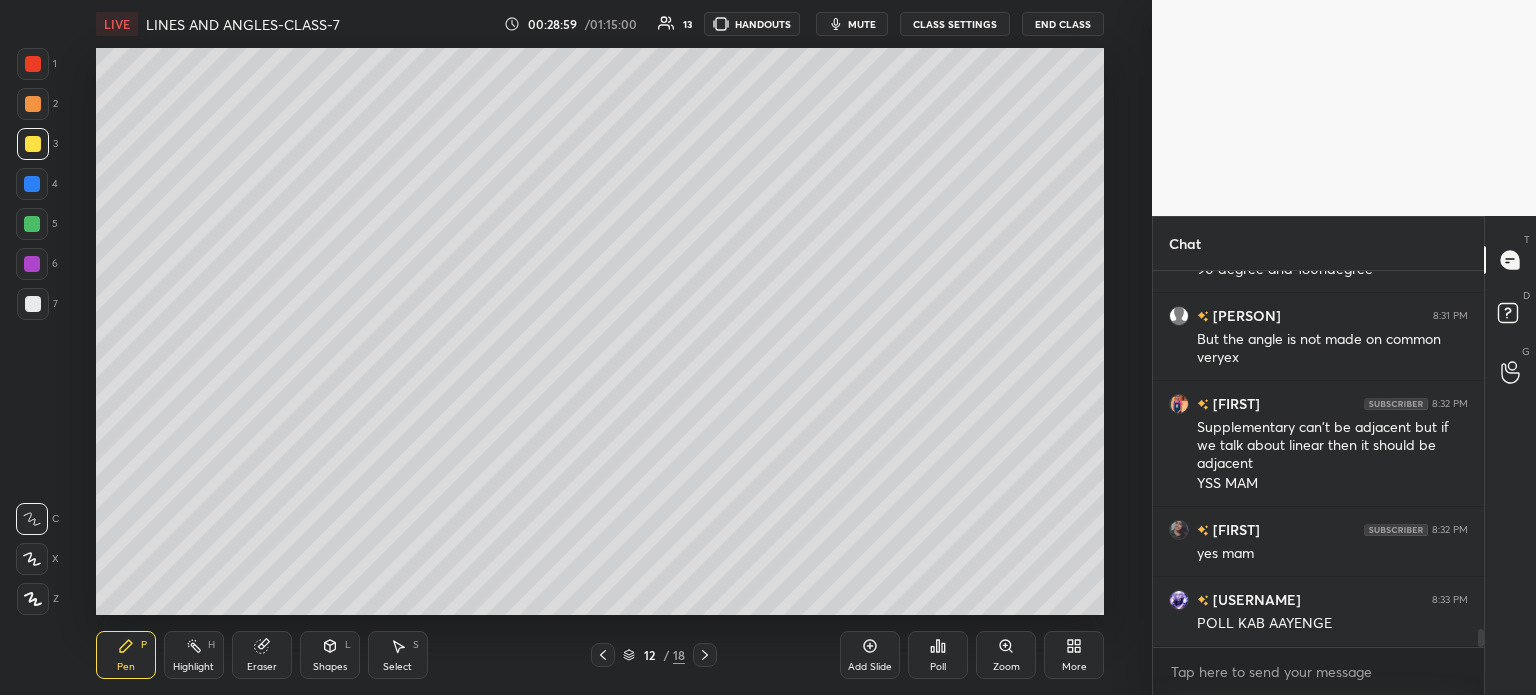 click 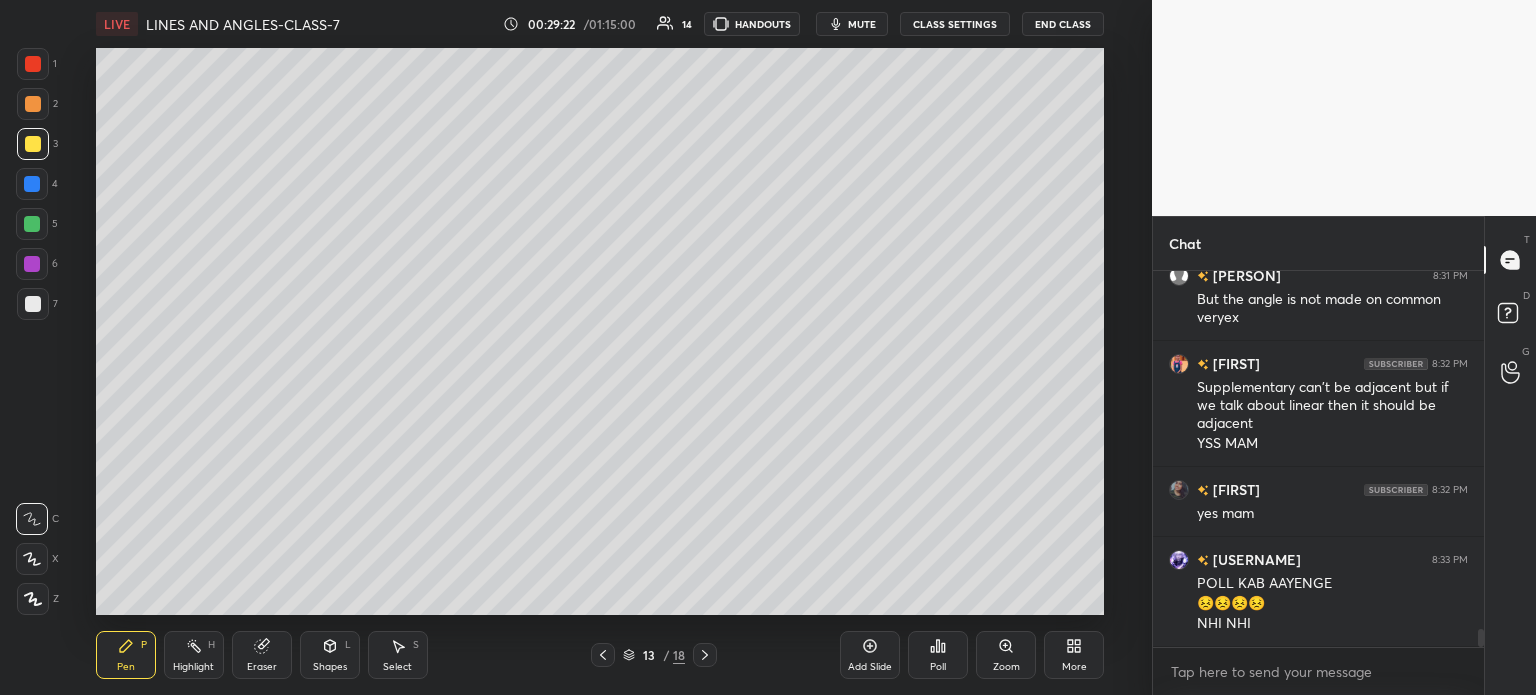 scroll, scrollTop: 7672, scrollLeft: 0, axis: vertical 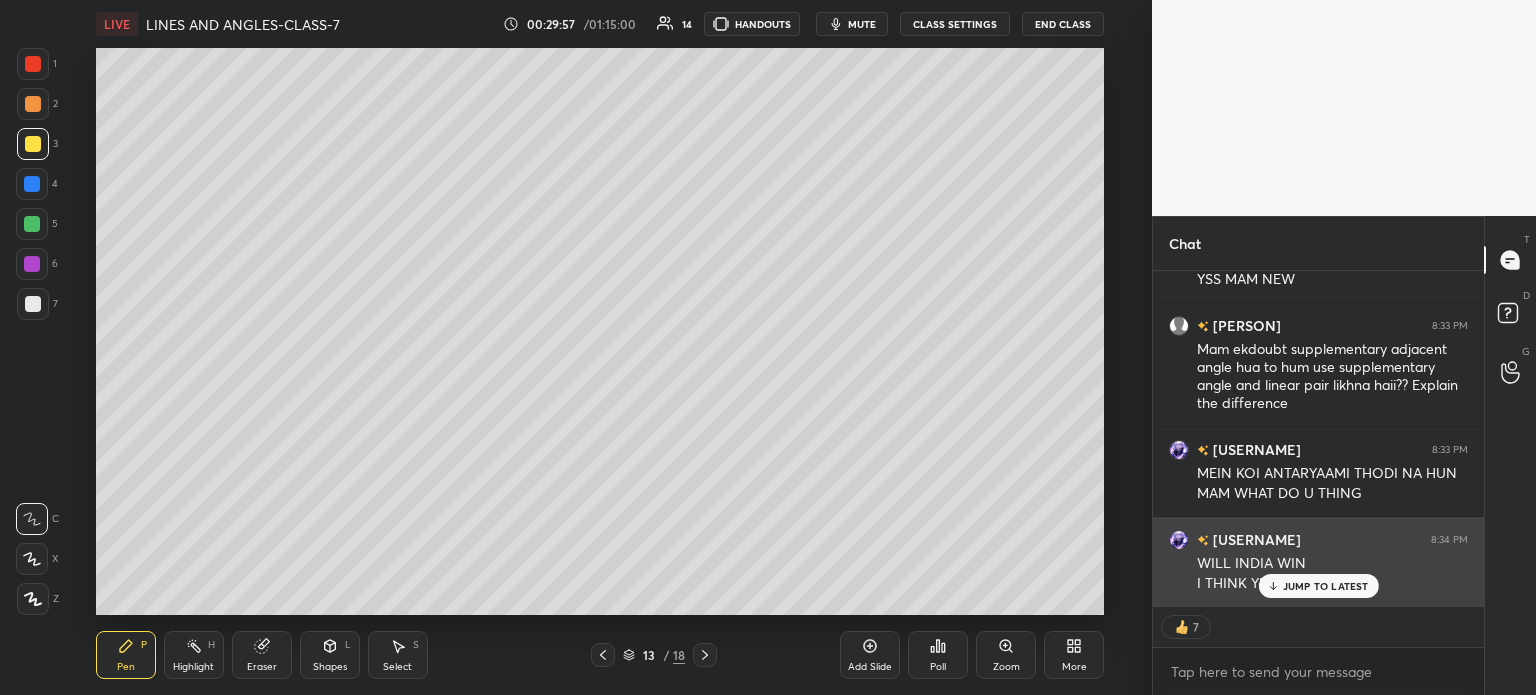 click on "JUMP TO LATEST" at bounding box center [1326, 586] 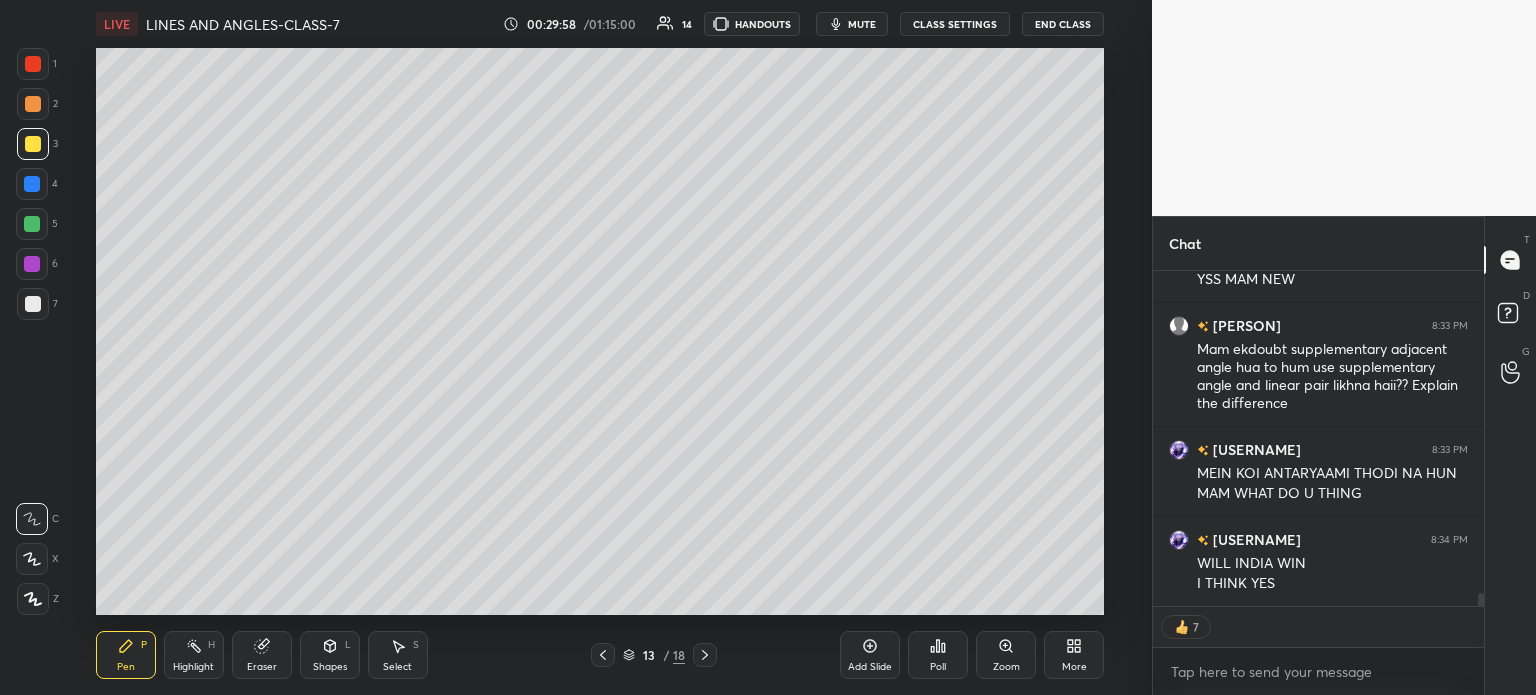 scroll, scrollTop: 6, scrollLeft: 6, axis: both 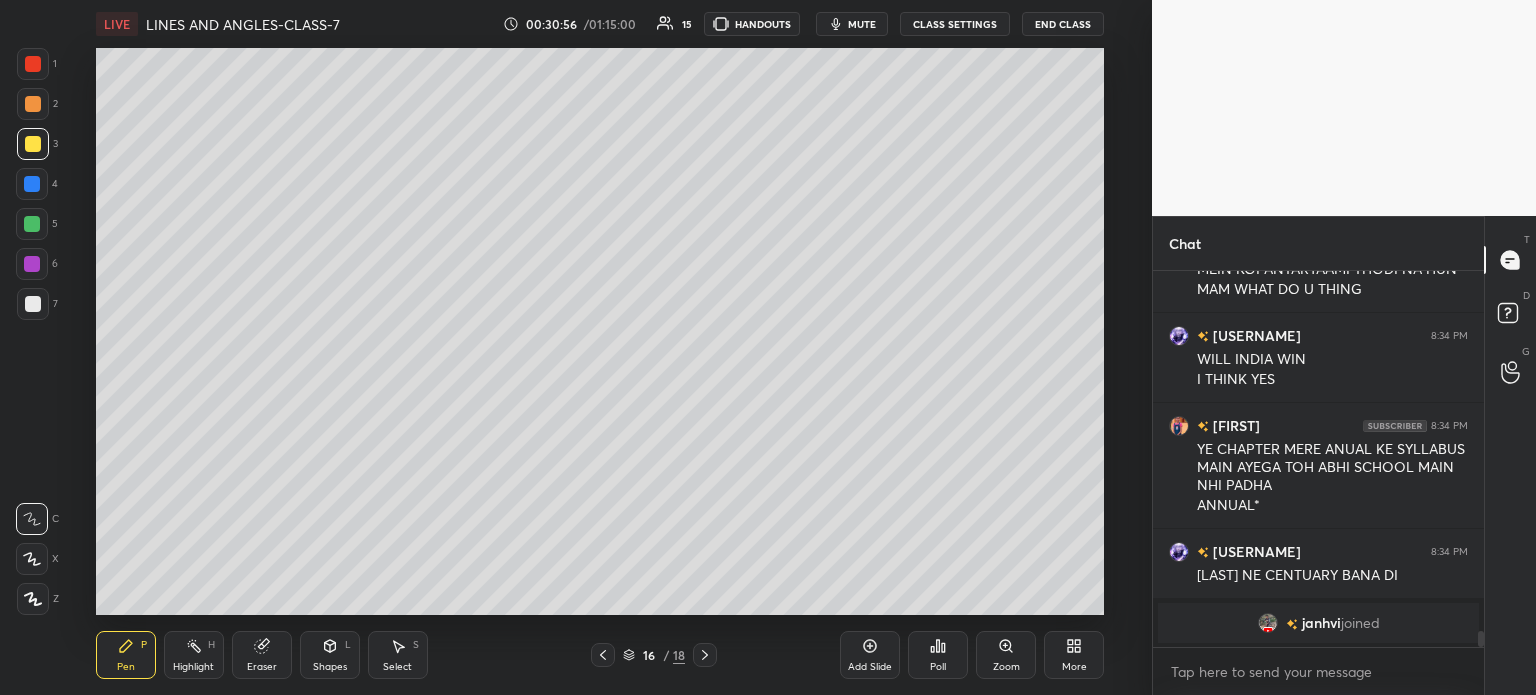 click on "Eraser" at bounding box center [262, 655] 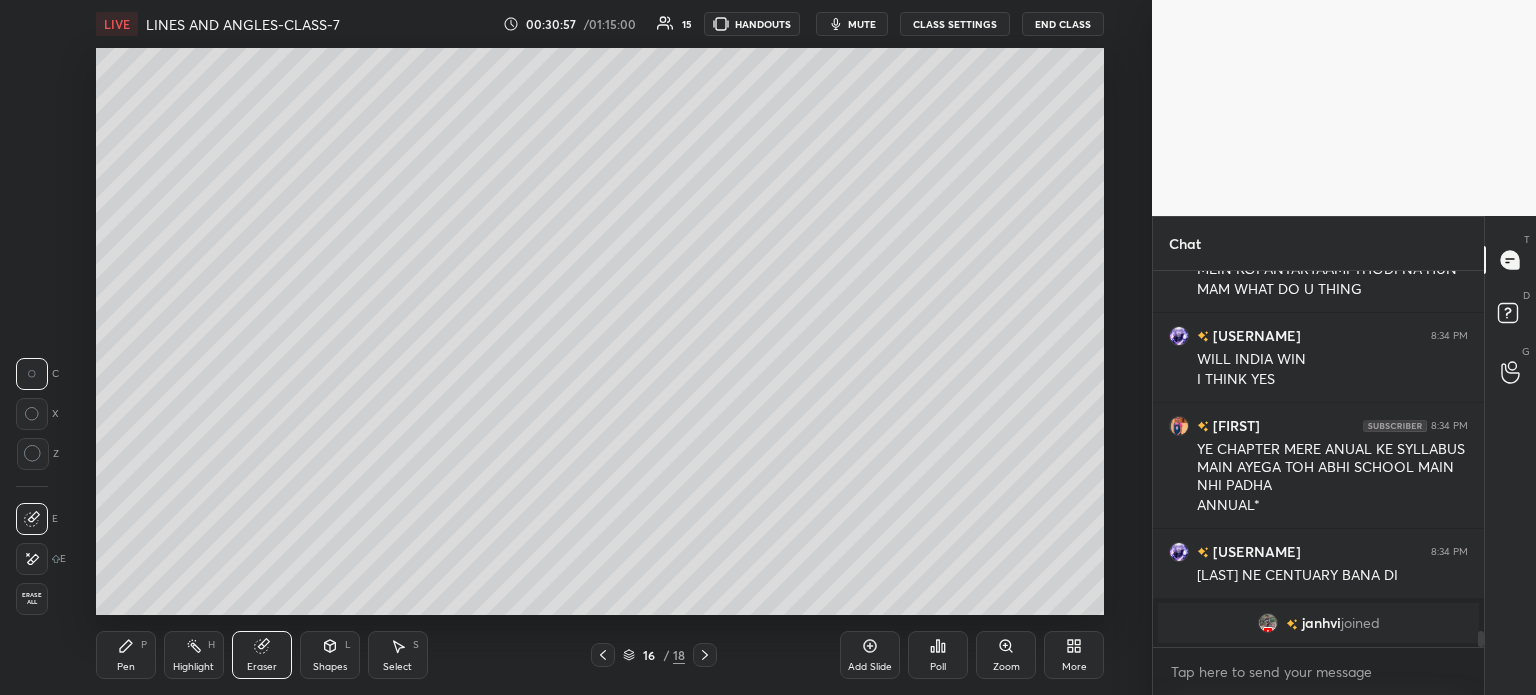 click on "Erase all" at bounding box center [32, 599] 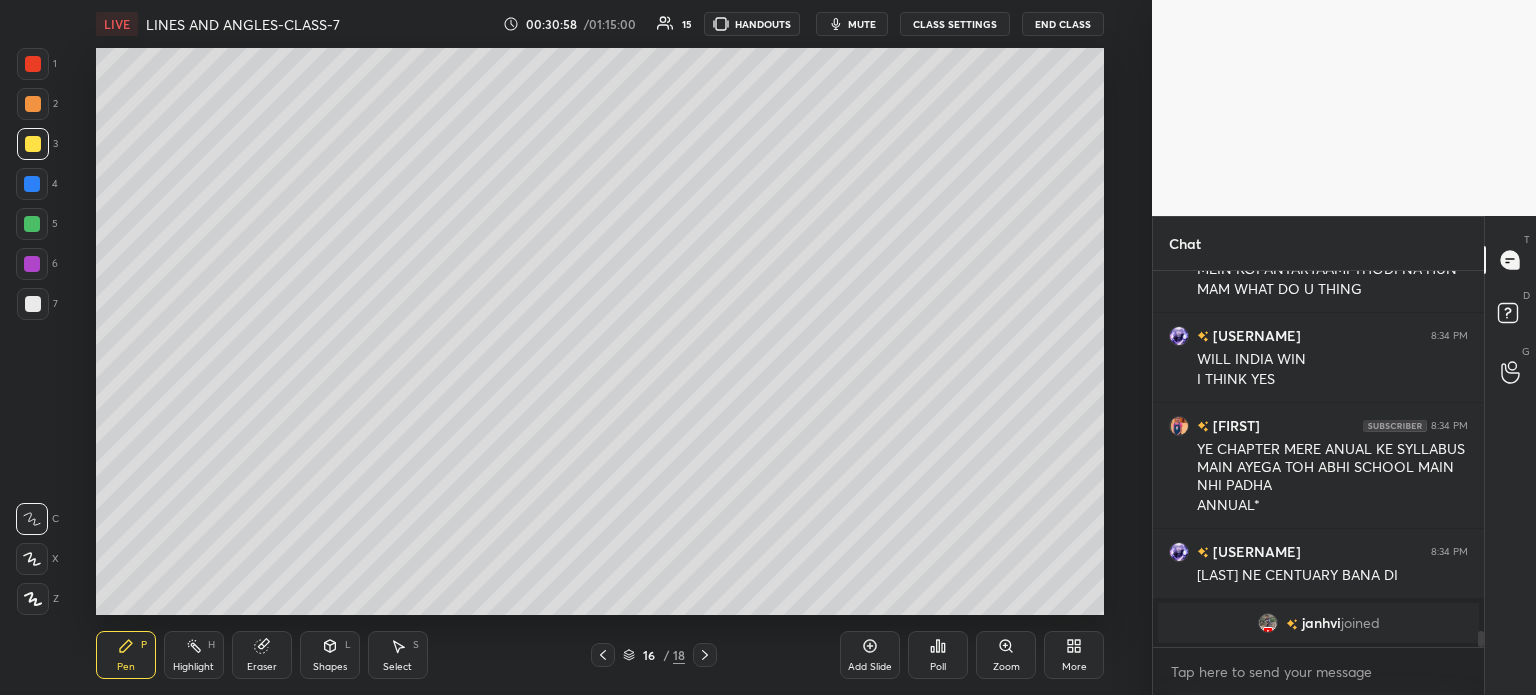 click 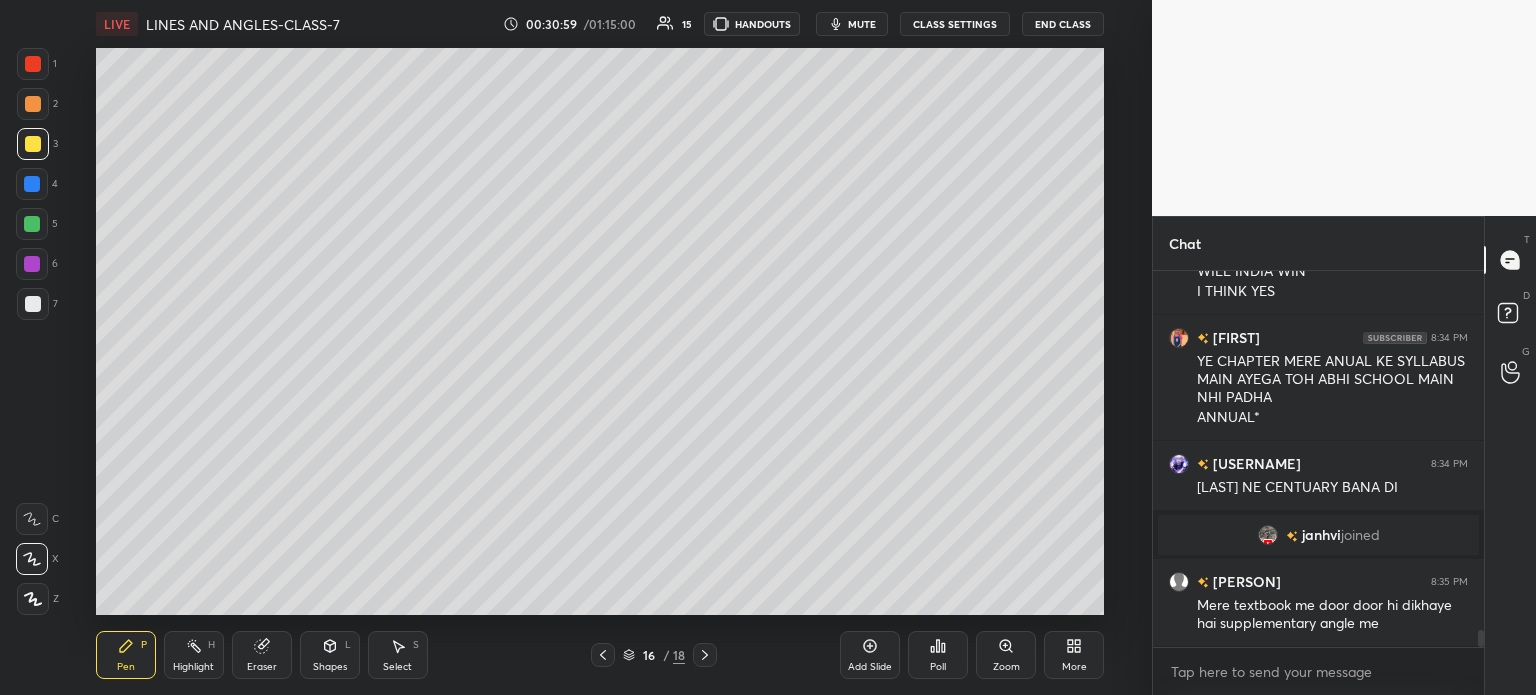 scroll, scrollTop: 7822, scrollLeft: 0, axis: vertical 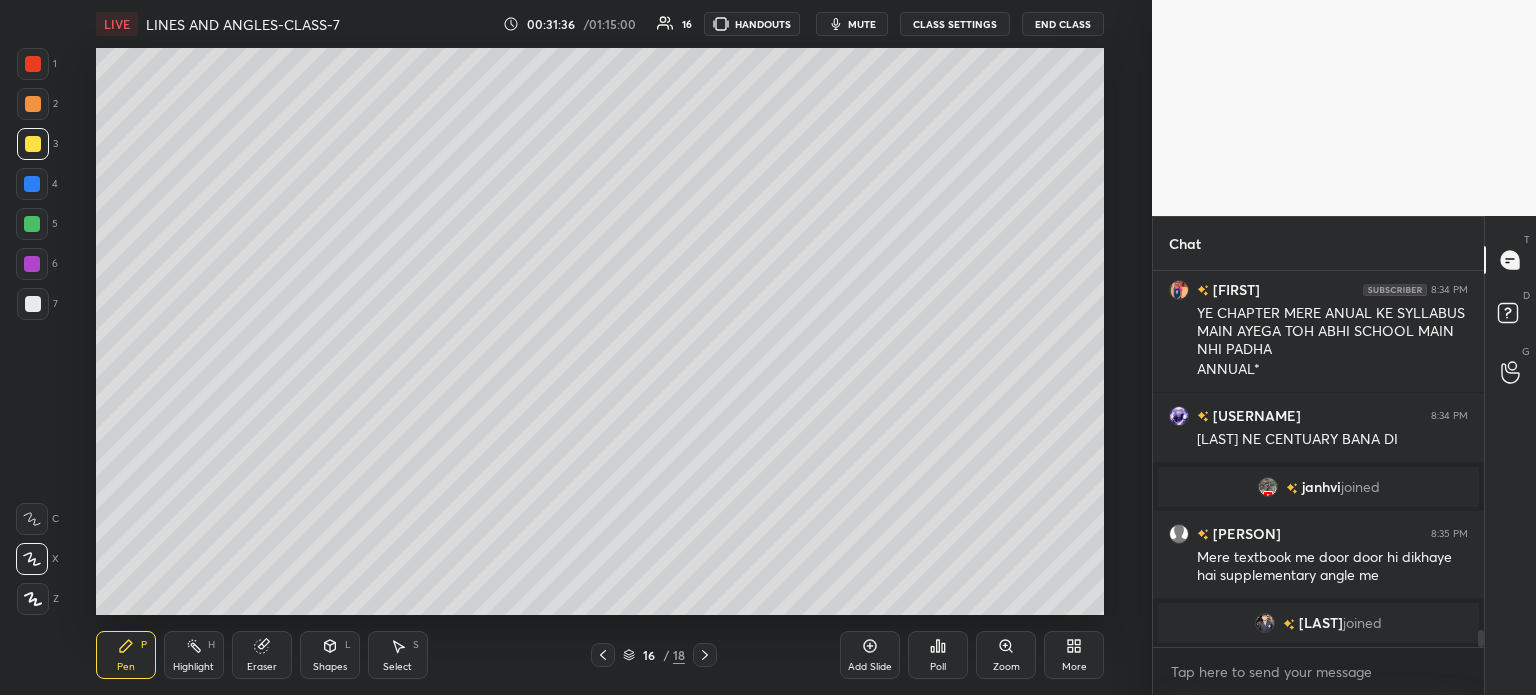 click on "More" at bounding box center [1074, 655] 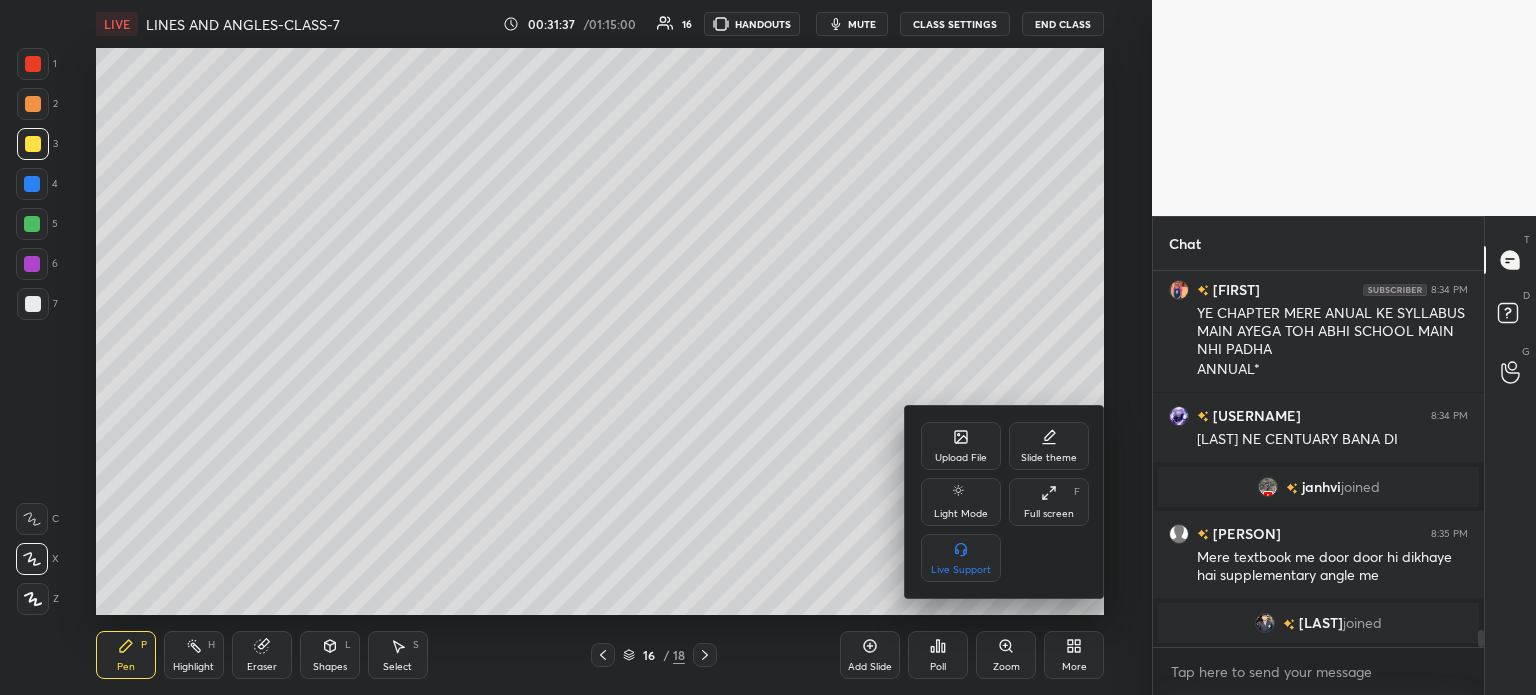 click 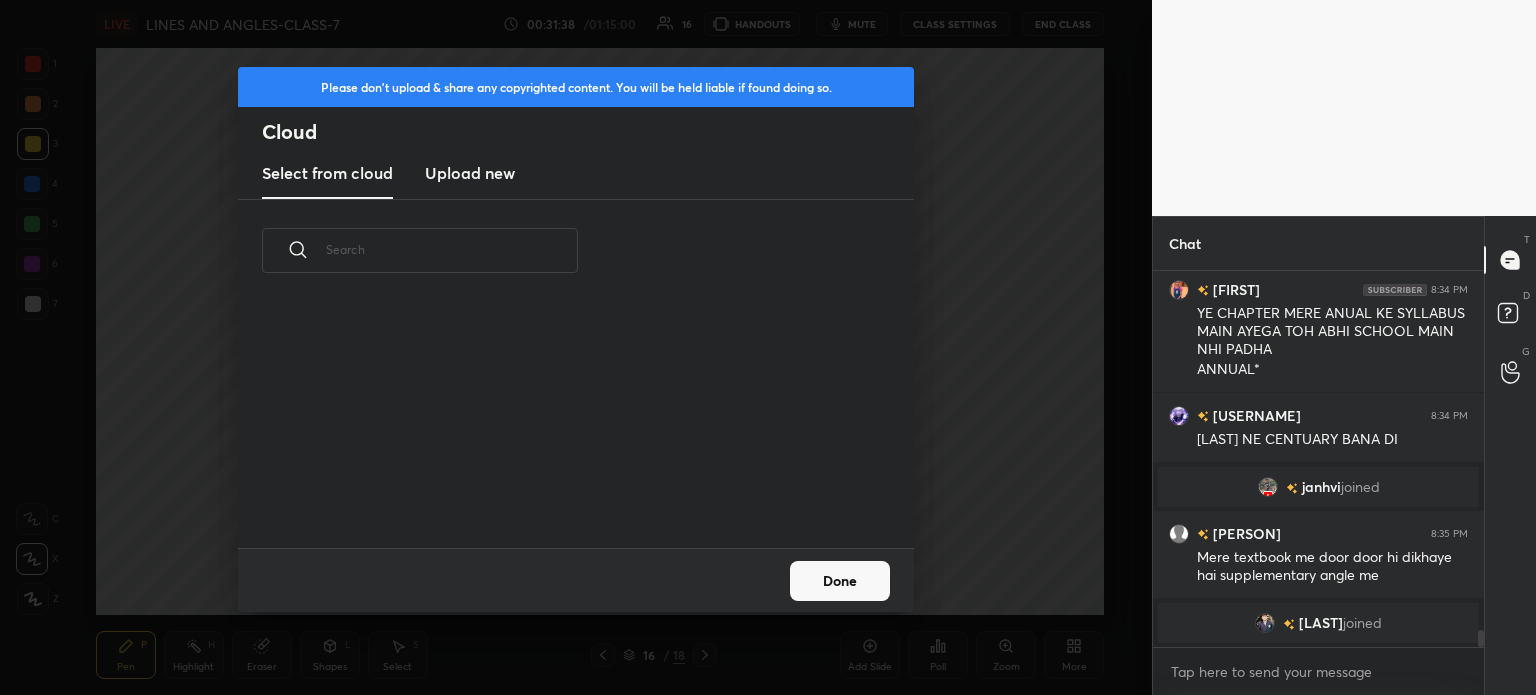 scroll, scrollTop: 5, scrollLeft: 10, axis: both 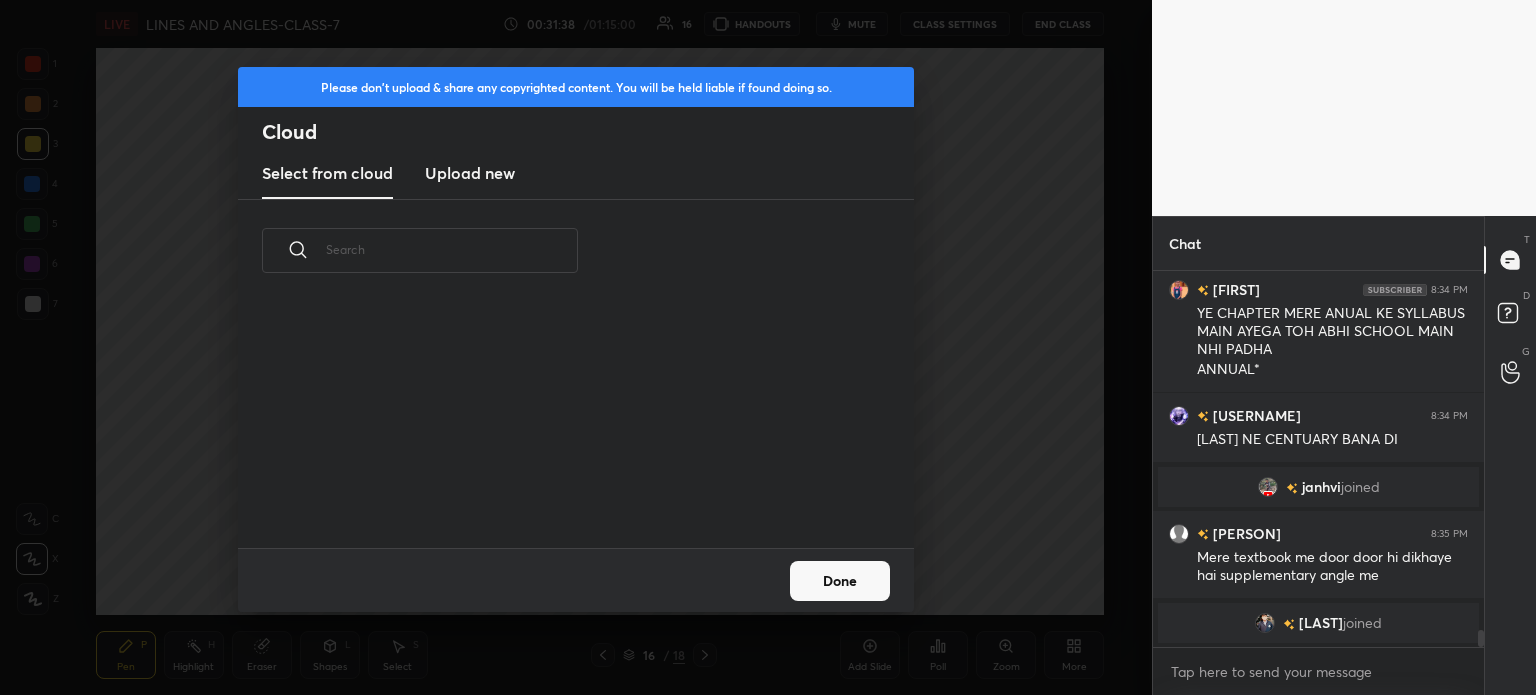 click on "Upload new" at bounding box center (470, 173) 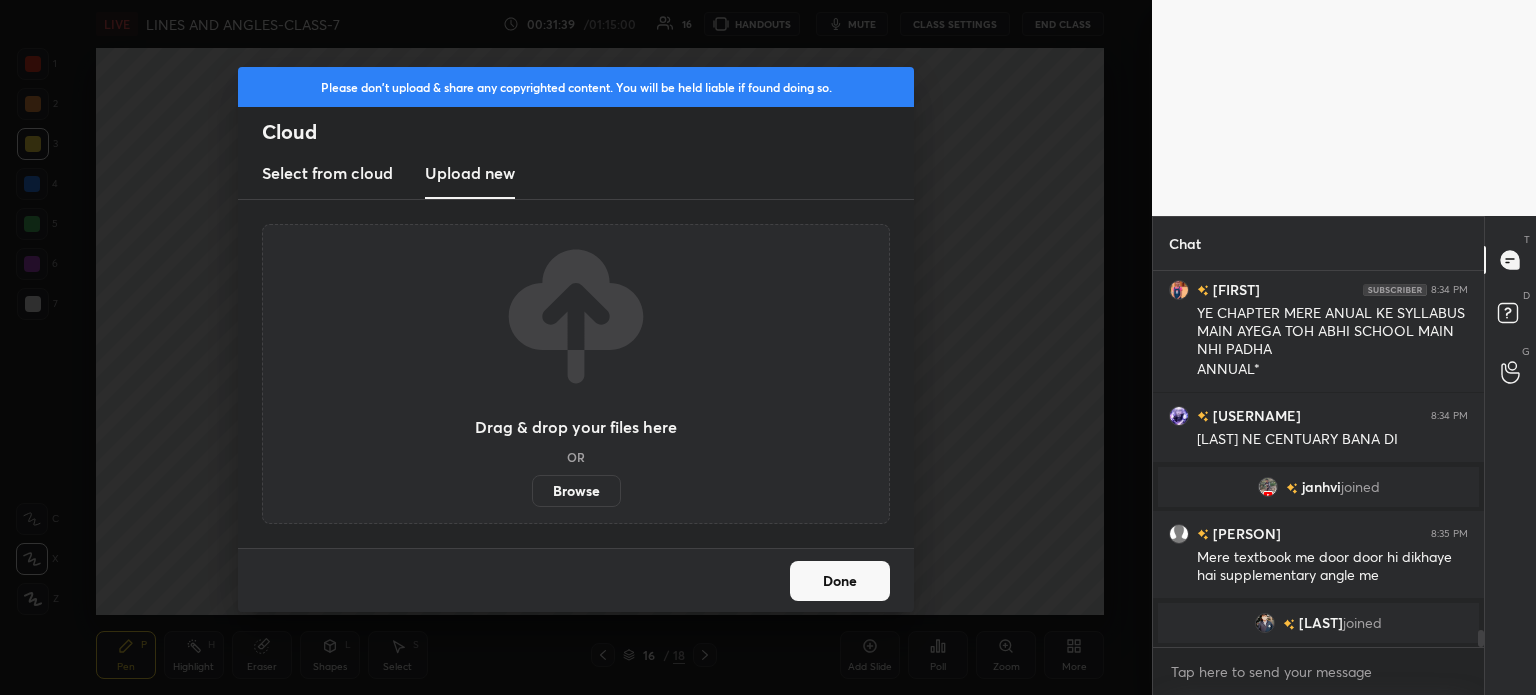 click on "Browse" at bounding box center (576, 491) 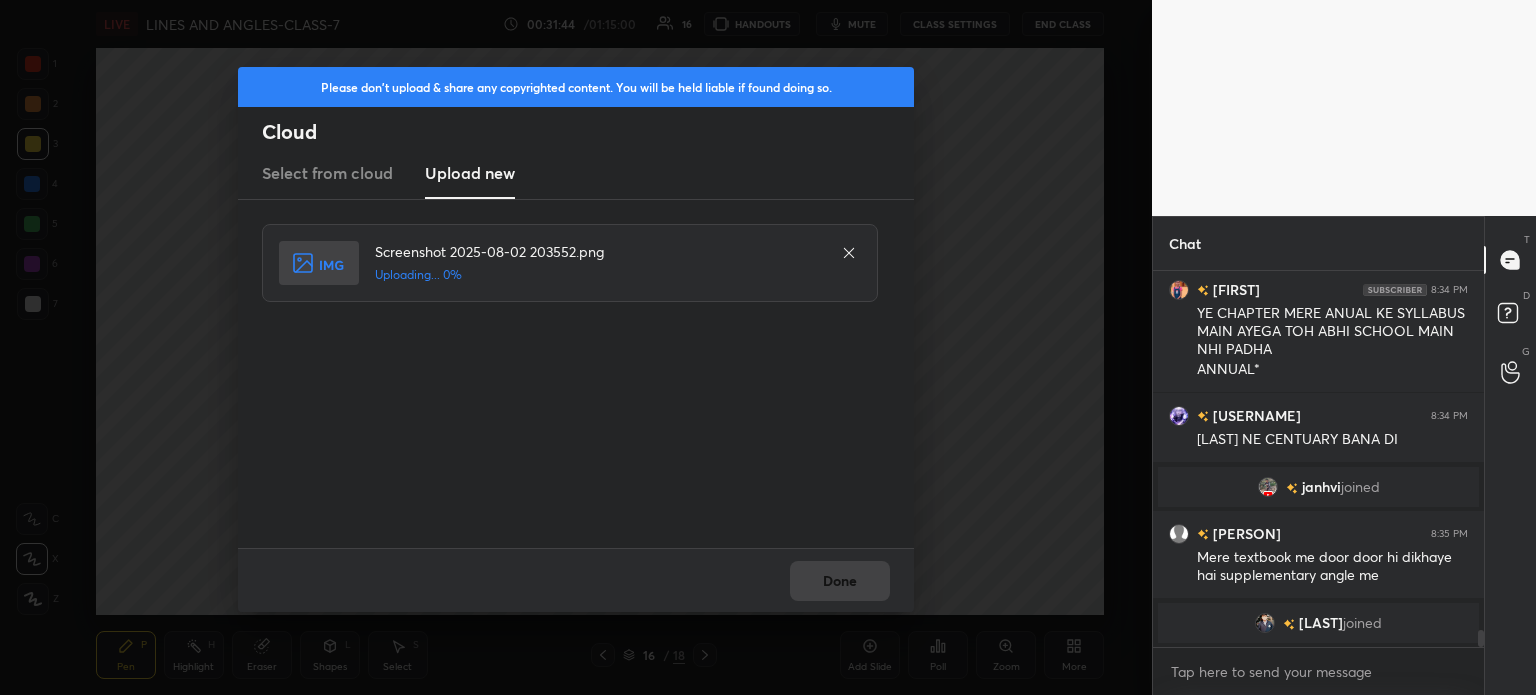 click on "Screenshot [DATE] [TIME].png Uploading... 0%" at bounding box center [576, 374] 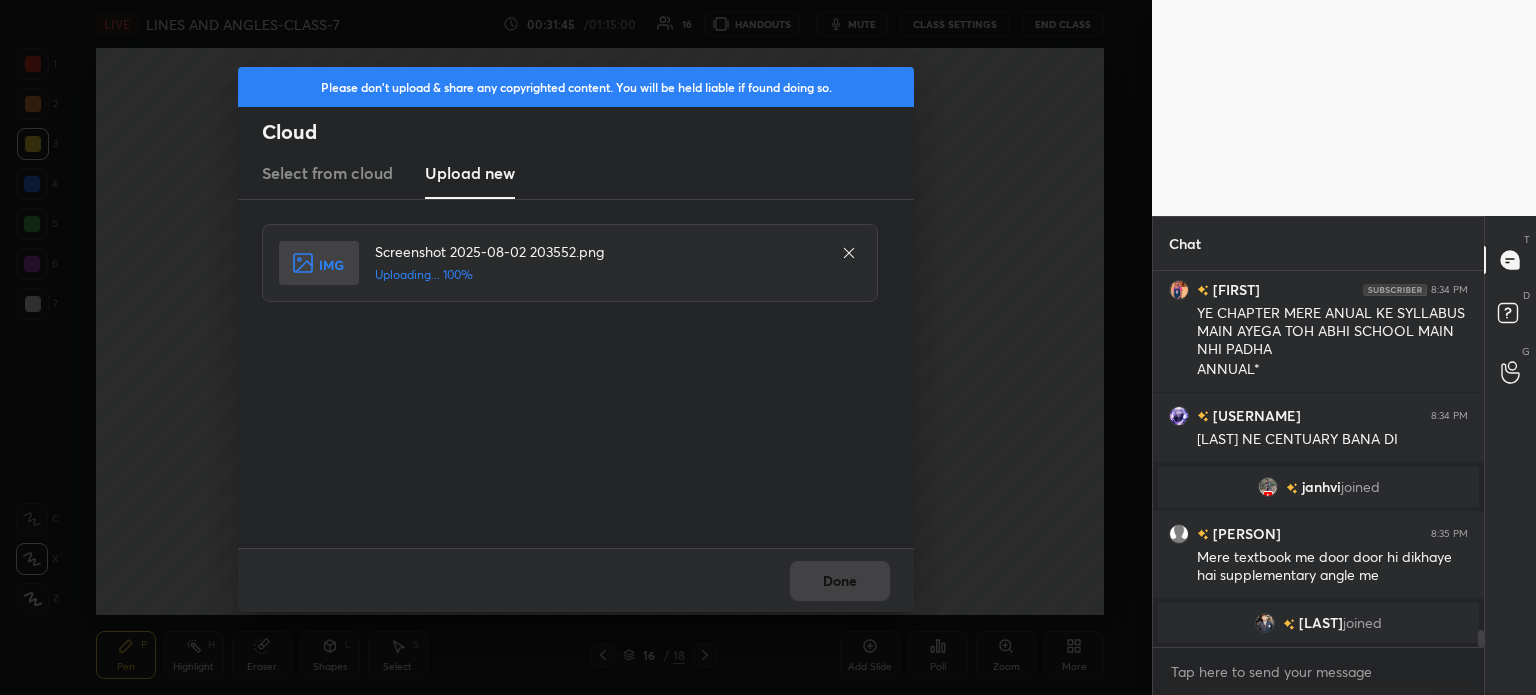 click on "Done" at bounding box center [576, 580] 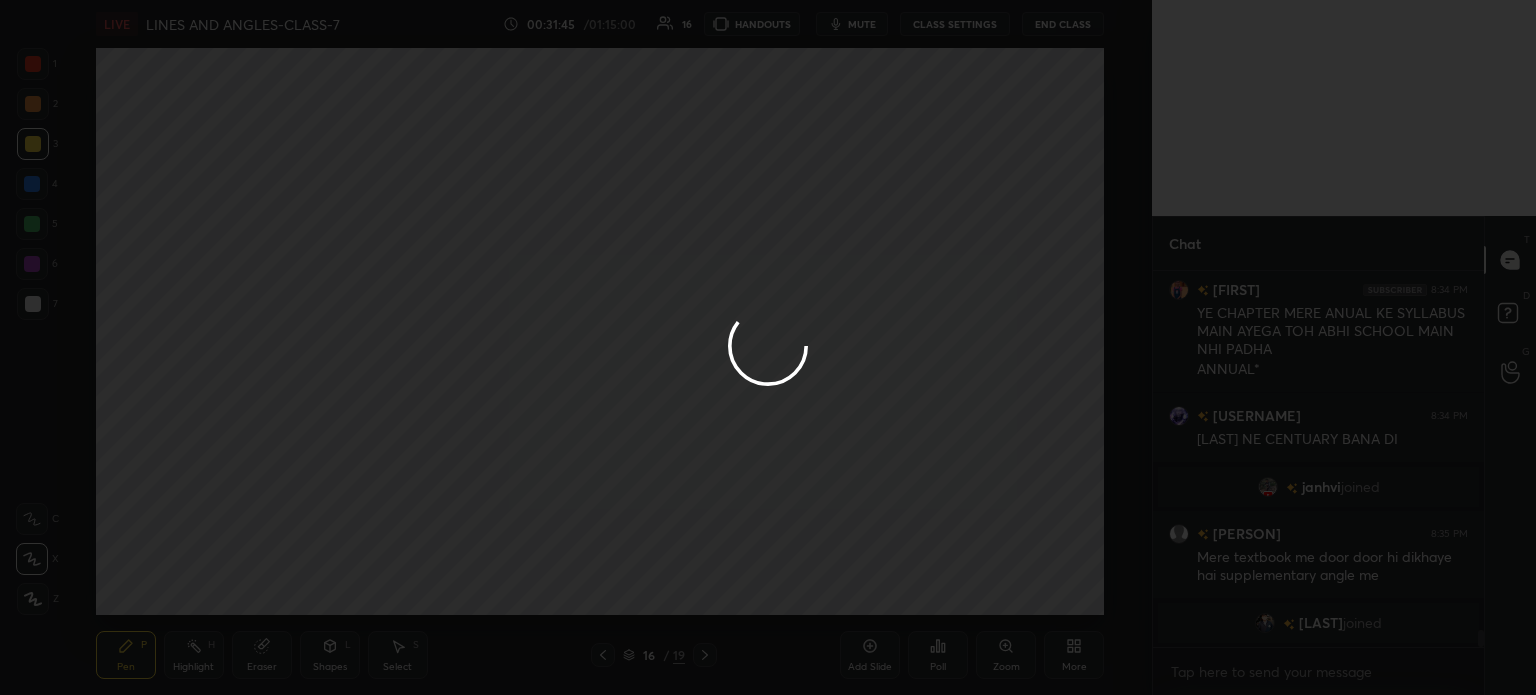 click on "Done" at bounding box center [840, 581] 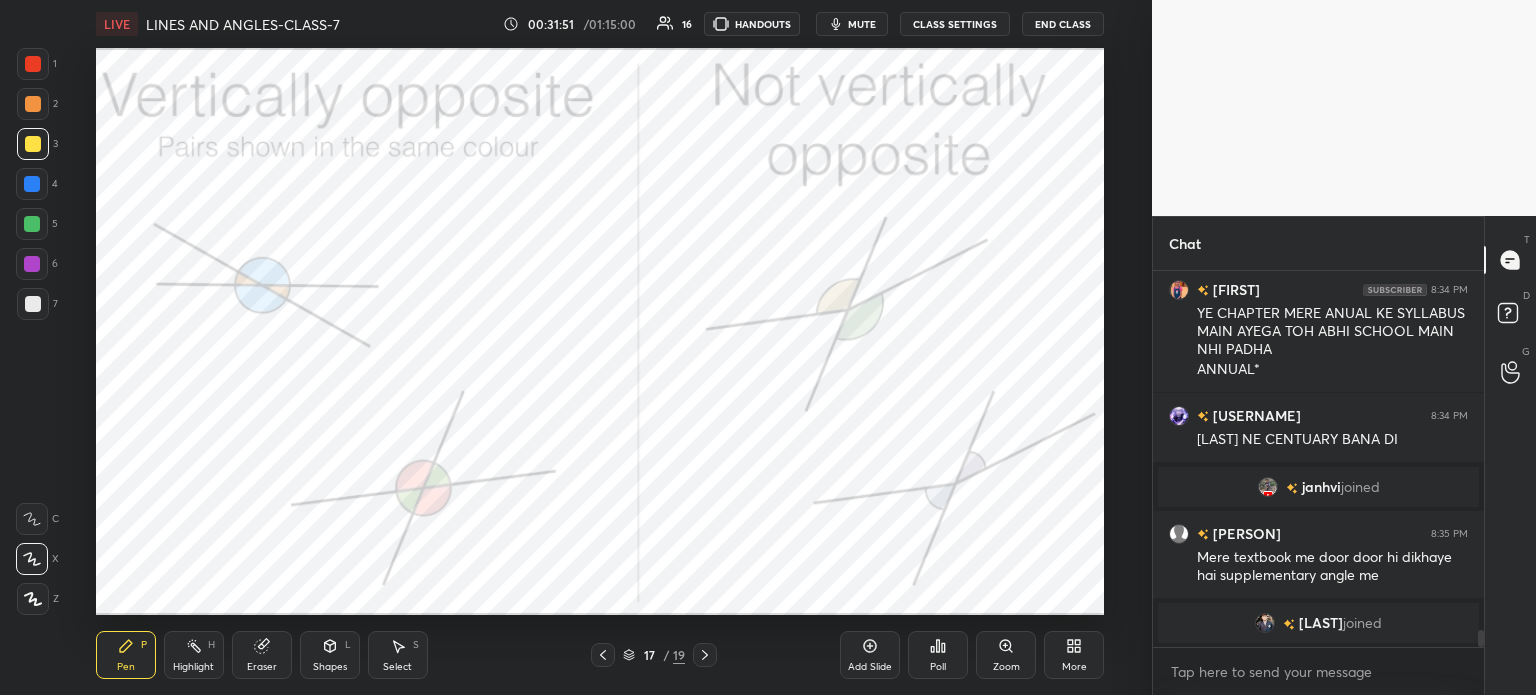 click at bounding box center [33, 64] 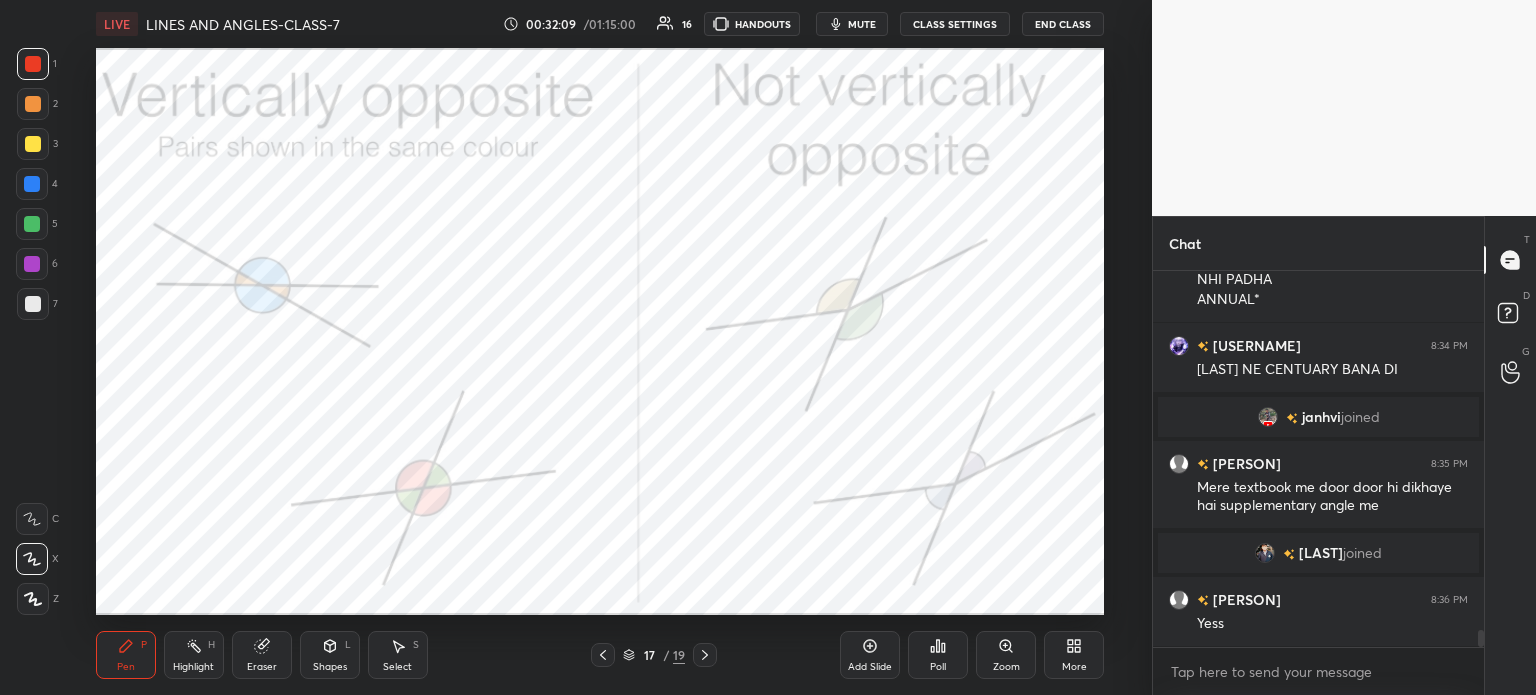 scroll, scrollTop: 7972, scrollLeft: 0, axis: vertical 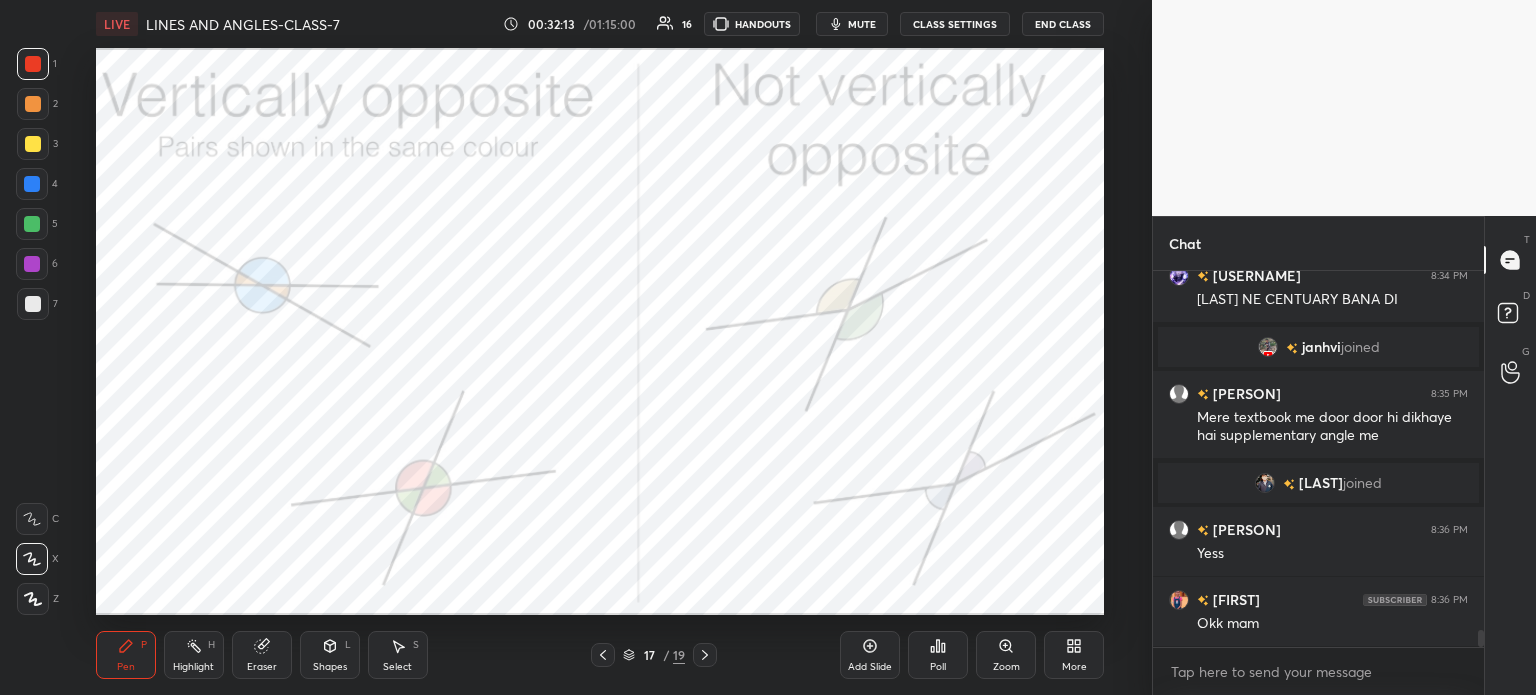 click at bounding box center [603, 655] 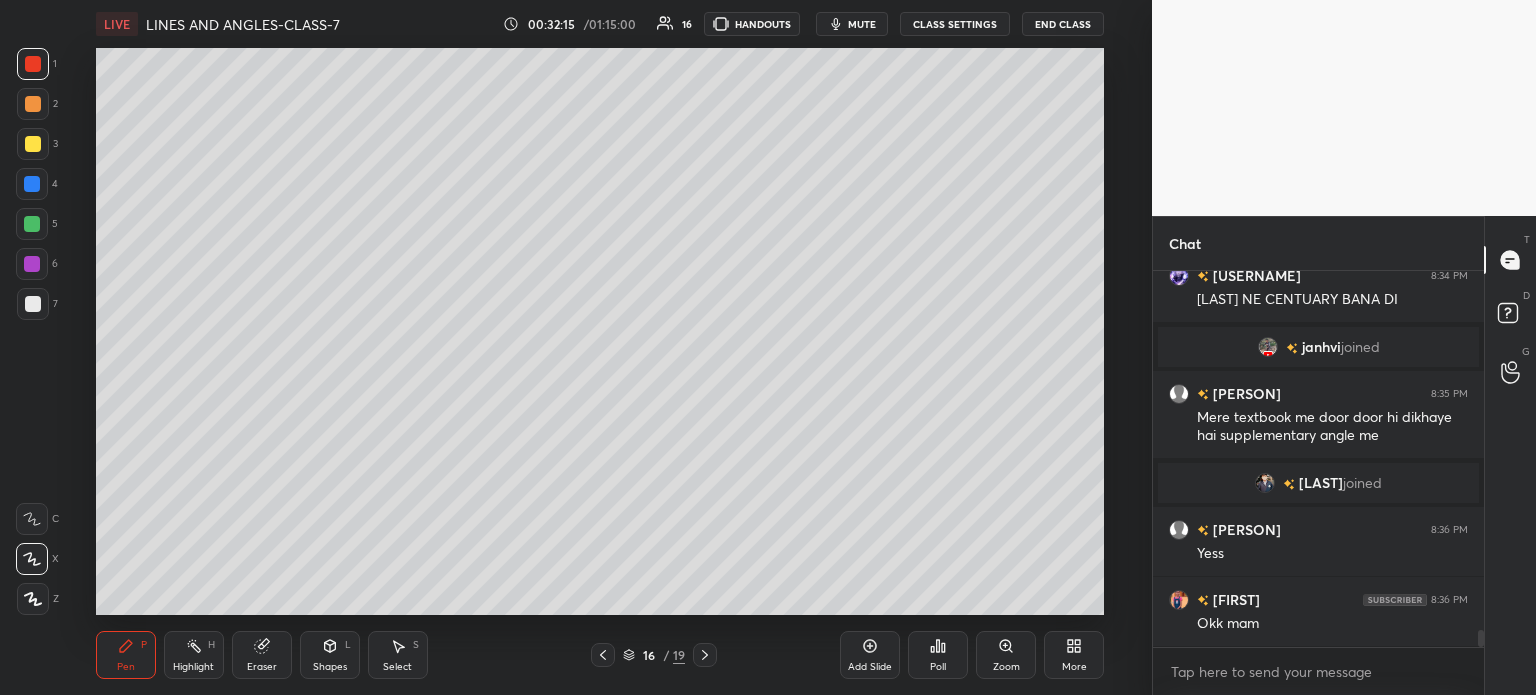 click on "Shapes L" at bounding box center [330, 655] 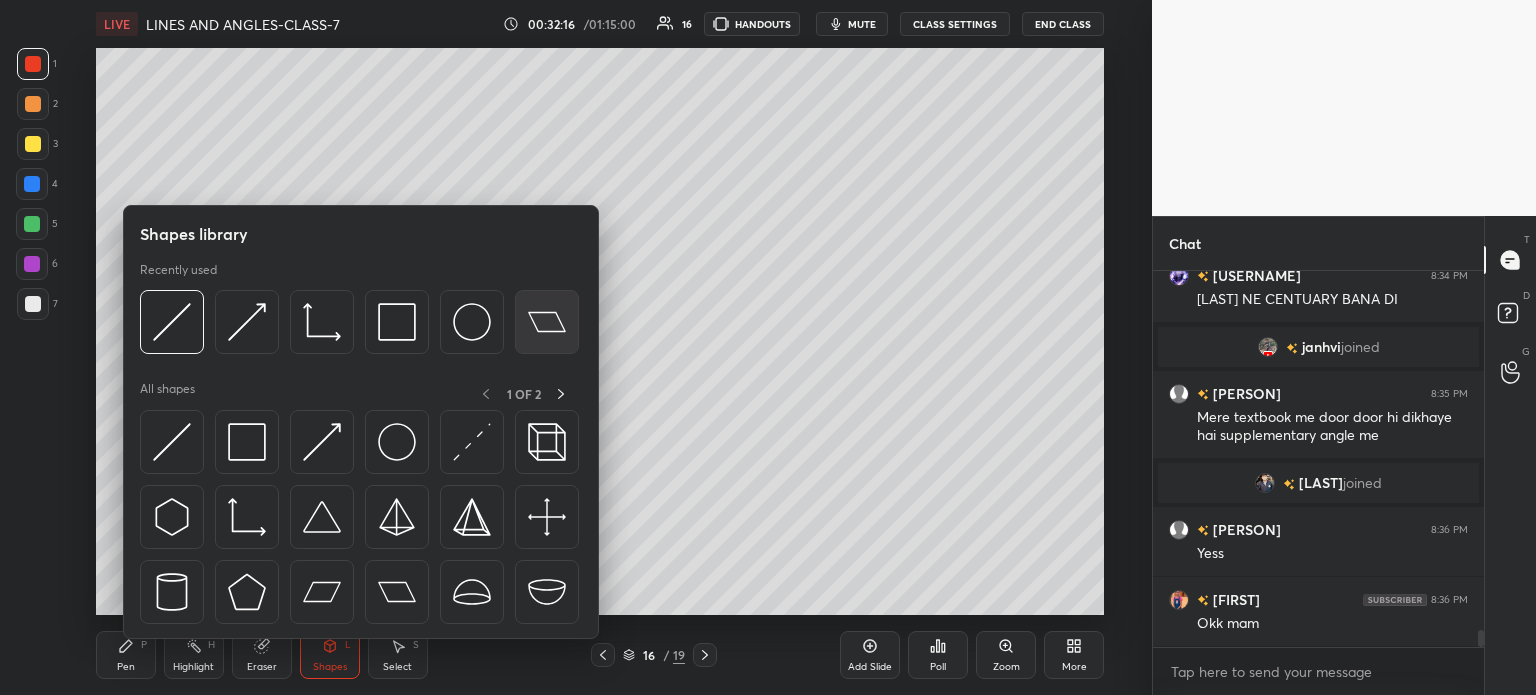 click at bounding box center [172, 322] 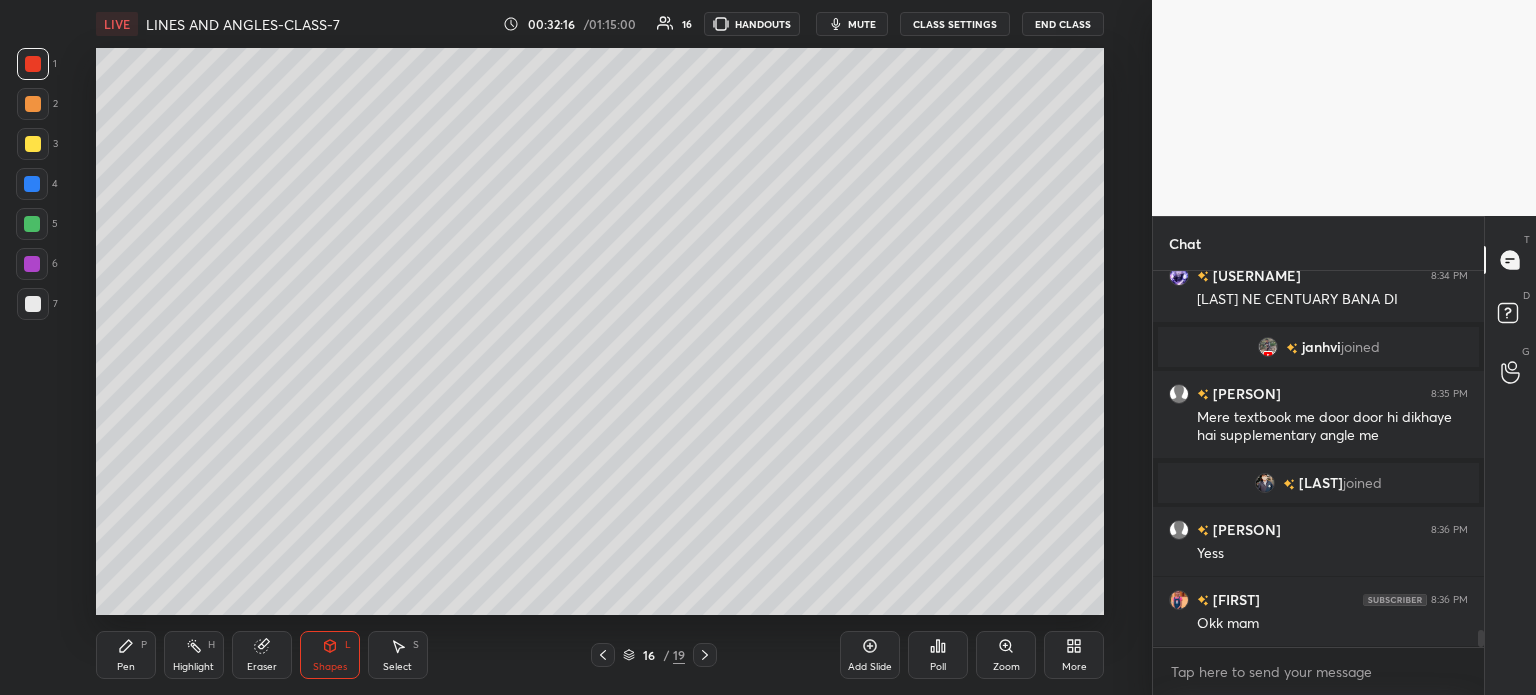 scroll, scrollTop: 8042, scrollLeft: 0, axis: vertical 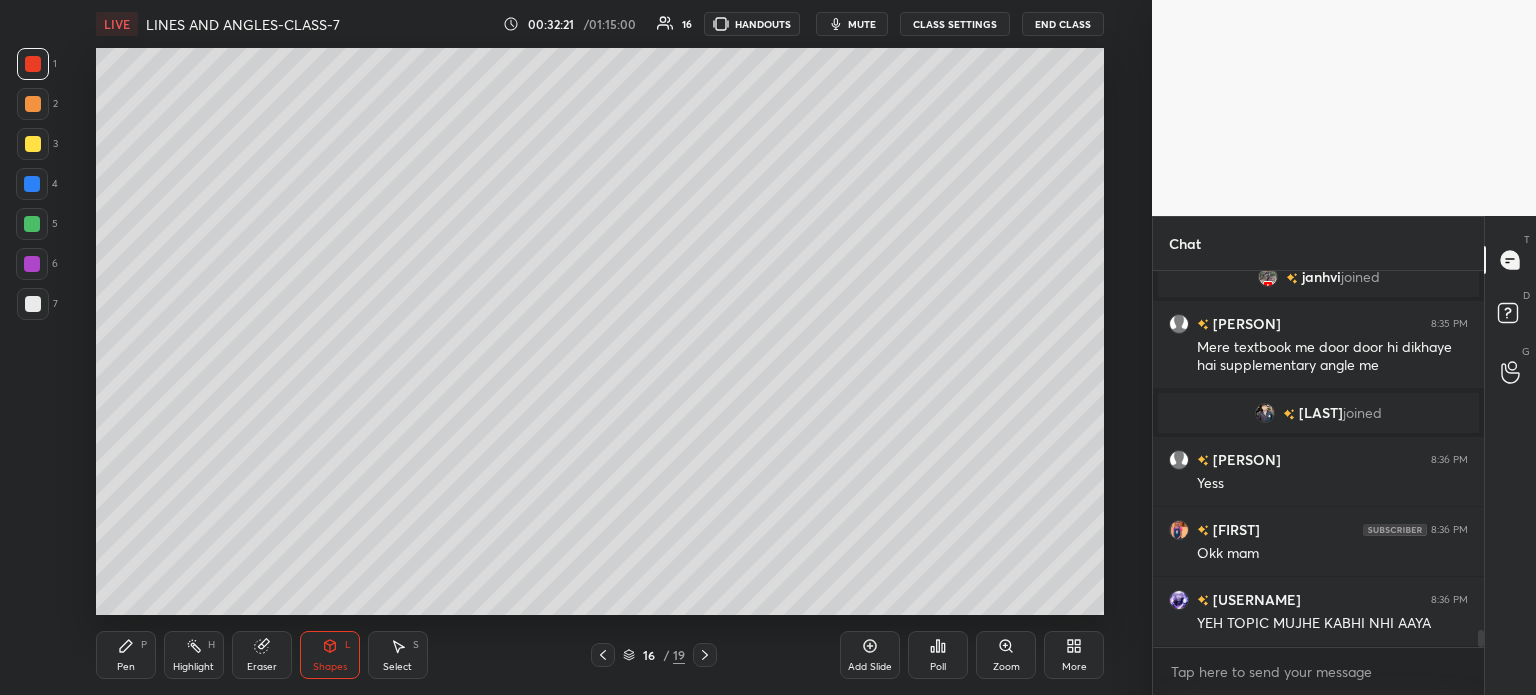 click 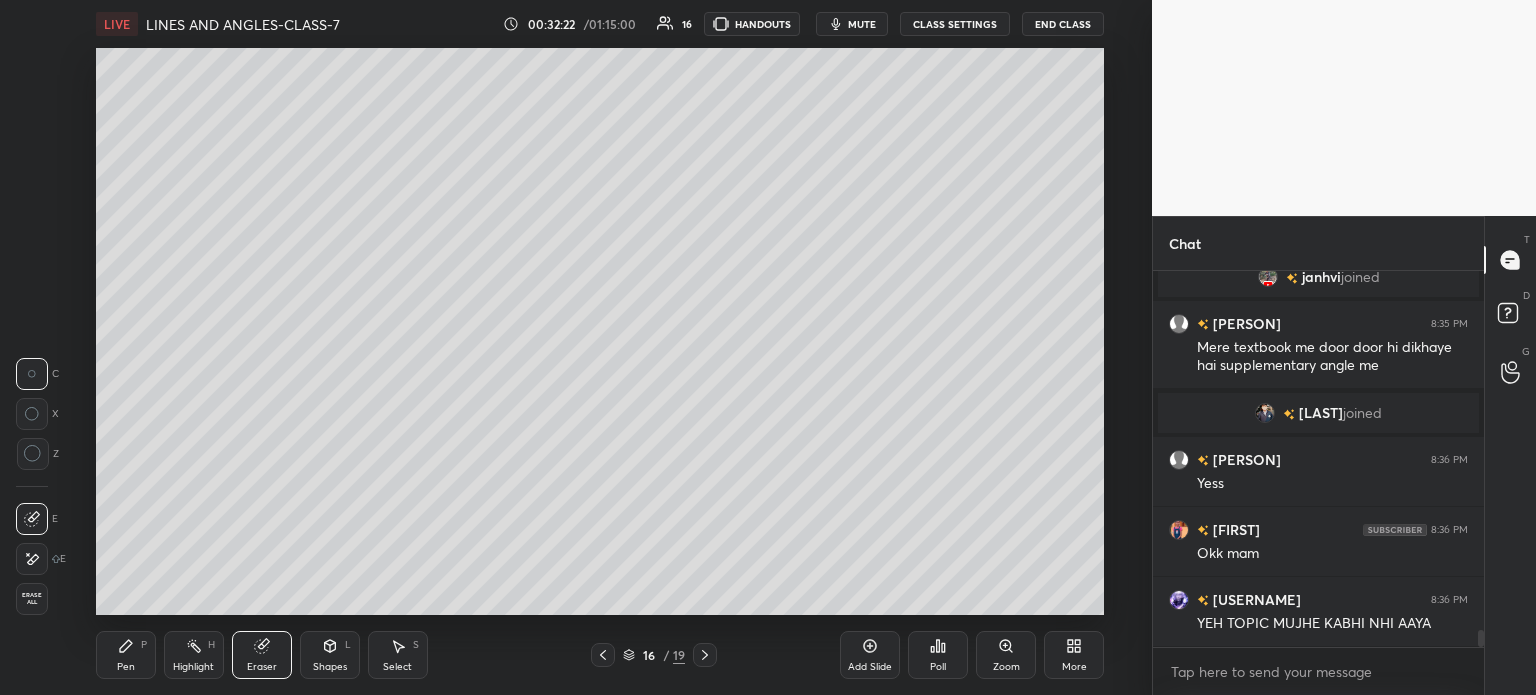 click 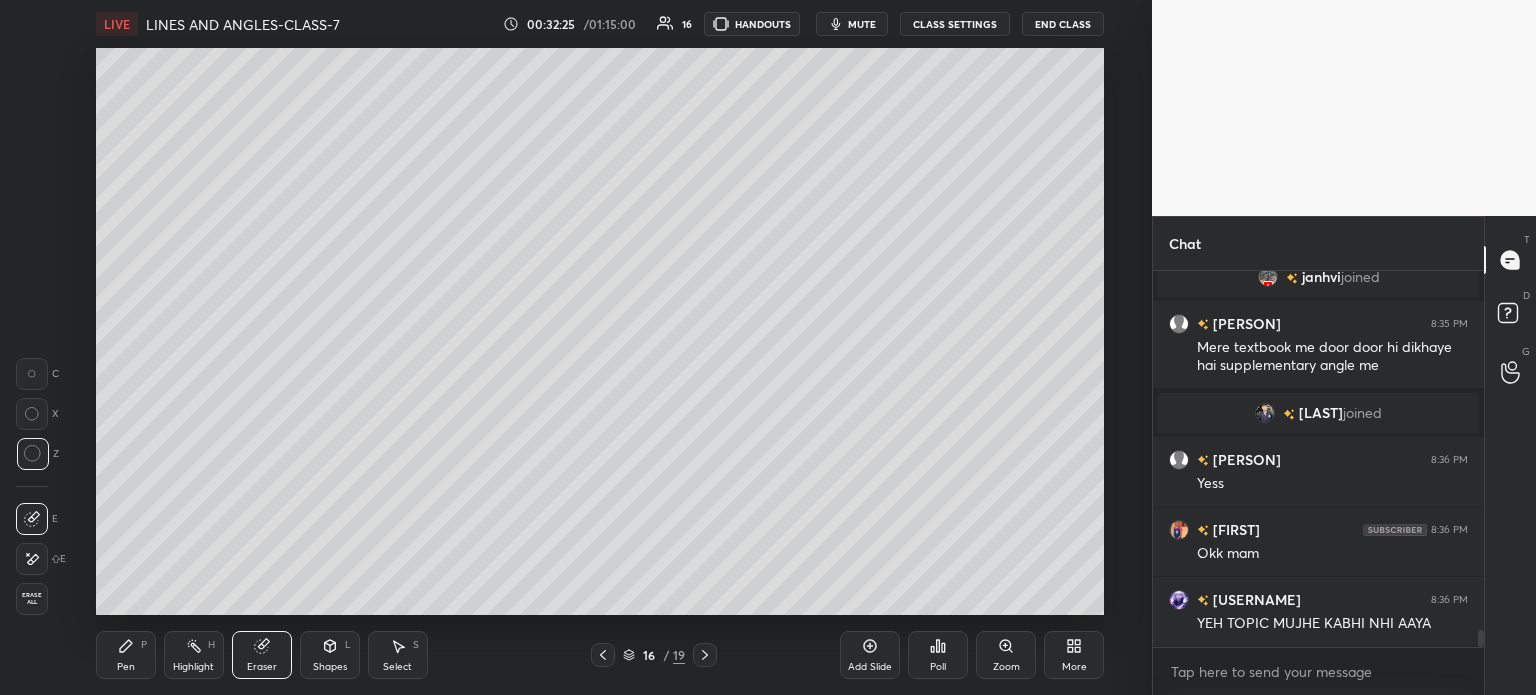 click on "Pen P" at bounding box center [126, 655] 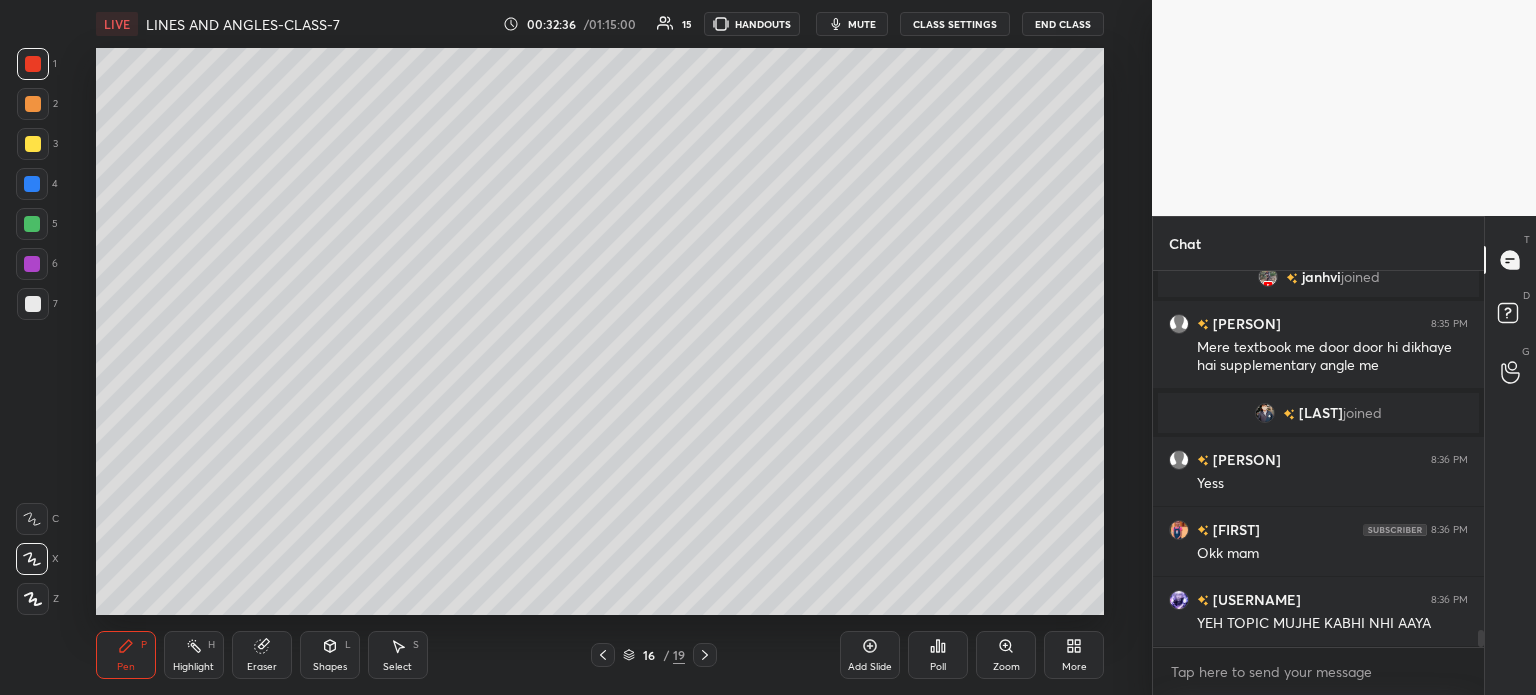 click at bounding box center [33, 304] 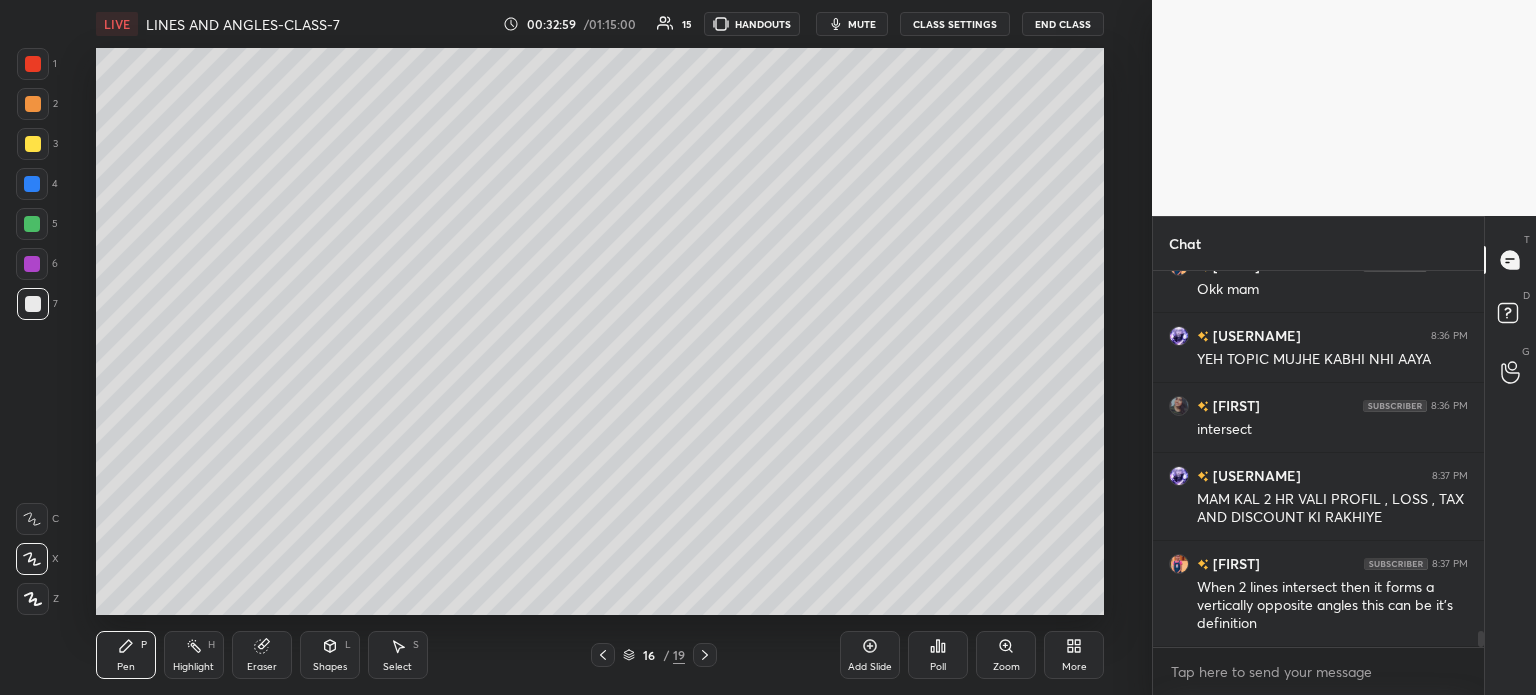 scroll, scrollTop: 8376, scrollLeft: 0, axis: vertical 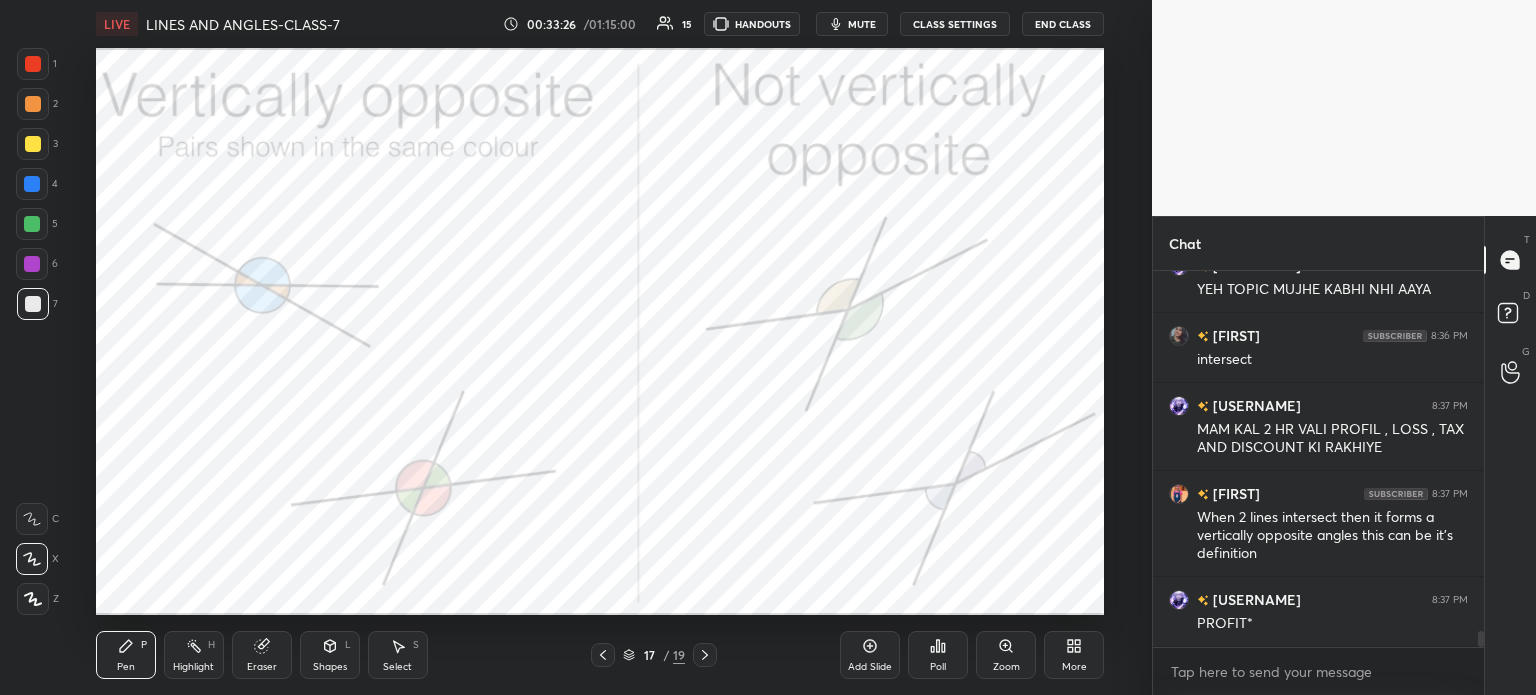 click at bounding box center (33, 64) 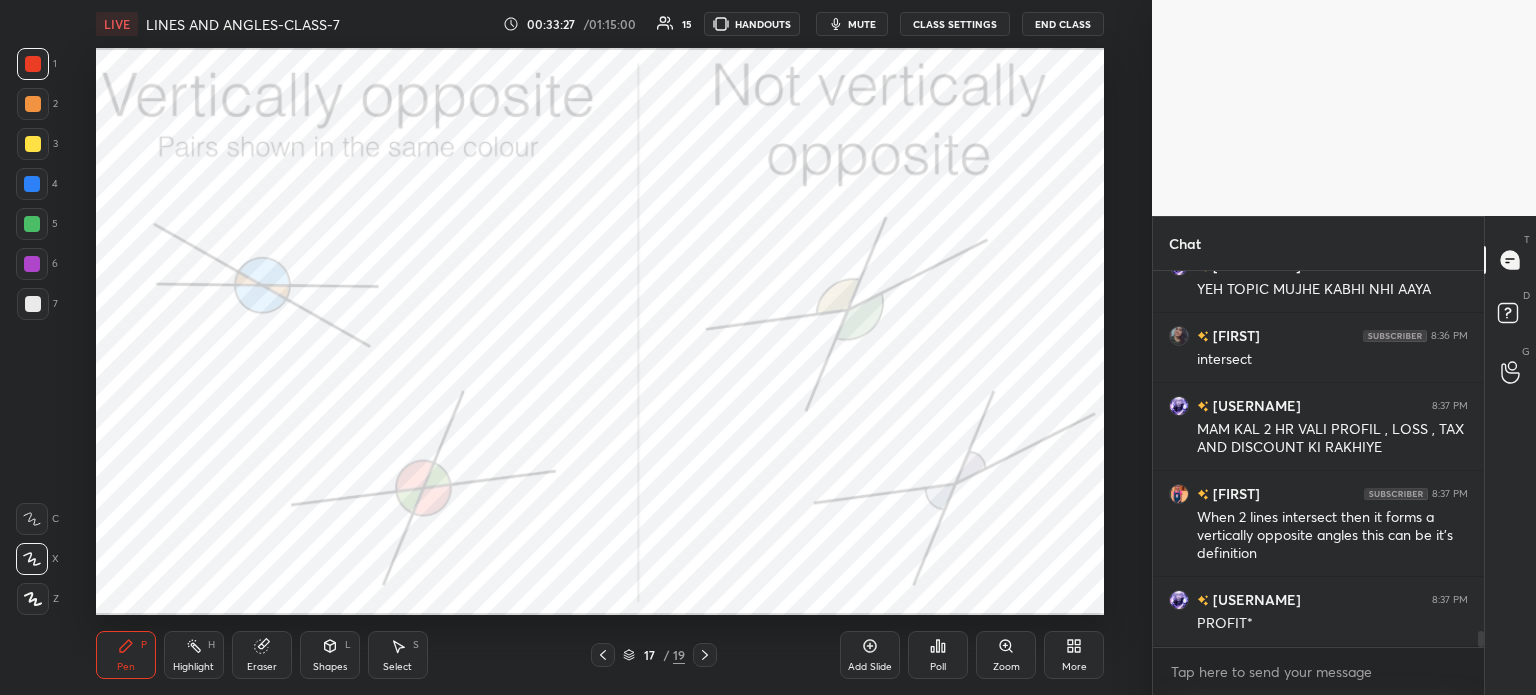 scroll, scrollTop: 8414, scrollLeft: 0, axis: vertical 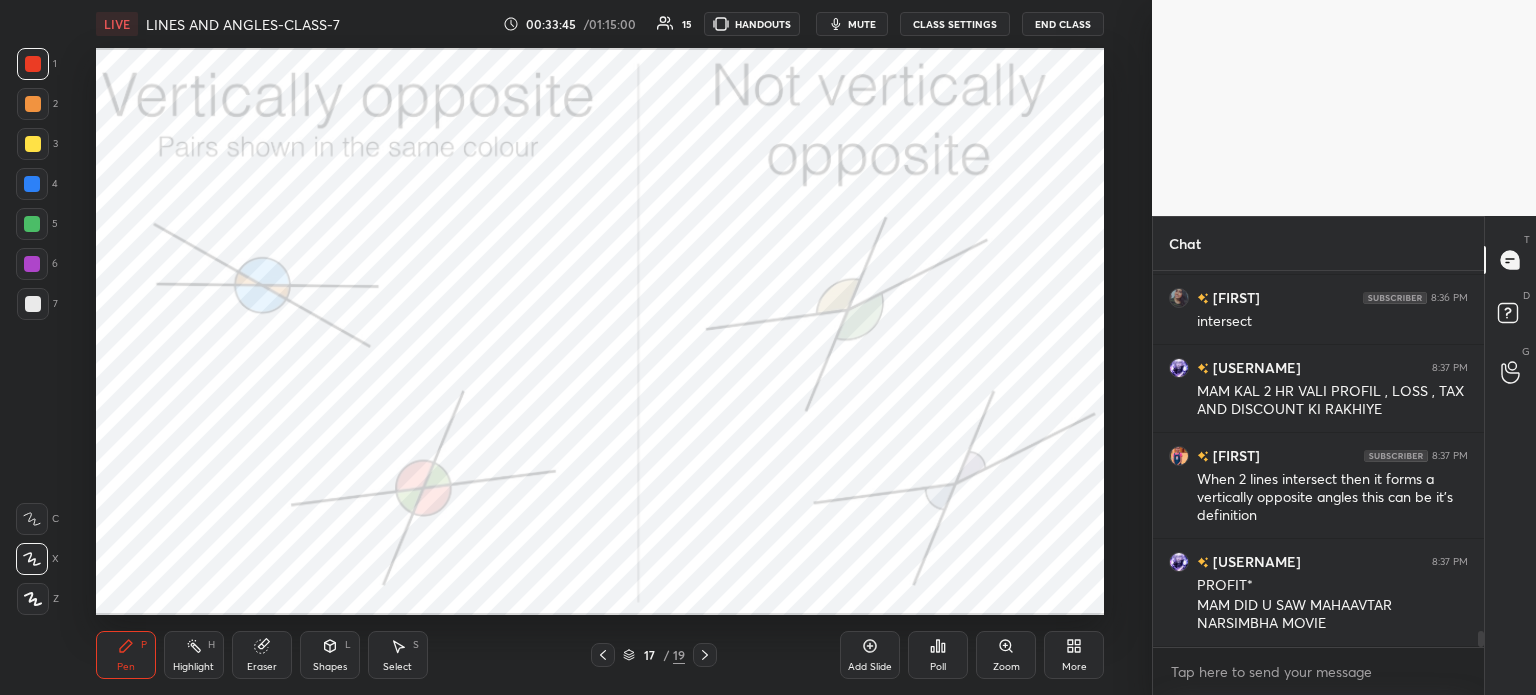 click on "Eraser" at bounding box center [262, 655] 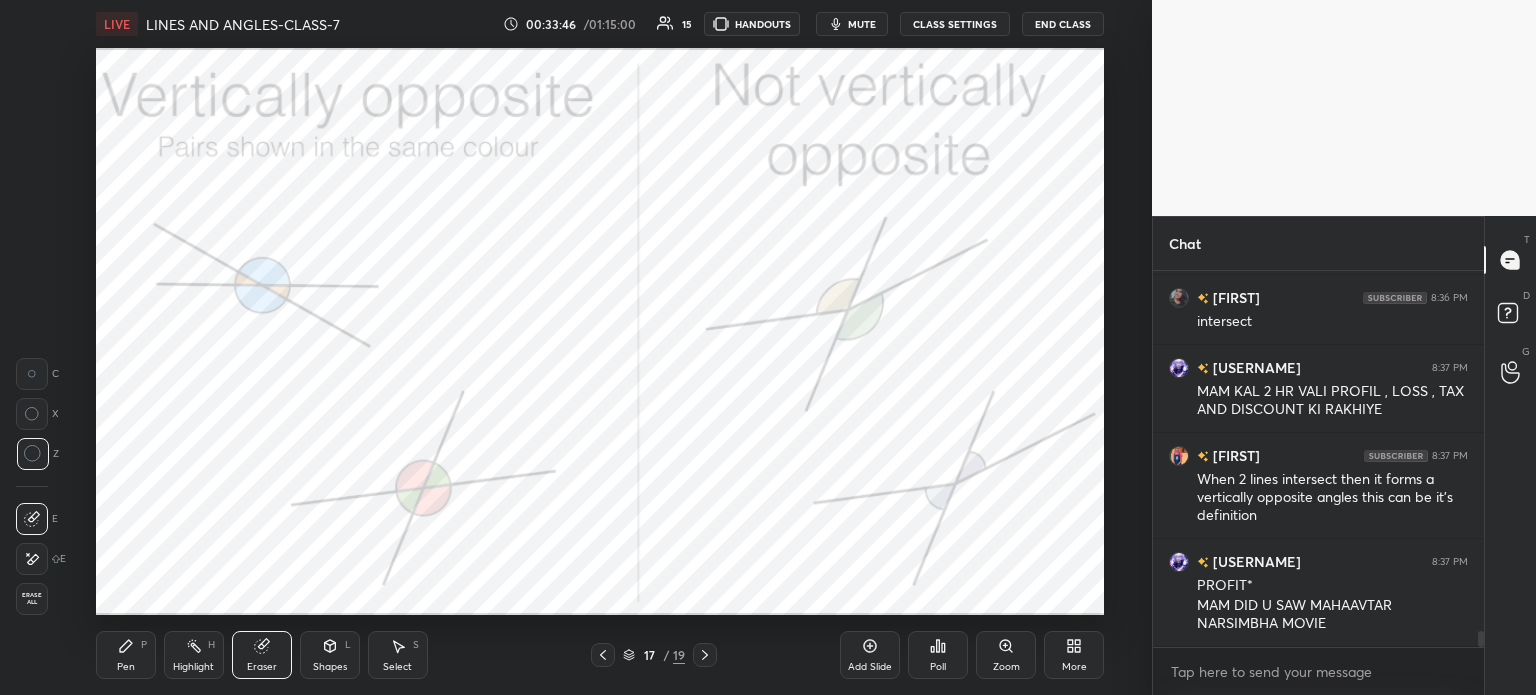 click on "Erase all" at bounding box center [32, 599] 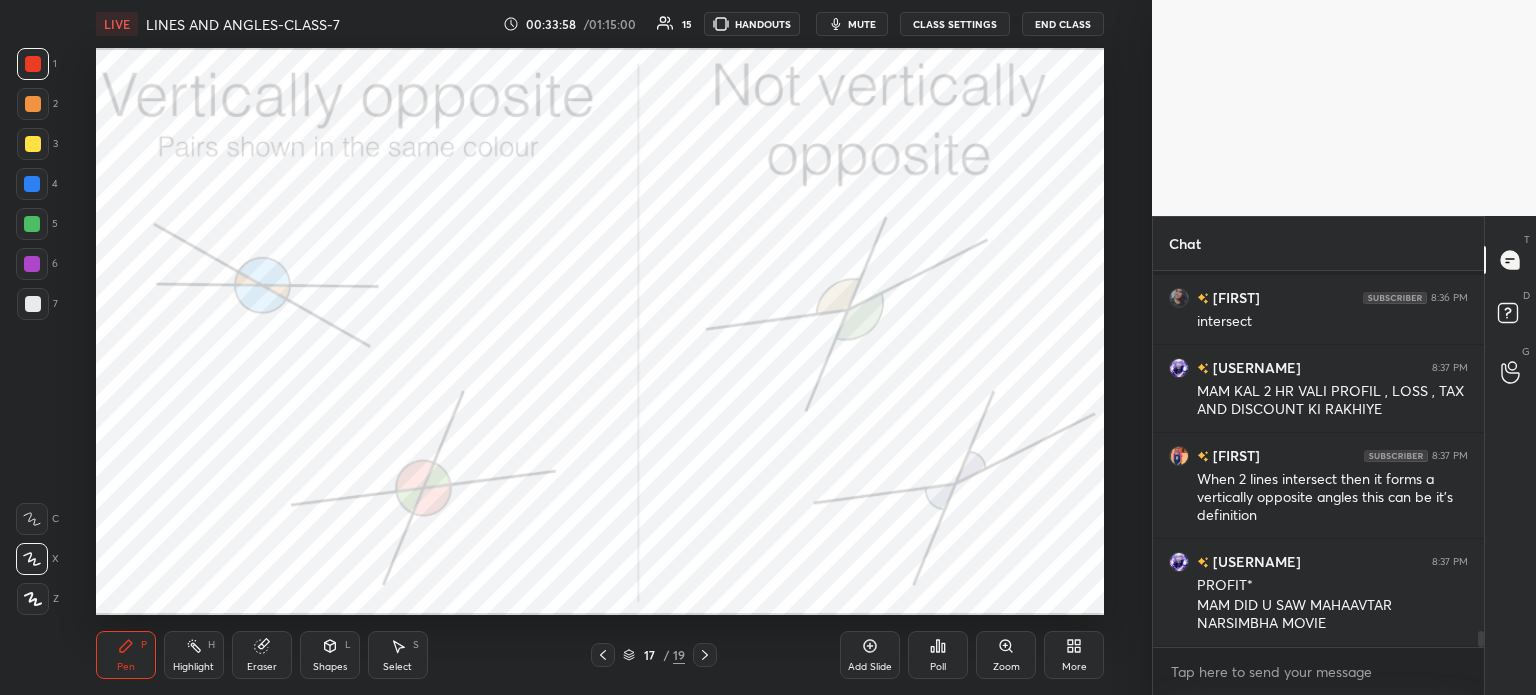 scroll, scrollTop: 8554, scrollLeft: 0, axis: vertical 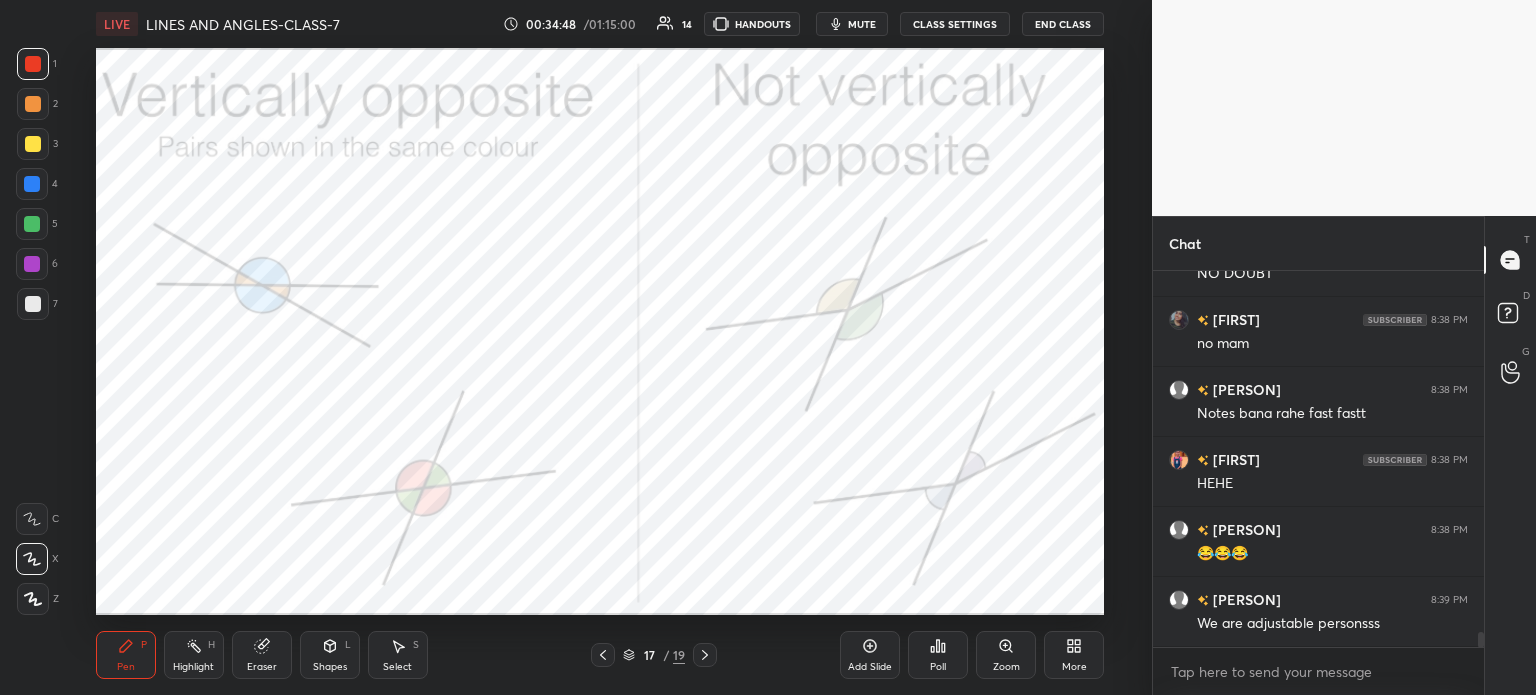 click 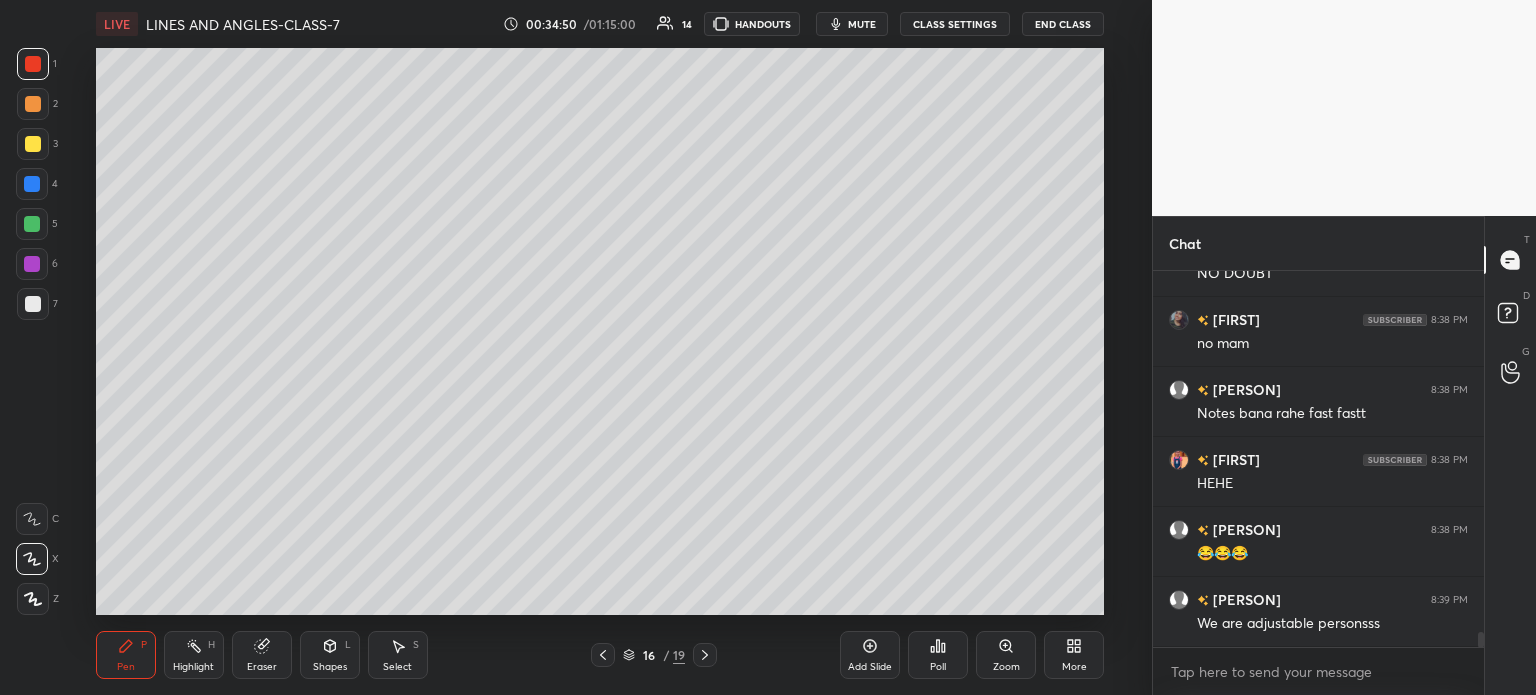 click 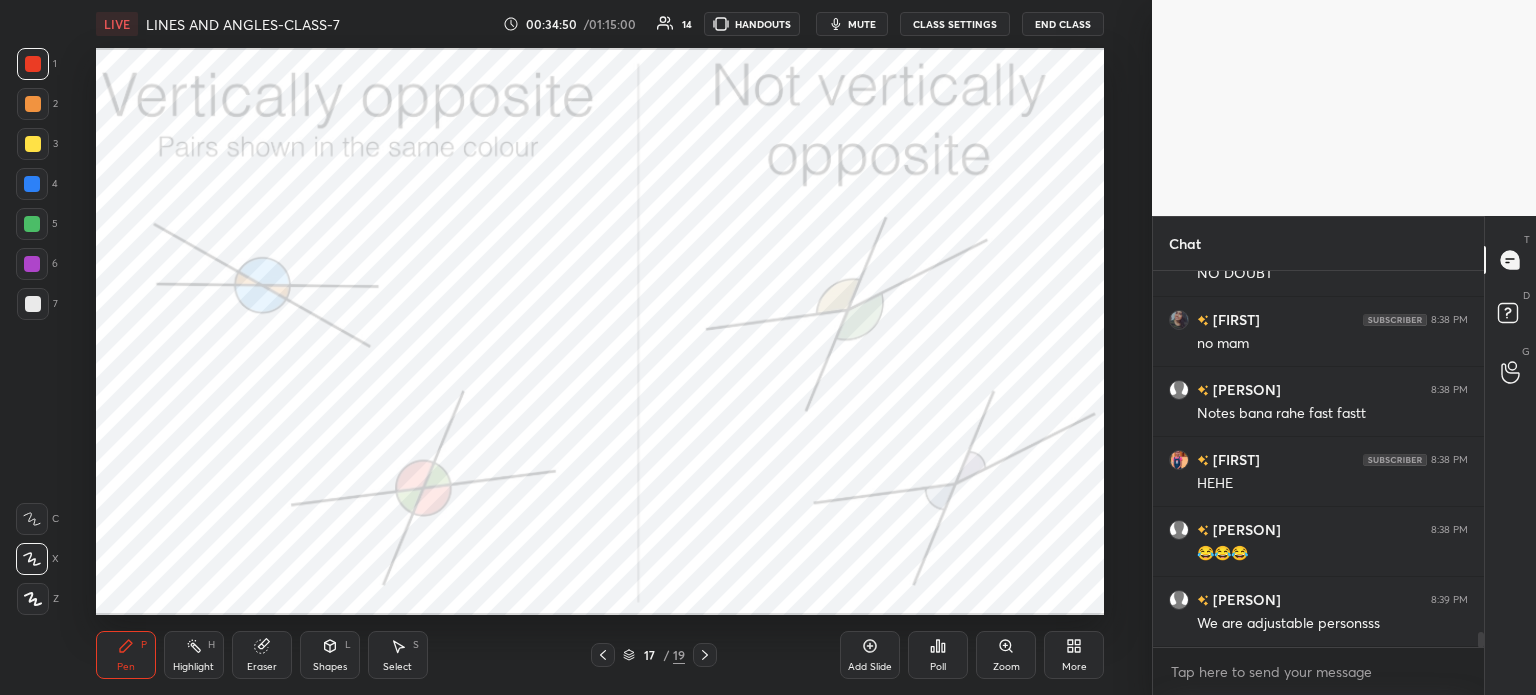 click 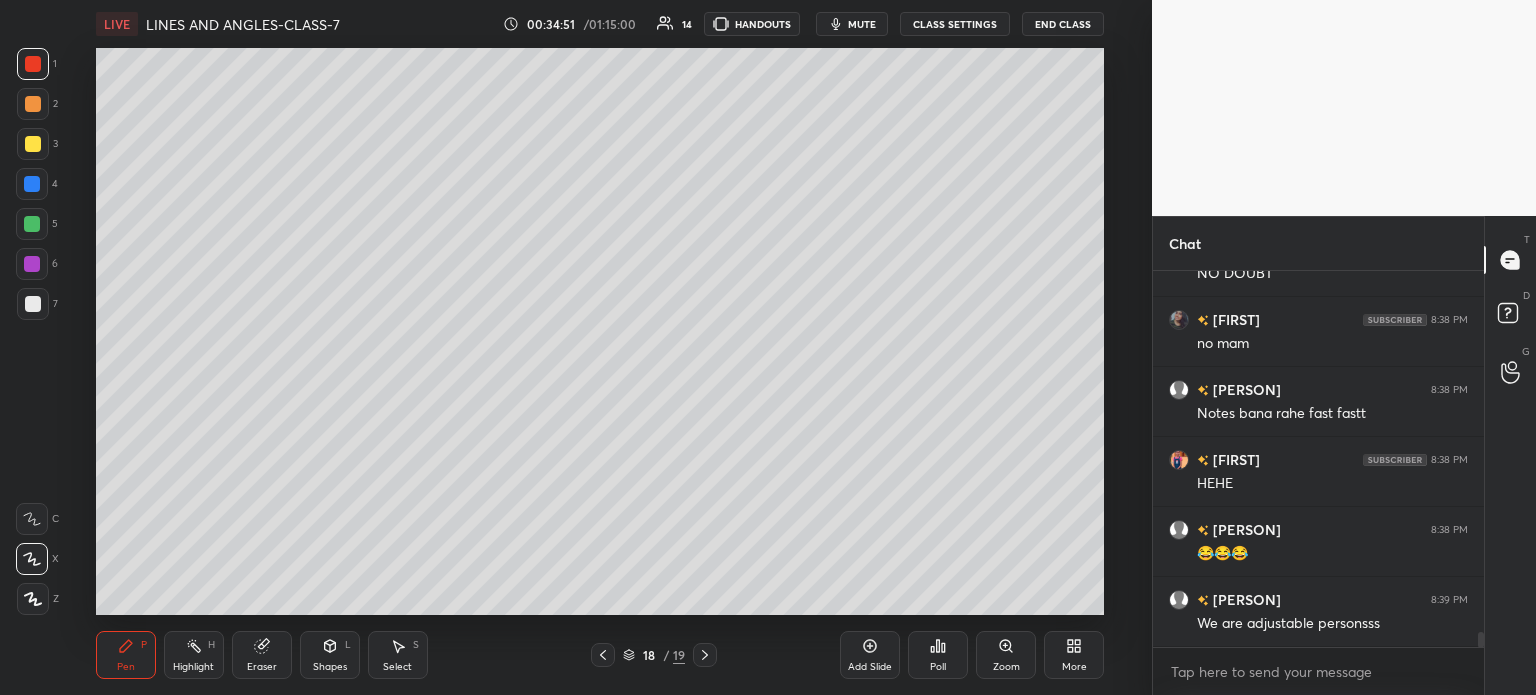 scroll, scrollTop: 8952, scrollLeft: 0, axis: vertical 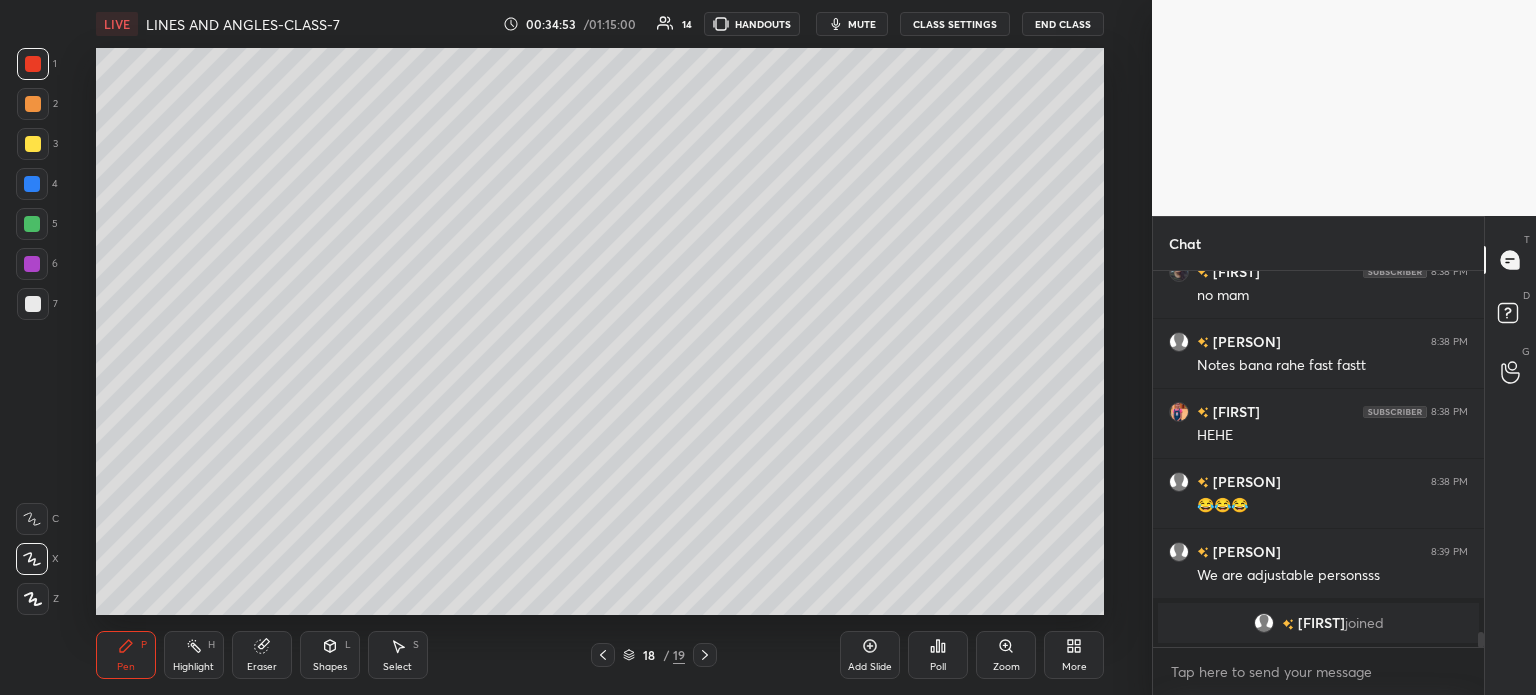 click on "Eraser" at bounding box center (262, 655) 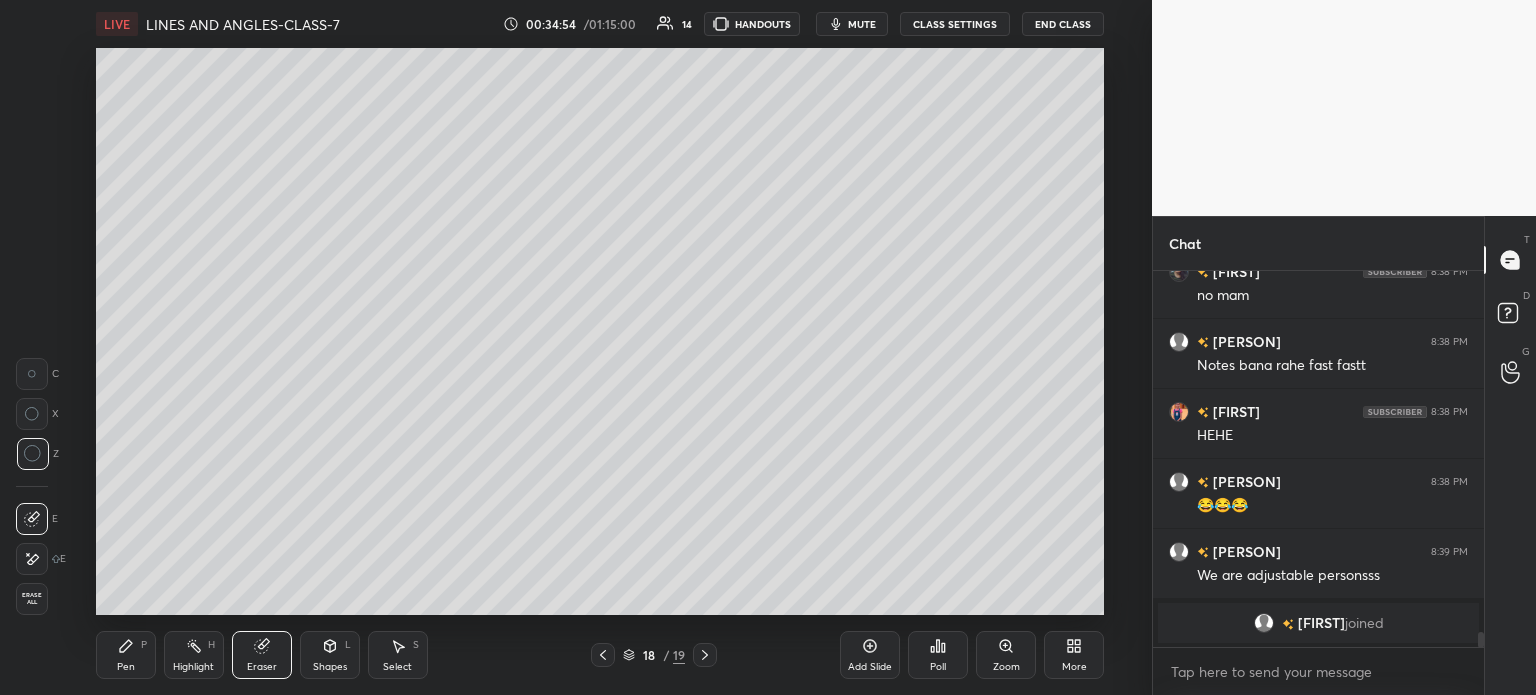 click on "Erase all" at bounding box center (32, 599) 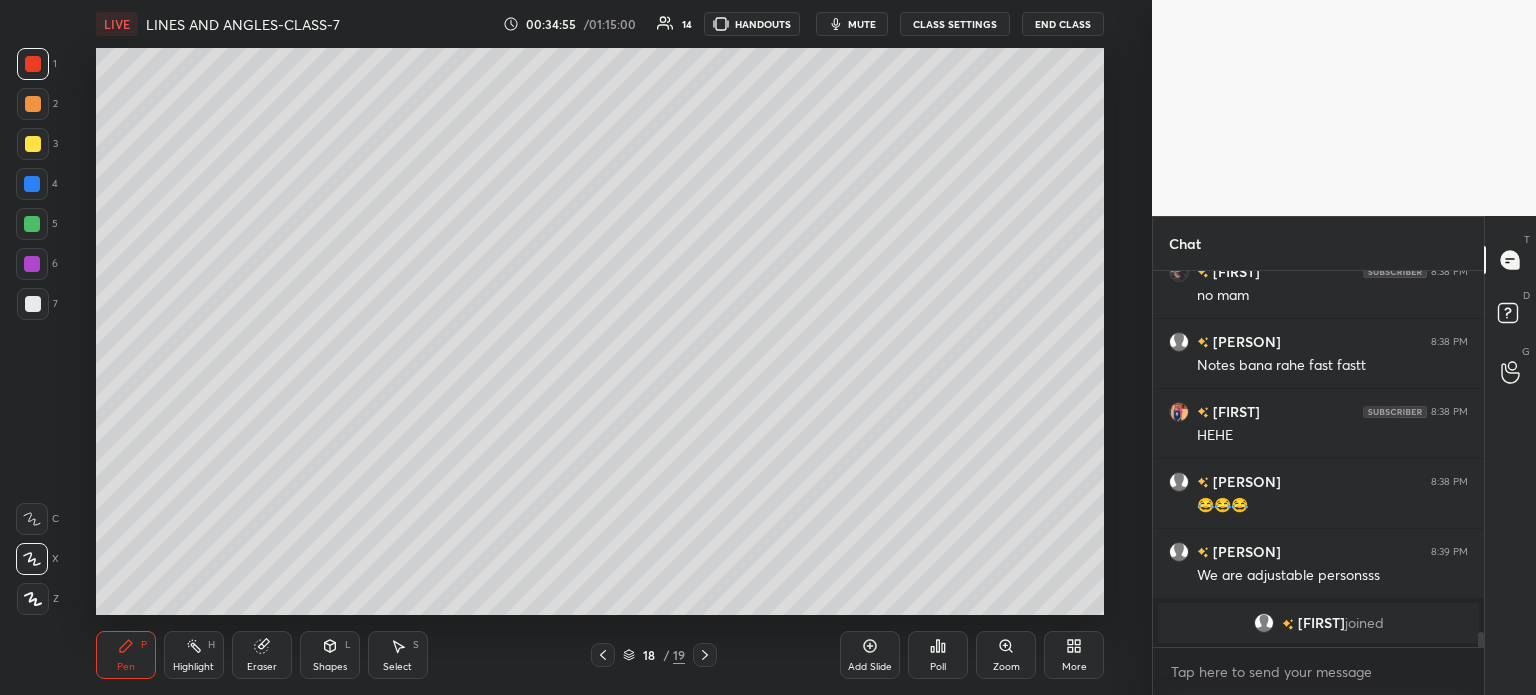 click at bounding box center (33, 144) 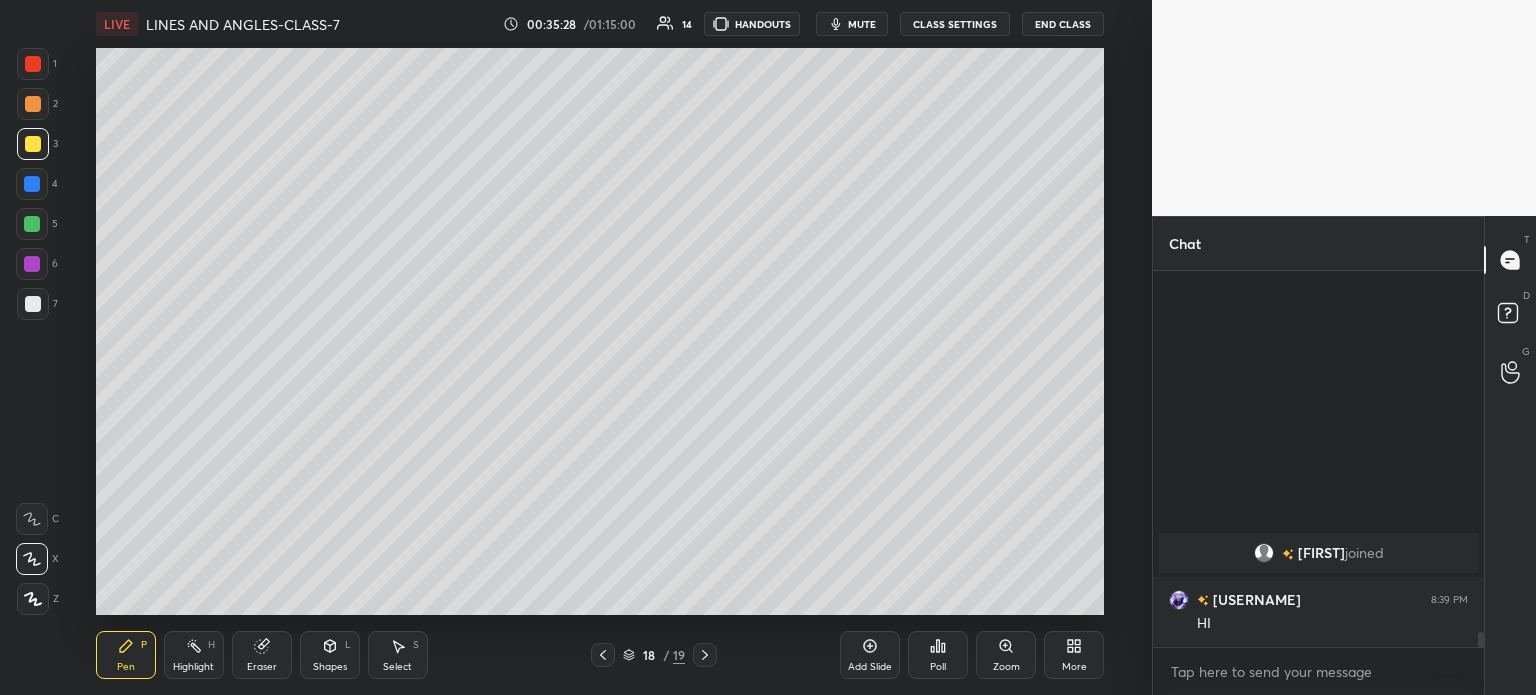 scroll, scrollTop: 8518, scrollLeft: 0, axis: vertical 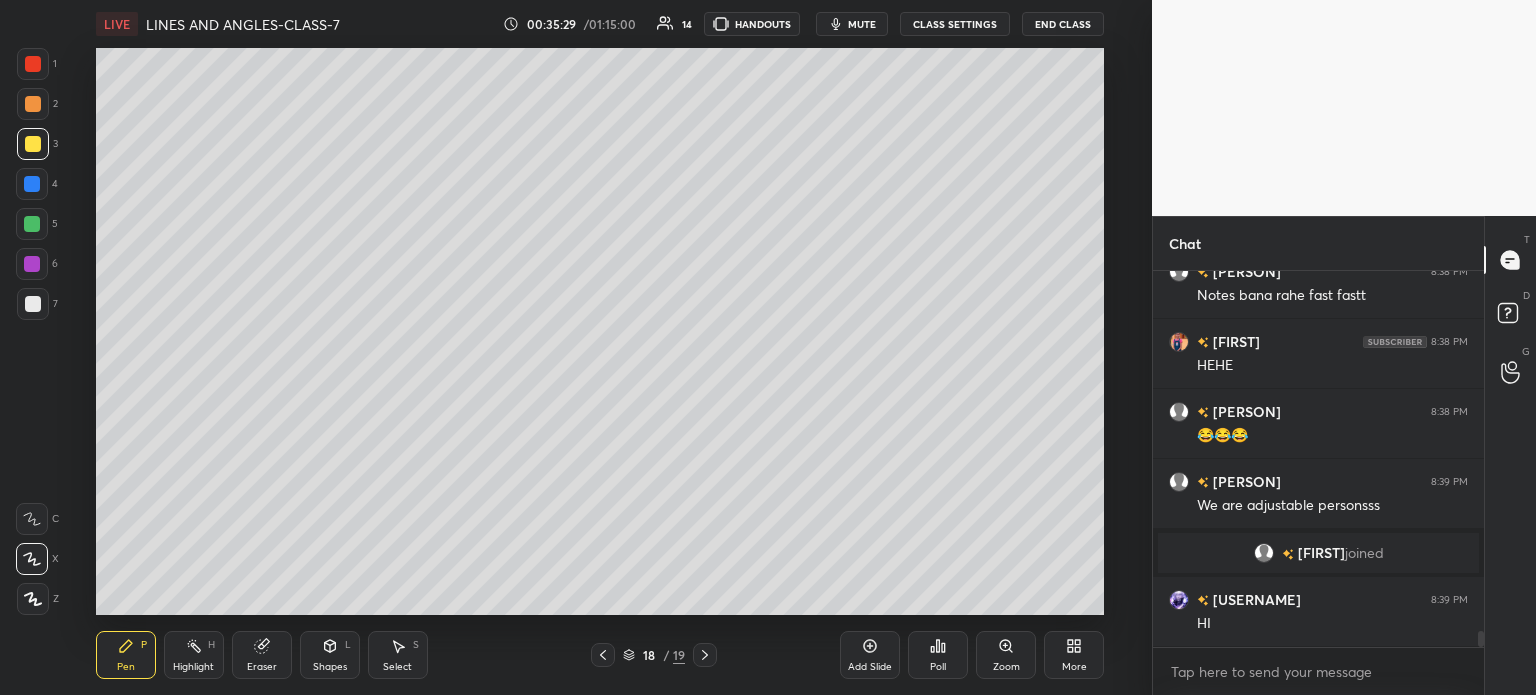 click 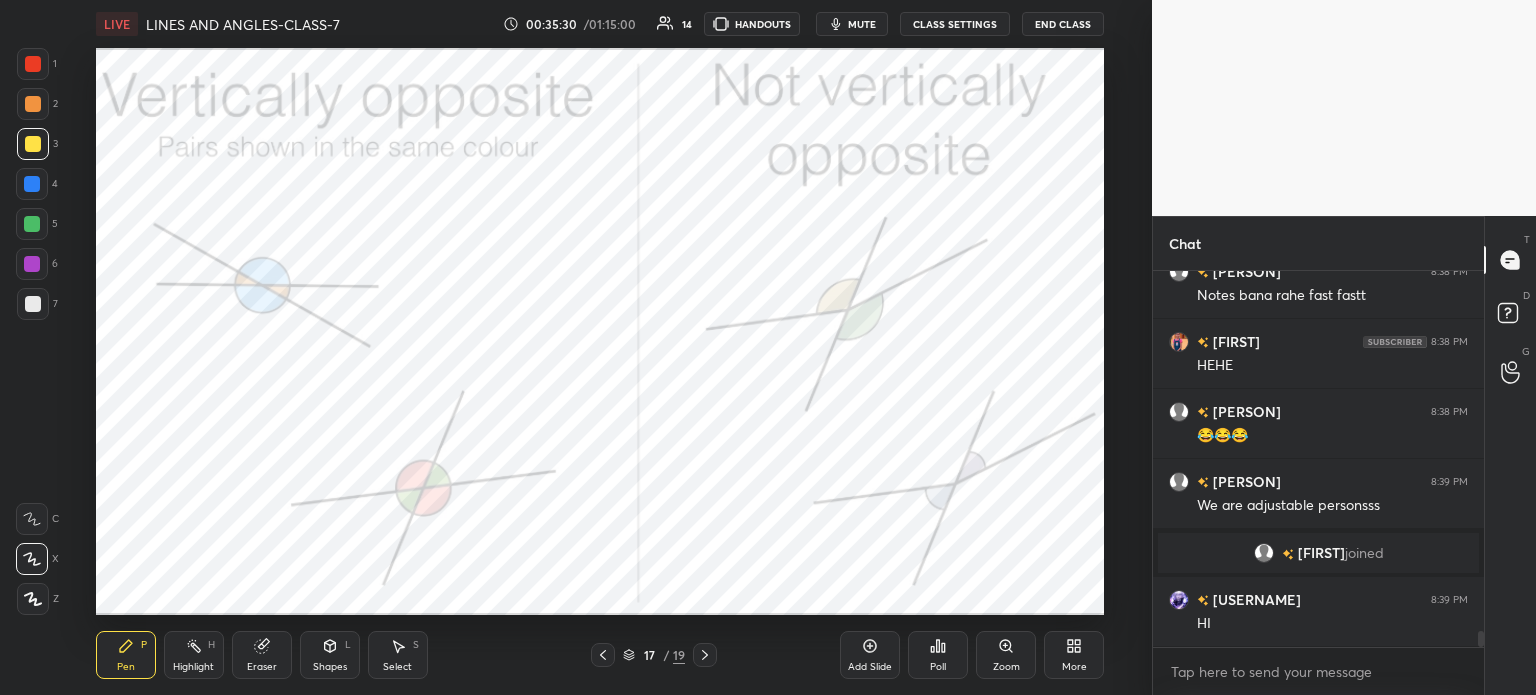 click 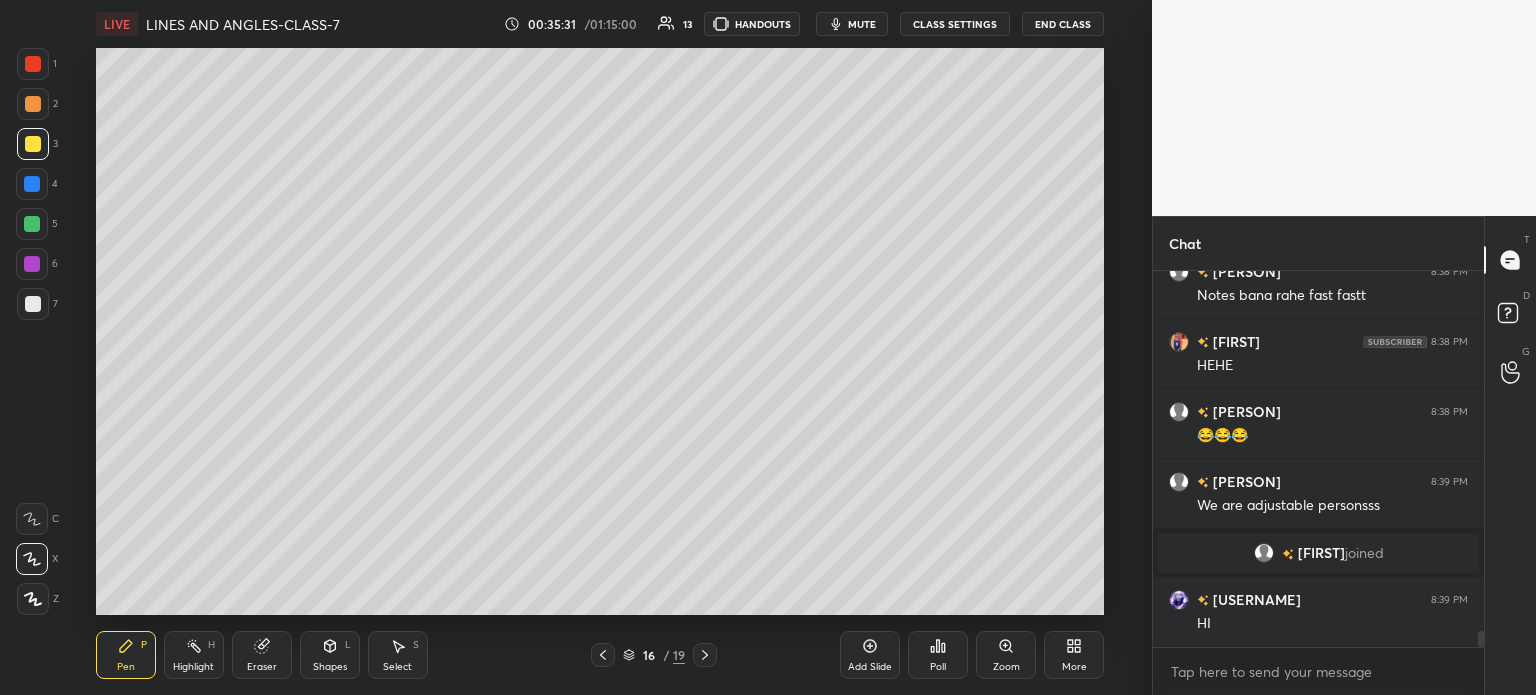 click on "Select S" at bounding box center [398, 655] 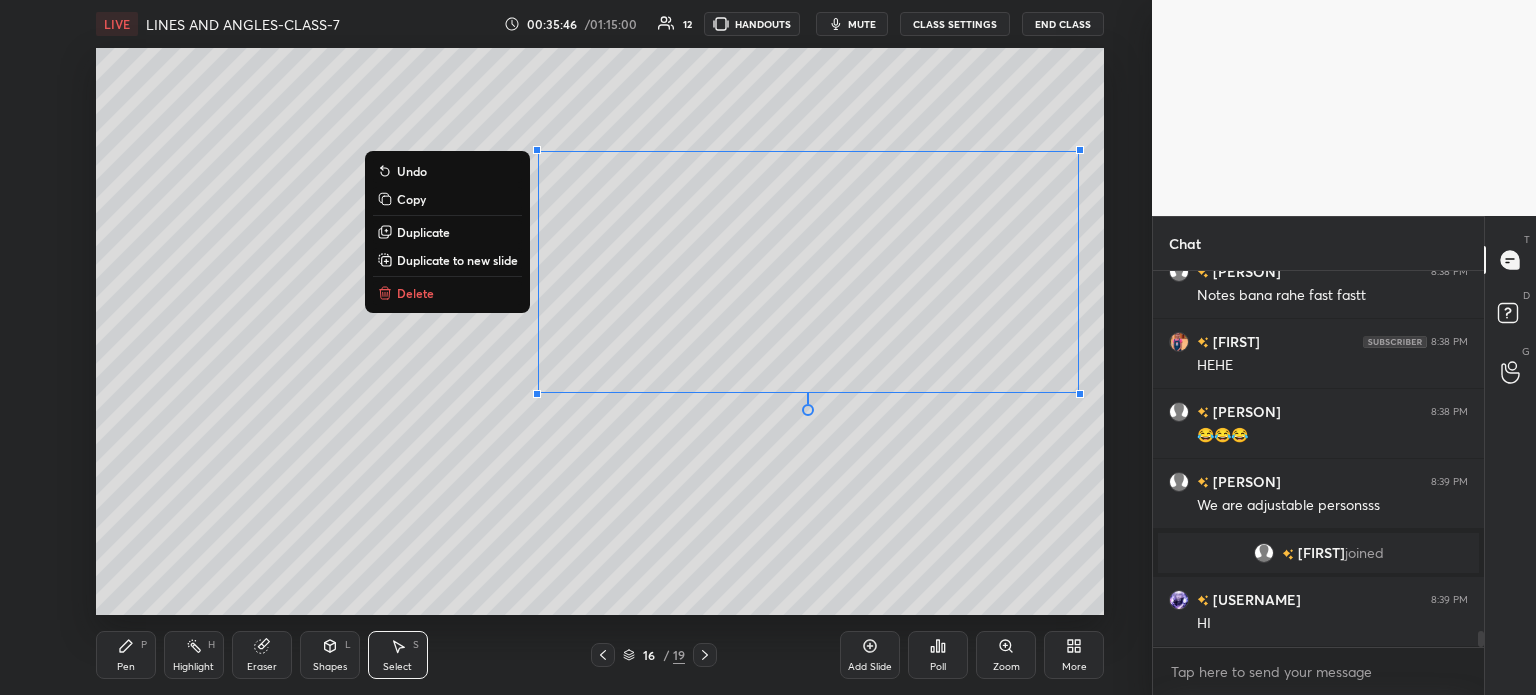 click on "Pen" at bounding box center (126, 667) 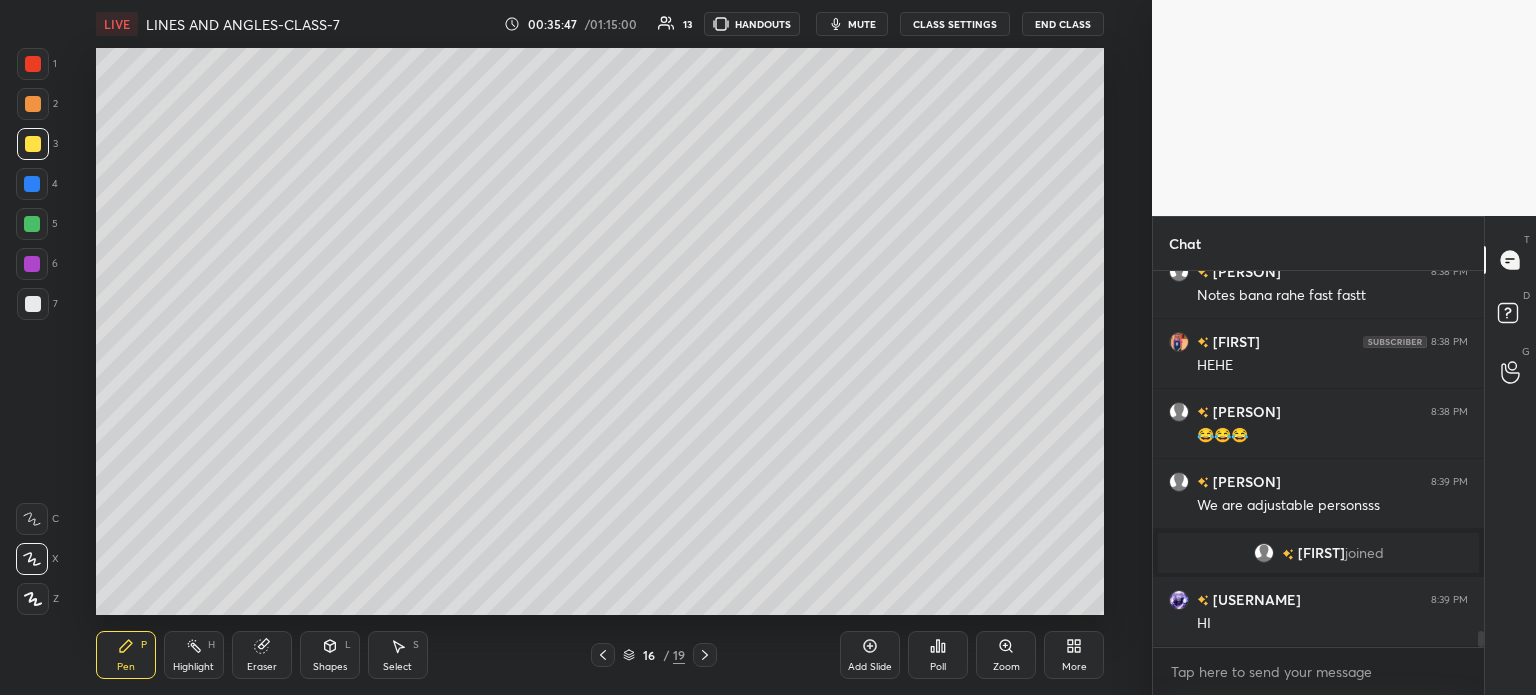 click at bounding box center (33, 304) 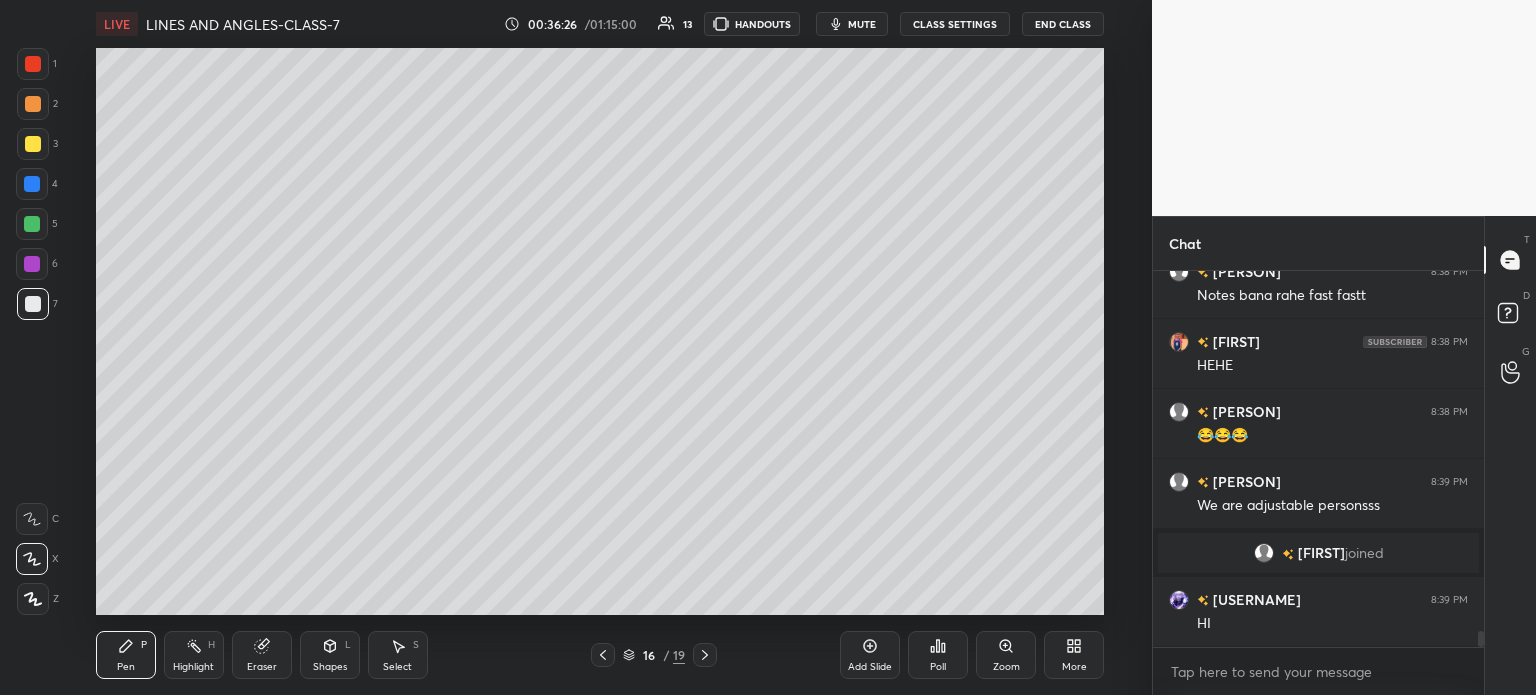 click on "Eraser" at bounding box center [262, 655] 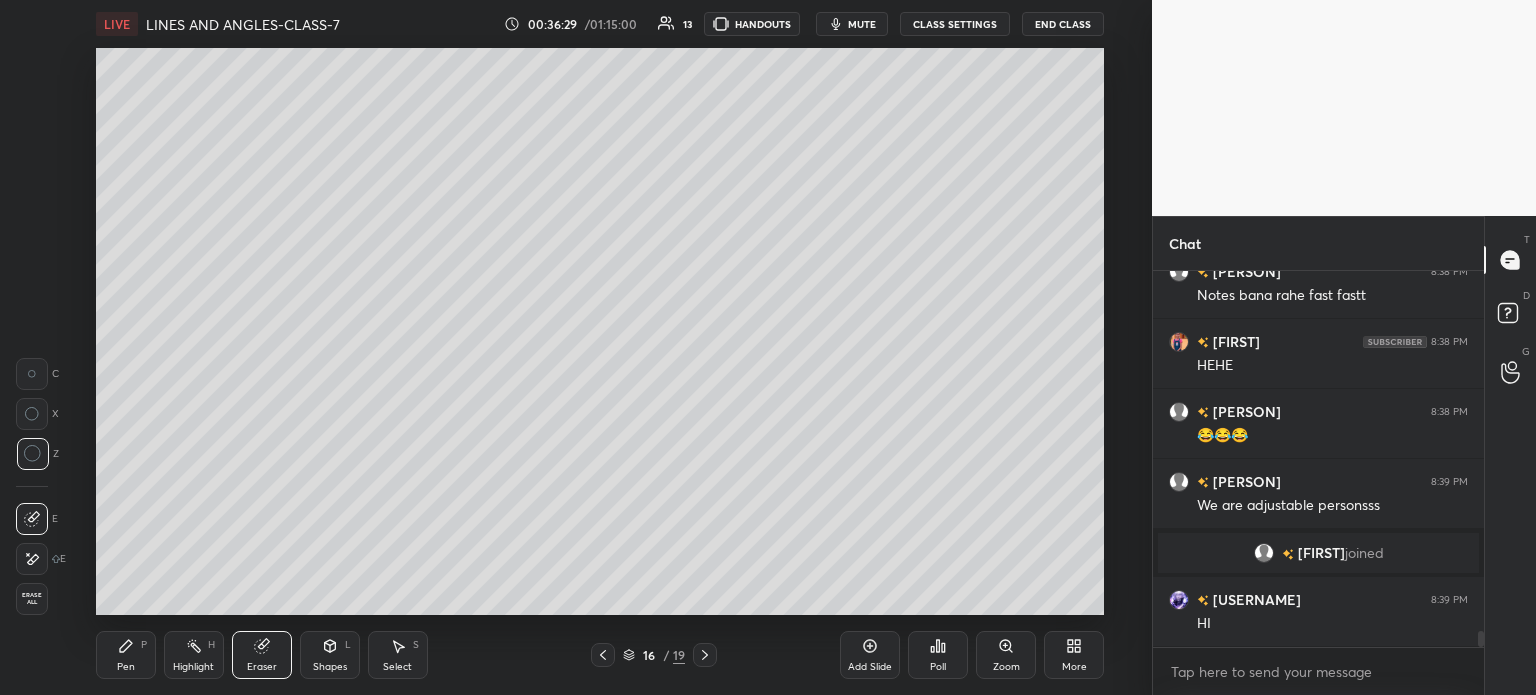 click on "Pen P" at bounding box center (126, 655) 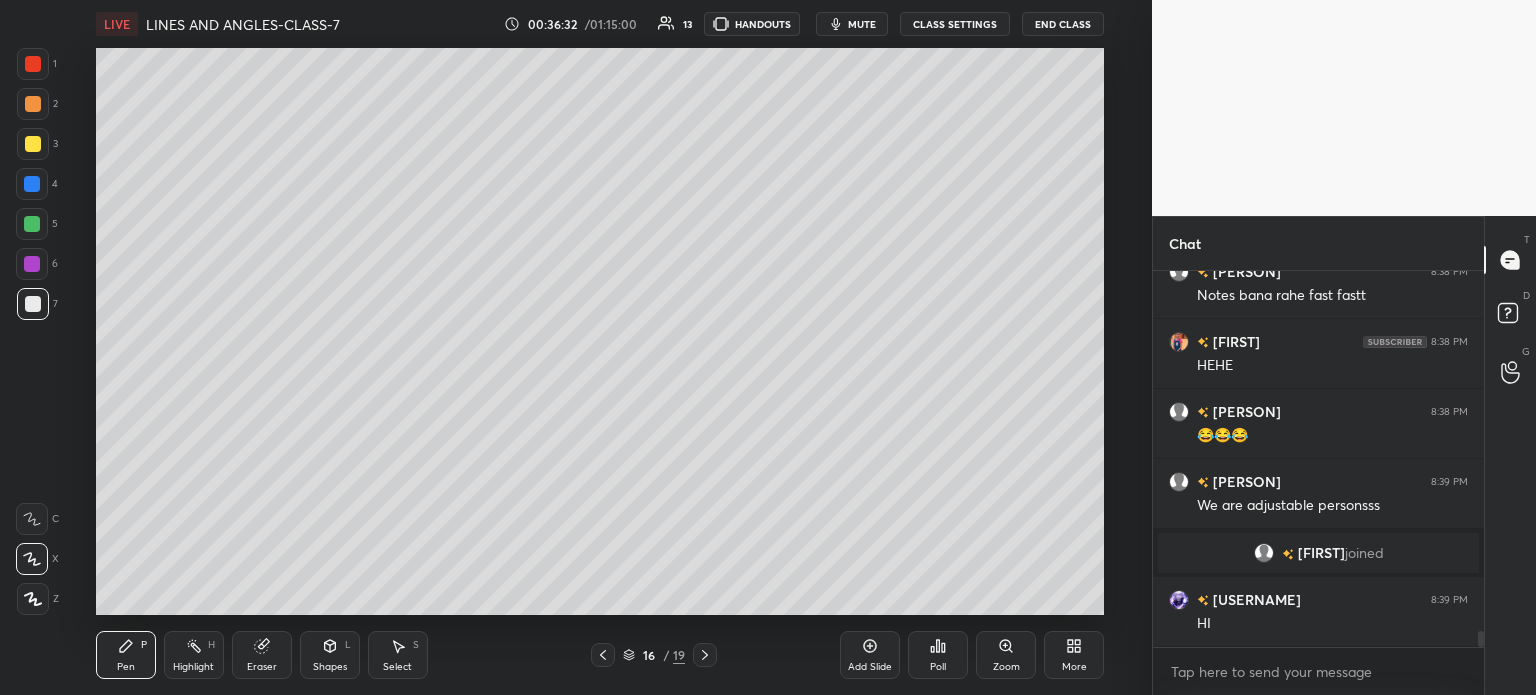click on "Eraser" at bounding box center [262, 655] 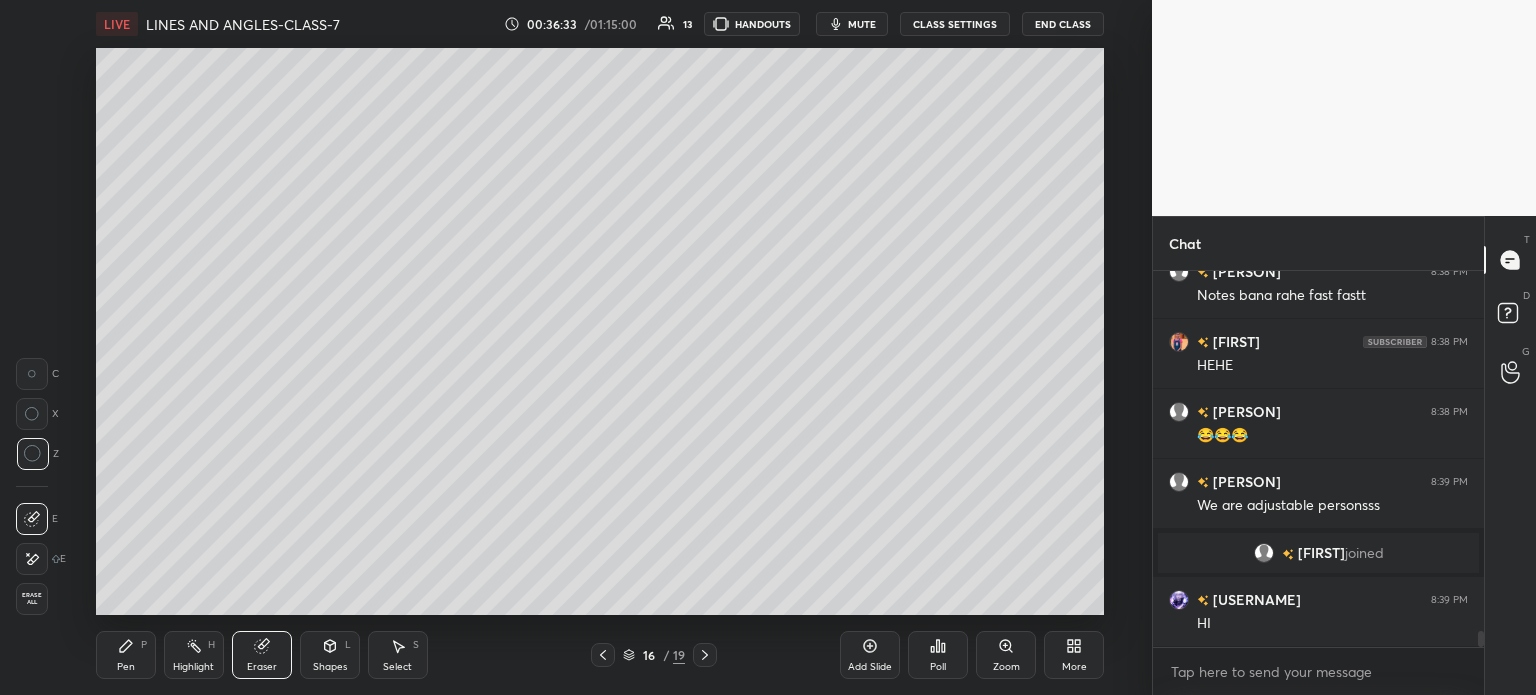 click at bounding box center (32, 374) 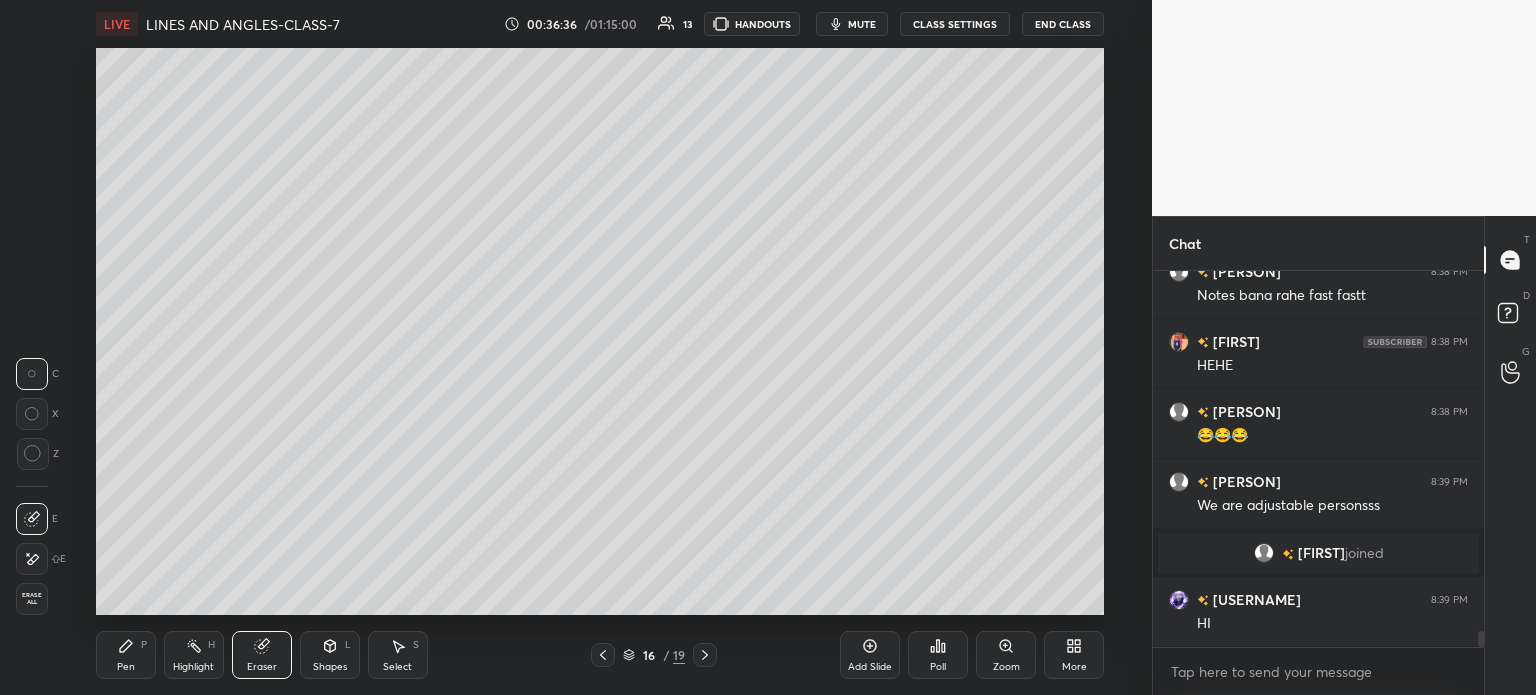 click on "Pen P" at bounding box center [126, 655] 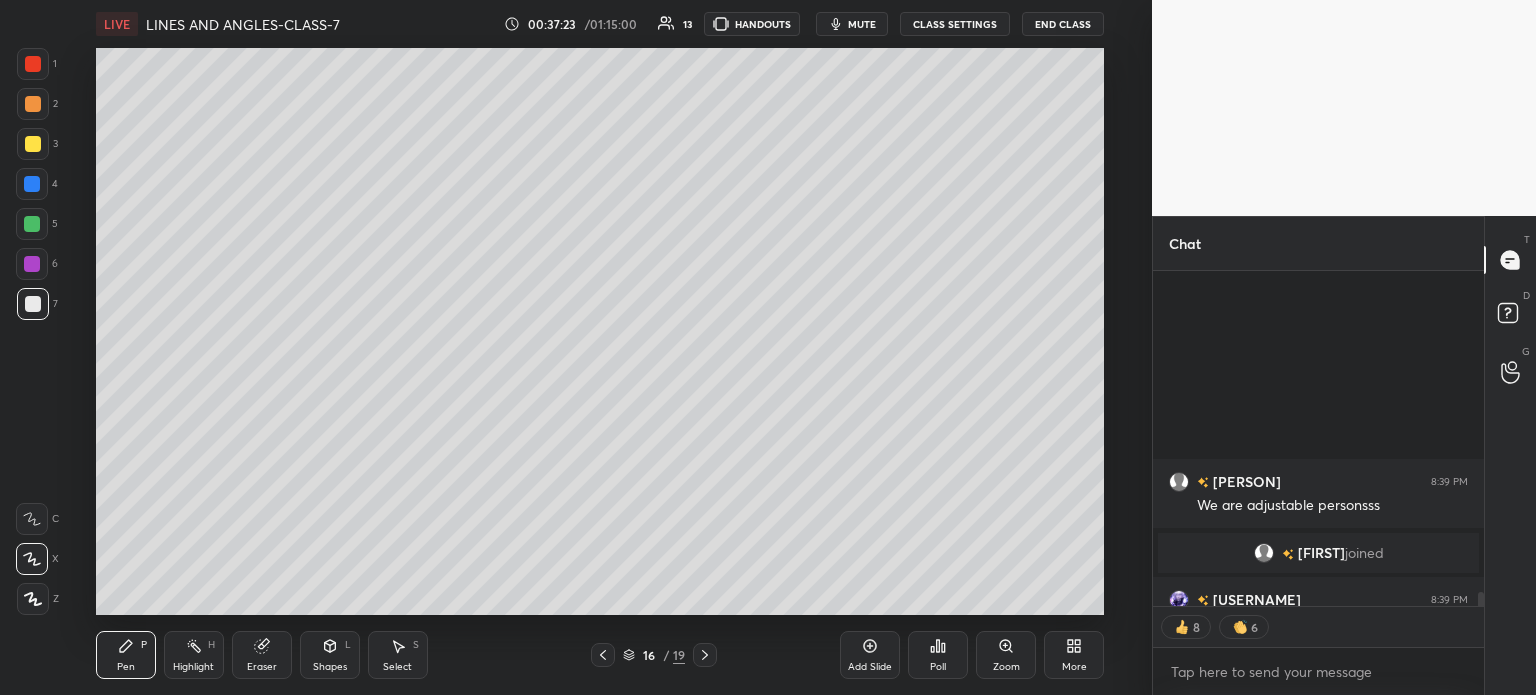 scroll, scrollTop: 8798, scrollLeft: 0, axis: vertical 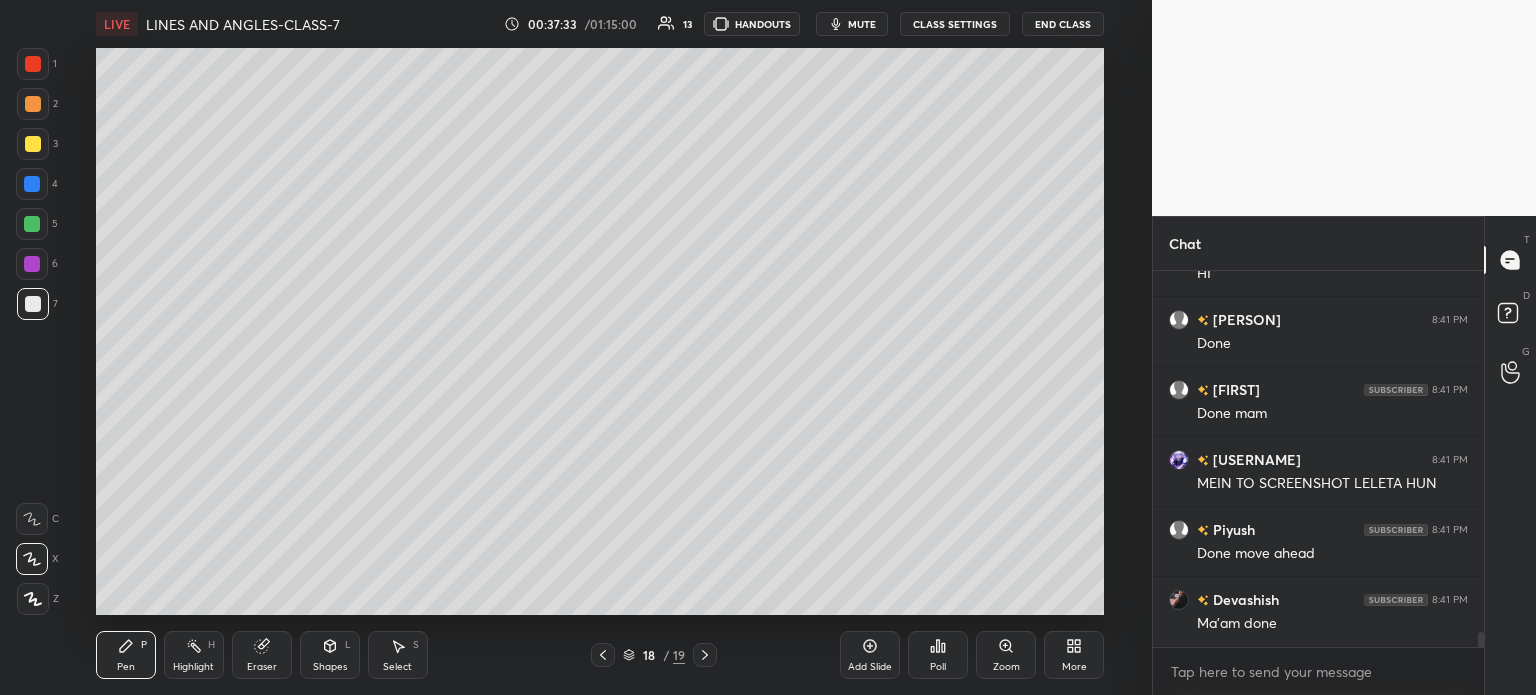 click at bounding box center [33, 144] 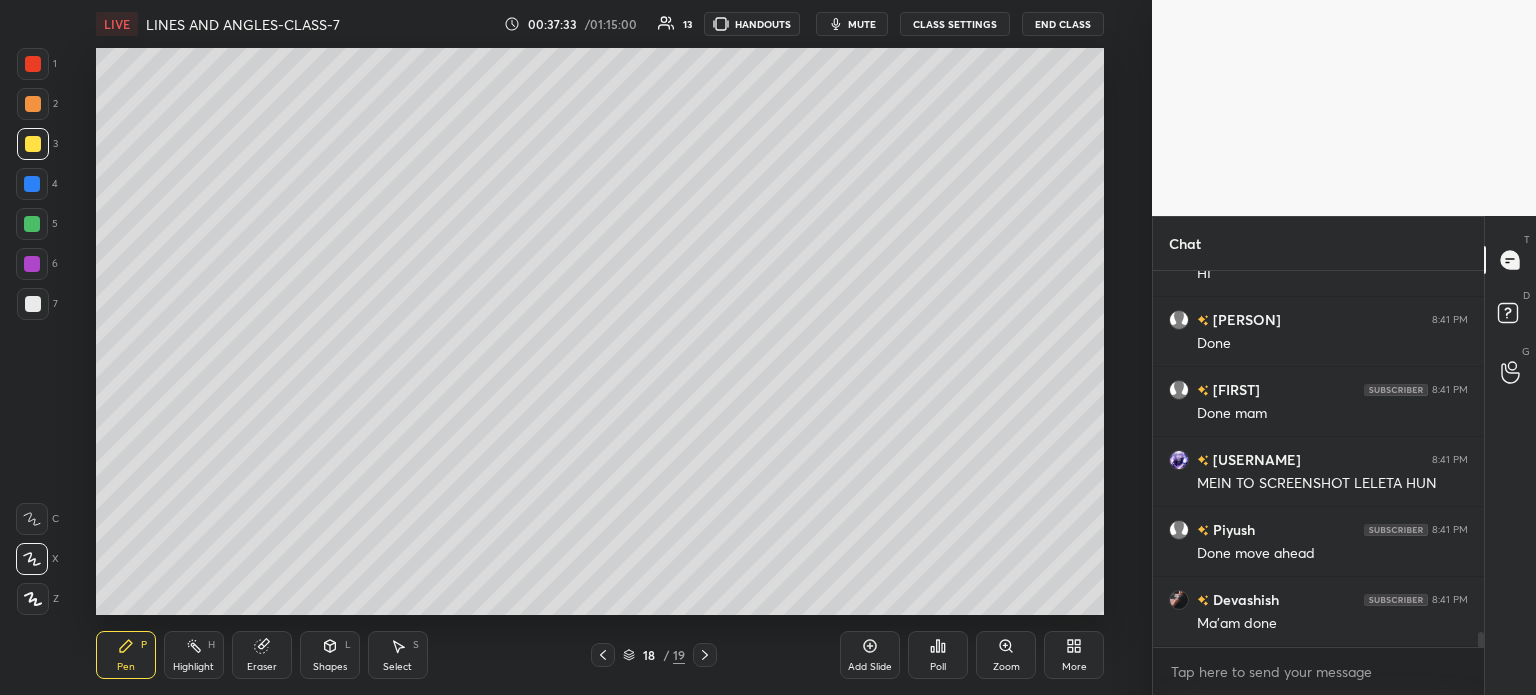 click at bounding box center (32, 184) 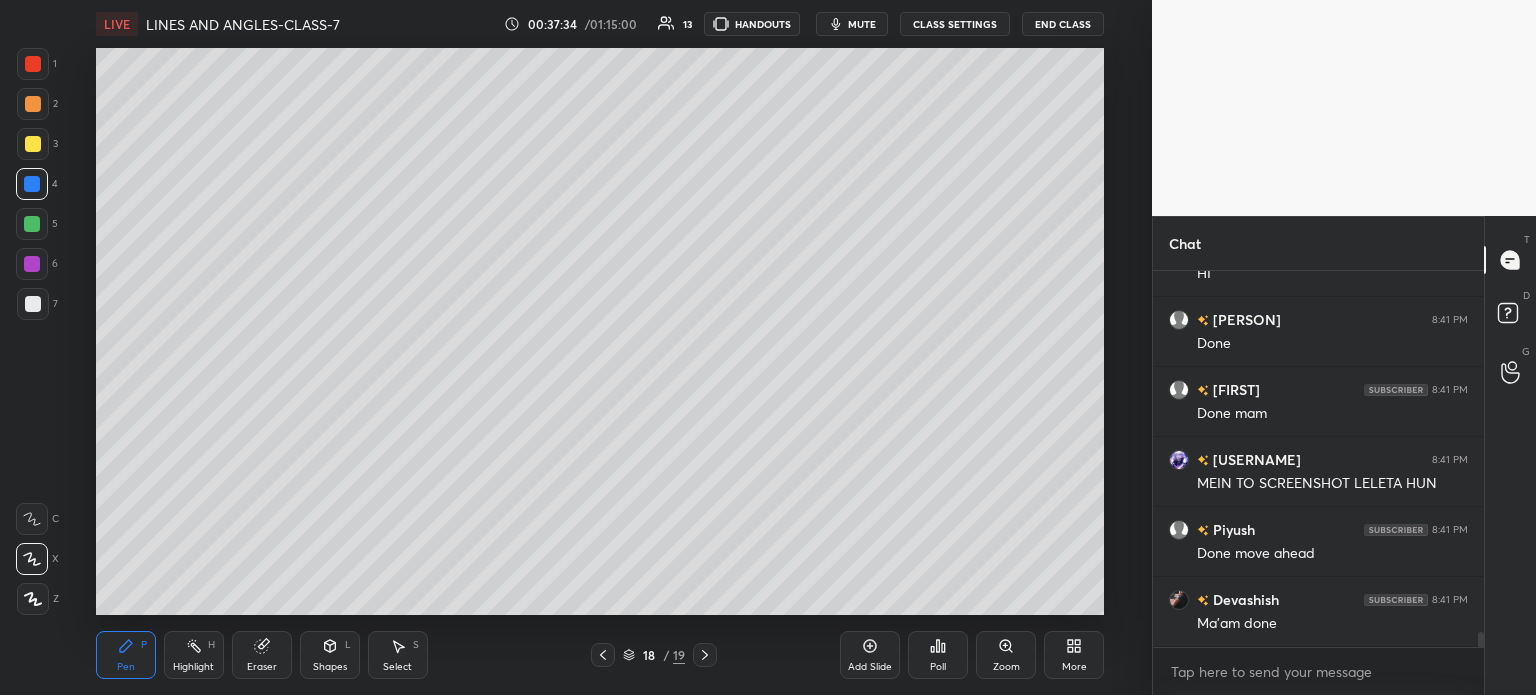 click at bounding box center [33, 304] 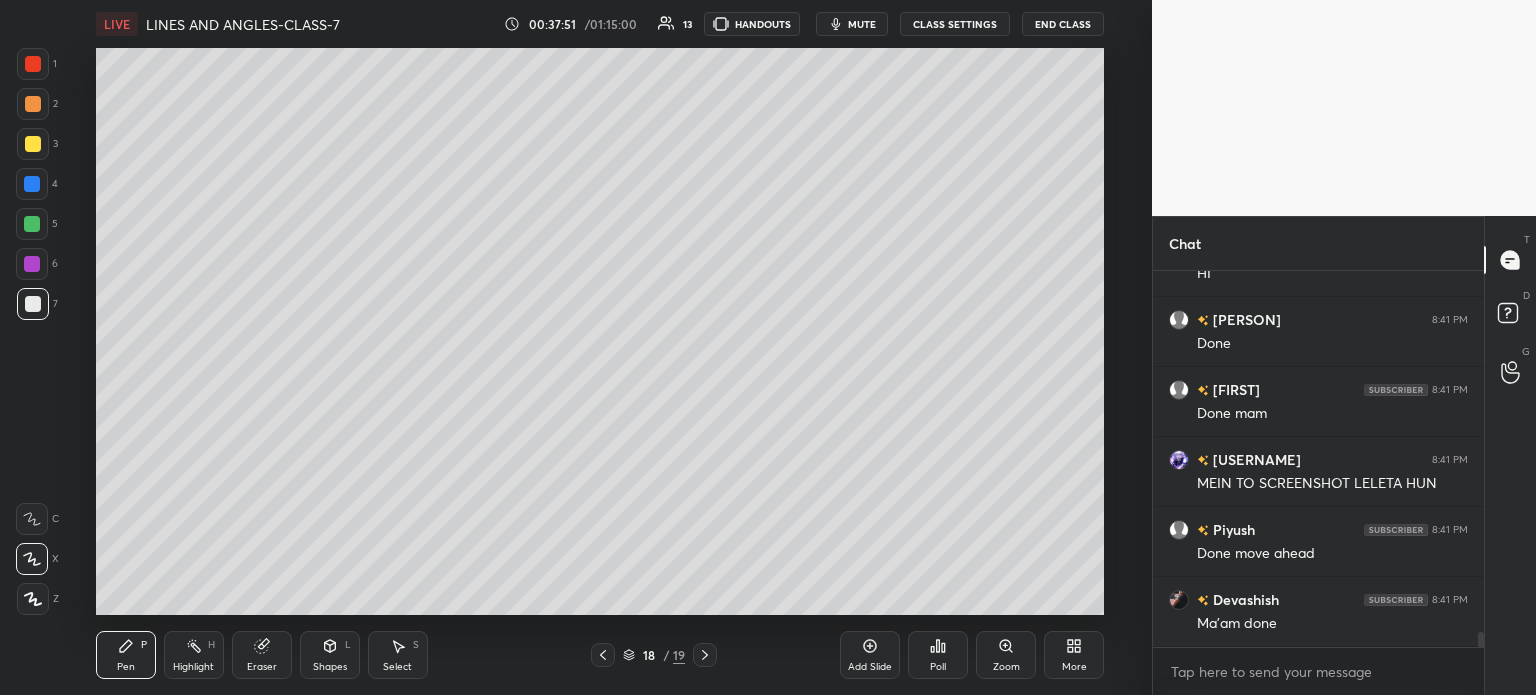 click at bounding box center (32, 184) 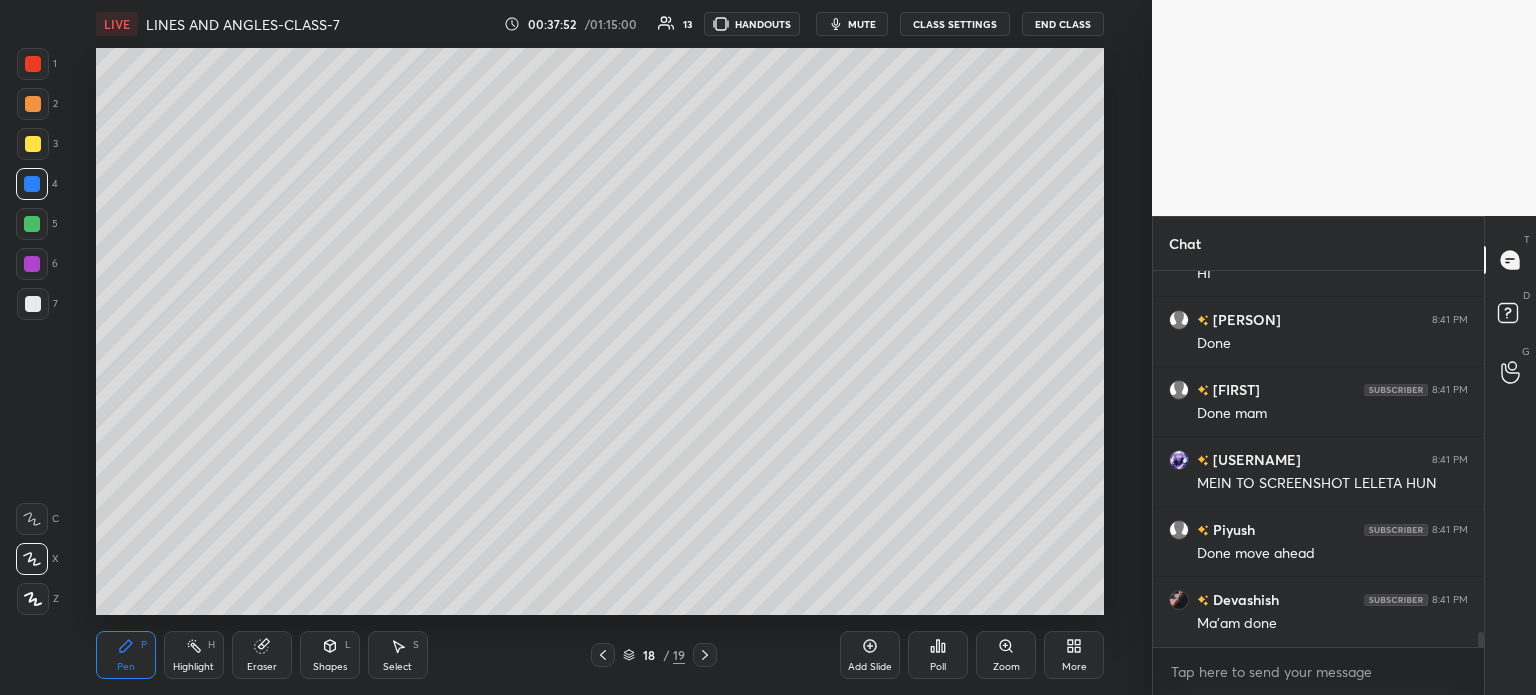 click on "Shapes" at bounding box center [330, 667] 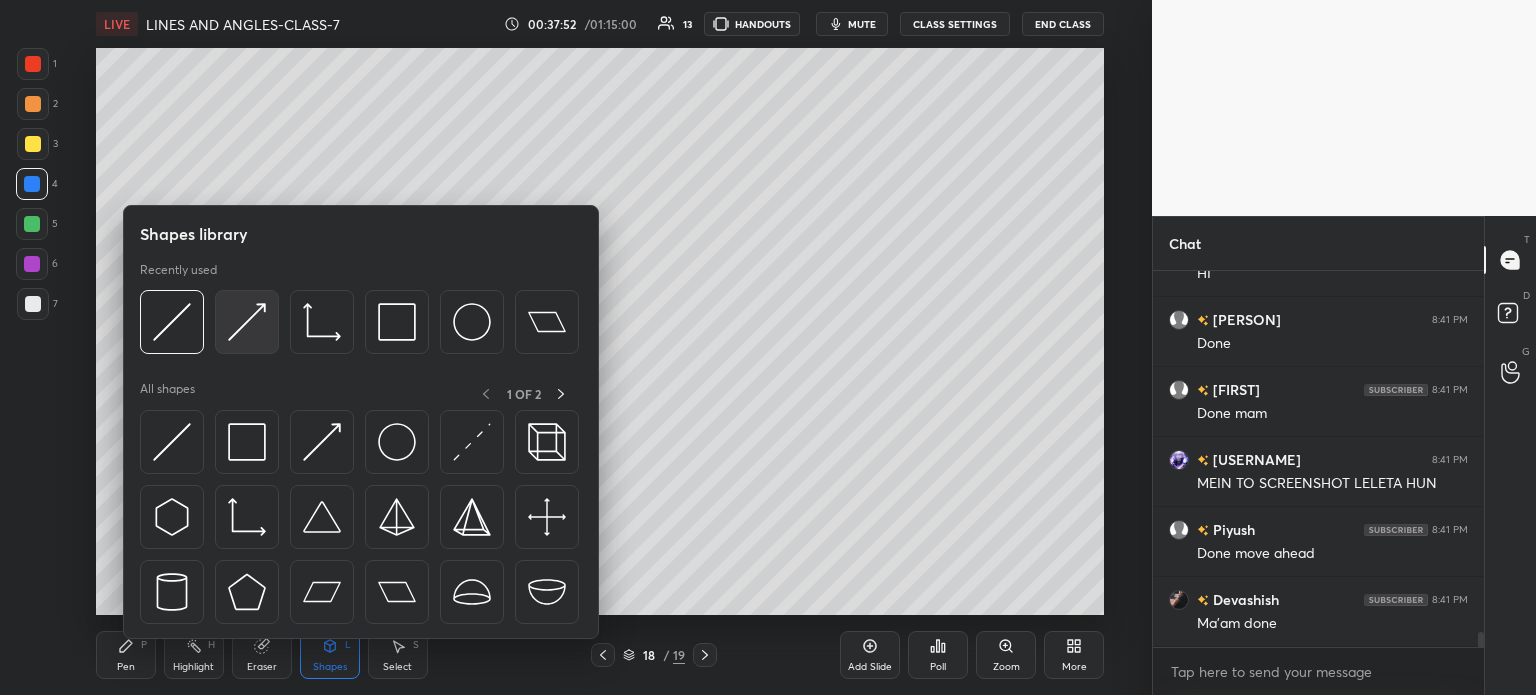 click at bounding box center (247, 322) 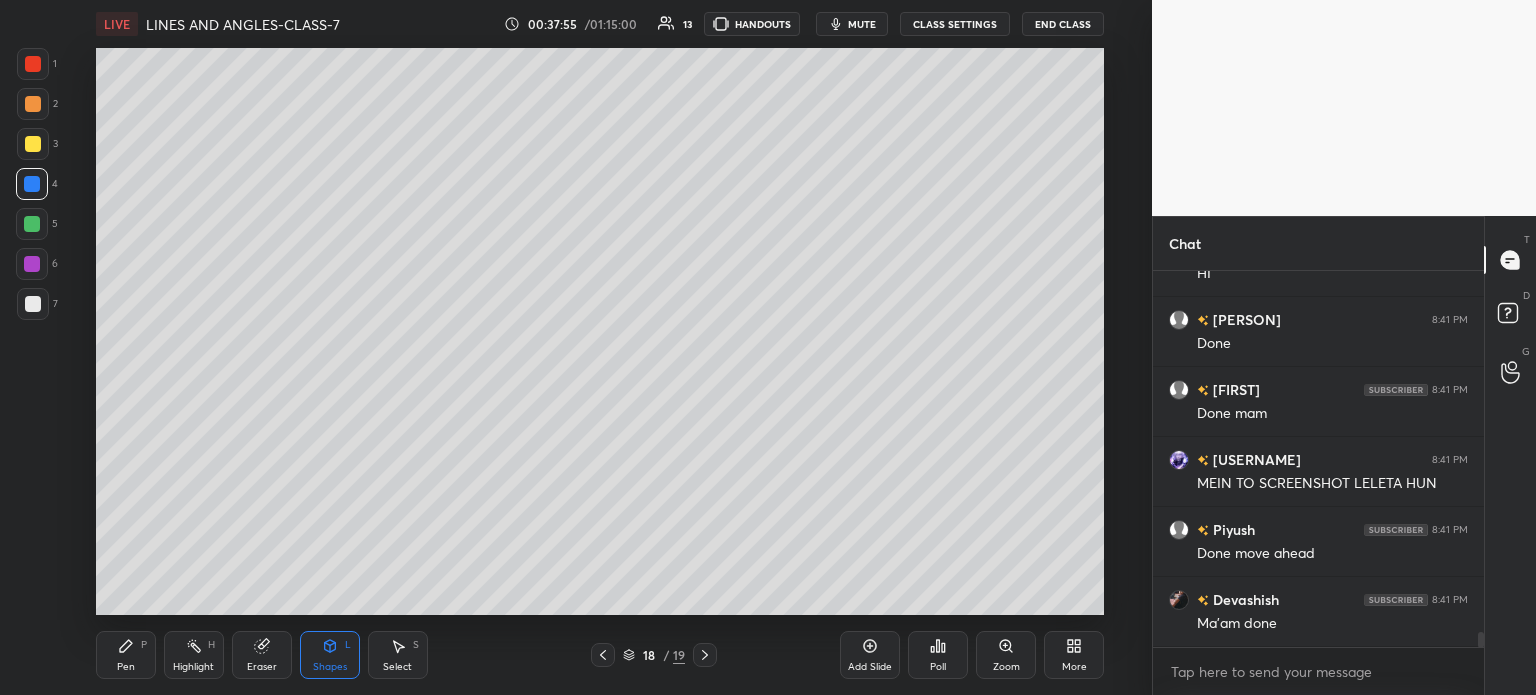 click on "Pen P" at bounding box center [126, 655] 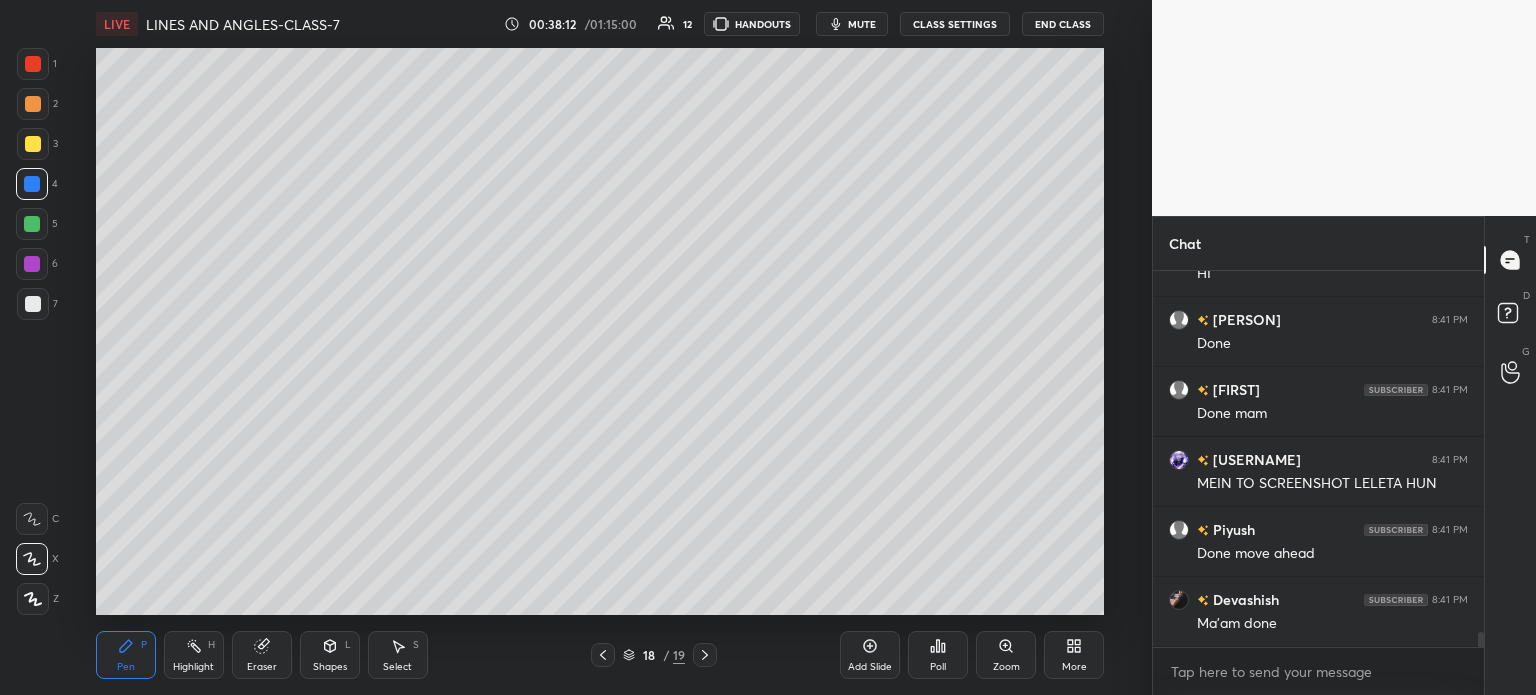 click on "Select" at bounding box center [397, 667] 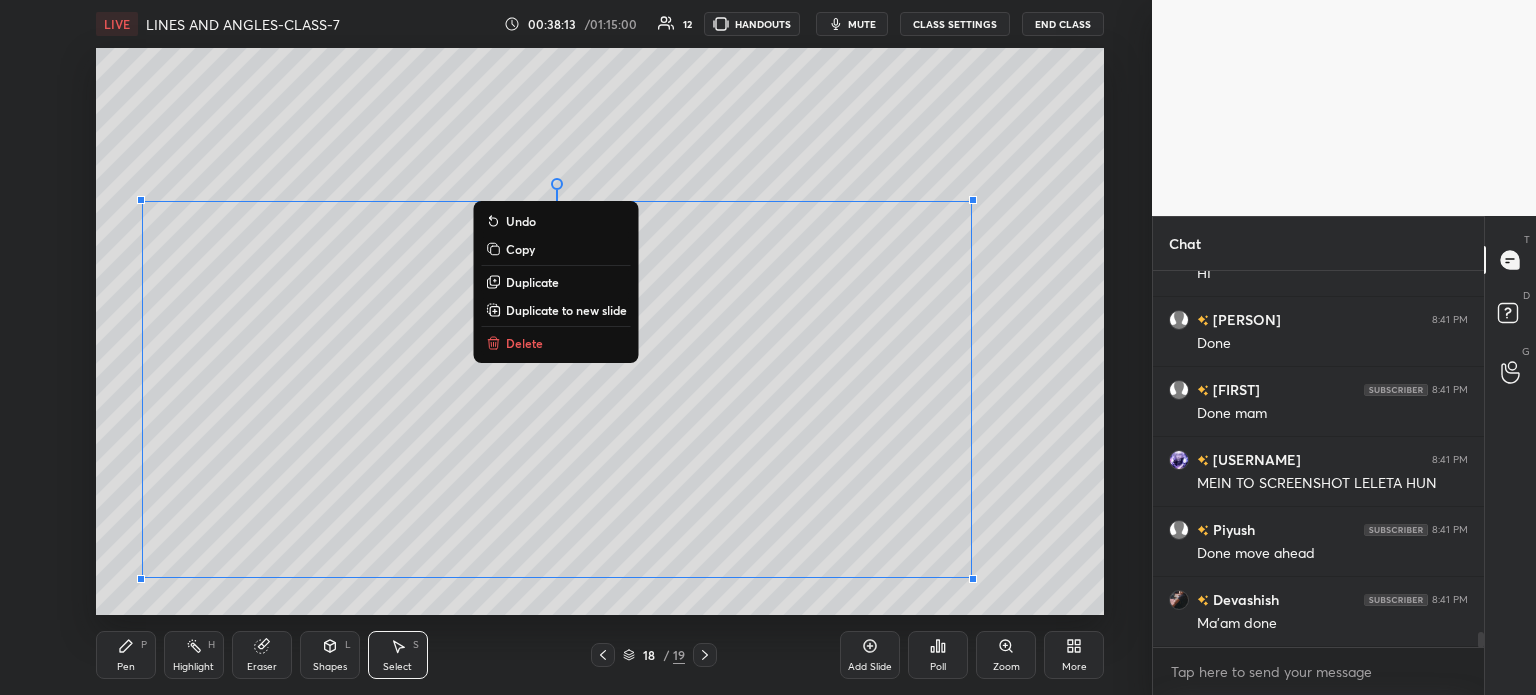 click on "0 ° Undo Copy Duplicate Duplicate to new slide Delete" at bounding box center (600, 331) 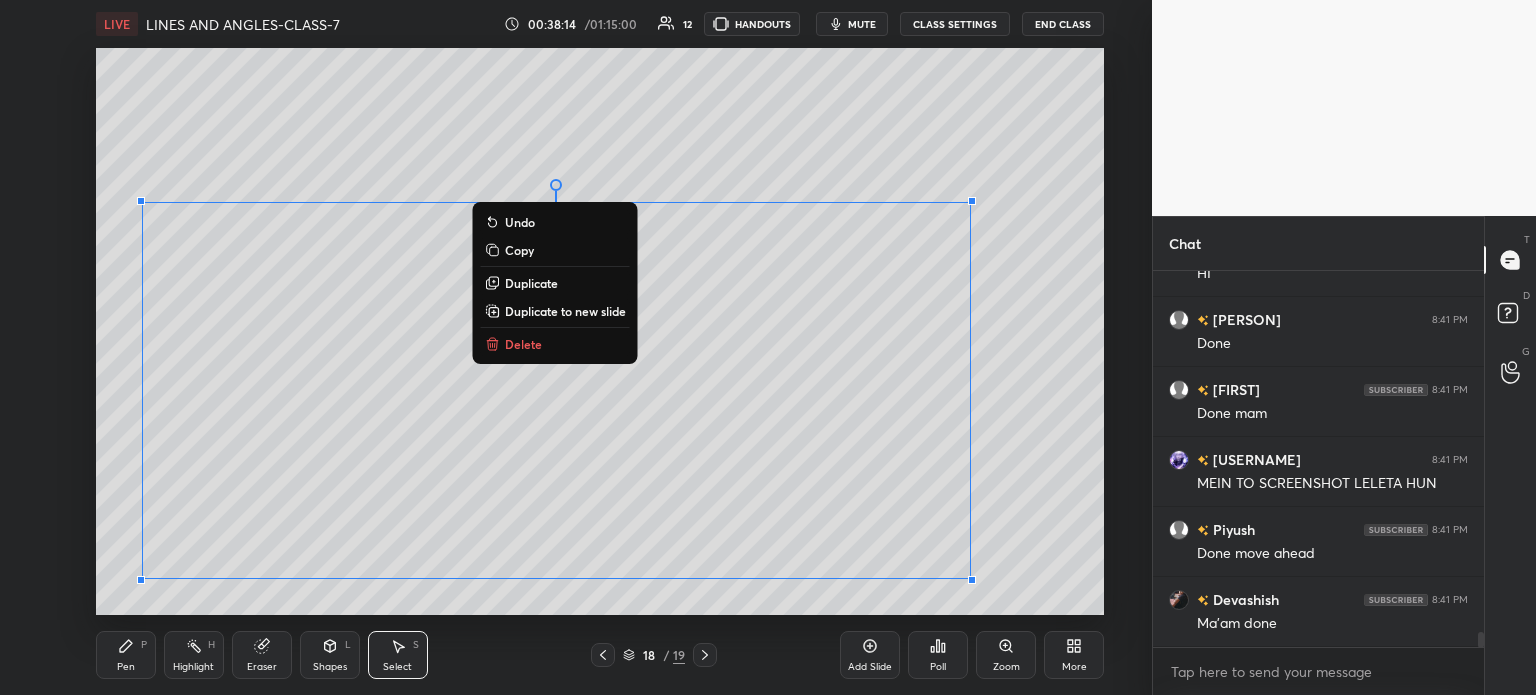 click on "0 ° Undo Copy Duplicate Duplicate to new slide Delete" at bounding box center (600, 331) 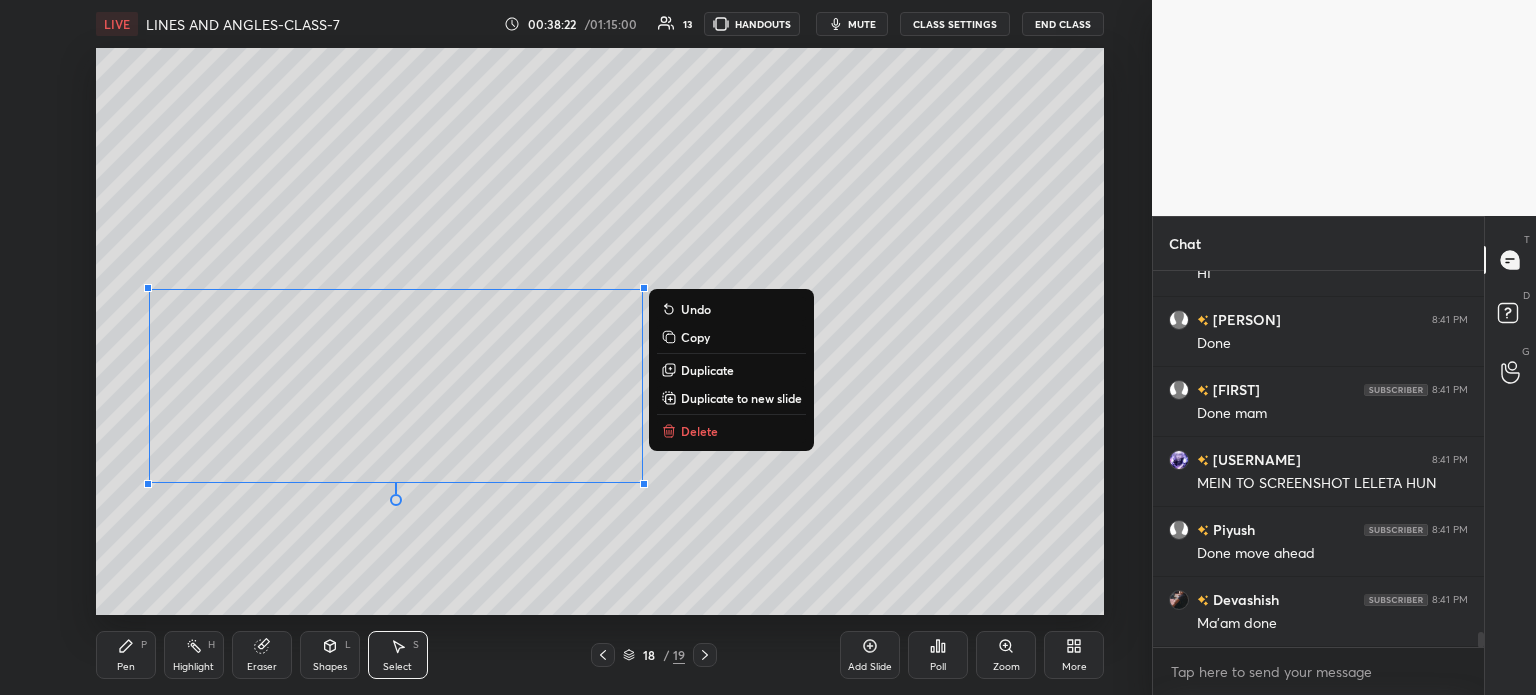 click on "0 ° Undo Copy Duplicate Duplicate to new slide Delete" at bounding box center [600, 331] 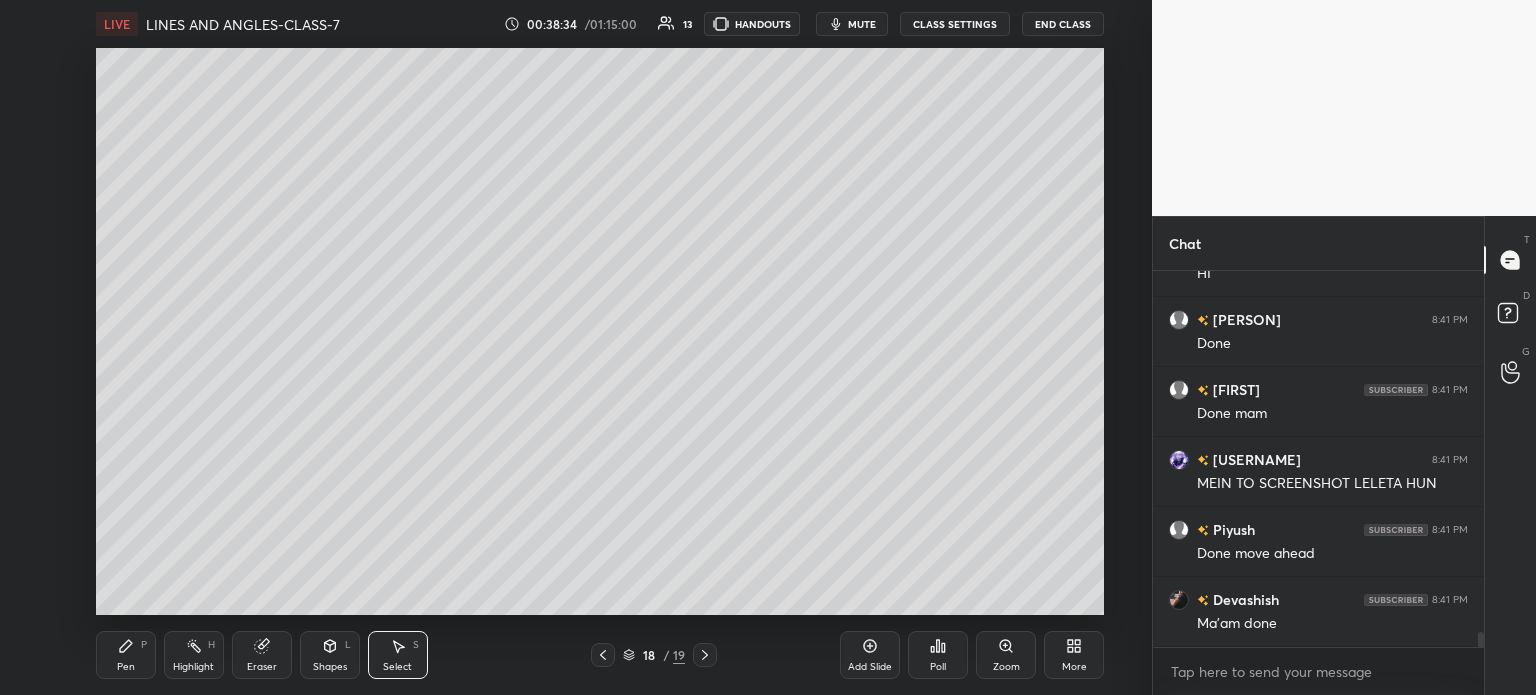 scroll, scrollTop: 8938, scrollLeft: 0, axis: vertical 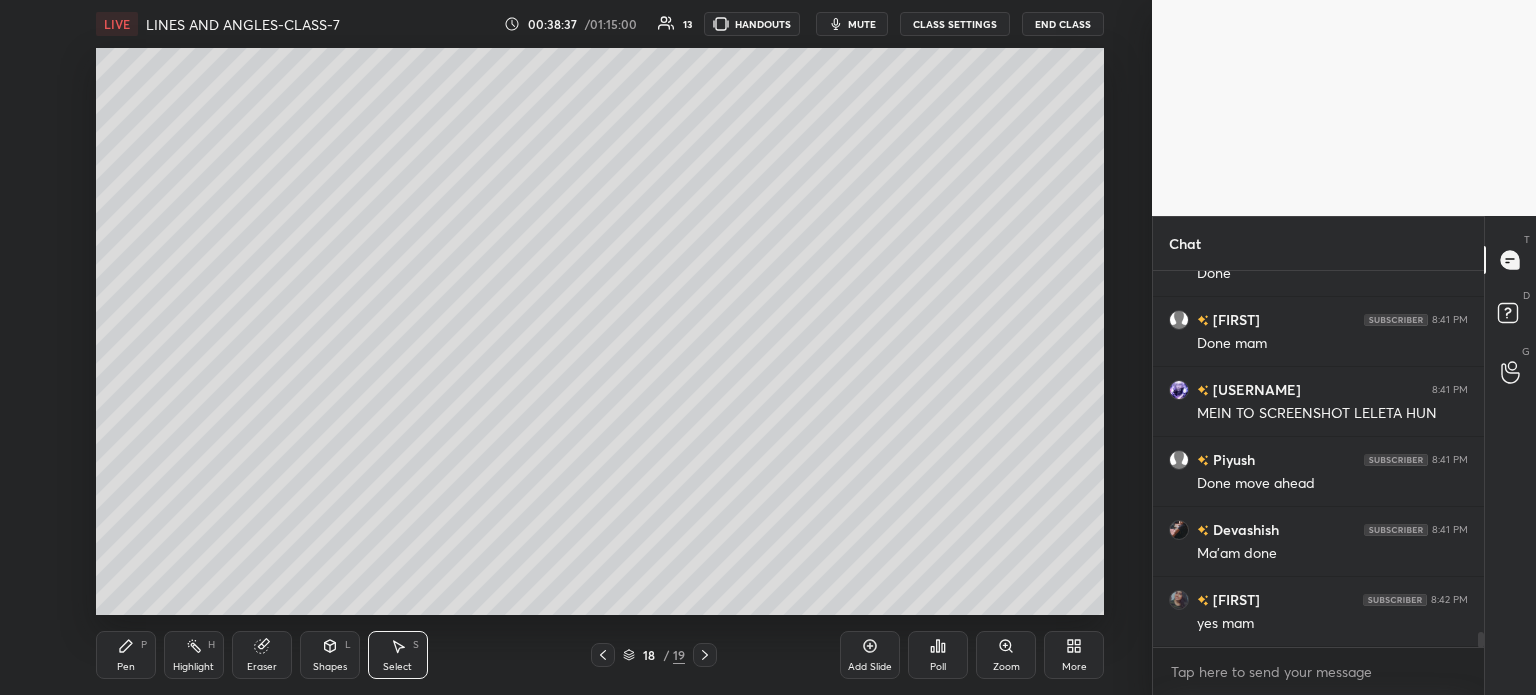 click on "Pen P" at bounding box center [126, 655] 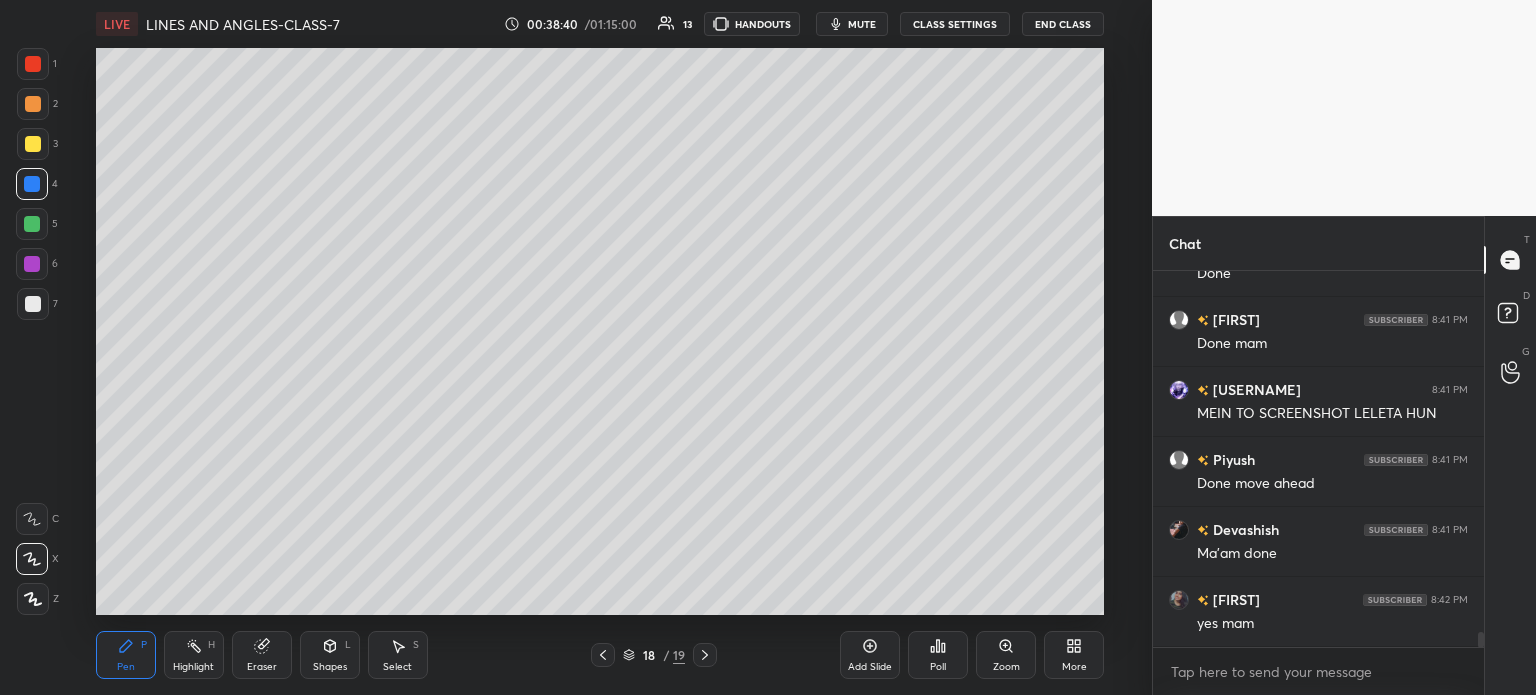 click at bounding box center [32, 224] 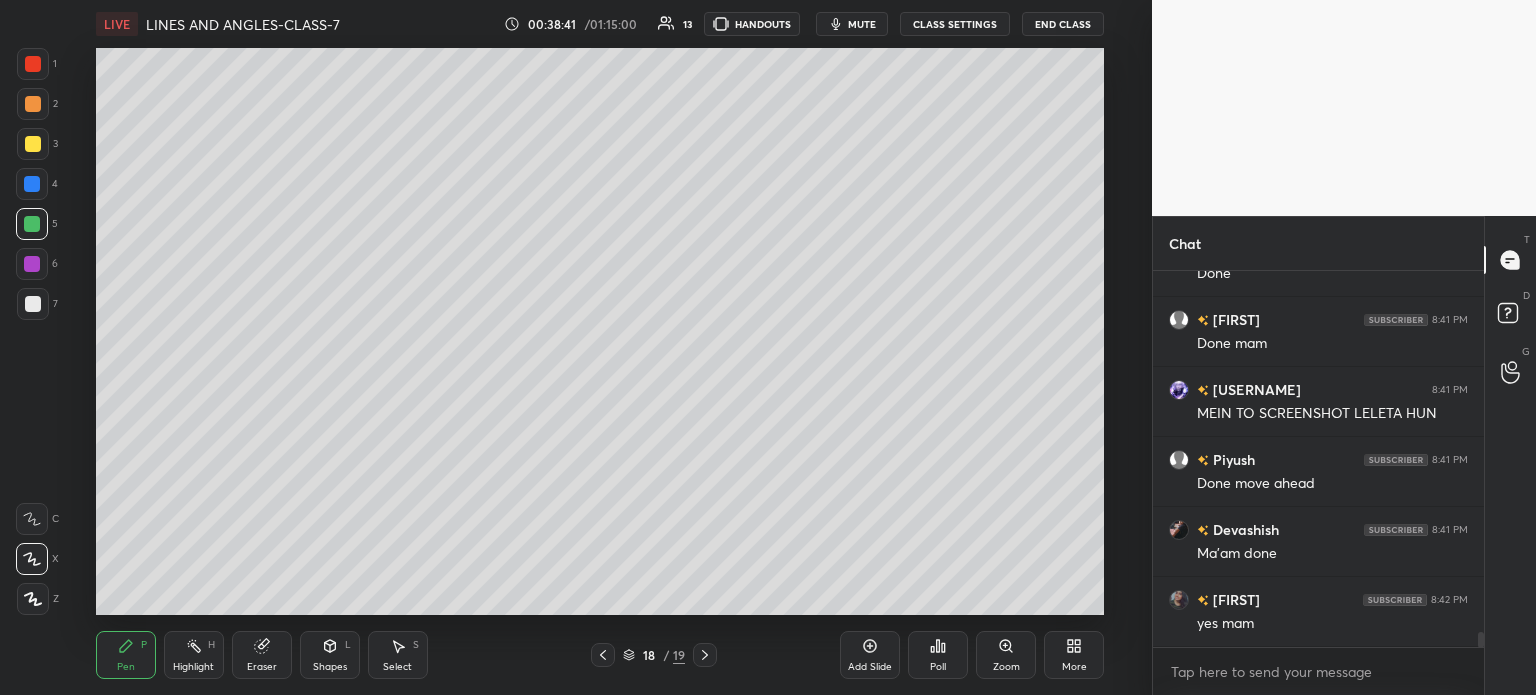 scroll, scrollTop: 9008, scrollLeft: 0, axis: vertical 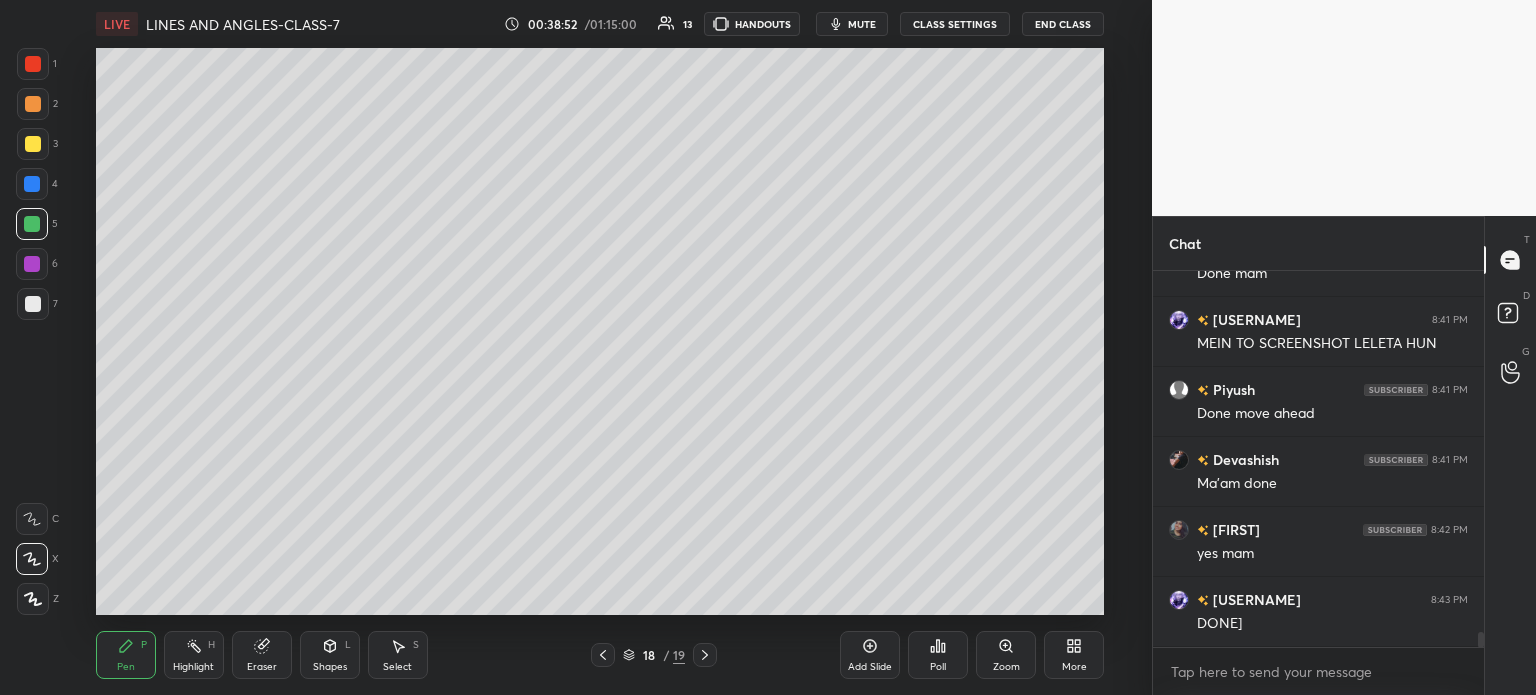 click on "Add Slide" at bounding box center [870, 667] 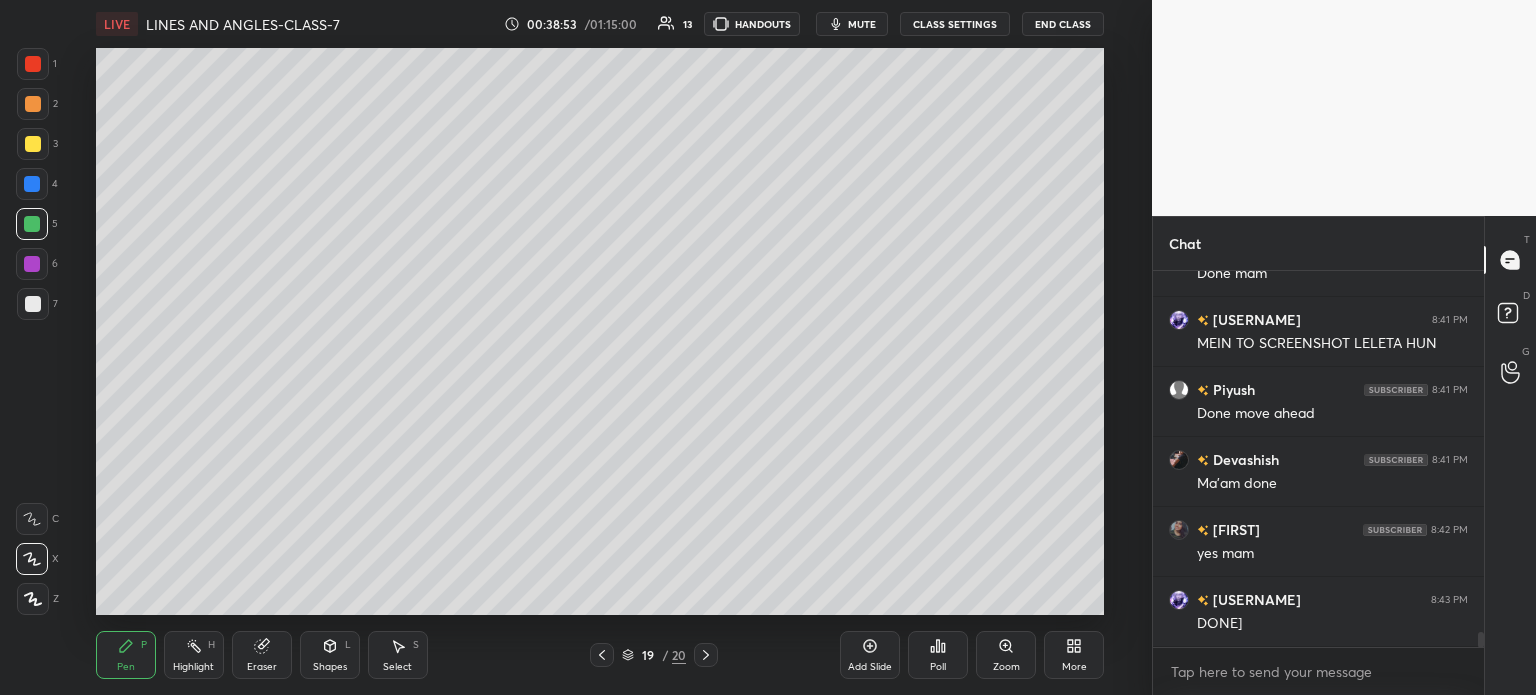 scroll, scrollTop: 9078, scrollLeft: 0, axis: vertical 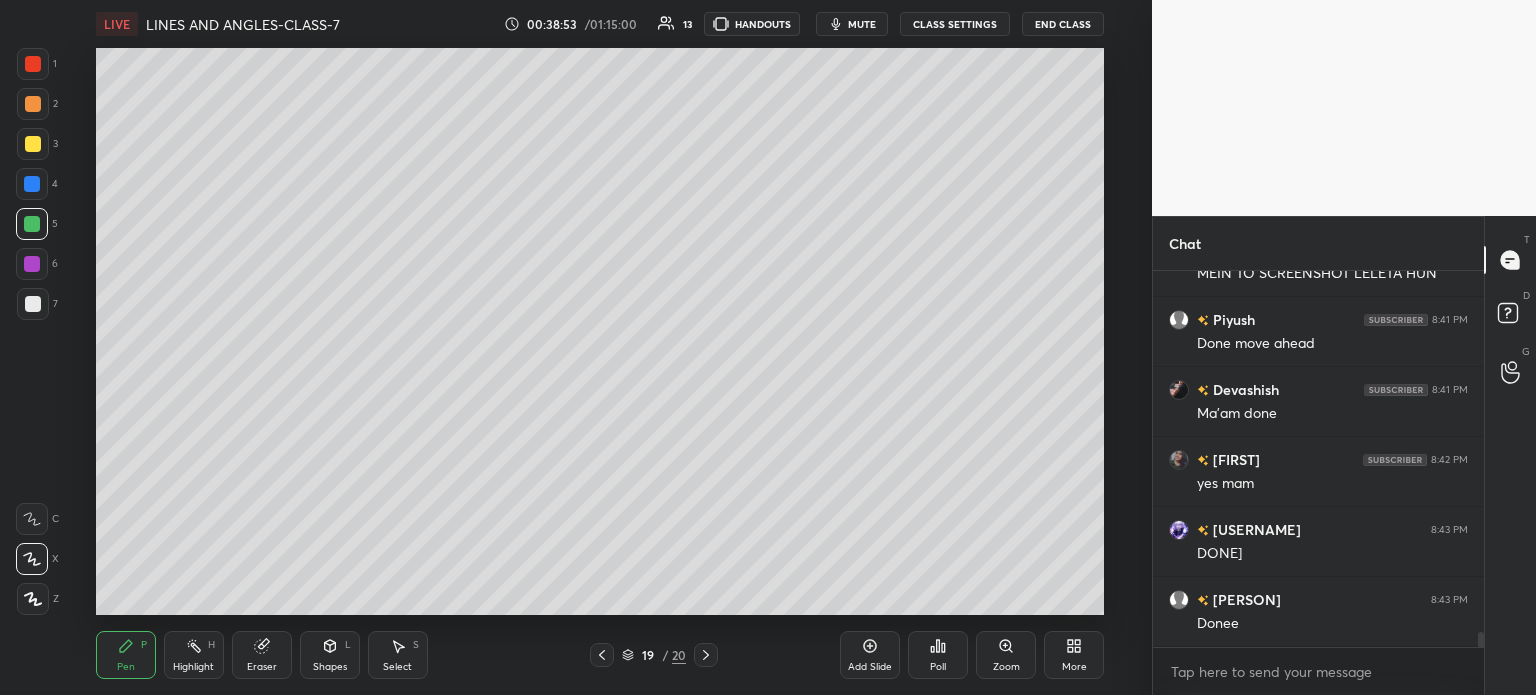 click at bounding box center (33, 144) 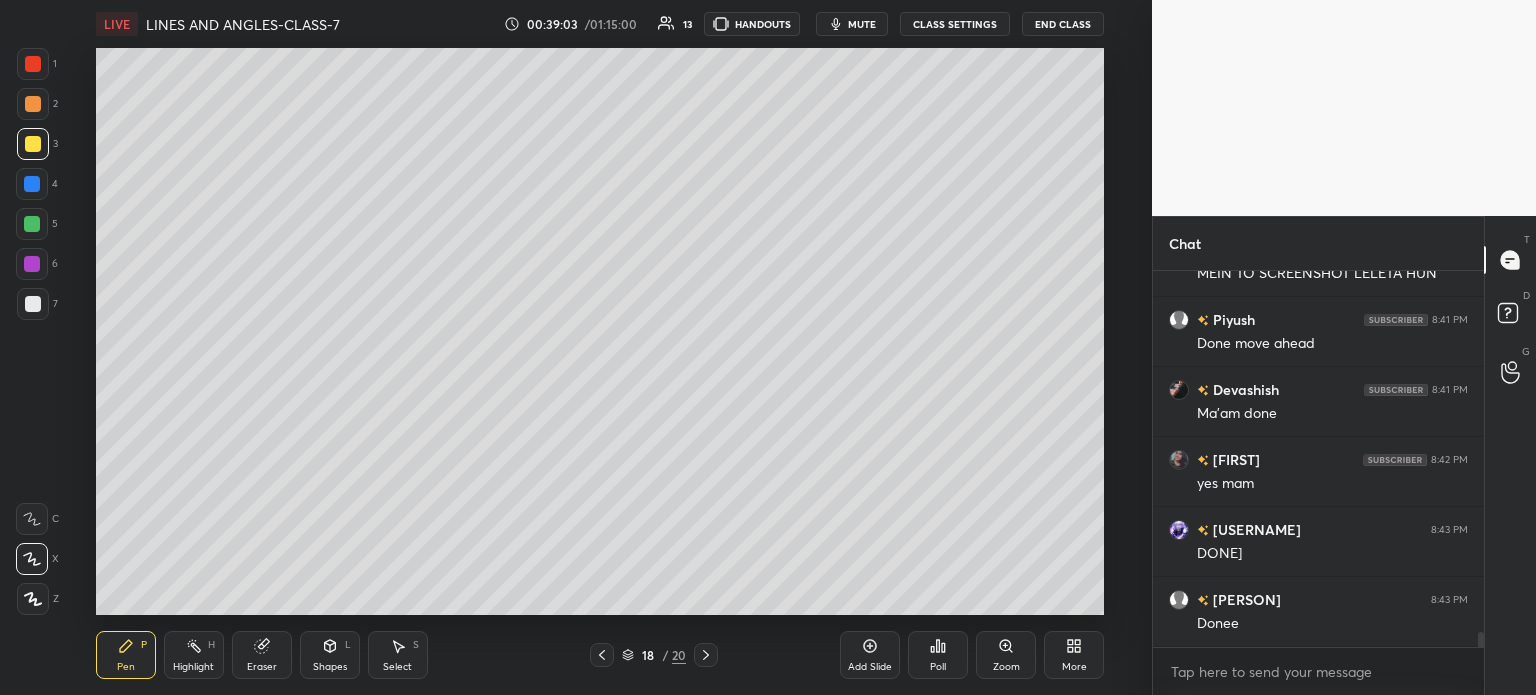 click on "Add Slide" at bounding box center (870, 655) 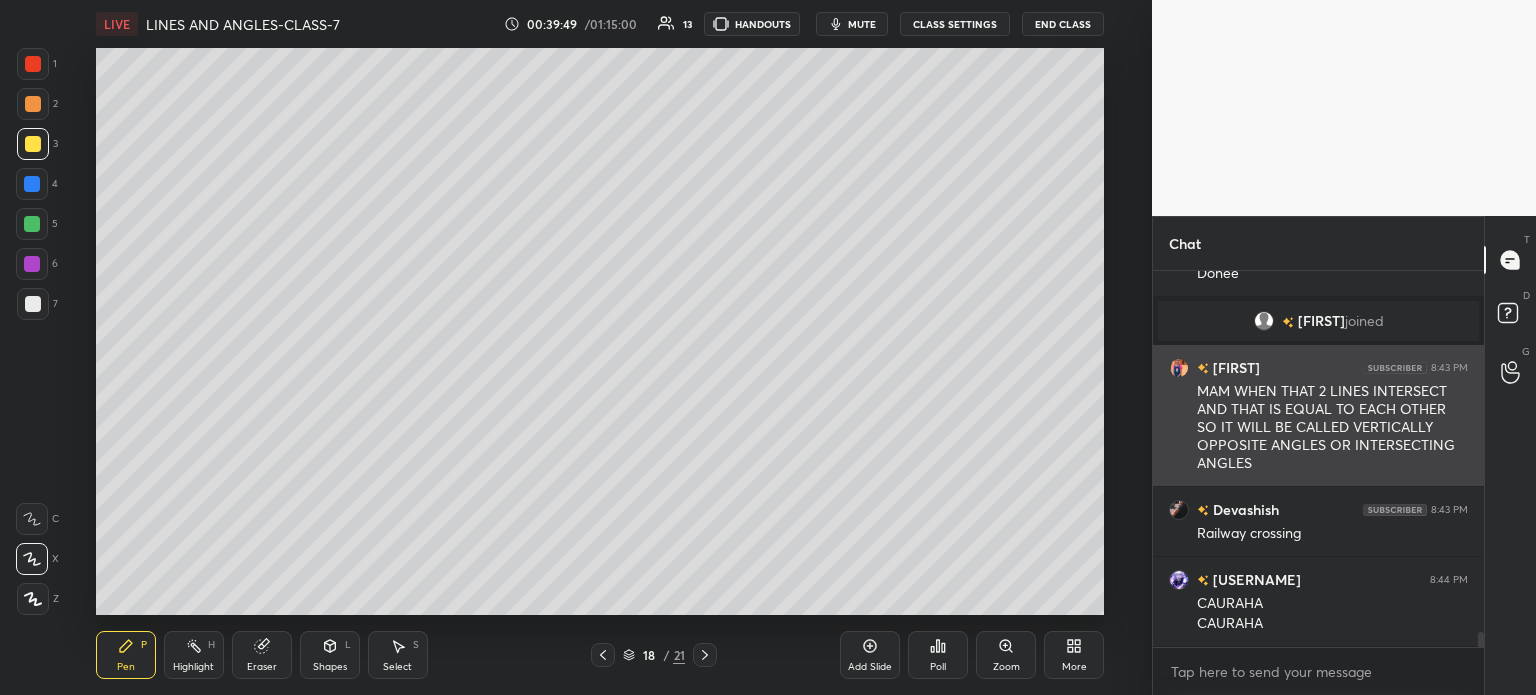 scroll, scrollTop: 9172, scrollLeft: 0, axis: vertical 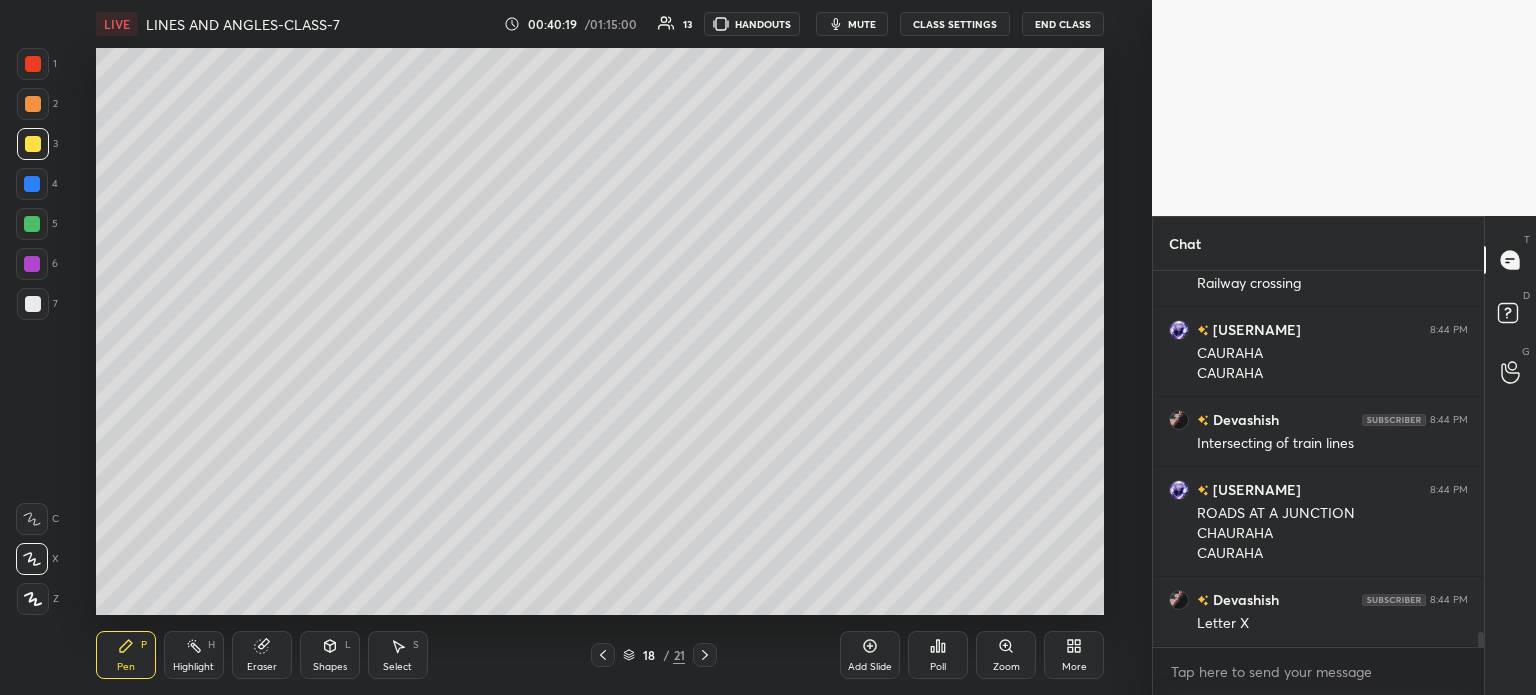 click on "More" at bounding box center [1074, 655] 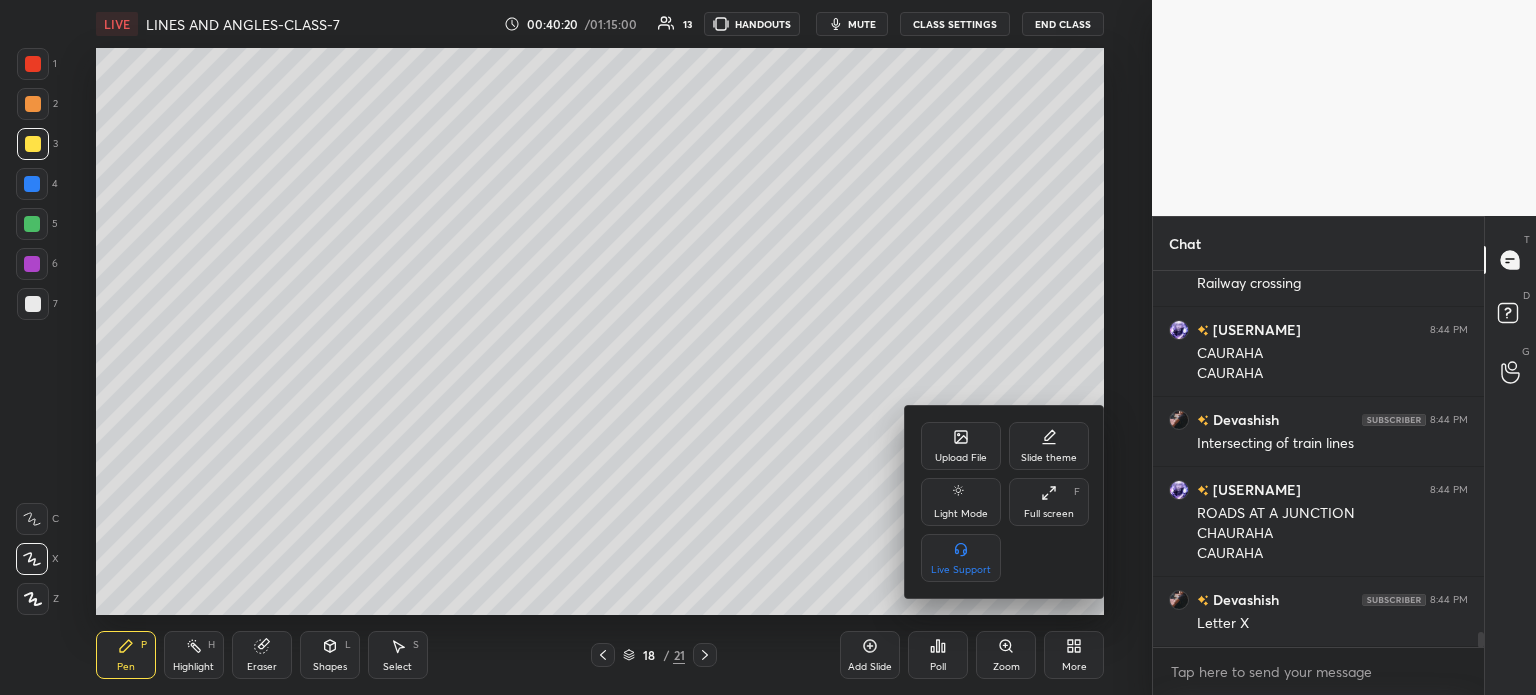 click on "Upload File" at bounding box center [961, 446] 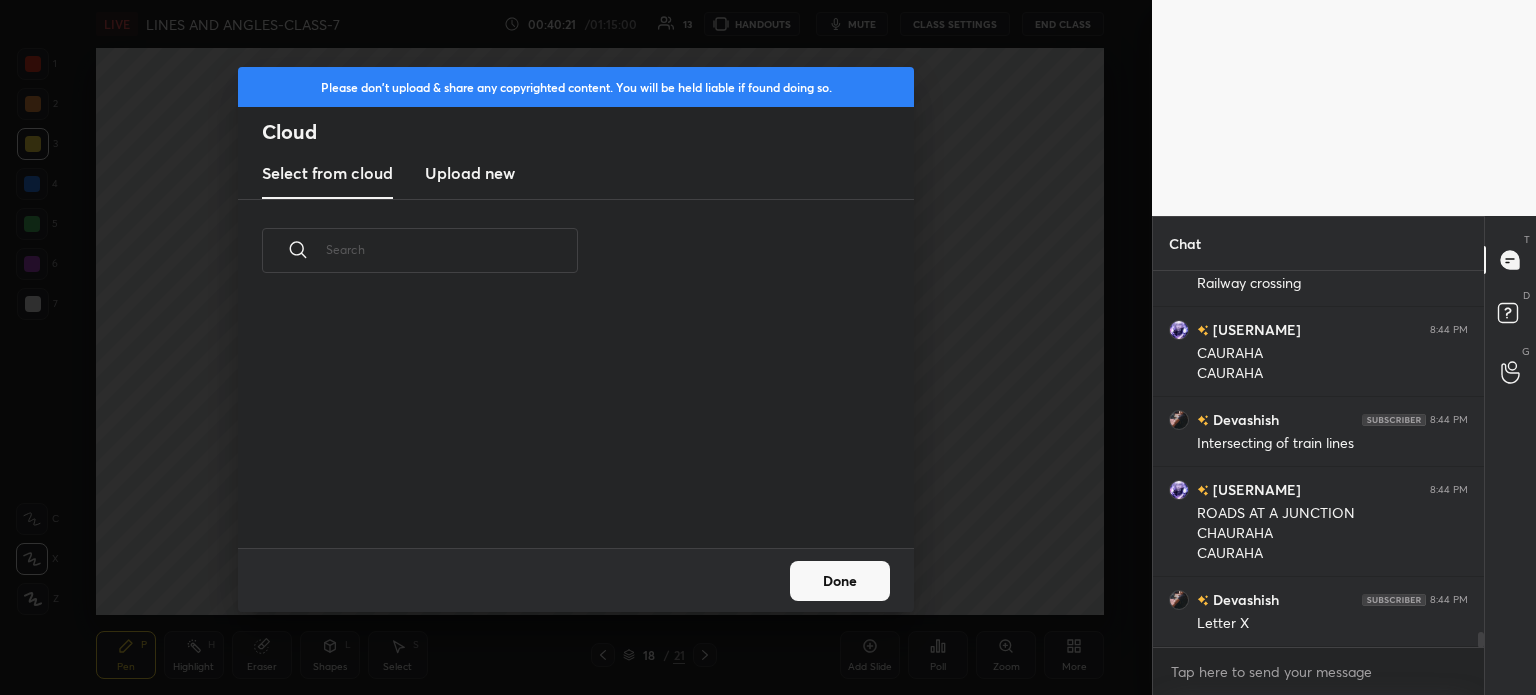 scroll, scrollTop: 5, scrollLeft: 10, axis: both 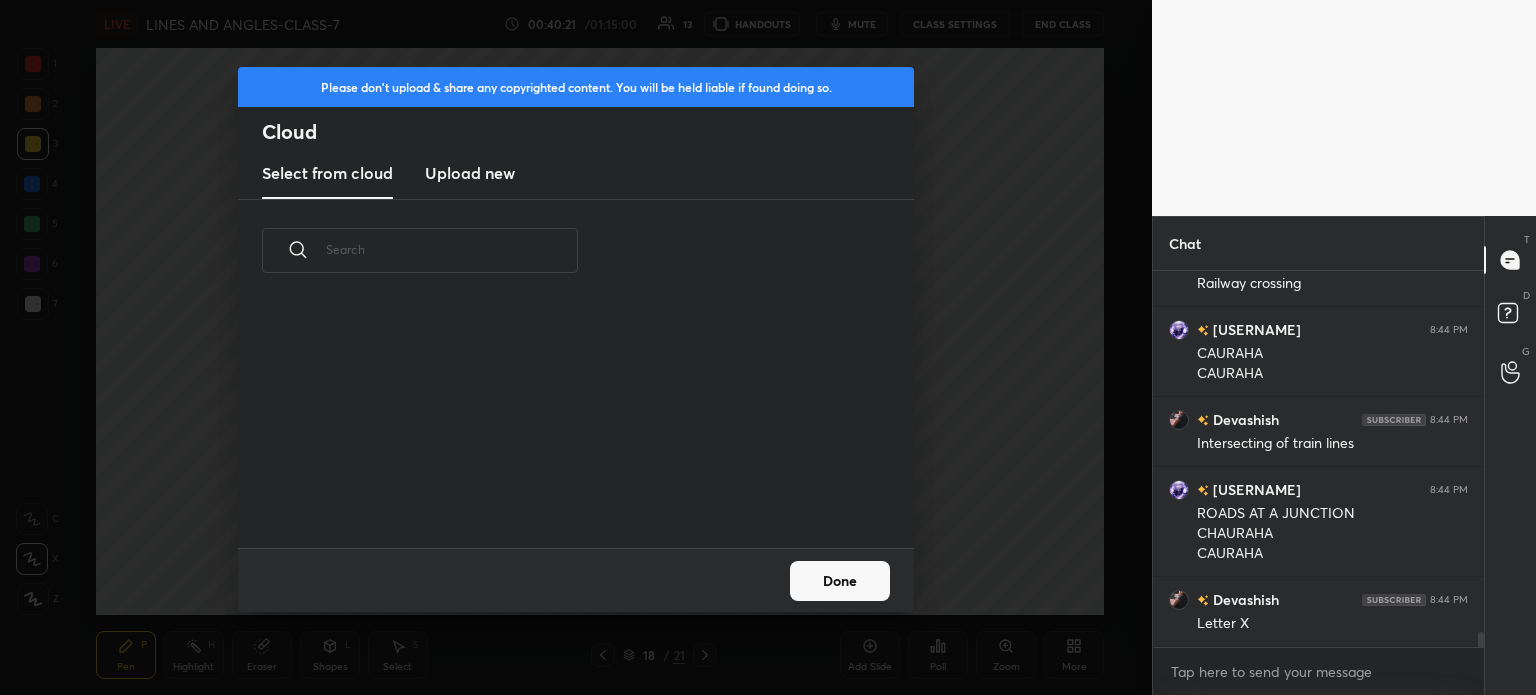 click on "Upload new" at bounding box center [470, 173] 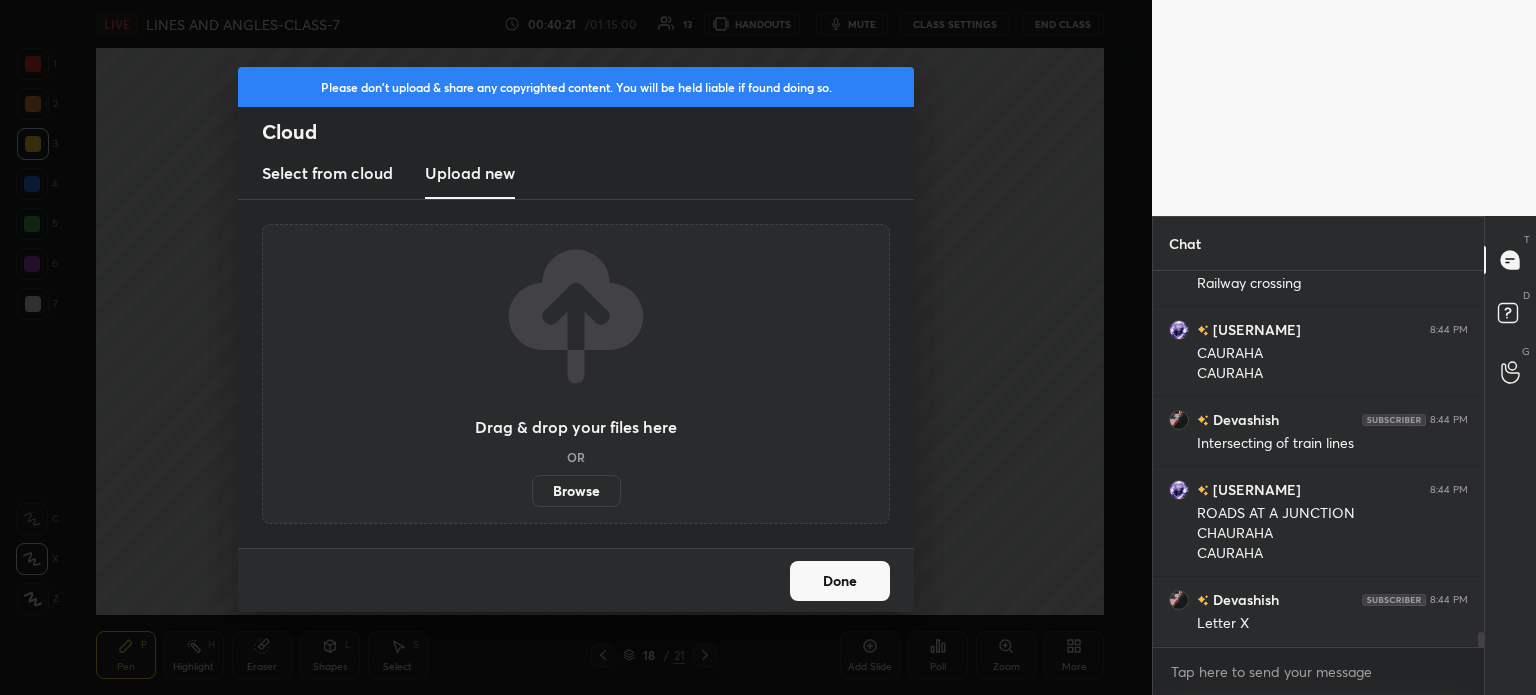 click on "Browse" at bounding box center (576, 491) 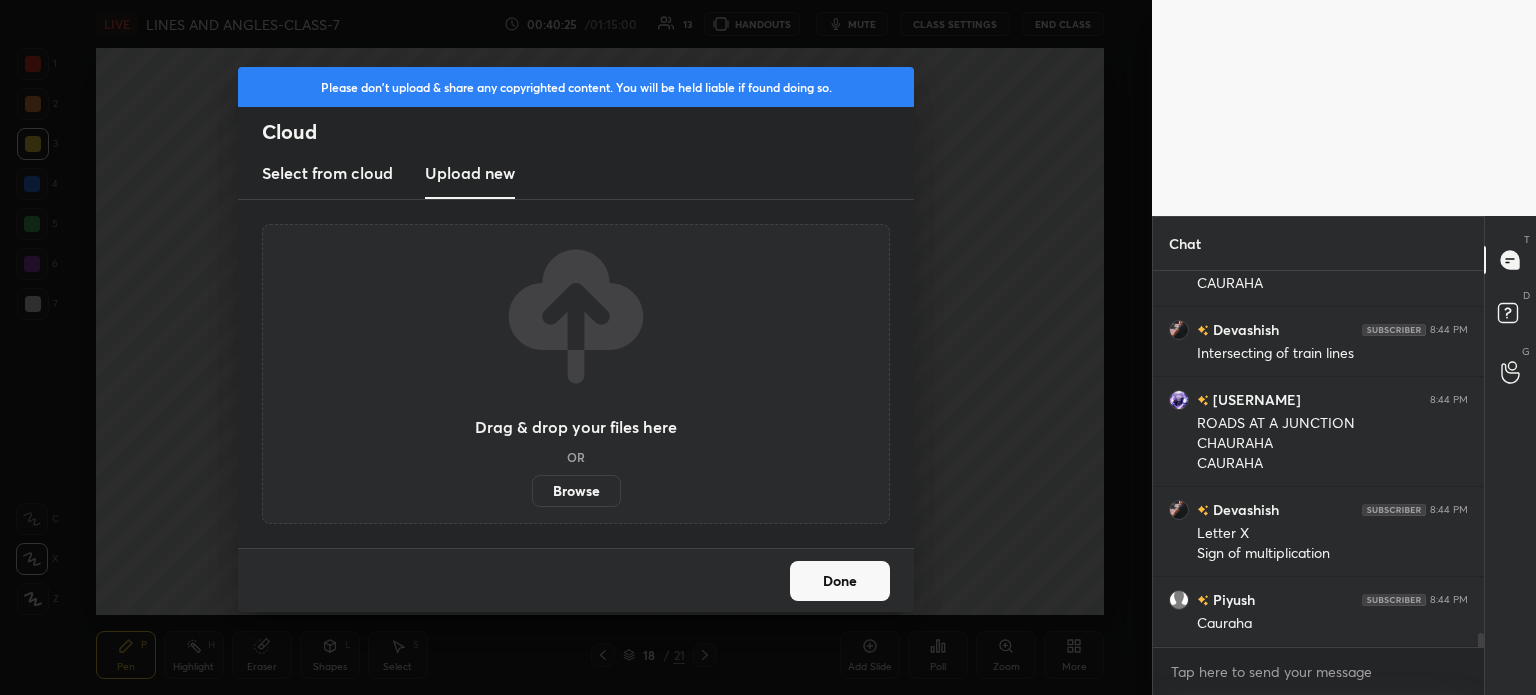 scroll, scrollTop: 9512, scrollLeft: 0, axis: vertical 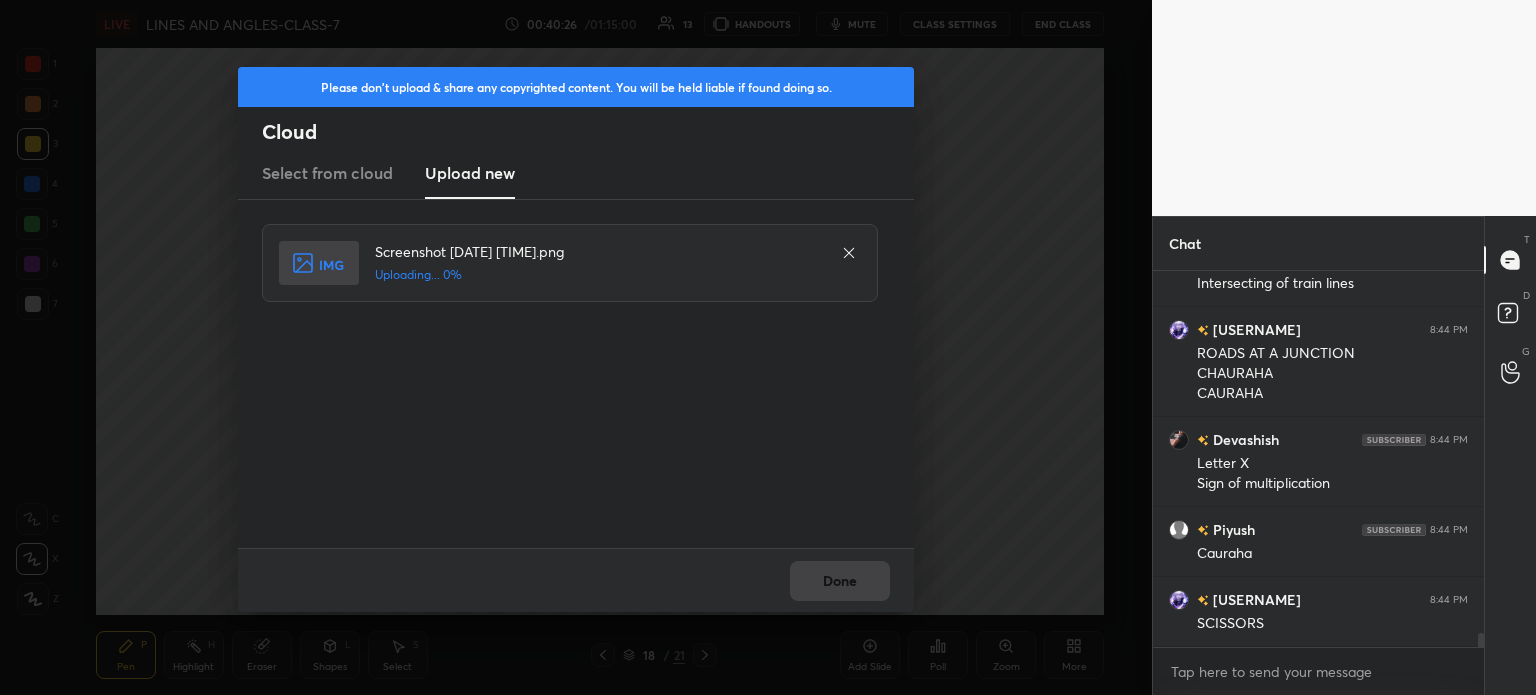 click on "Done" at bounding box center [576, 580] 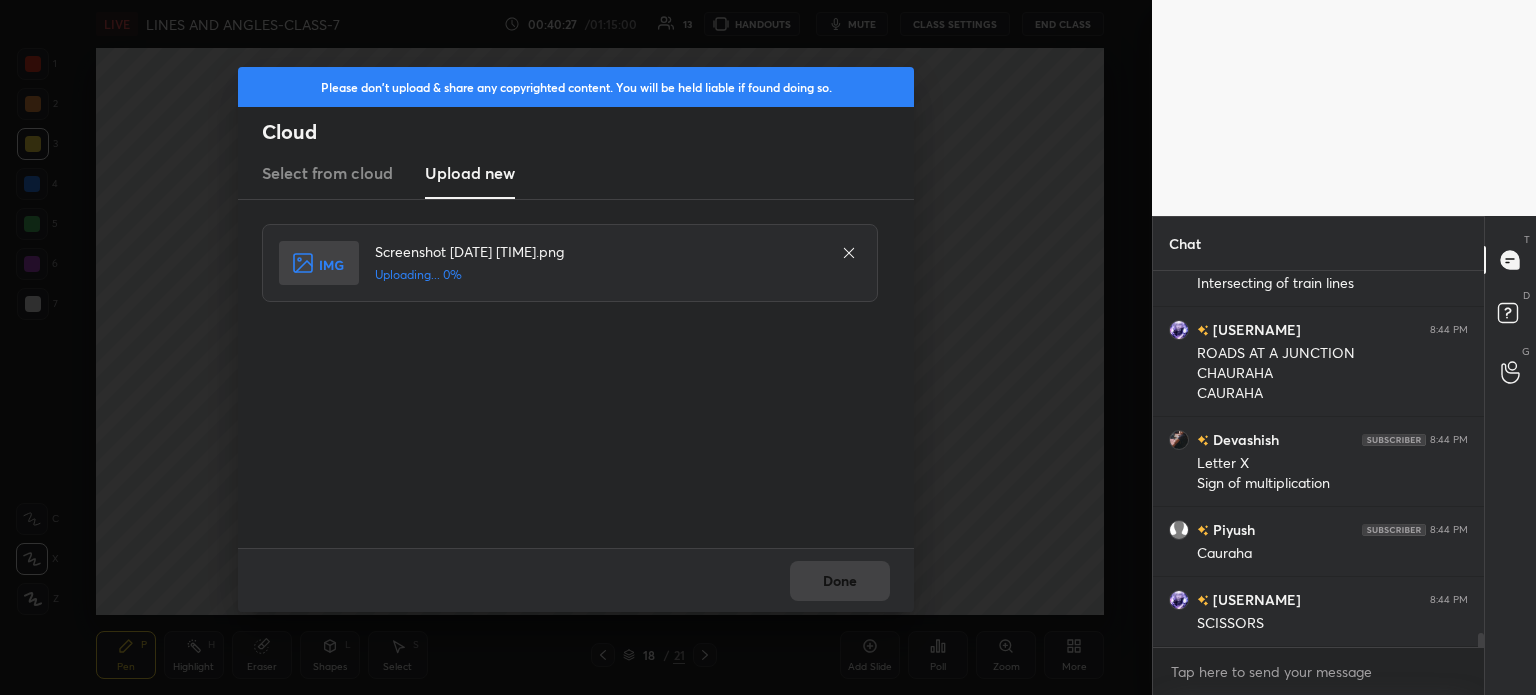 click on "Done" at bounding box center [576, 580] 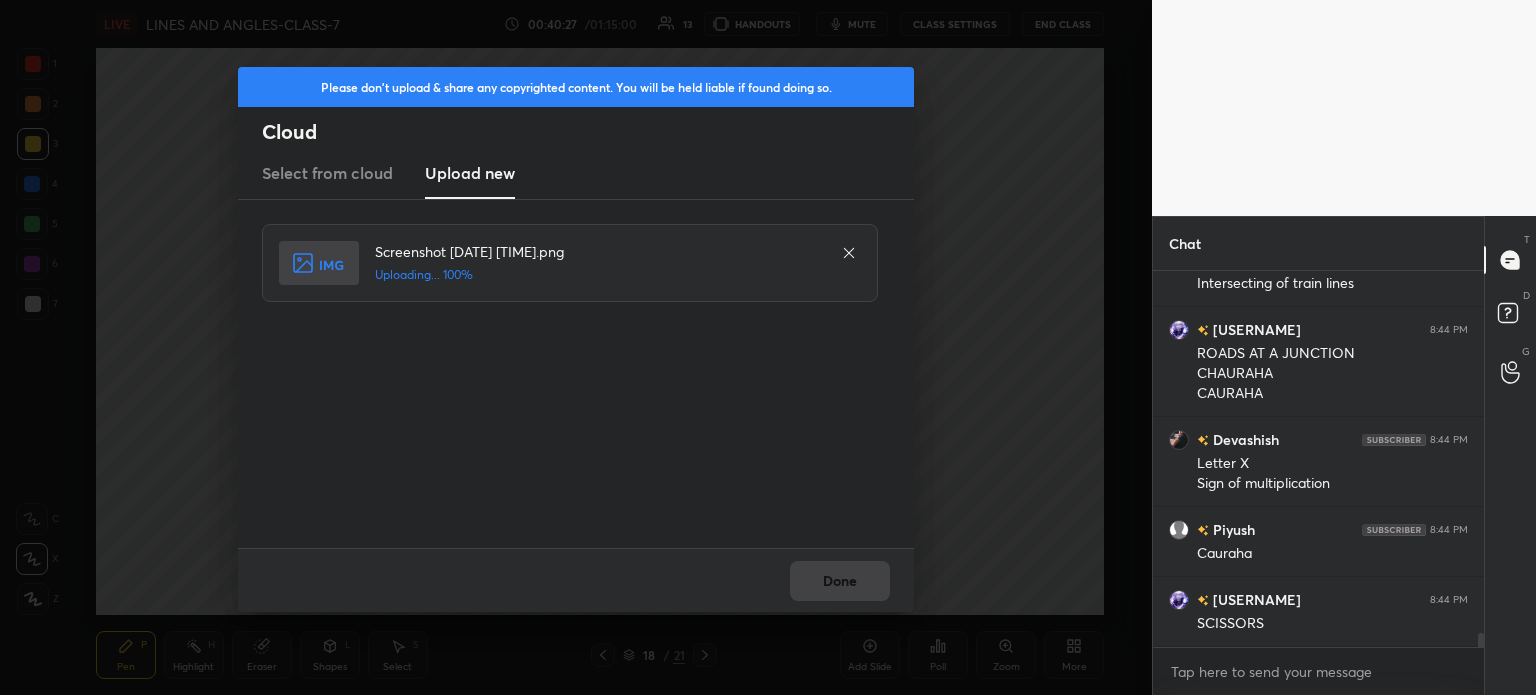 click on "Done" at bounding box center [576, 580] 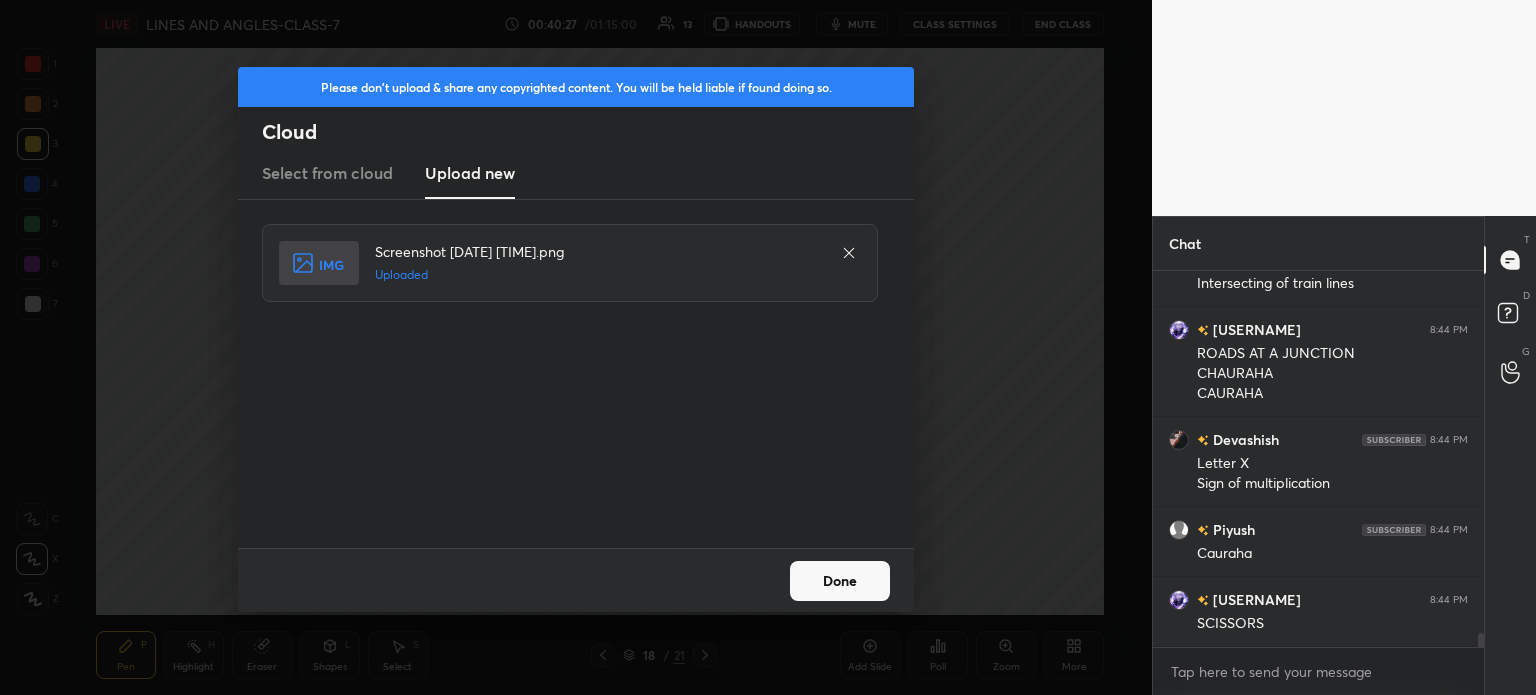 click on "Done" at bounding box center [840, 581] 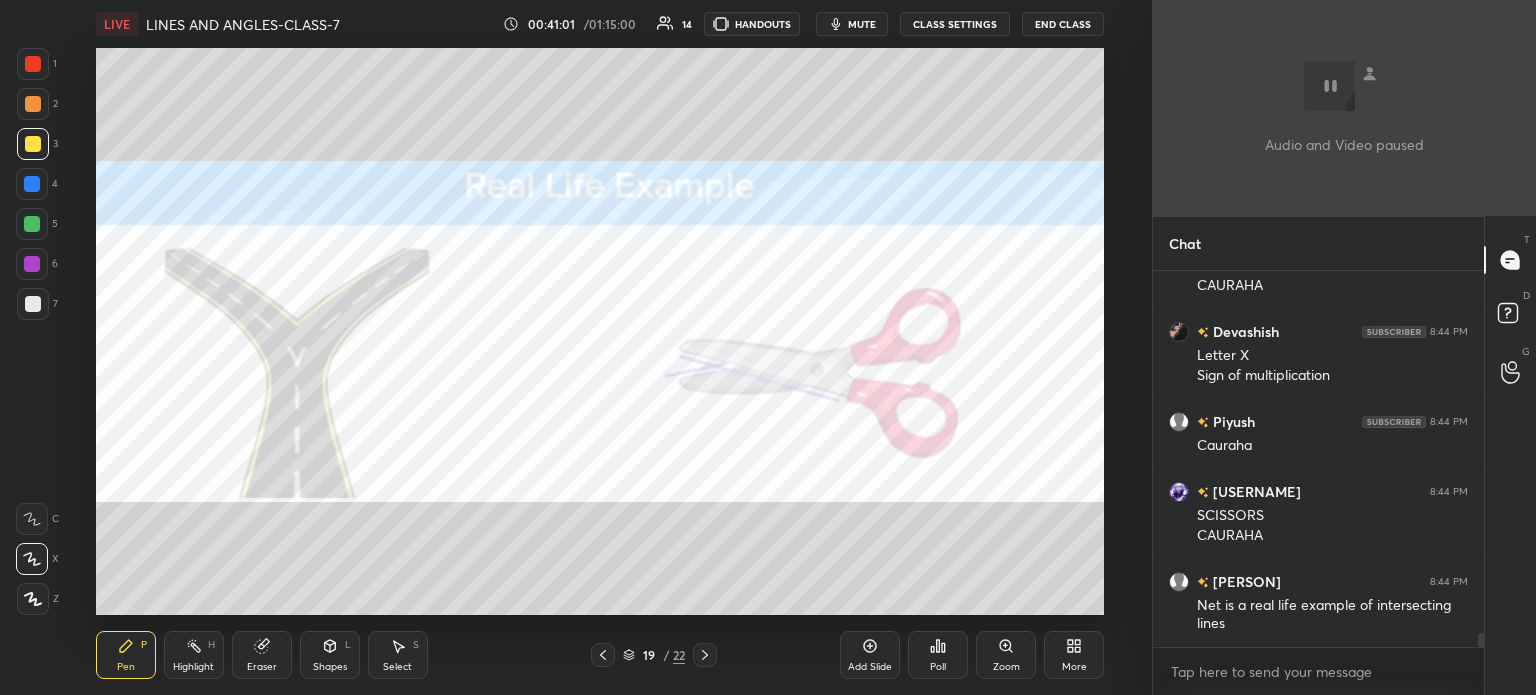 scroll, scrollTop: 10100, scrollLeft: 0, axis: vertical 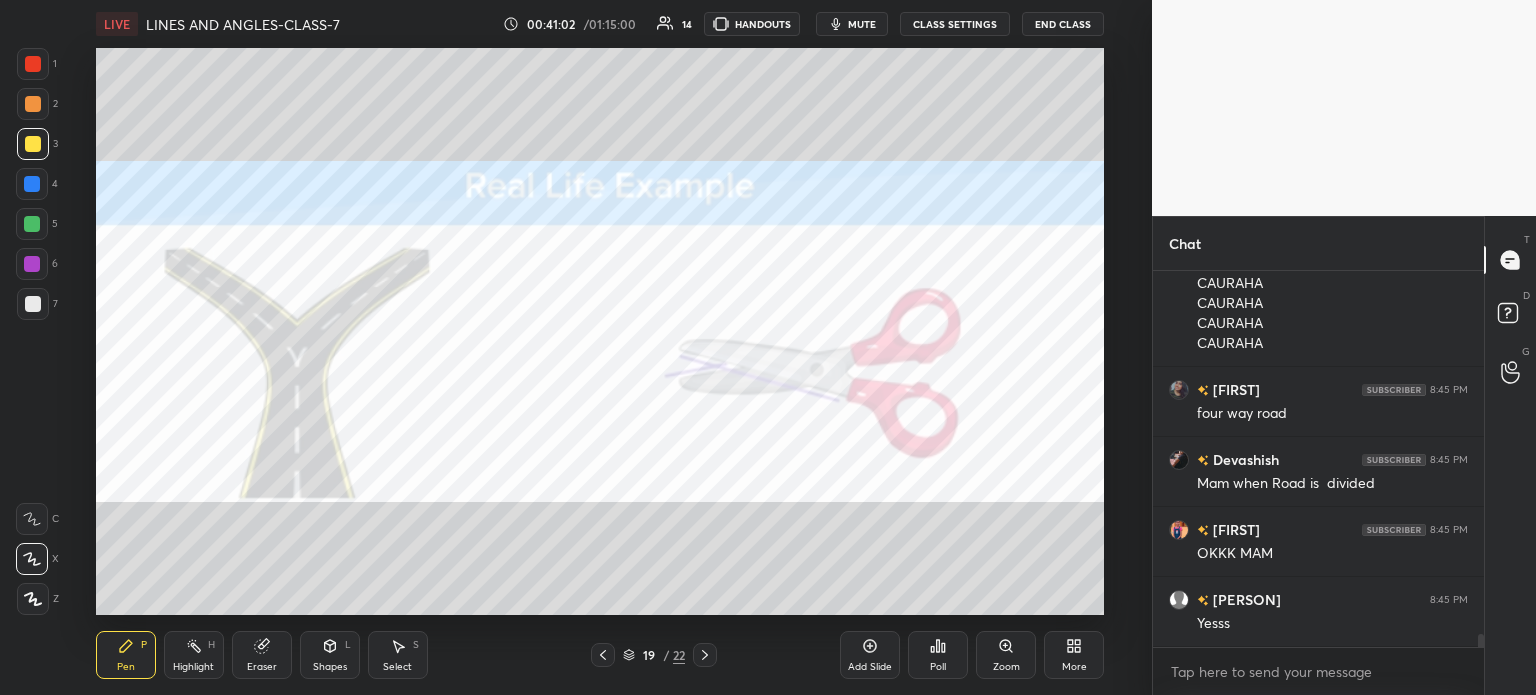 click at bounding box center (705, 655) 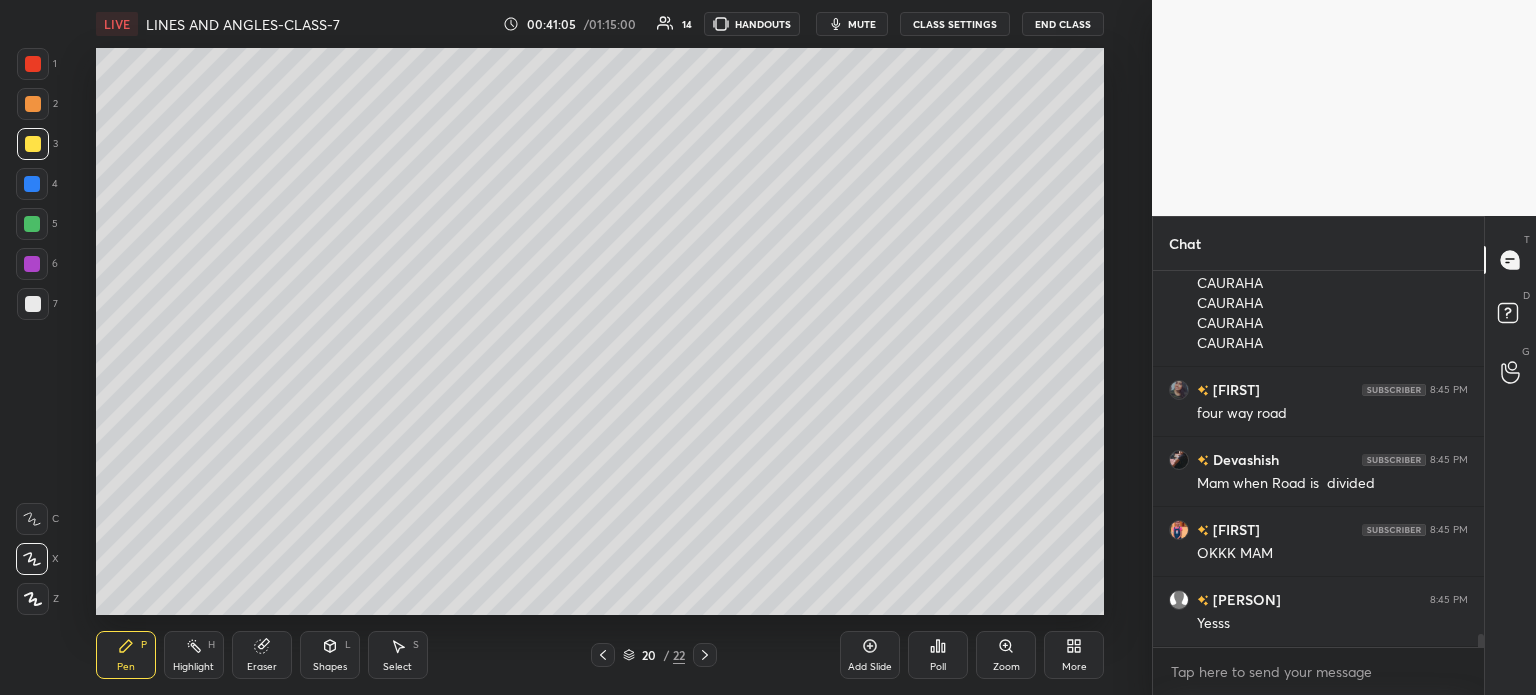 scroll, scrollTop: 10170, scrollLeft: 0, axis: vertical 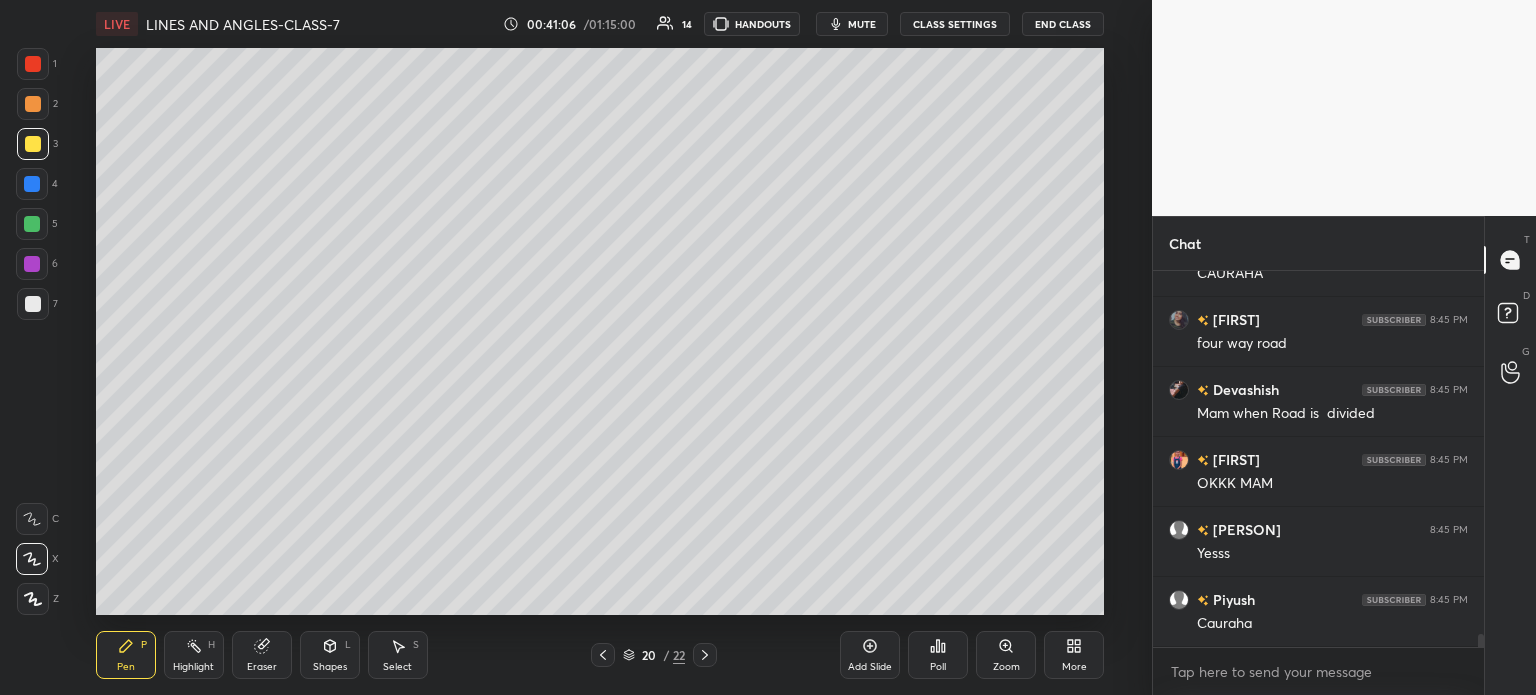 click on "Select S" at bounding box center (398, 655) 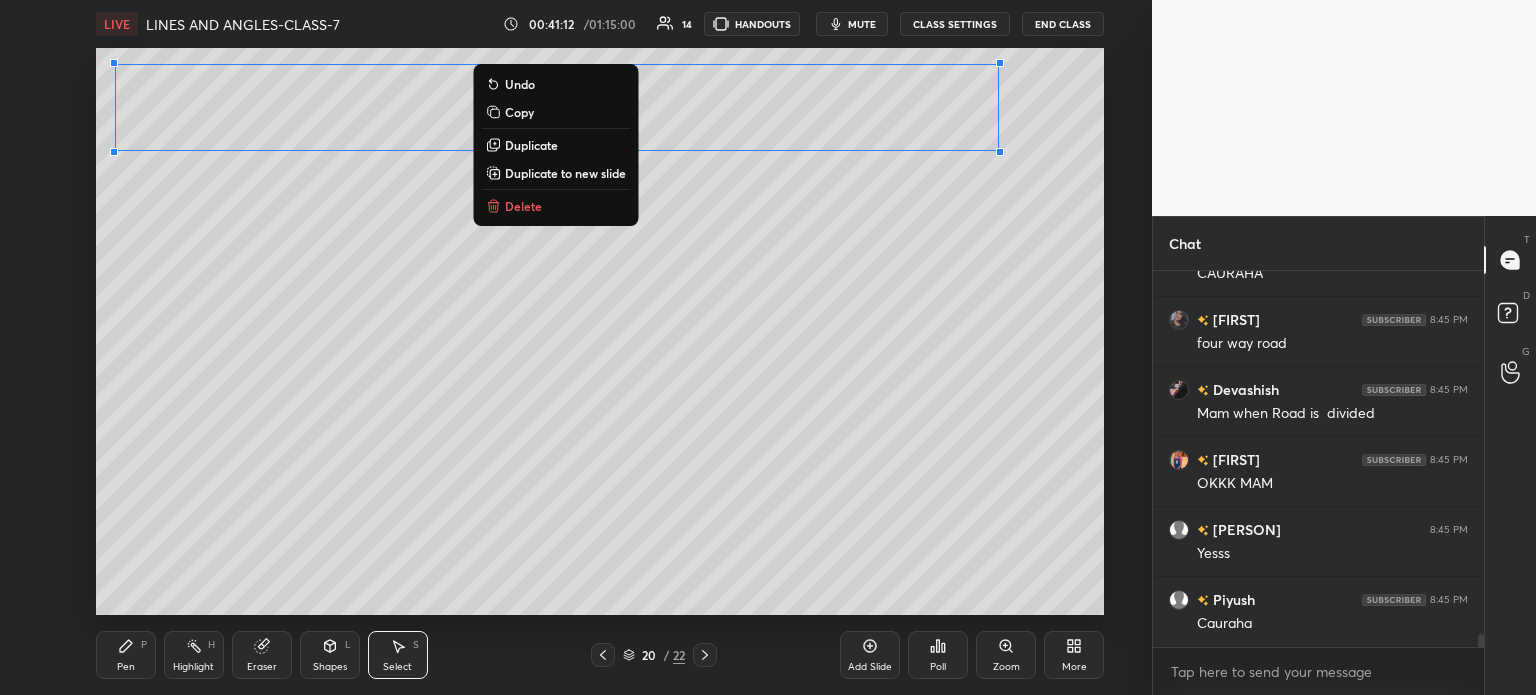 click on "Copy" at bounding box center (519, 112) 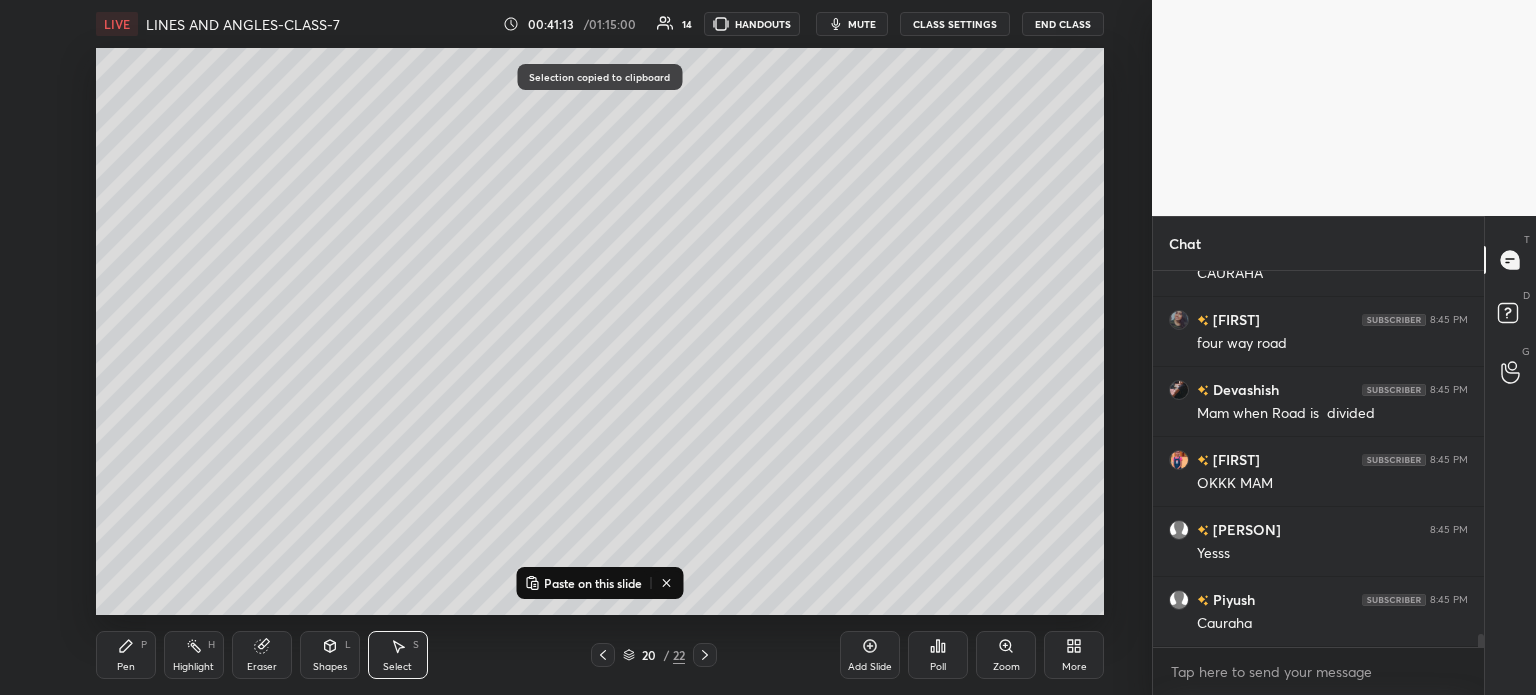 click 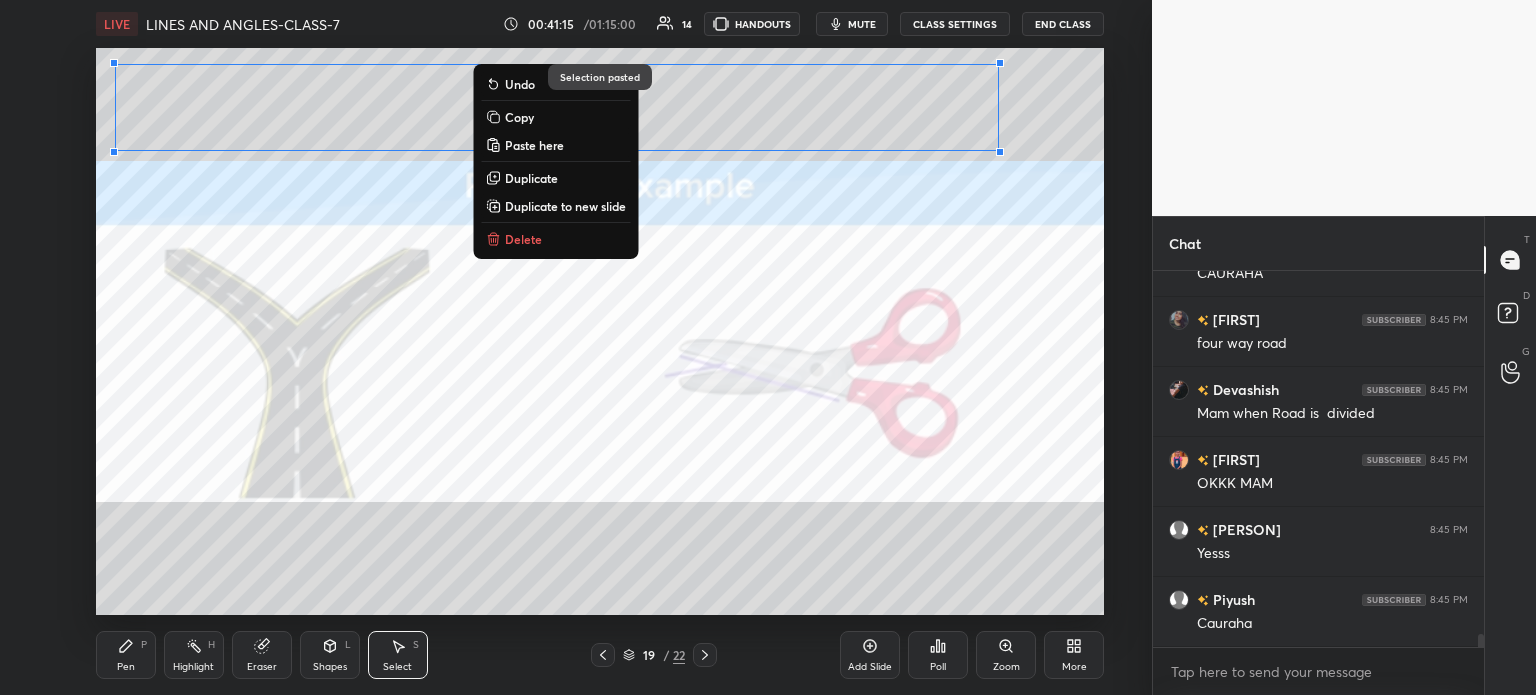 click 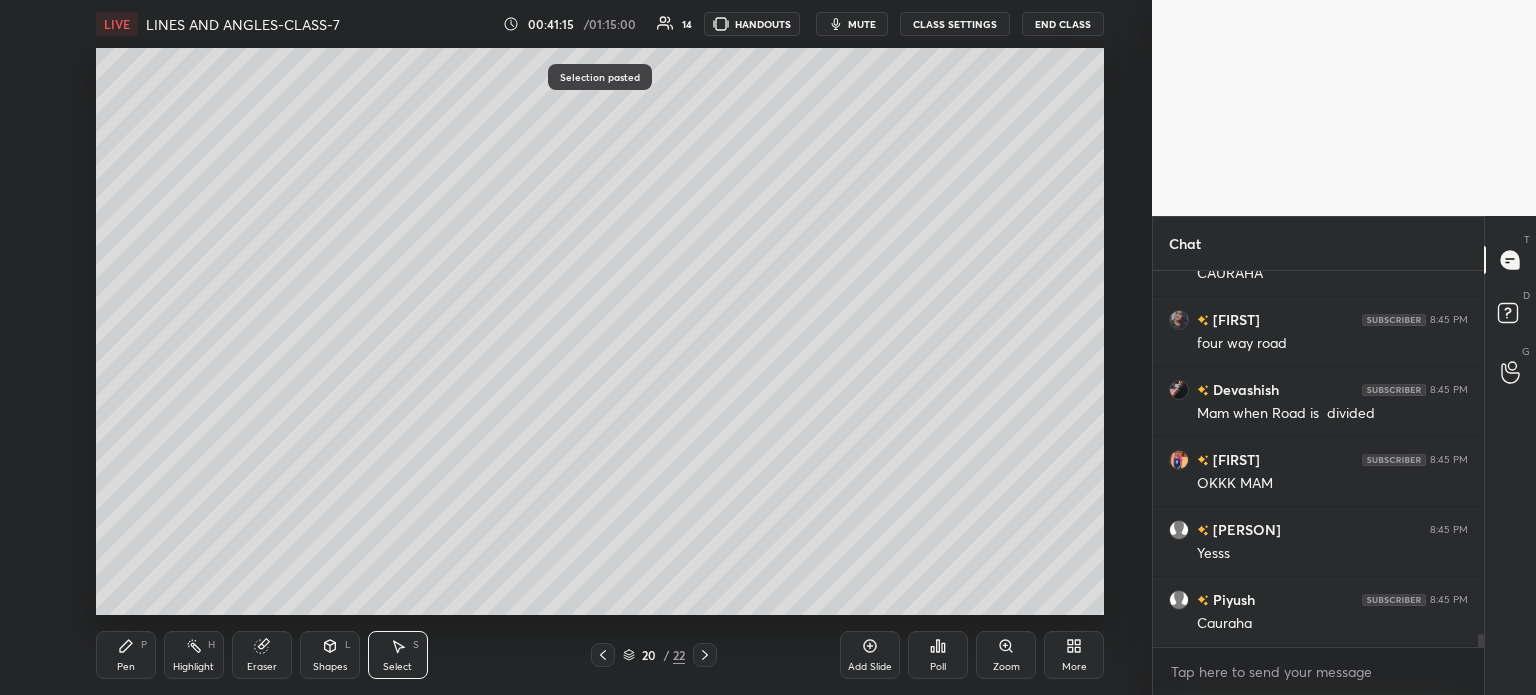 click on "Eraser" at bounding box center [262, 655] 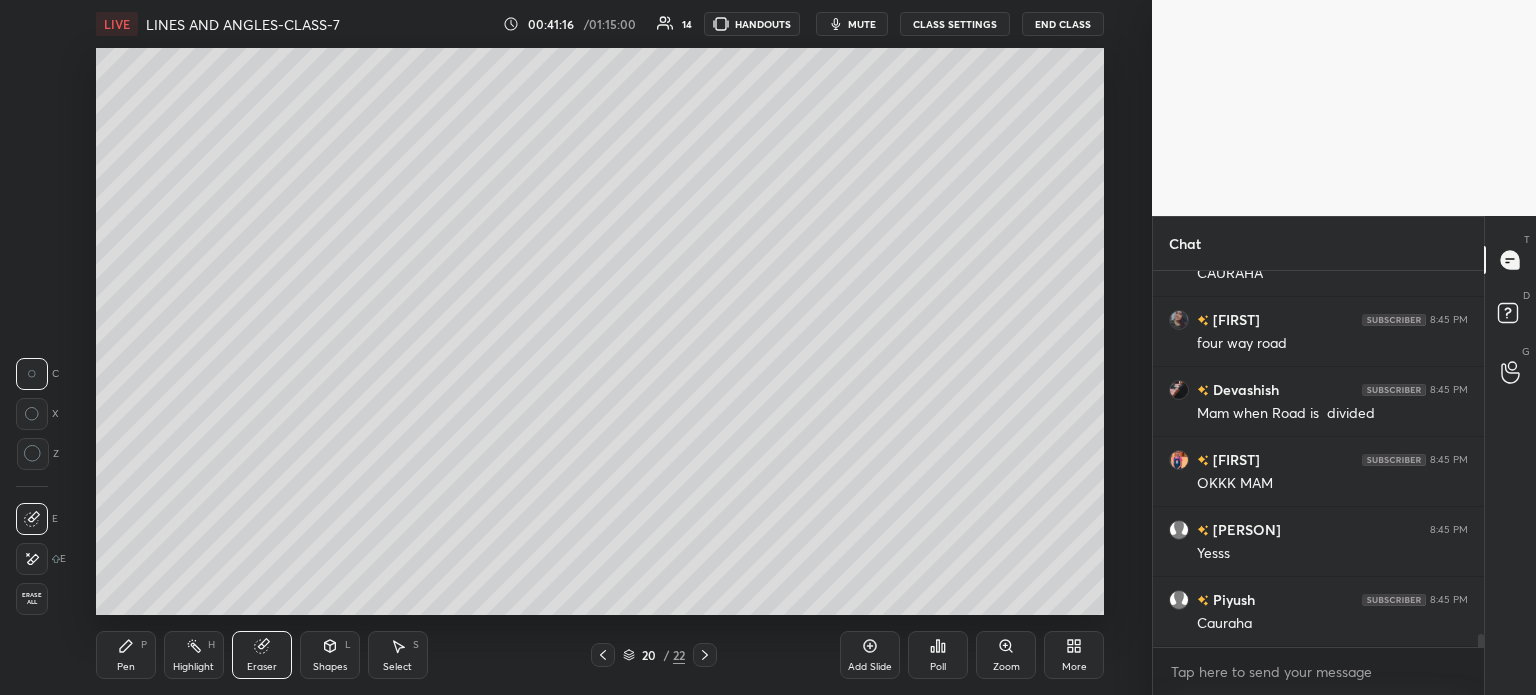 click on "Erase all" at bounding box center (32, 599) 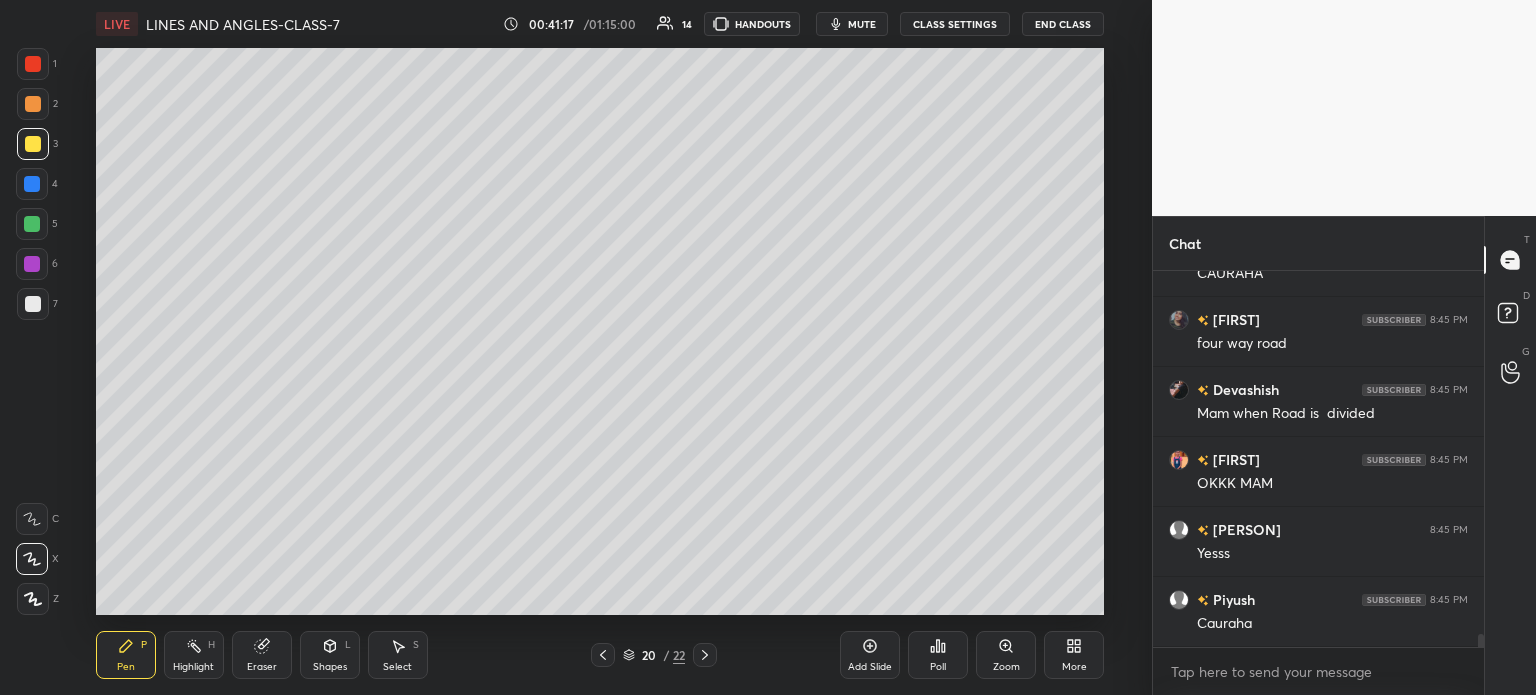 click 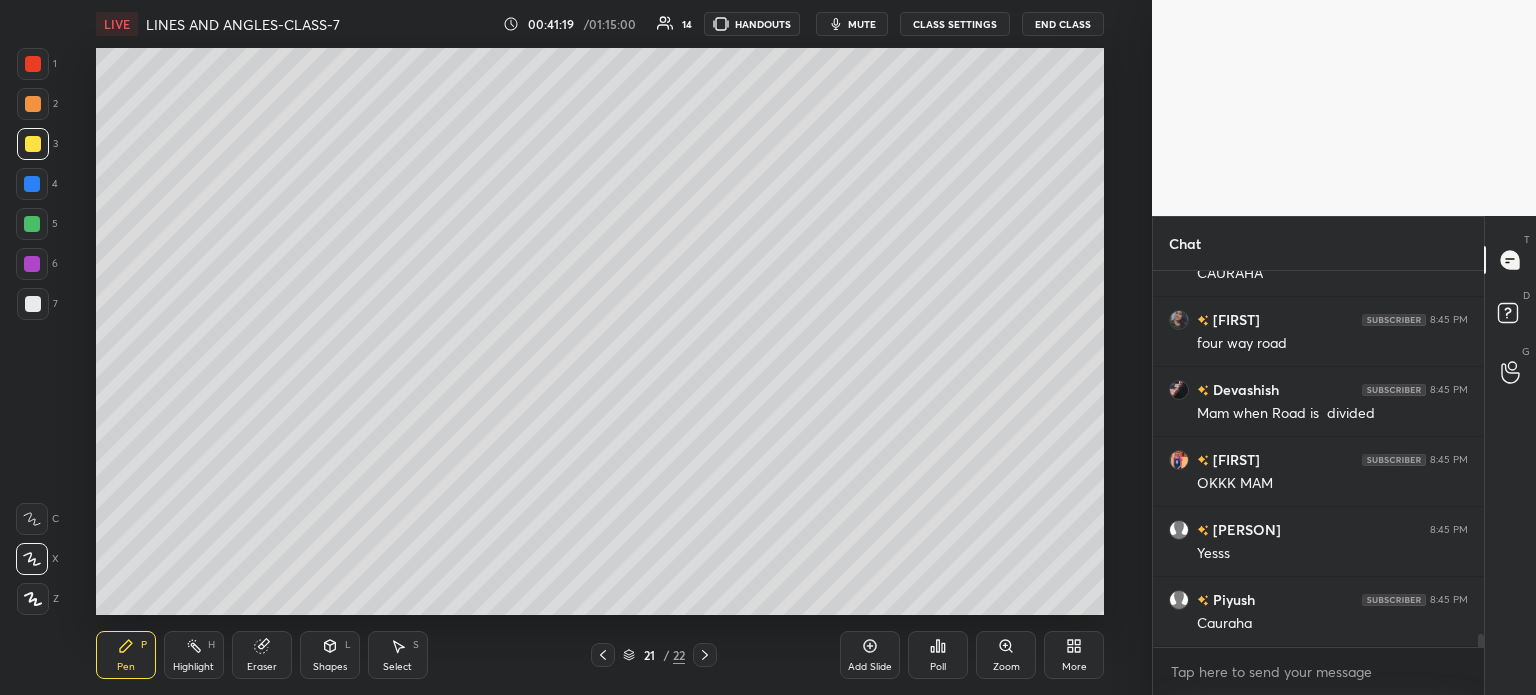 click at bounding box center [33, 304] 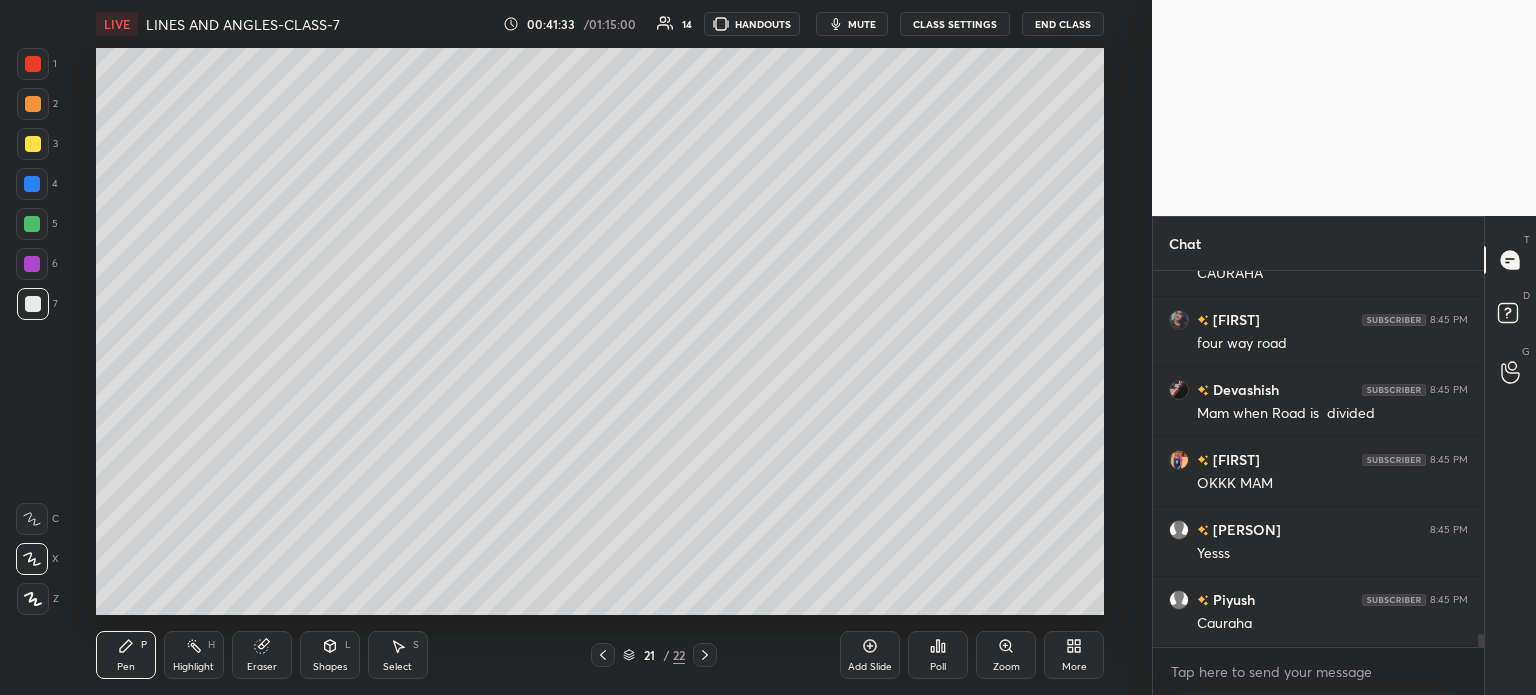 click 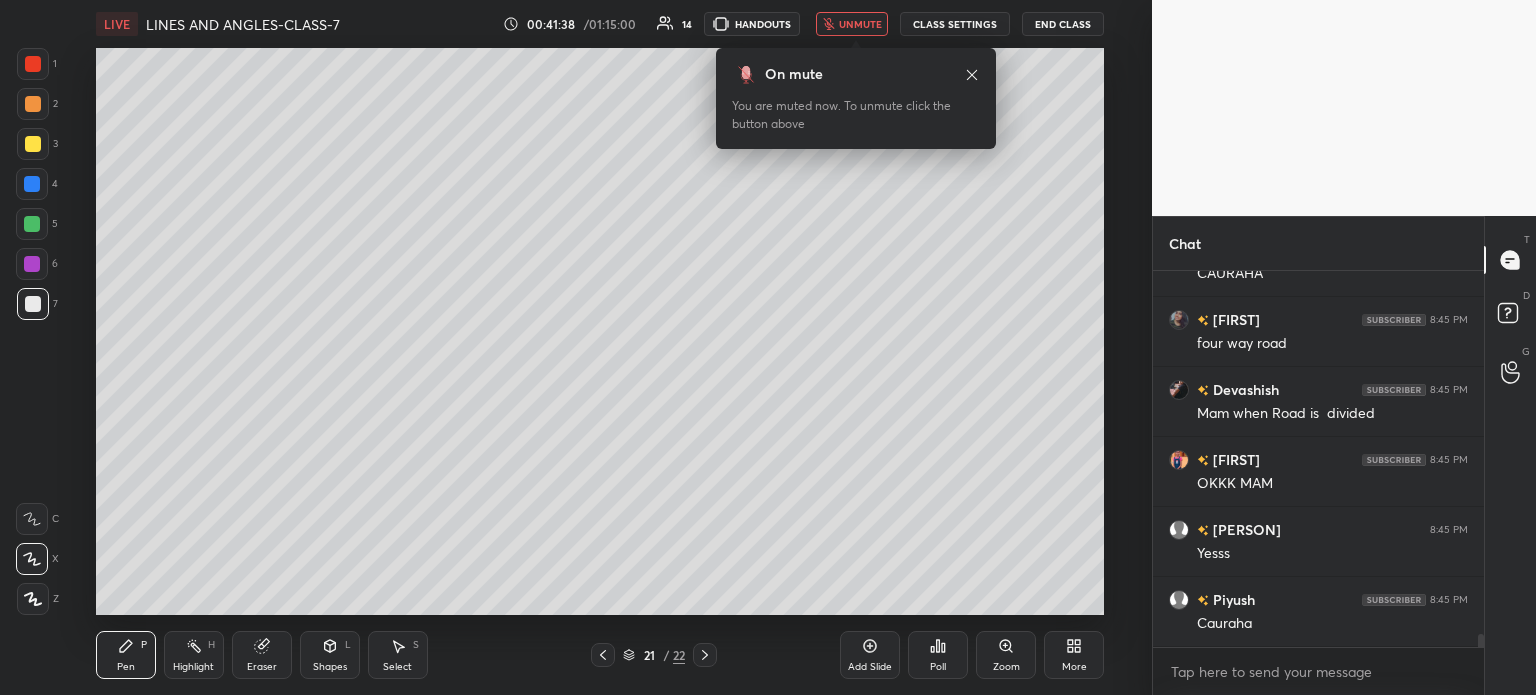 scroll, scrollTop: 10240, scrollLeft: 0, axis: vertical 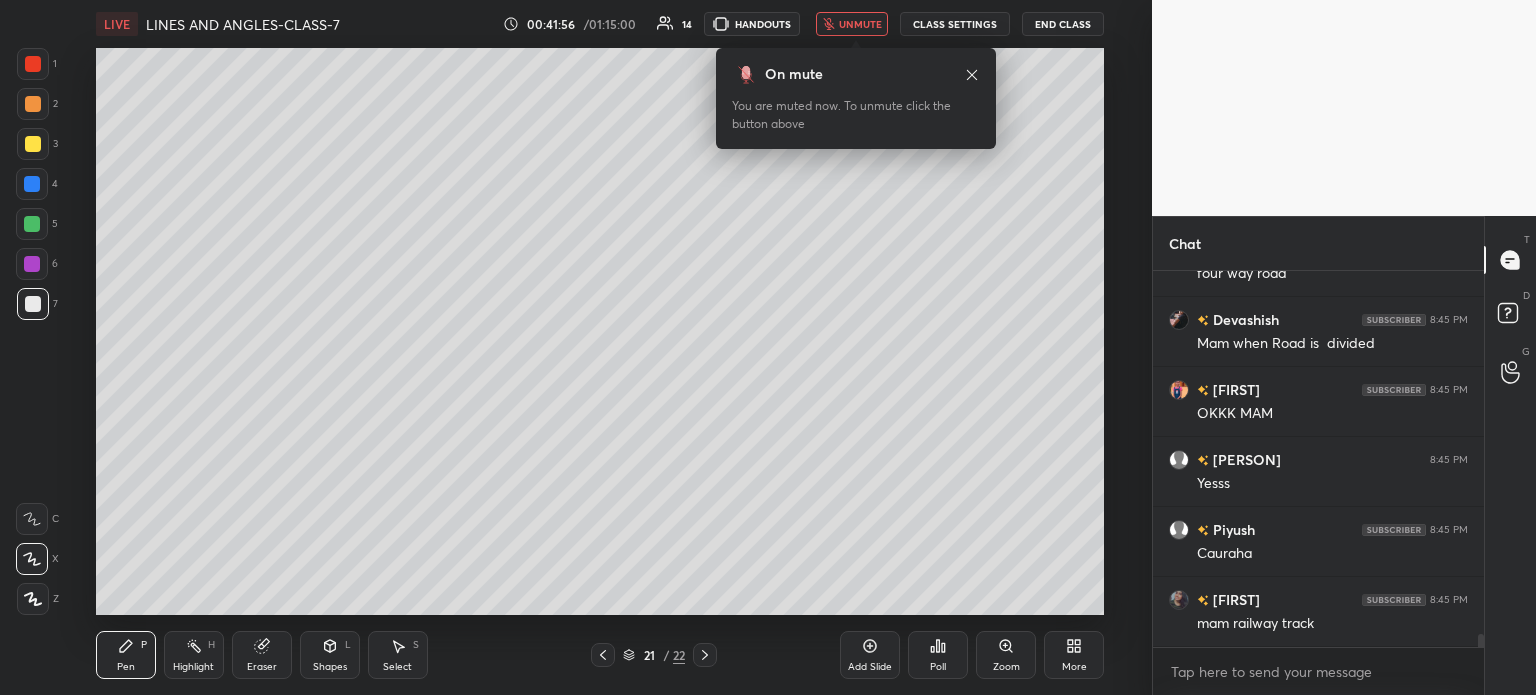 click on "unmute" at bounding box center (852, 24) 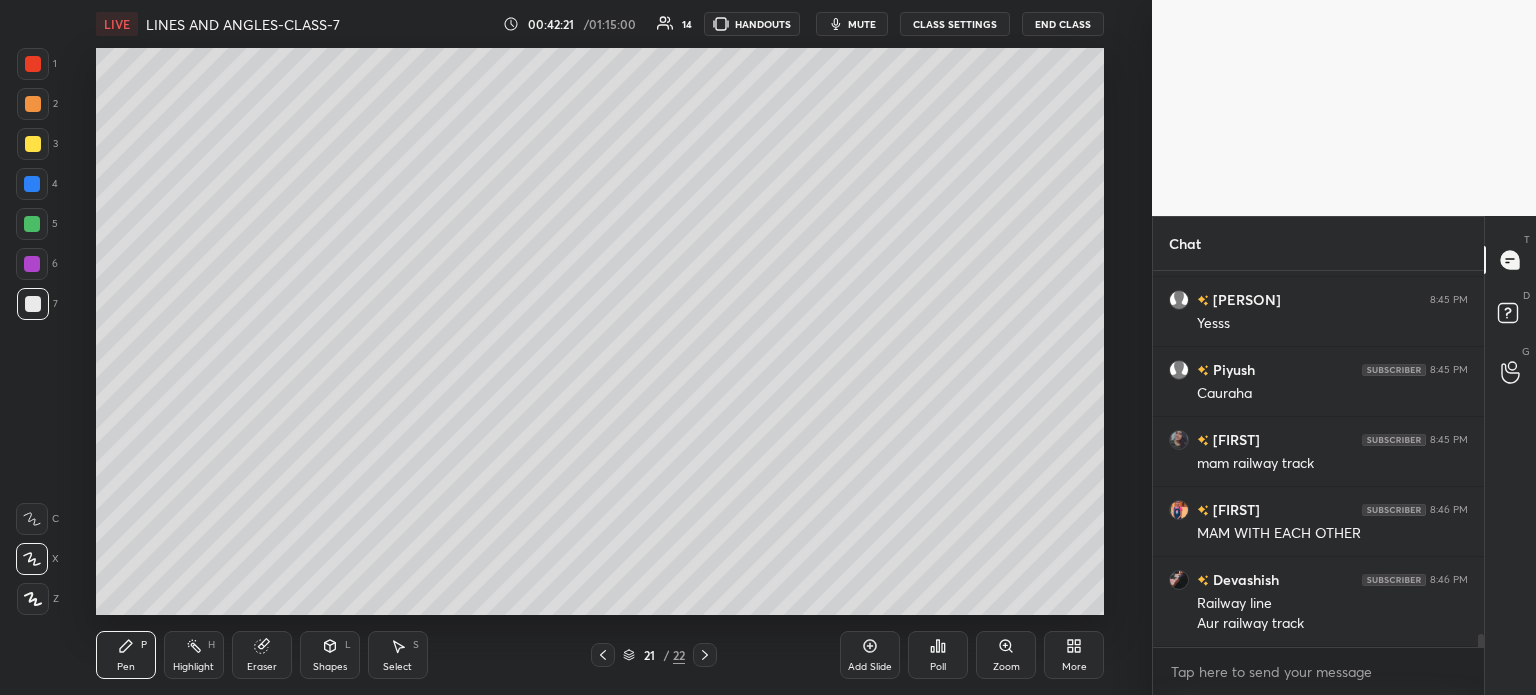 scroll, scrollTop: 10470, scrollLeft: 0, axis: vertical 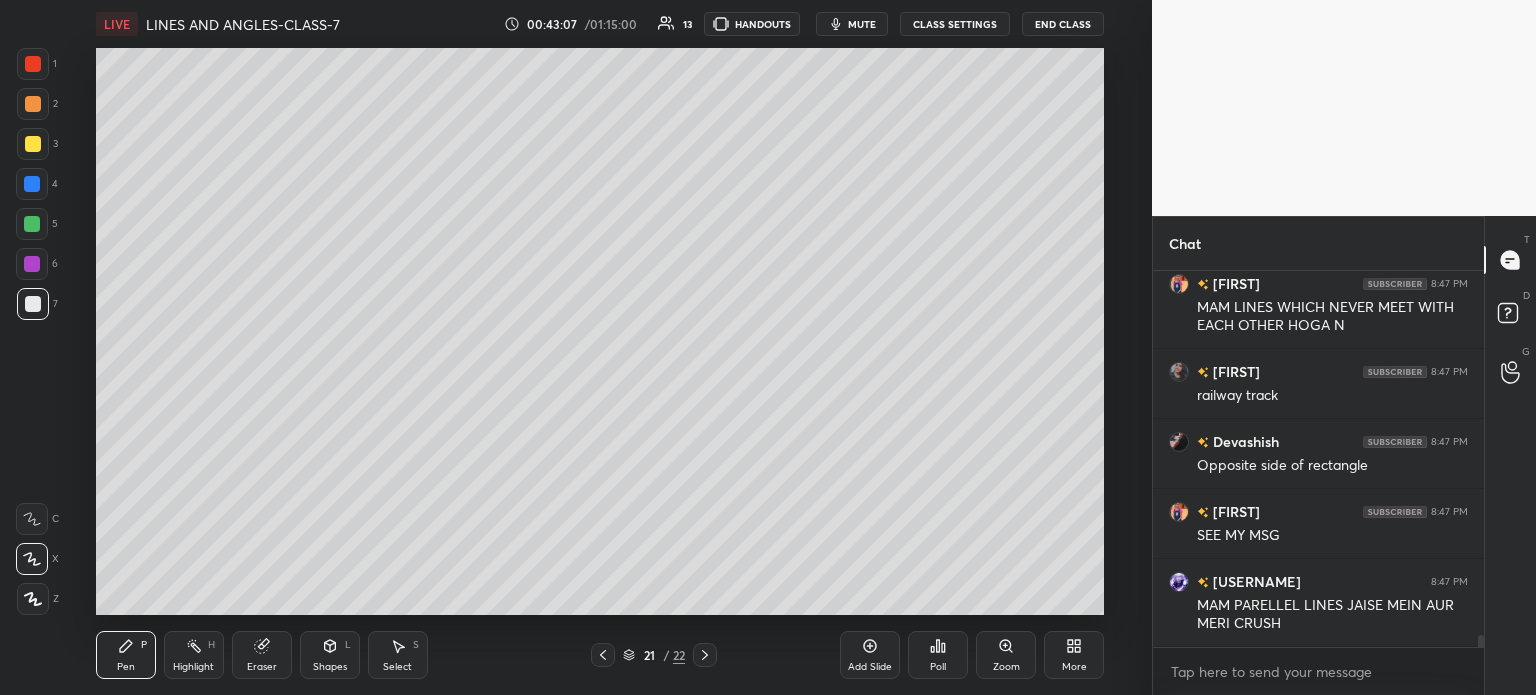 click on "Select S" at bounding box center [398, 655] 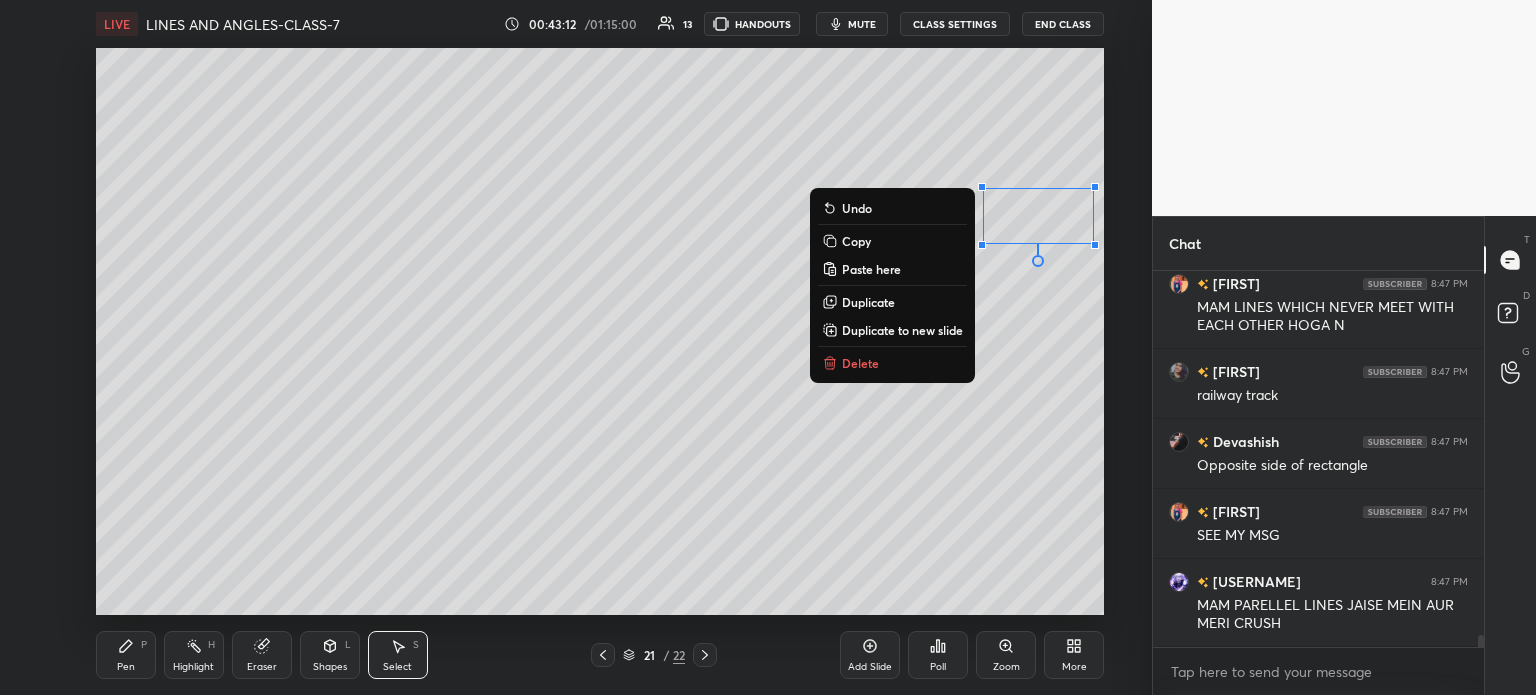 click on "Highlight" at bounding box center [193, 667] 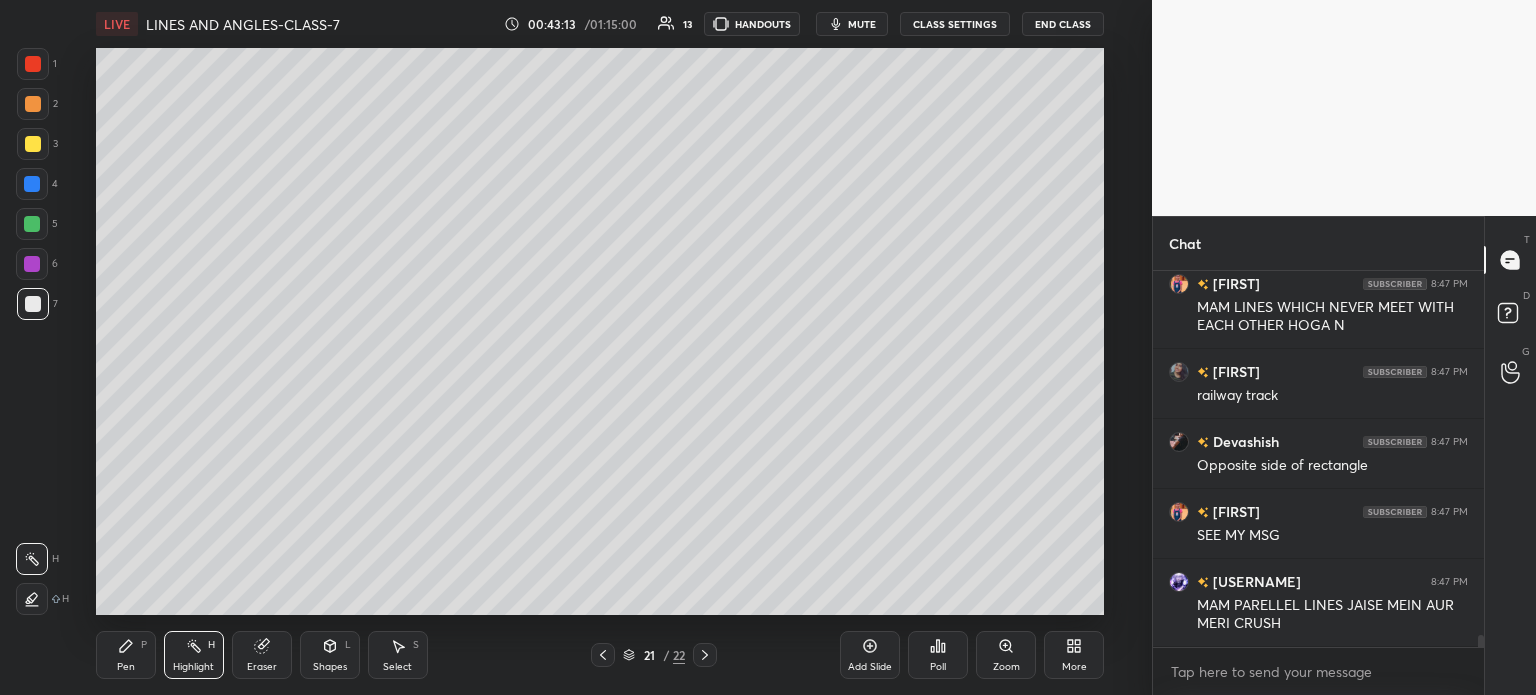 click 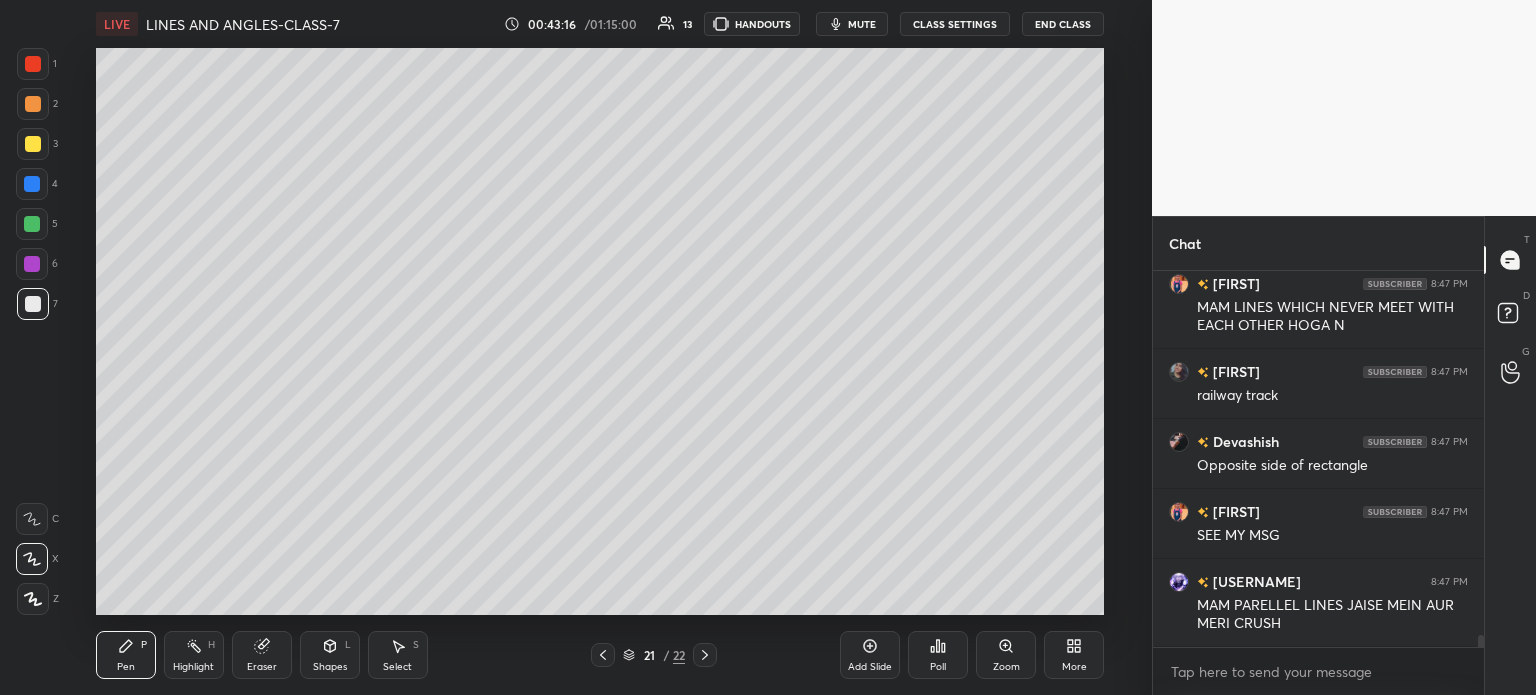 scroll, scrollTop: 11016, scrollLeft: 0, axis: vertical 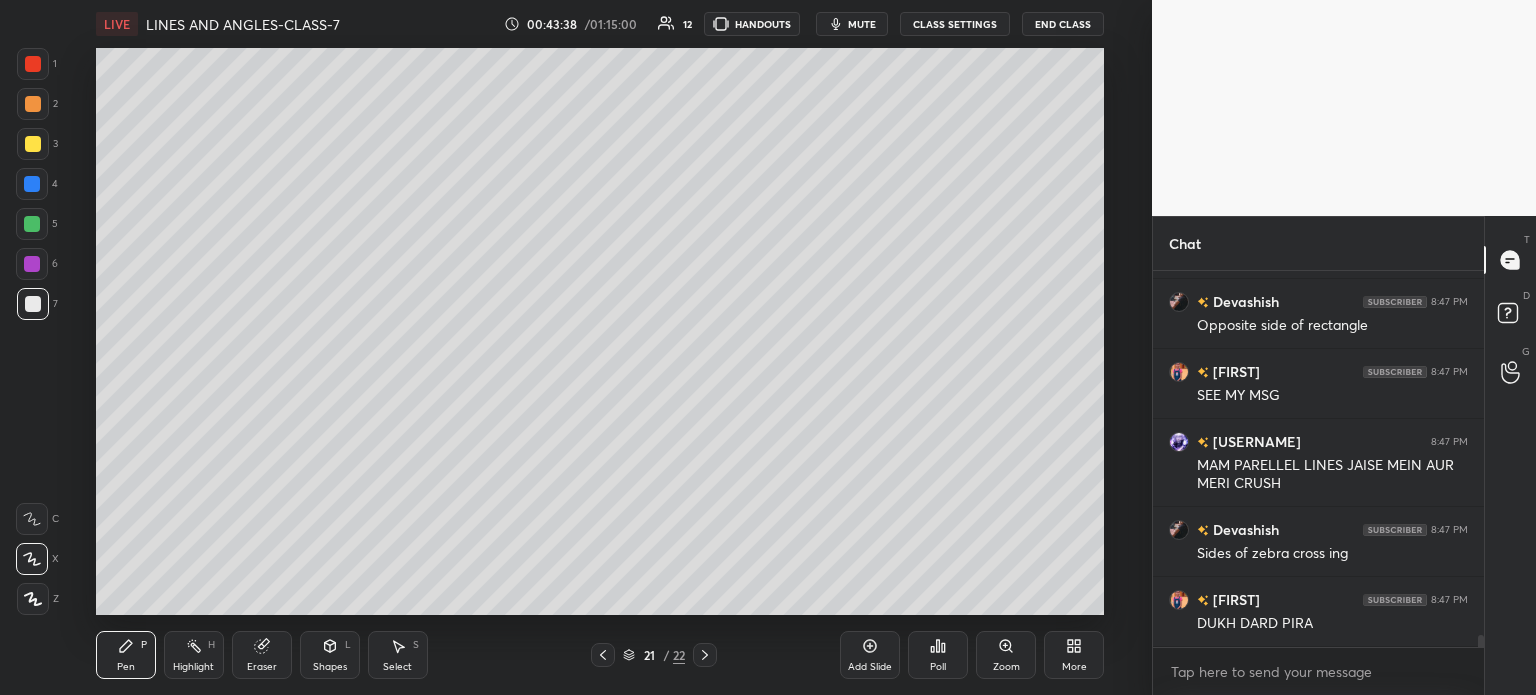 click 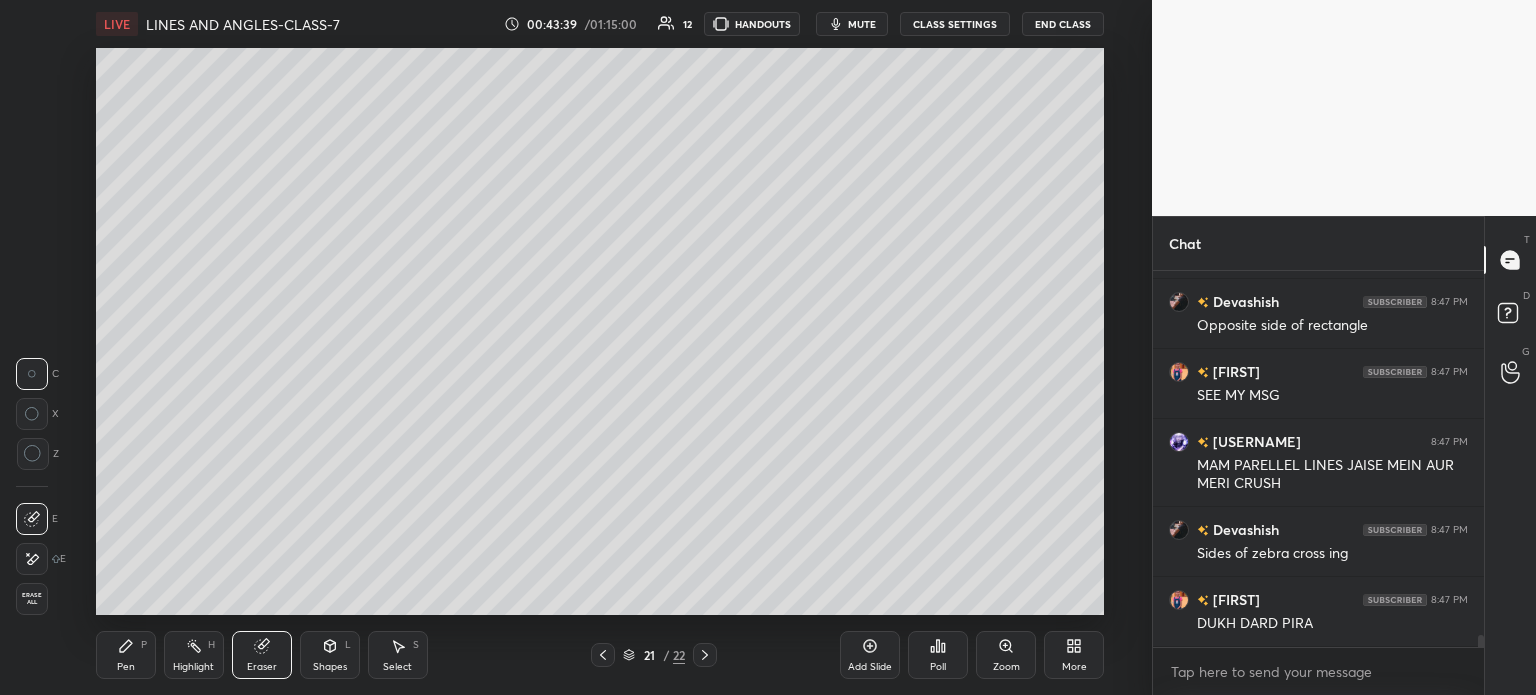 click 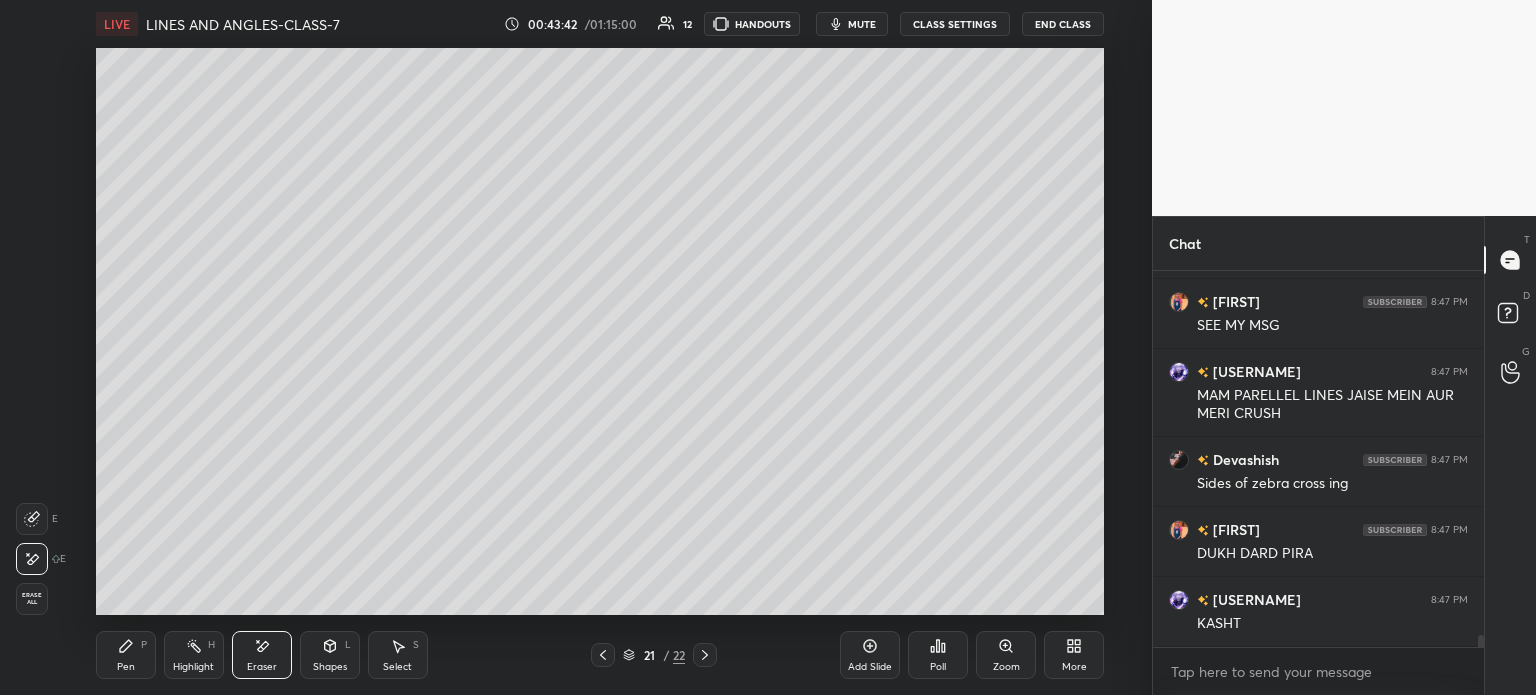 scroll, scrollTop: 11226, scrollLeft: 0, axis: vertical 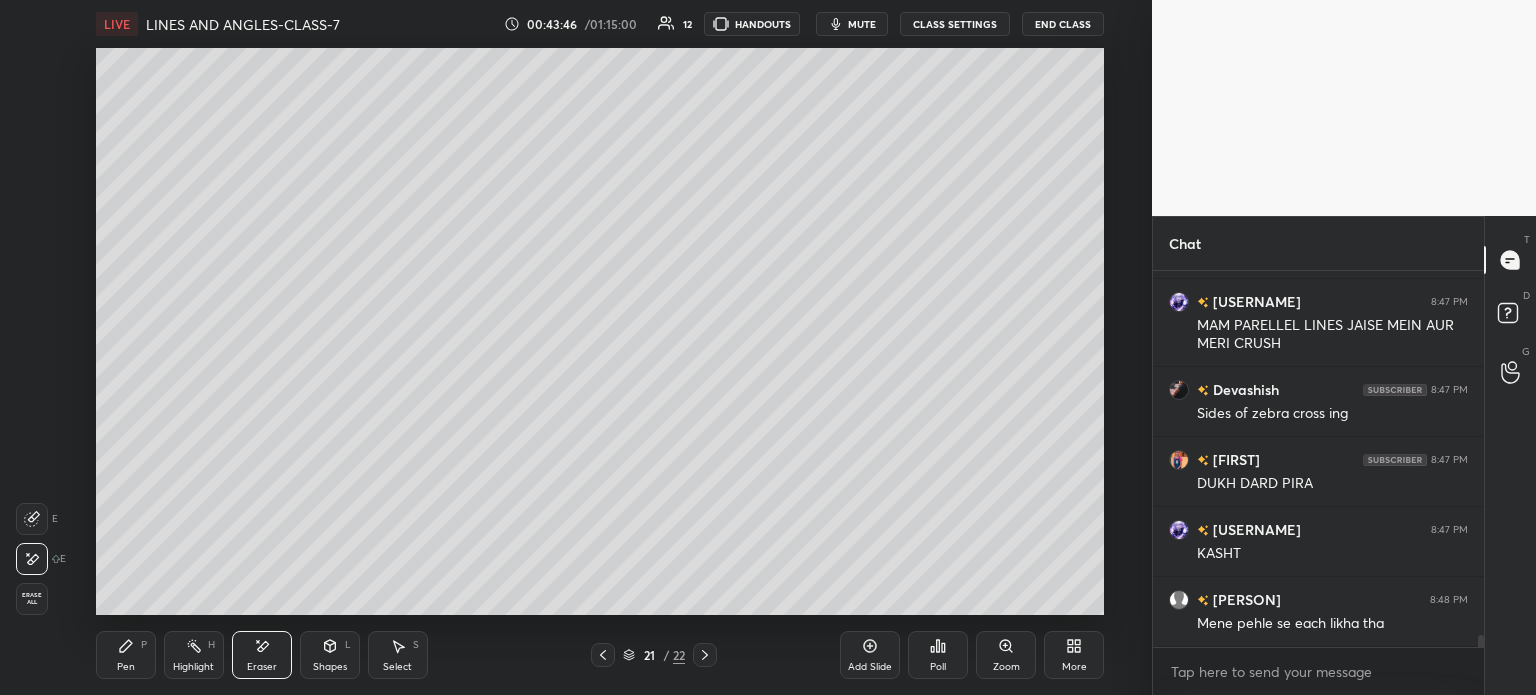 click on "Pen P" at bounding box center (126, 655) 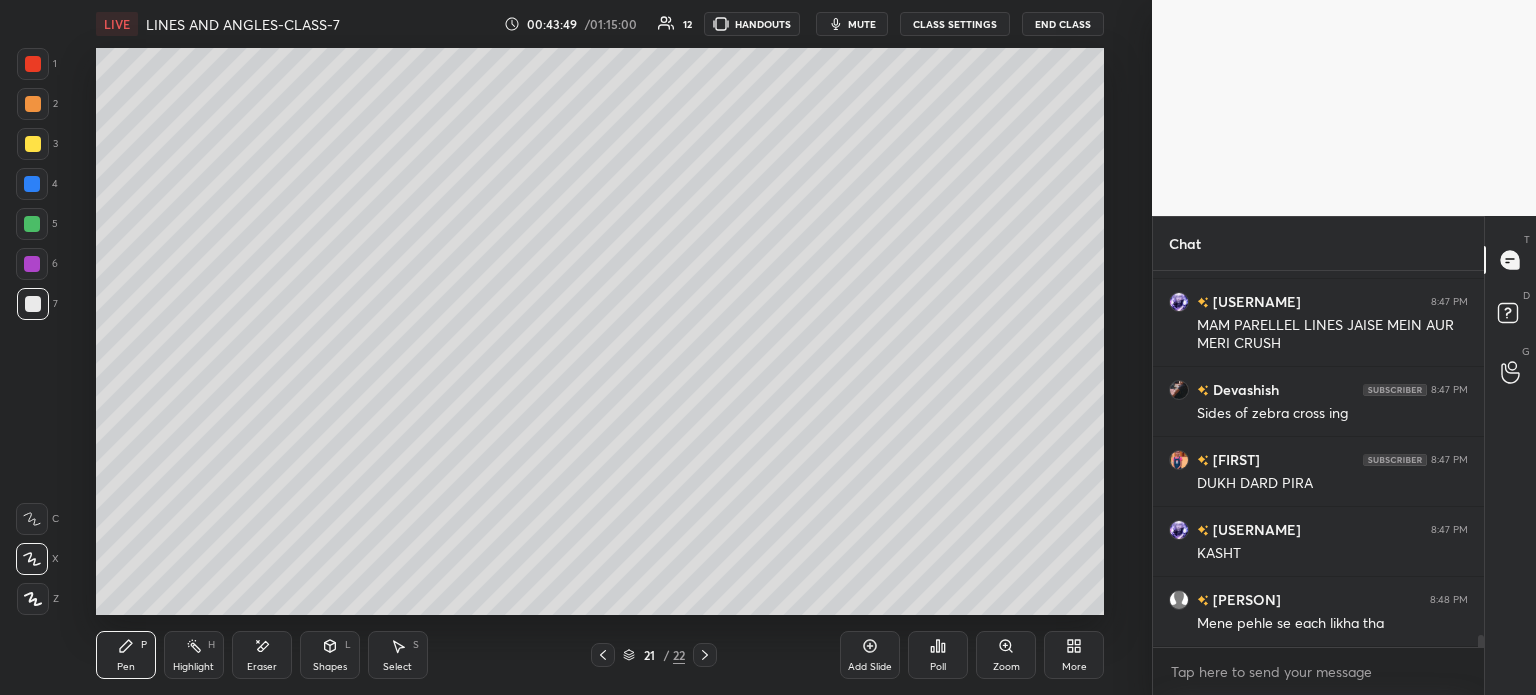 click at bounding box center [32, 264] 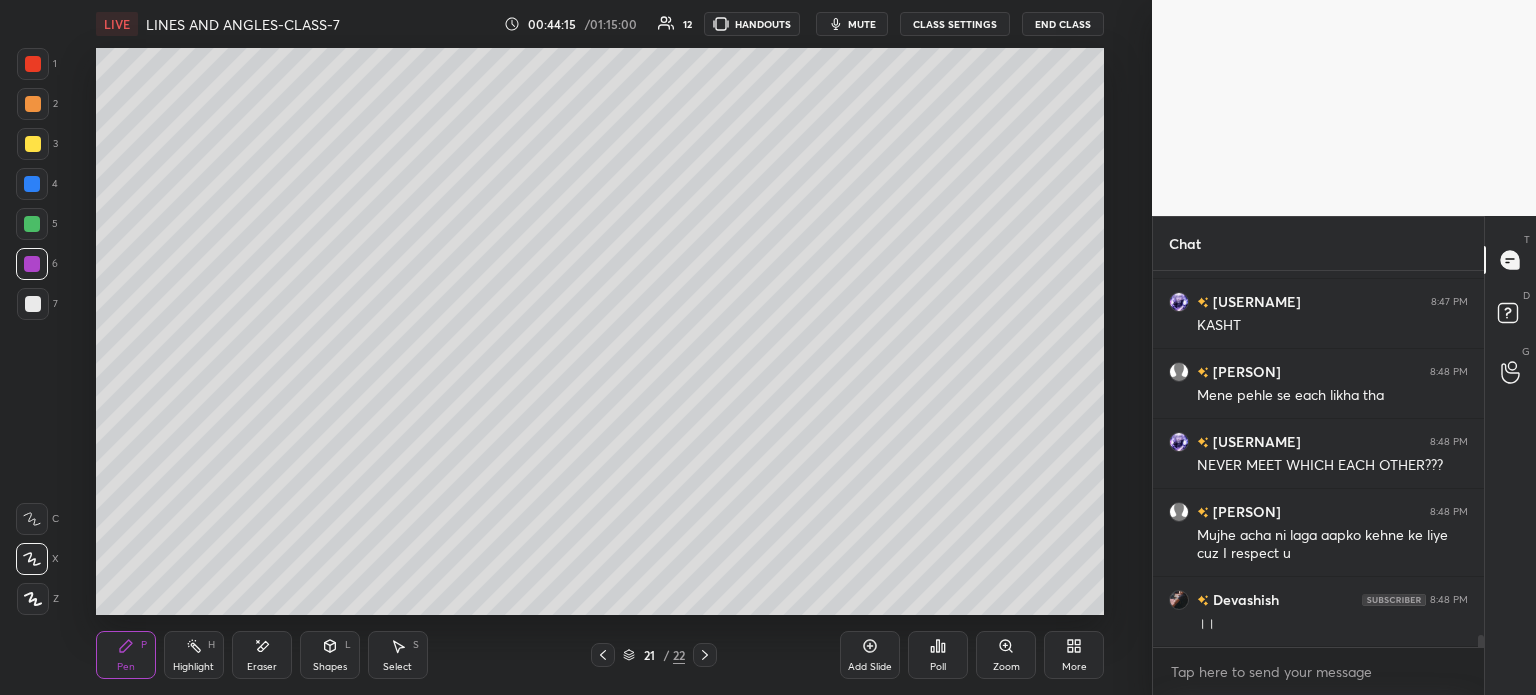 scroll, scrollTop: 11524, scrollLeft: 0, axis: vertical 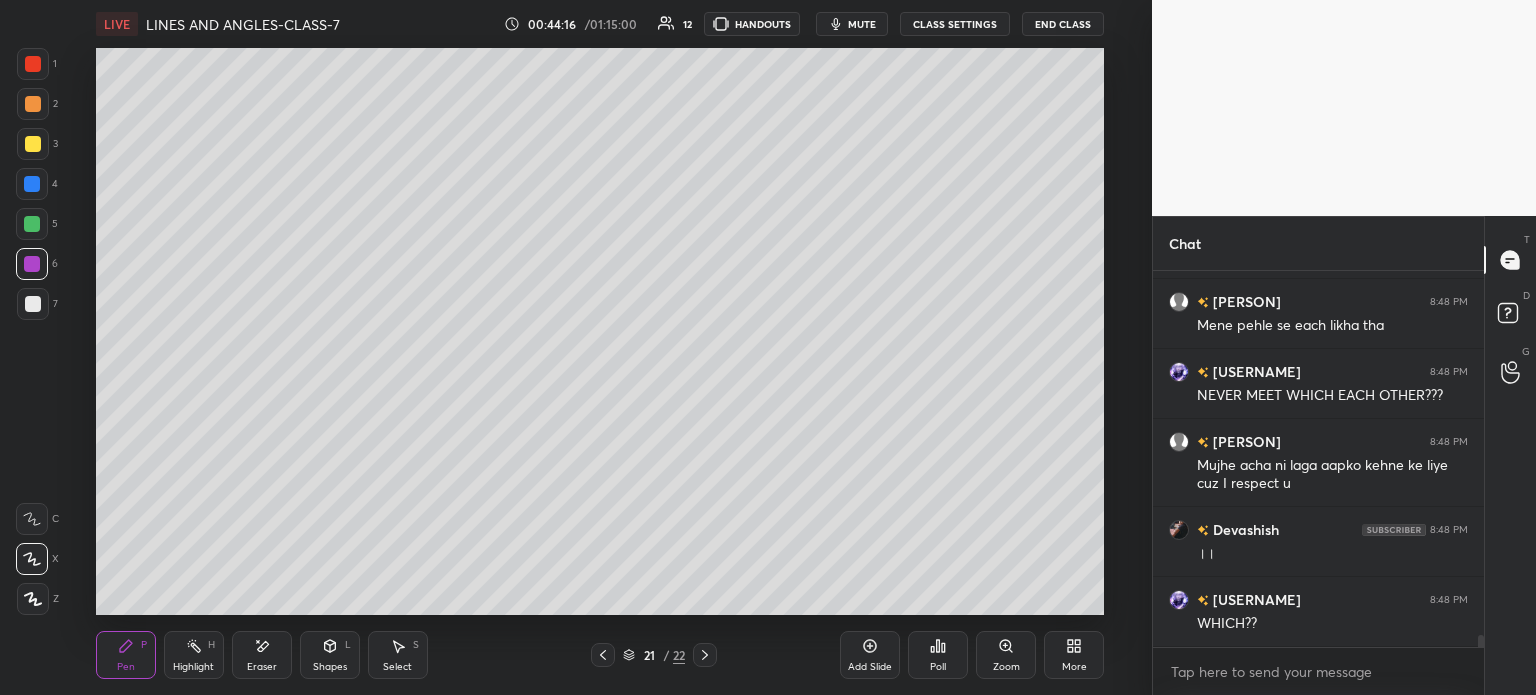 click on "Select" at bounding box center [397, 667] 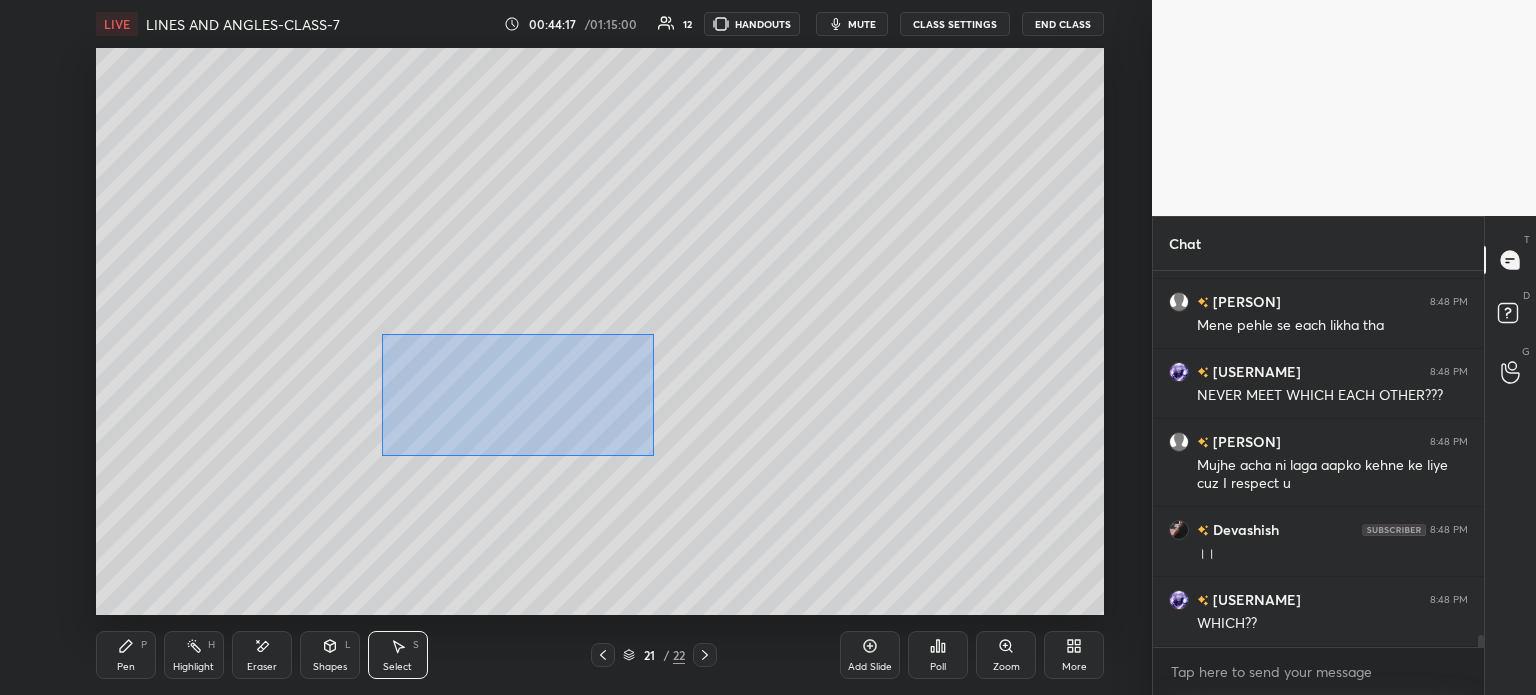 scroll, scrollTop: 11544, scrollLeft: 0, axis: vertical 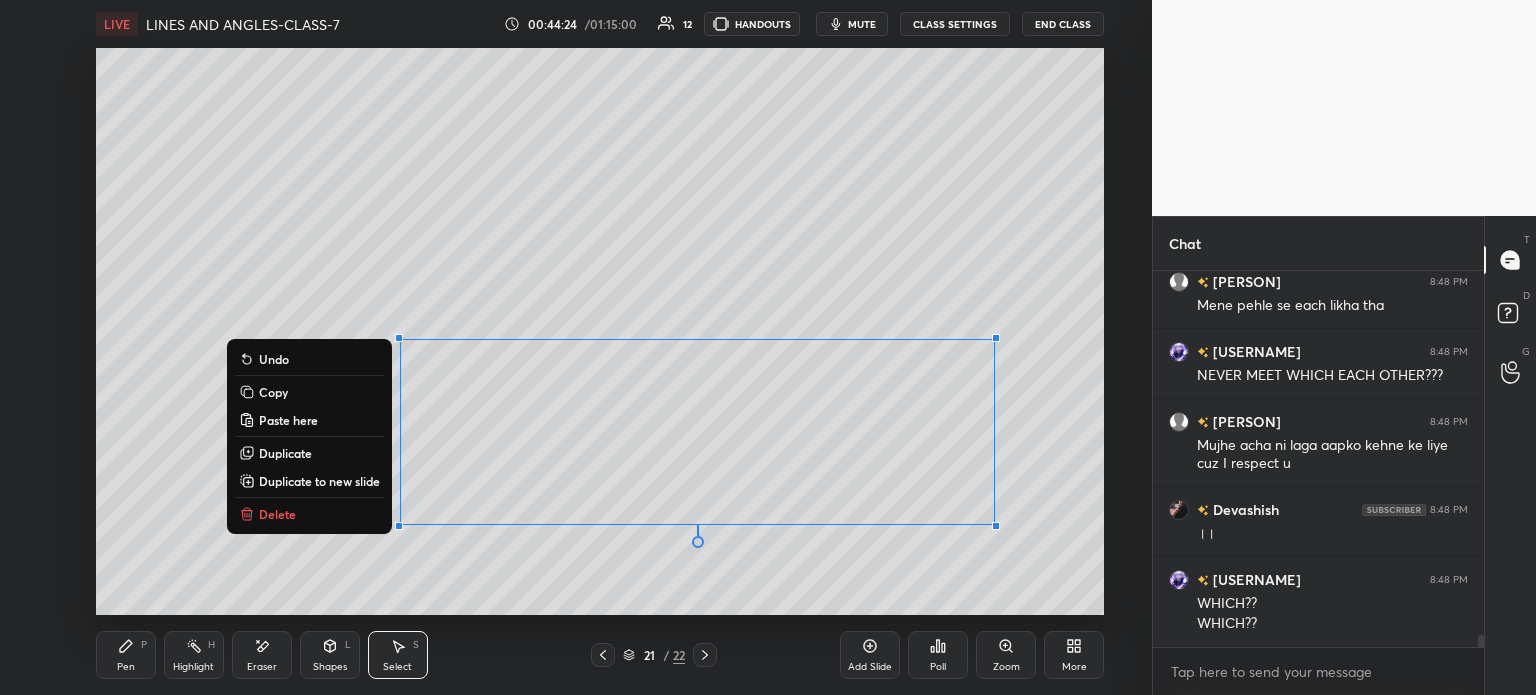 click on "0 ° Undo Copy Paste here Duplicate Duplicate to new slide Delete" at bounding box center (600, 331) 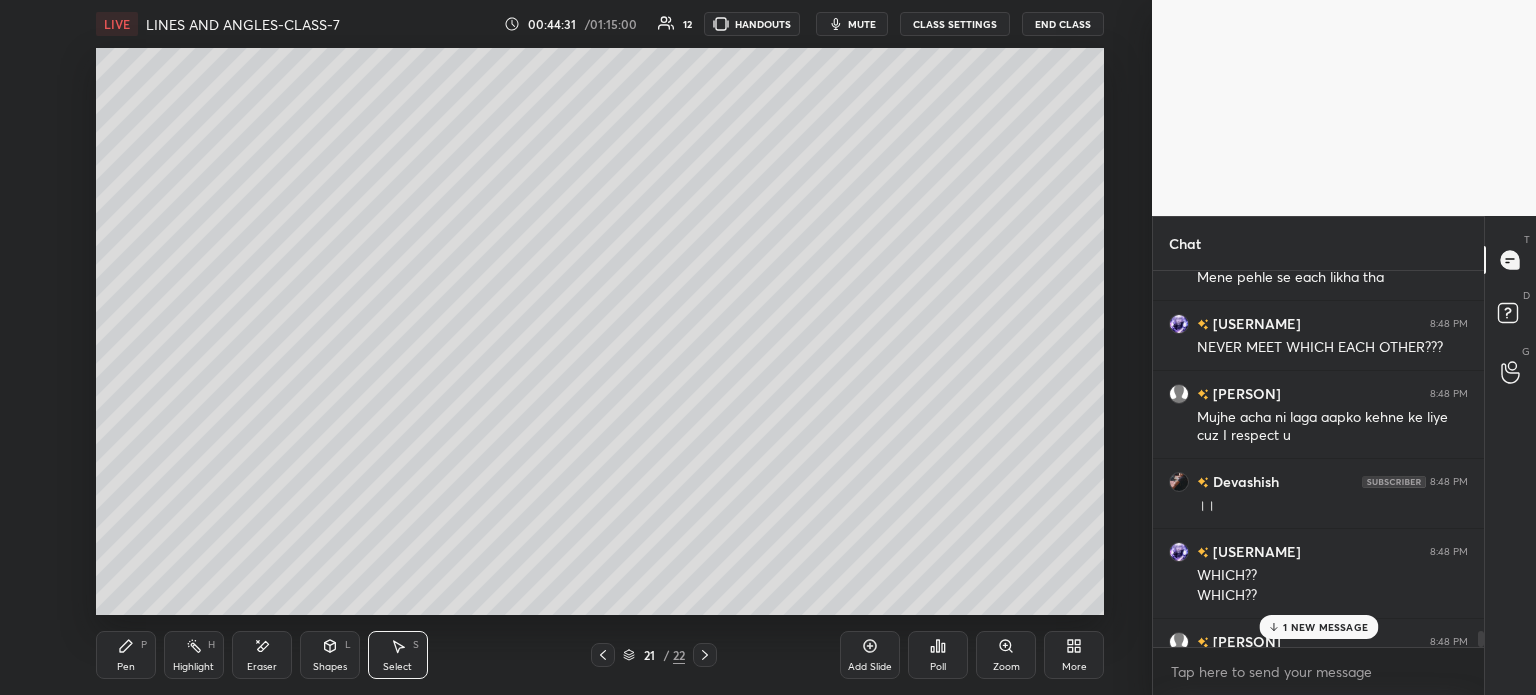 scroll, scrollTop: 11684, scrollLeft: 0, axis: vertical 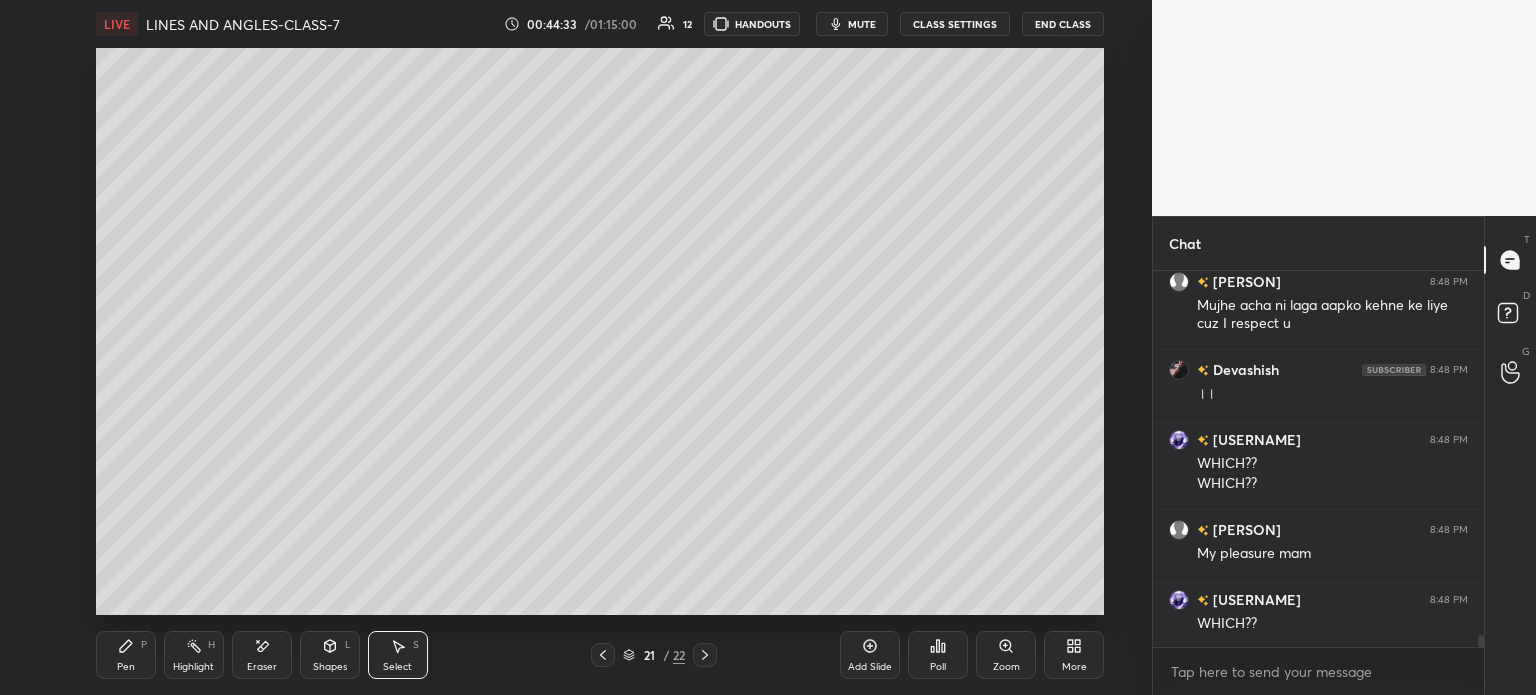 click on "Eraser" at bounding box center (262, 655) 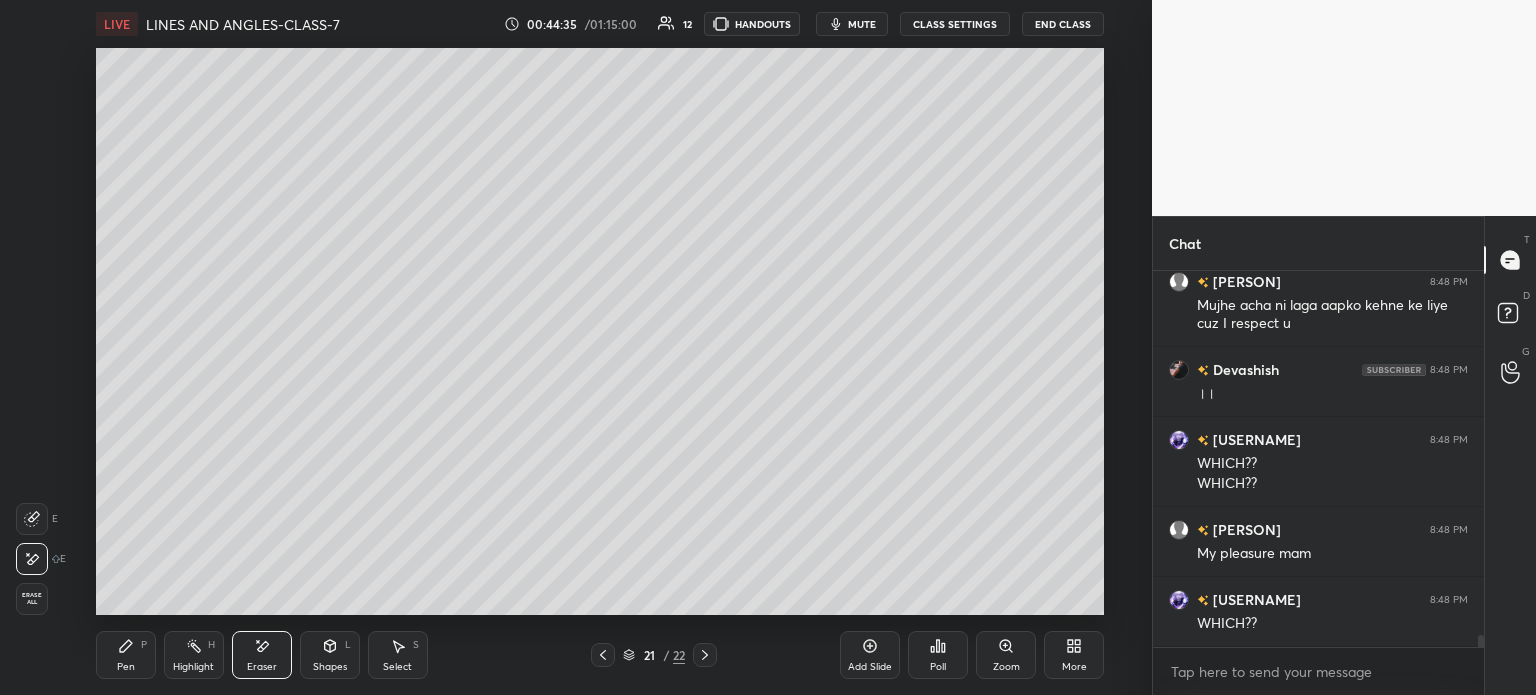 click on "Pen" at bounding box center (126, 667) 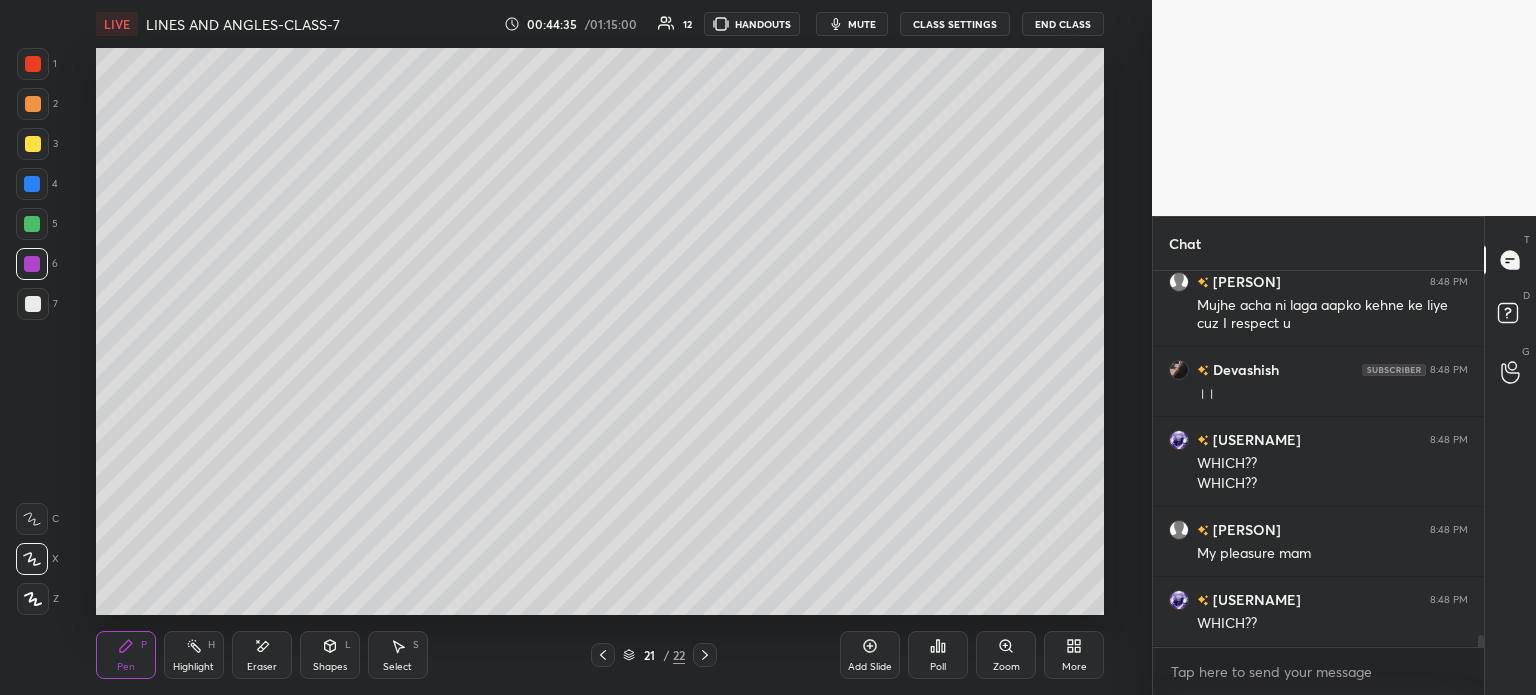 scroll, scrollTop: 11704, scrollLeft: 0, axis: vertical 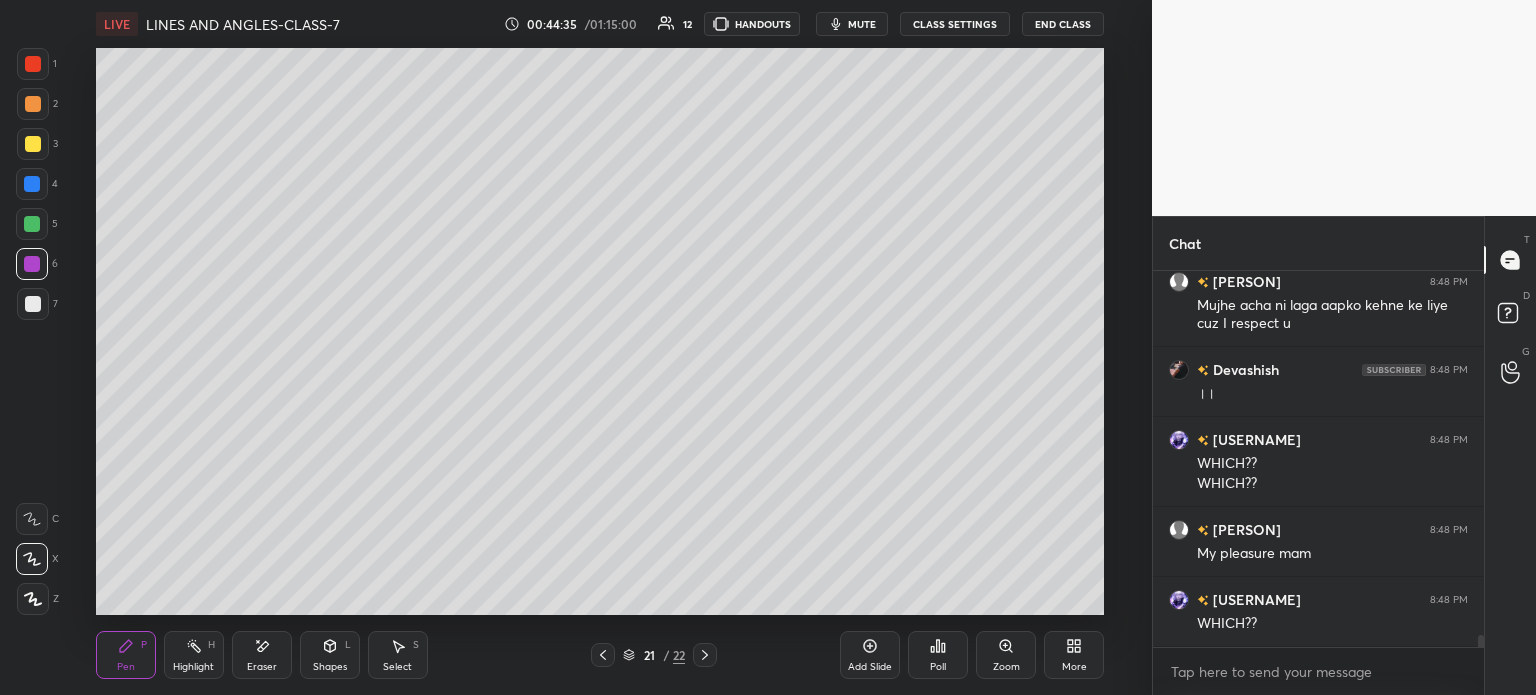 click at bounding box center [33, 304] 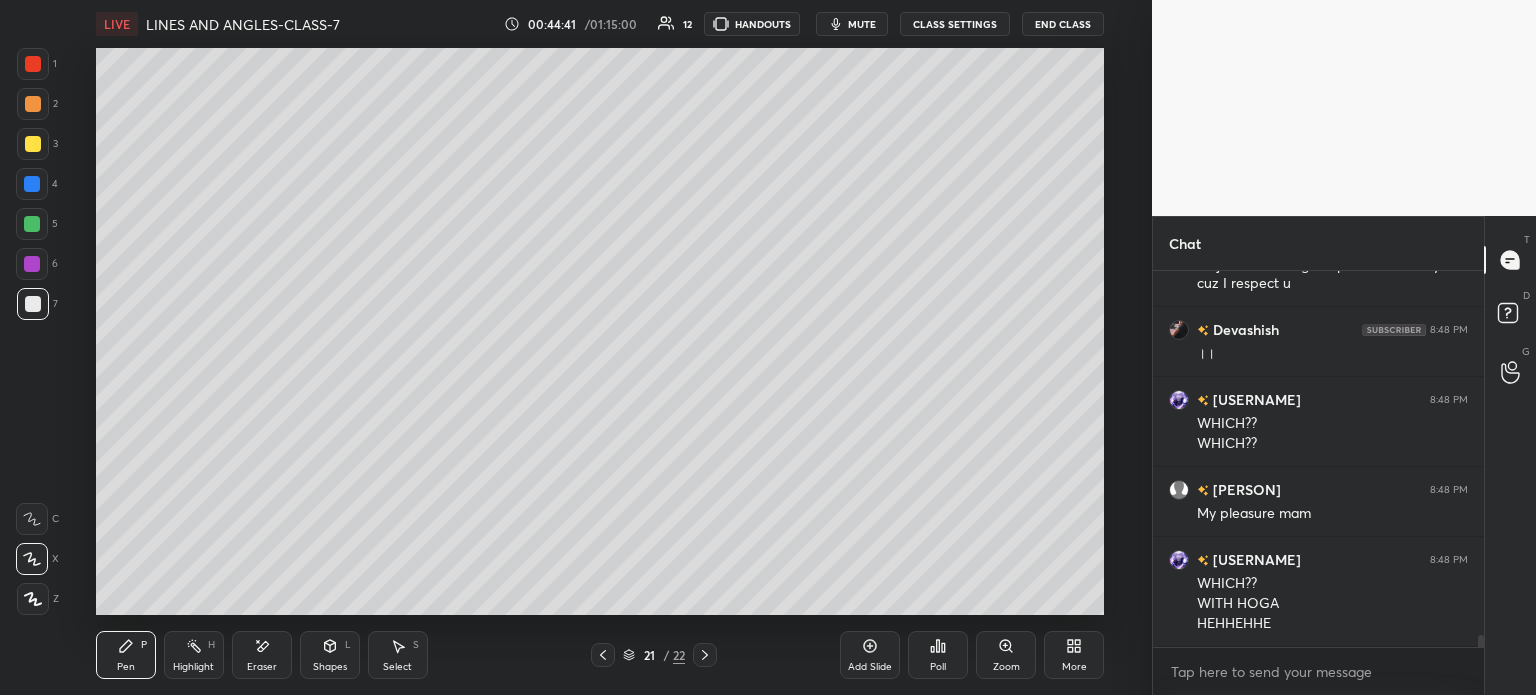 scroll, scrollTop: 11794, scrollLeft: 0, axis: vertical 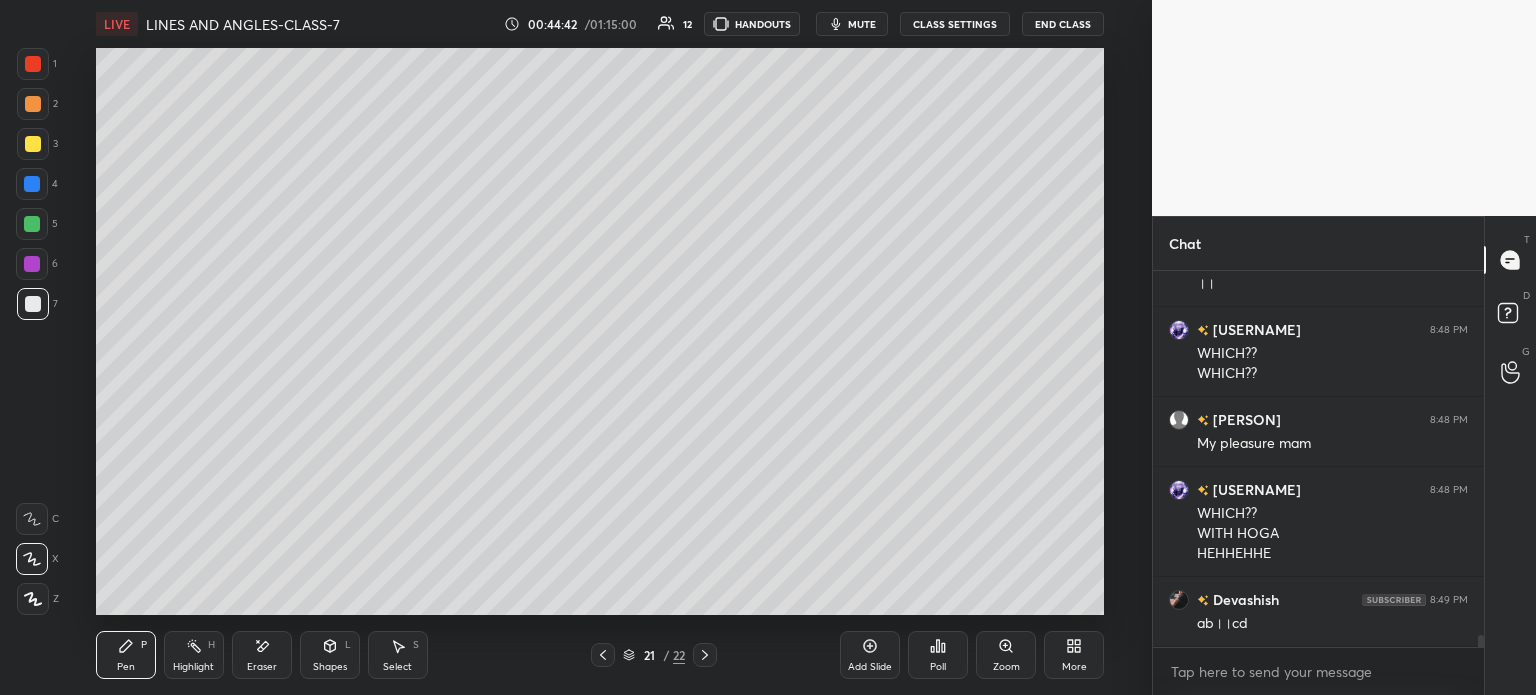 click on "Select S" at bounding box center (398, 655) 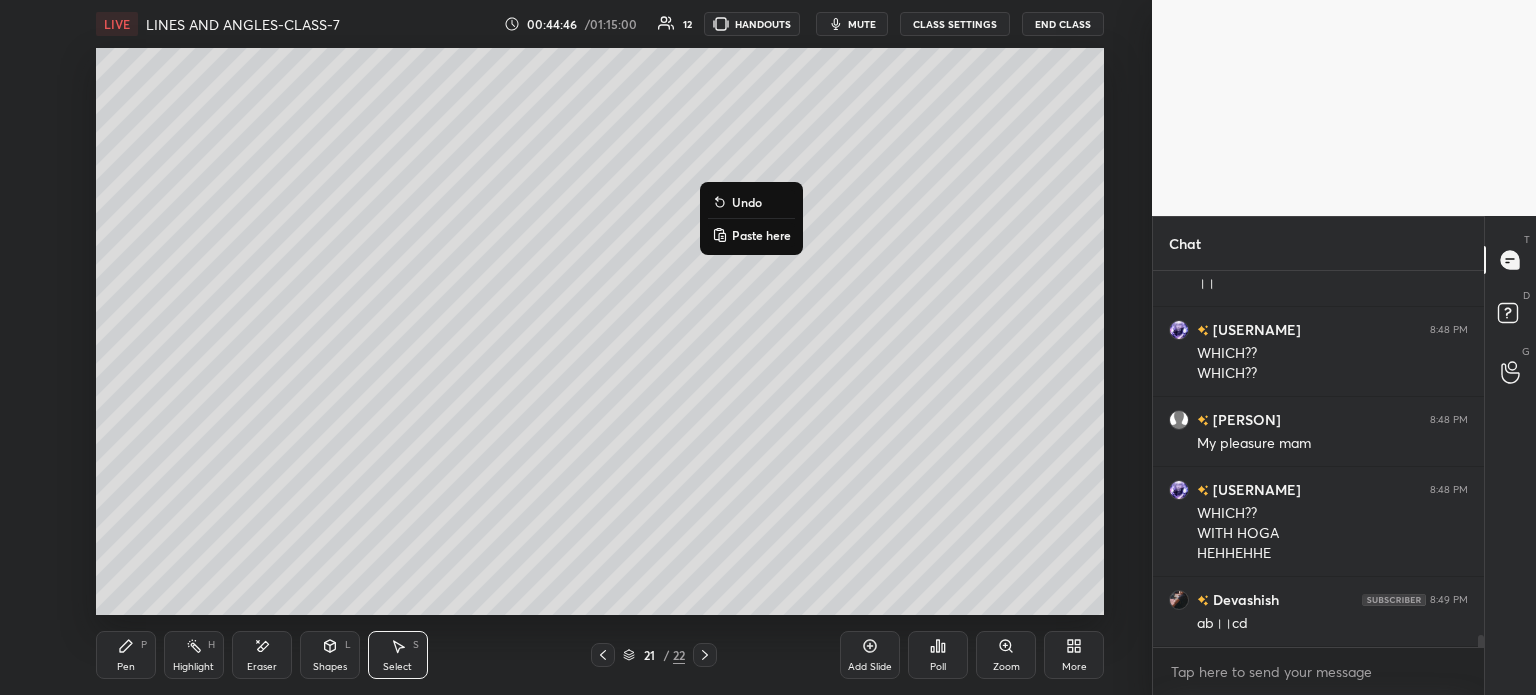 click on "0 ° Undo Copy Paste here Duplicate Duplicate to new slide Delete" at bounding box center (600, 331) 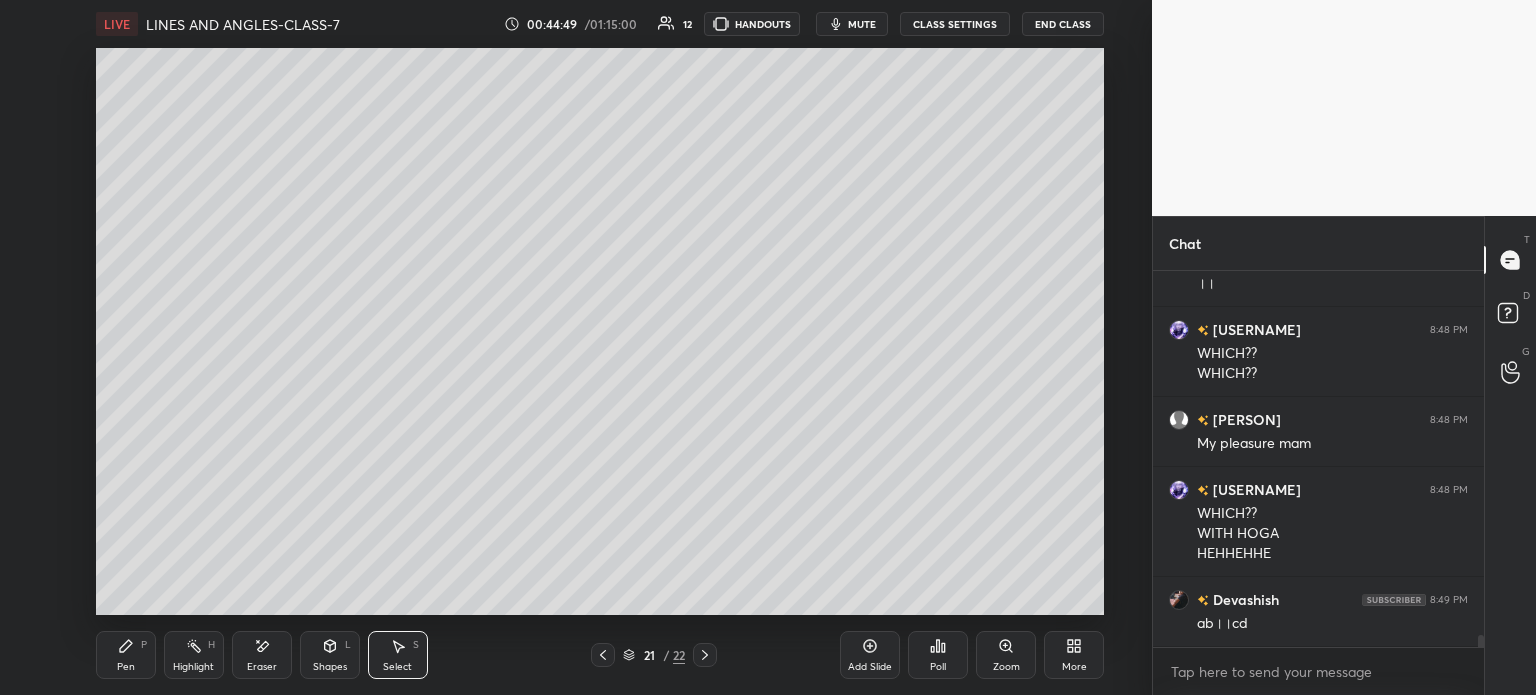click 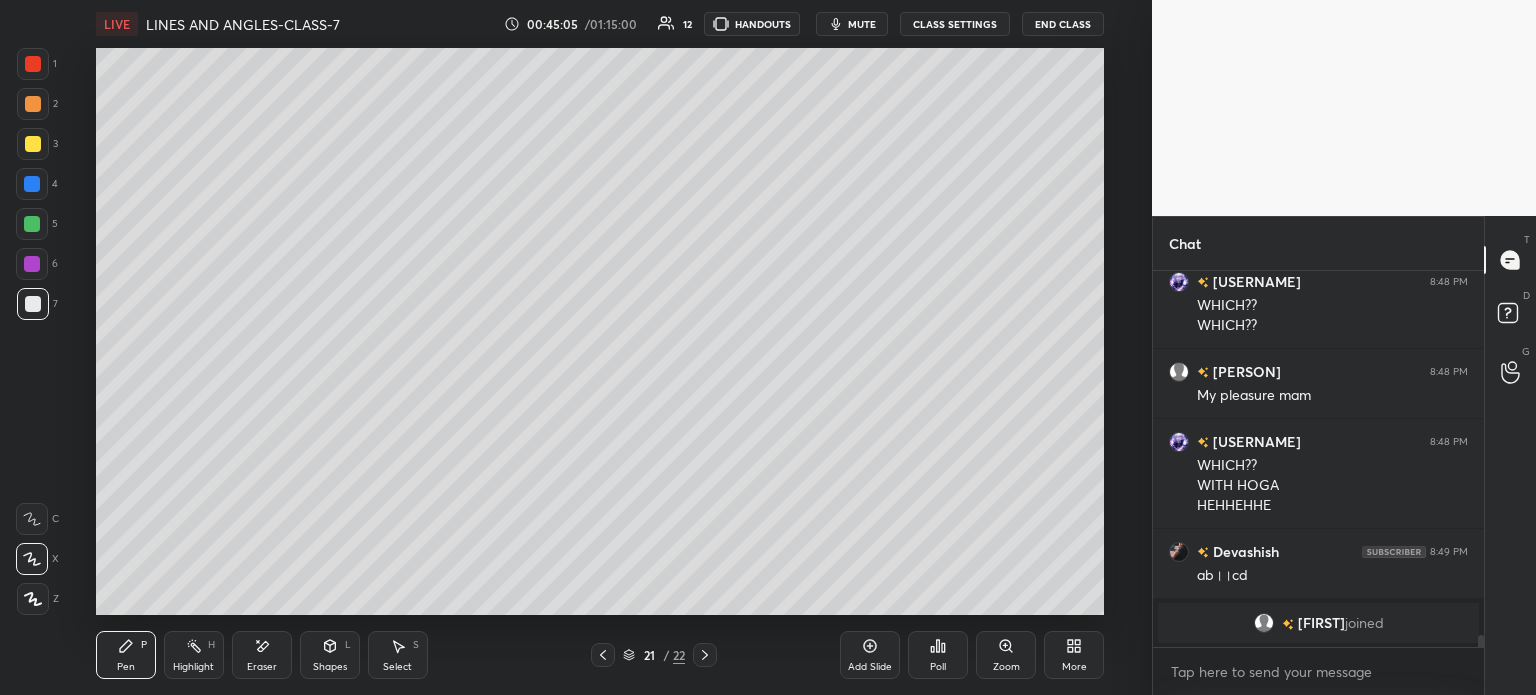 scroll, scrollTop: 11866, scrollLeft: 0, axis: vertical 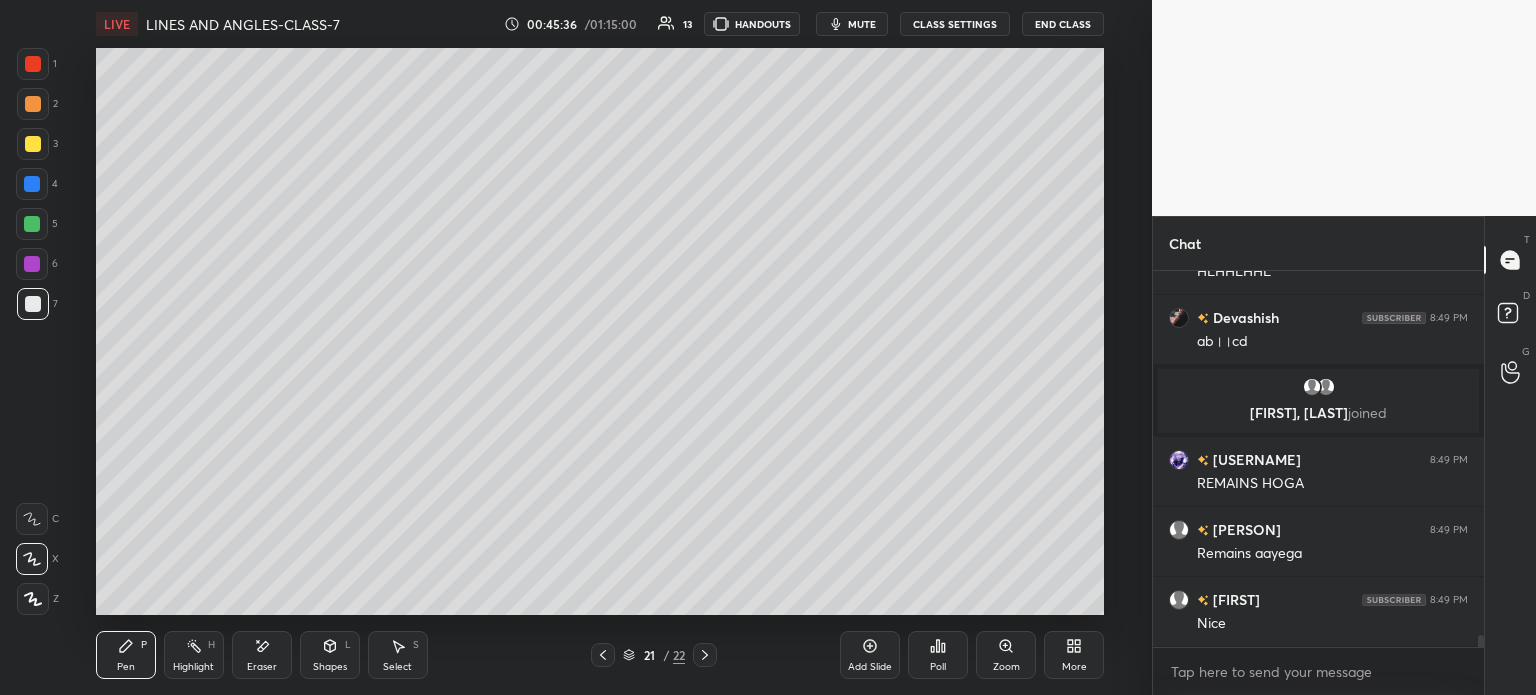 click 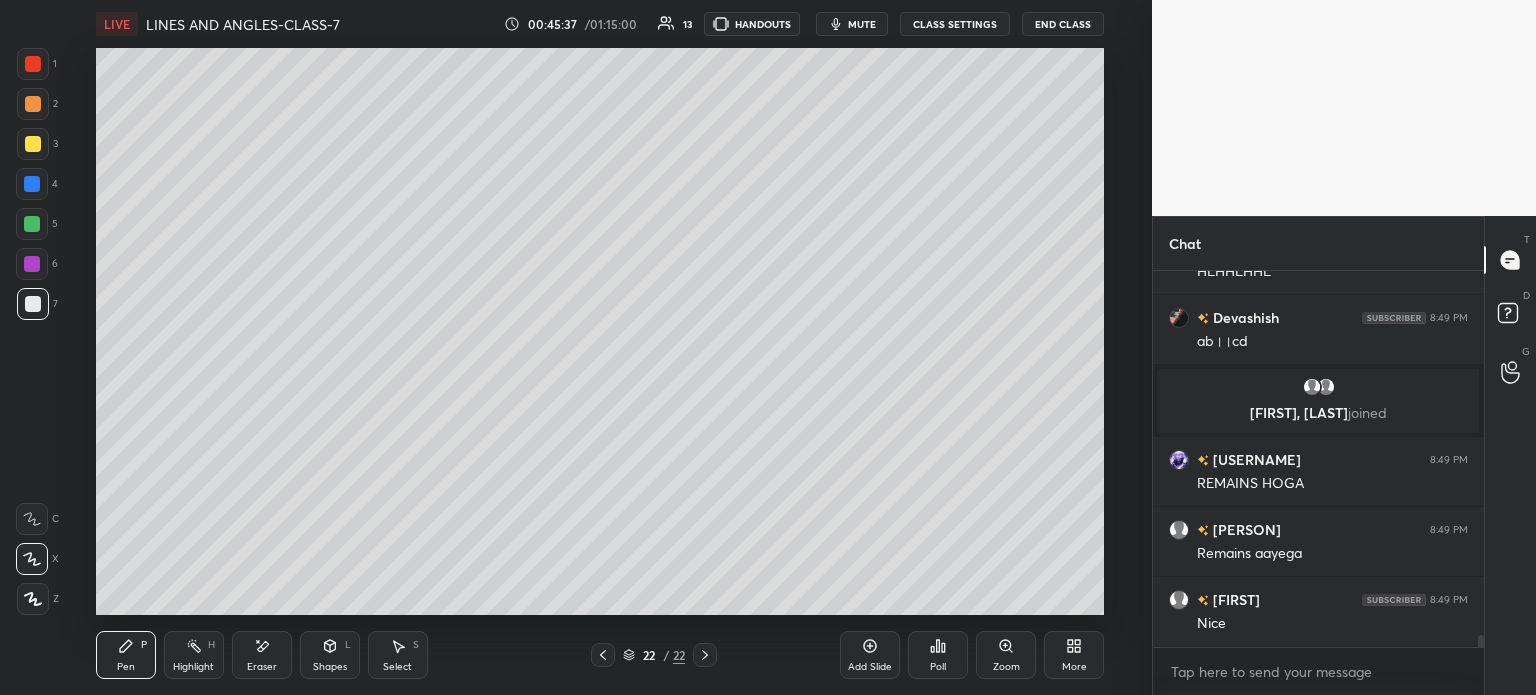 click on "Eraser" at bounding box center (262, 655) 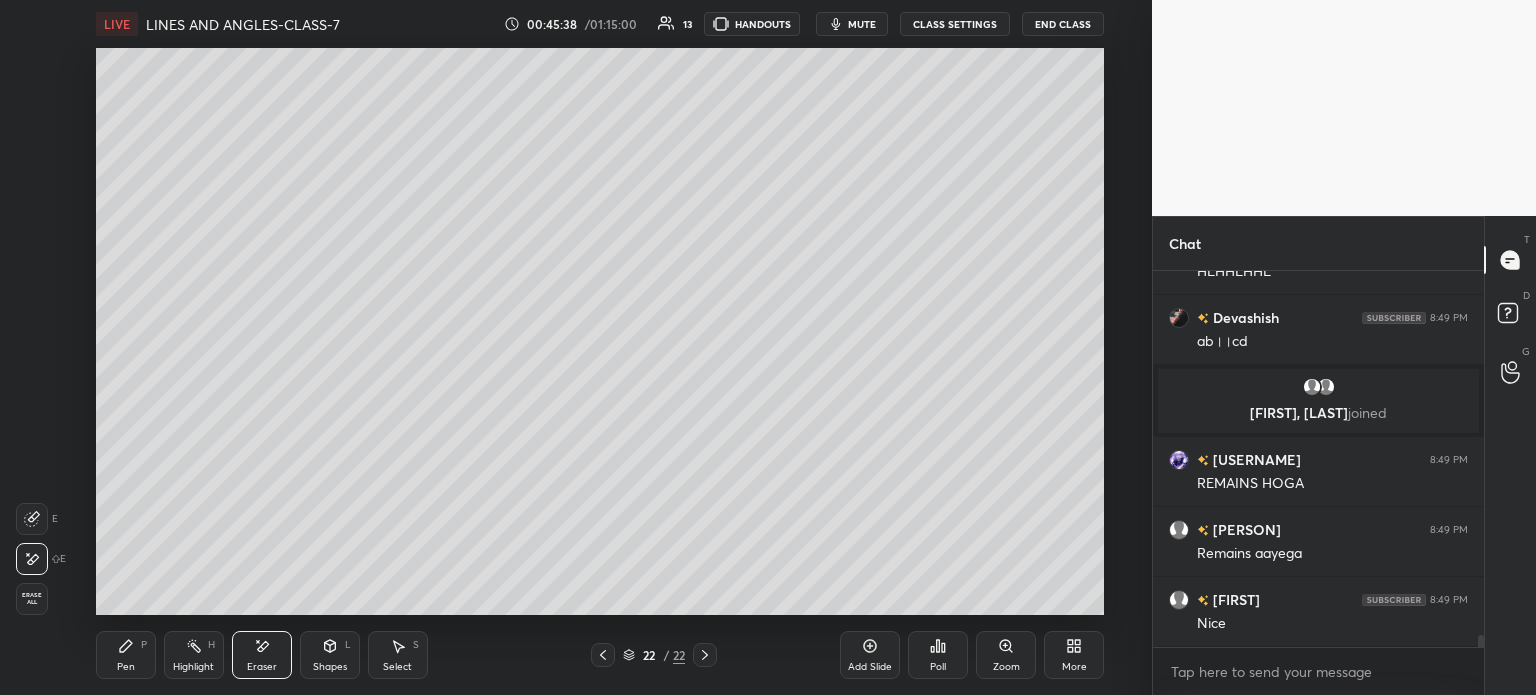 click on "Erase all" at bounding box center (32, 599) 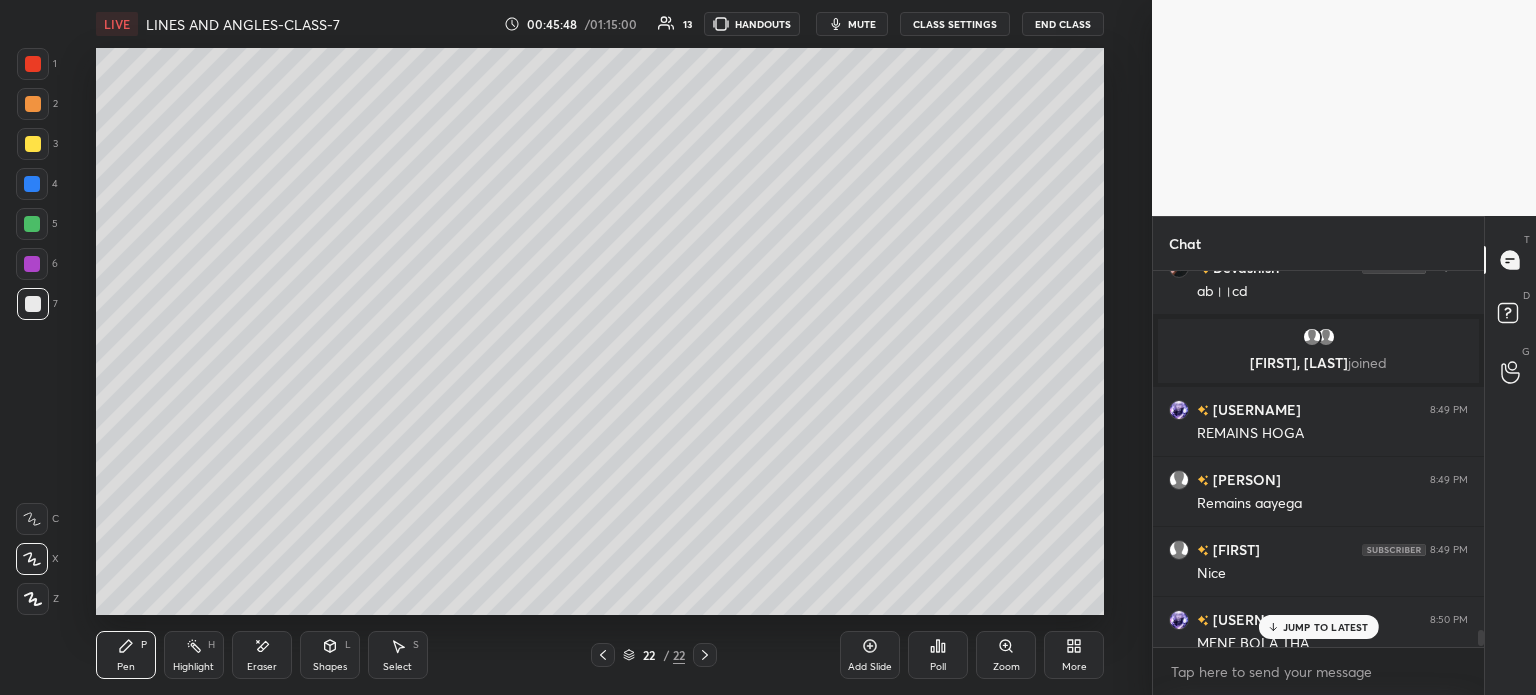 scroll, scrollTop: 11200, scrollLeft: 0, axis: vertical 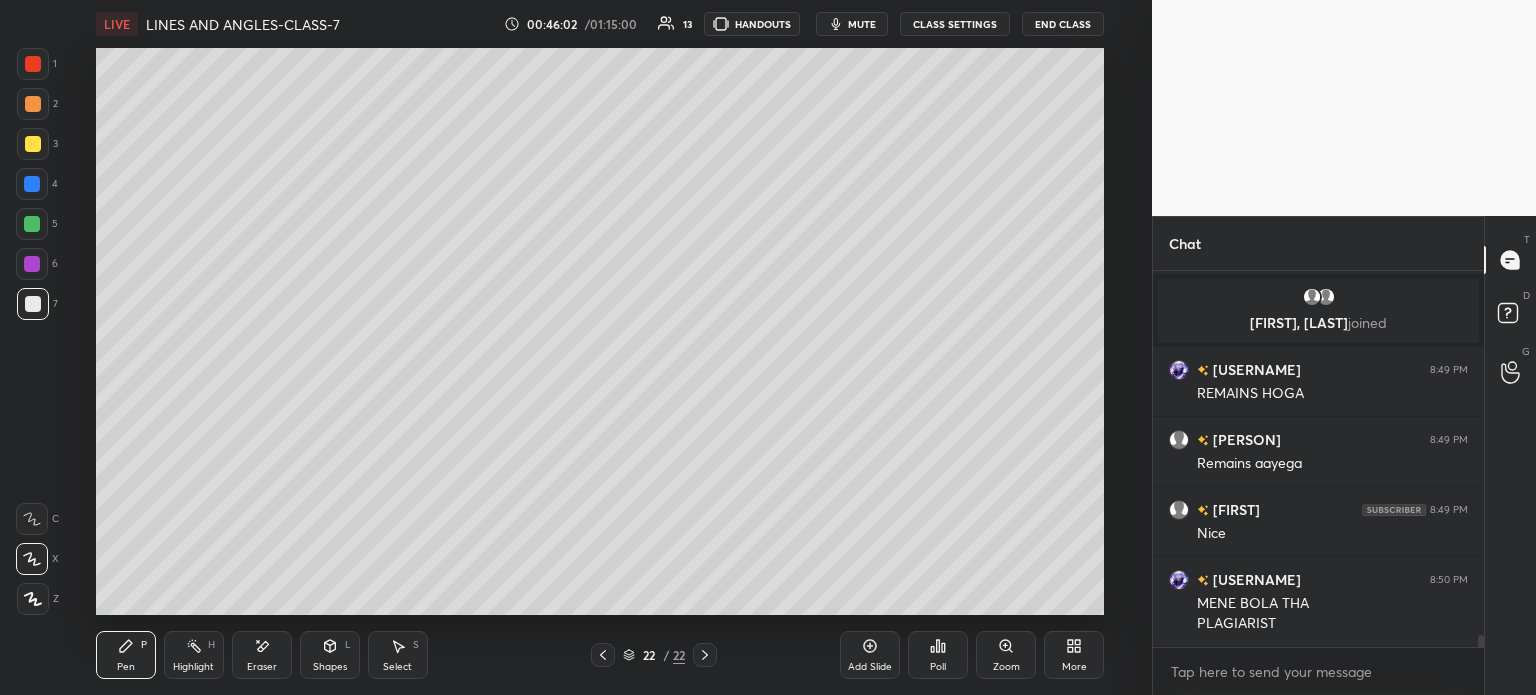 click at bounding box center (33, 144) 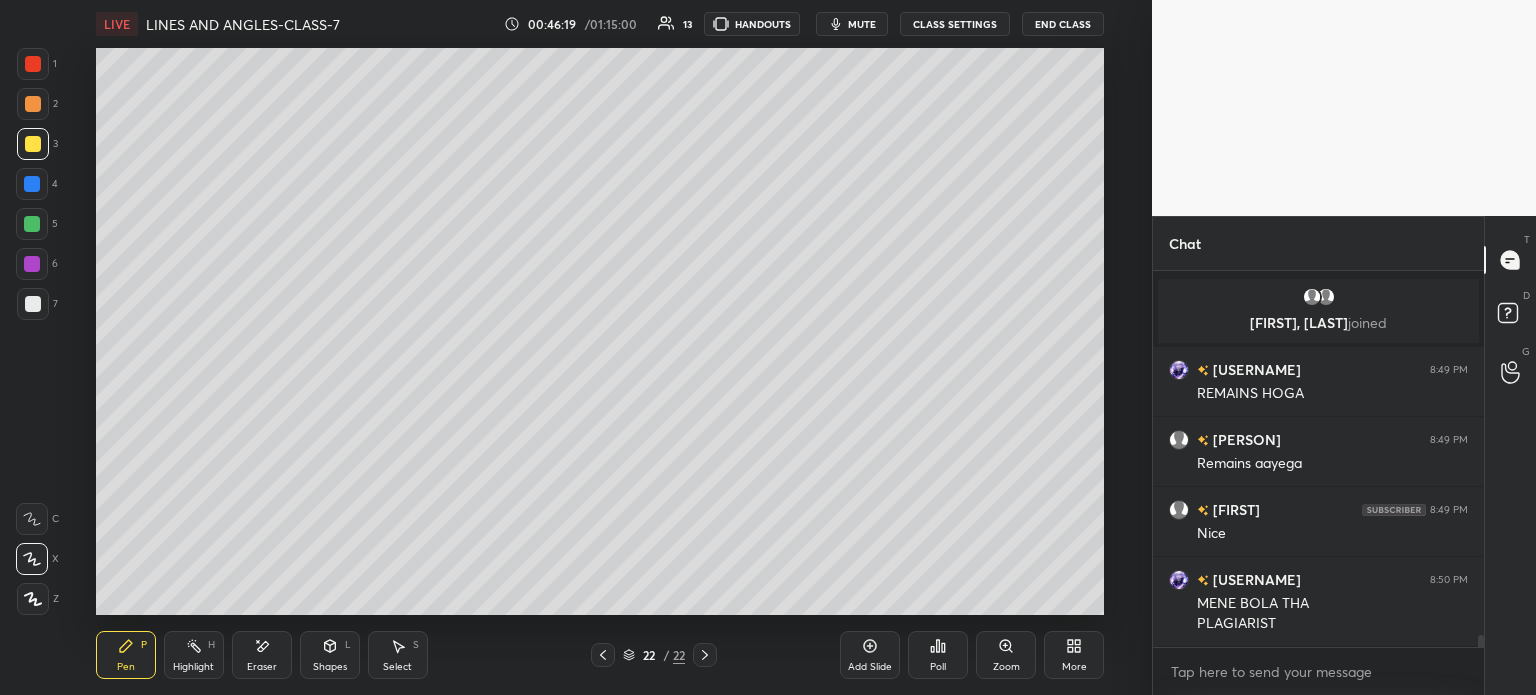 scroll, scrollTop: 11288, scrollLeft: 0, axis: vertical 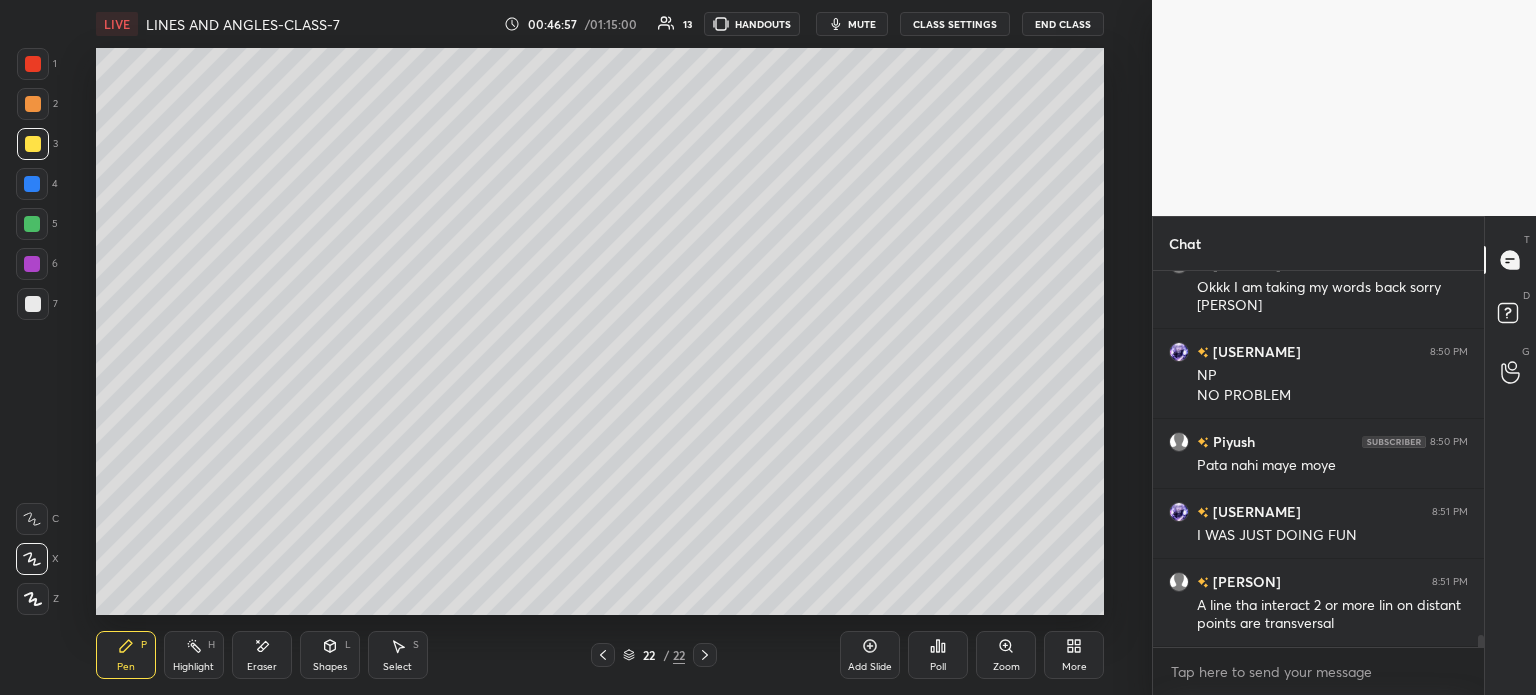 click on "More" at bounding box center (1074, 655) 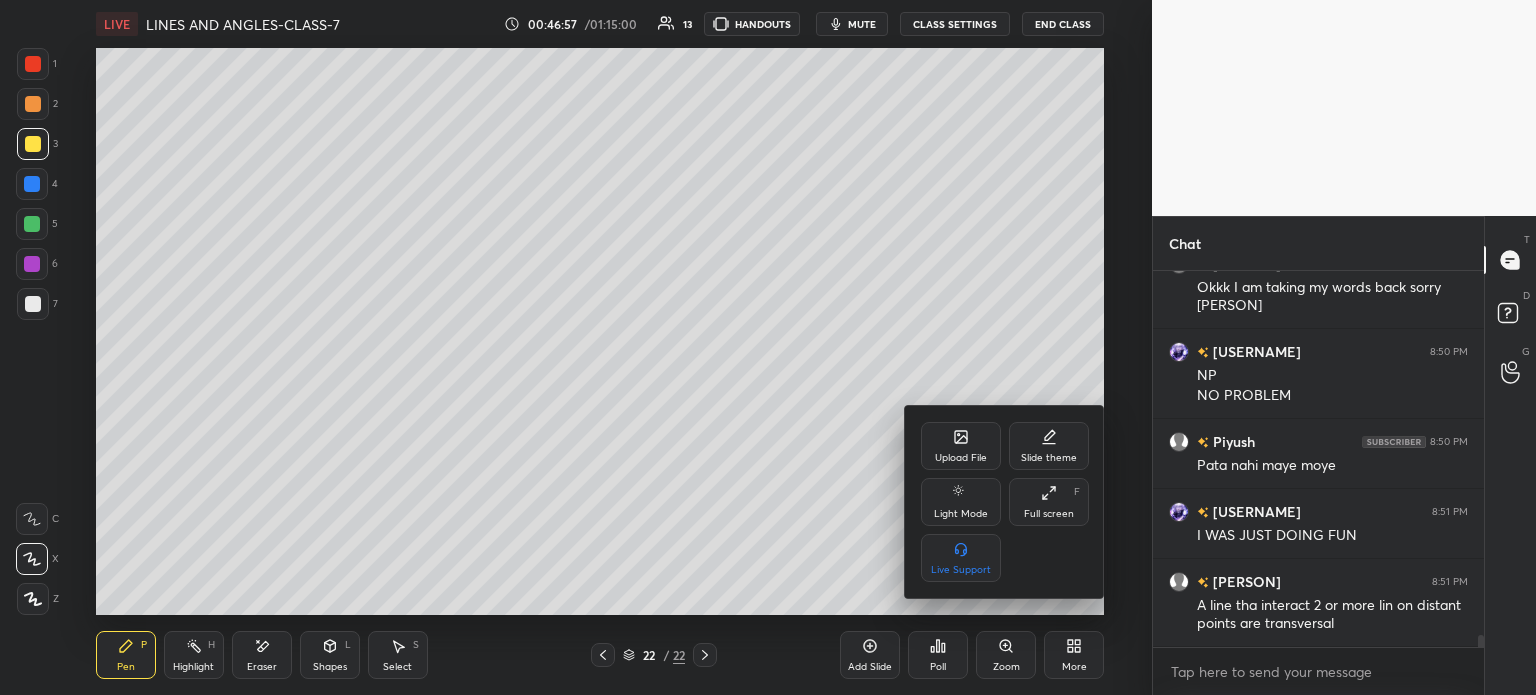 click on "Upload File" at bounding box center (961, 446) 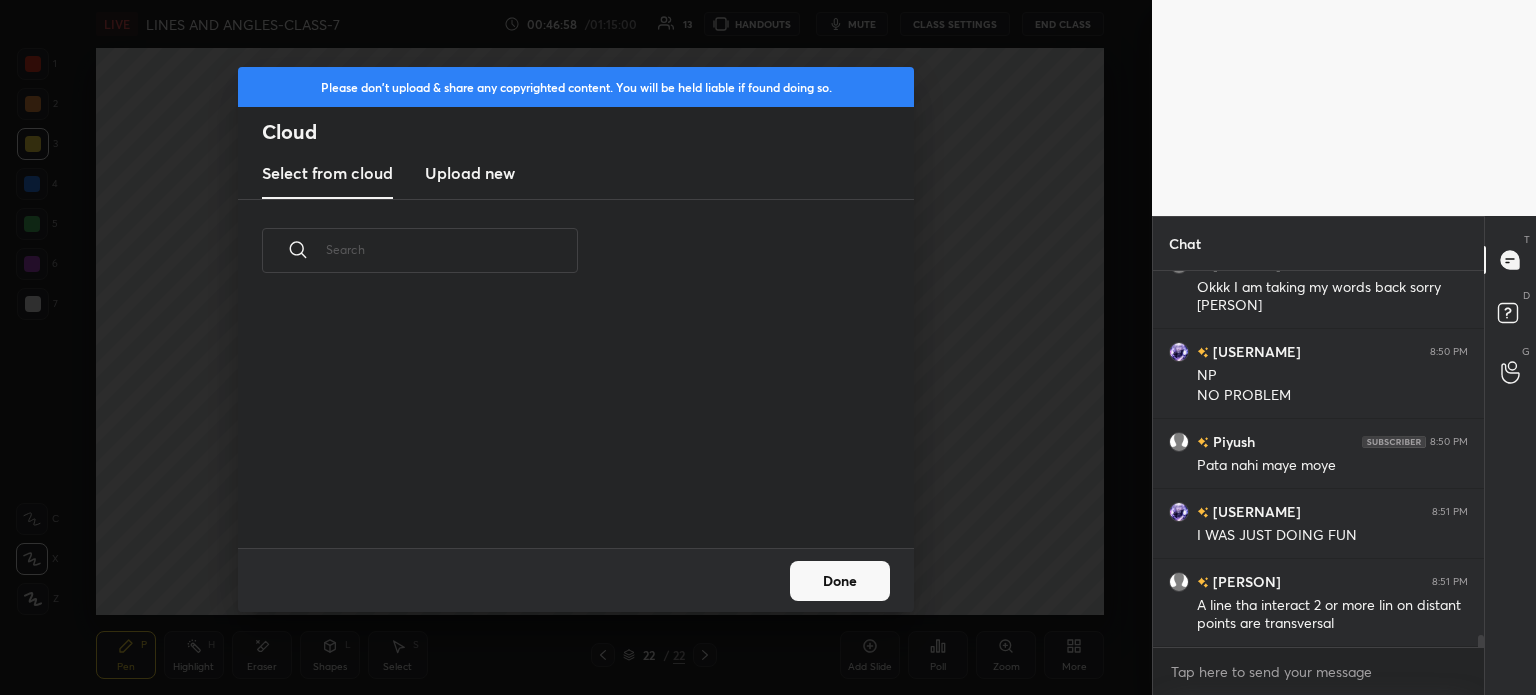 scroll, scrollTop: 5, scrollLeft: 10, axis: both 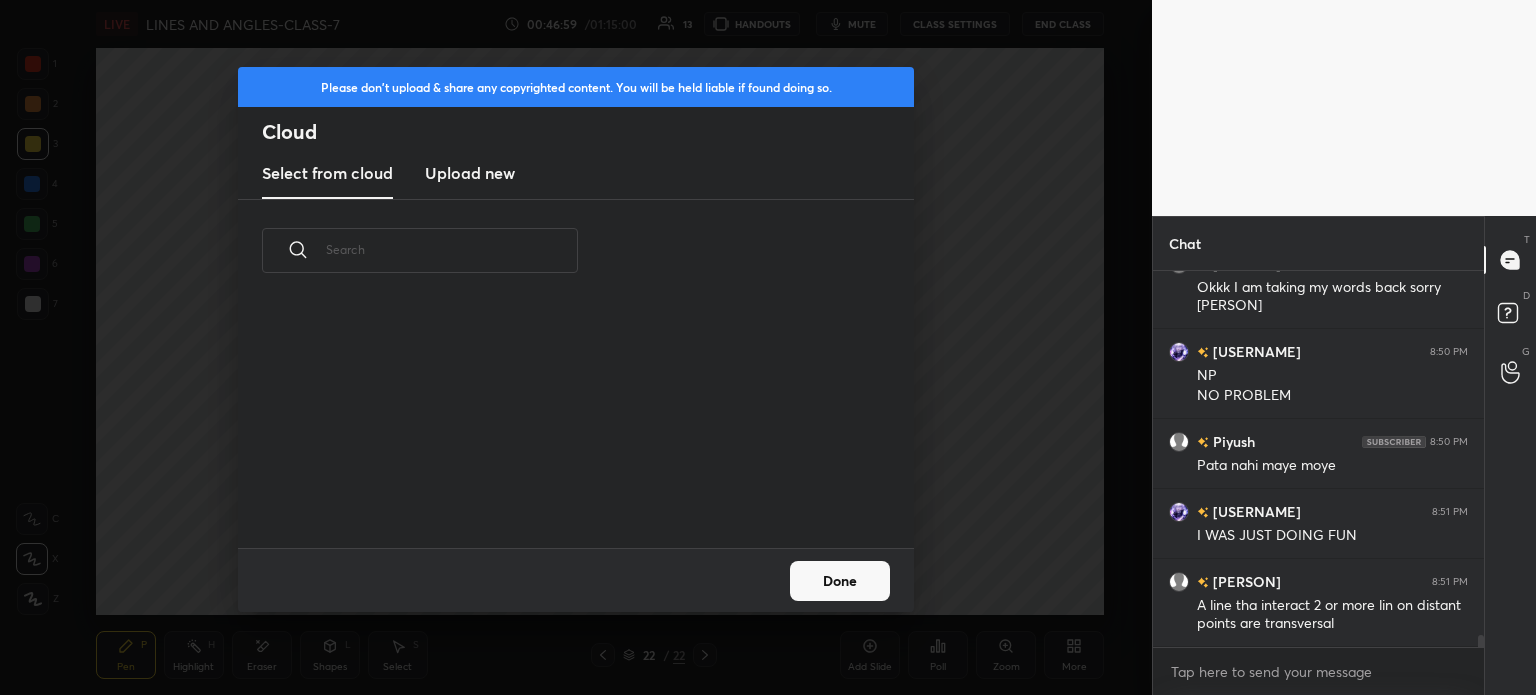click on "Upload new" at bounding box center (470, 173) 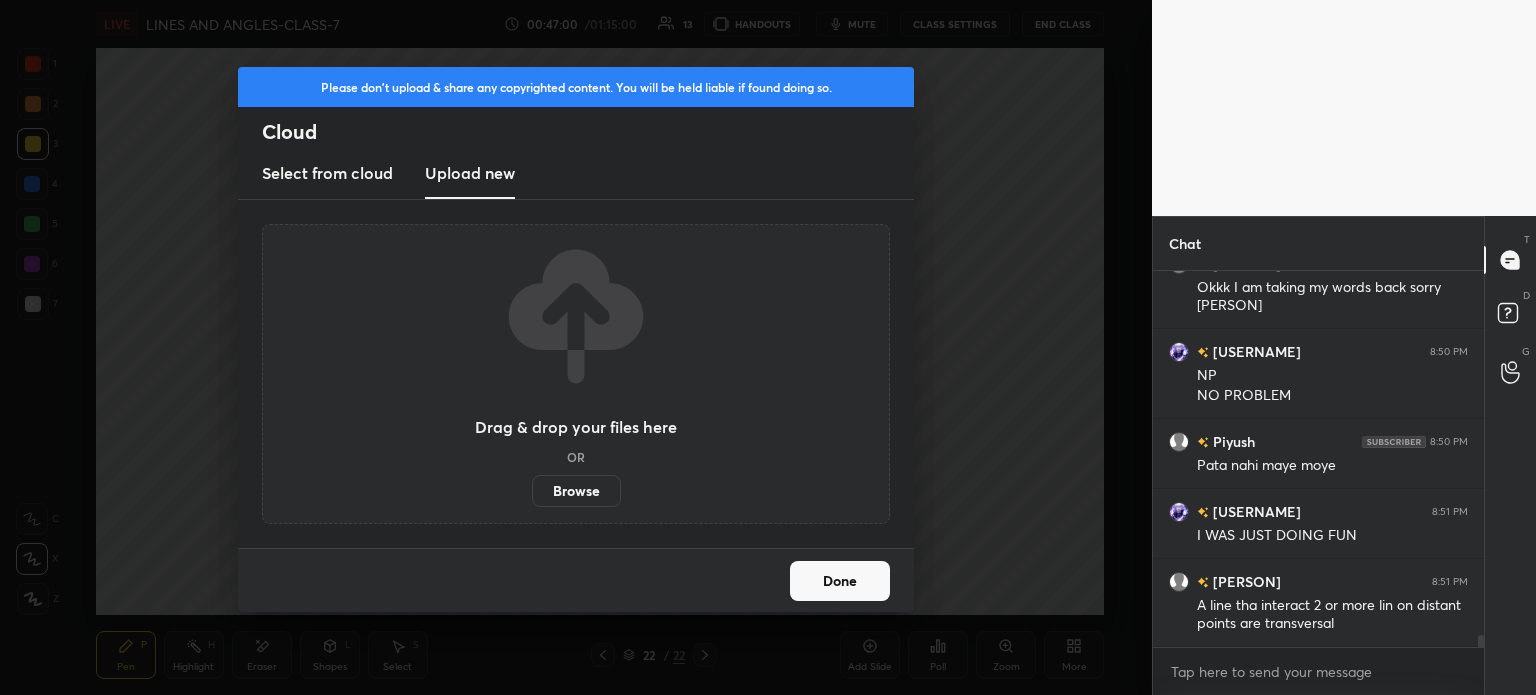 click on "Browse" at bounding box center [576, 491] 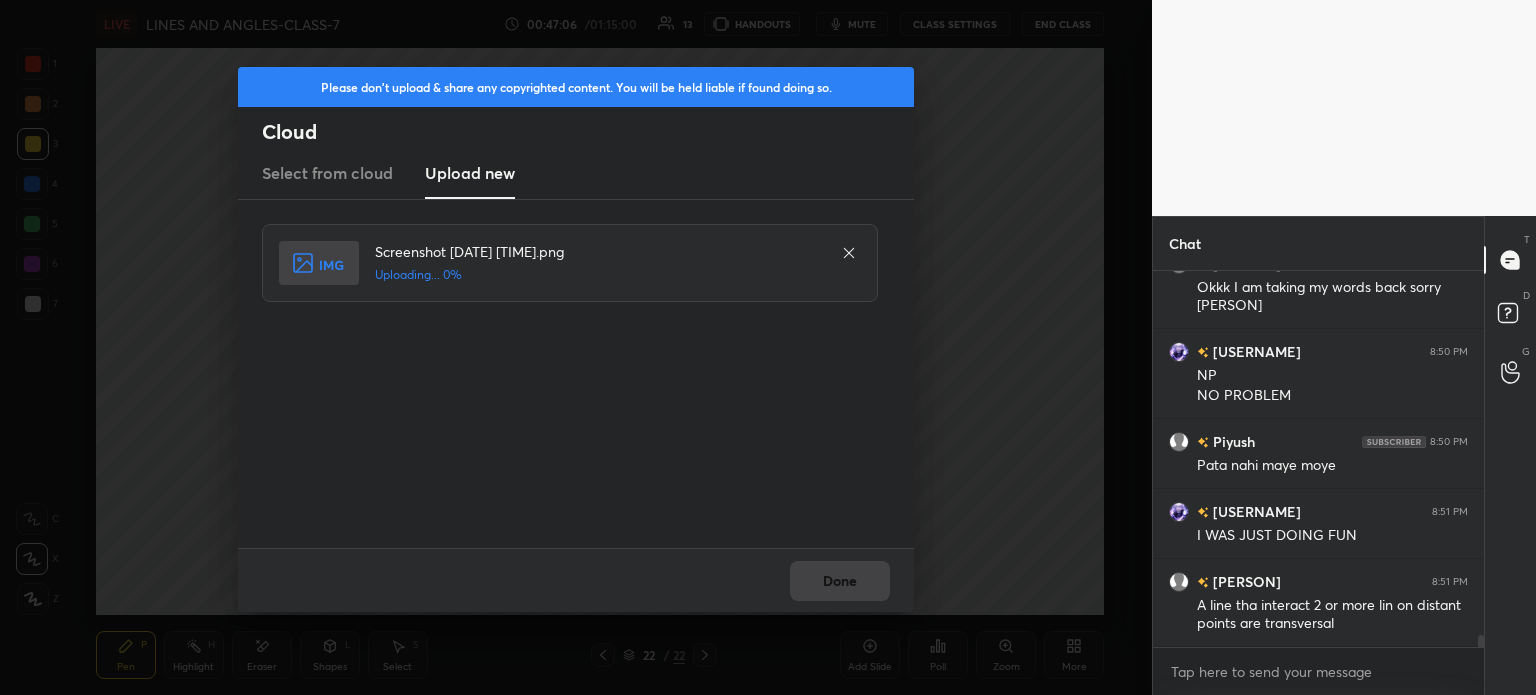 click on "Done" at bounding box center [576, 580] 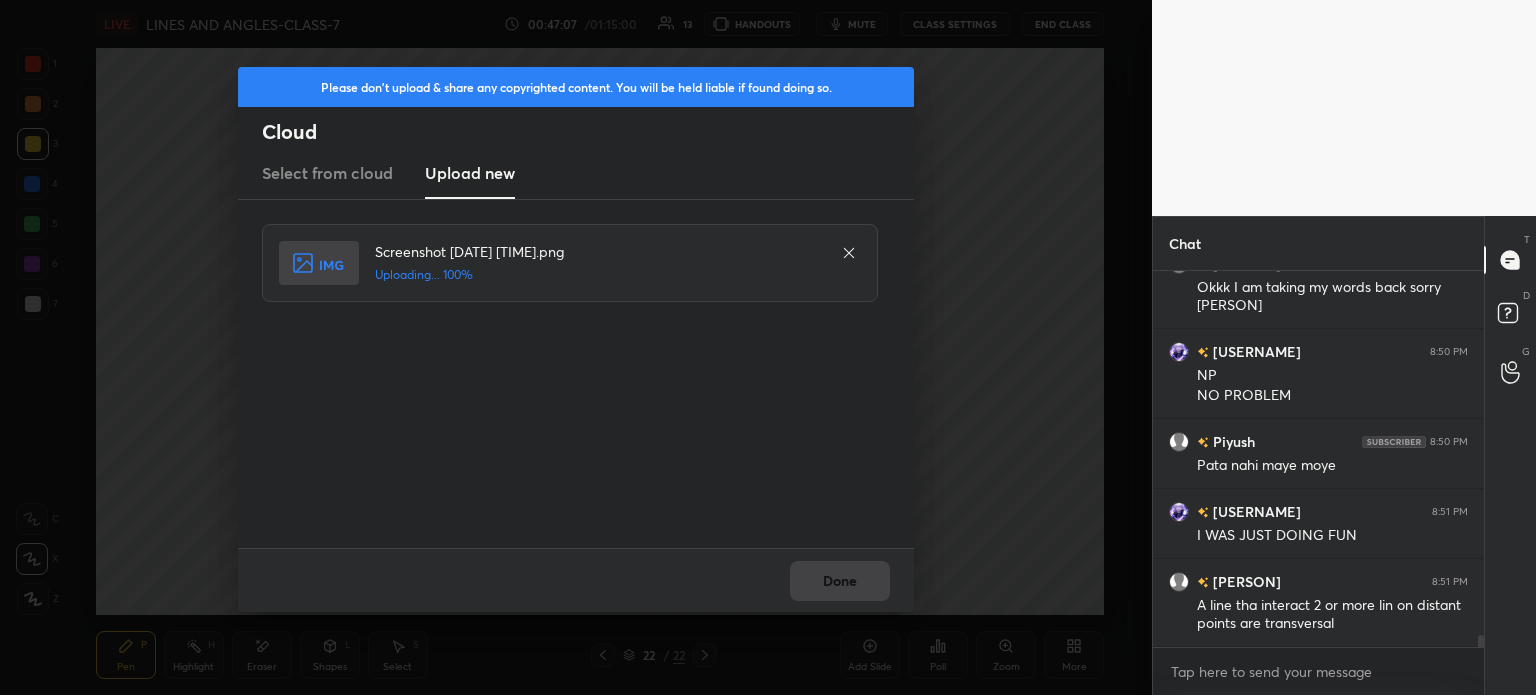 click on "Done" at bounding box center (576, 580) 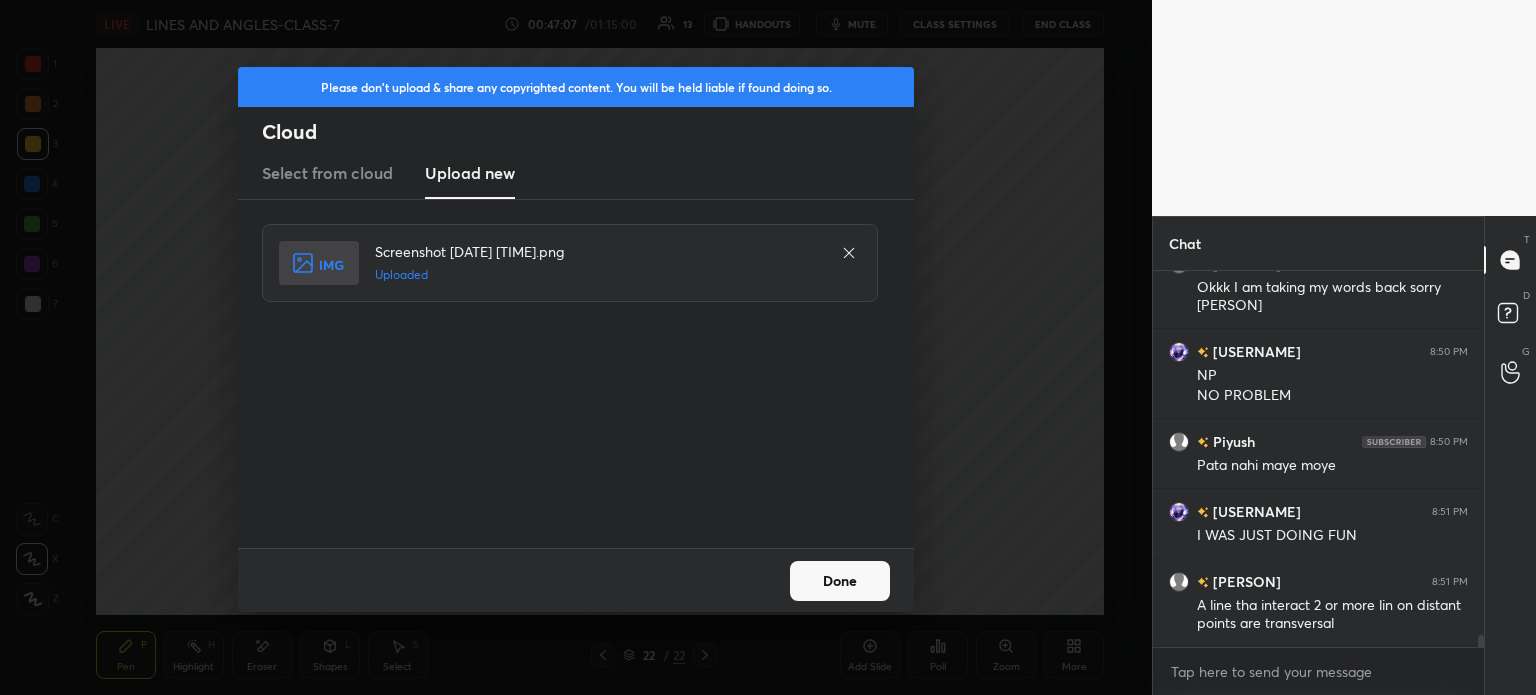 click on "Done" at bounding box center [840, 581] 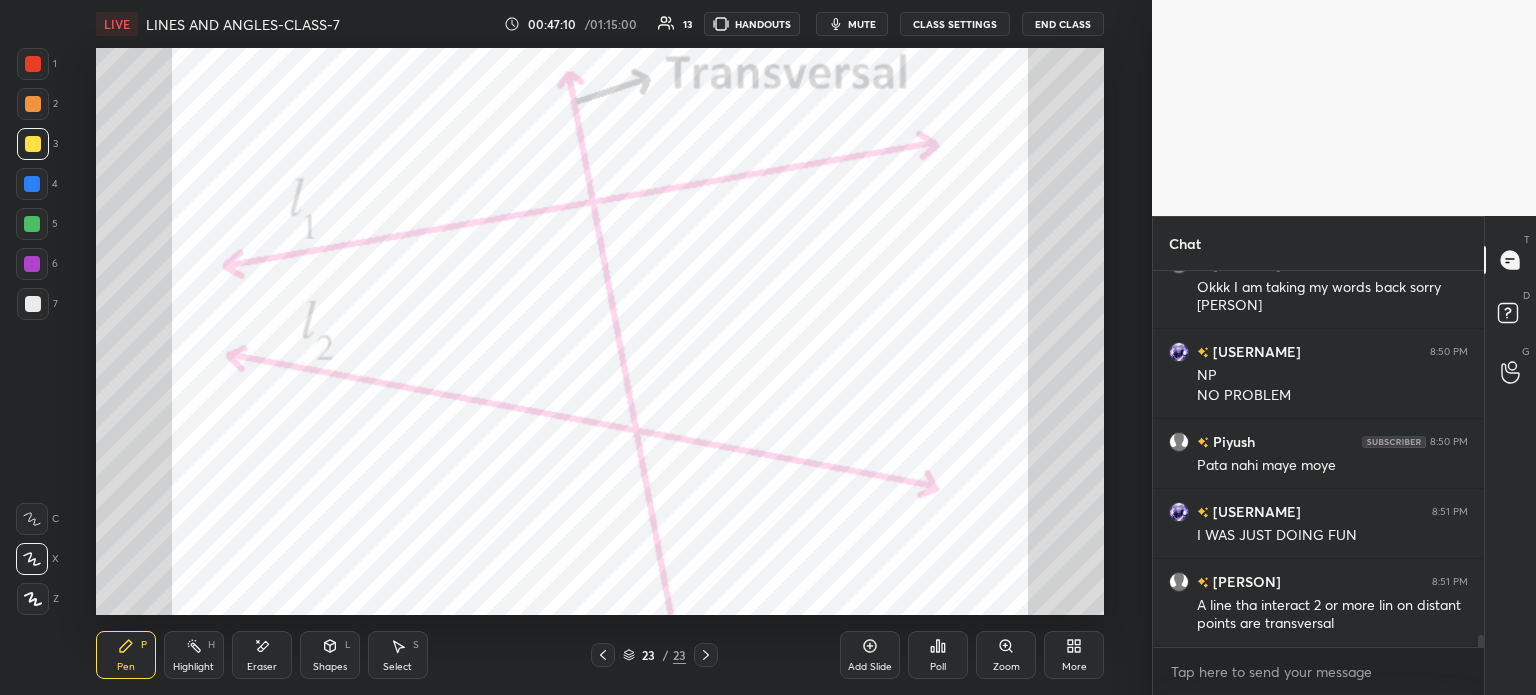 click at bounding box center [33, 64] 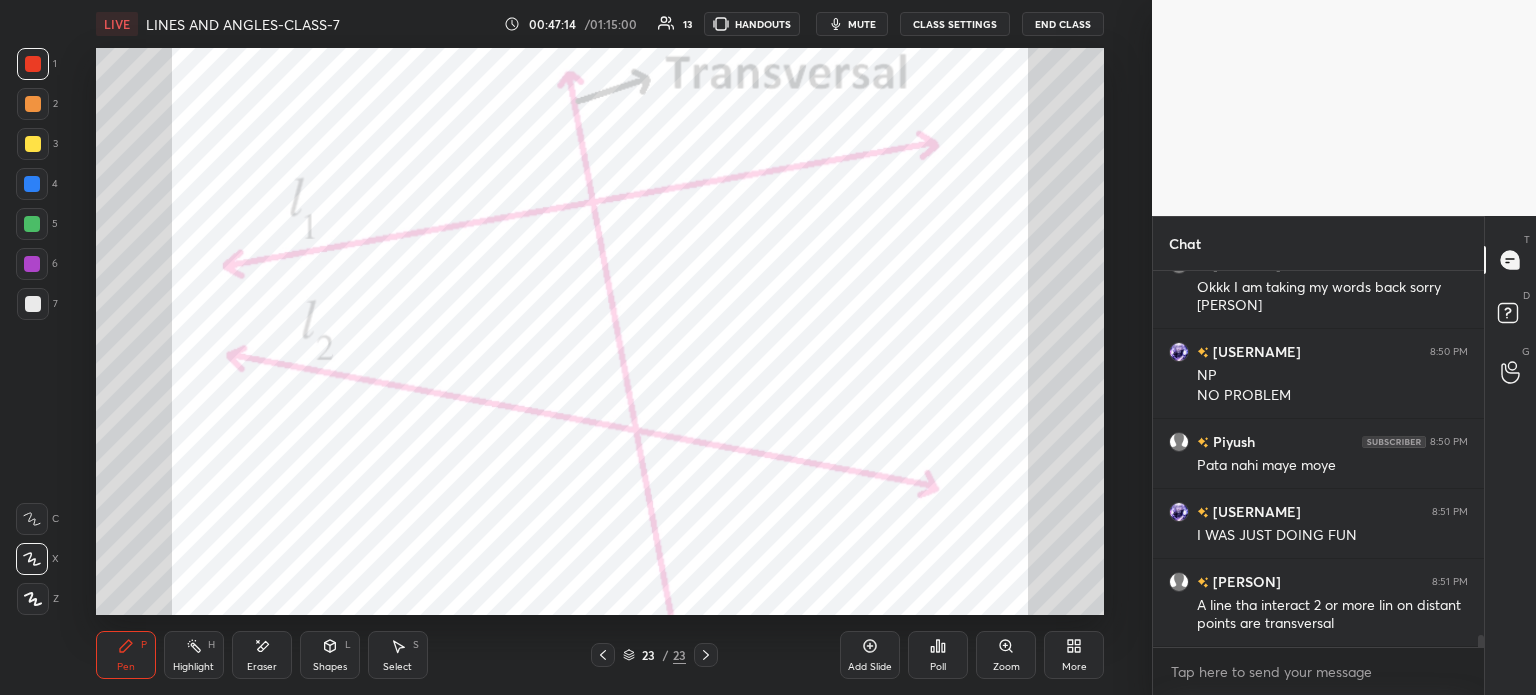 scroll, scrollTop: 11676, scrollLeft: 0, axis: vertical 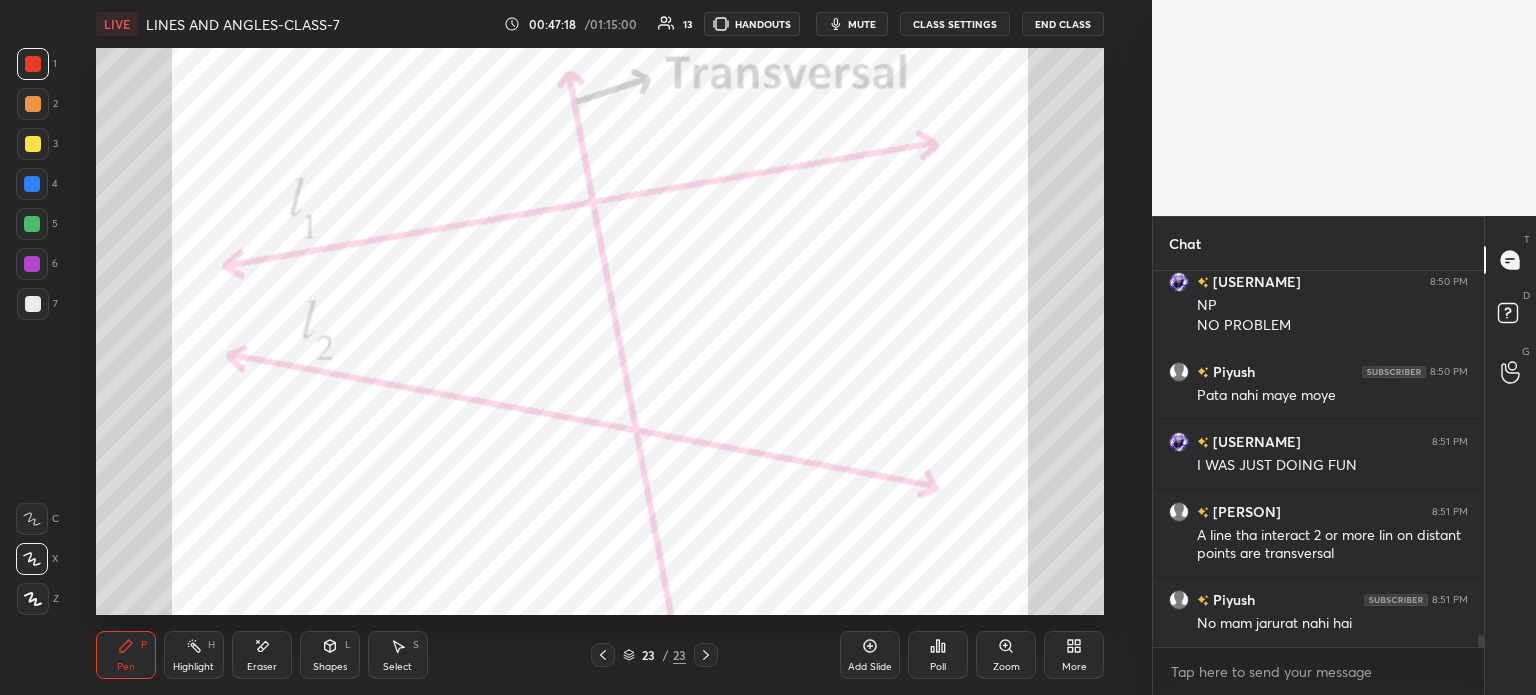 click at bounding box center (603, 655) 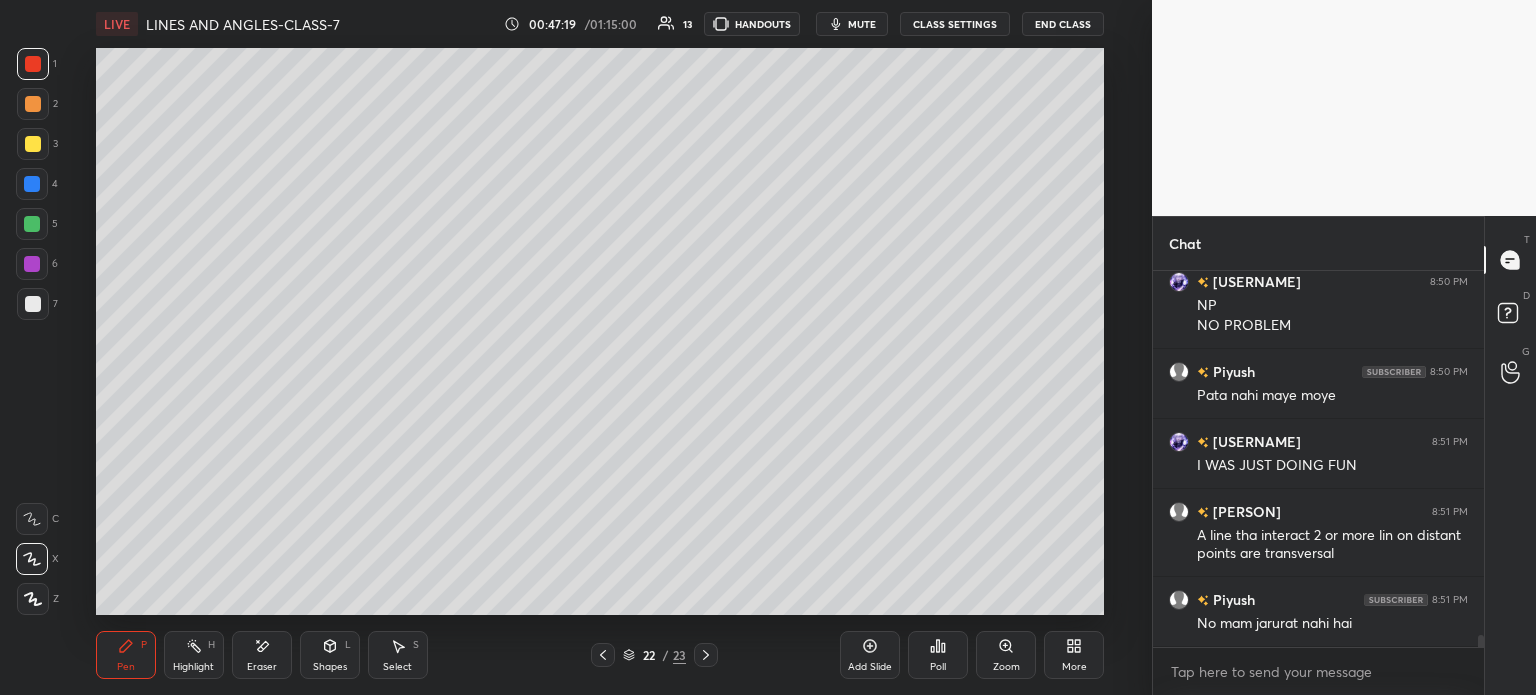 click 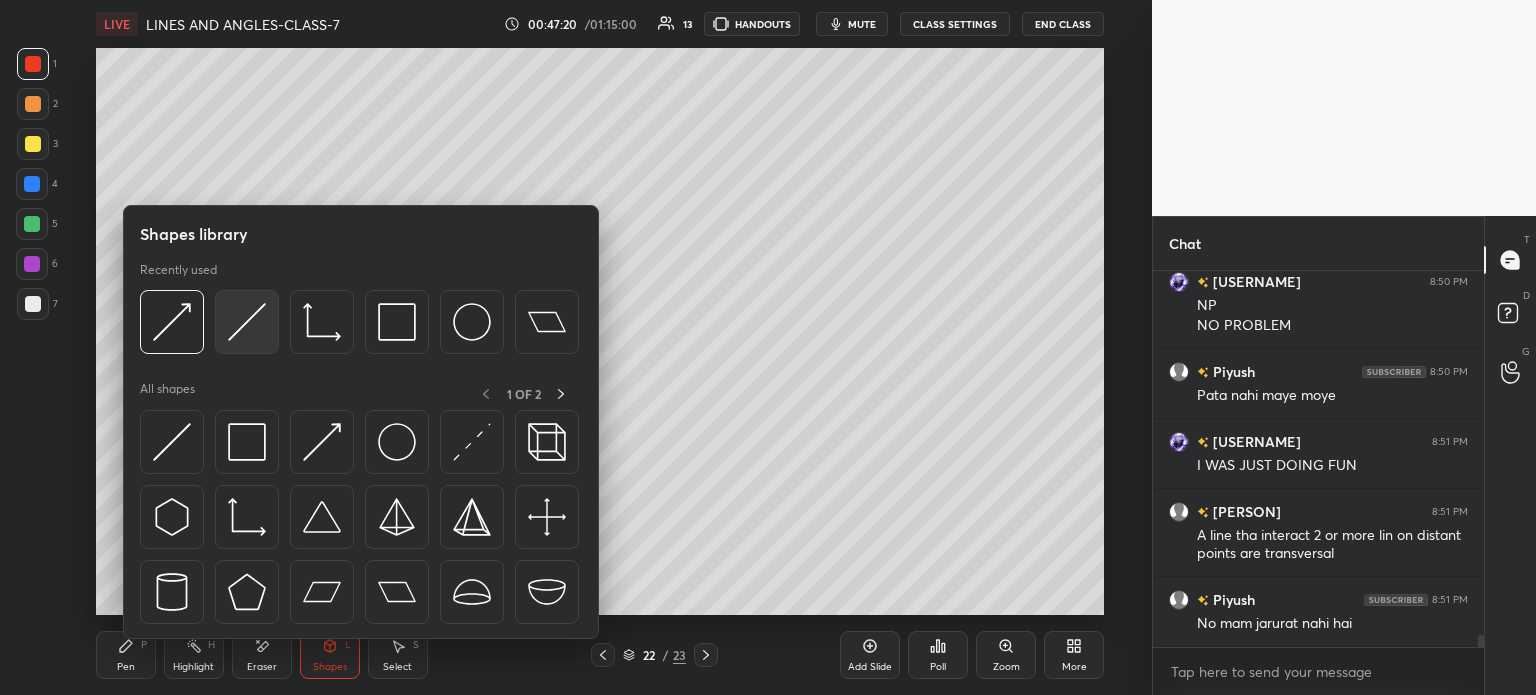 click at bounding box center [247, 322] 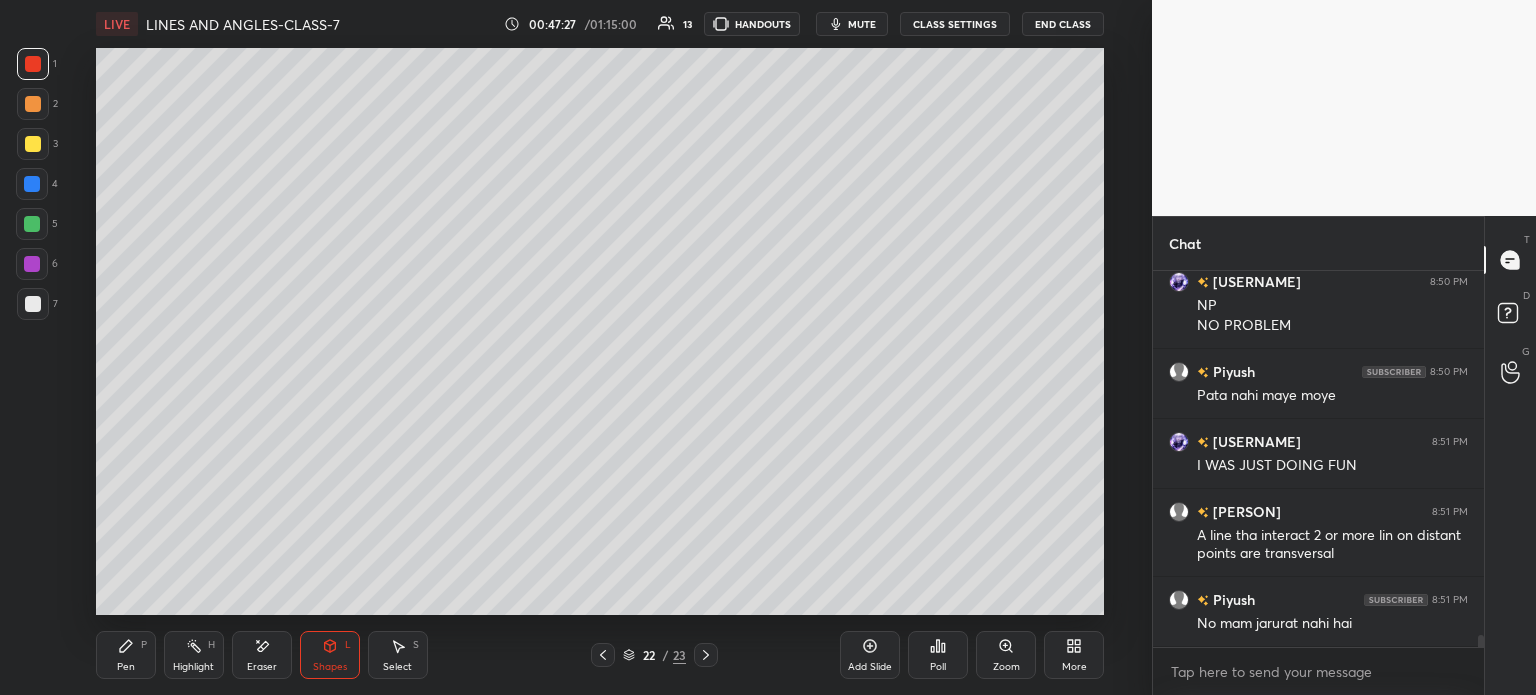 click on "Pen P" at bounding box center (126, 655) 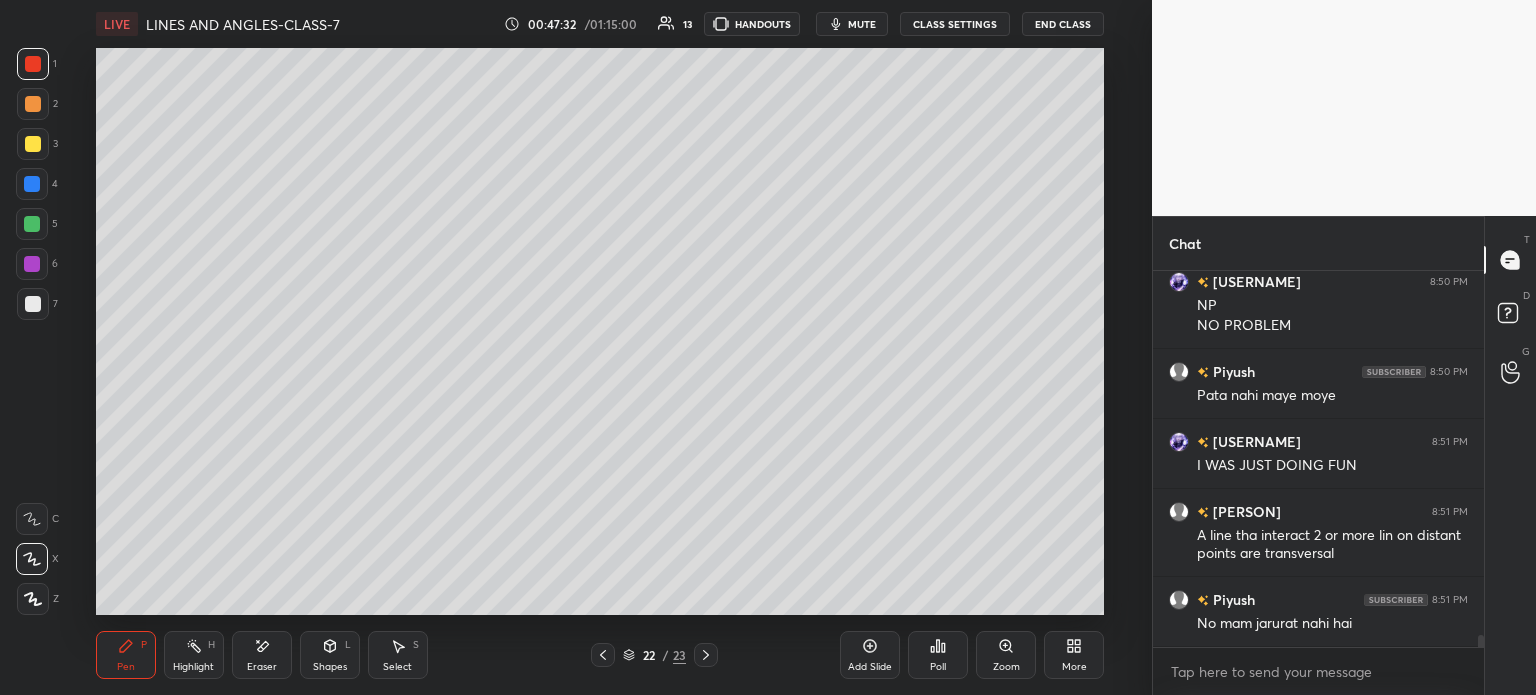 scroll, scrollTop: 11746, scrollLeft: 0, axis: vertical 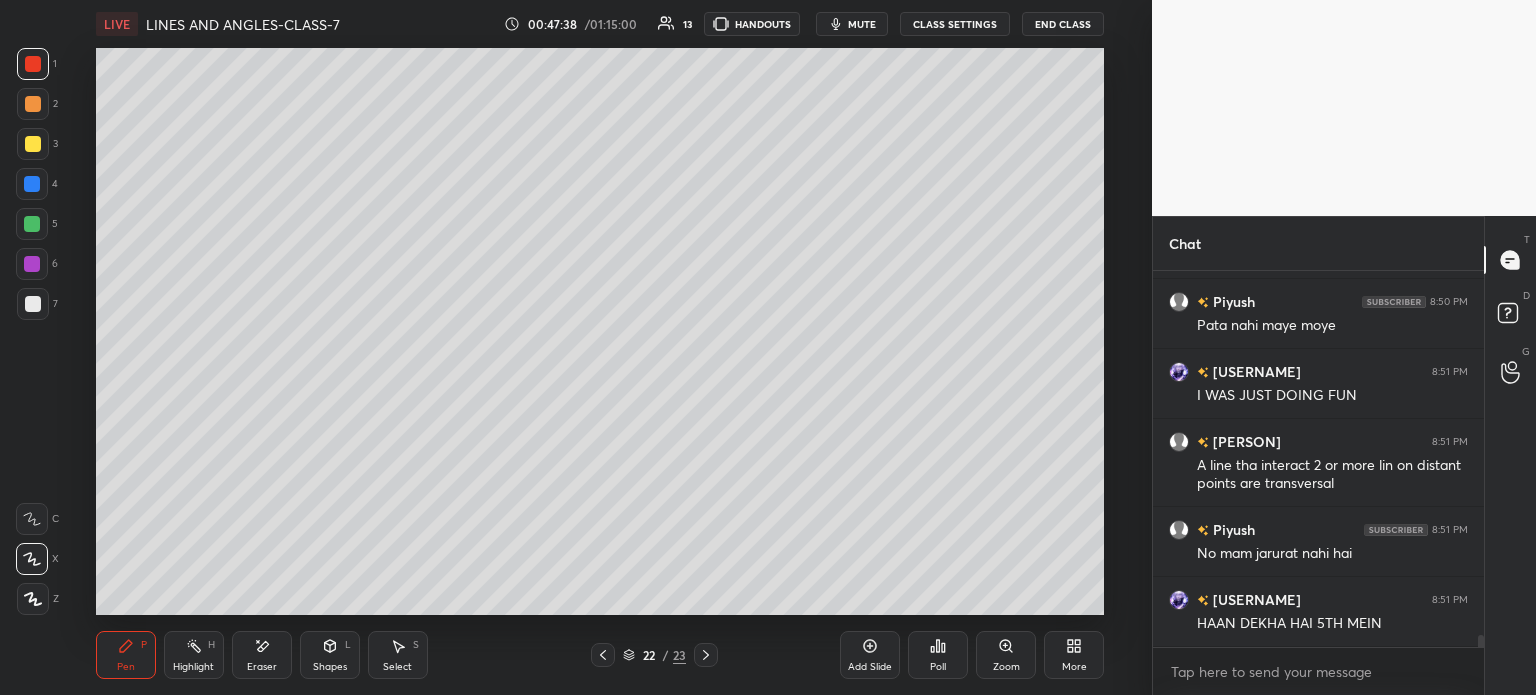 click on "Select" at bounding box center (397, 667) 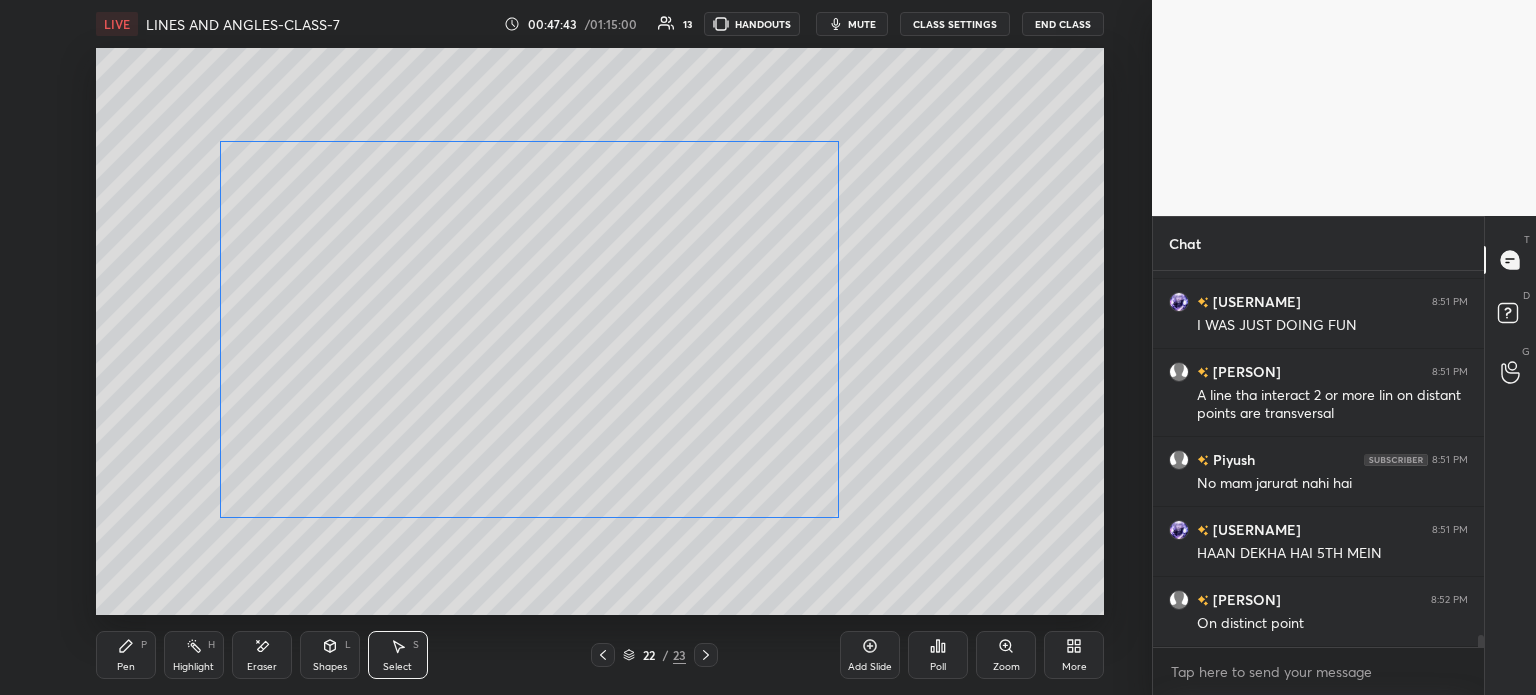 scroll, scrollTop: 11886, scrollLeft: 0, axis: vertical 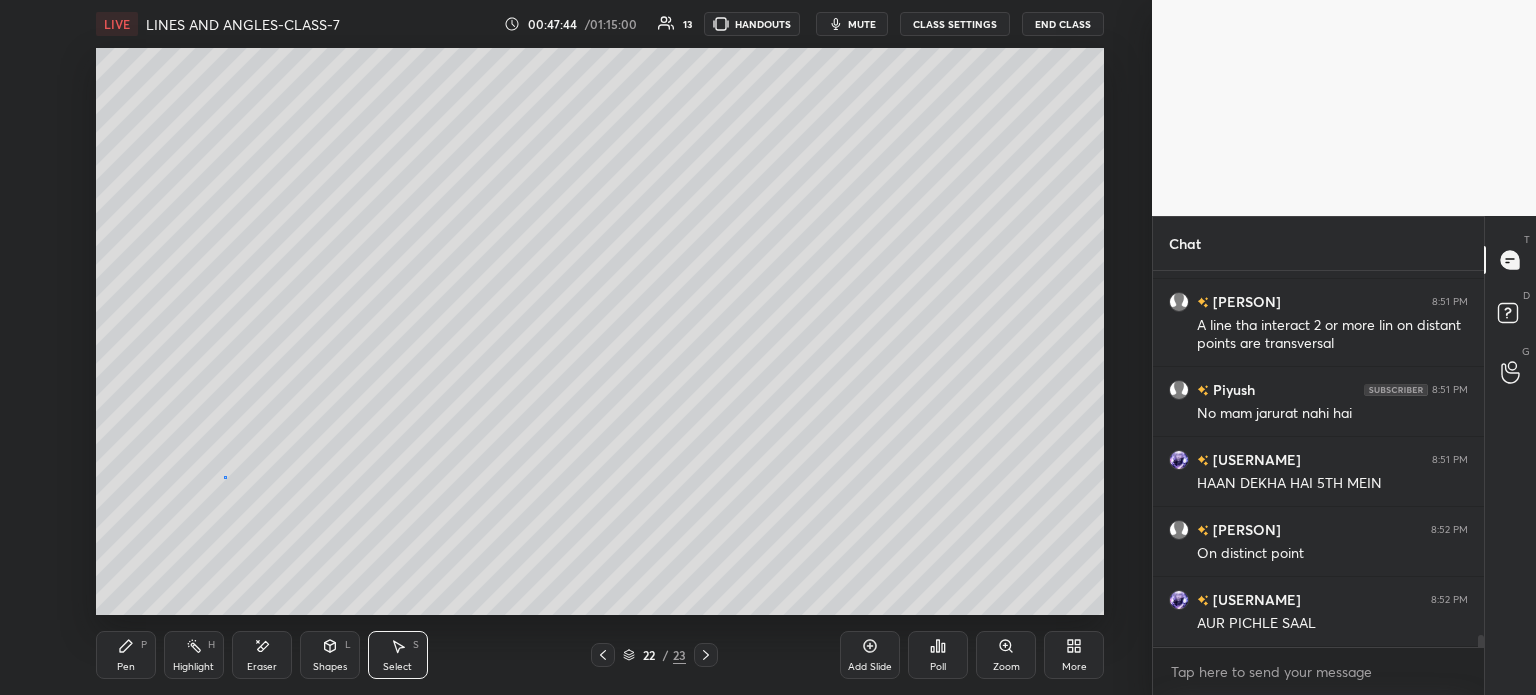 click on "0 ° Undo Copy Paste here Duplicate Duplicate to new slide Delete" at bounding box center (600, 331) 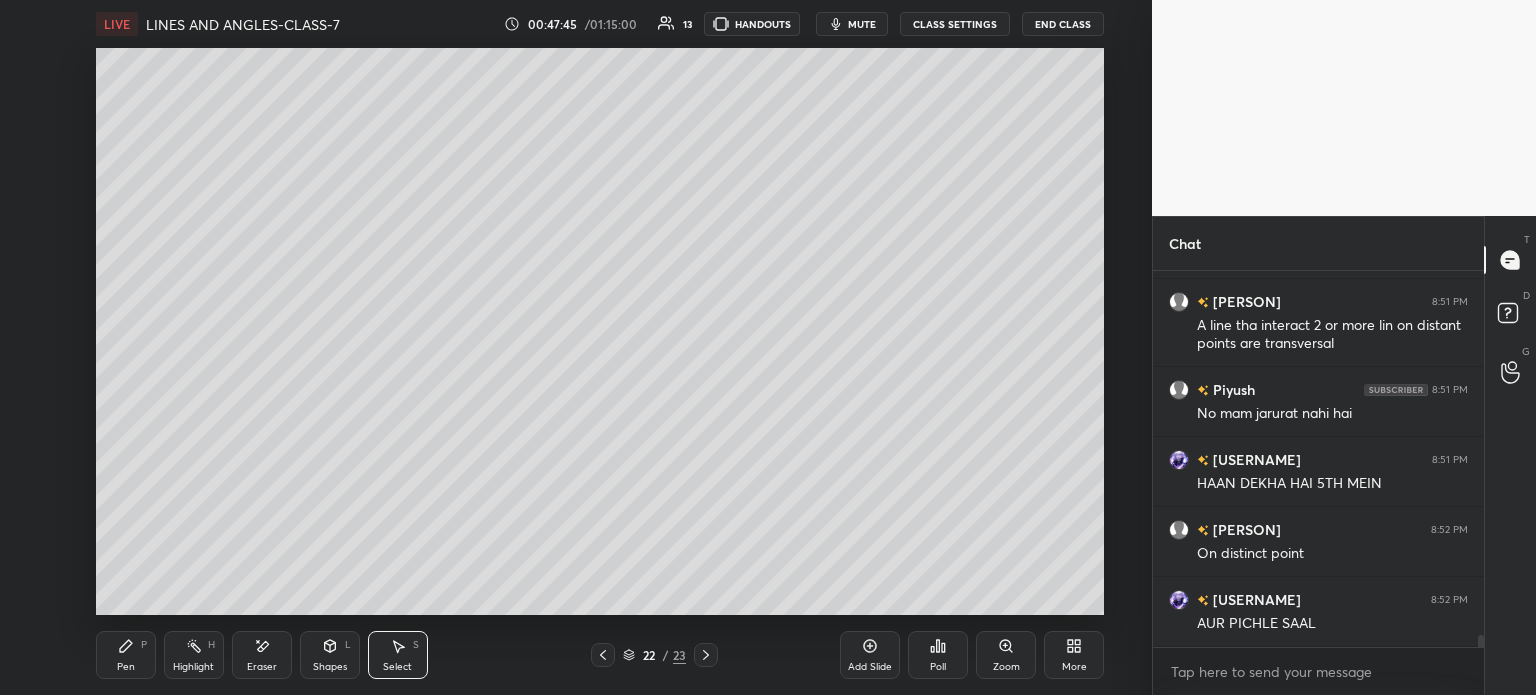 scroll, scrollTop: 11906, scrollLeft: 0, axis: vertical 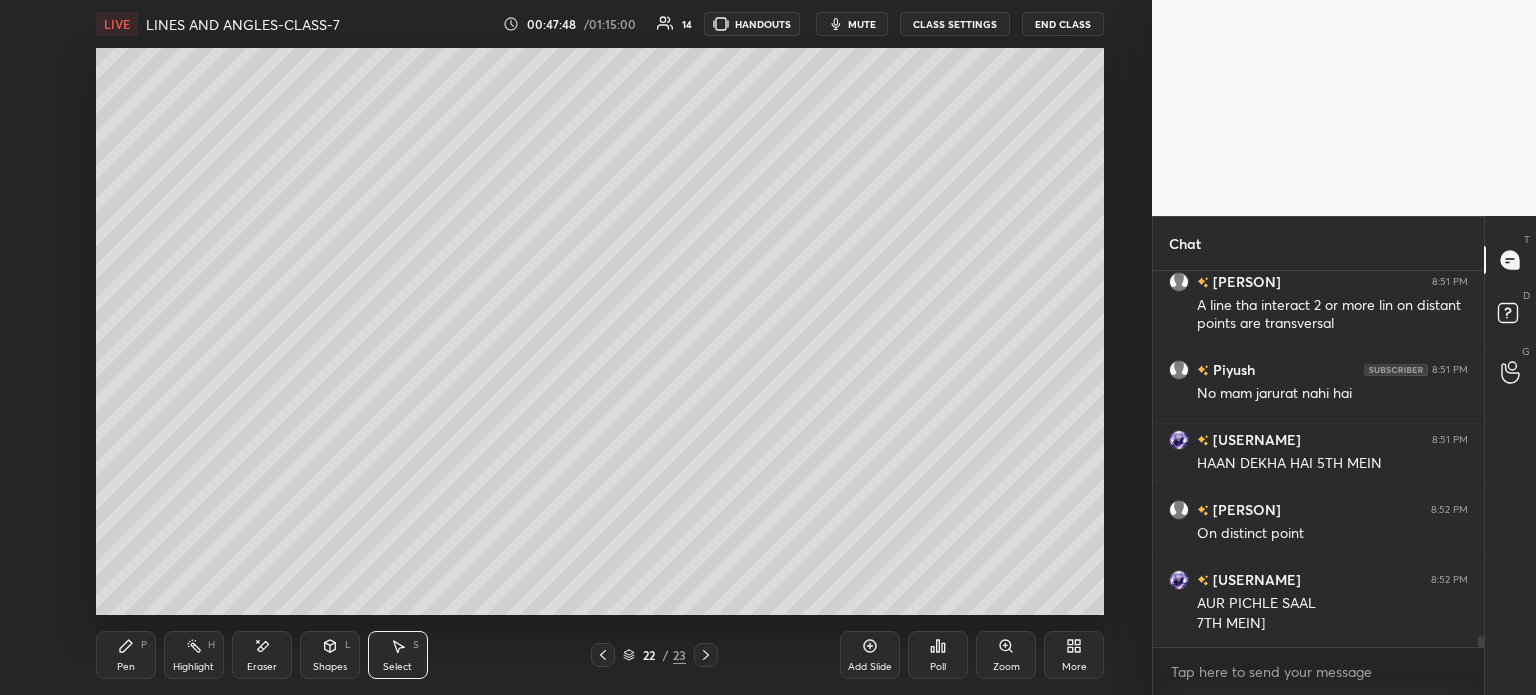 click on "Shapes L" at bounding box center (330, 655) 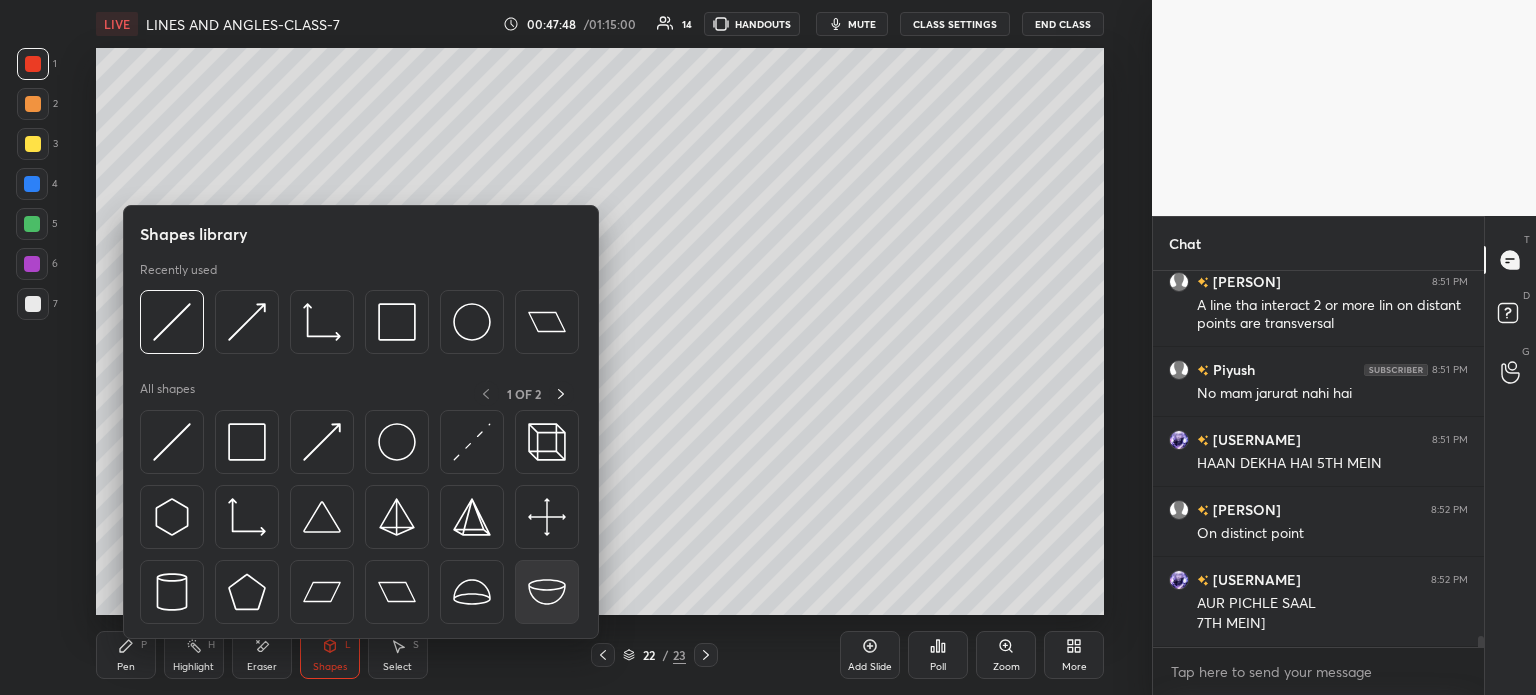 click at bounding box center [172, 322] 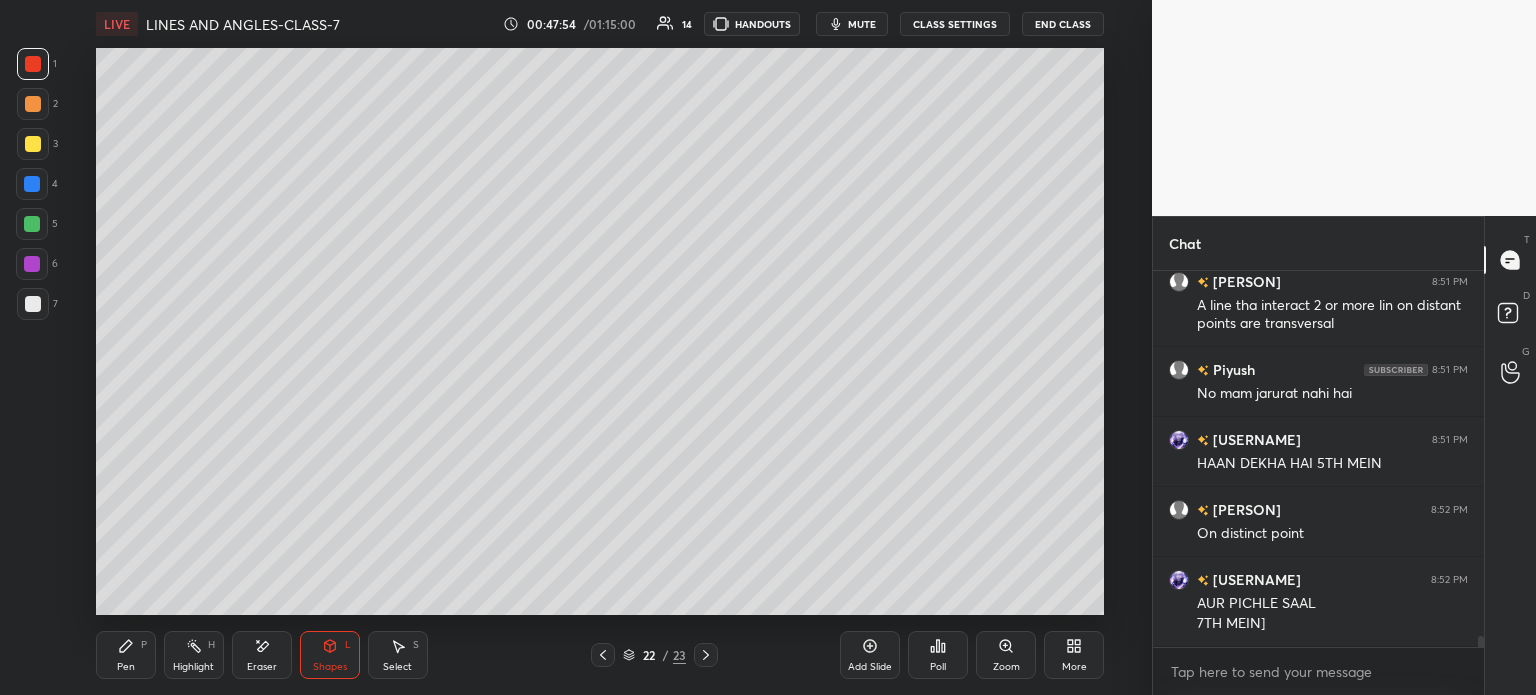 click on "Pen P" at bounding box center (126, 655) 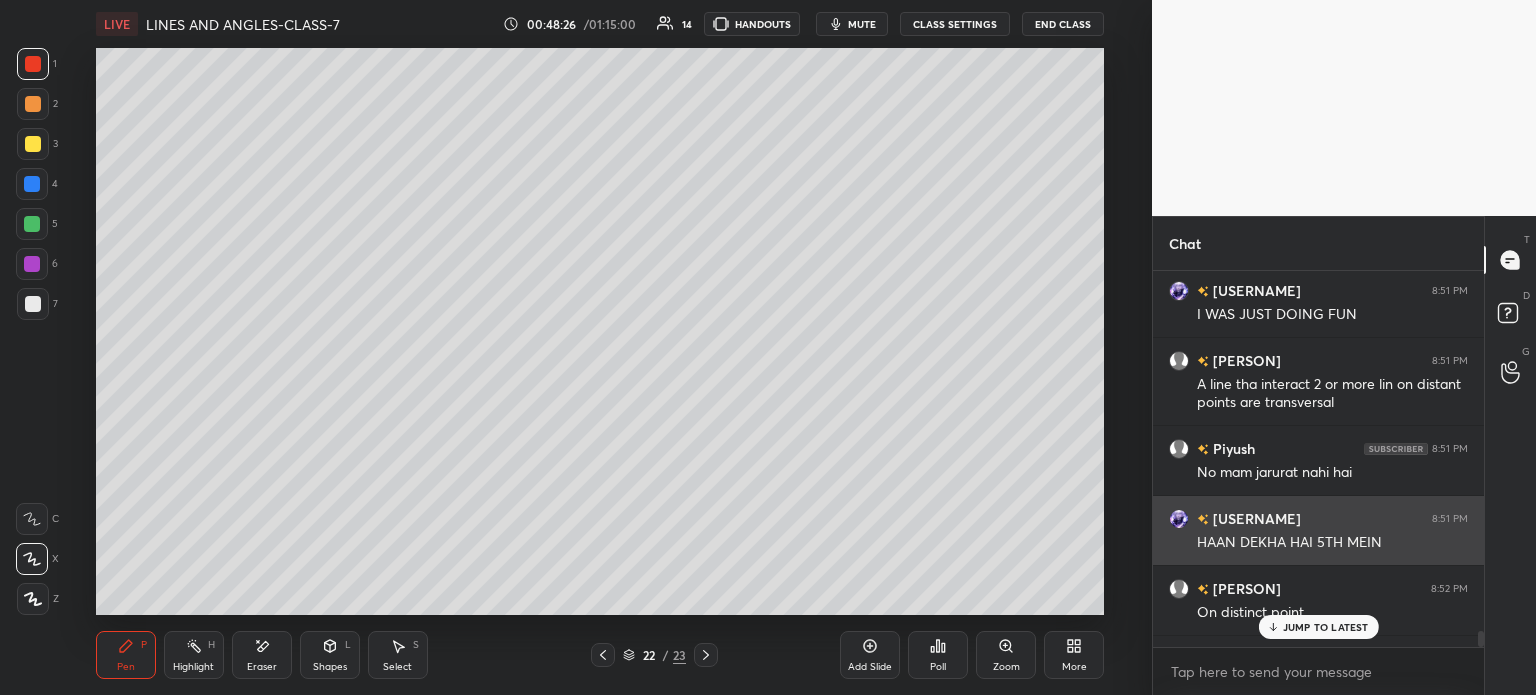 scroll, scrollTop: 11976, scrollLeft: 0, axis: vertical 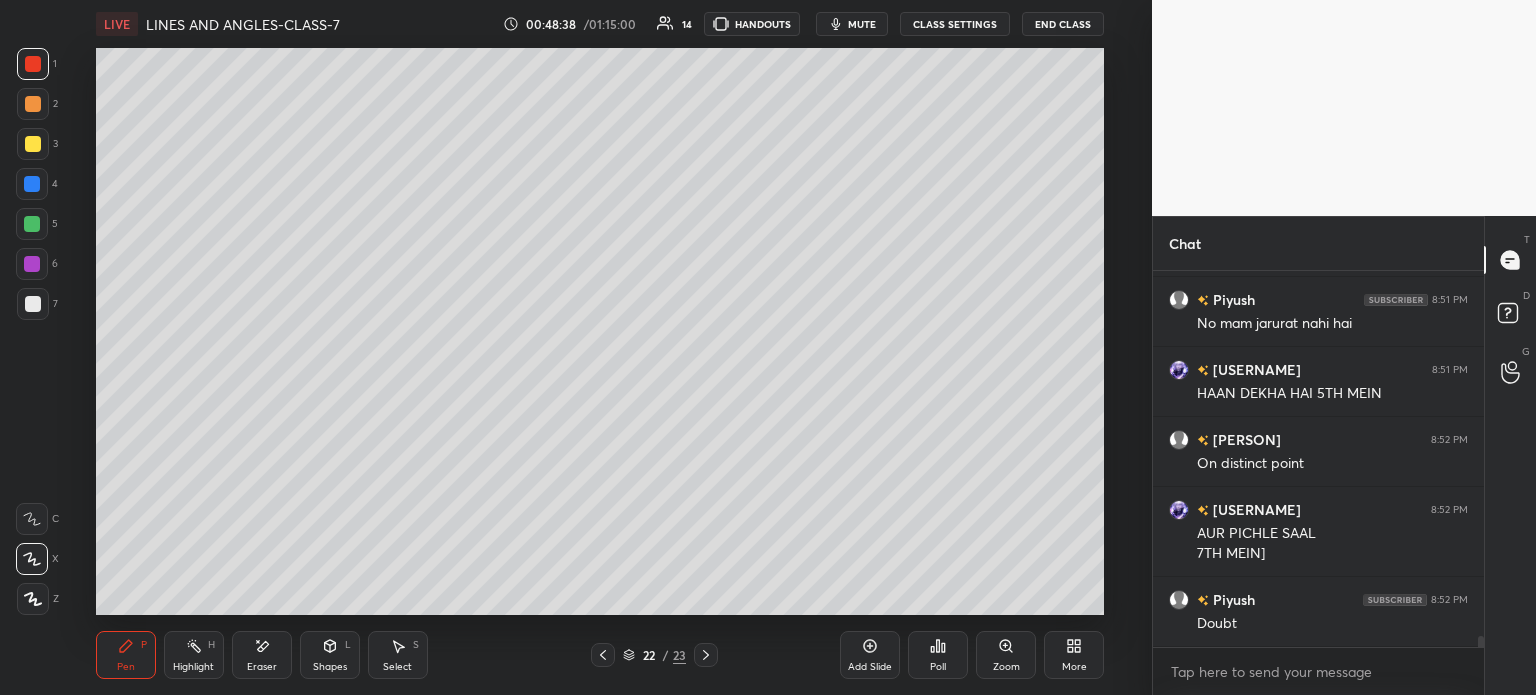 click at bounding box center (706, 655) 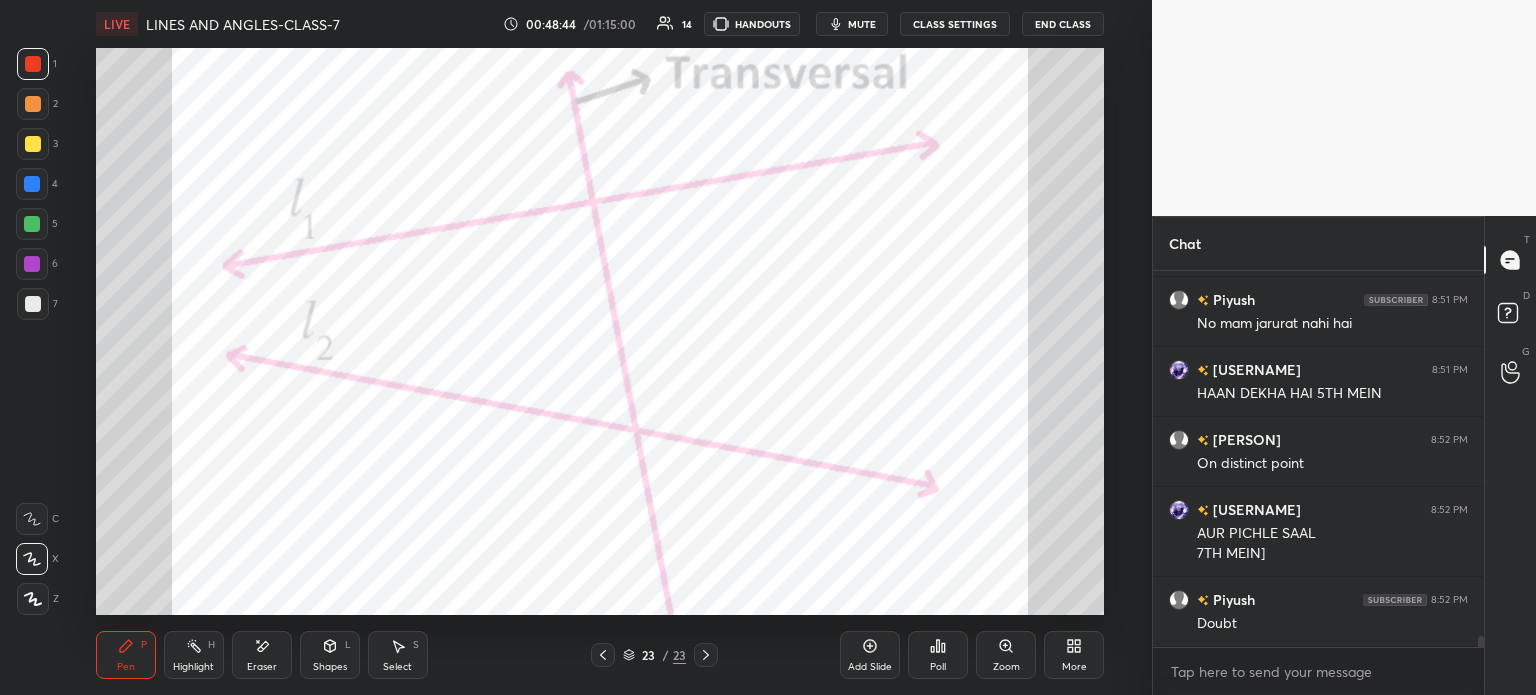 scroll, scrollTop: 12046, scrollLeft: 0, axis: vertical 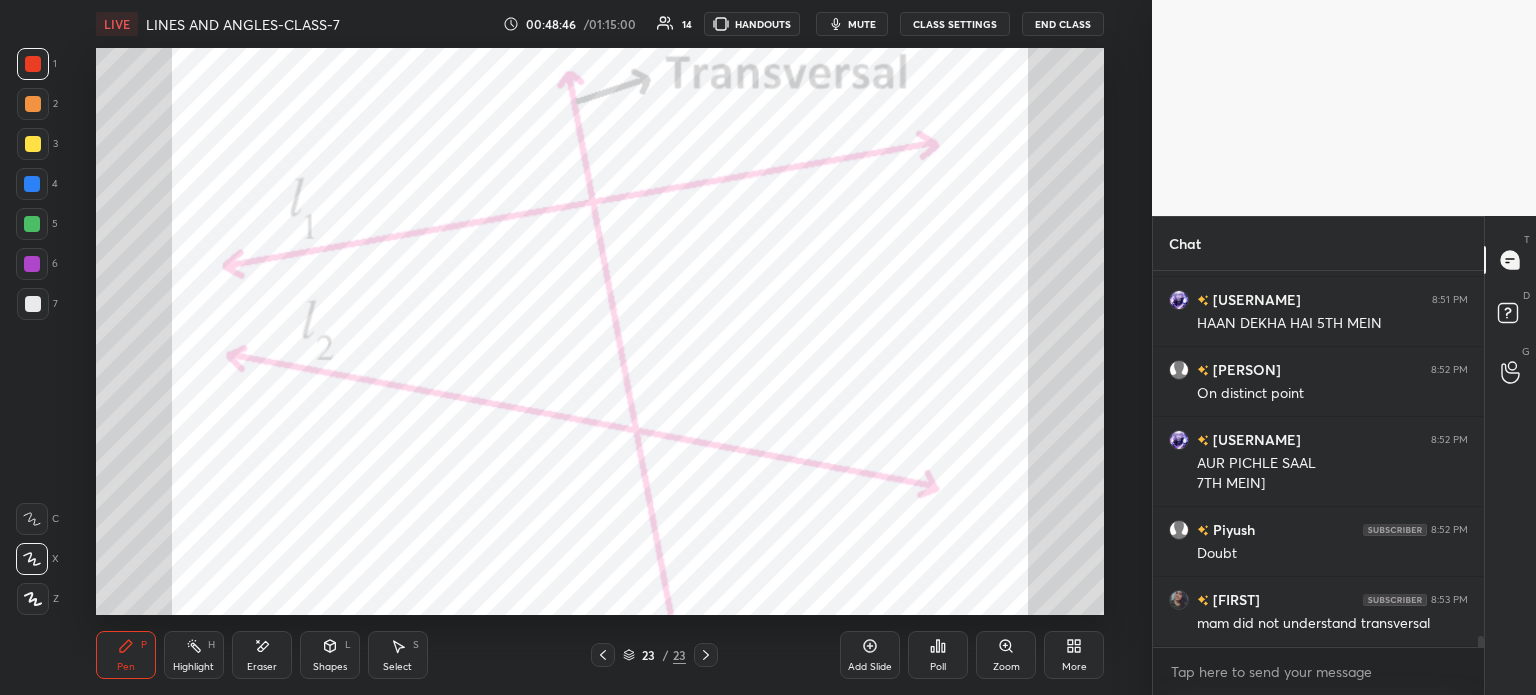 click 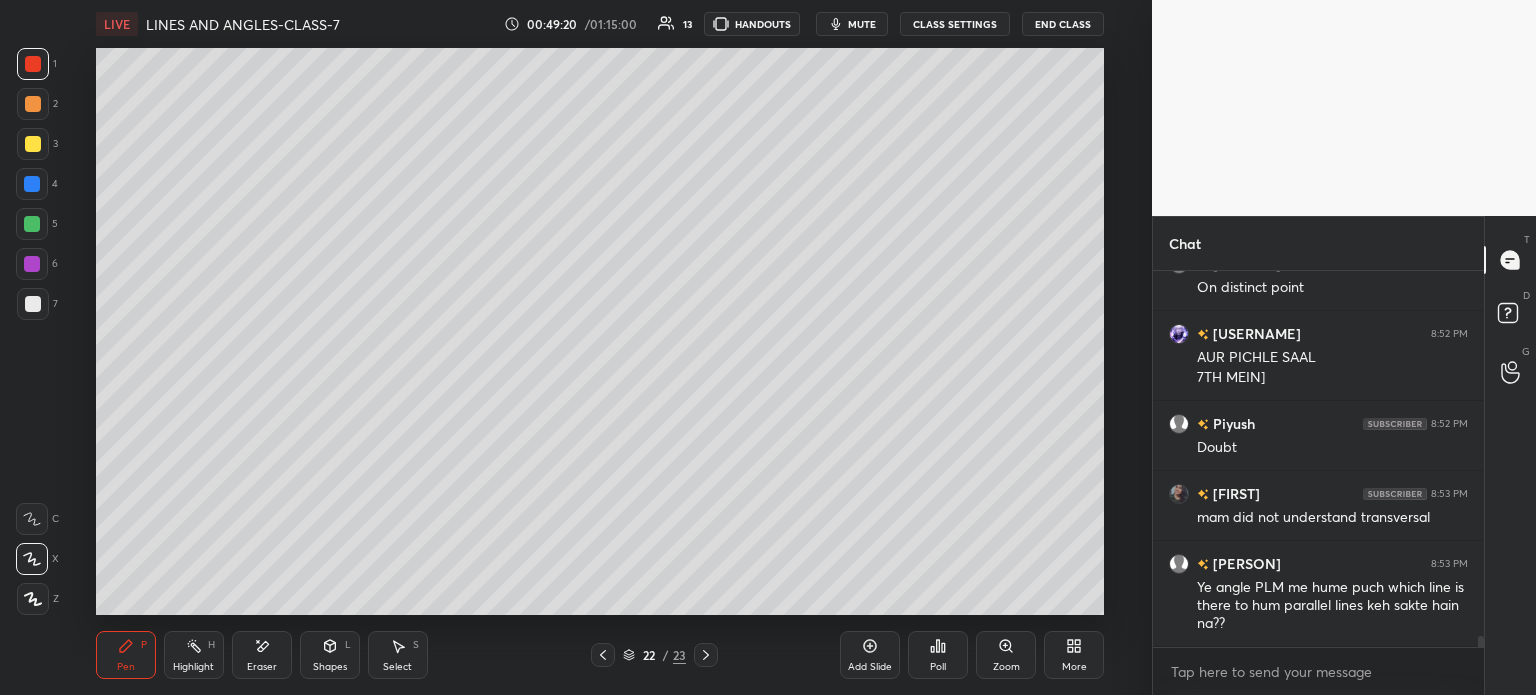 scroll, scrollTop: 12240, scrollLeft: 0, axis: vertical 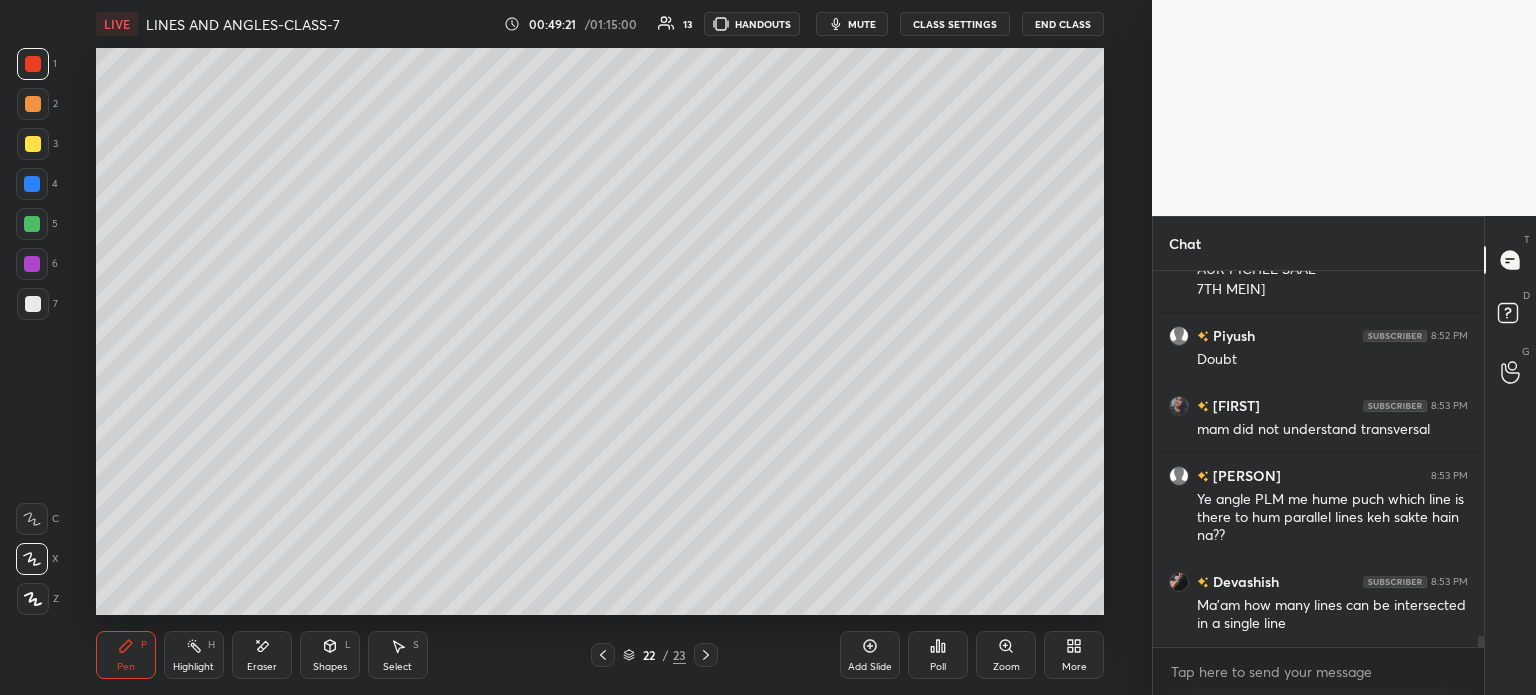 click 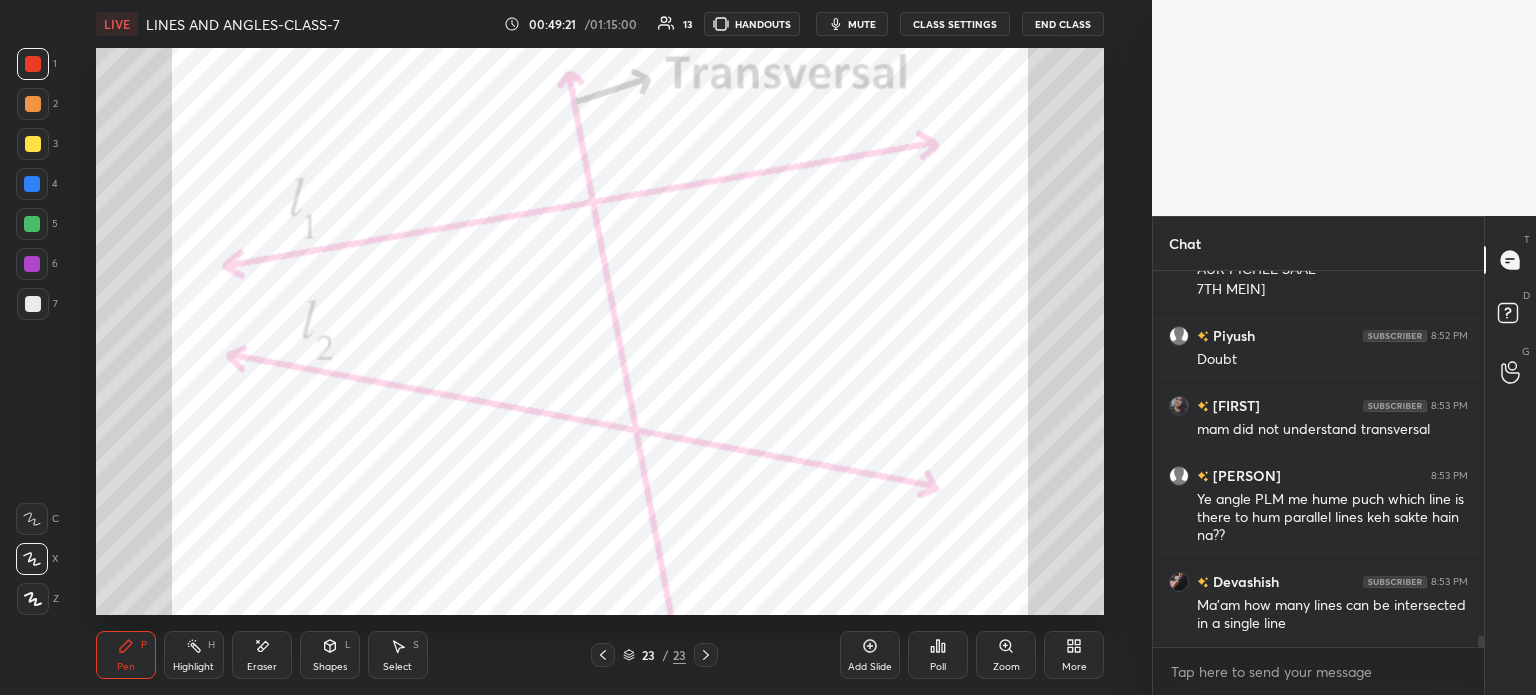 click 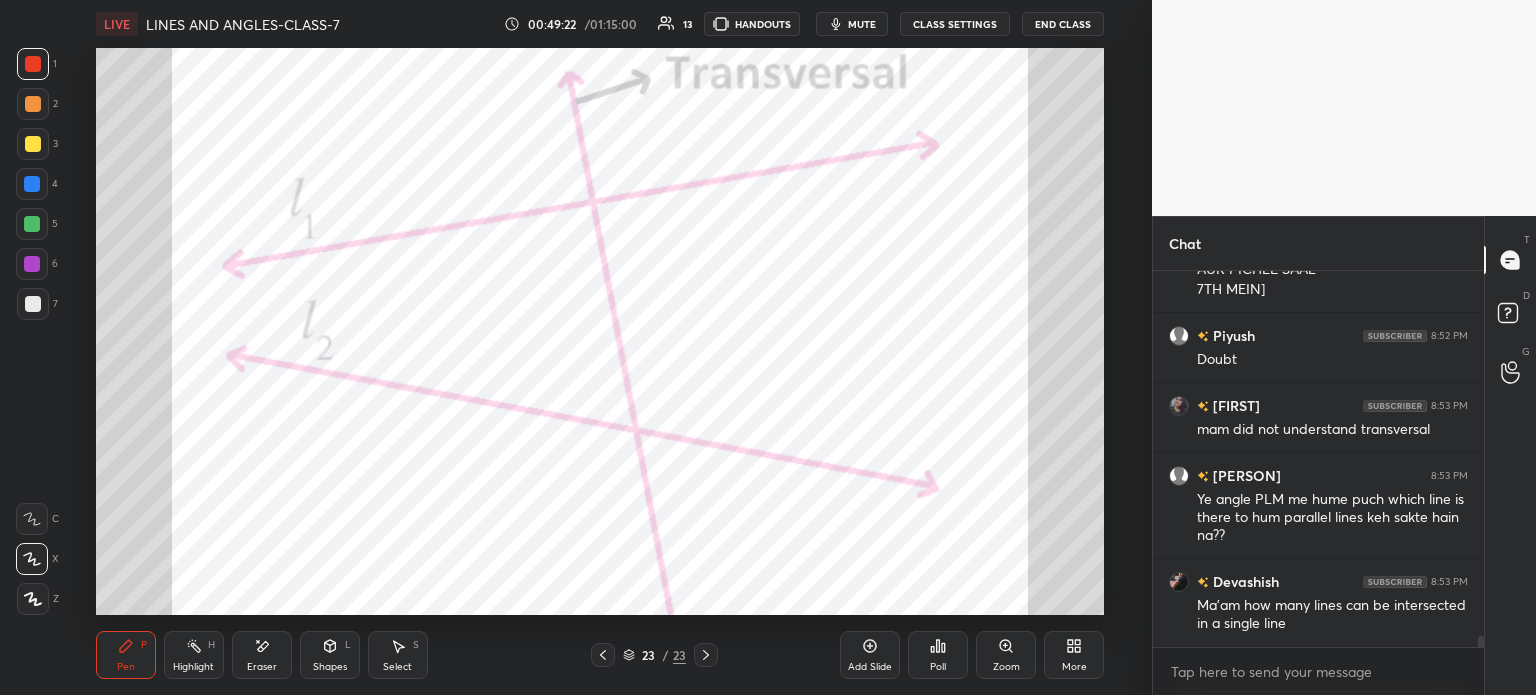 click at bounding box center [603, 655] 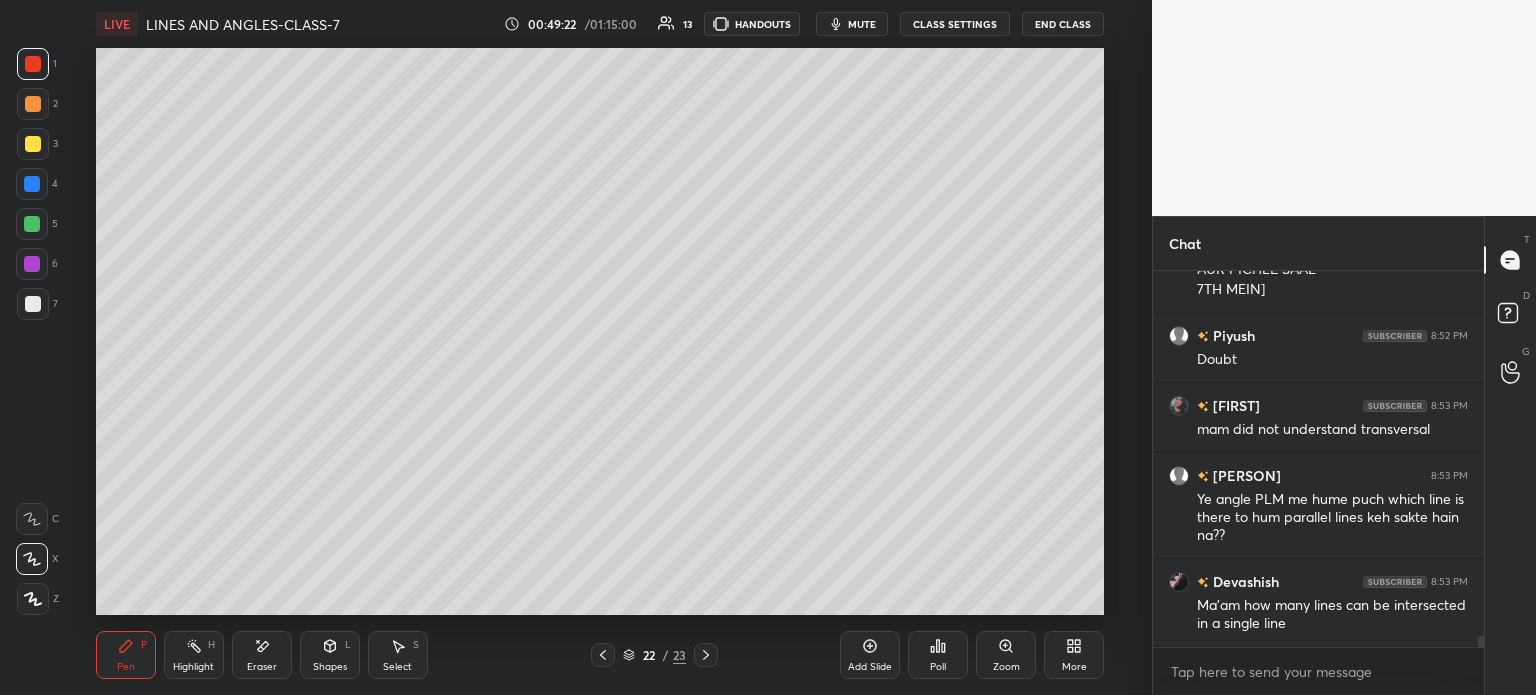 click at bounding box center [603, 655] 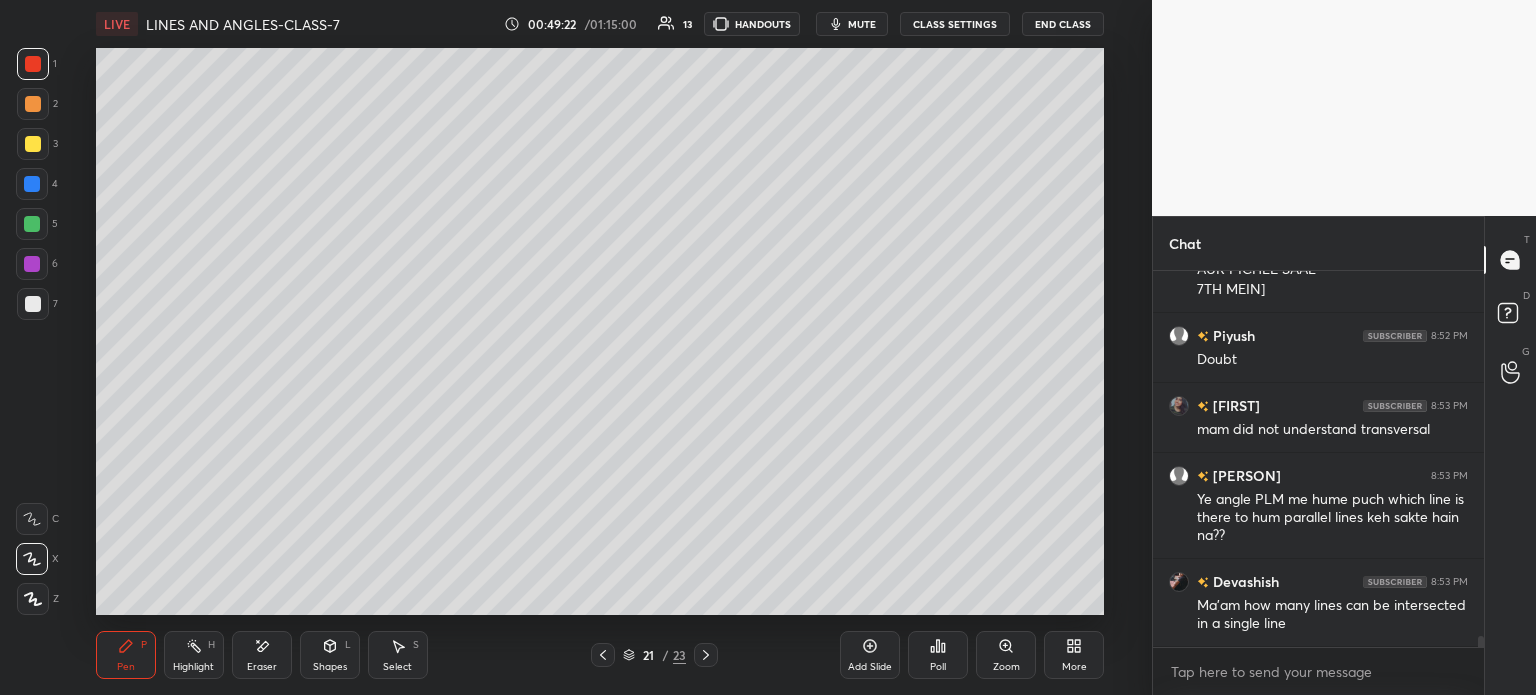 click 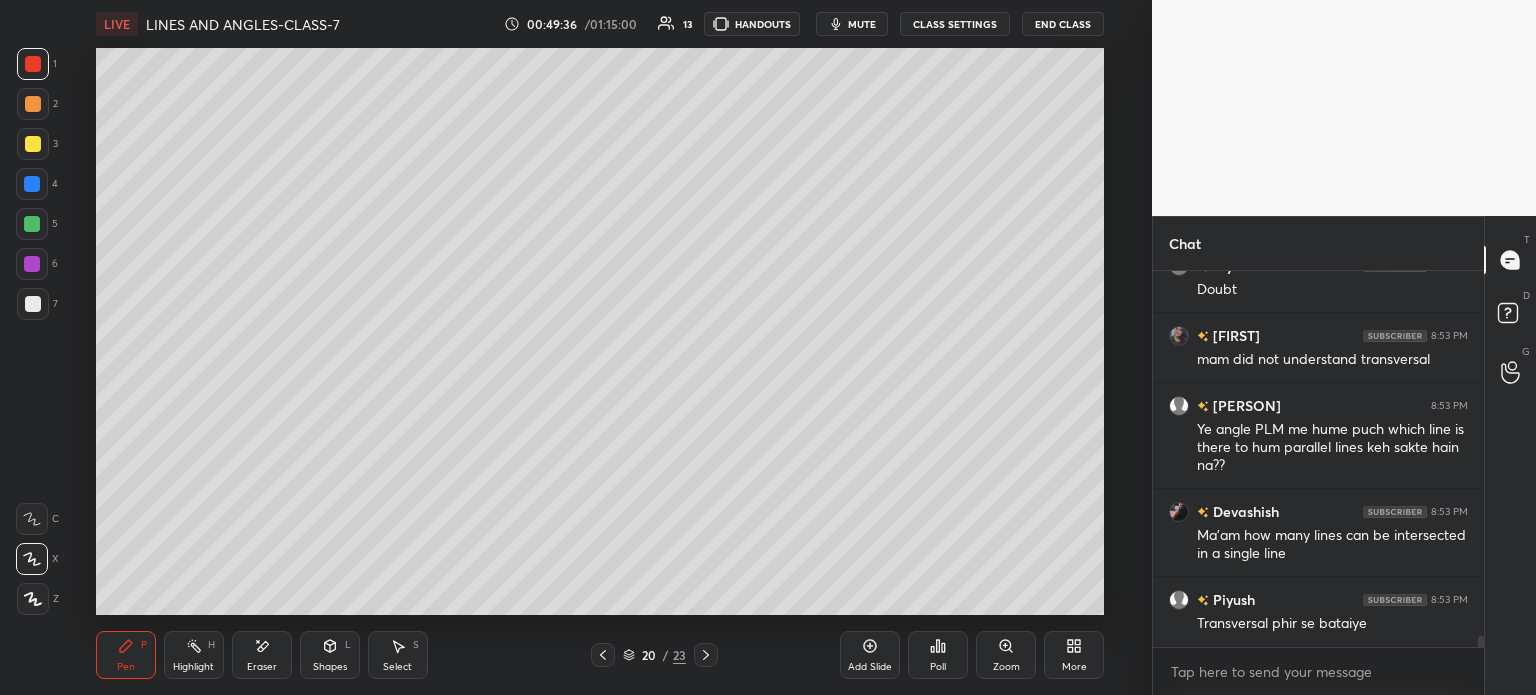 scroll, scrollTop: 12380, scrollLeft: 0, axis: vertical 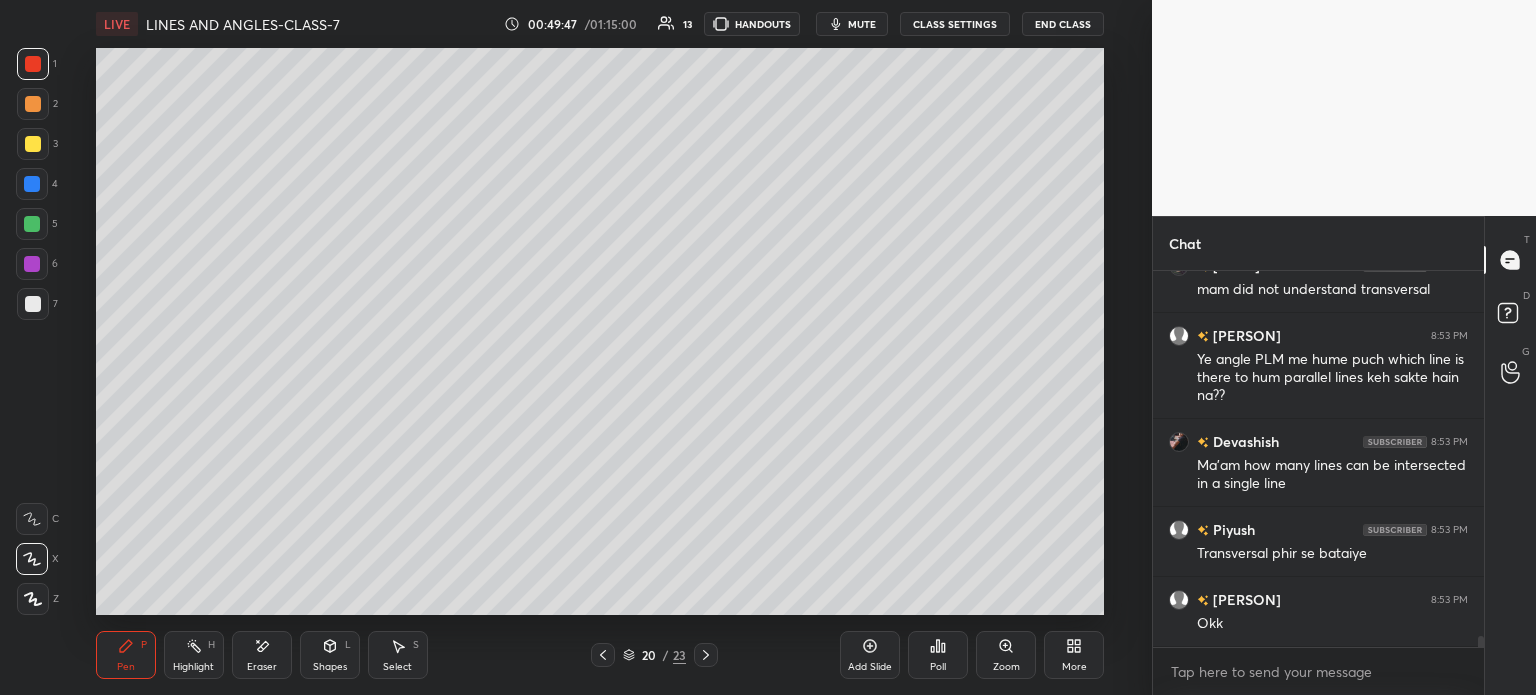 click on "Eraser" at bounding box center (262, 655) 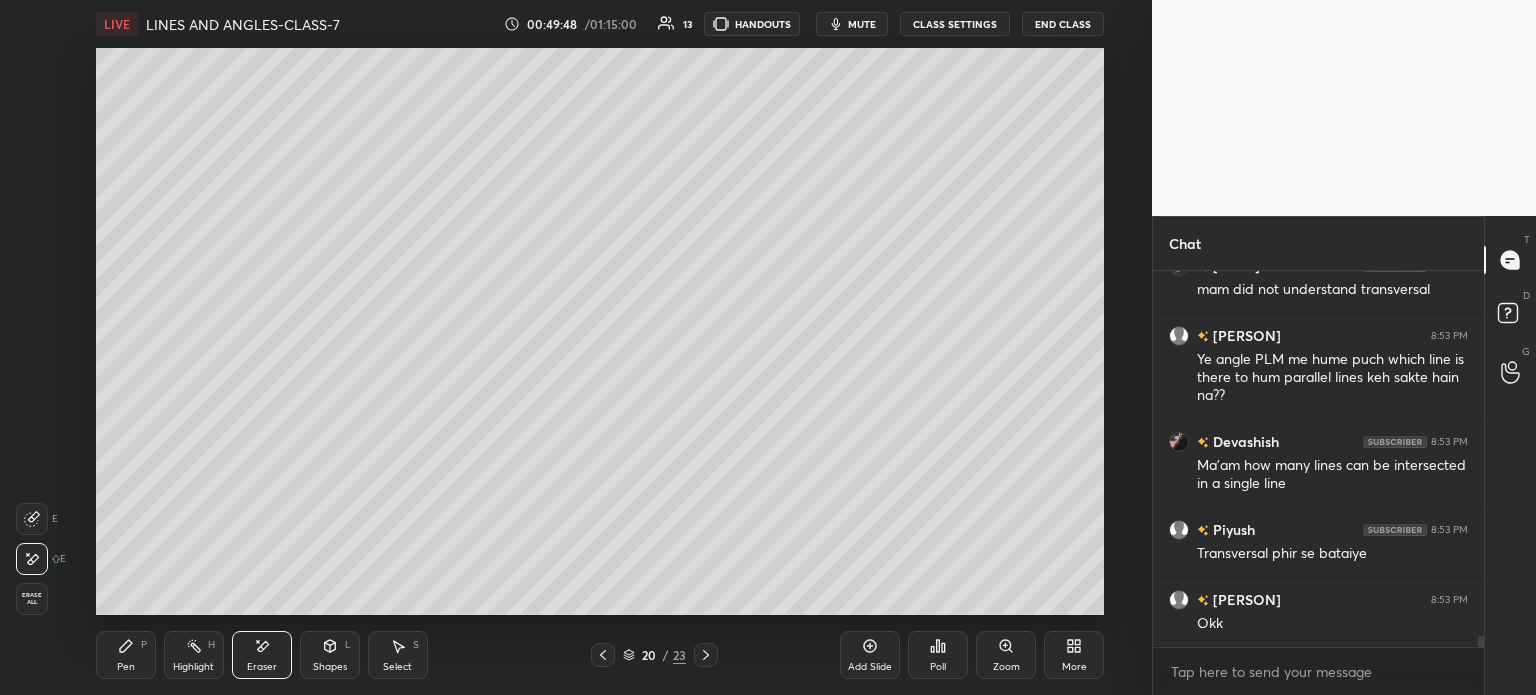 click on "Erase all" at bounding box center (32, 599) 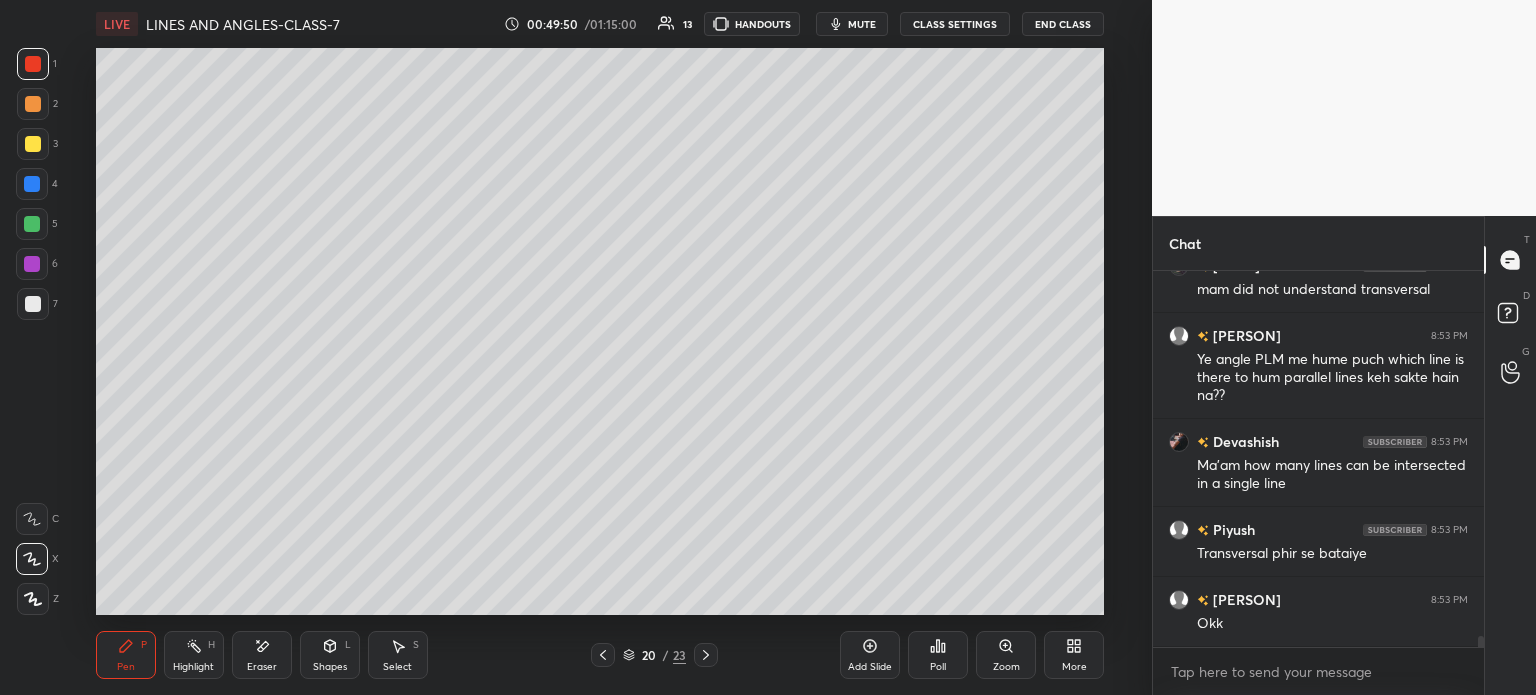 scroll, scrollTop: 12450, scrollLeft: 0, axis: vertical 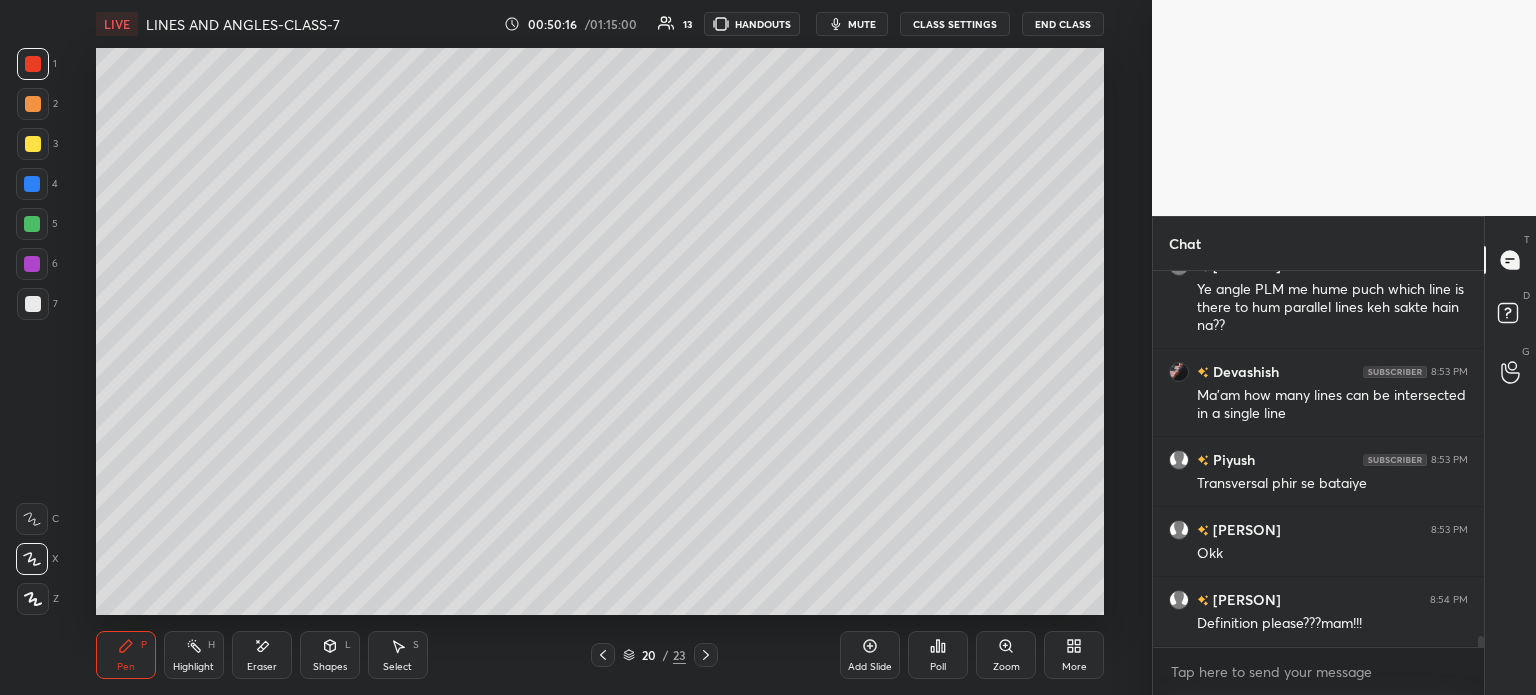 click on "Eraser" at bounding box center [262, 655] 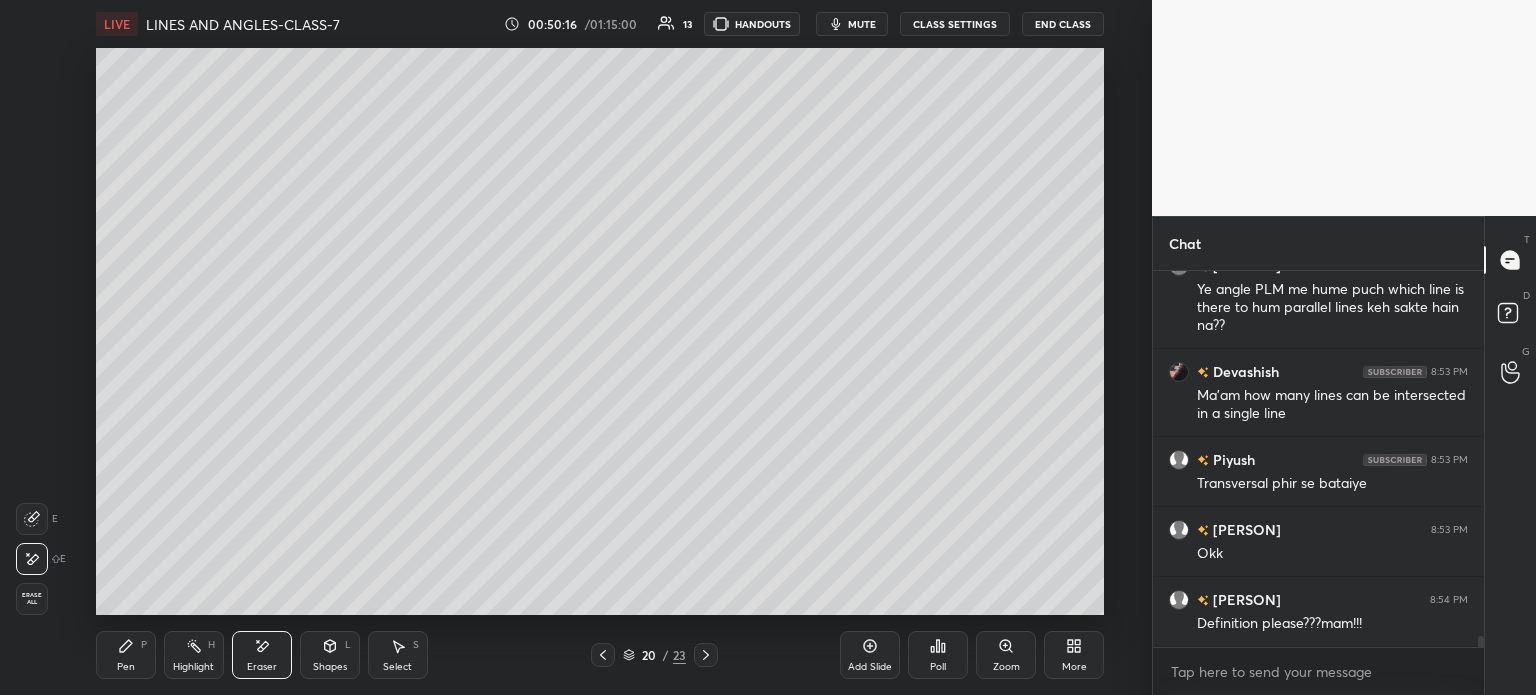 scroll, scrollTop: 12538, scrollLeft: 0, axis: vertical 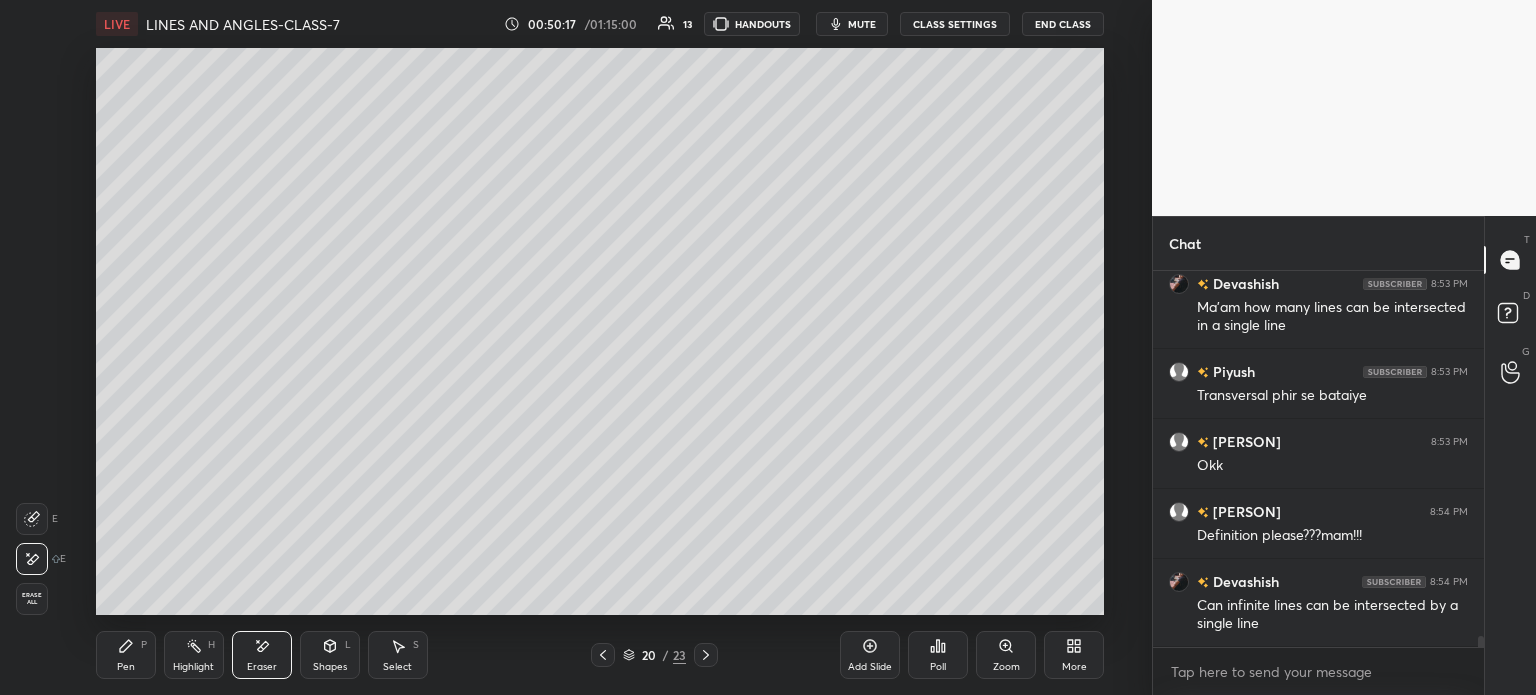 click on "Erase all" at bounding box center (32, 599) 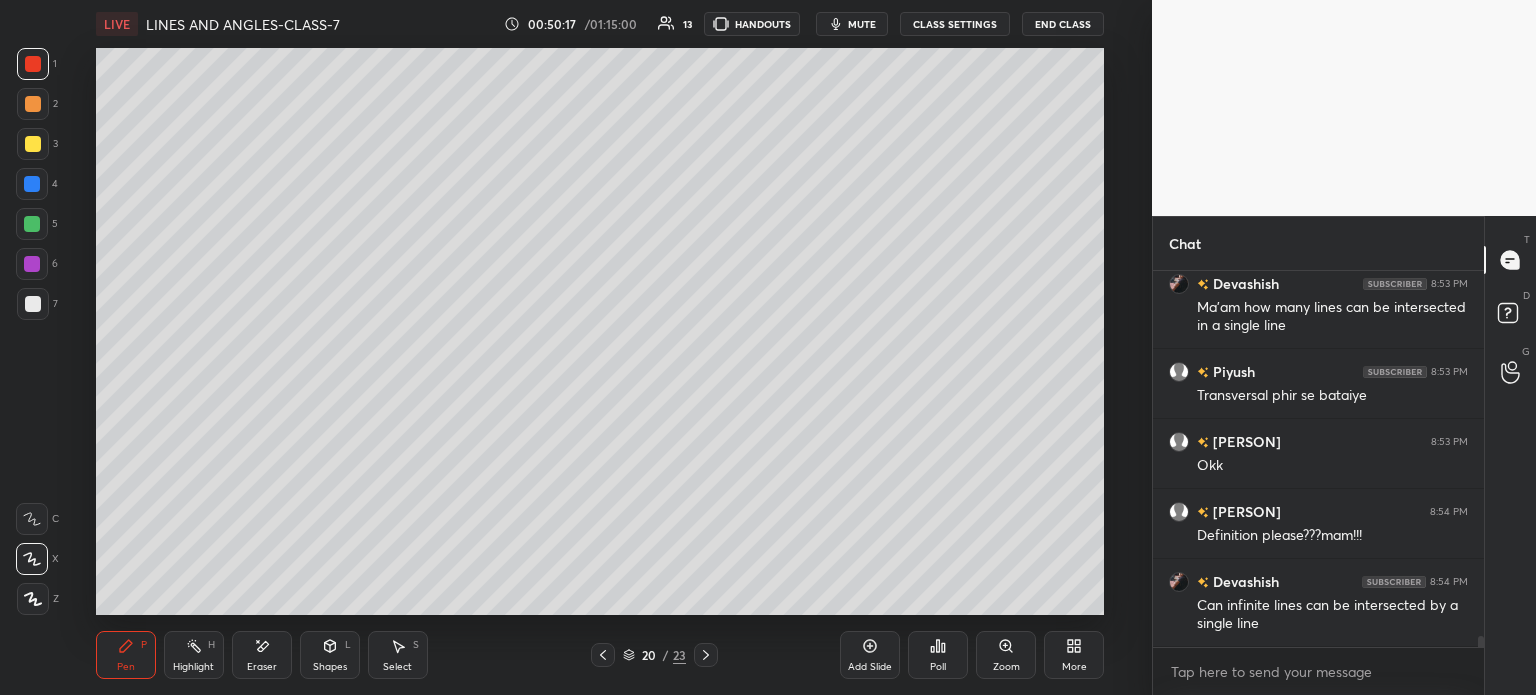 scroll, scrollTop: 12626, scrollLeft: 0, axis: vertical 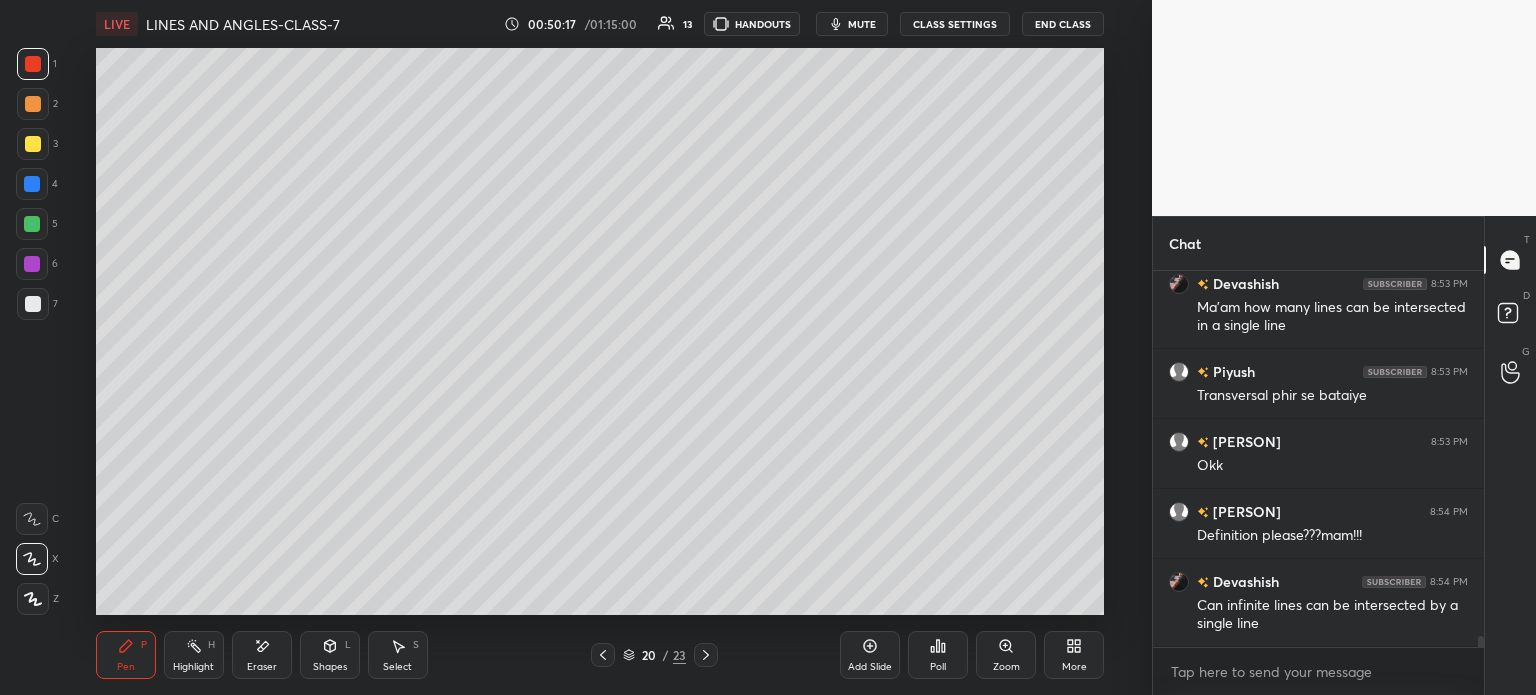 click at bounding box center [33, 144] 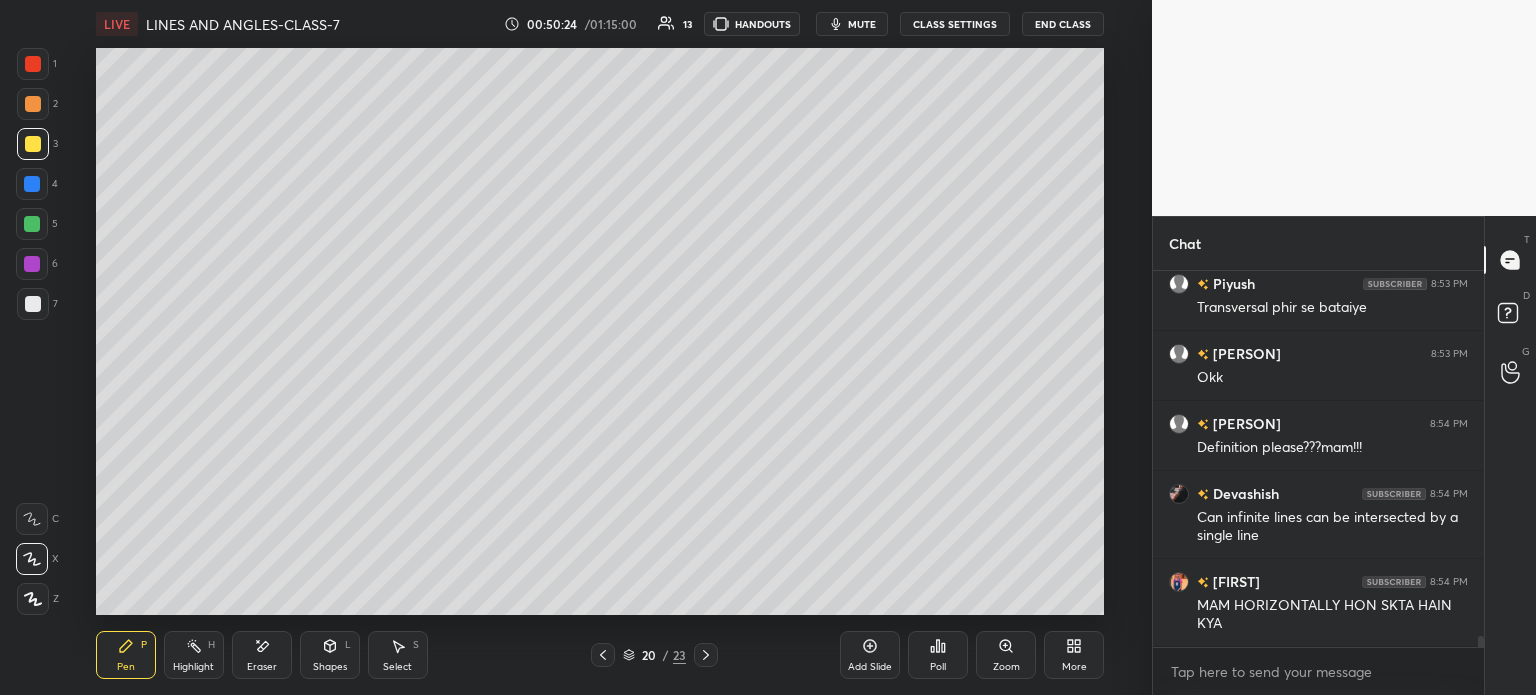 scroll, scrollTop: 12696, scrollLeft: 0, axis: vertical 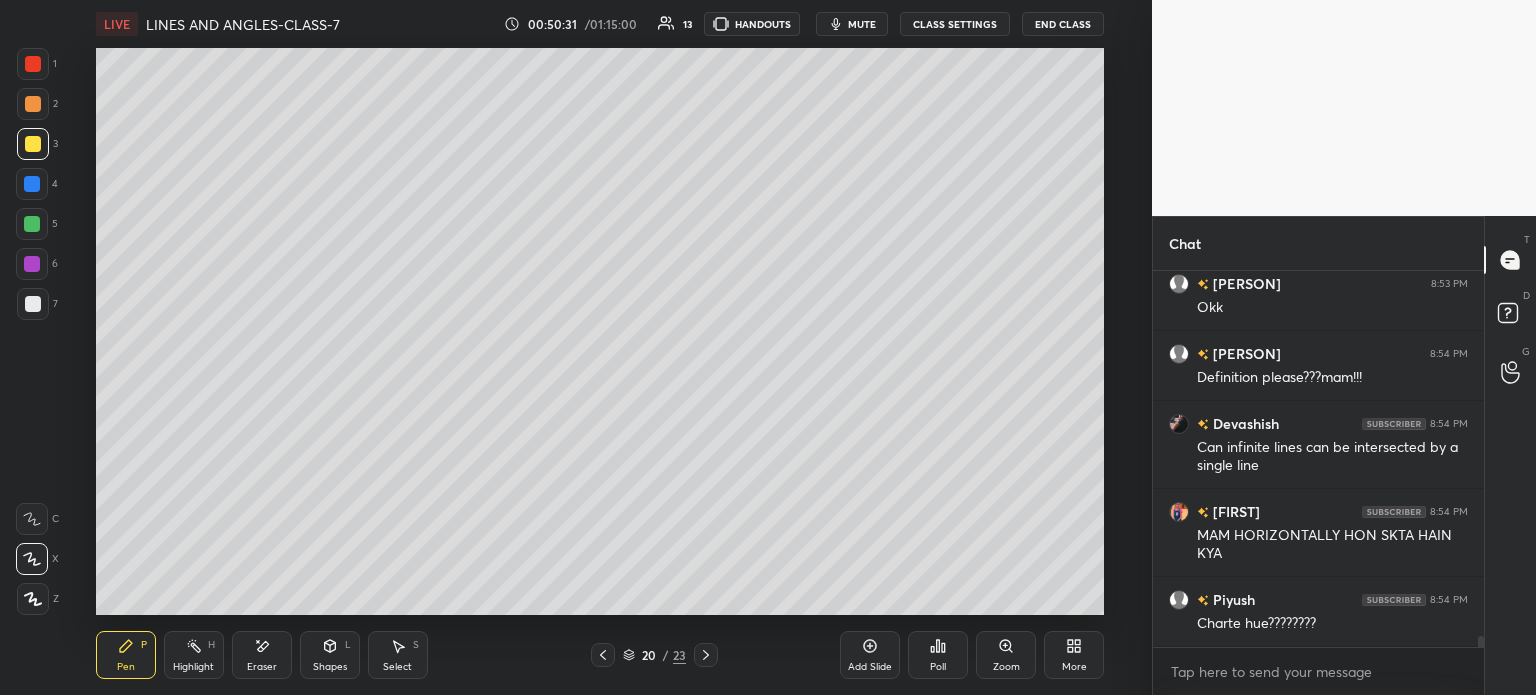 click on "Eraser" at bounding box center (262, 655) 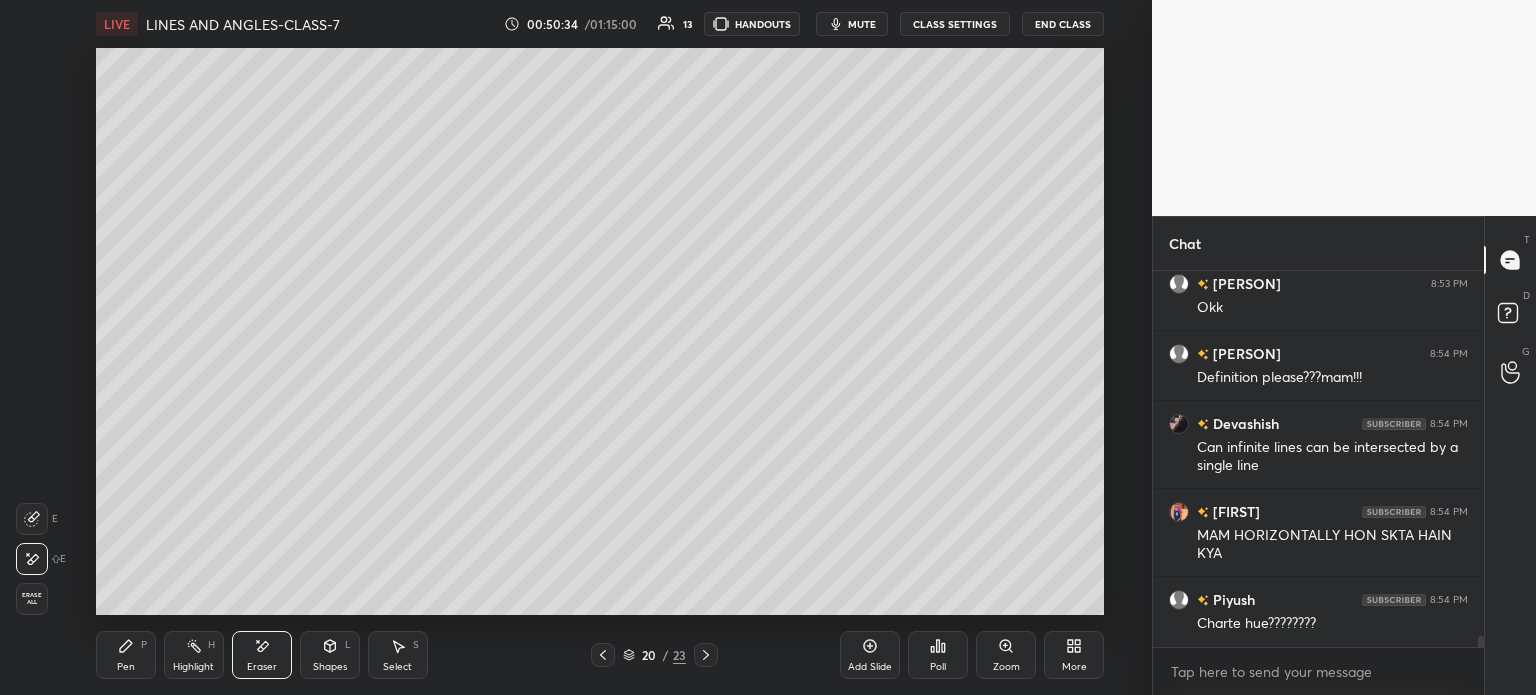 click on "Pen P Highlight H Eraser Shapes L Select S" at bounding box center (282, 655) 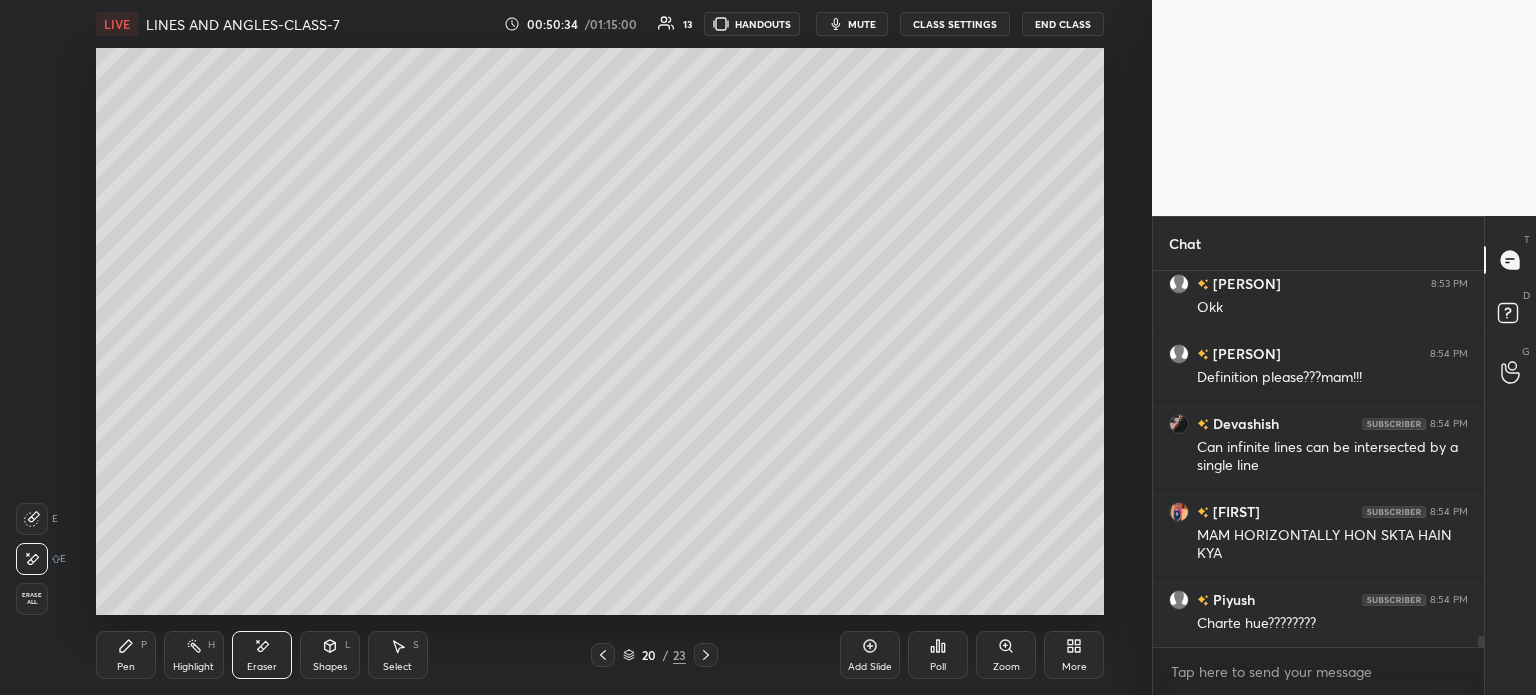 scroll, scrollTop: 12766, scrollLeft: 0, axis: vertical 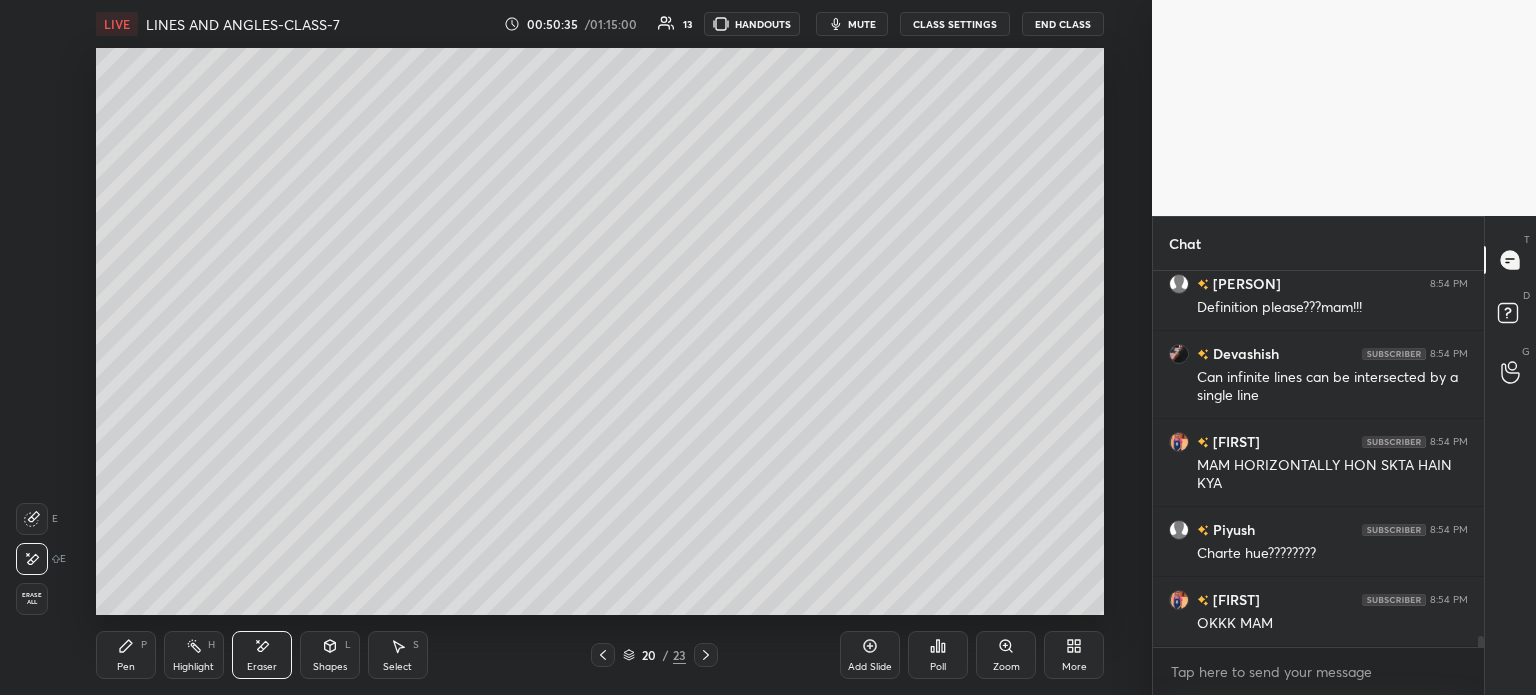 click on "Pen P" at bounding box center (126, 655) 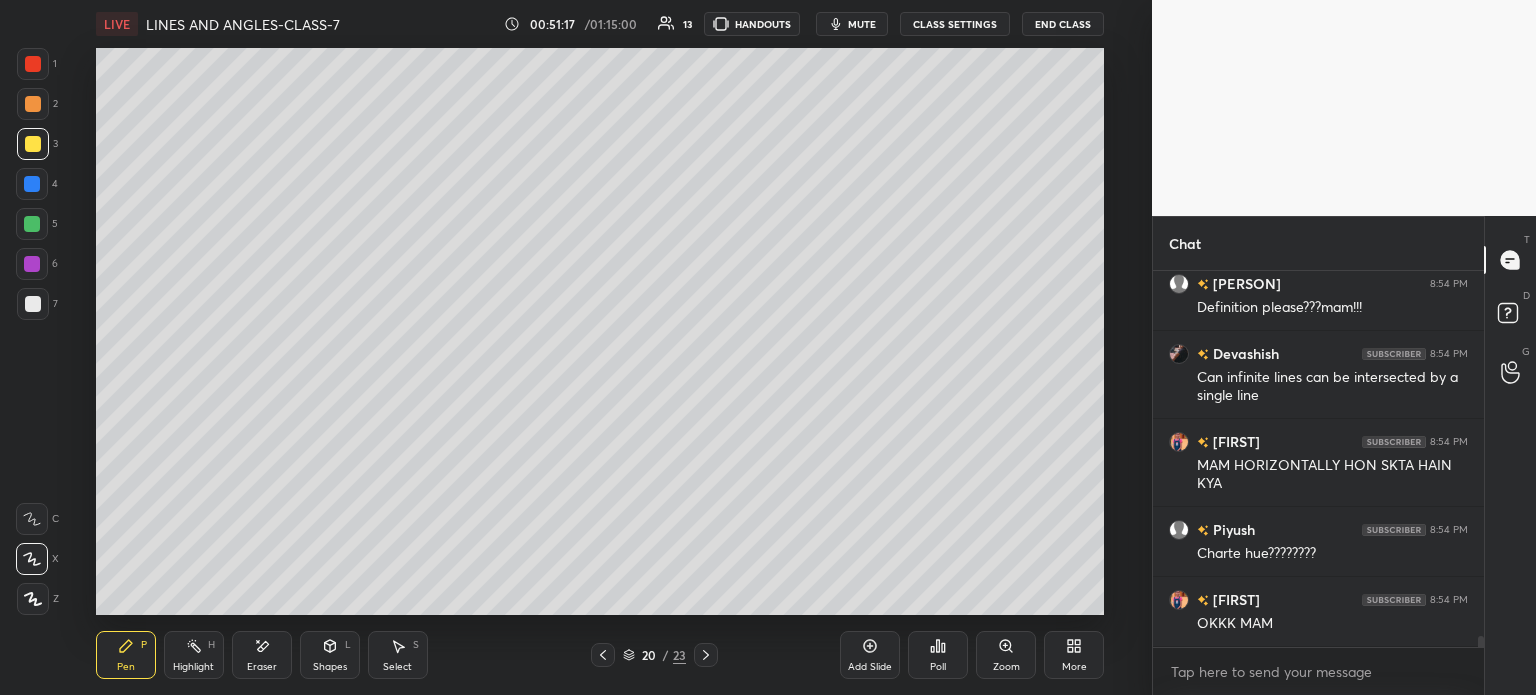 click 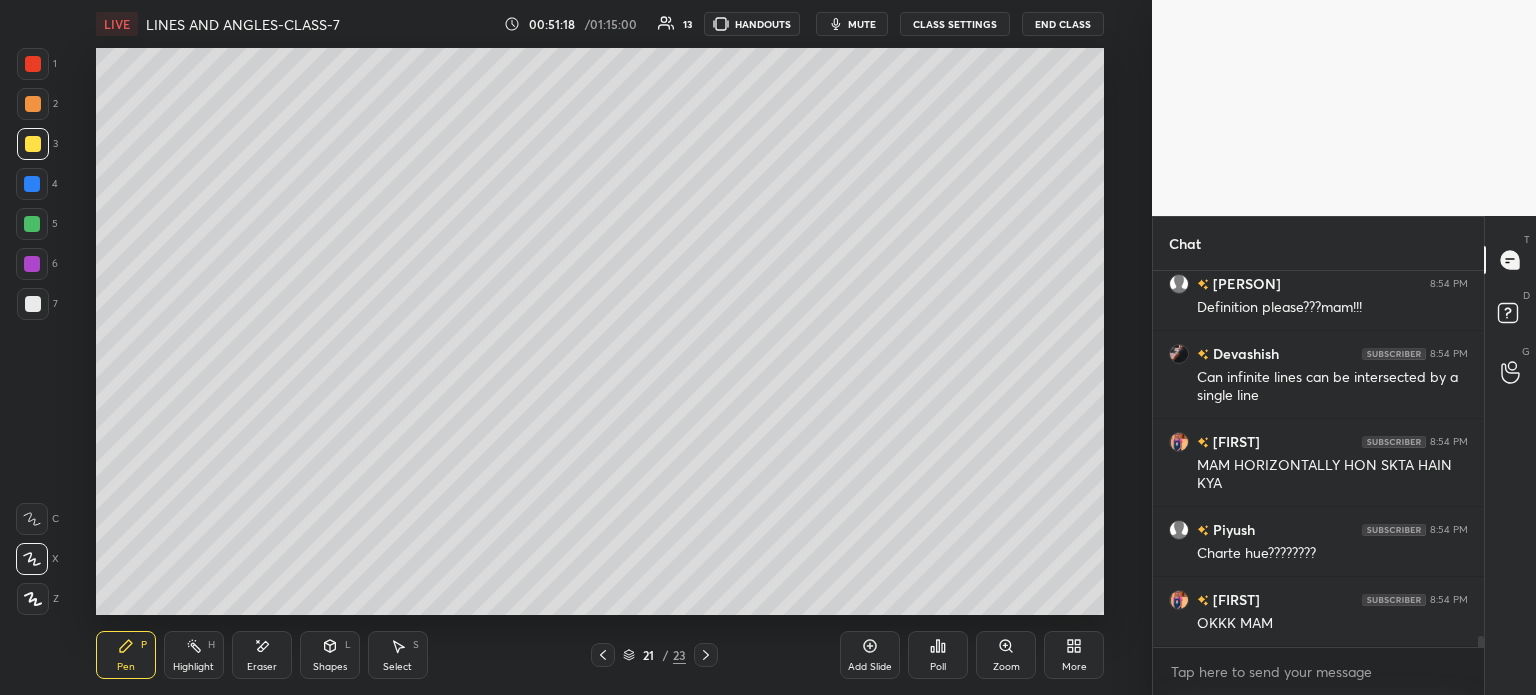 click 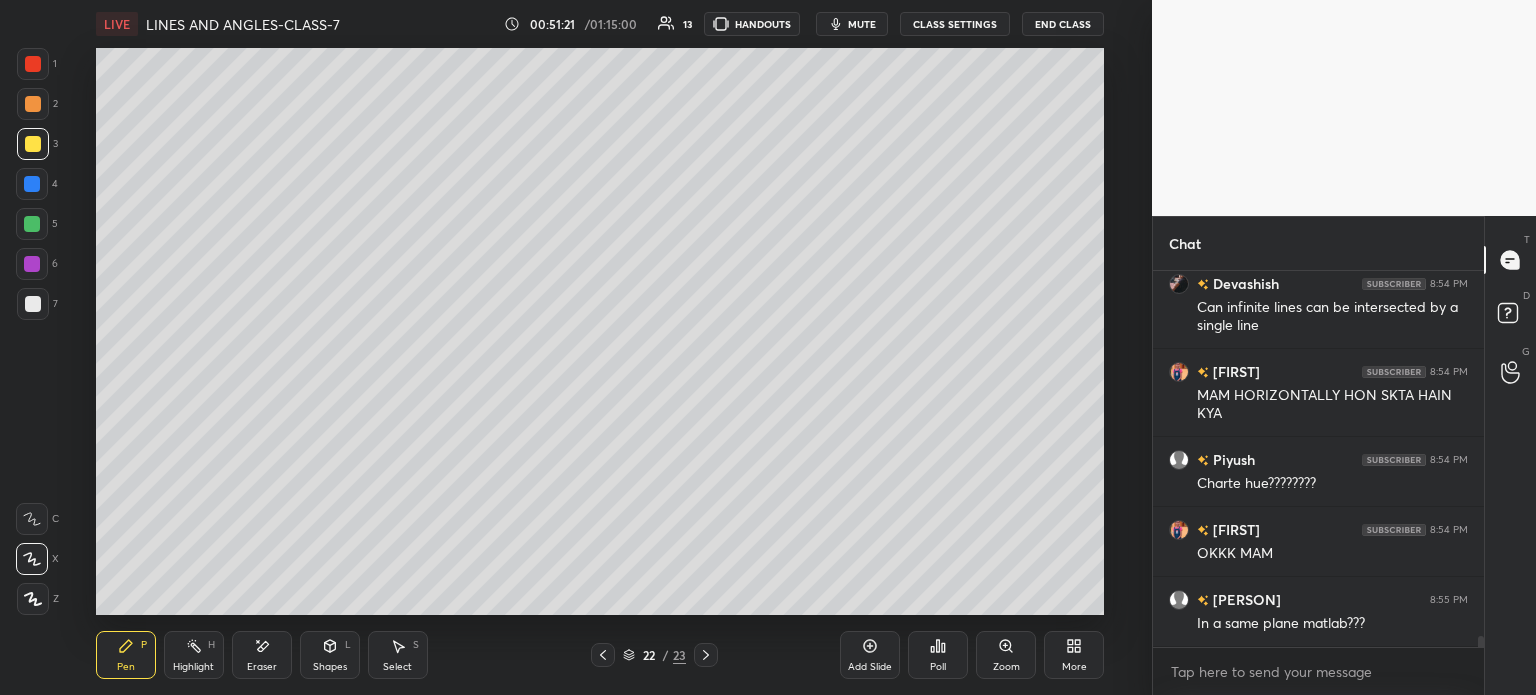 scroll, scrollTop: 12906, scrollLeft: 0, axis: vertical 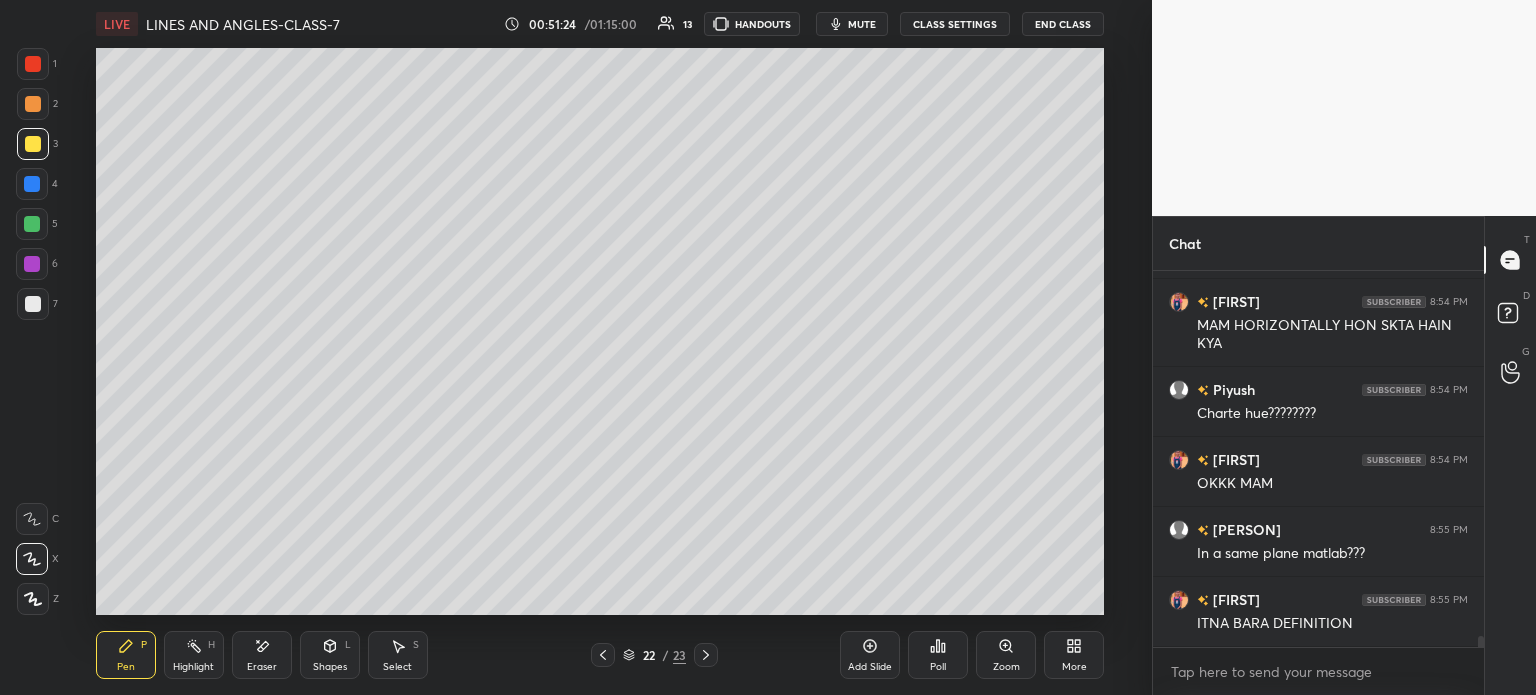 click 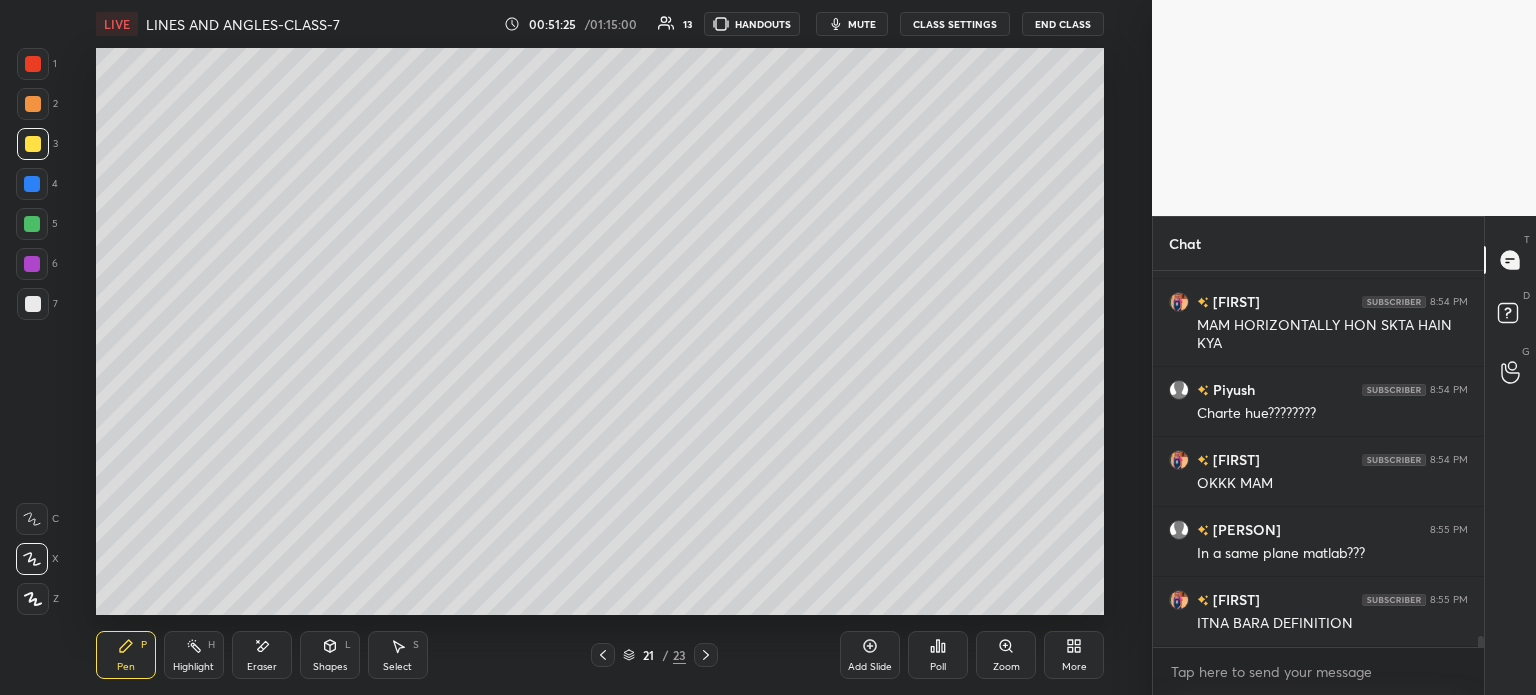 click 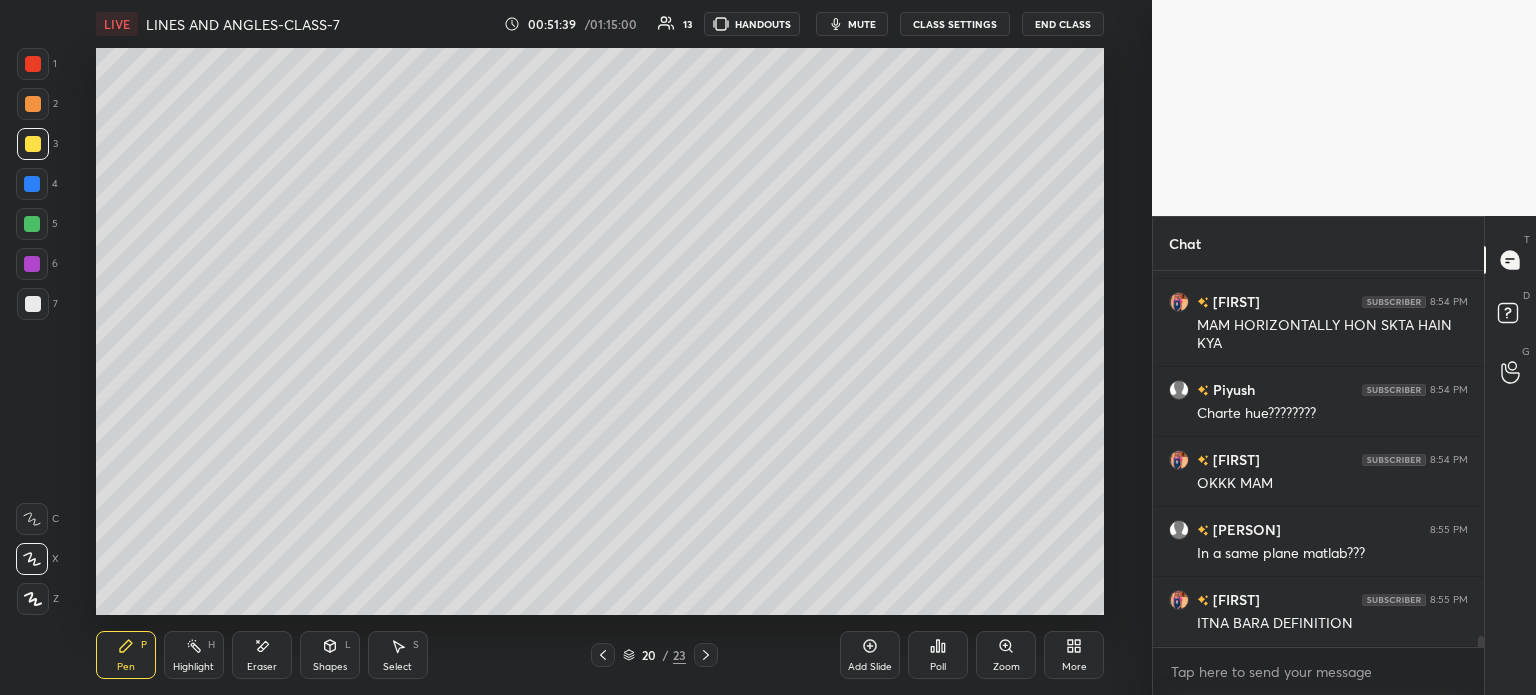 click at bounding box center (33, 304) 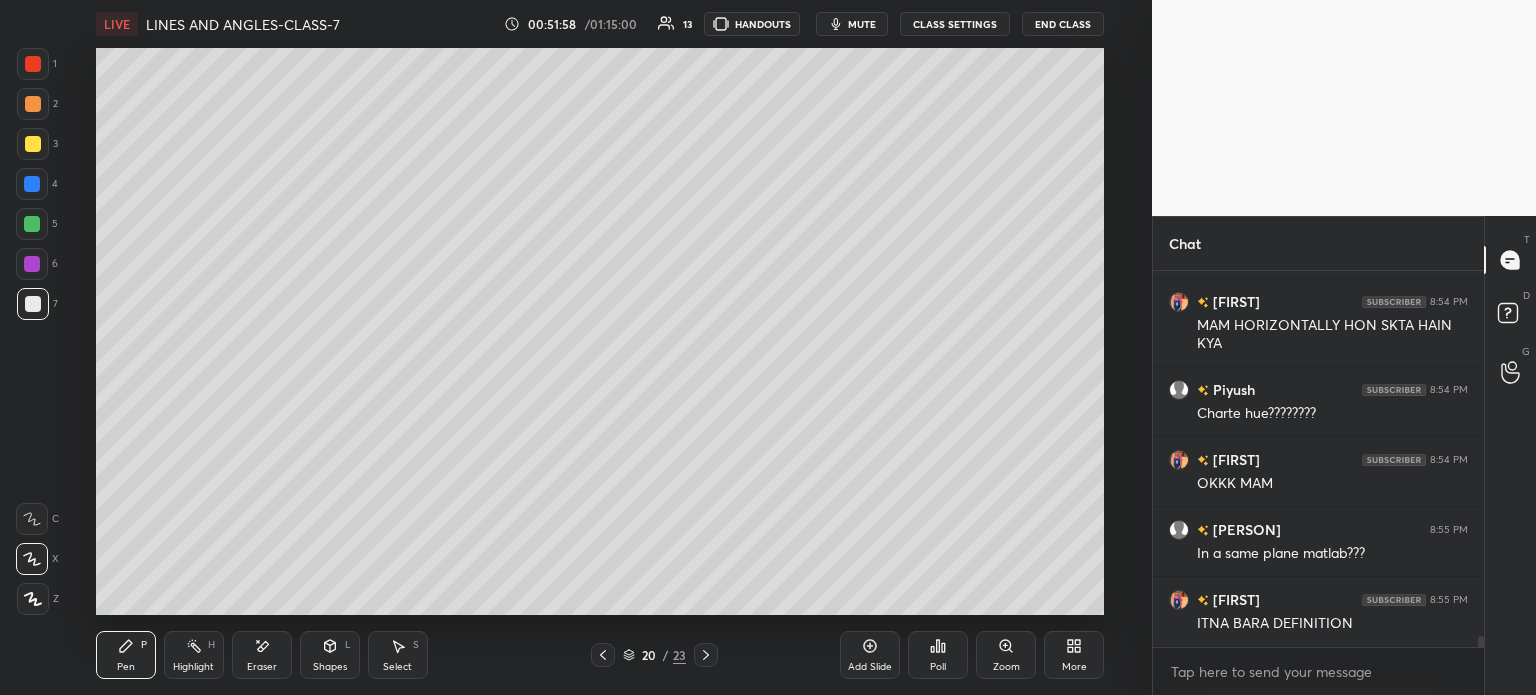 click on "Eraser" at bounding box center (262, 655) 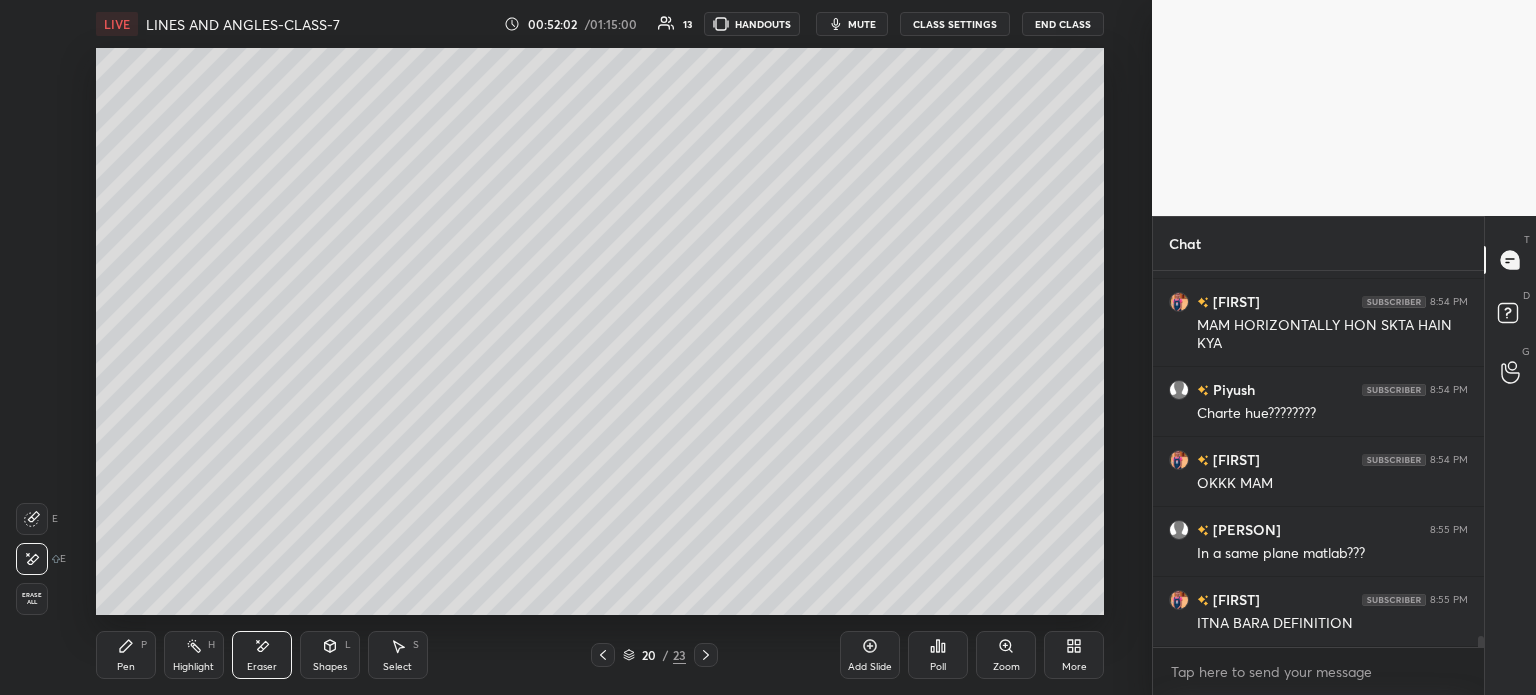 click 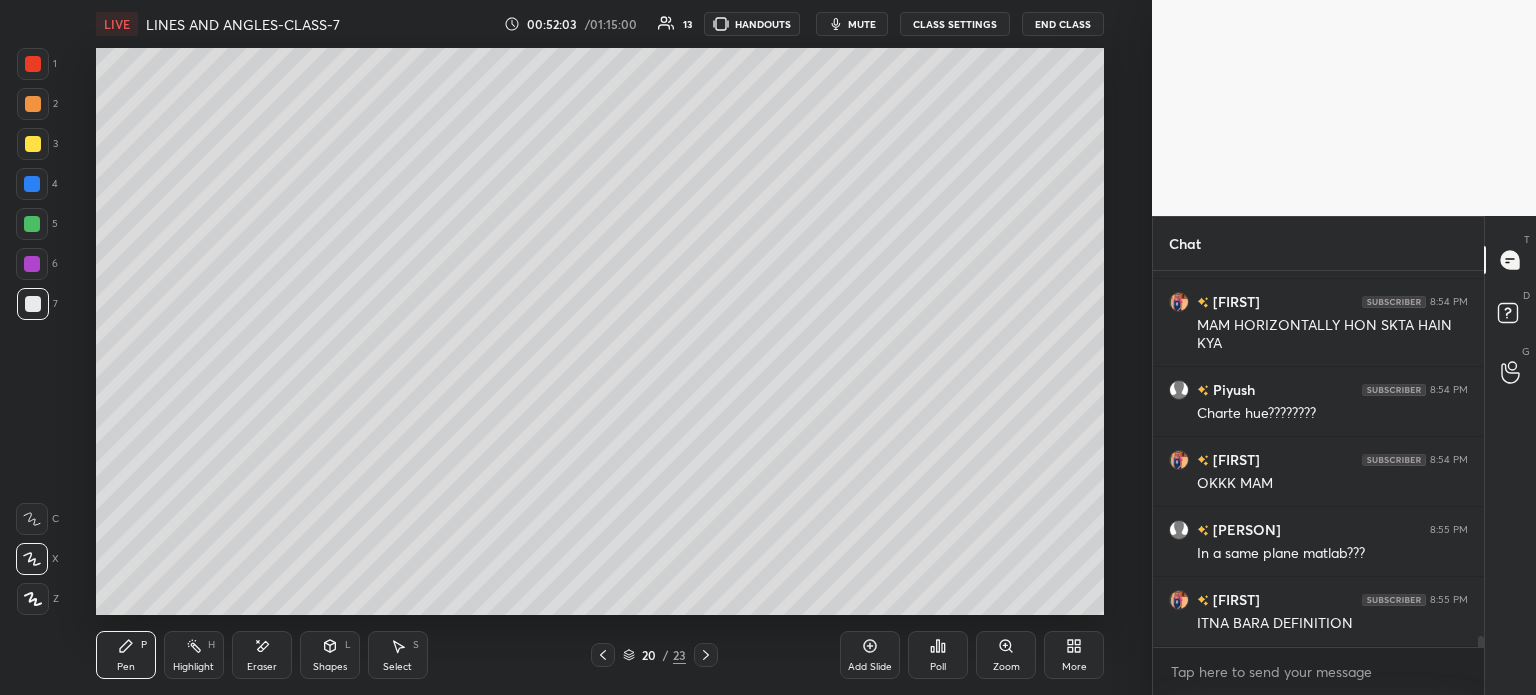 click on "Select S" at bounding box center [398, 655] 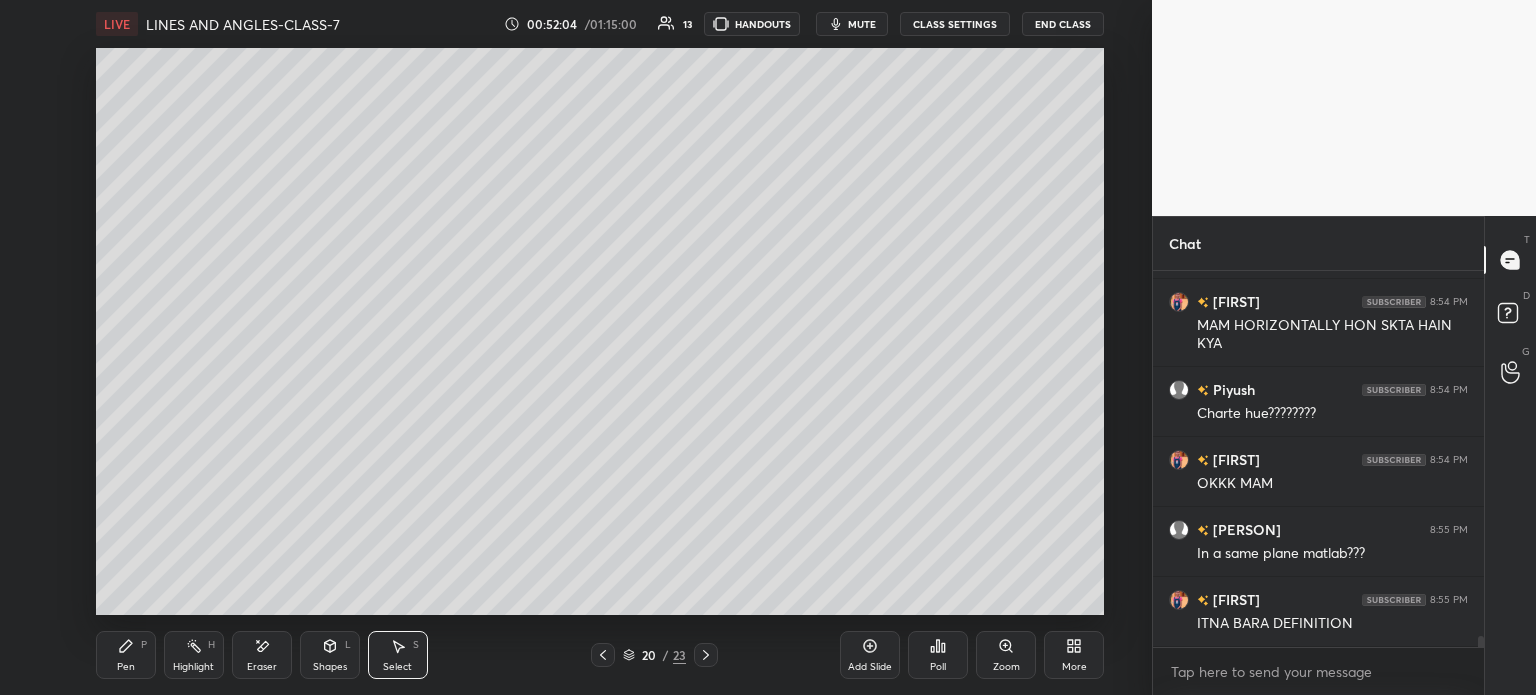 click 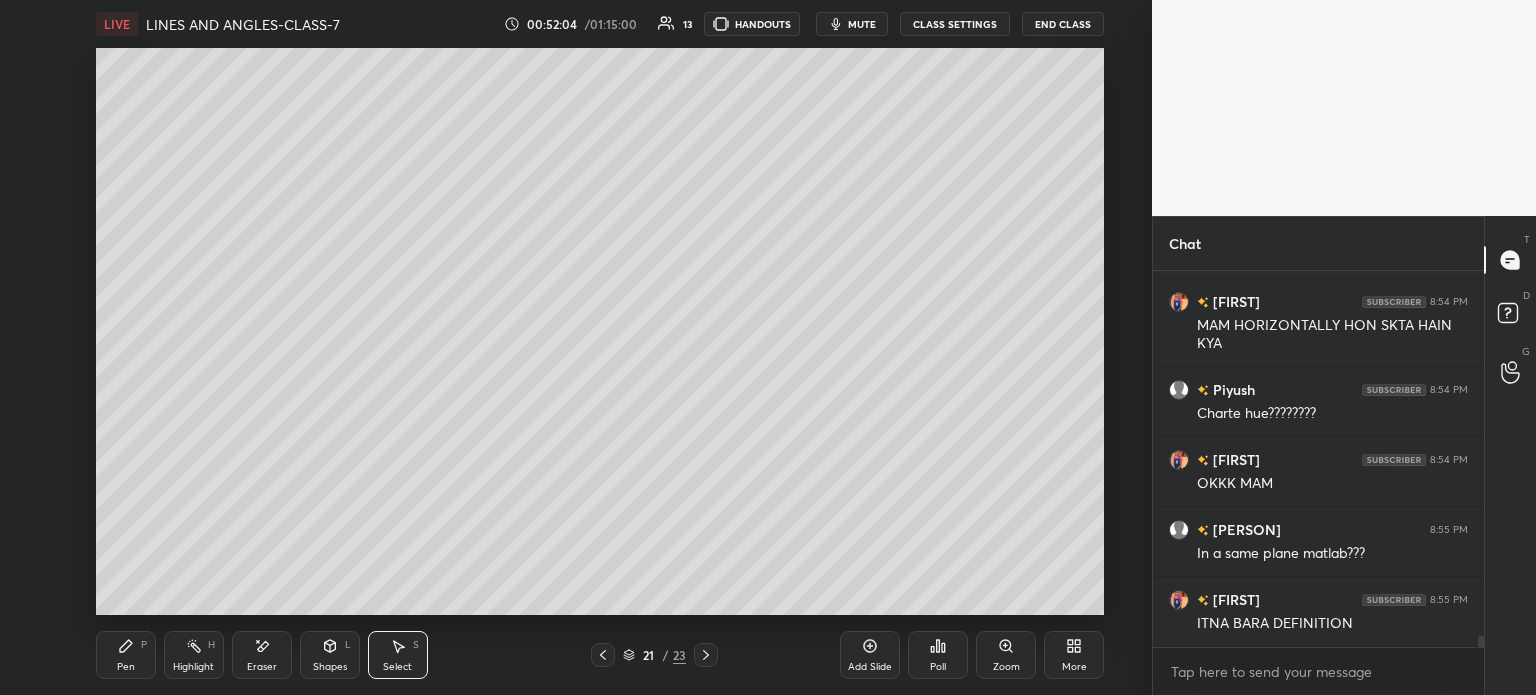 click 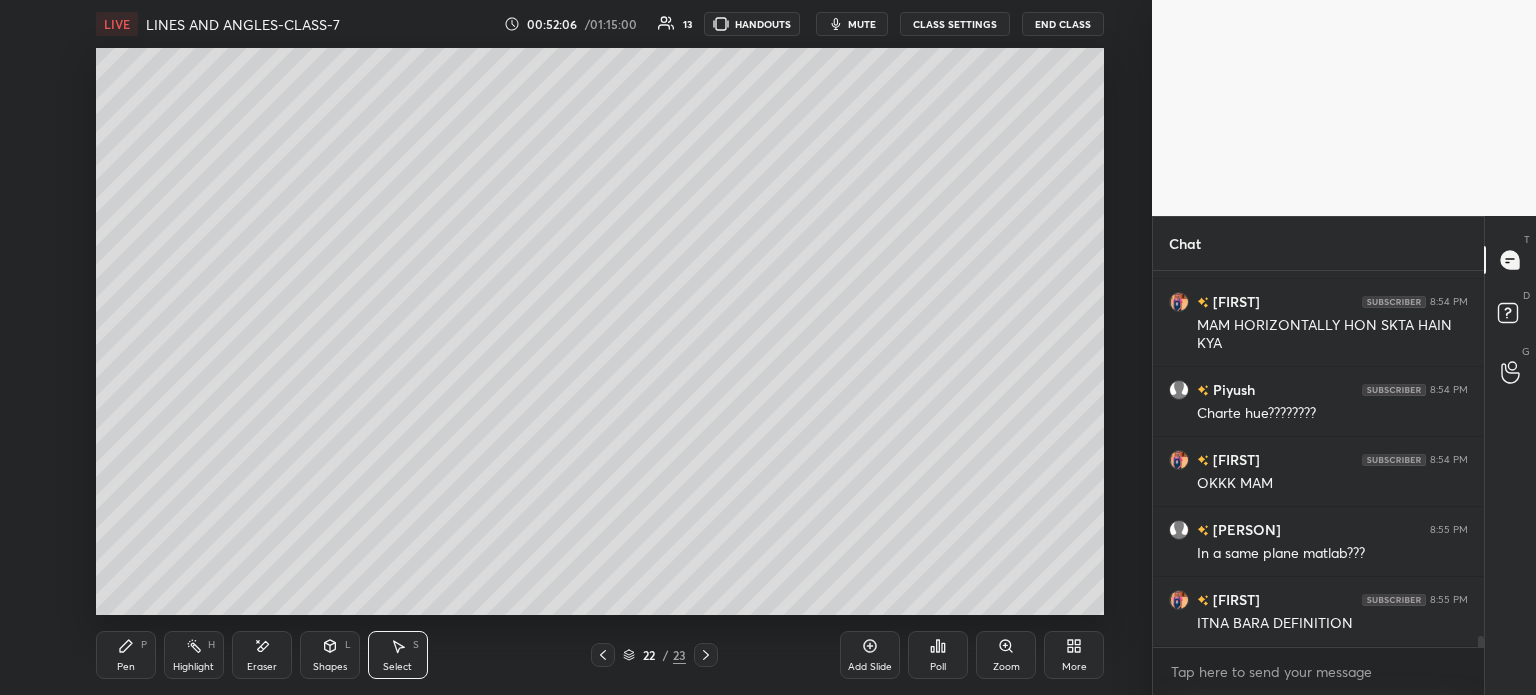 click 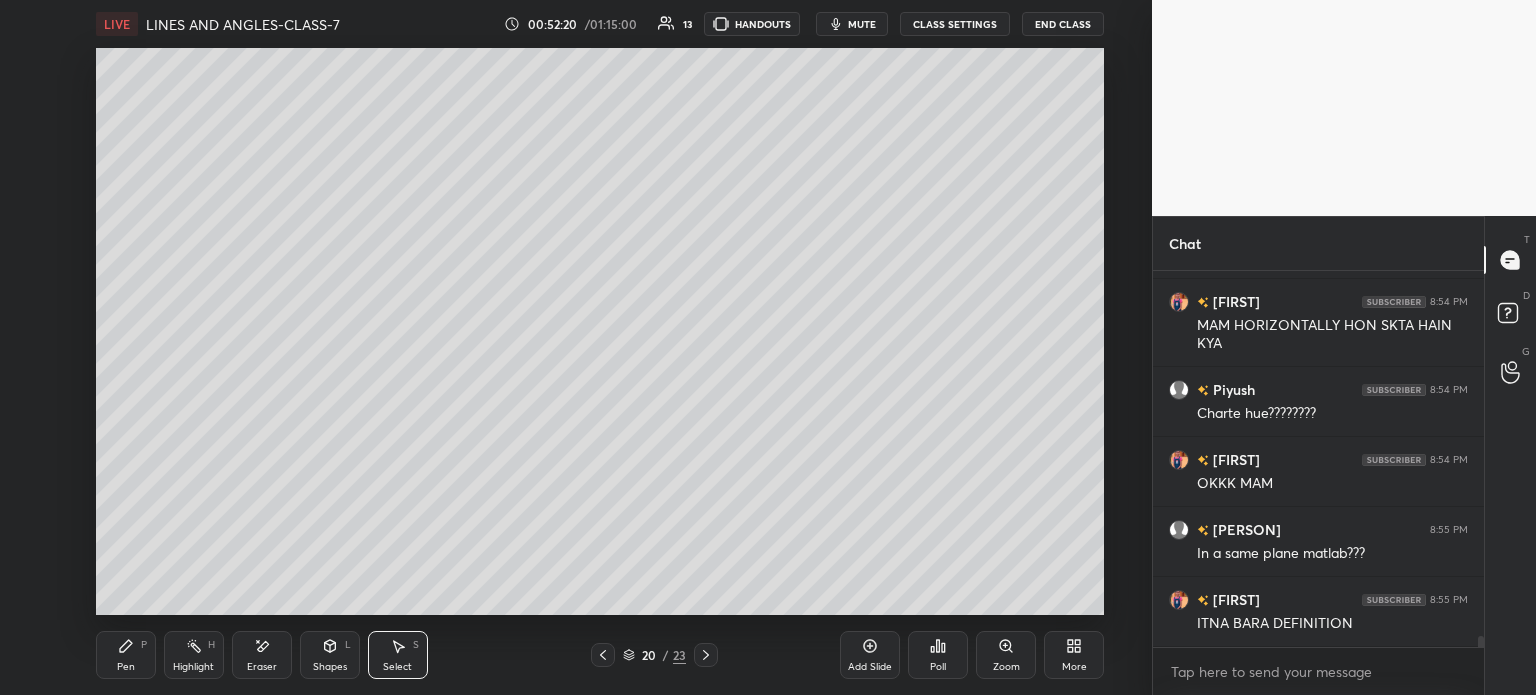 click on "Pen" at bounding box center (126, 667) 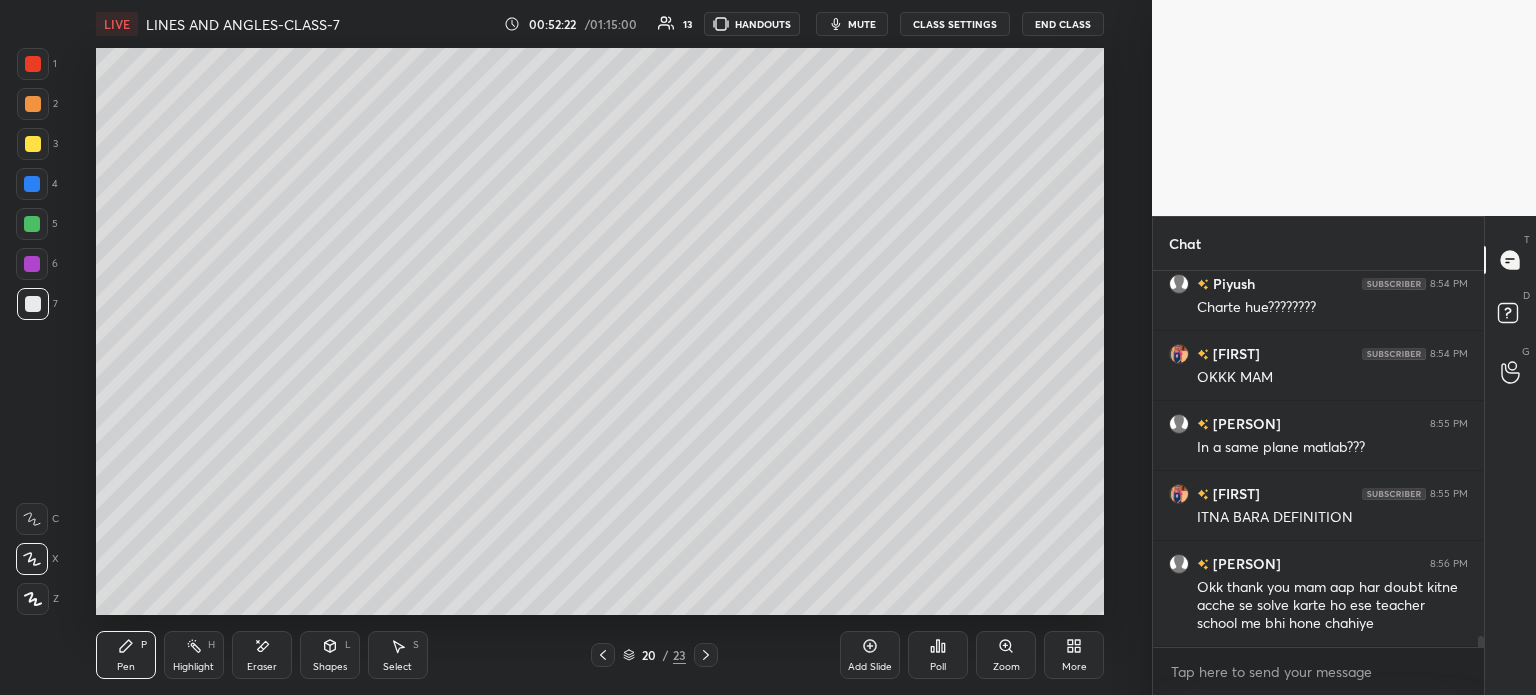 scroll, scrollTop: 13082, scrollLeft: 0, axis: vertical 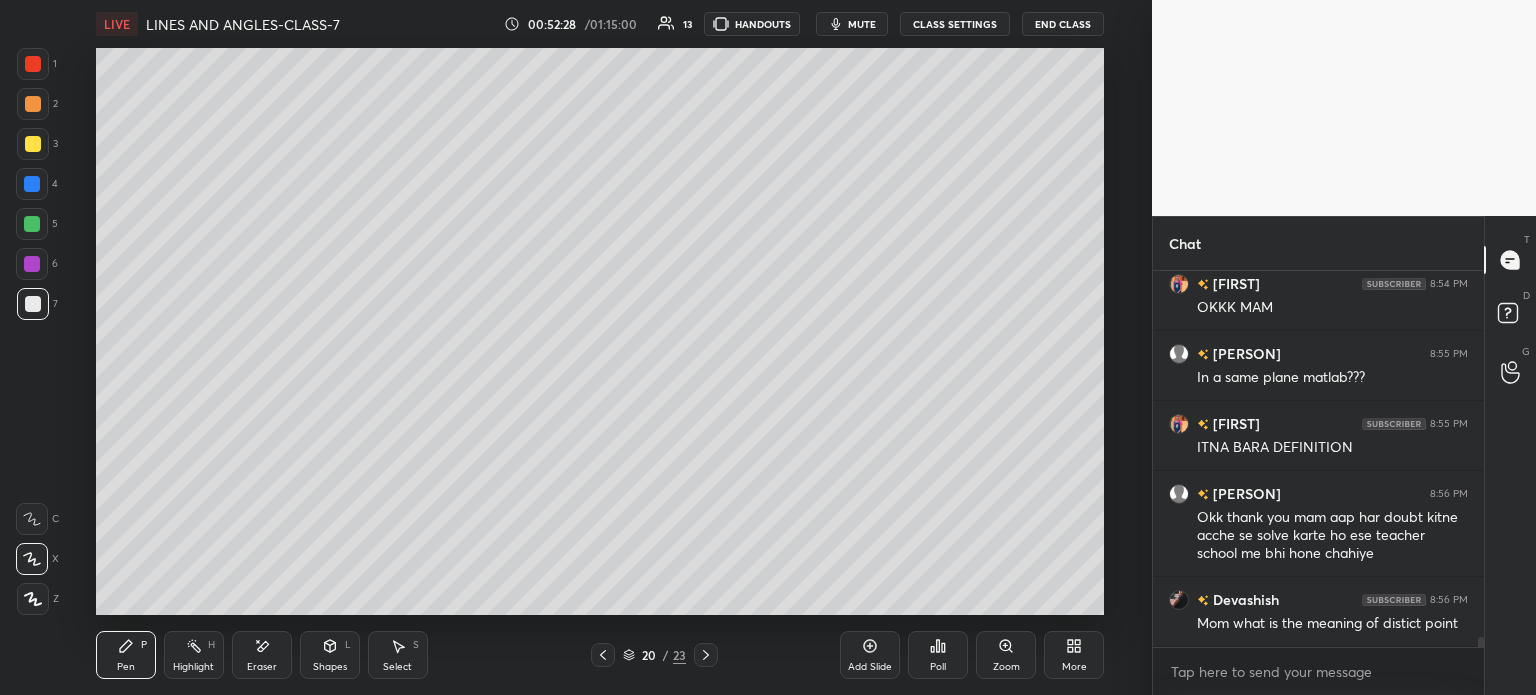 click on "Eraser" at bounding box center (262, 667) 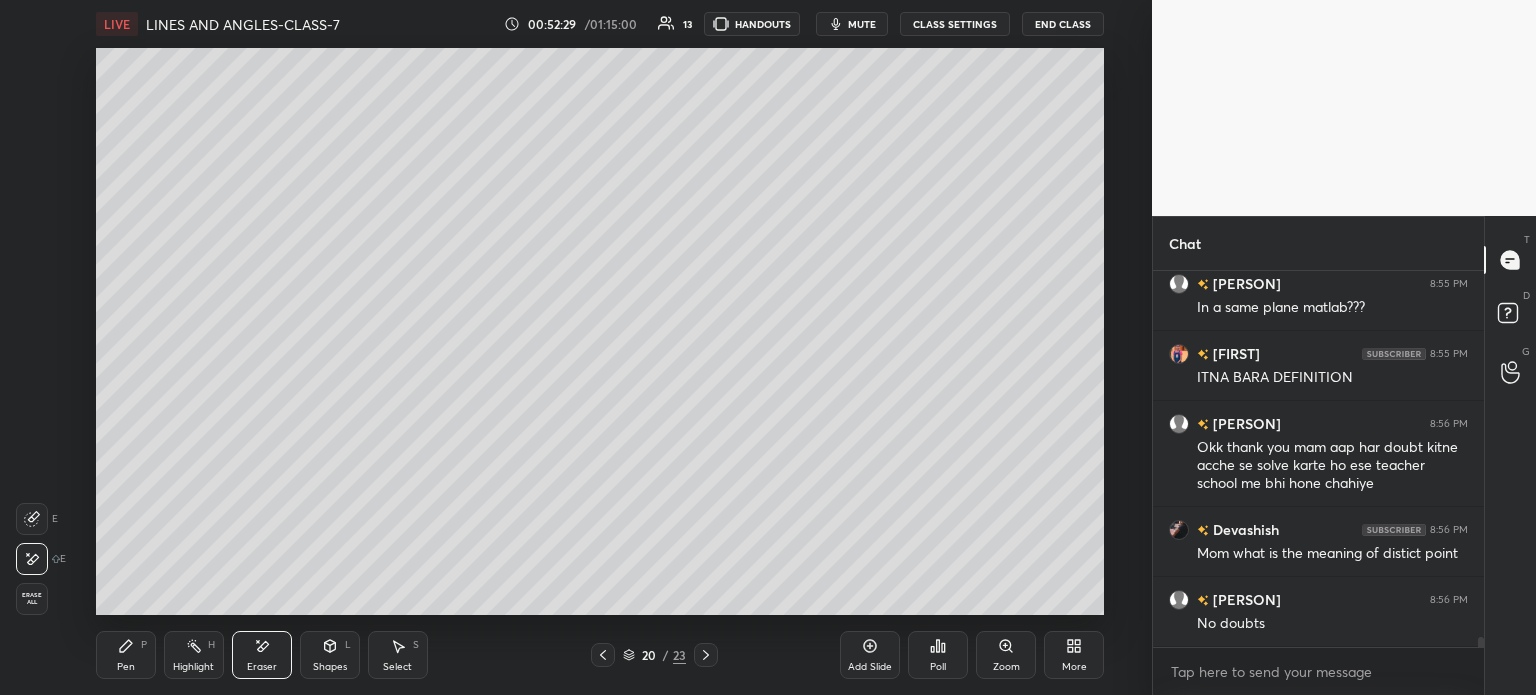 scroll, scrollTop: 13222, scrollLeft: 0, axis: vertical 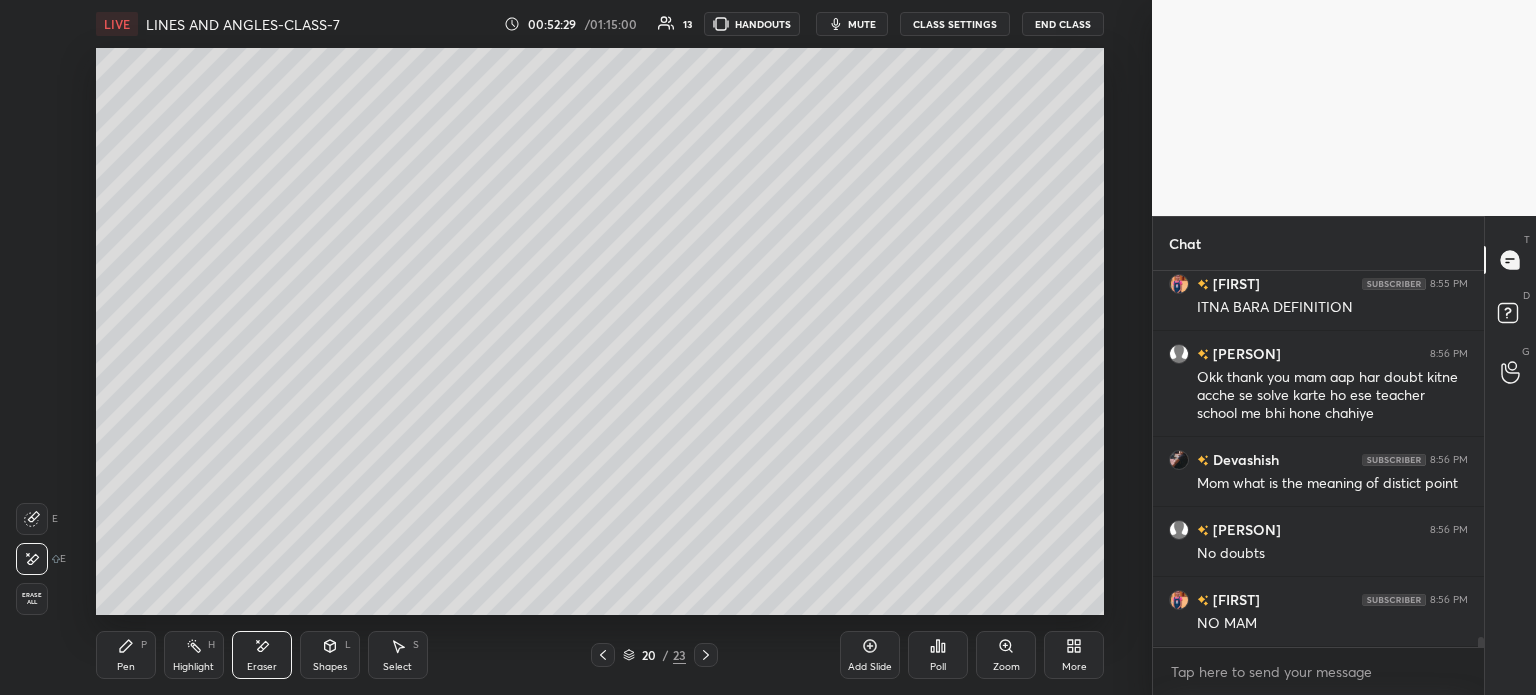 click on "Pen P" at bounding box center (126, 655) 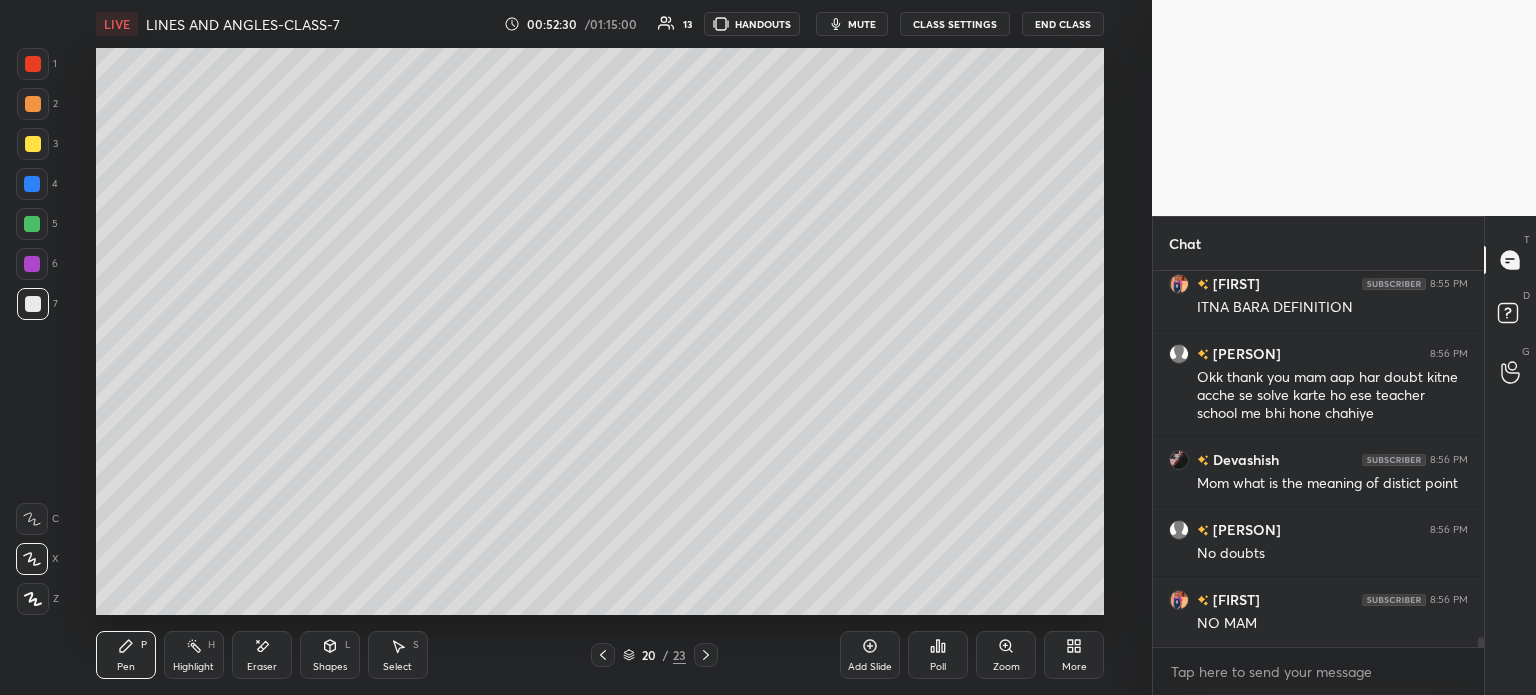 click on "Pen" at bounding box center [126, 667] 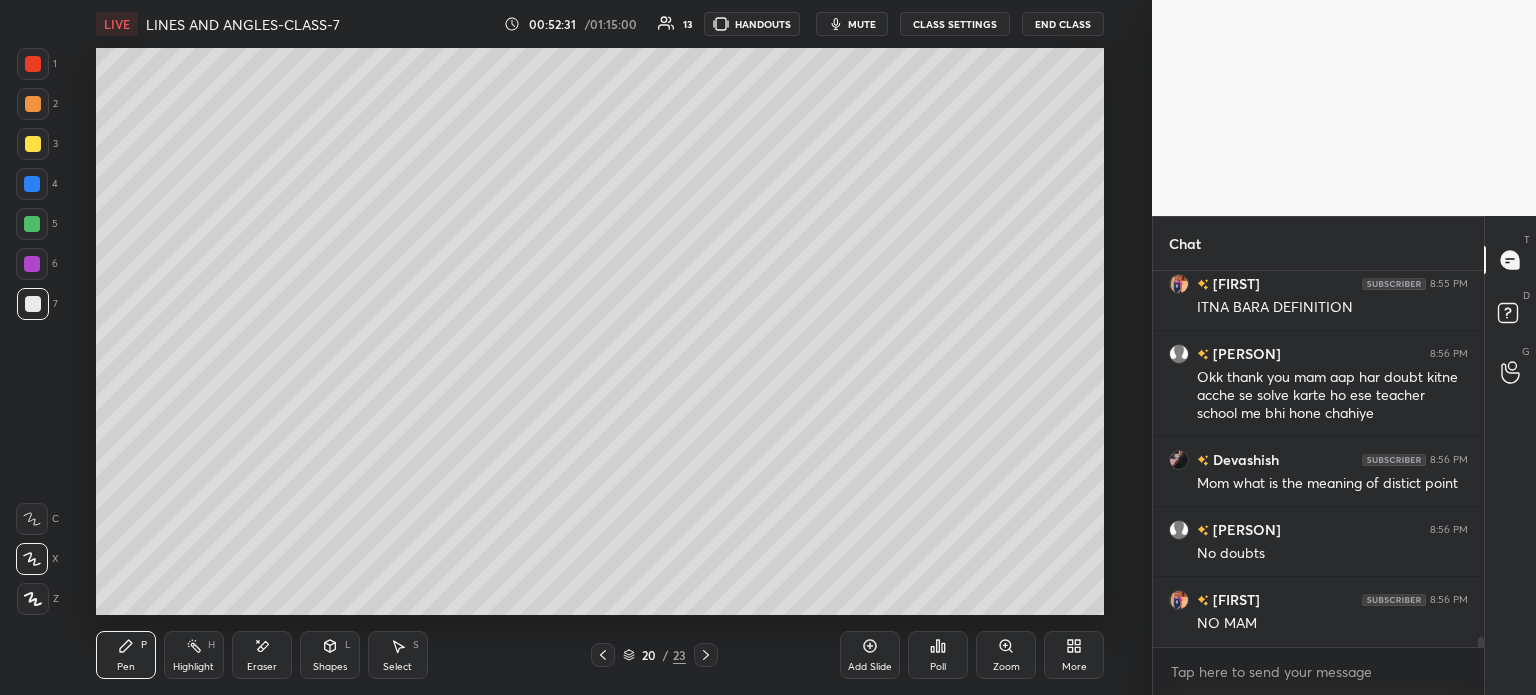 scroll, scrollTop: 13292, scrollLeft: 0, axis: vertical 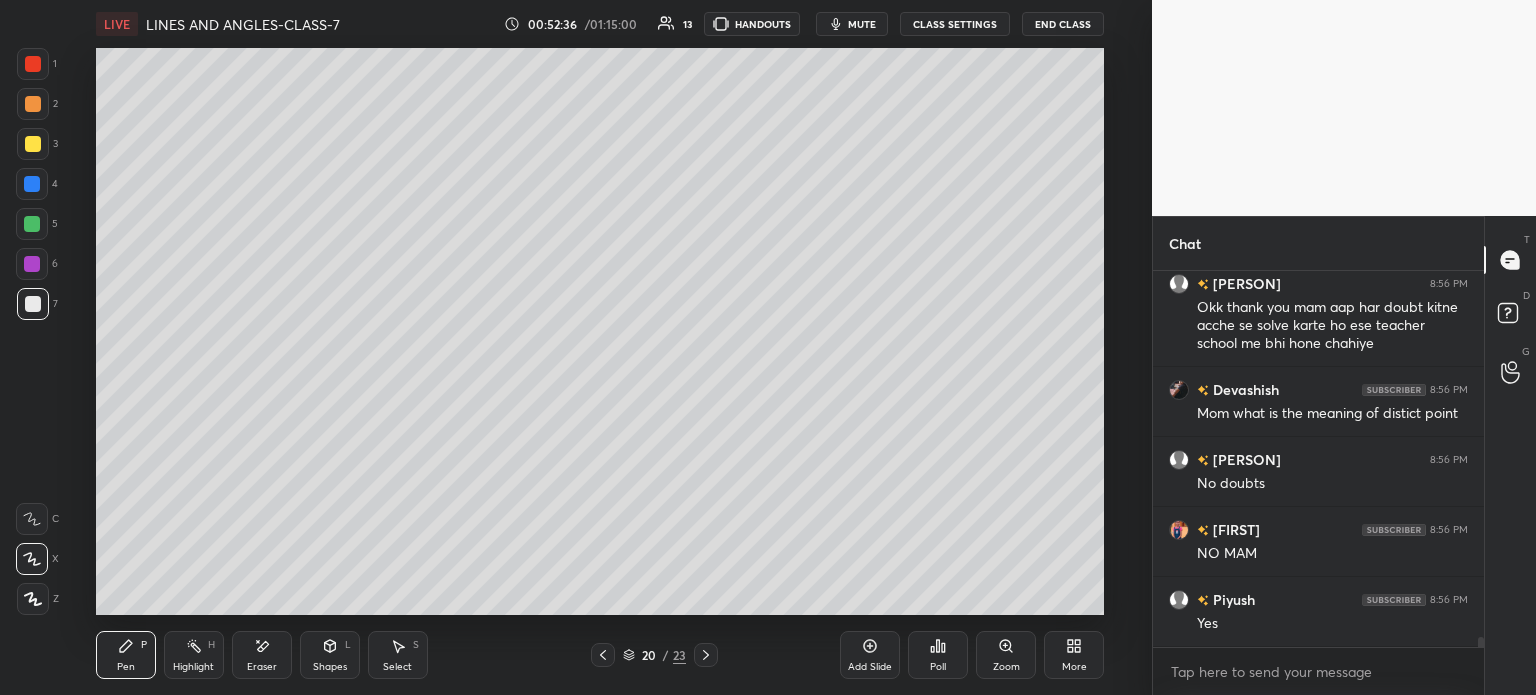 click at bounding box center (706, 655) 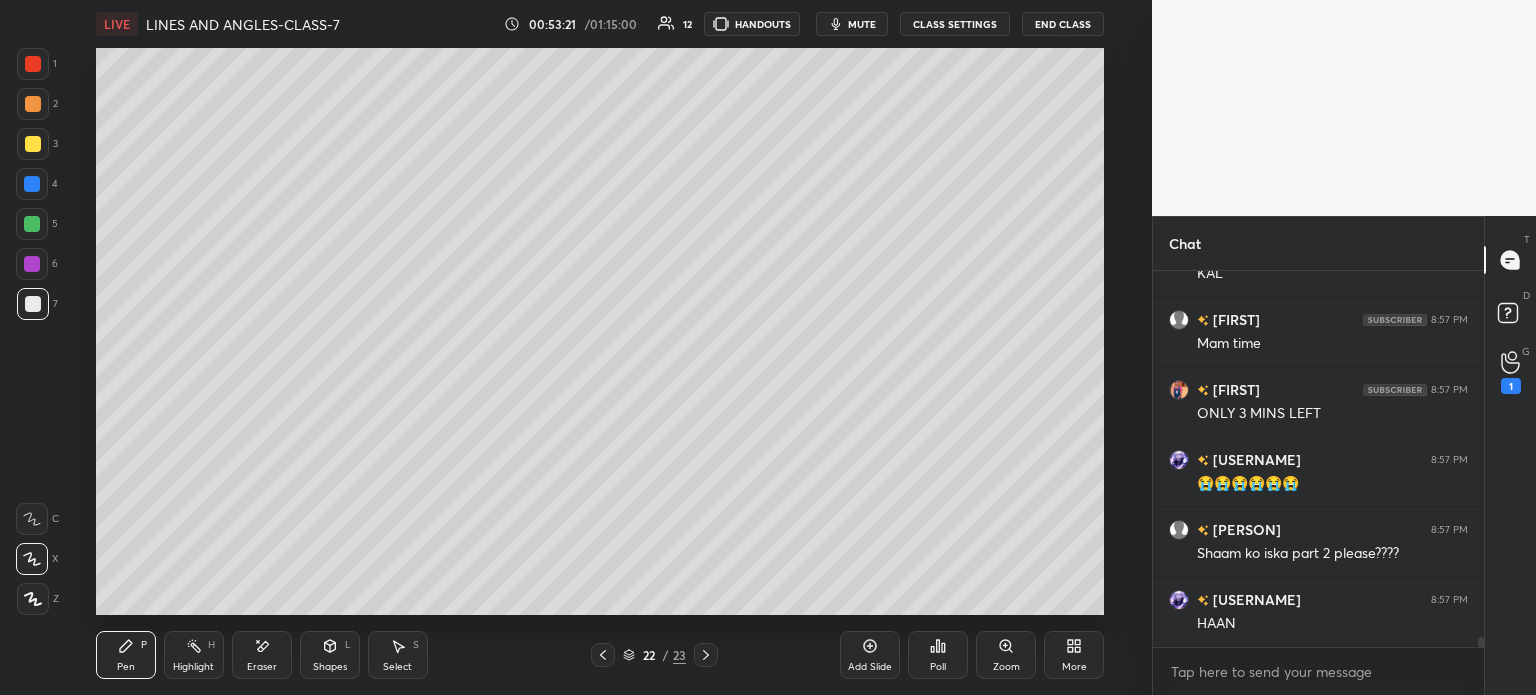 scroll, scrollTop: 13812, scrollLeft: 0, axis: vertical 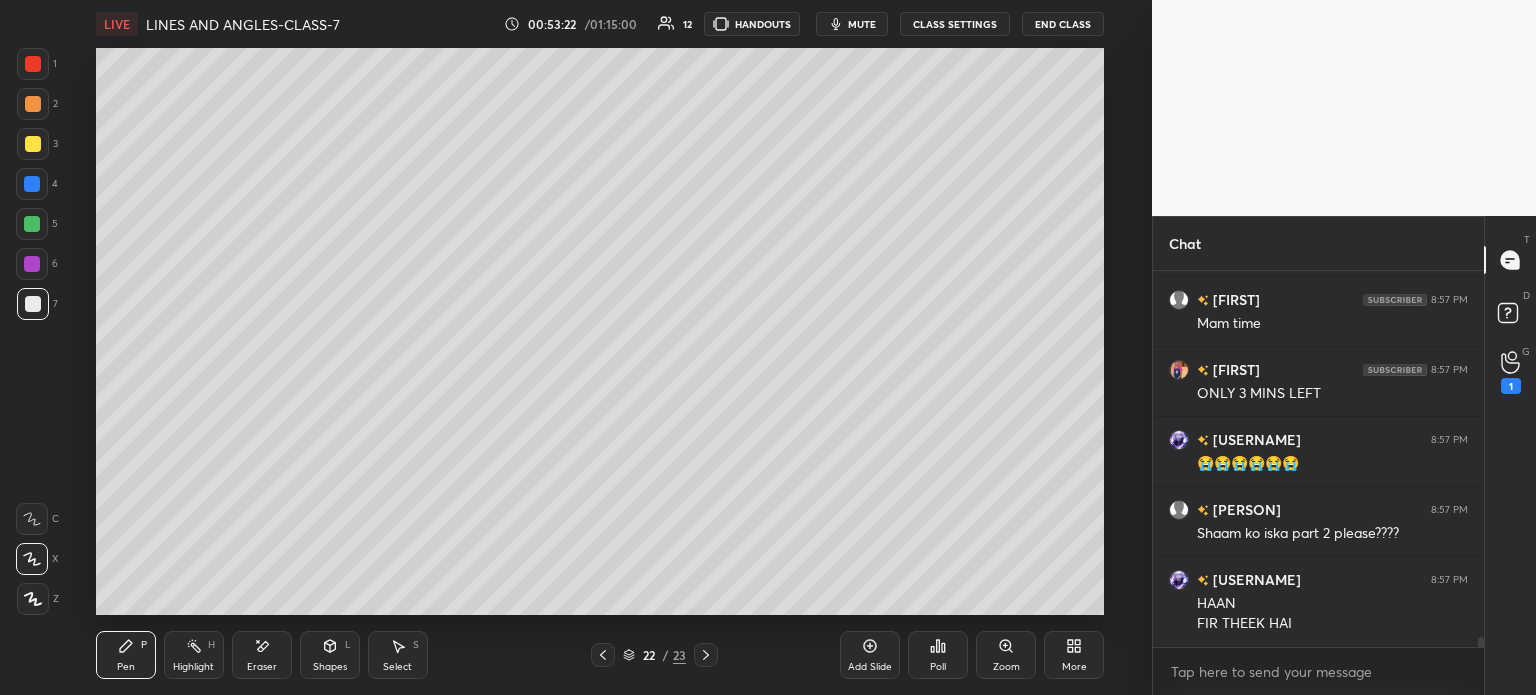 click 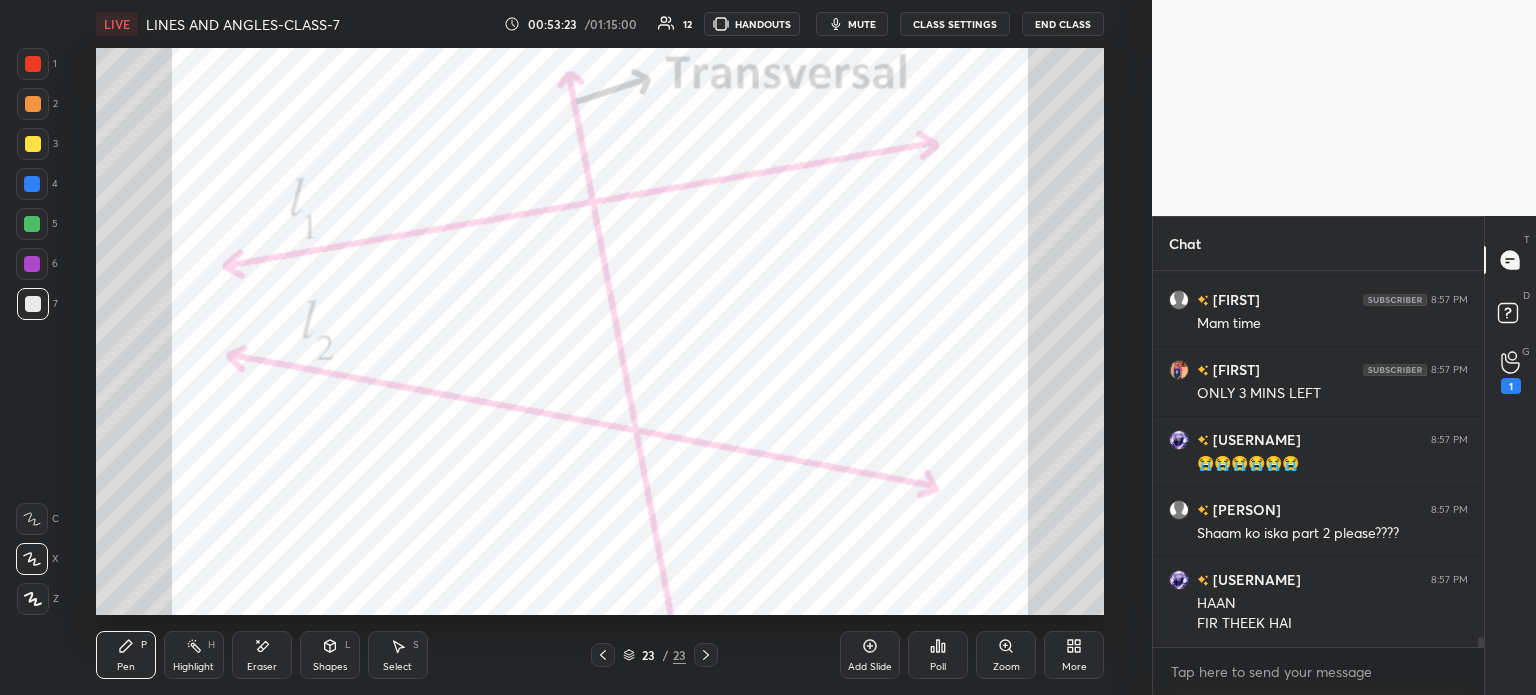 click 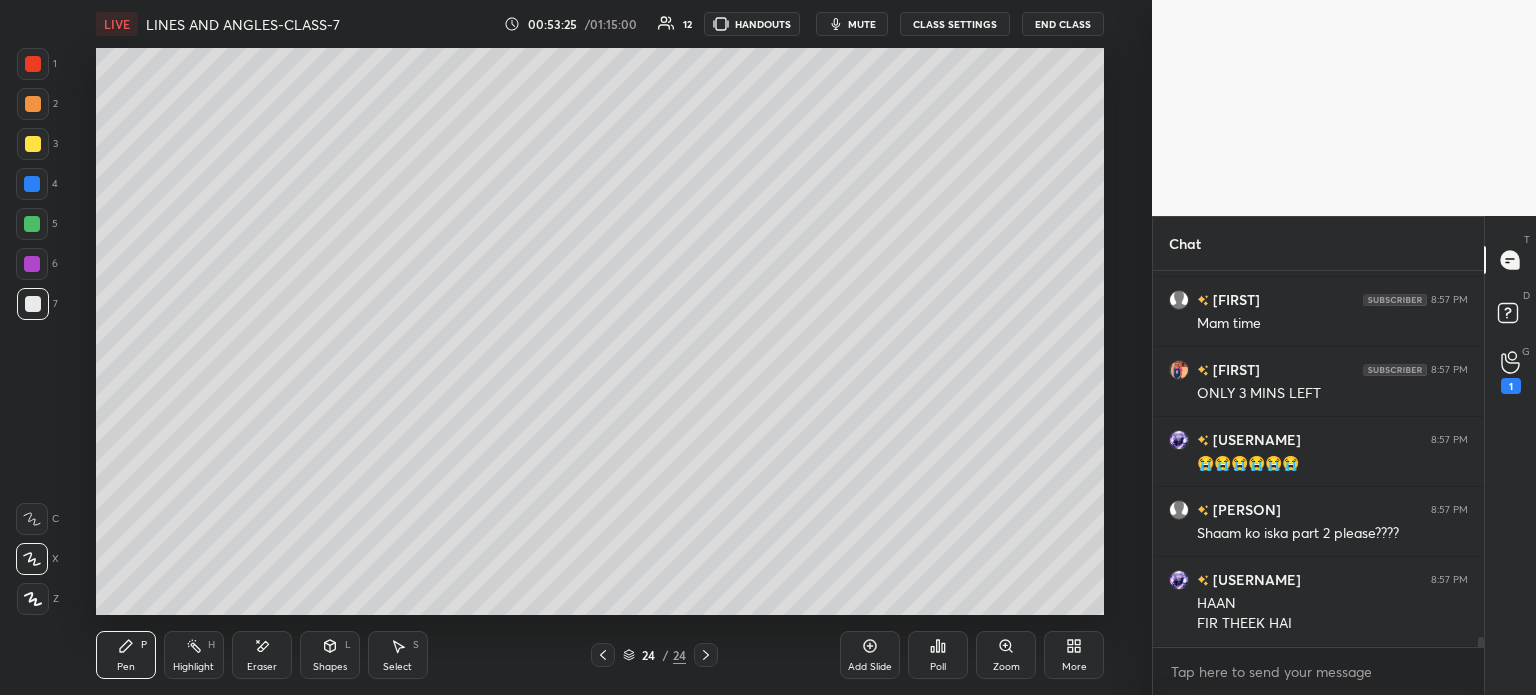 click at bounding box center [33, 144] 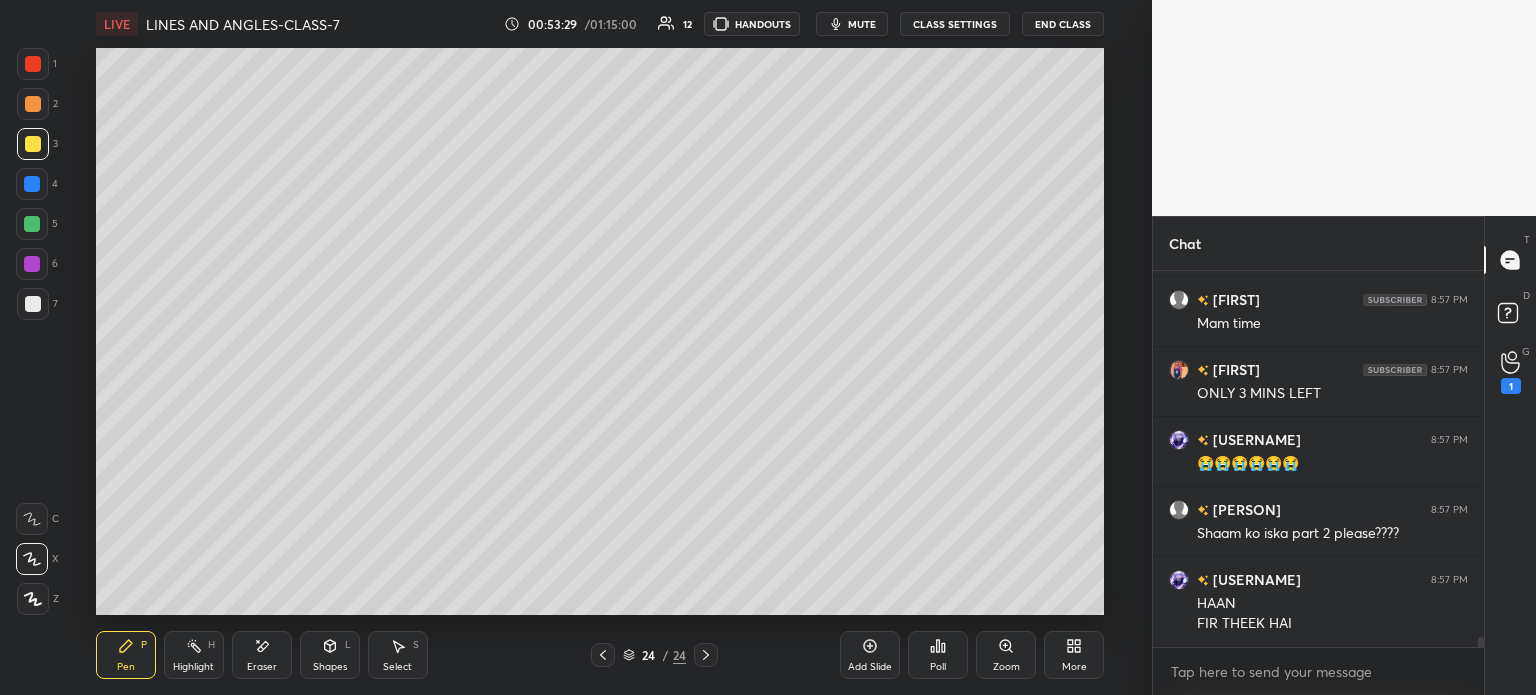 click on "Eraser" at bounding box center (262, 667) 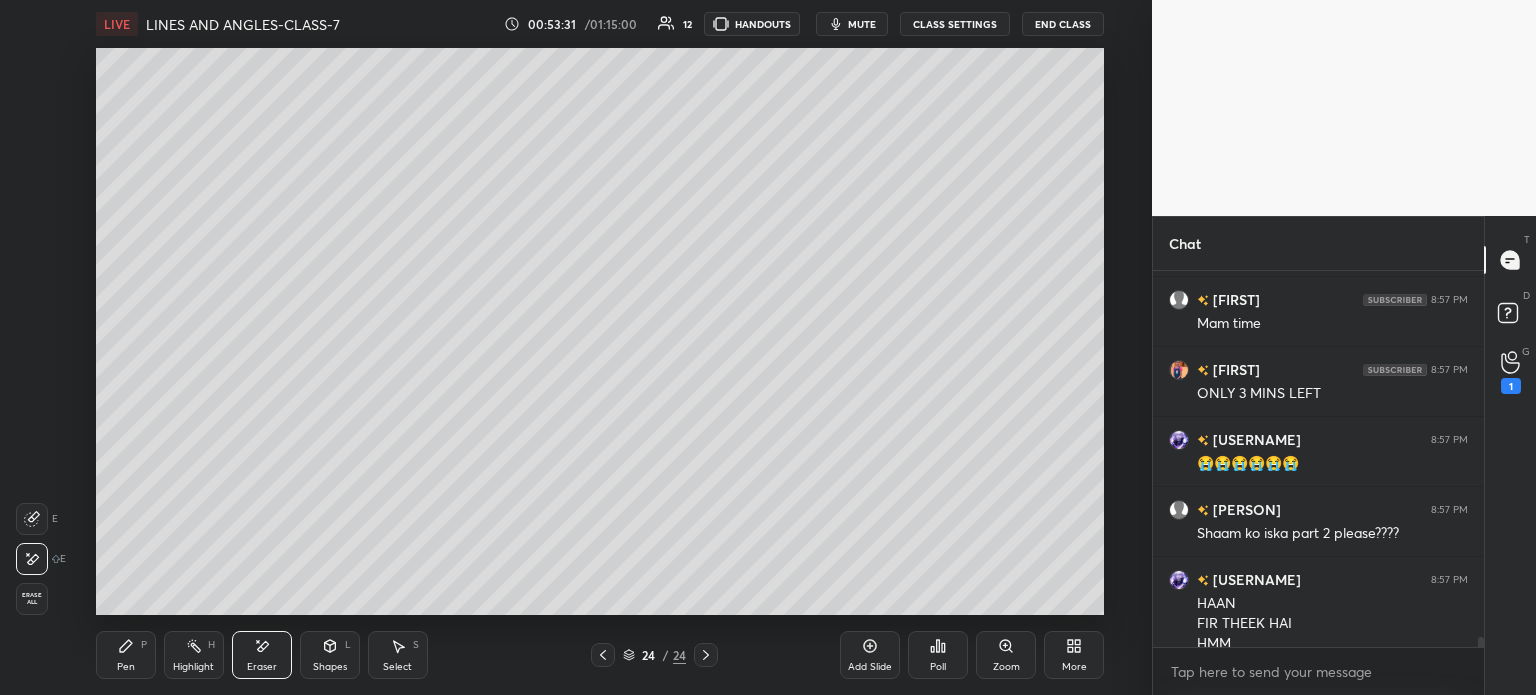 click 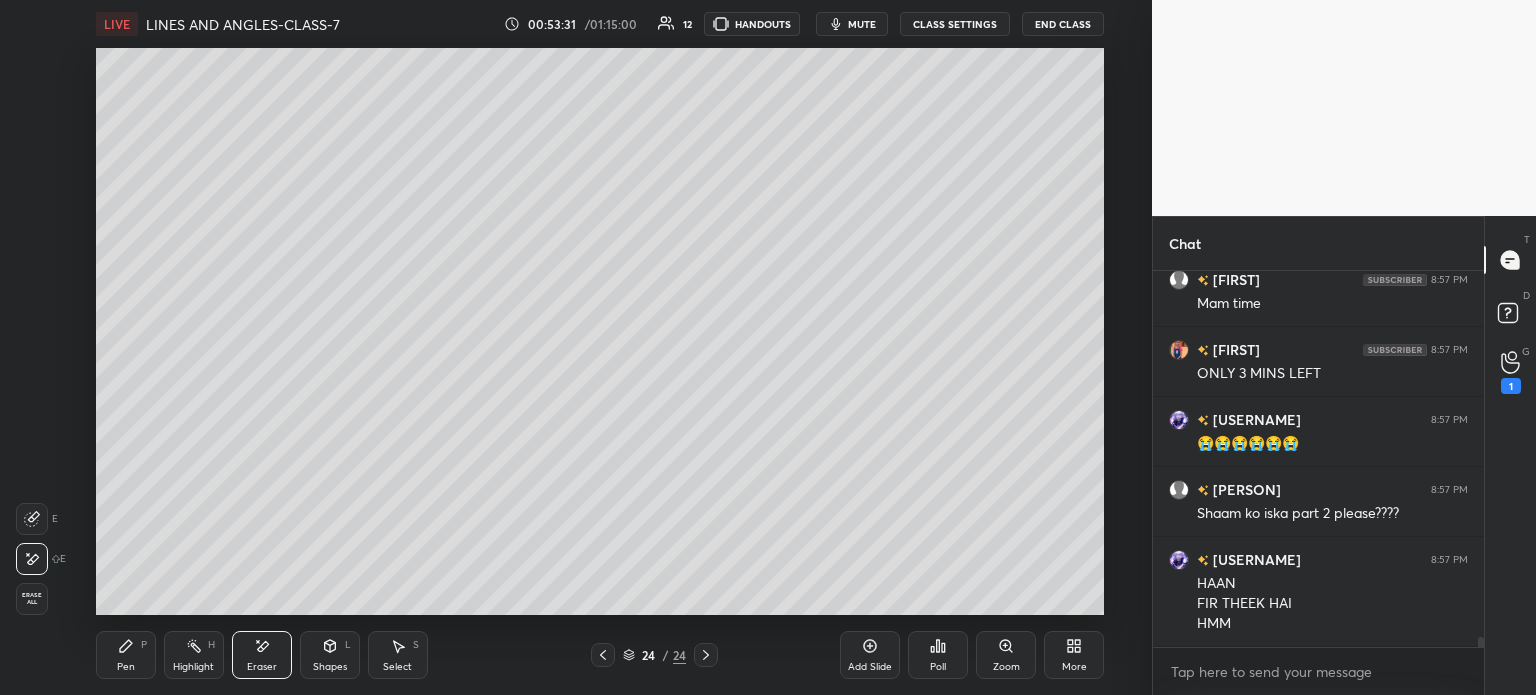 click on "Pen P" at bounding box center [126, 655] 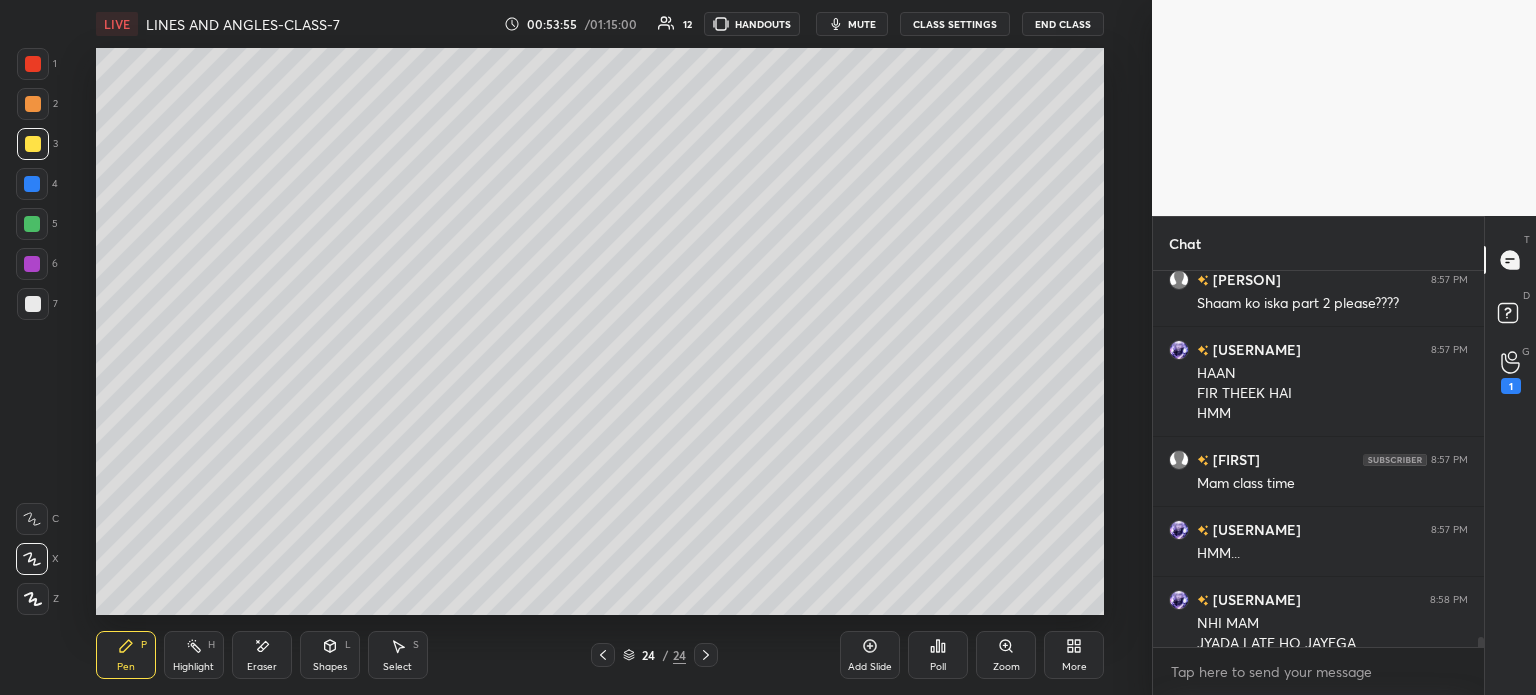 scroll, scrollTop: 14062, scrollLeft: 0, axis: vertical 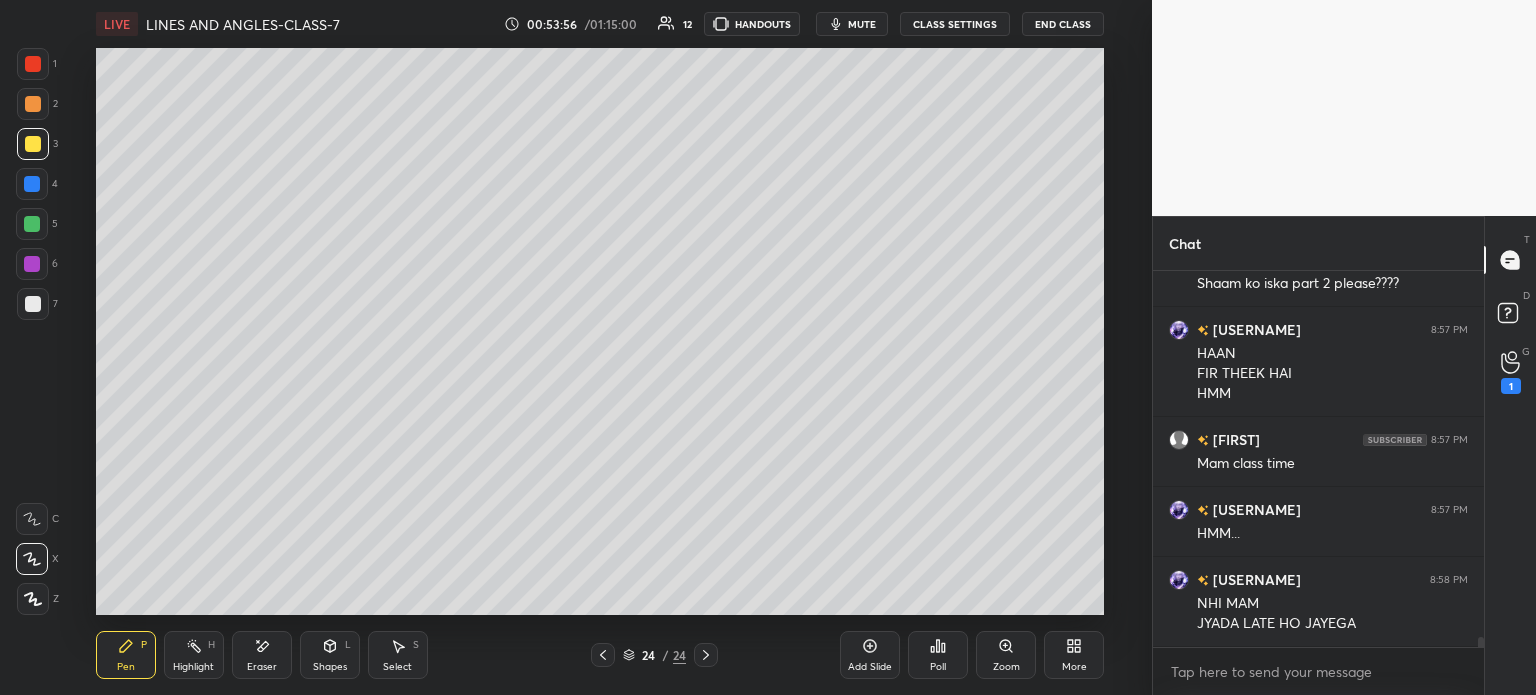 click on "Eraser" at bounding box center [262, 655] 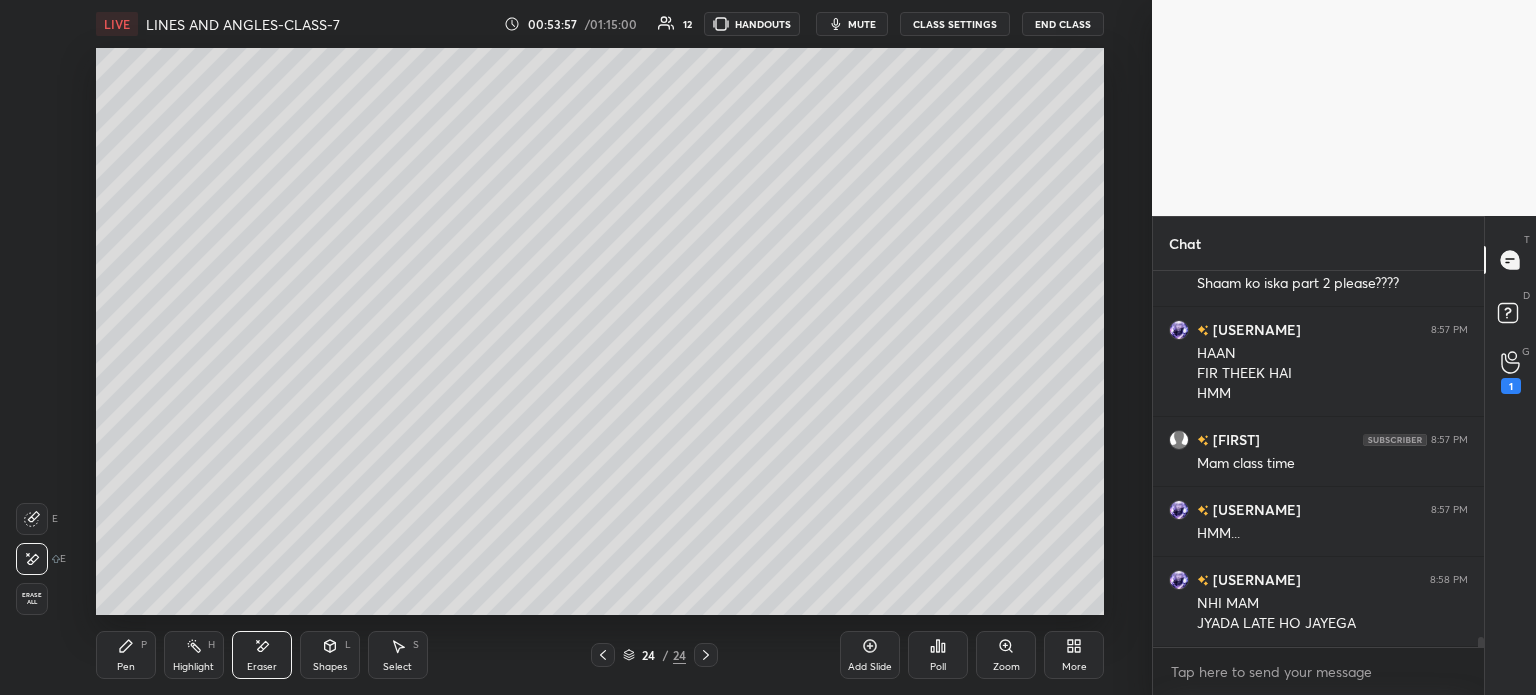 scroll, scrollTop: 14132, scrollLeft: 0, axis: vertical 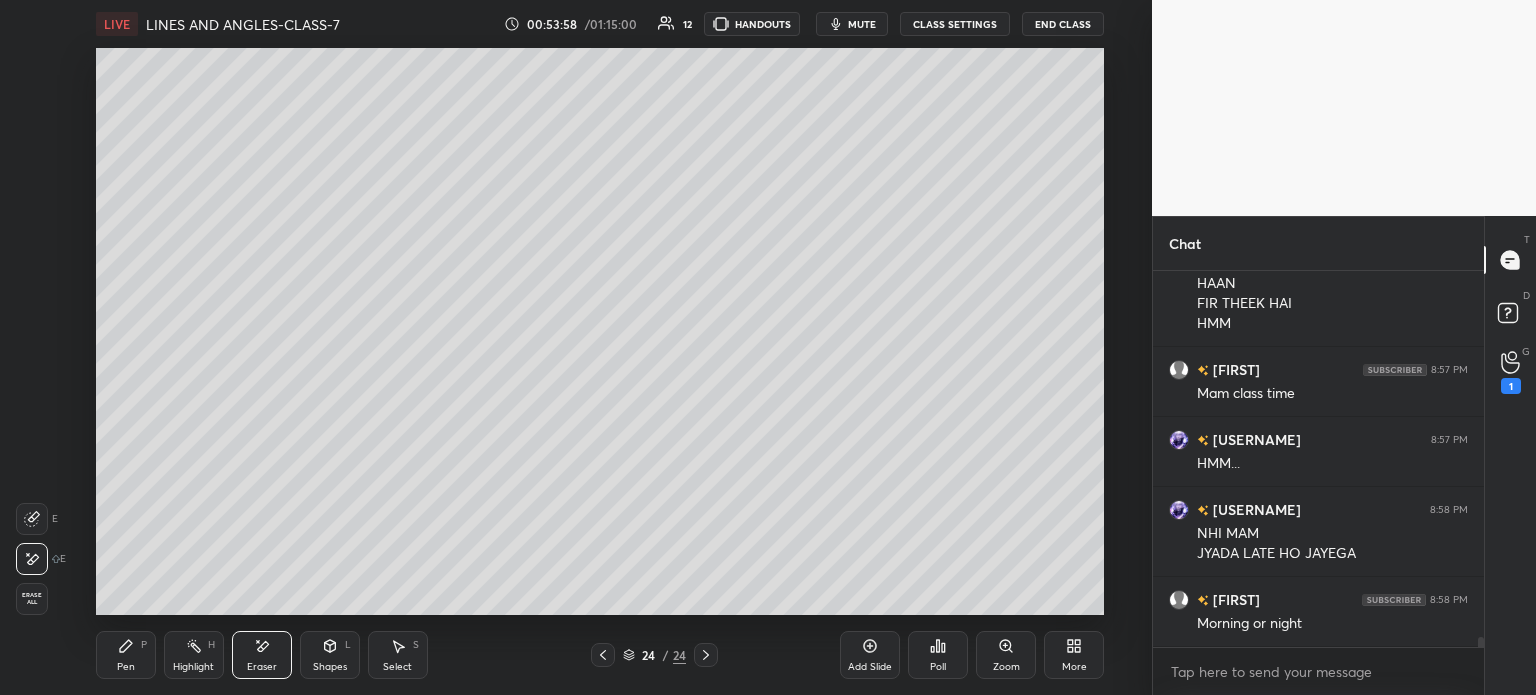 click on "Pen P" at bounding box center [126, 655] 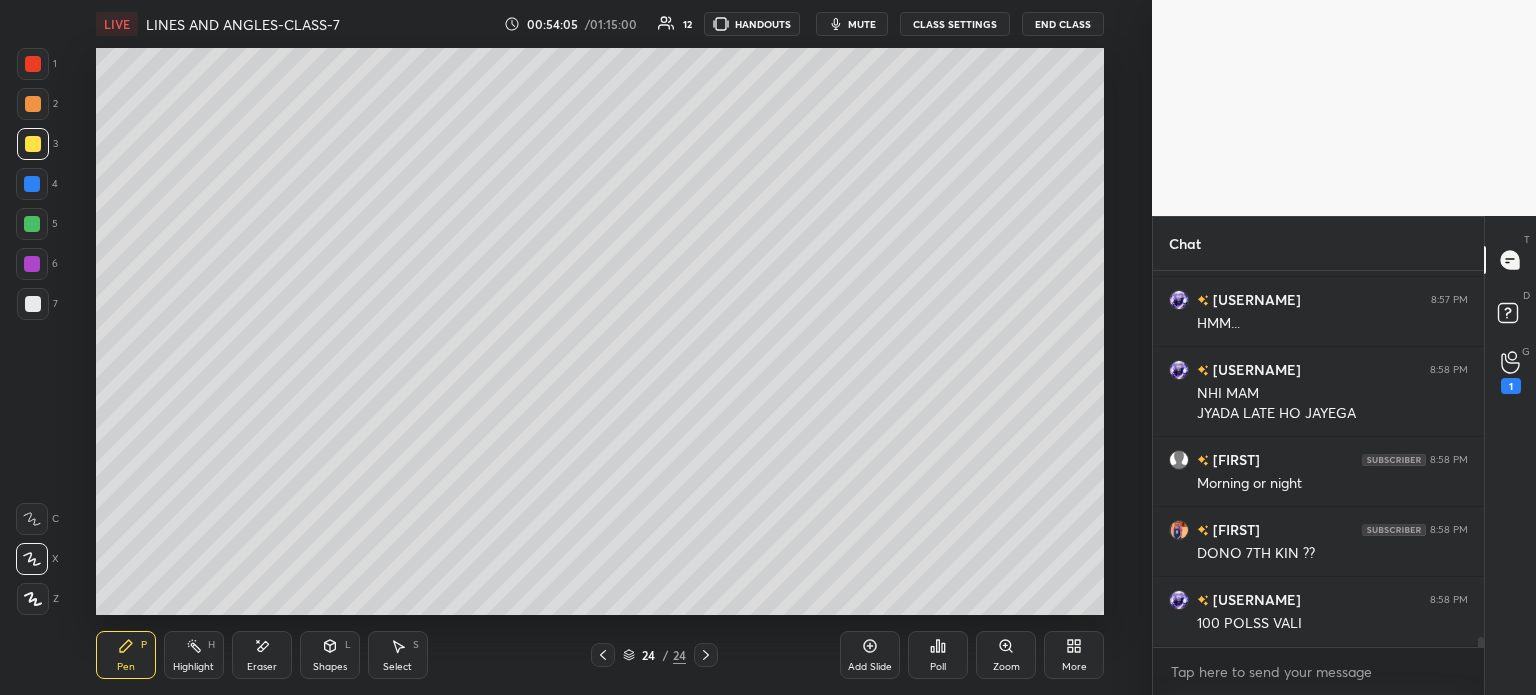scroll, scrollTop: 15746, scrollLeft: 0, axis: vertical 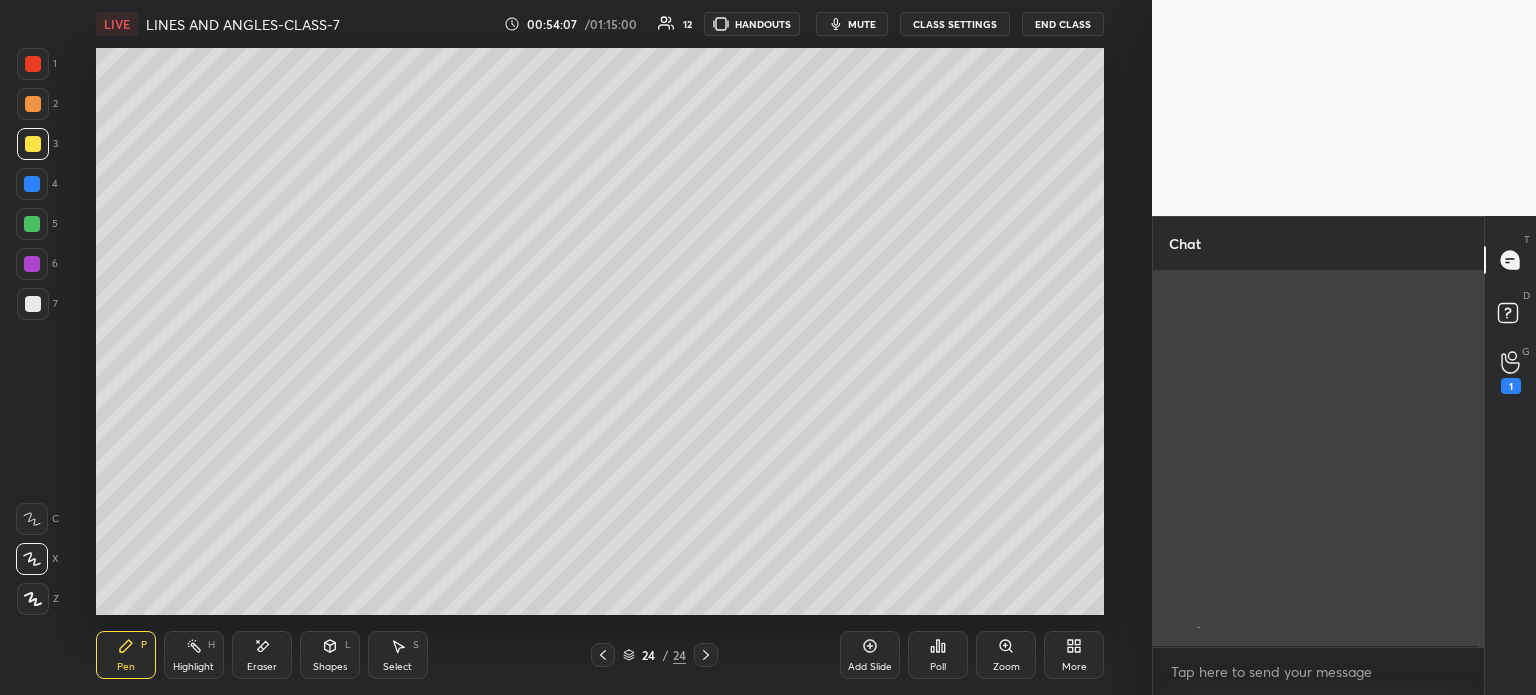 click on ".
.
.
.
.
.
.
.
.
.
.
.
.
.
." at bounding box center (1332, -78) 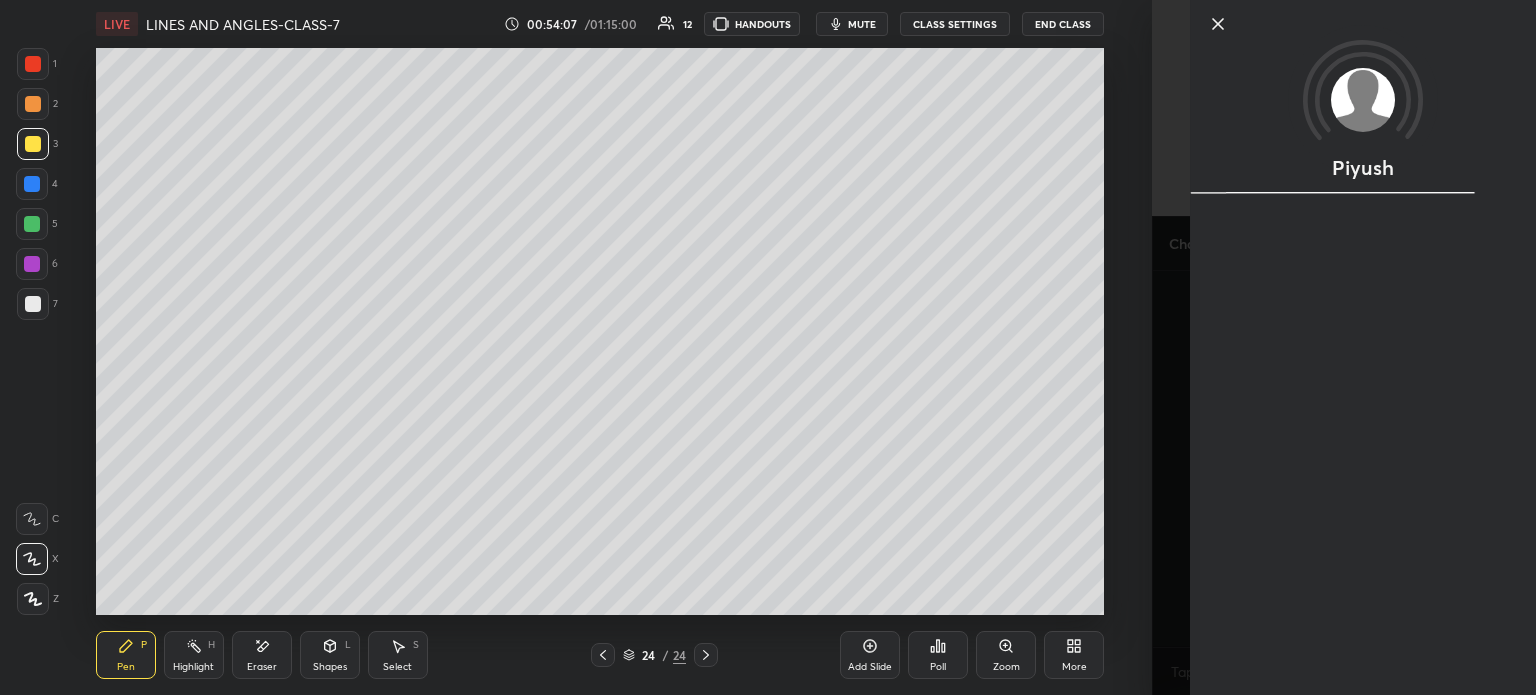 scroll, scrollTop: 15816, scrollLeft: 0, axis: vertical 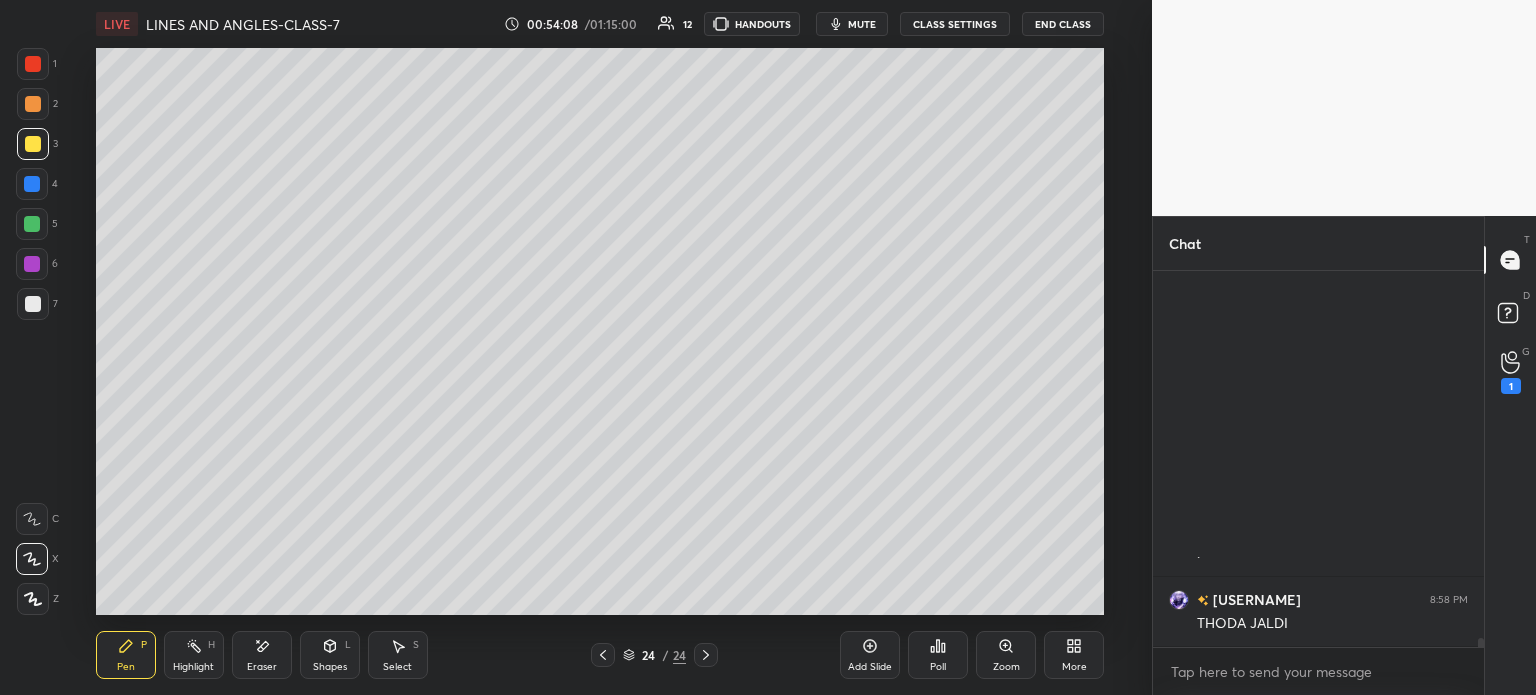 click on "Pen P Highlight H Eraser Shapes L Select S 24 / 24 Add Slide Poll Zoom More" at bounding box center (600, 655) 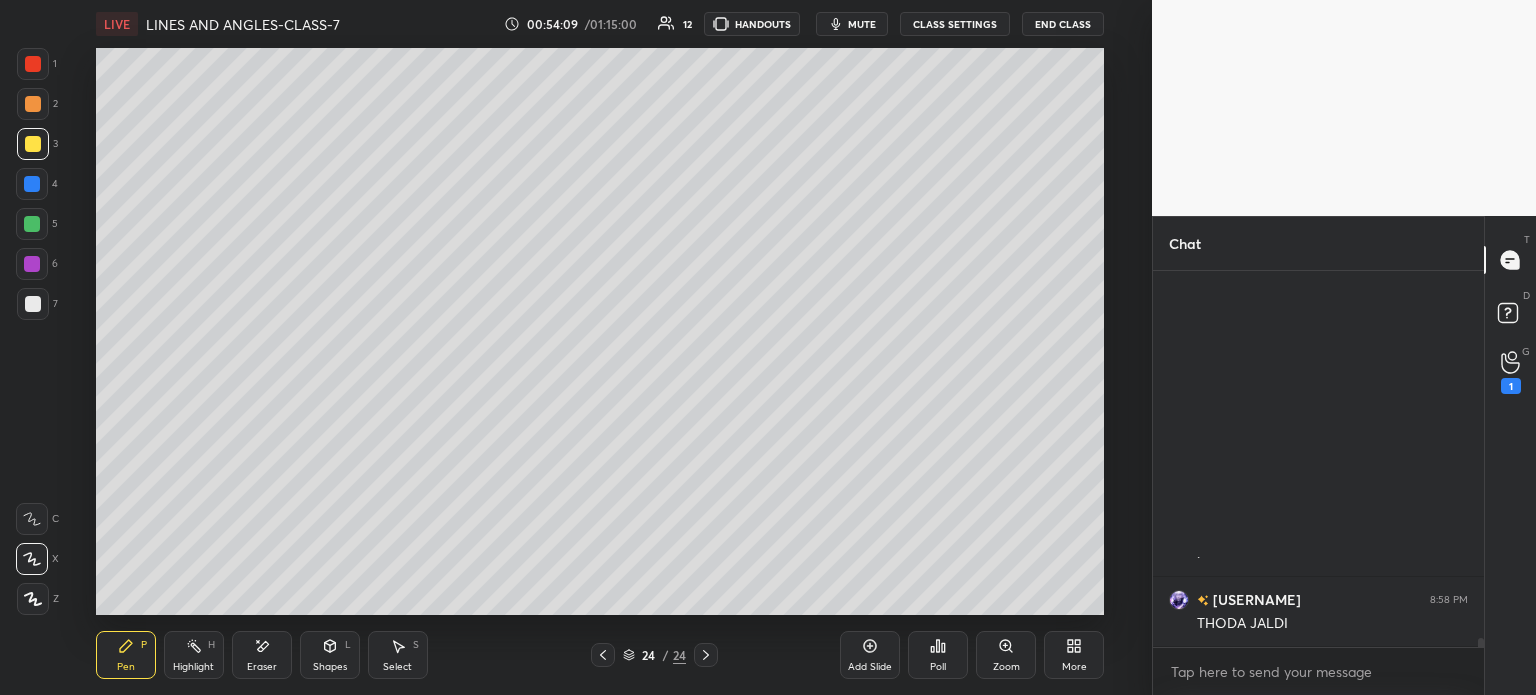 click 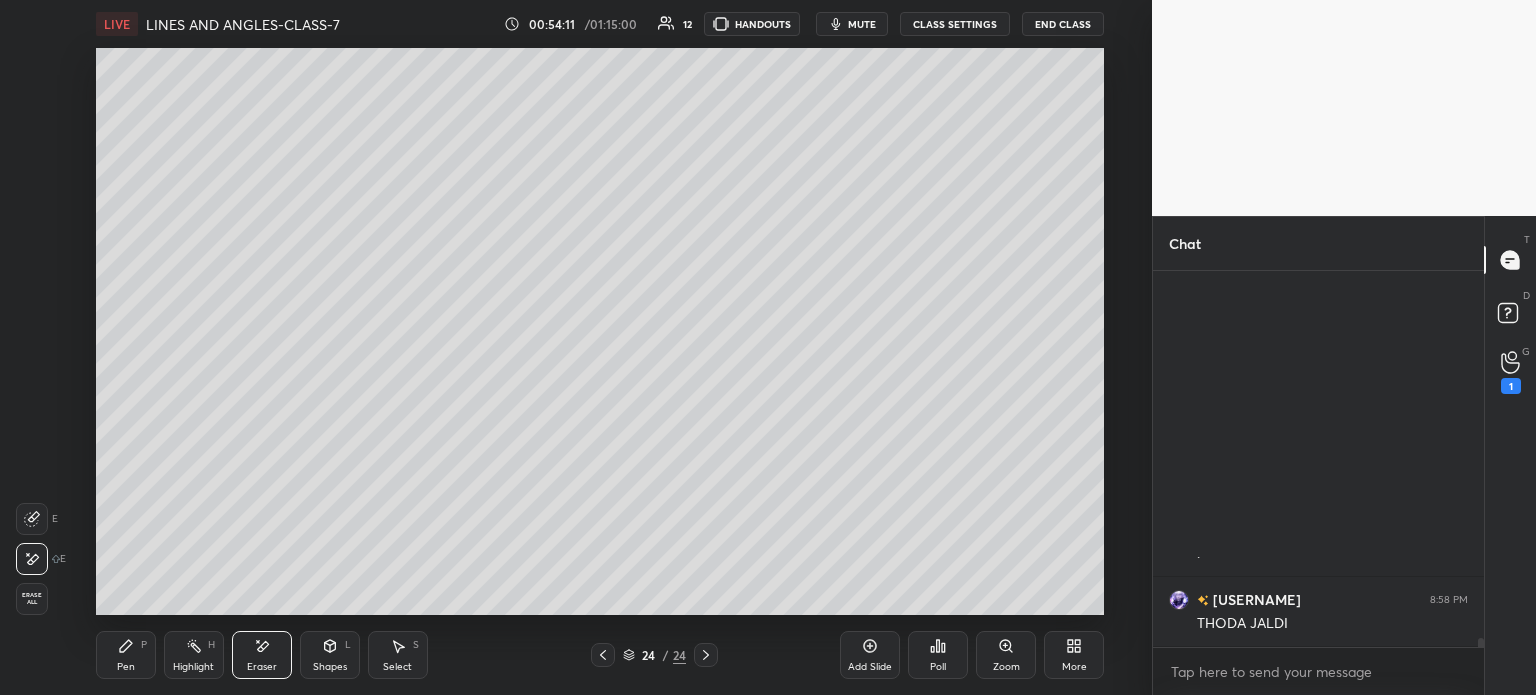 click on "Pen P" at bounding box center [126, 655] 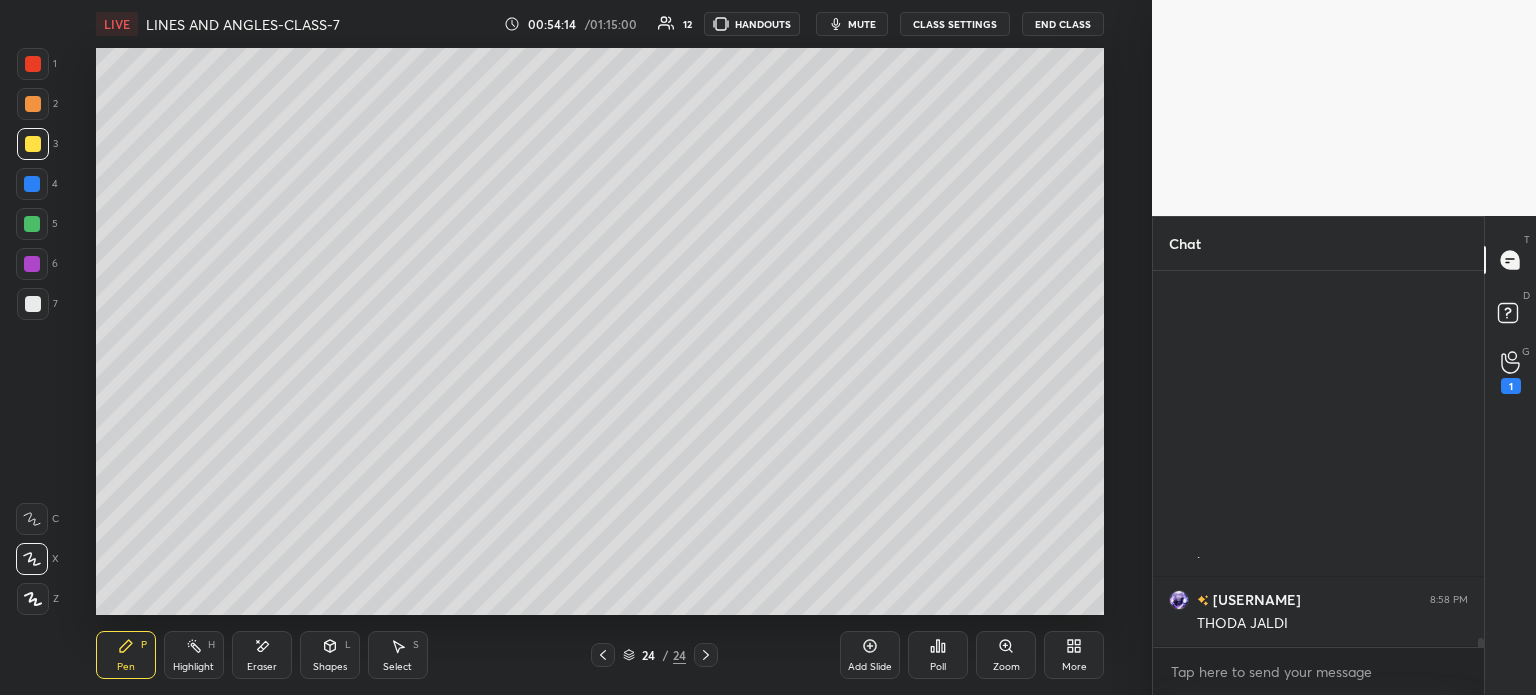 click 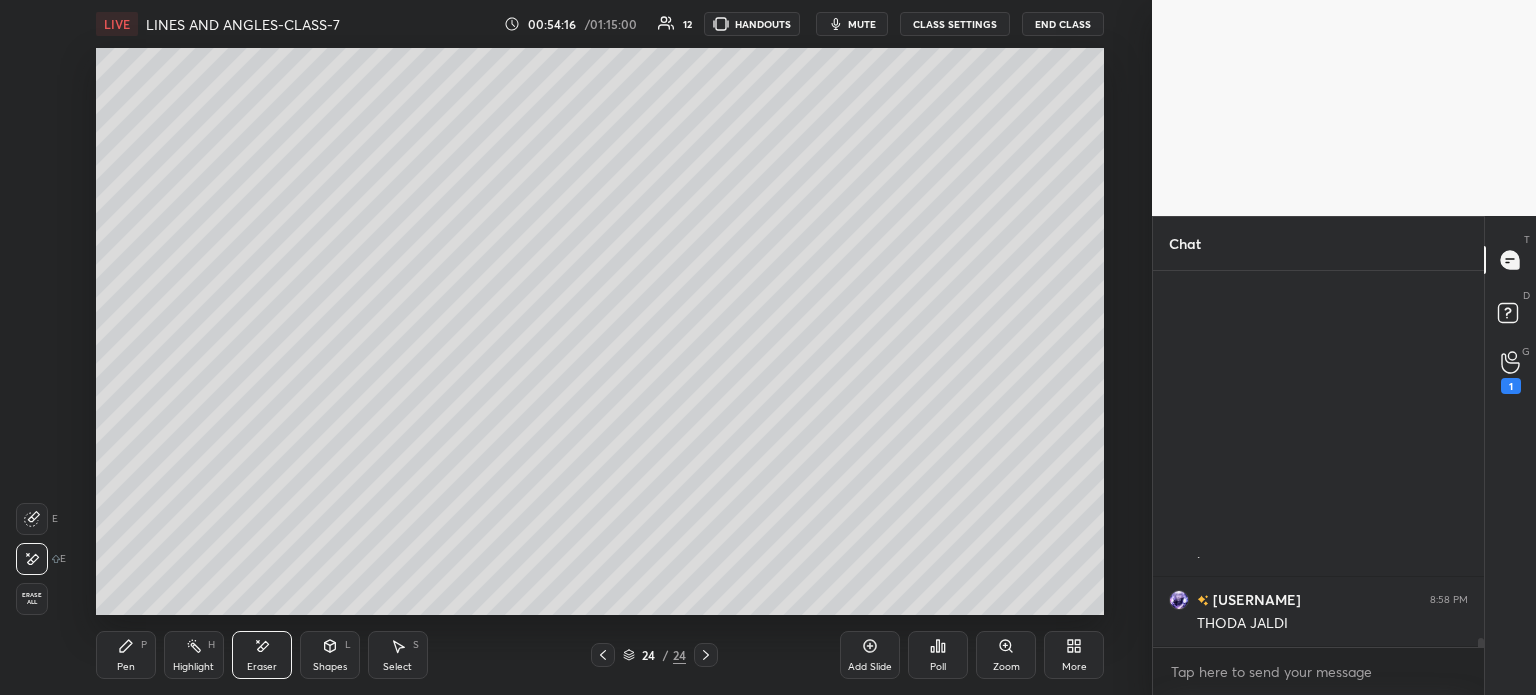 click on "Pen" at bounding box center [126, 667] 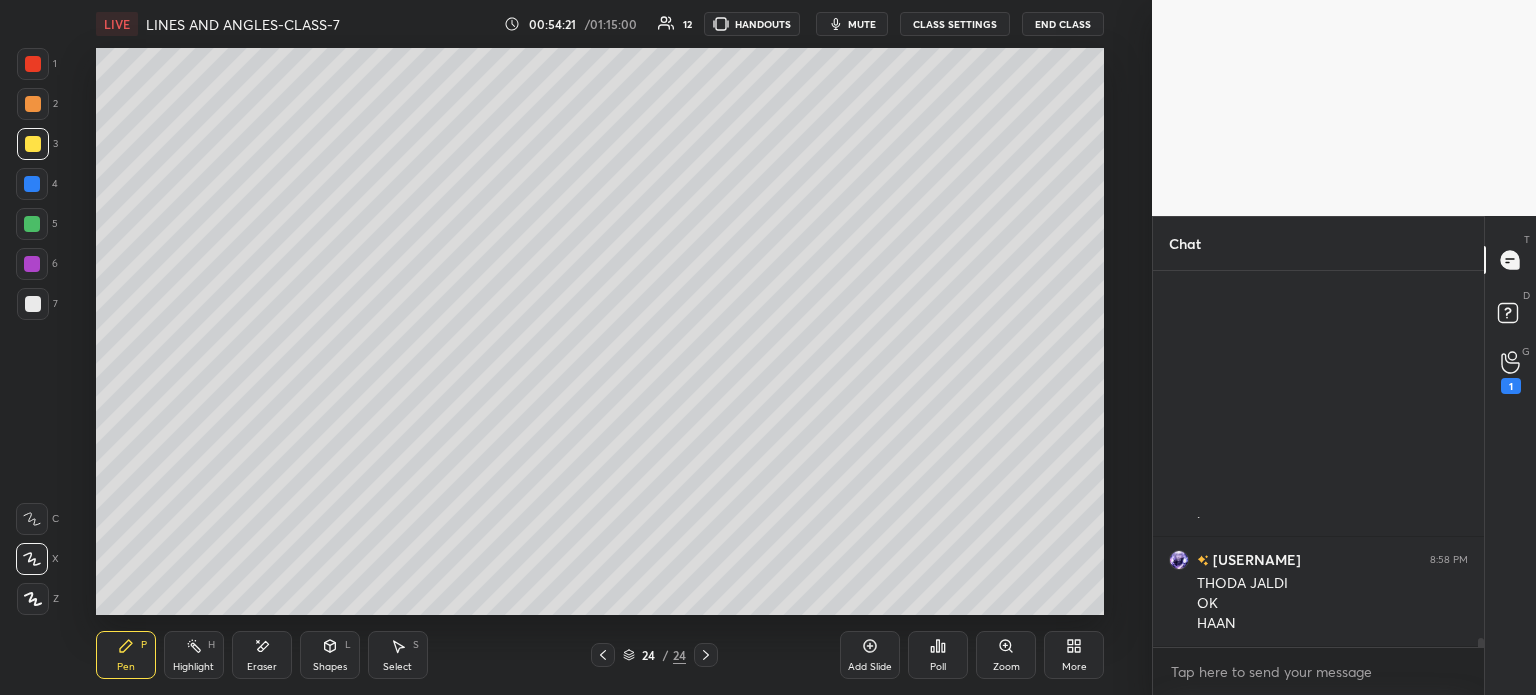 scroll, scrollTop: 15876, scrollLeft: 0, axis: vertical 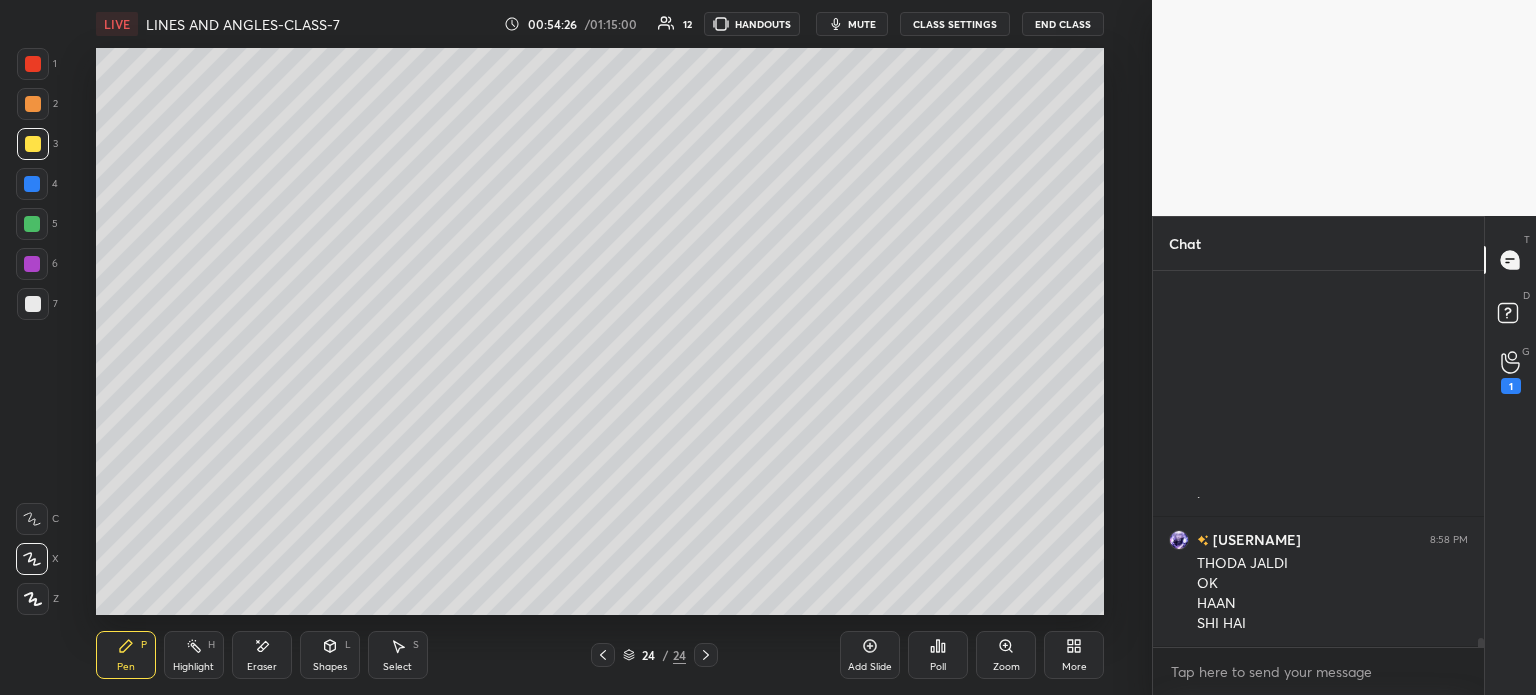click at bounding box center (603, 655) 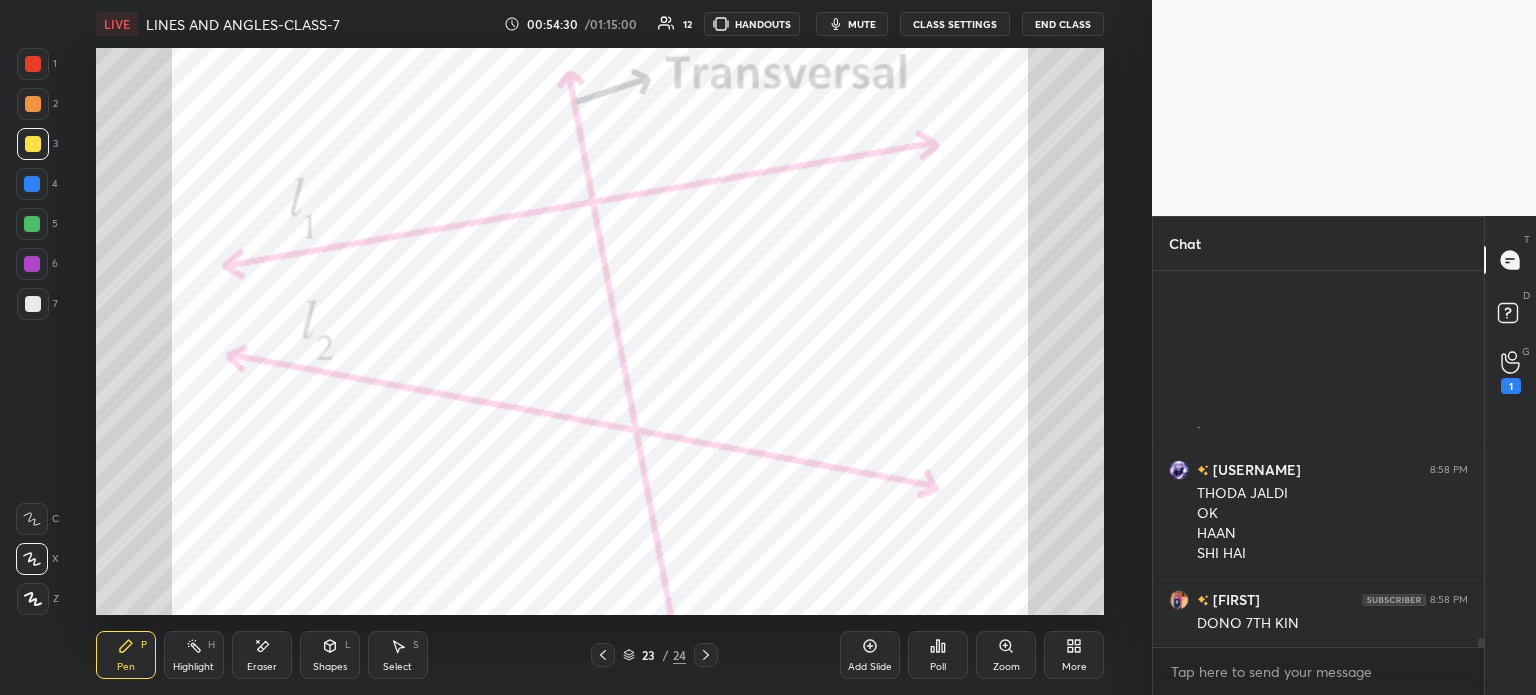 scroll, scrollTop: 16016, scrollLeft: 0, axis: vertical 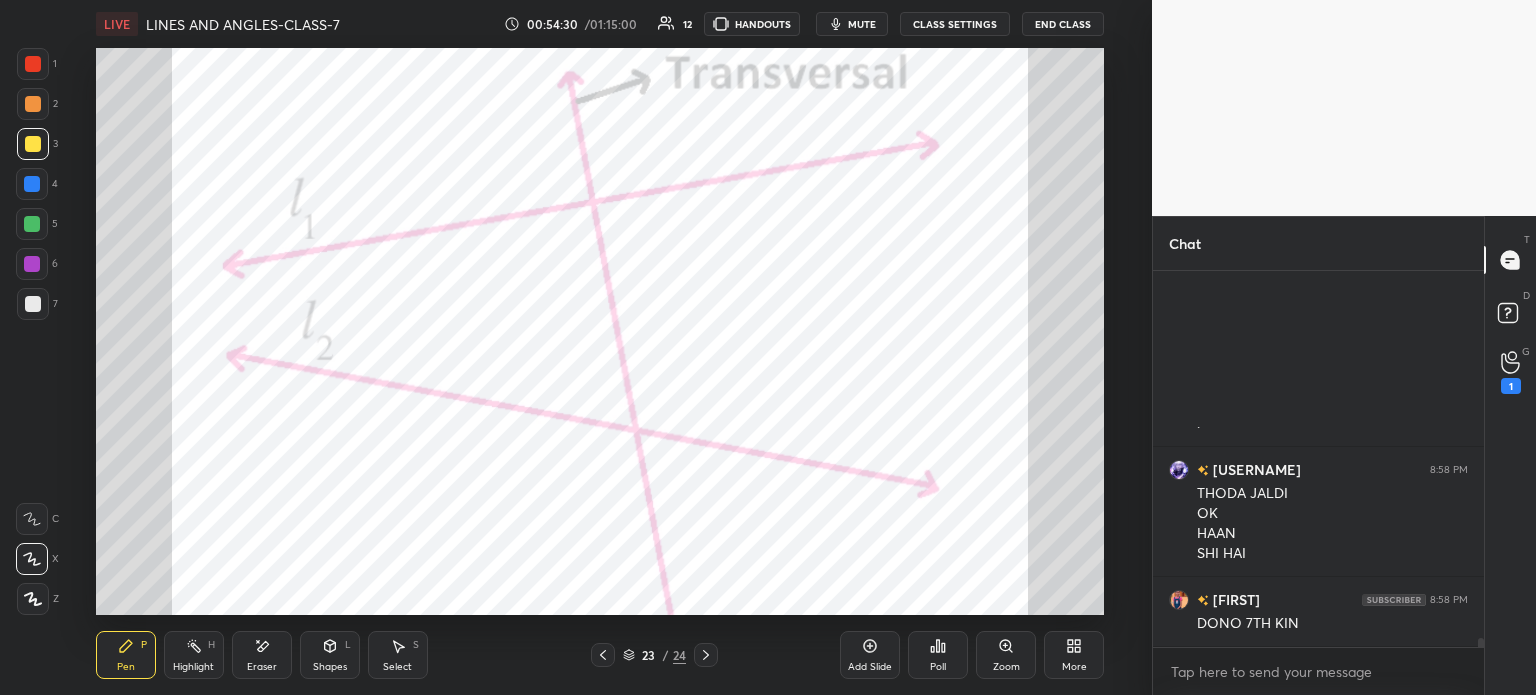 click 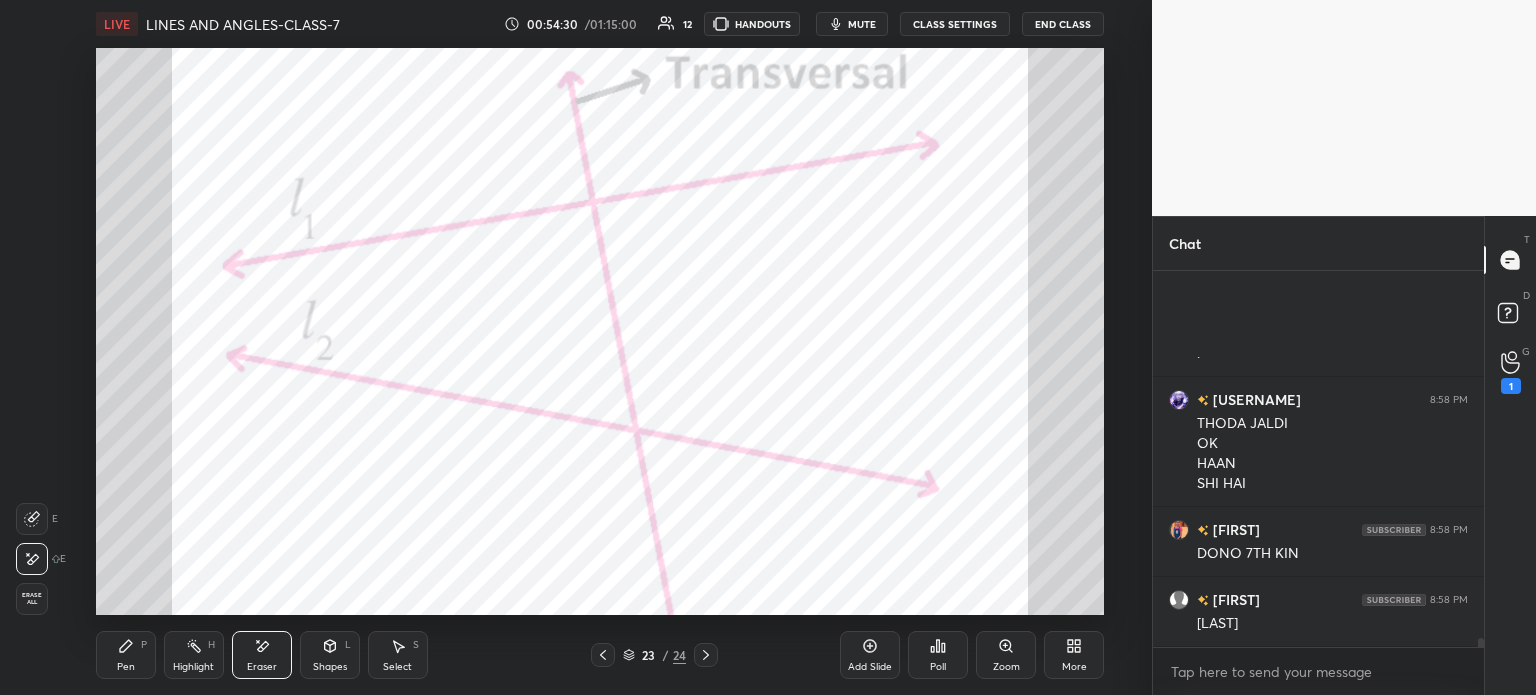 click on "Erase all" at bounding box center [32, 599] 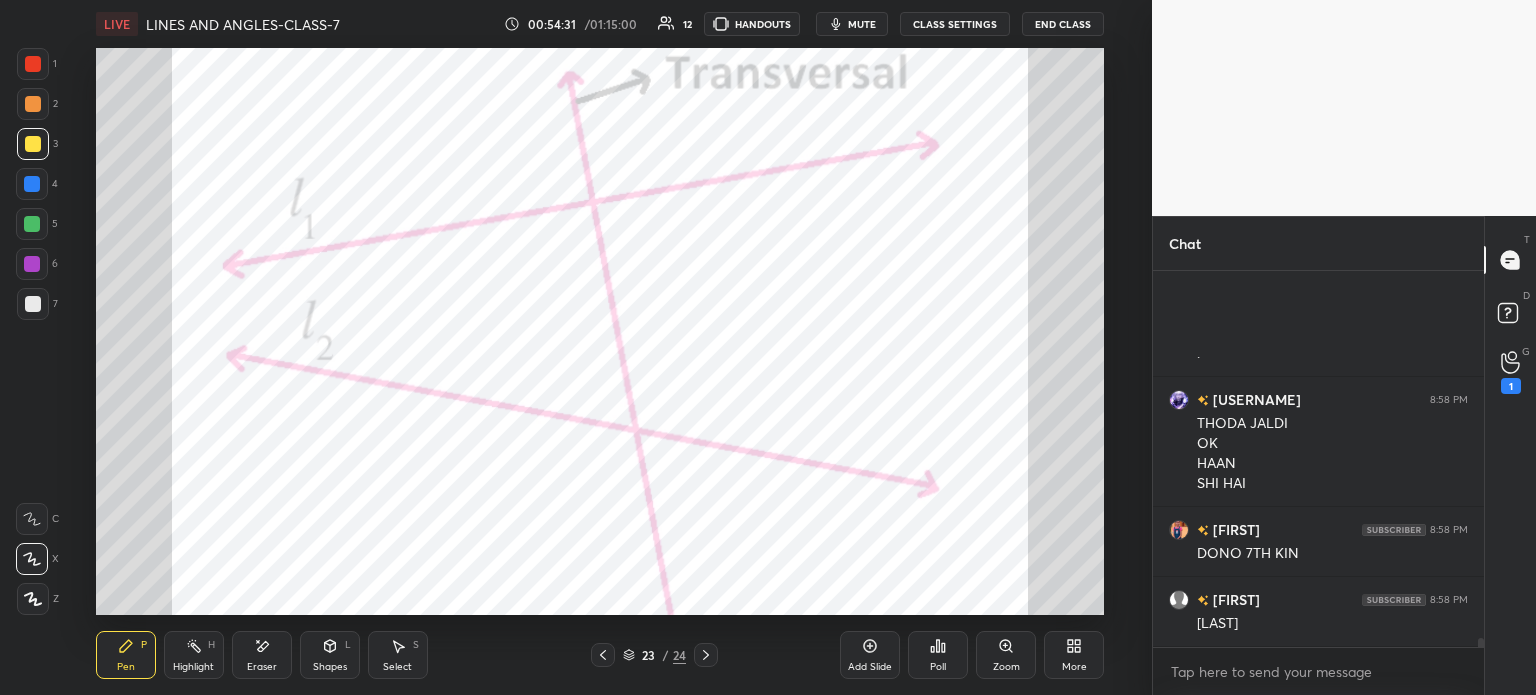 click on "1" at bounding box center [37, 64] 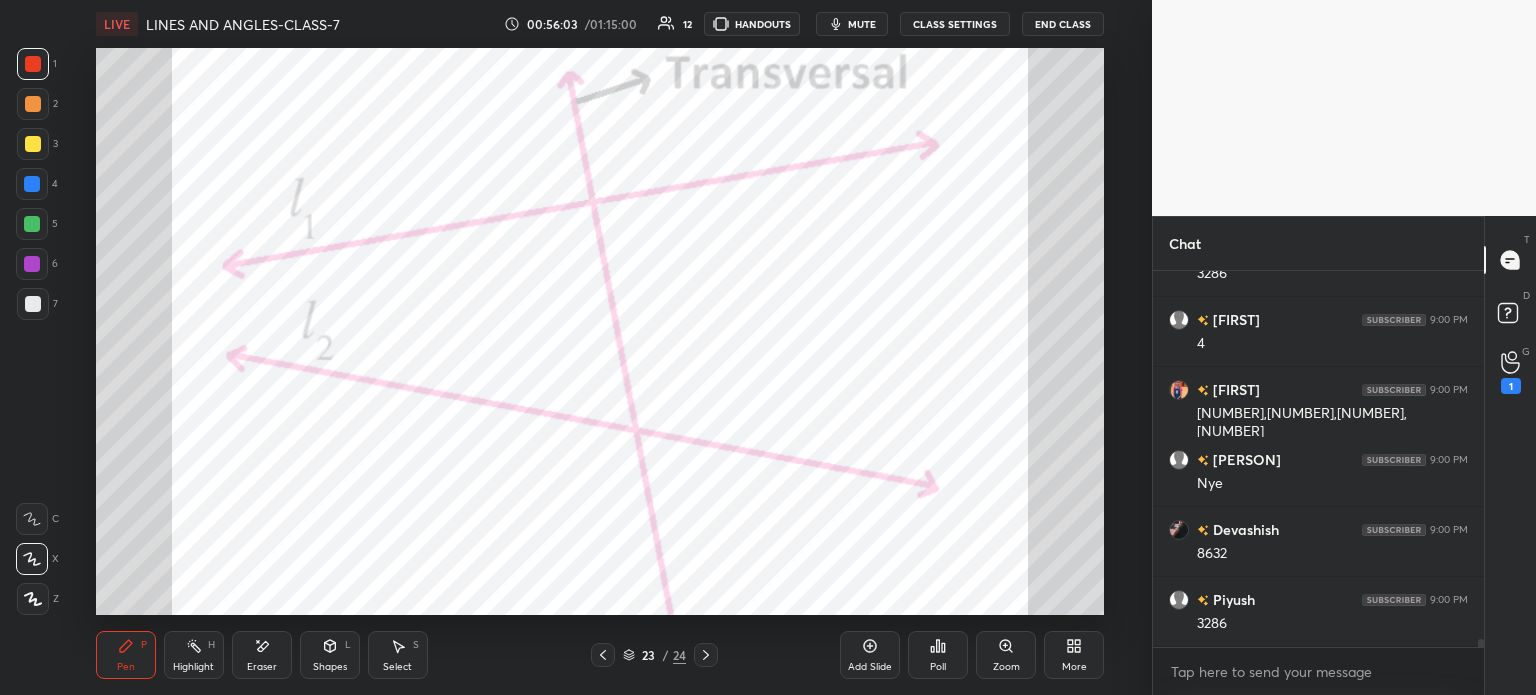 scroll, scrollTop: 17874, scrollLeft: 0, axis: vertical 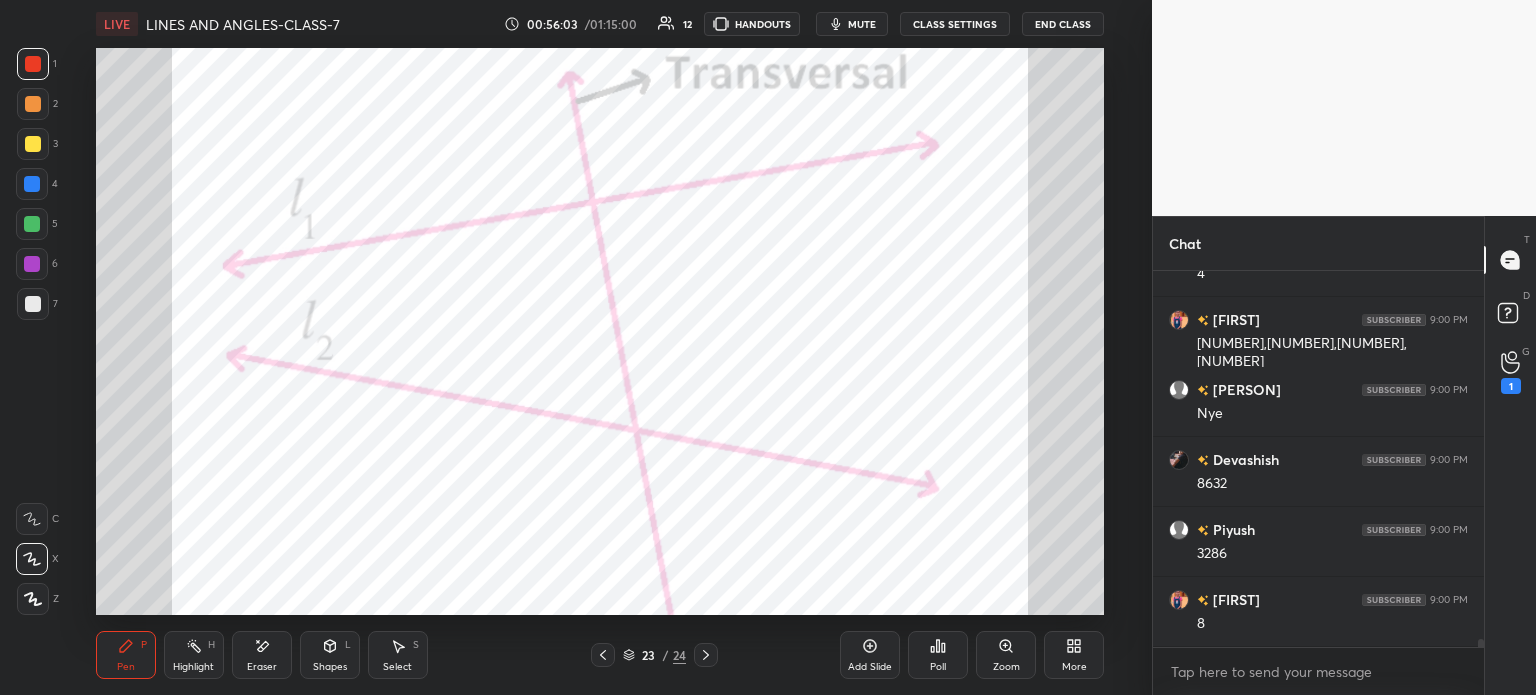 click 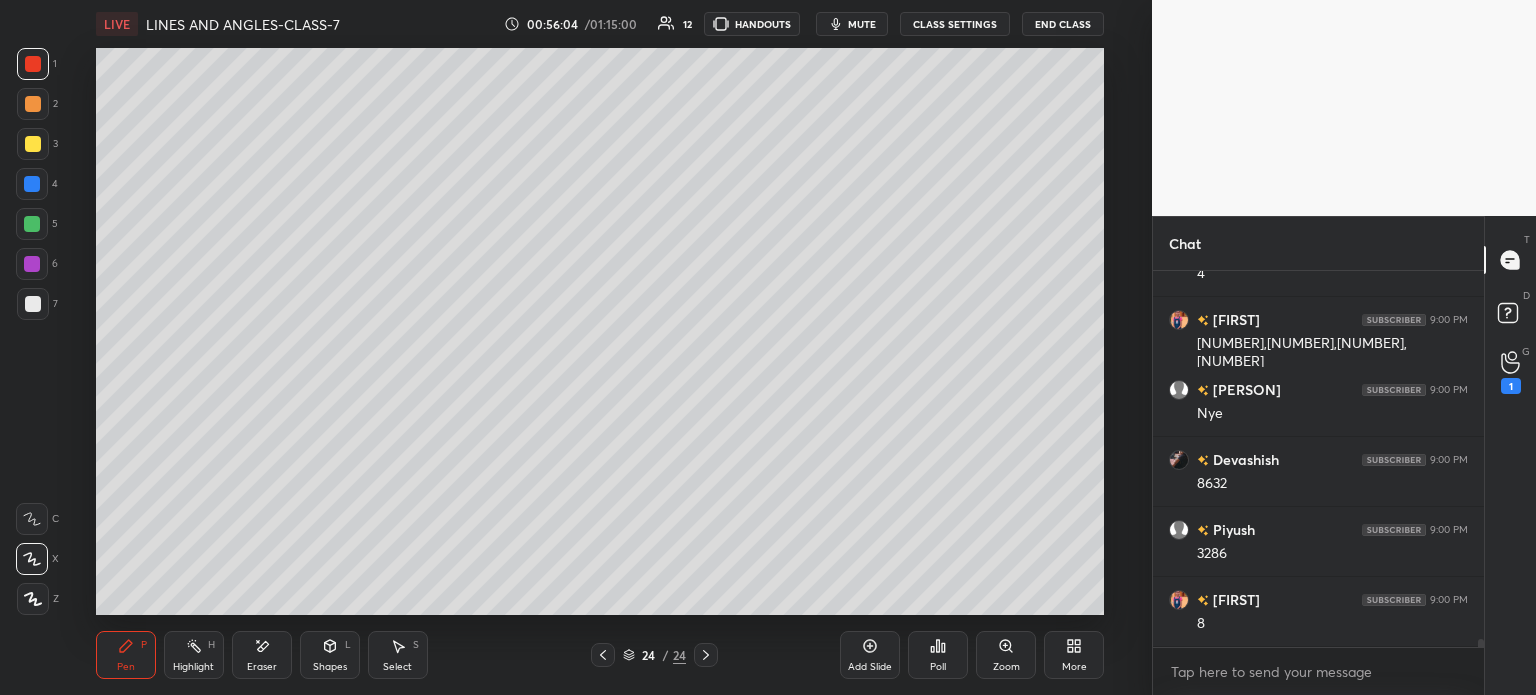 click 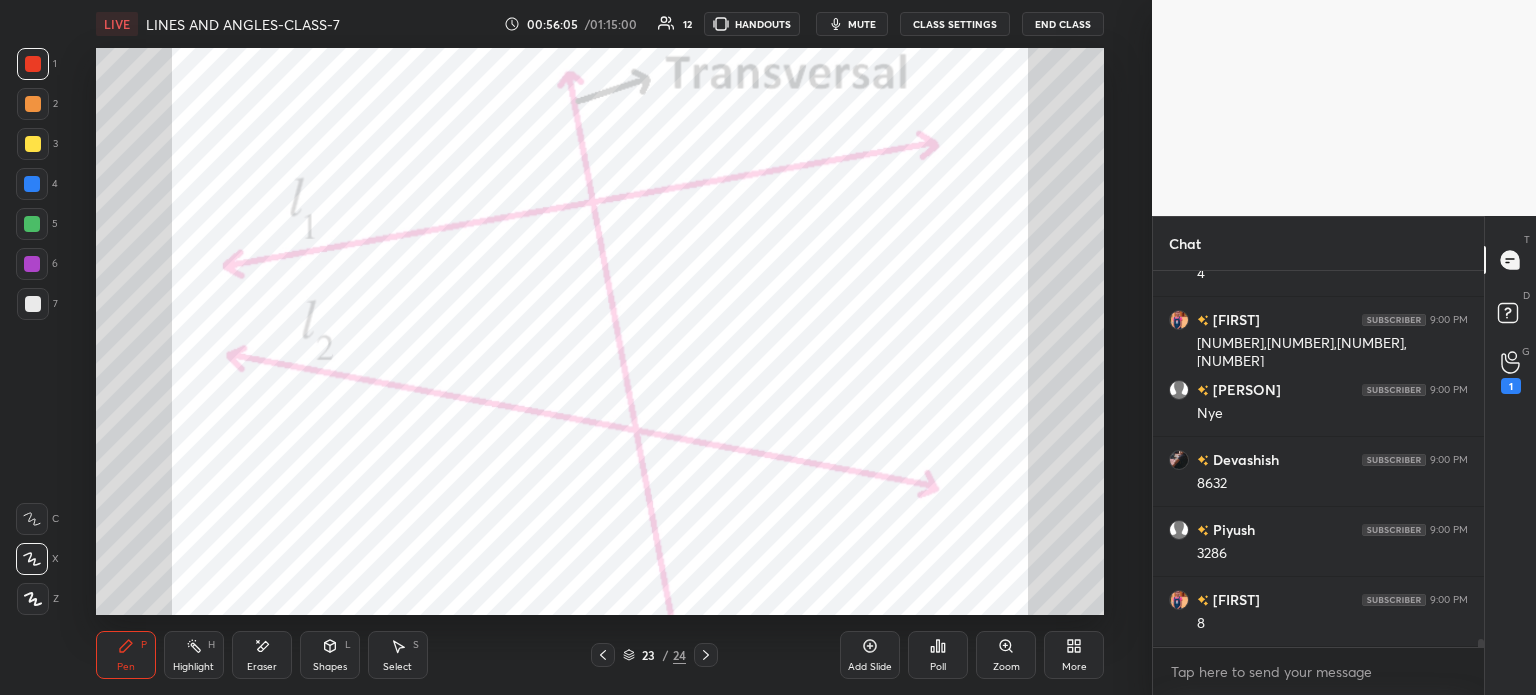 click 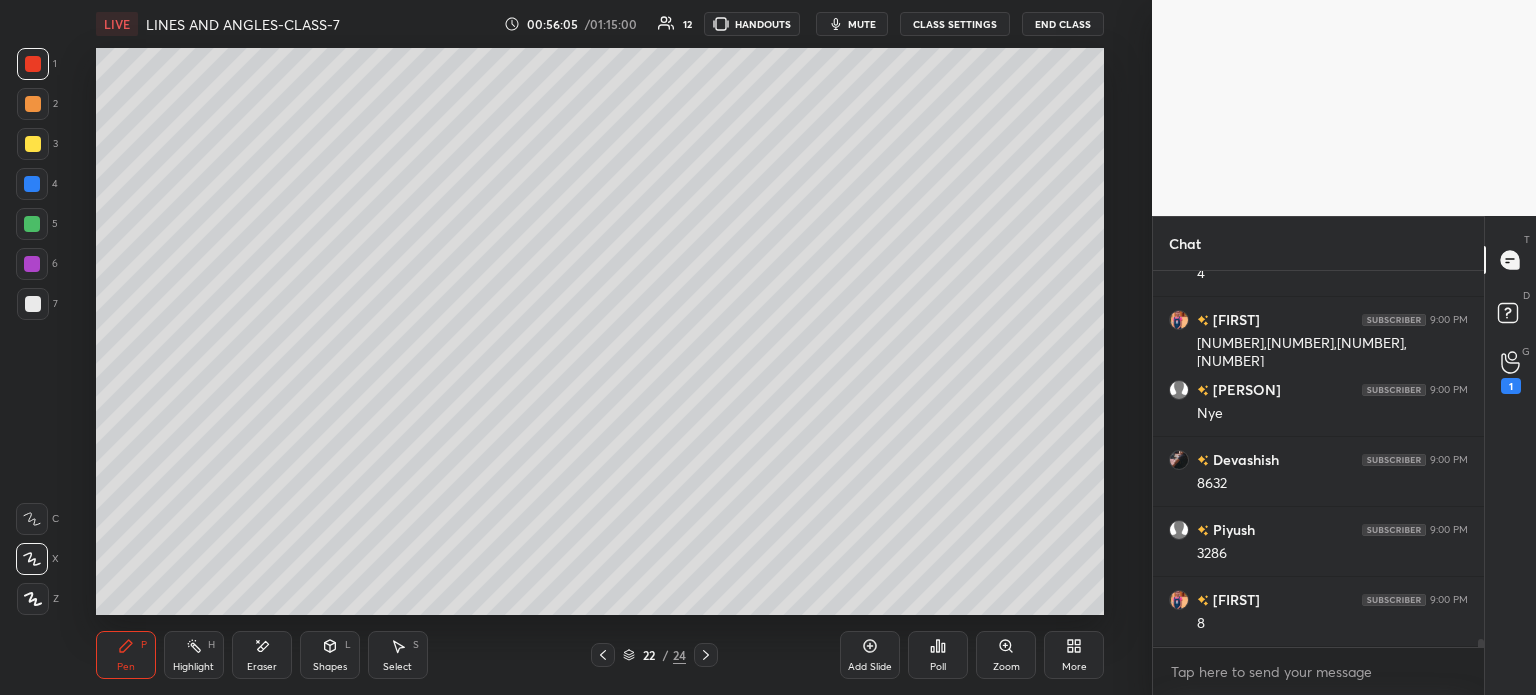 click 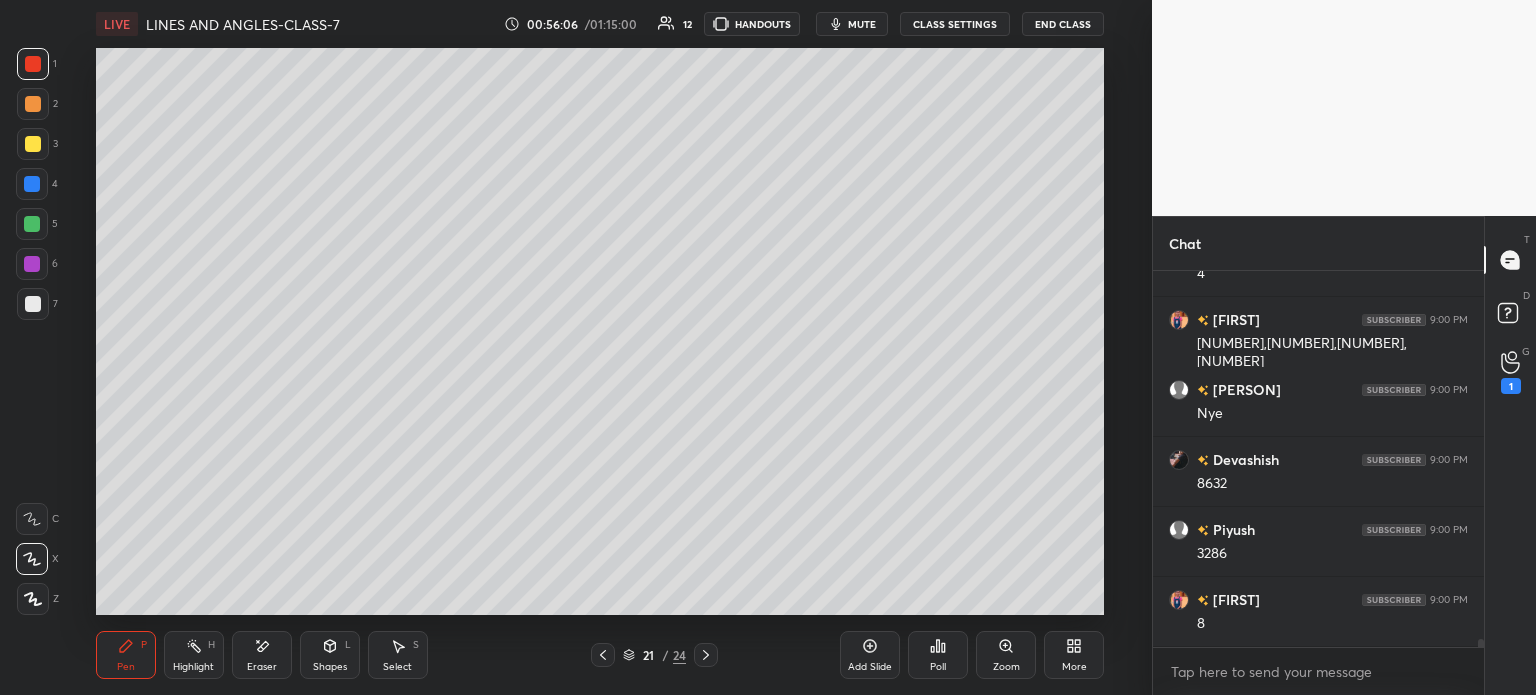 click 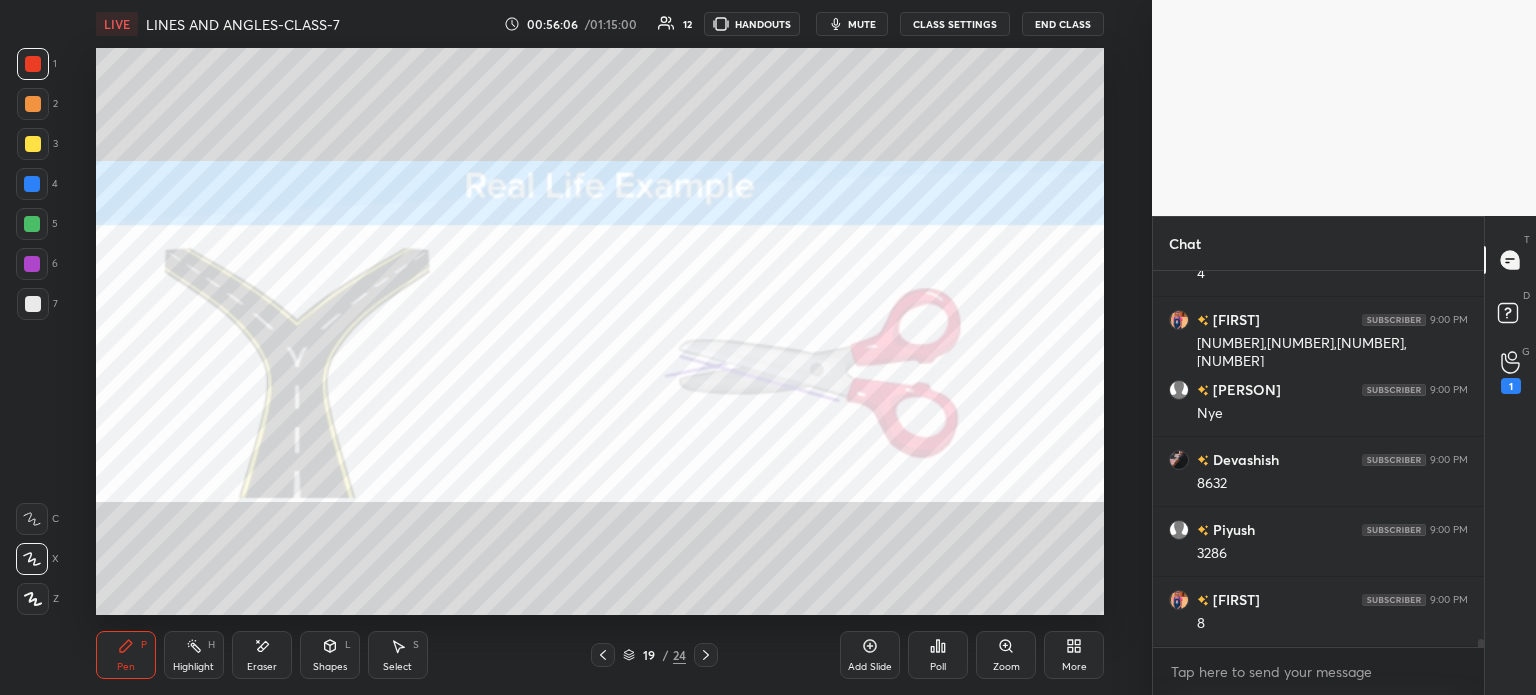 scroll, scrollTop: 17944, scrollLeft: 0, axis: vertical 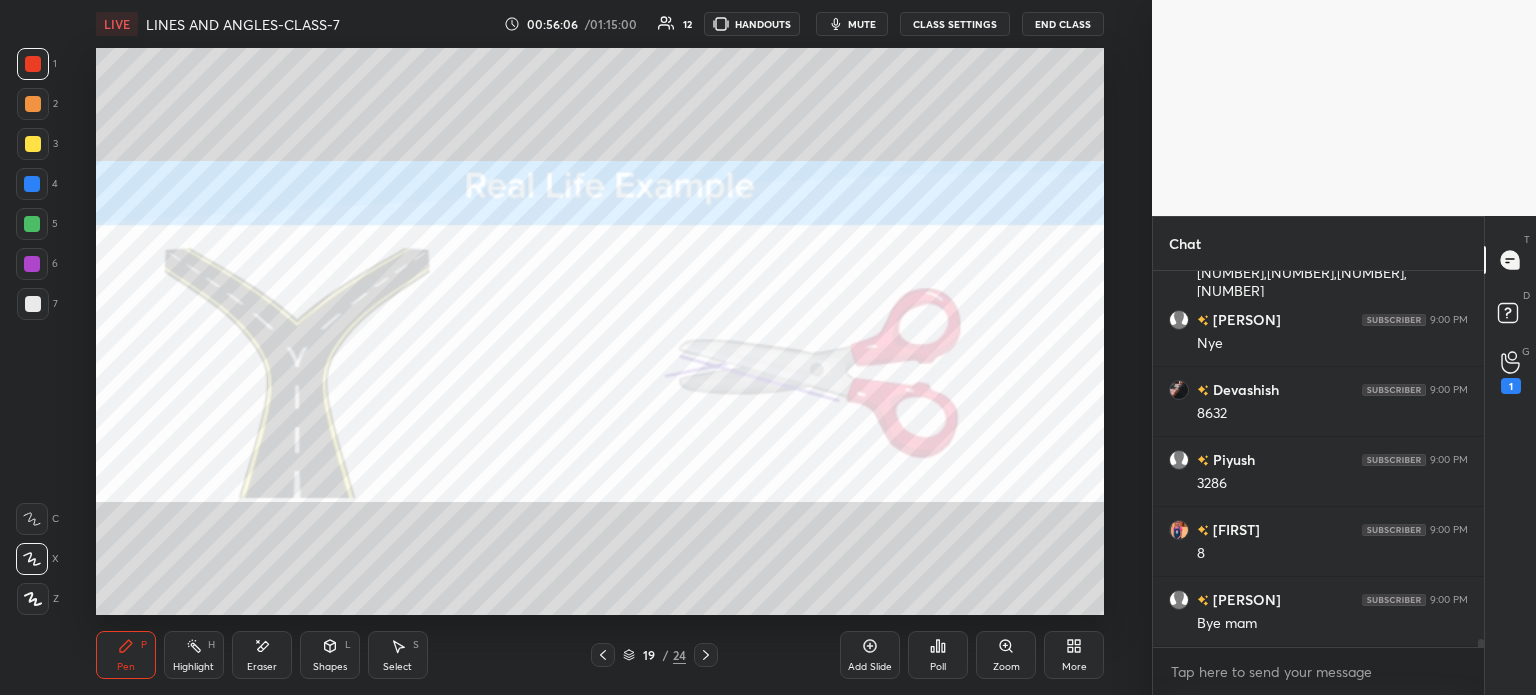 click 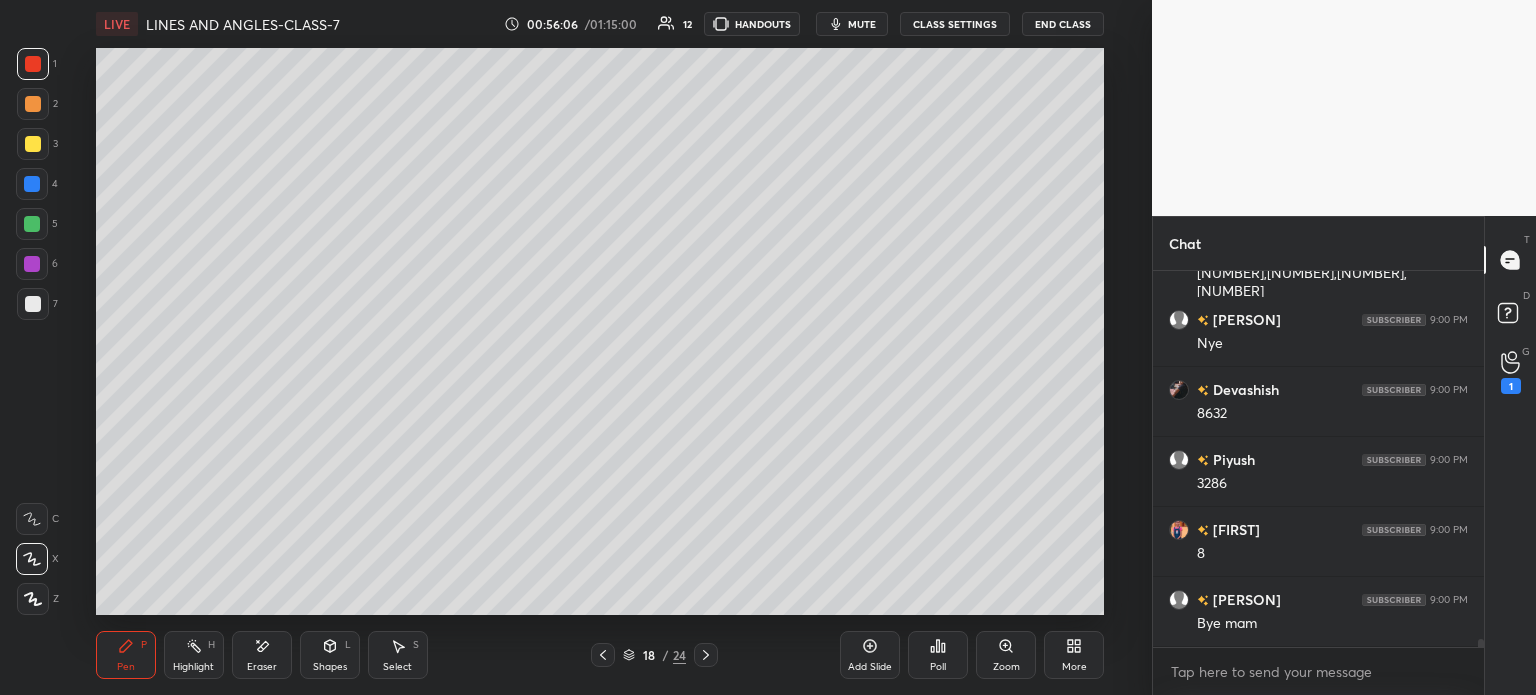 click 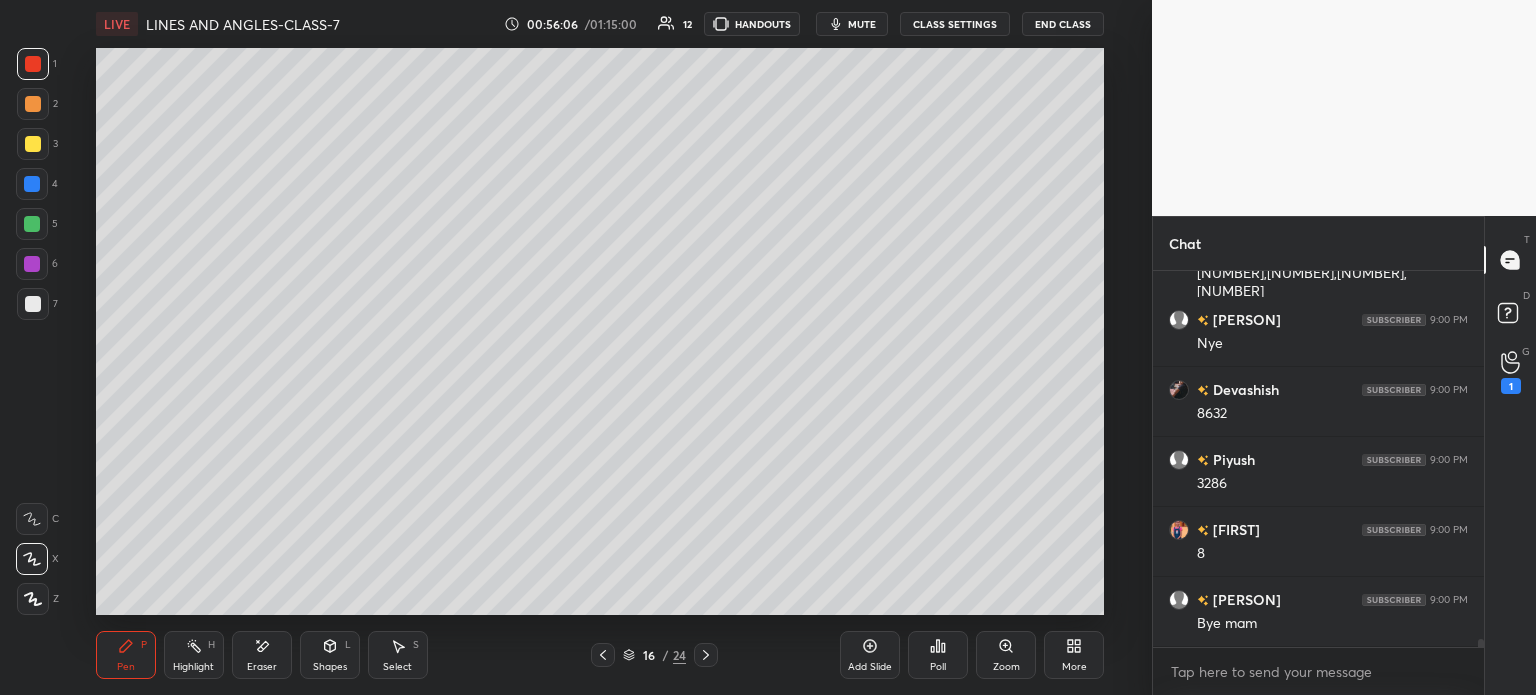click 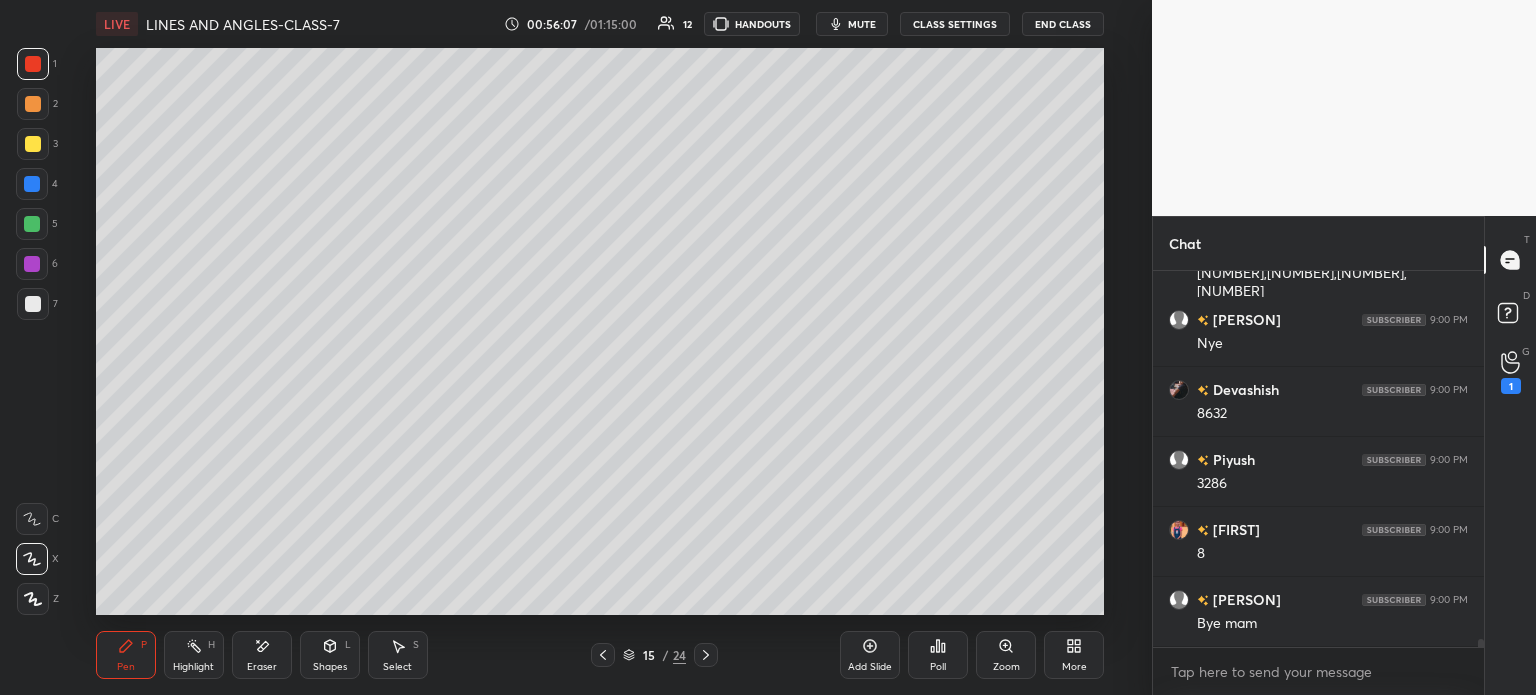 click 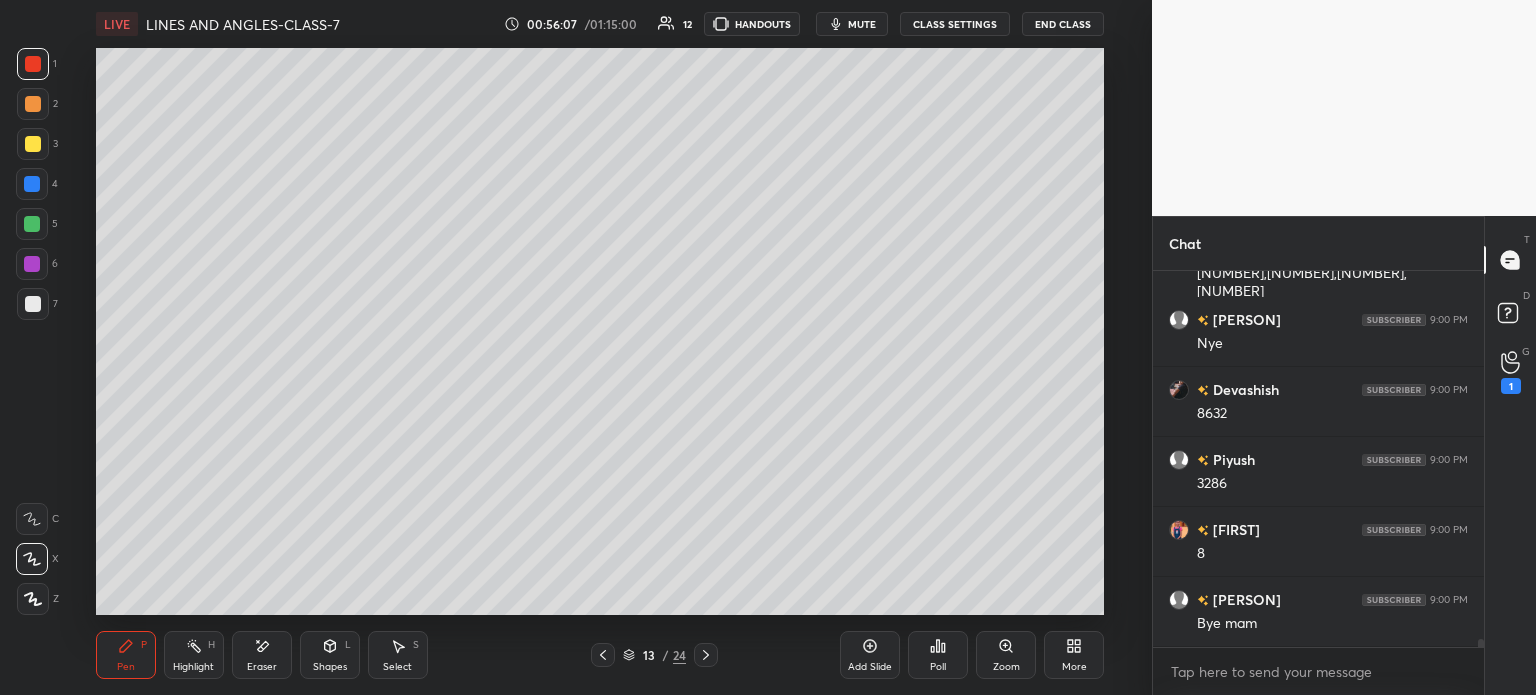 click 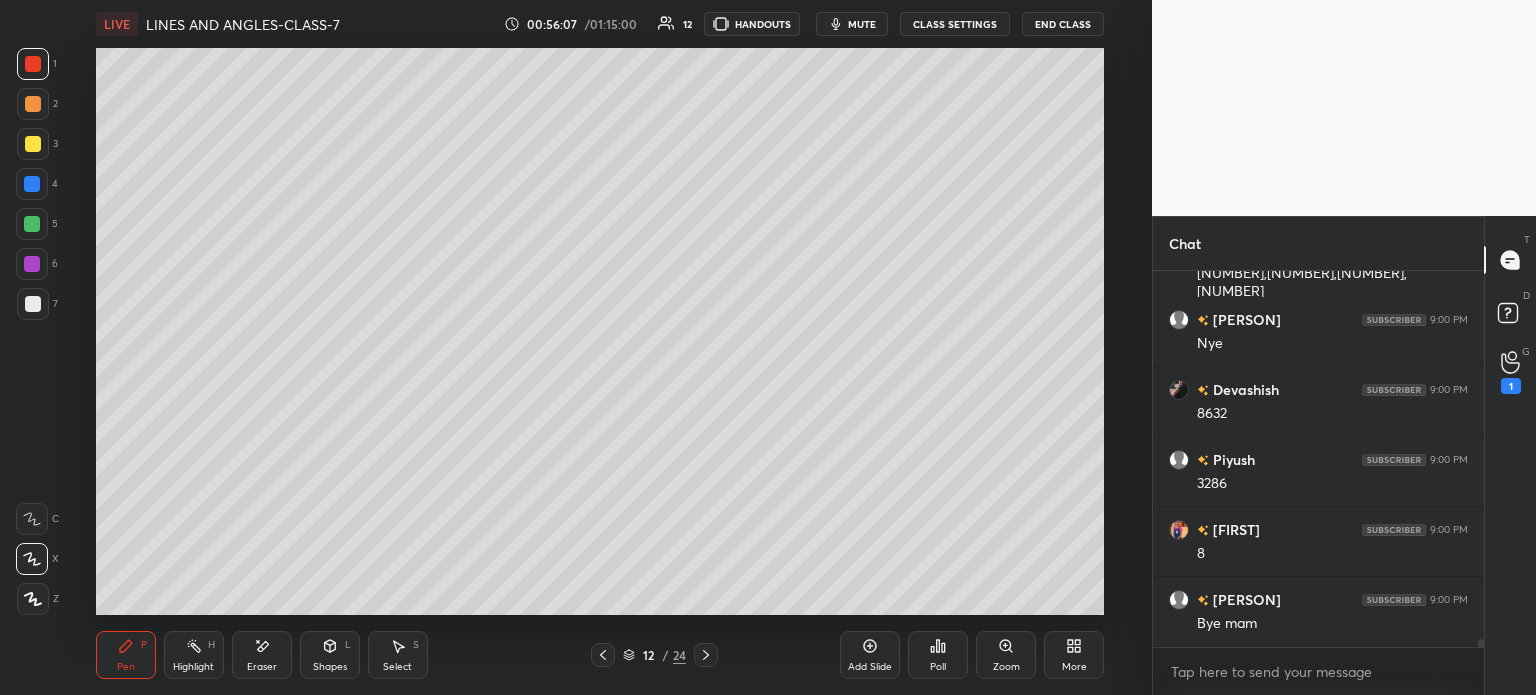 click at bounding box center [603, 655] 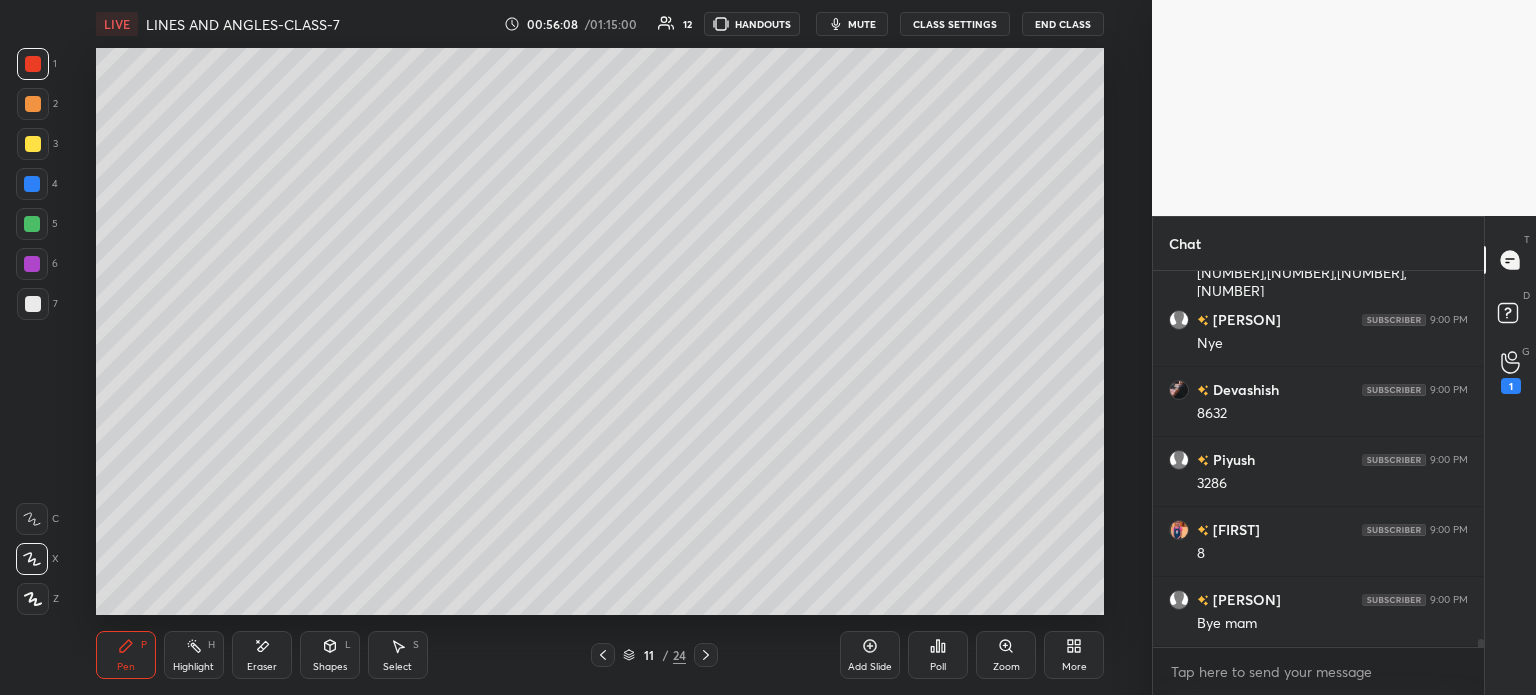 click at bounding box center (603, 655) 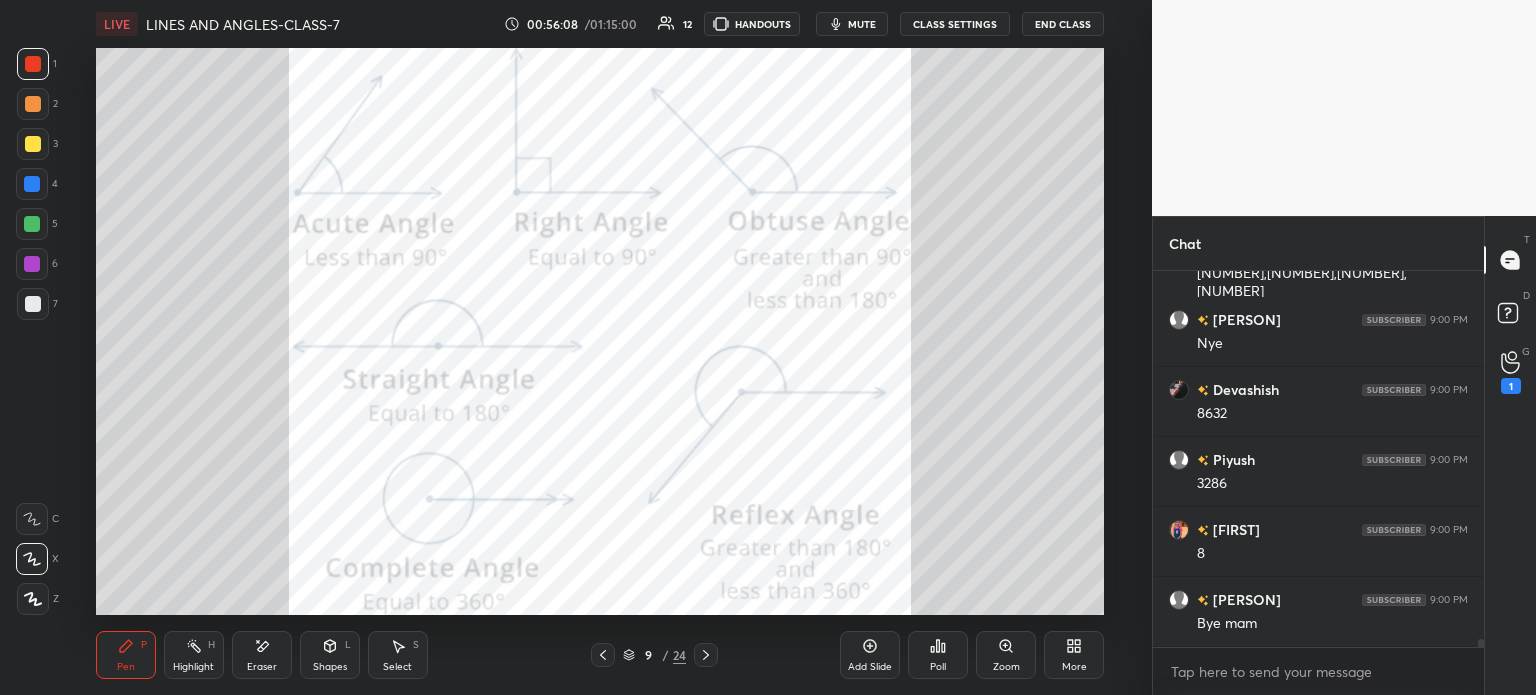 scroll, scrollTop: 18014, scrollLeft: 0, axis: vertical 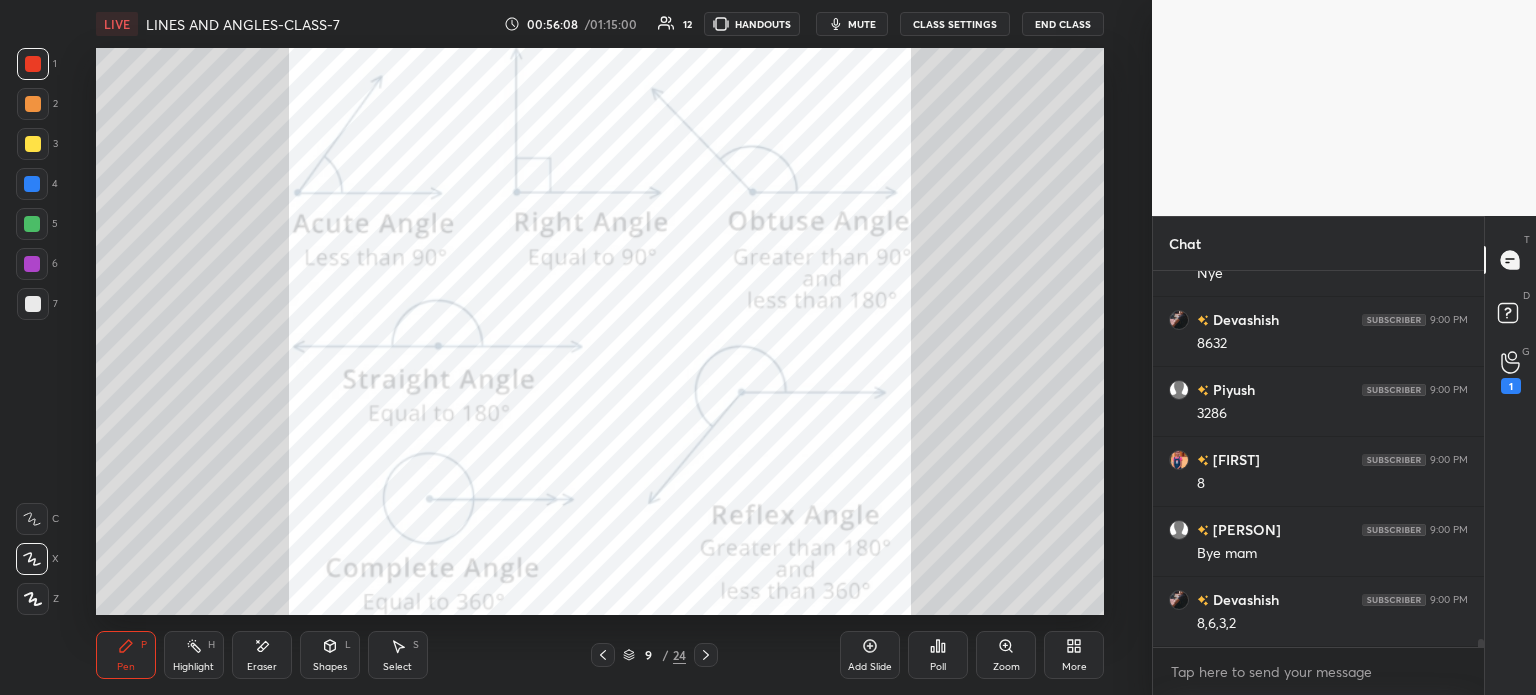 click on "Pen P Highlight H Eraser Shapes L Select S 9 / 24 Add Slide Poll Zoom More" at bounding box center (600, 655) 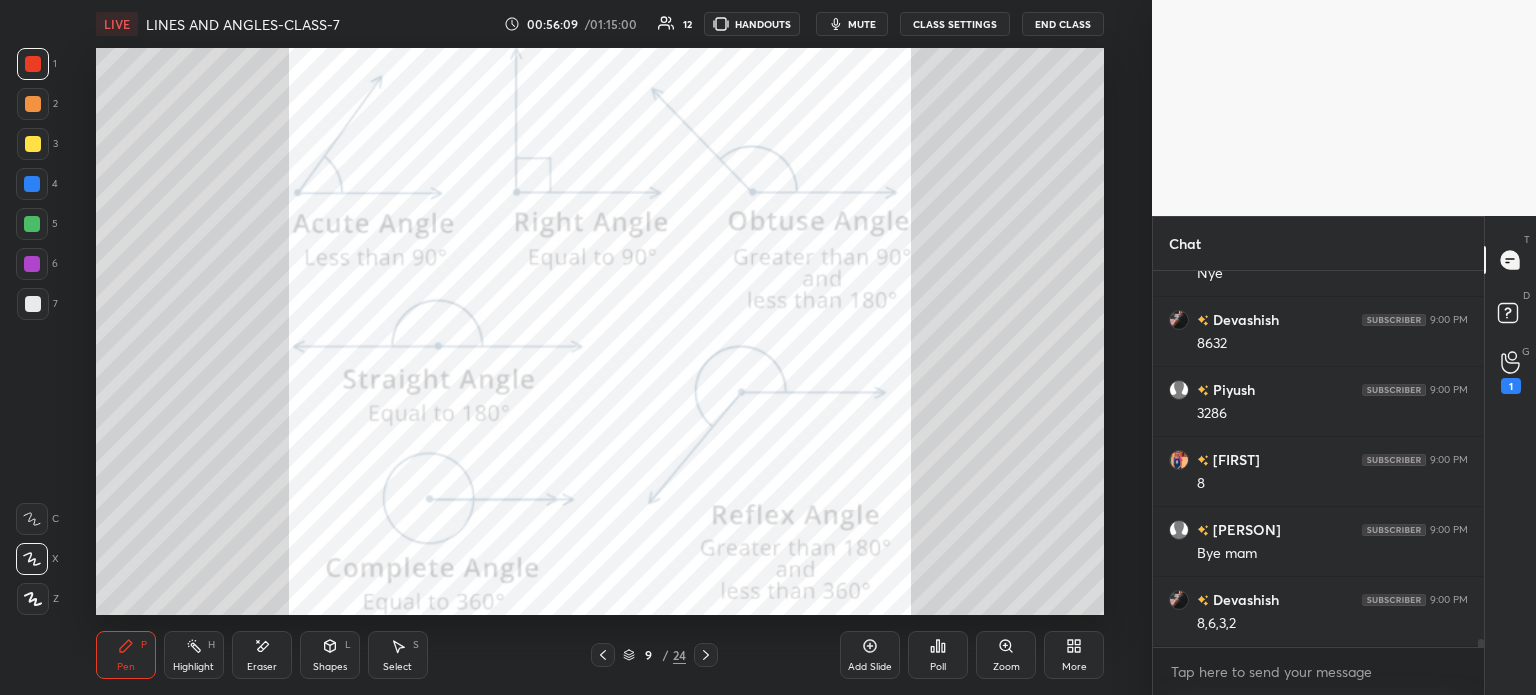 click 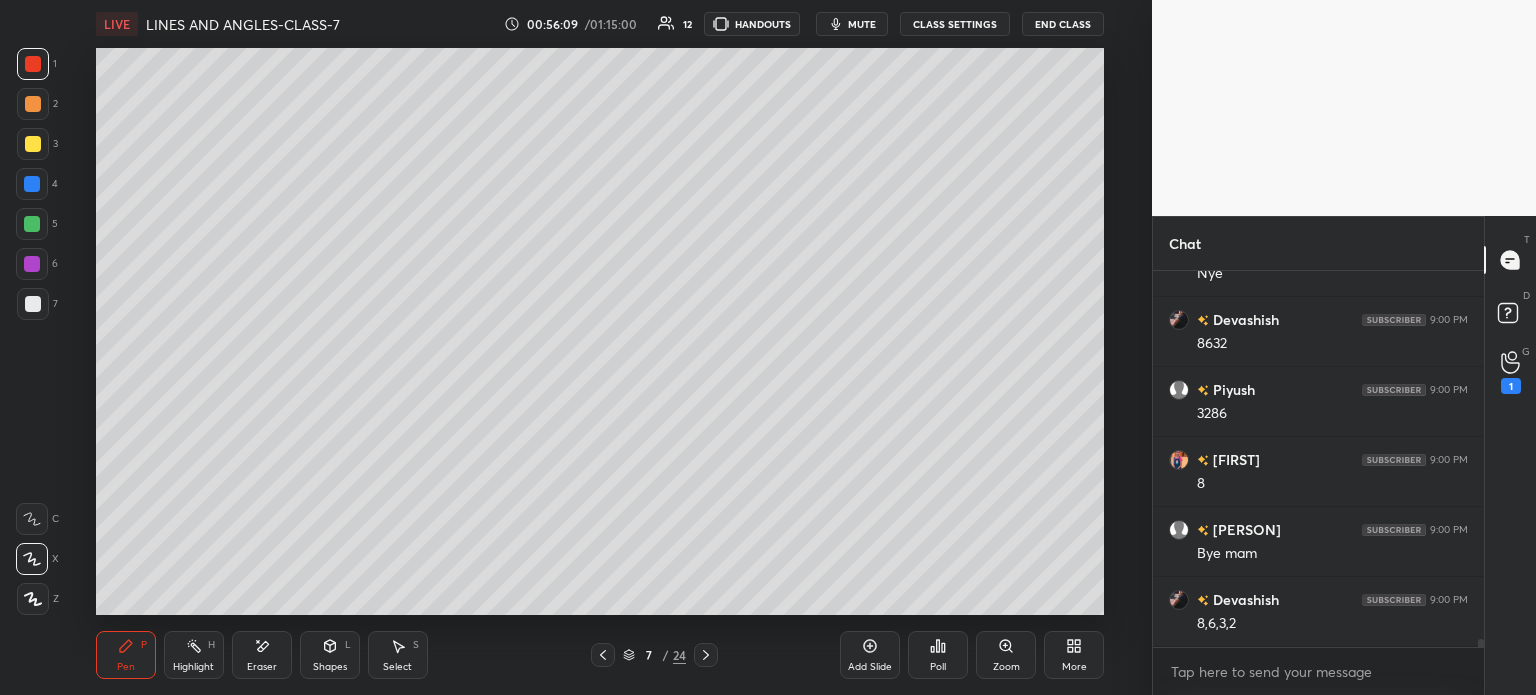 click 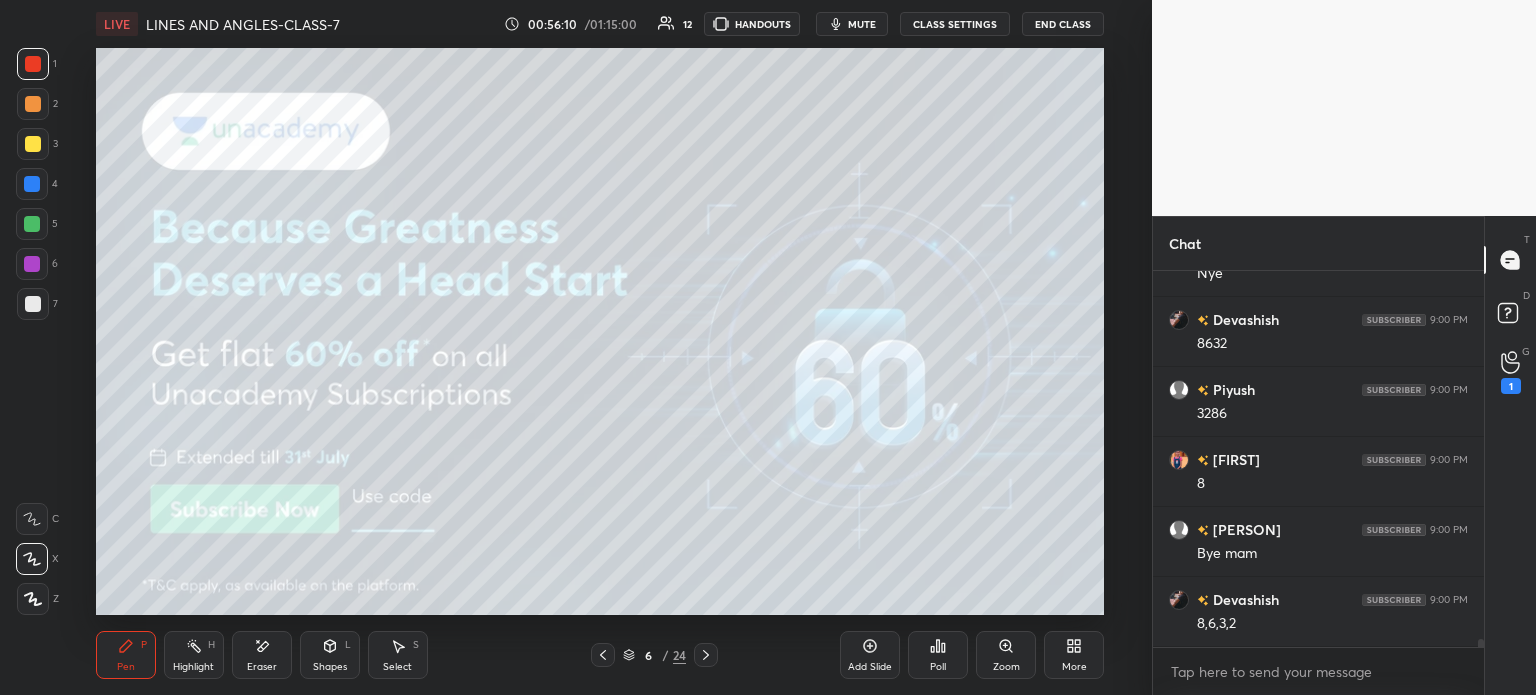 click 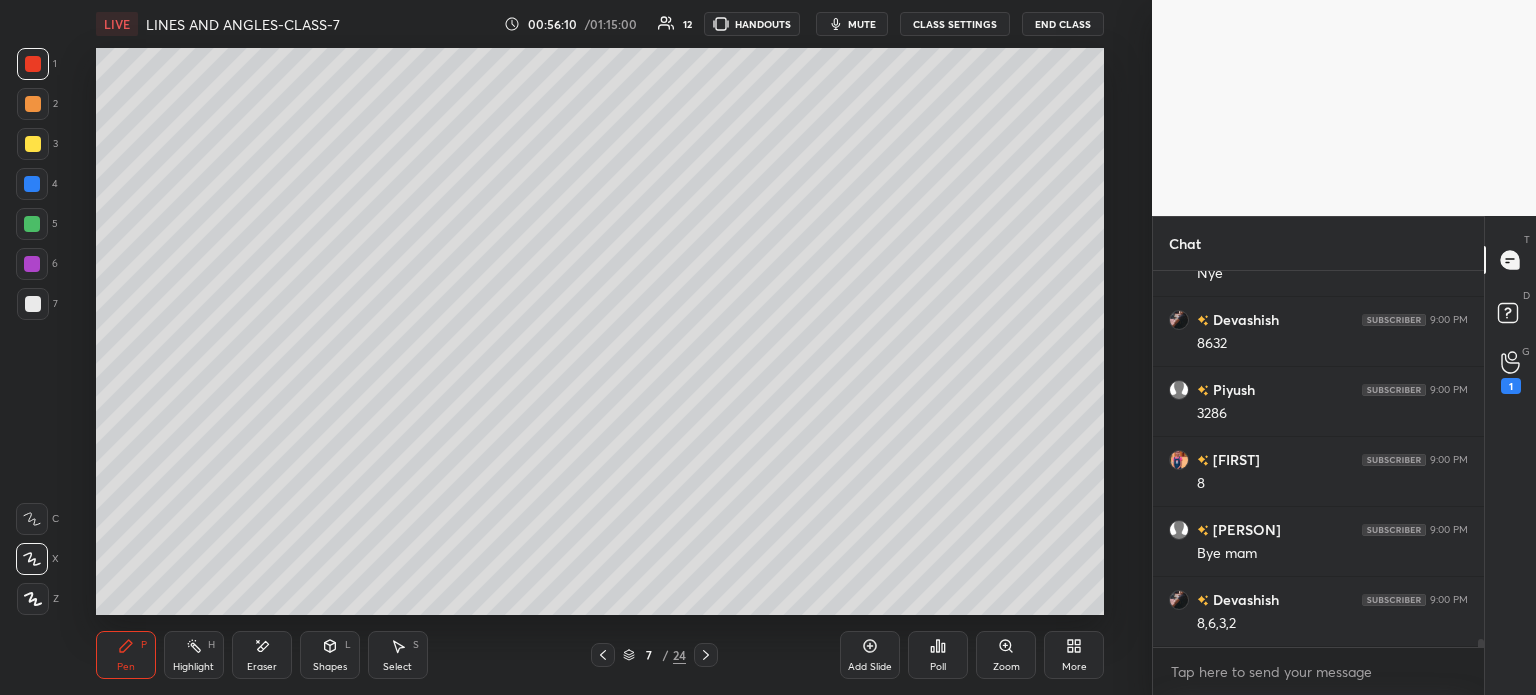 click 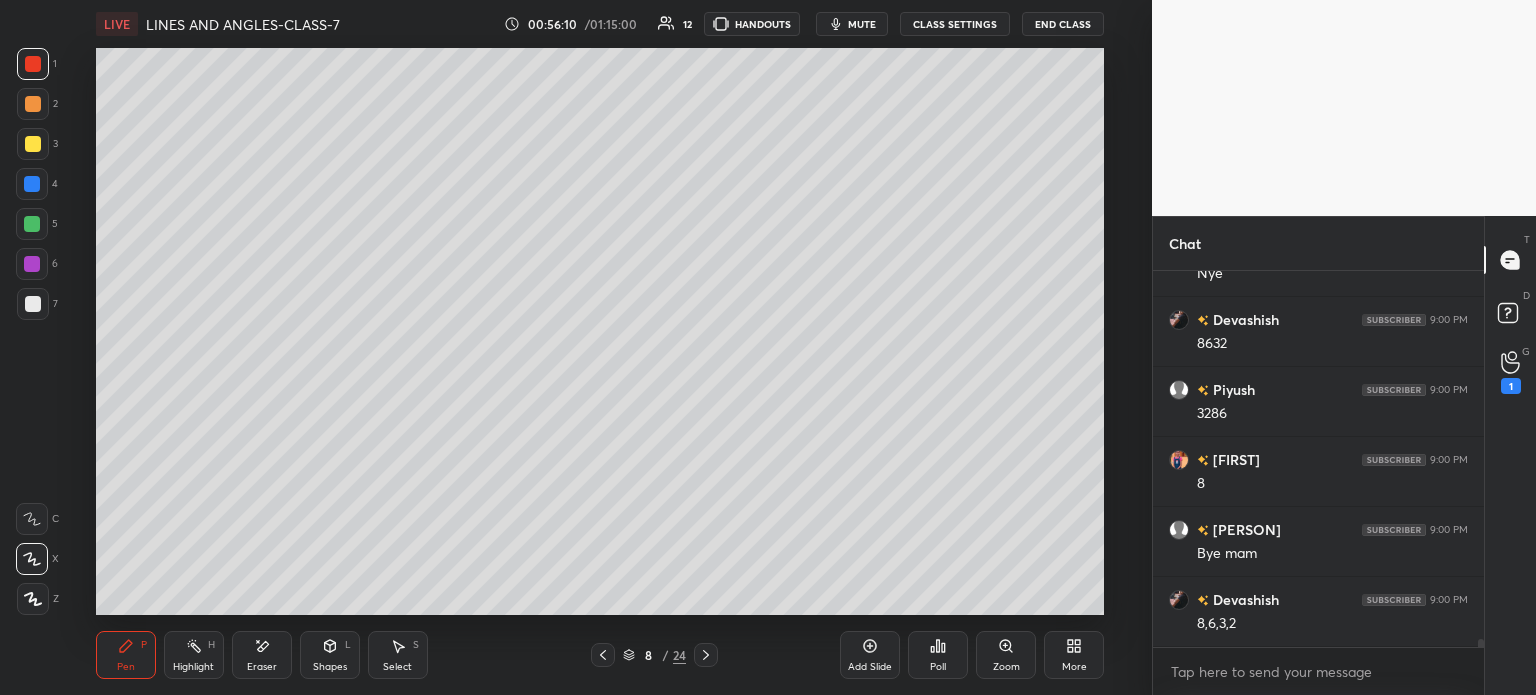 click 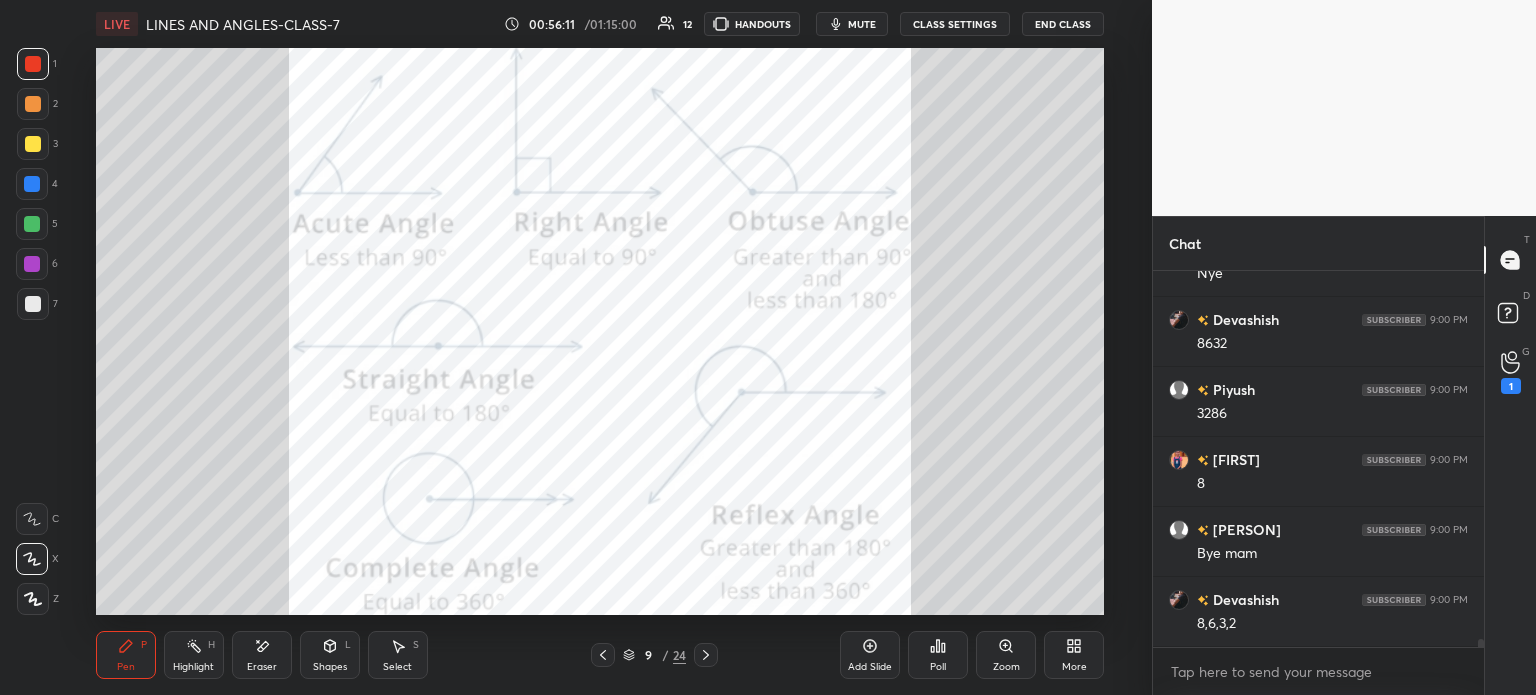 click on "9 / 24" at bounding box center (654, 655) 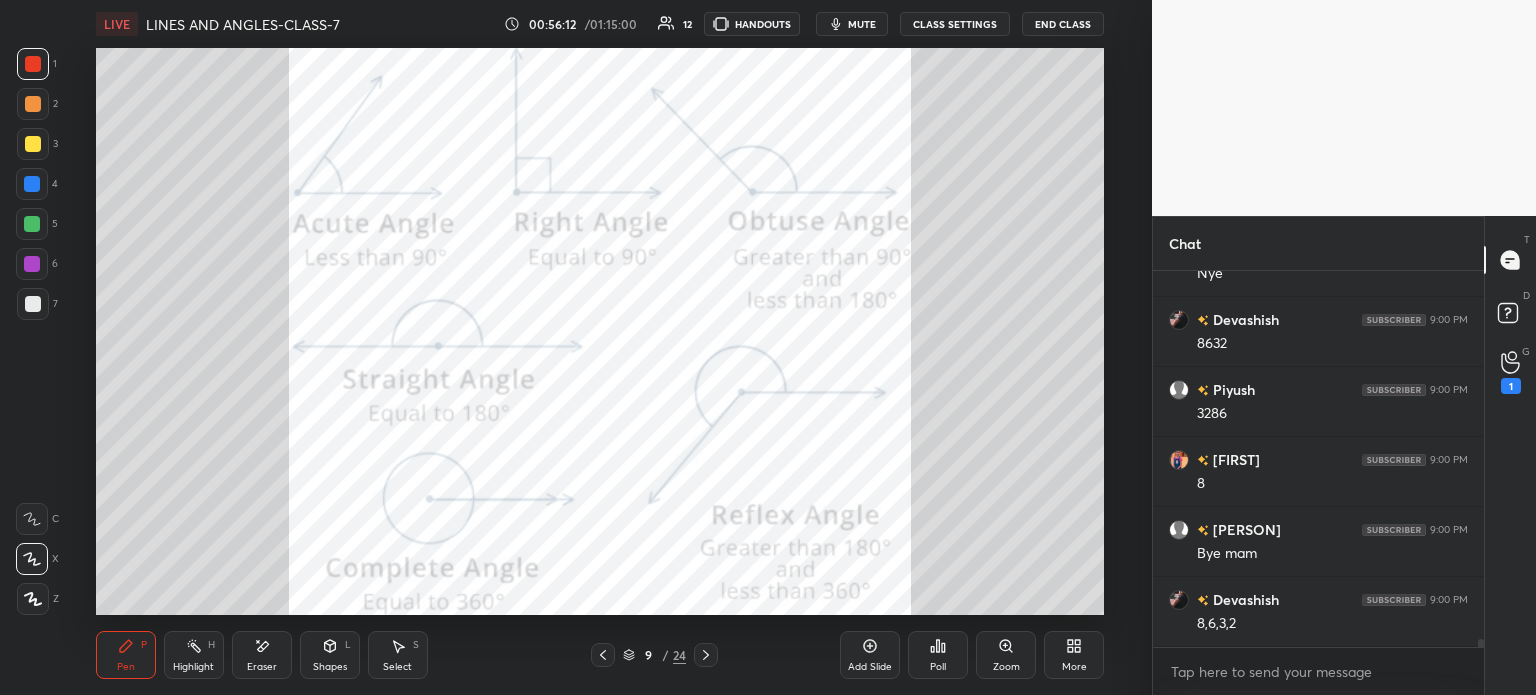 click 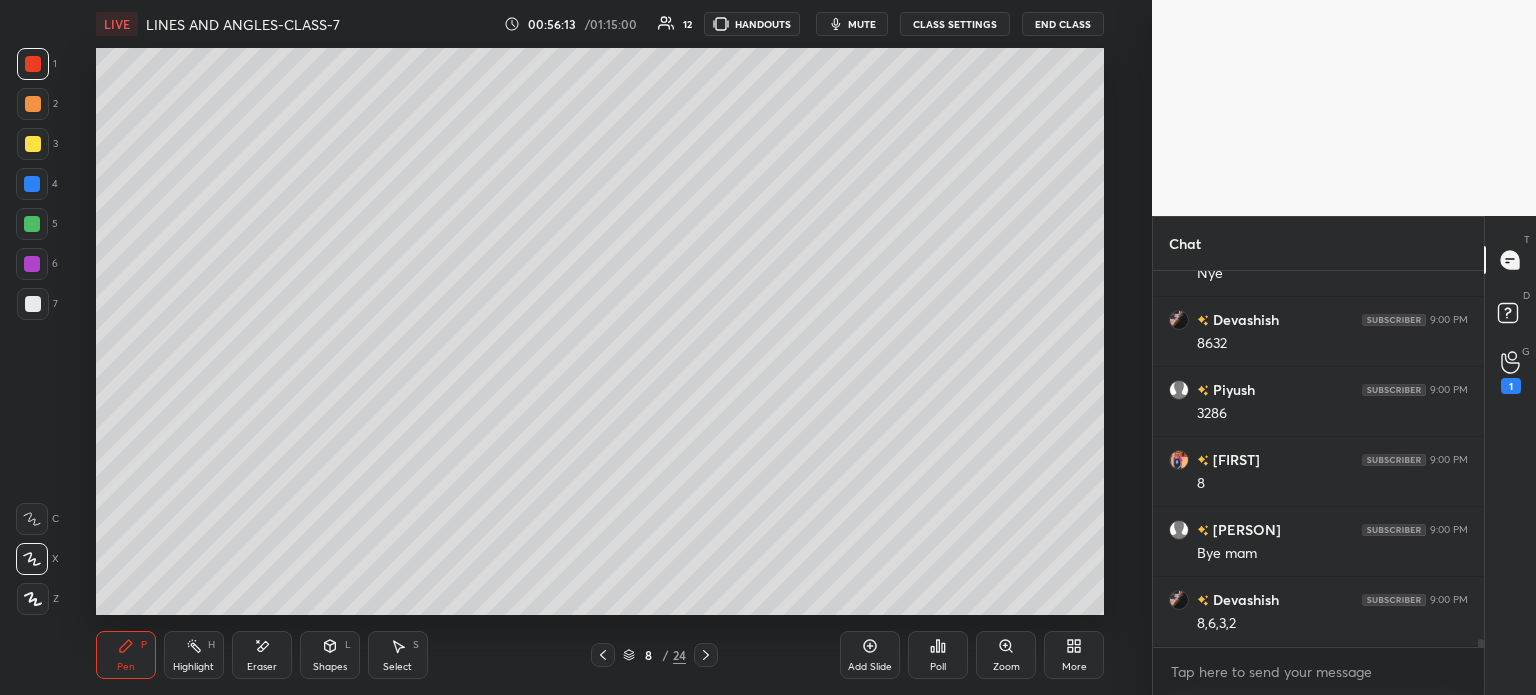 click 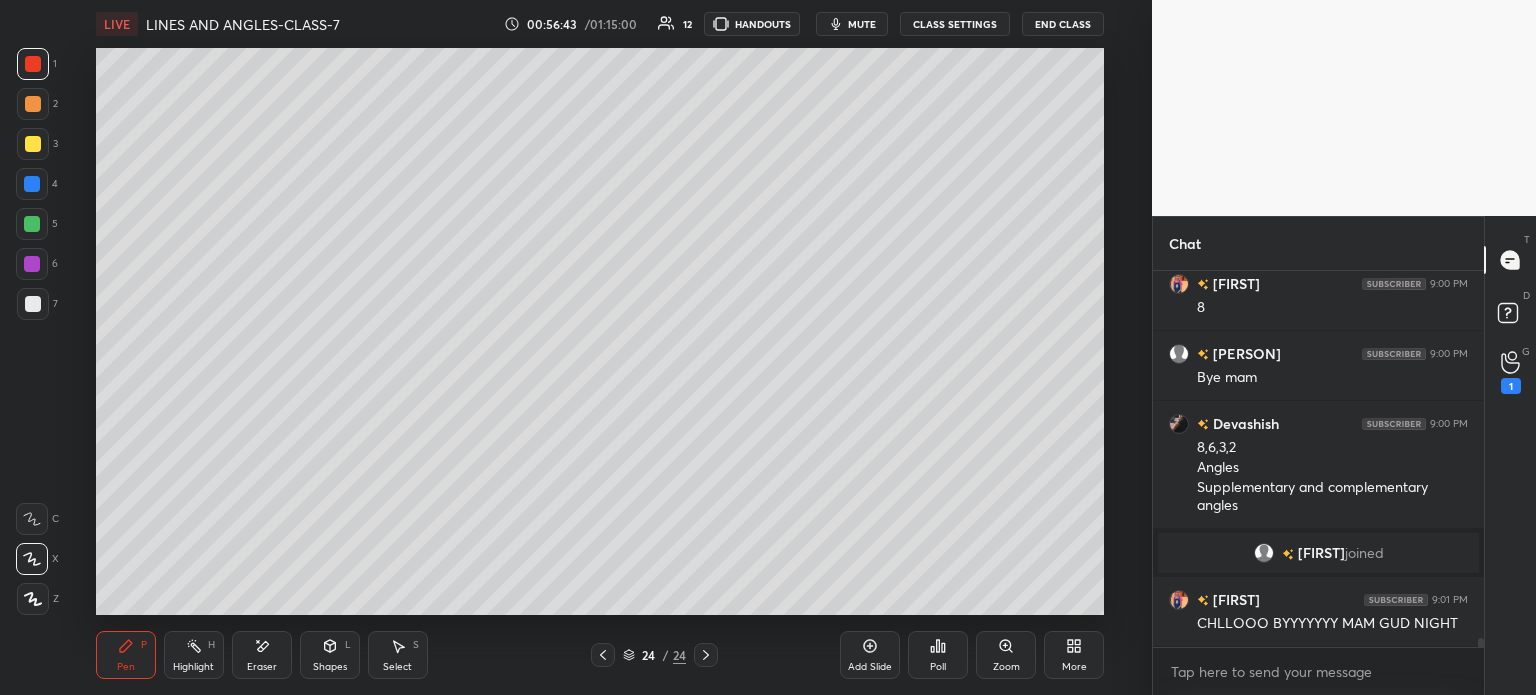 scroll, scrollTop: 14690, scrollLeft: 0, axis: vertical 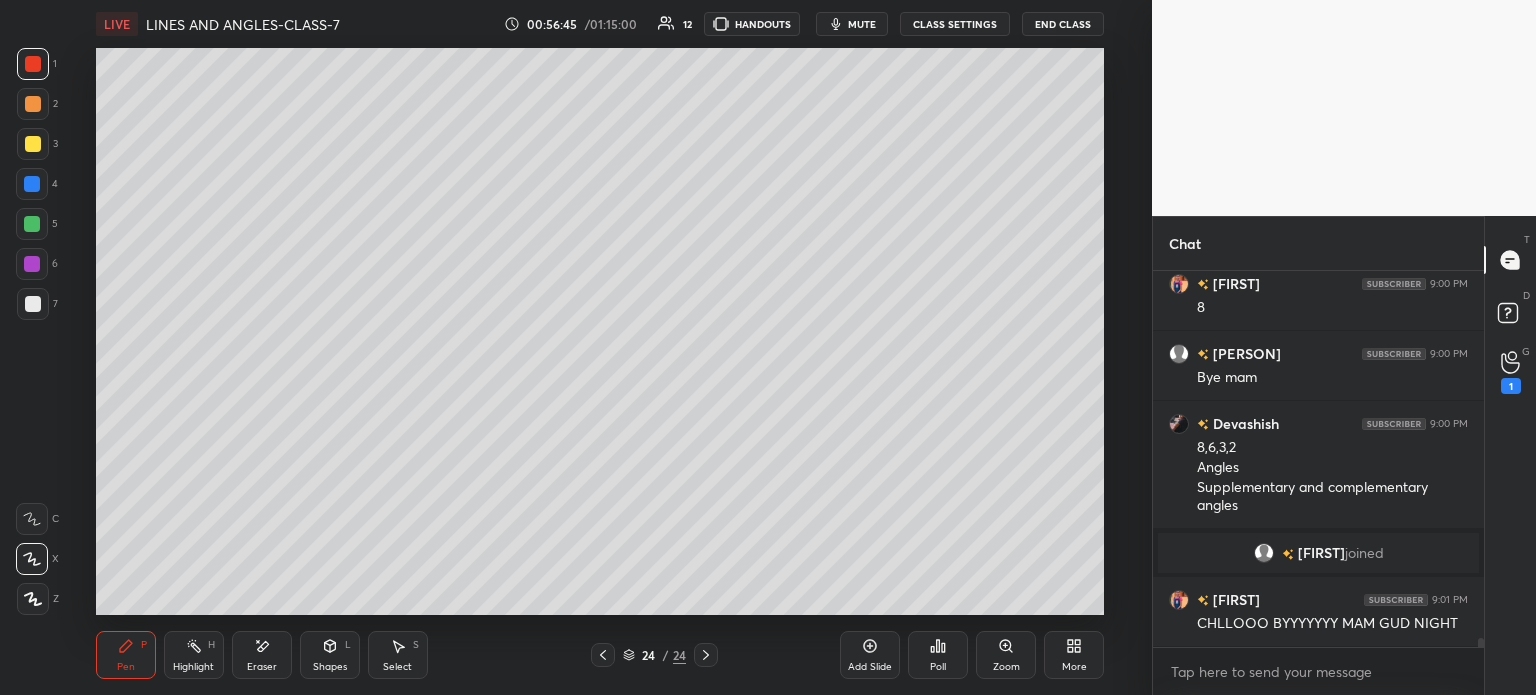 click on "Poll" at bounding box center [938, 667] 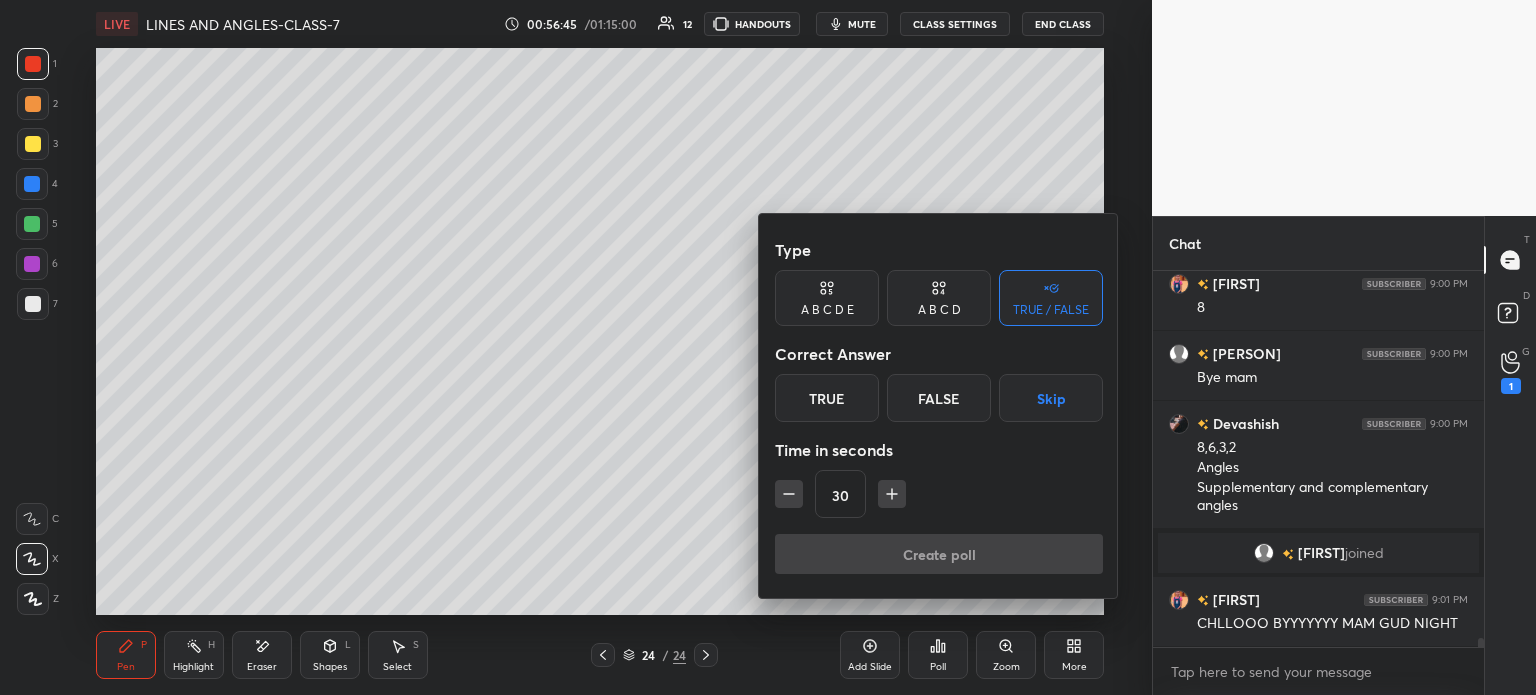 click on "Create poll" at bounding box center [939, 558] 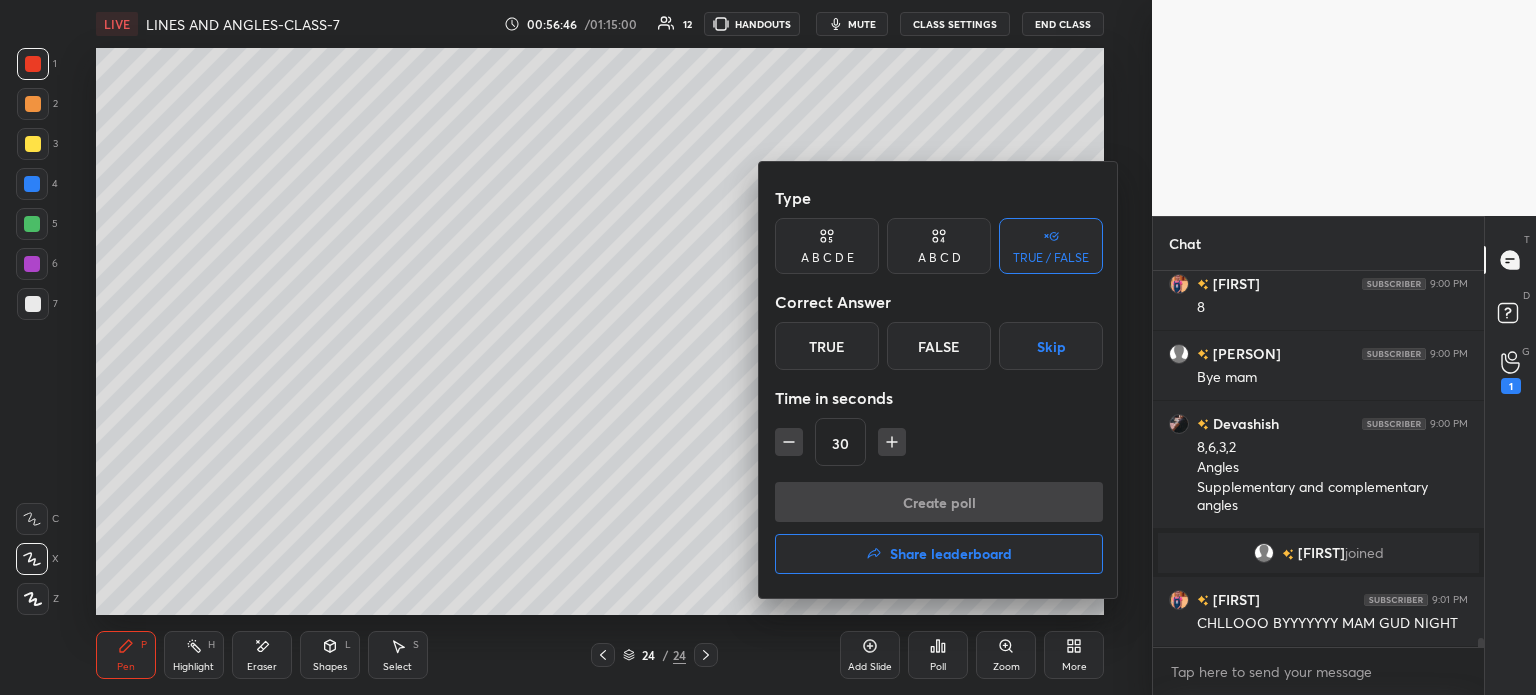 scroll, scrollTop: 14760, scrollLeft: 0, axis: vertical 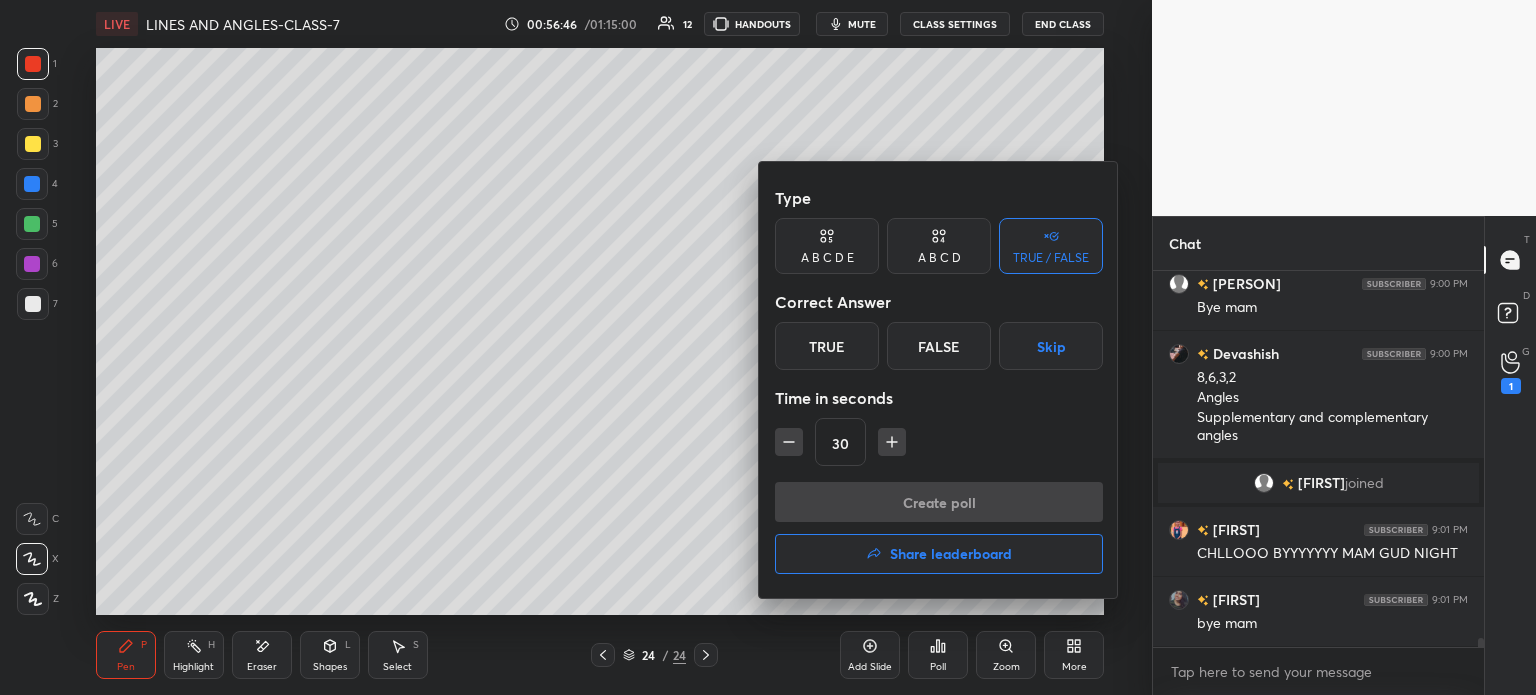 click on "Share leaderboard" at bounding box center [951, 554] 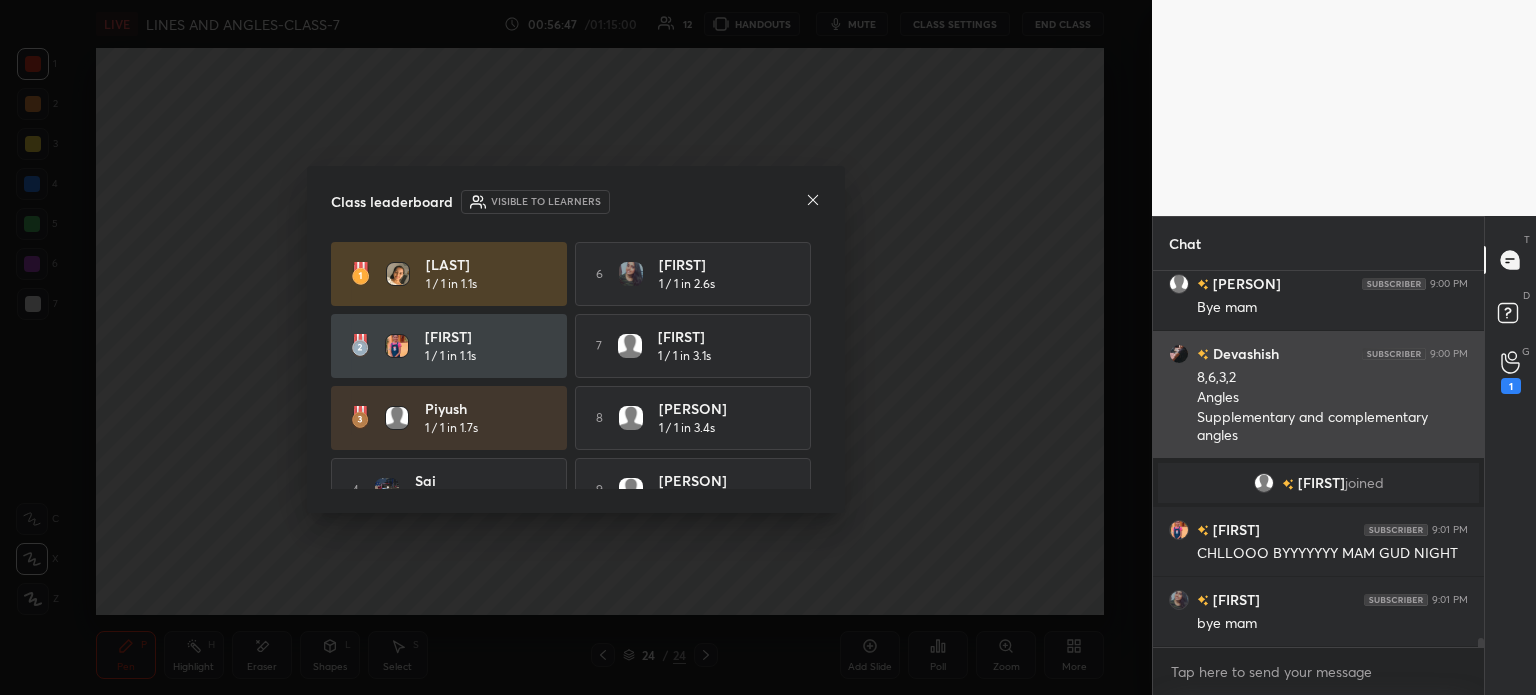 scroll, scrollTop: 14830, scrollLeft: 0, axis: vertical 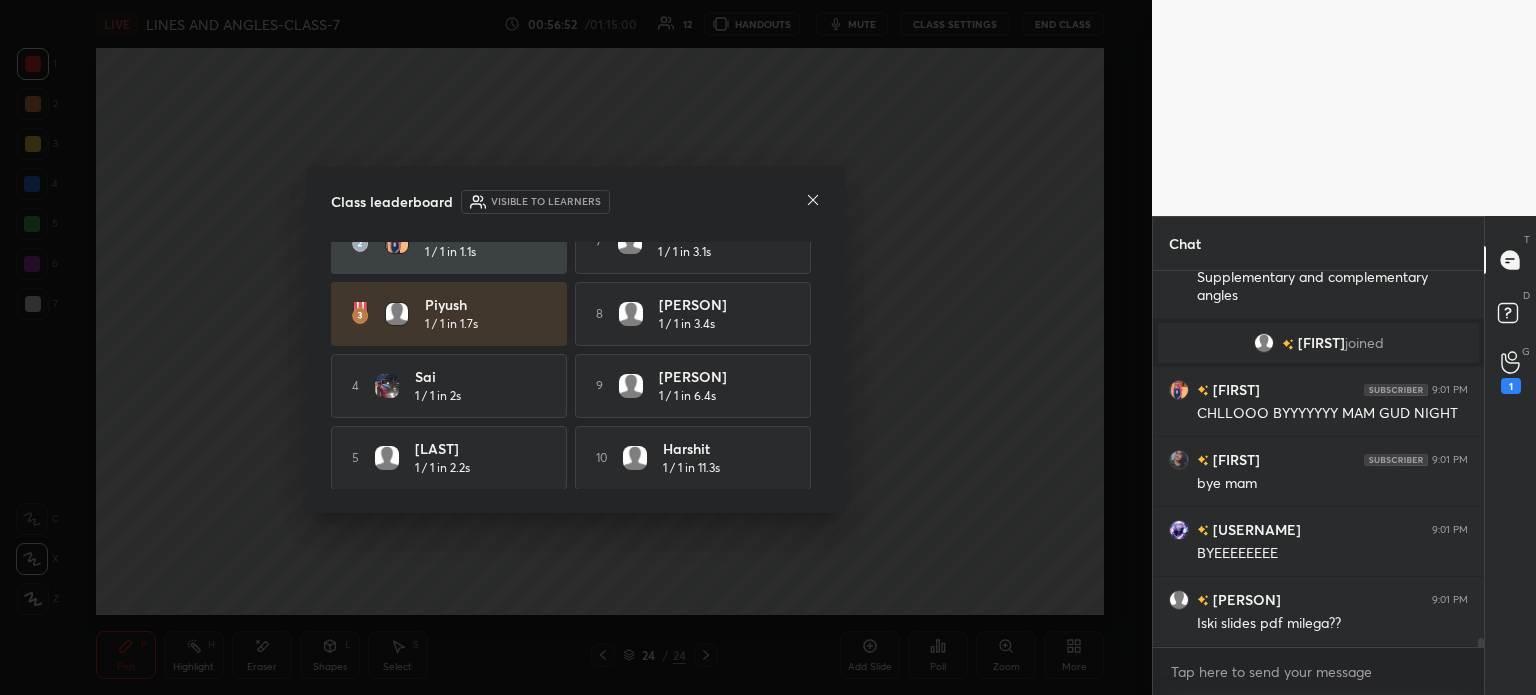 click on "Class leaderboard Visible to learners [PERSON] 1 / 1 in 1.1s 6 [PERSON] 1 / 1 in 2.6s [PERSON] 1 / 1 in 1.1s 7 [PERSON] 1 / 1 in 3.1s [PERSON] 1 / 1 in 1.7s 8 [PERSON] 1 / 1 in 3.4s 4 [PERSON] 1 / 1 in 2s 9 [PERSON] 1 / 1 in 6.4s 5 [PERSON] 1 / 1 in 2.2s 10 [PERSON] 1 / 1 in 11.3s" at bounding box center (576, 340) 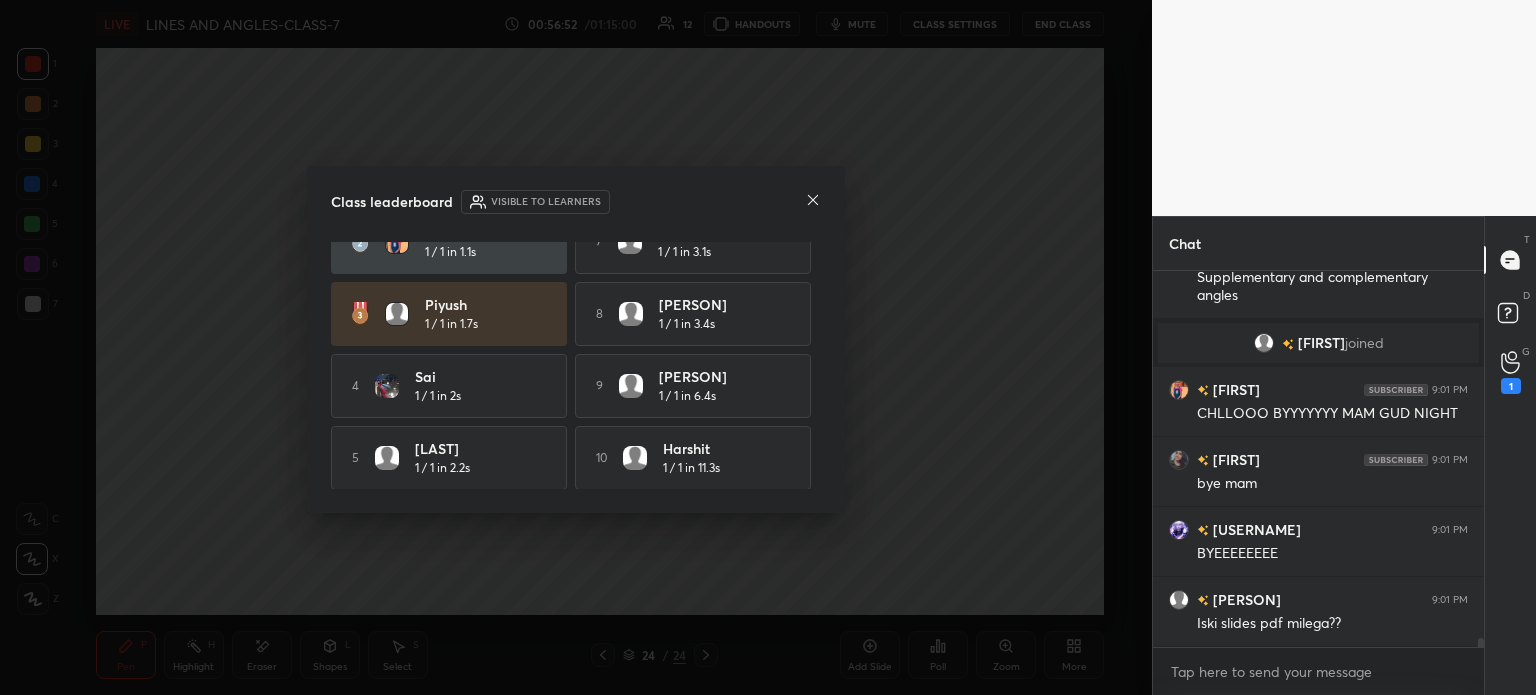 click 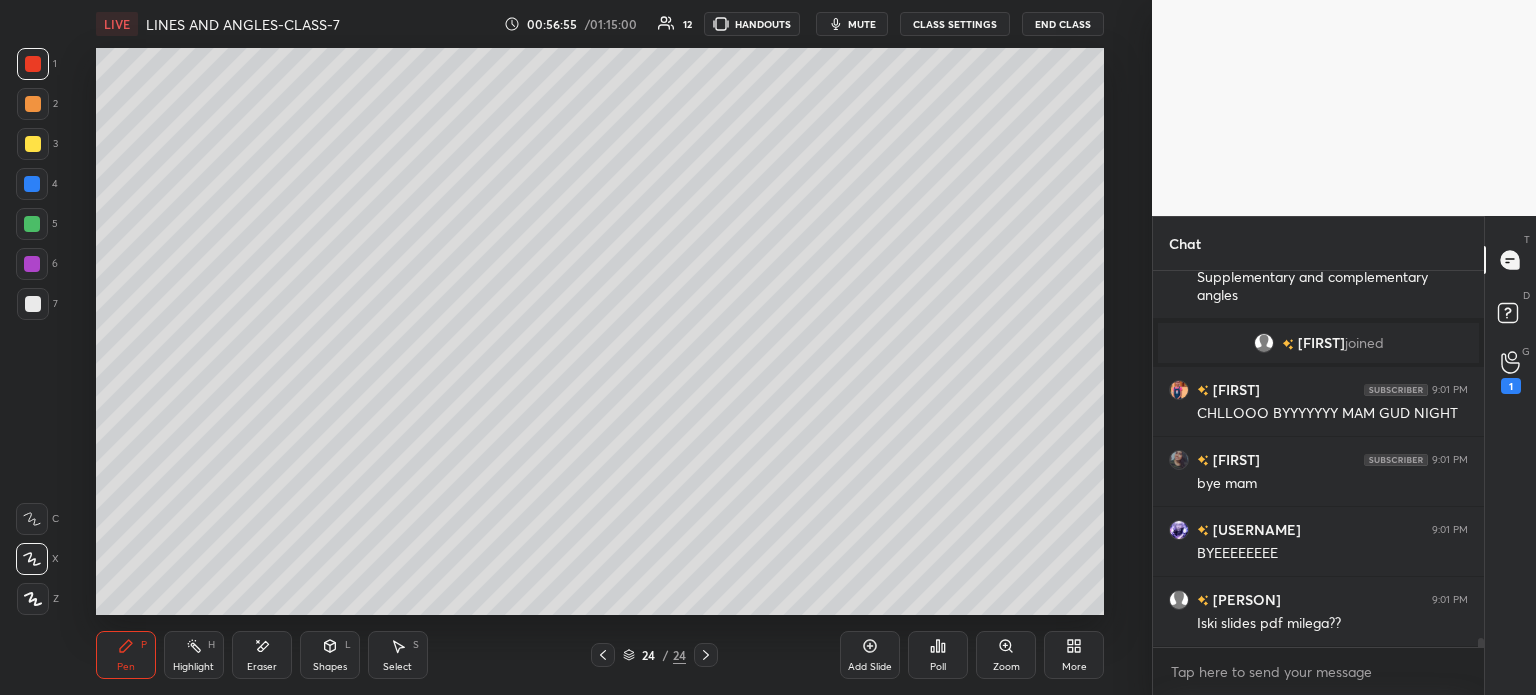 scroll, scrollTop: 14970, scrollLeft: 0, axis: vertical 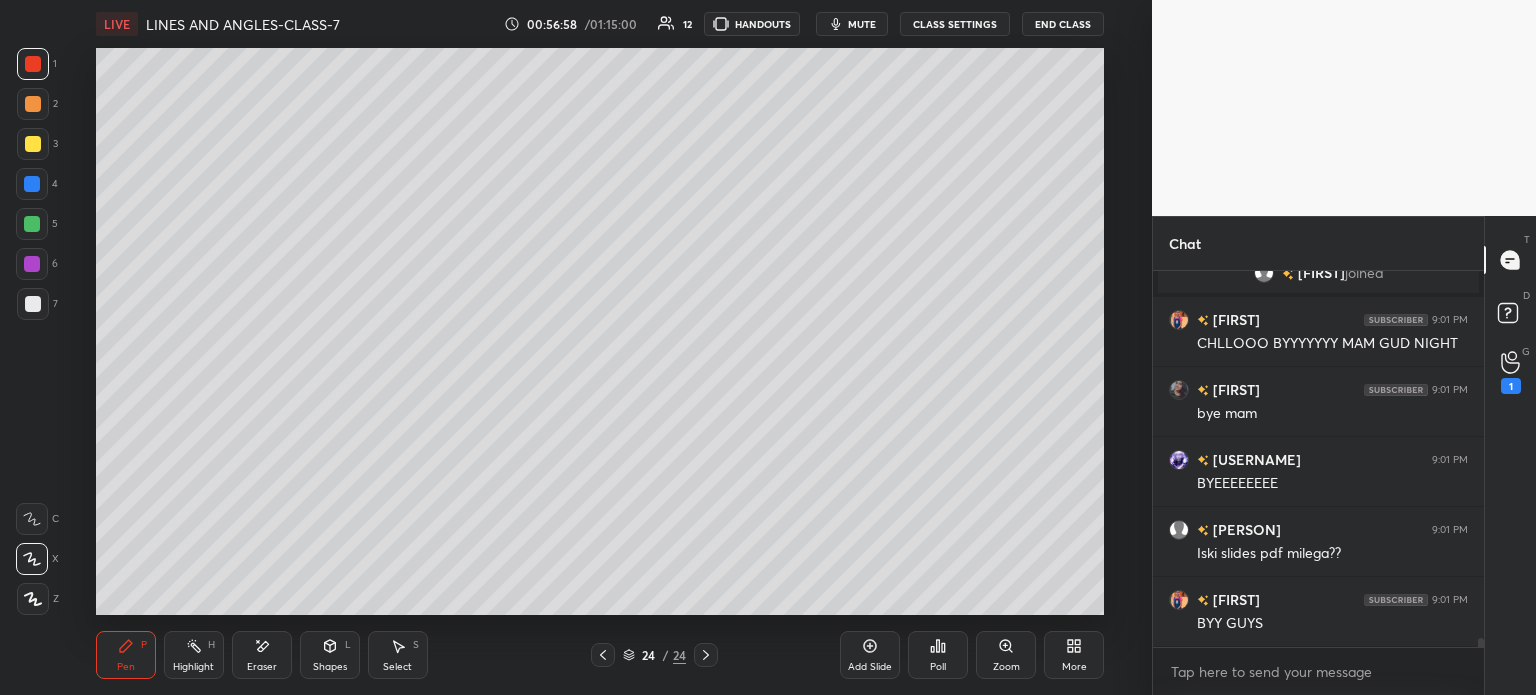 click on "1" at bounding box center [1511, 372] 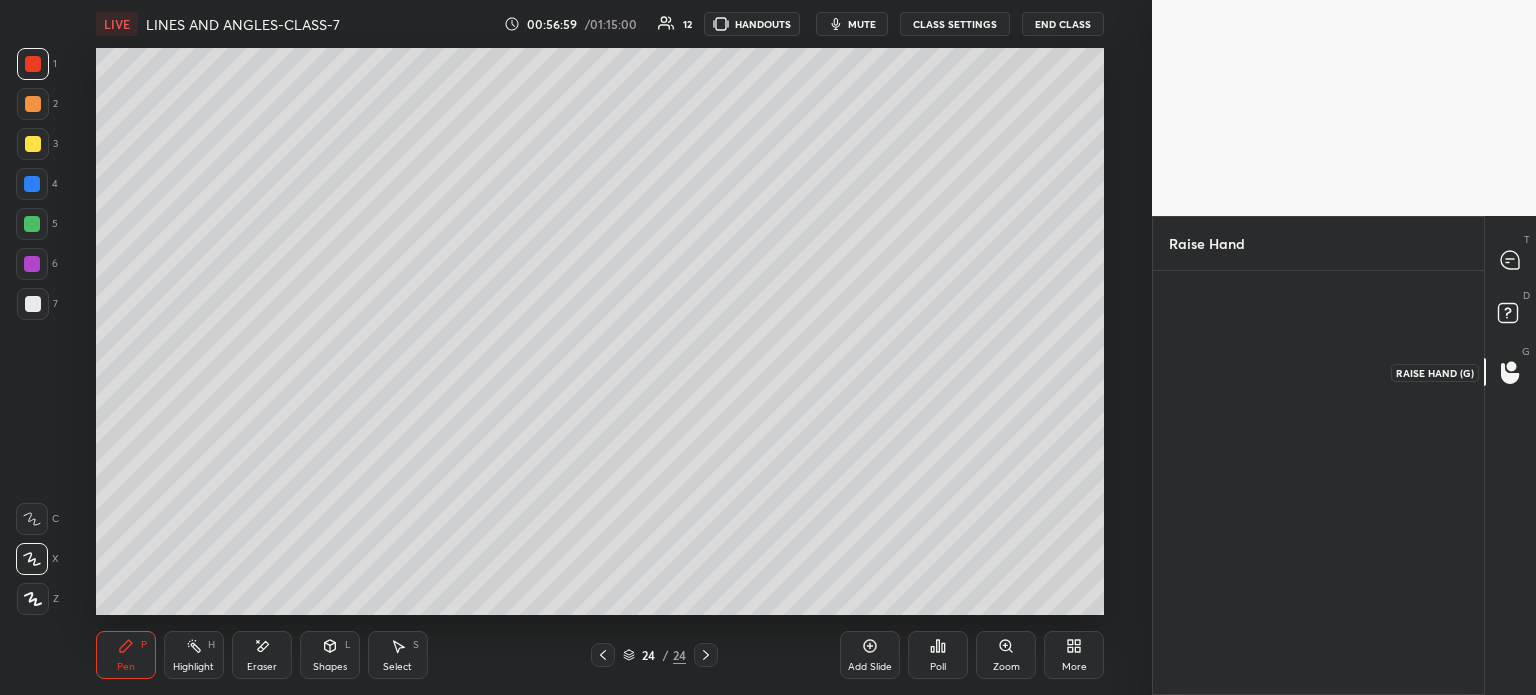 scroll, scrollTop: 418, scrollLeft: 325, axis: both 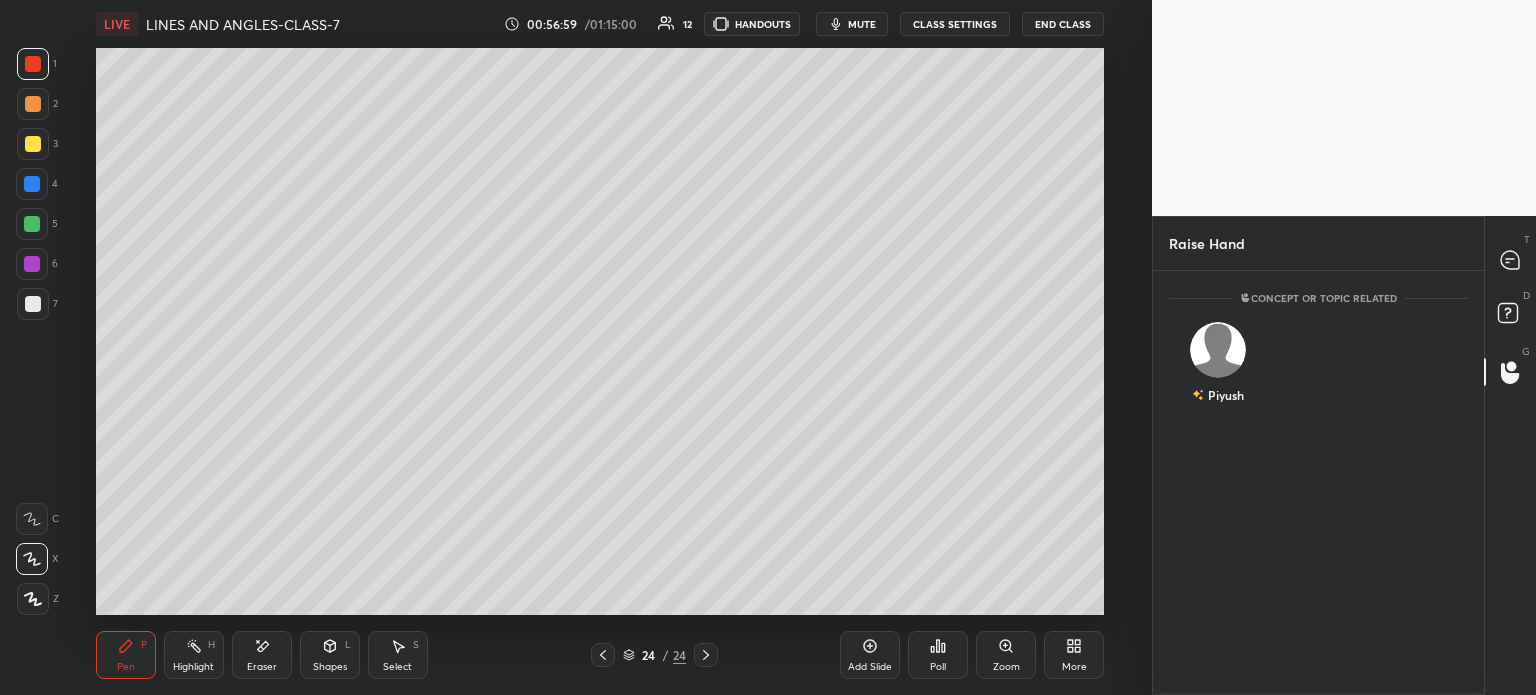 click 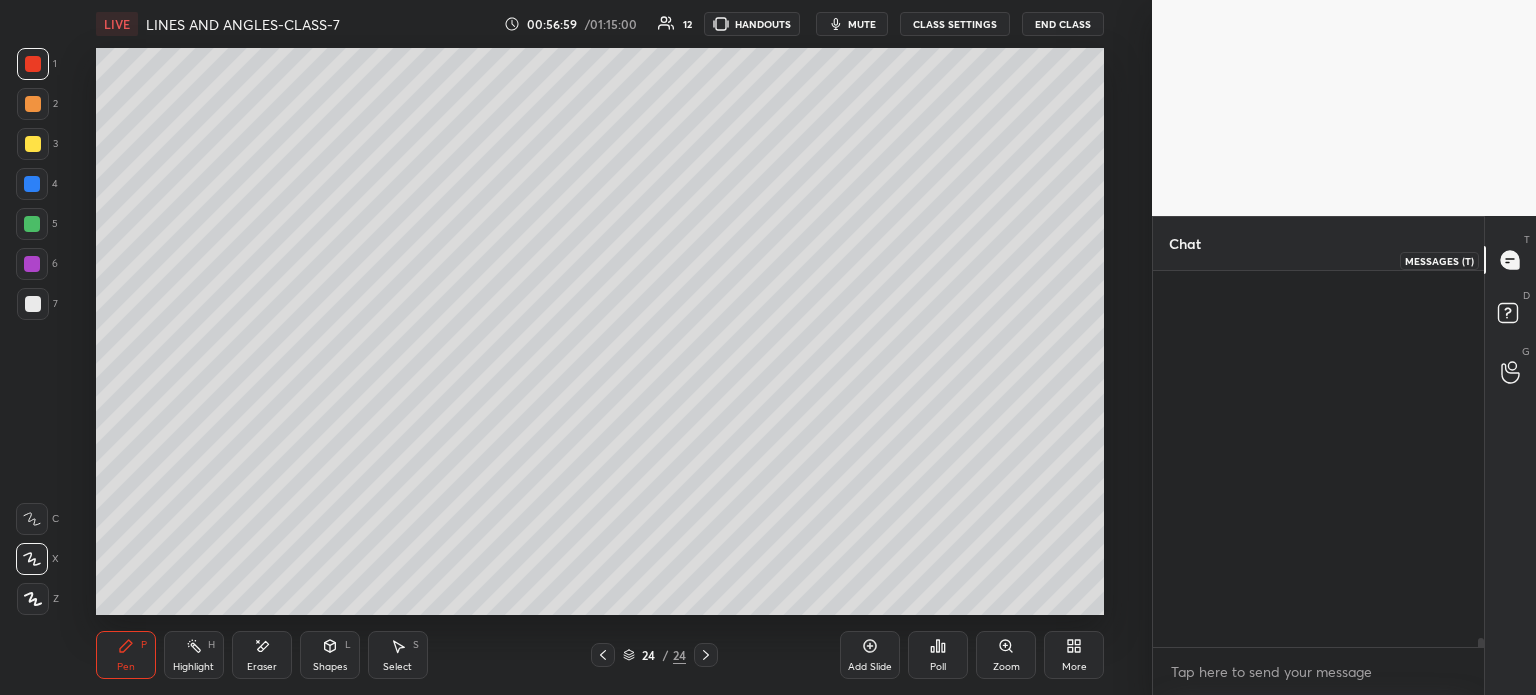 scroll, scrollTop: 15304, scrollLeft: 0, axis: vertical 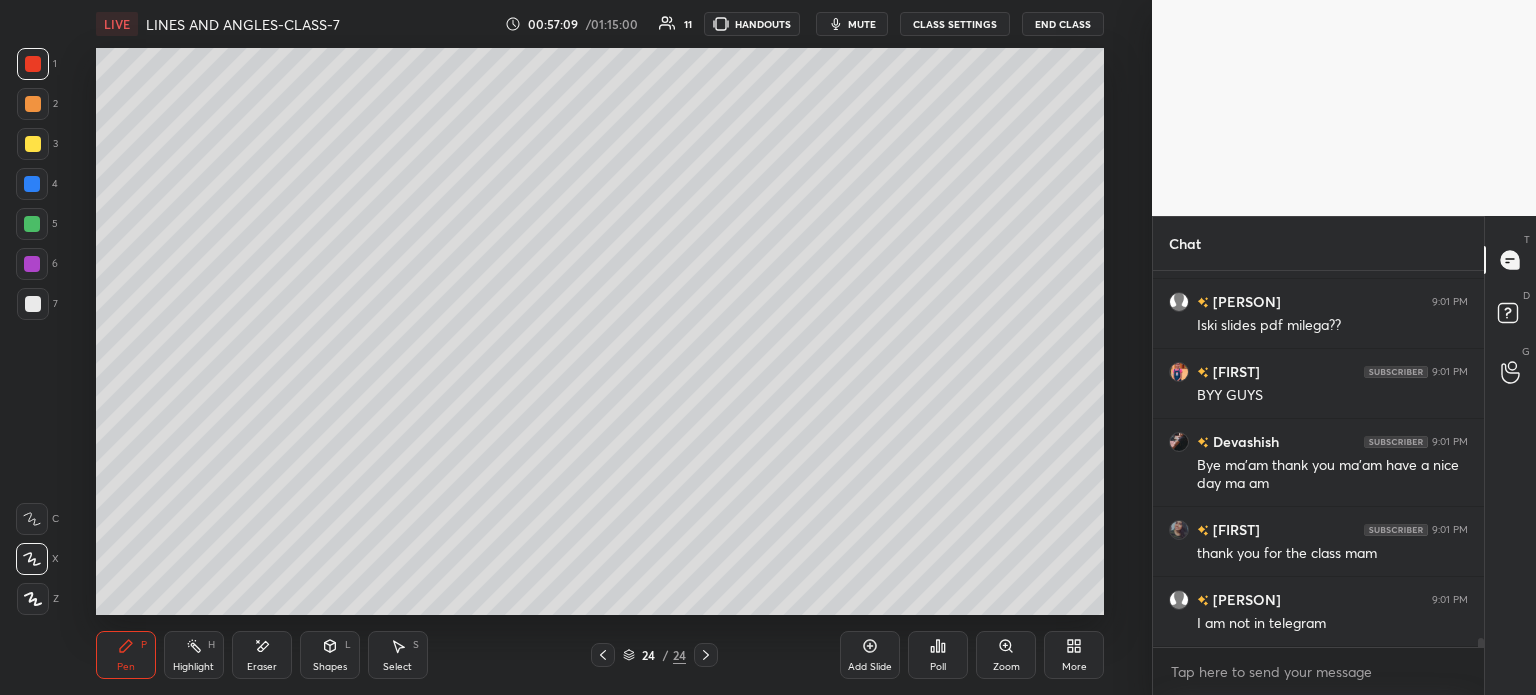 click on "End Class" at bounding box center [1063, 24] 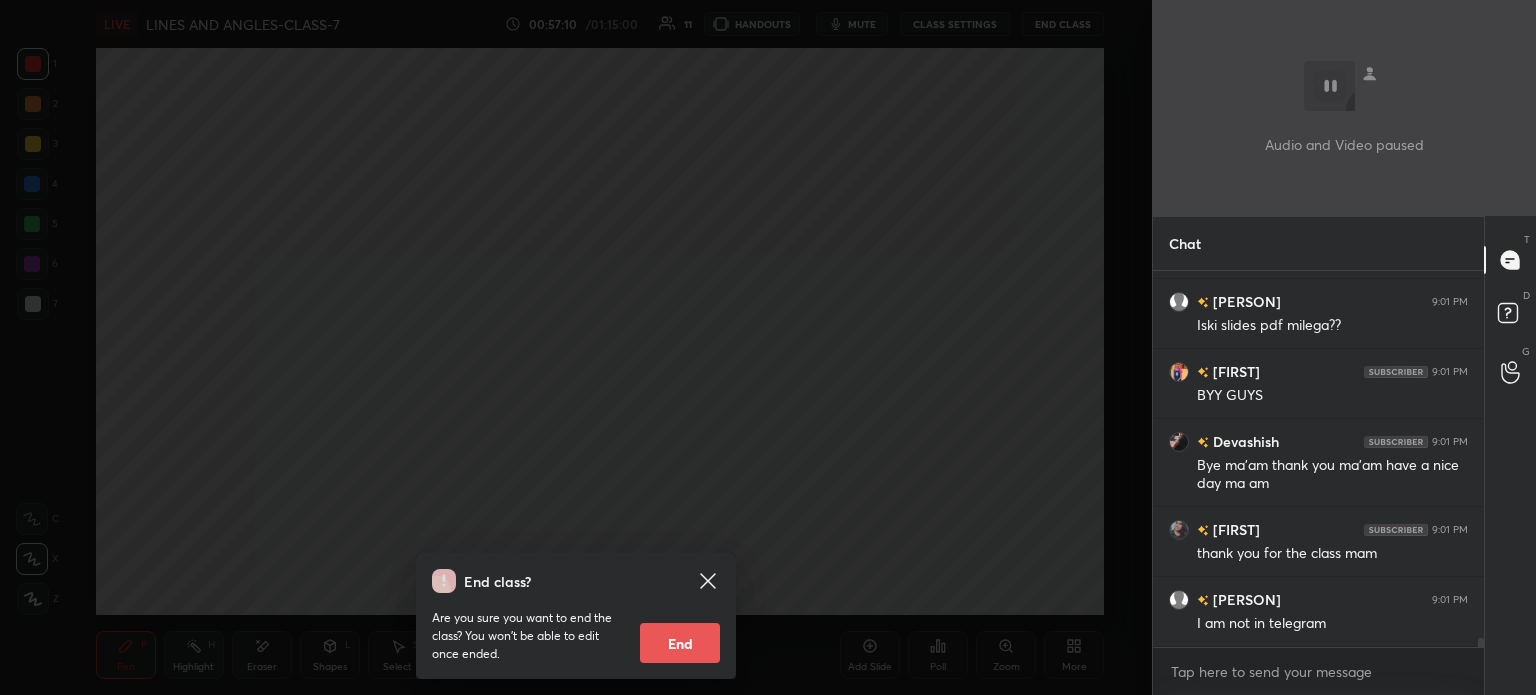 click on "End" at bounding box center (680, 643) 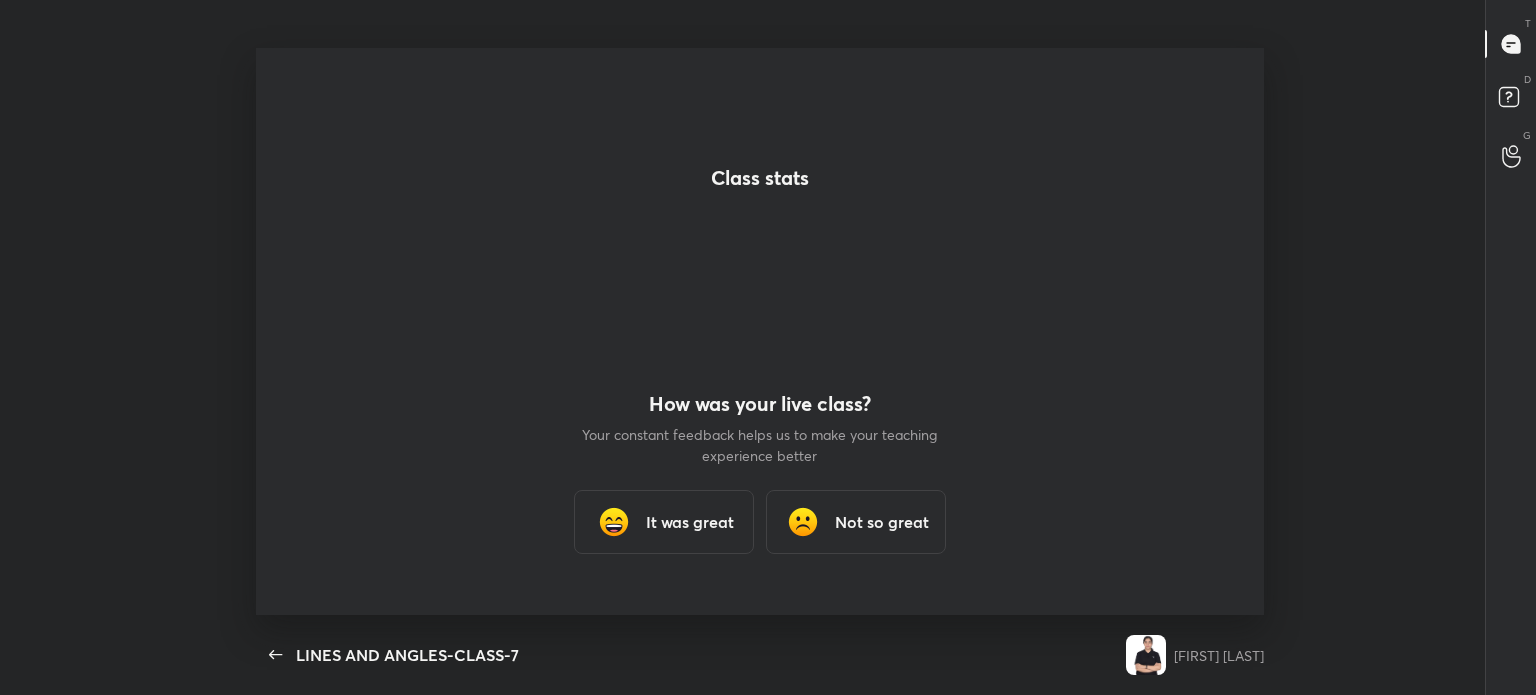 scroll, scrollTop: 99432, scrollLeft: 98775, axis: both 